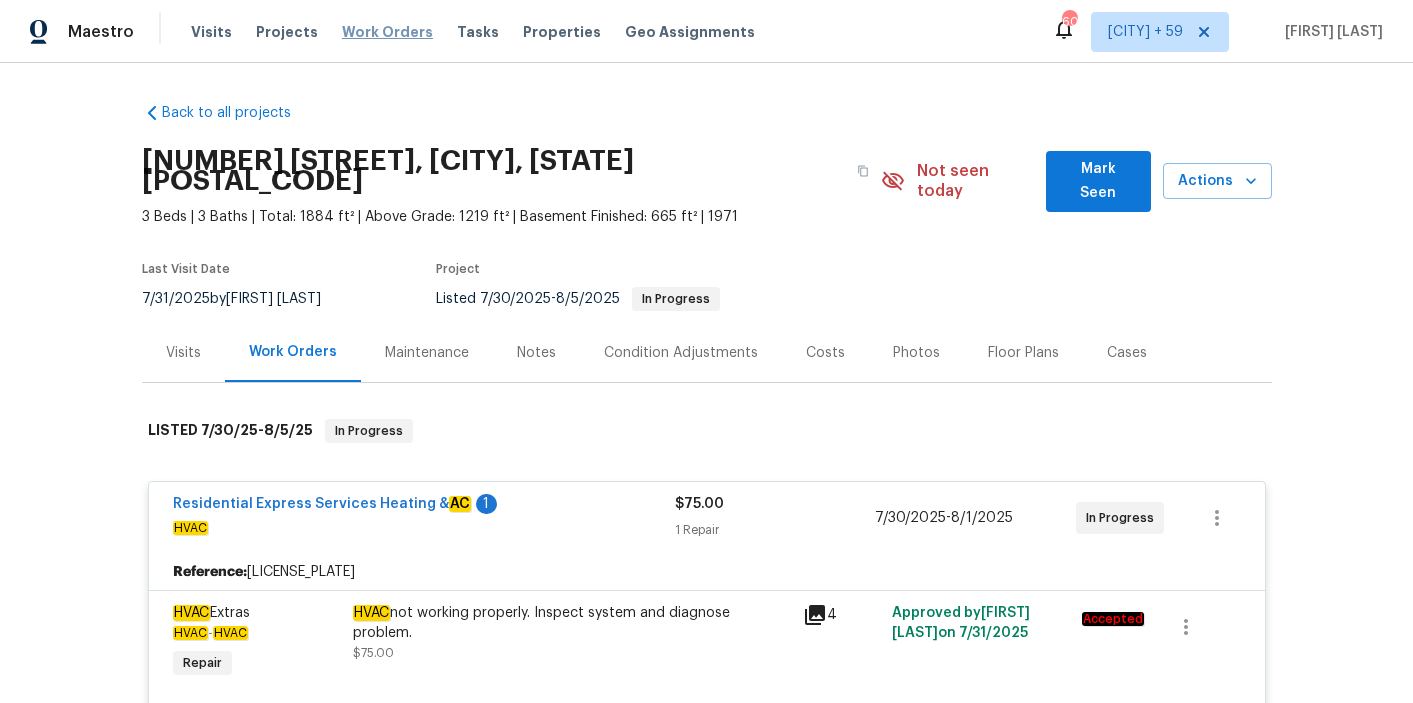 scroll, scrollTop: 0, scrollLeft: 0, axis: both 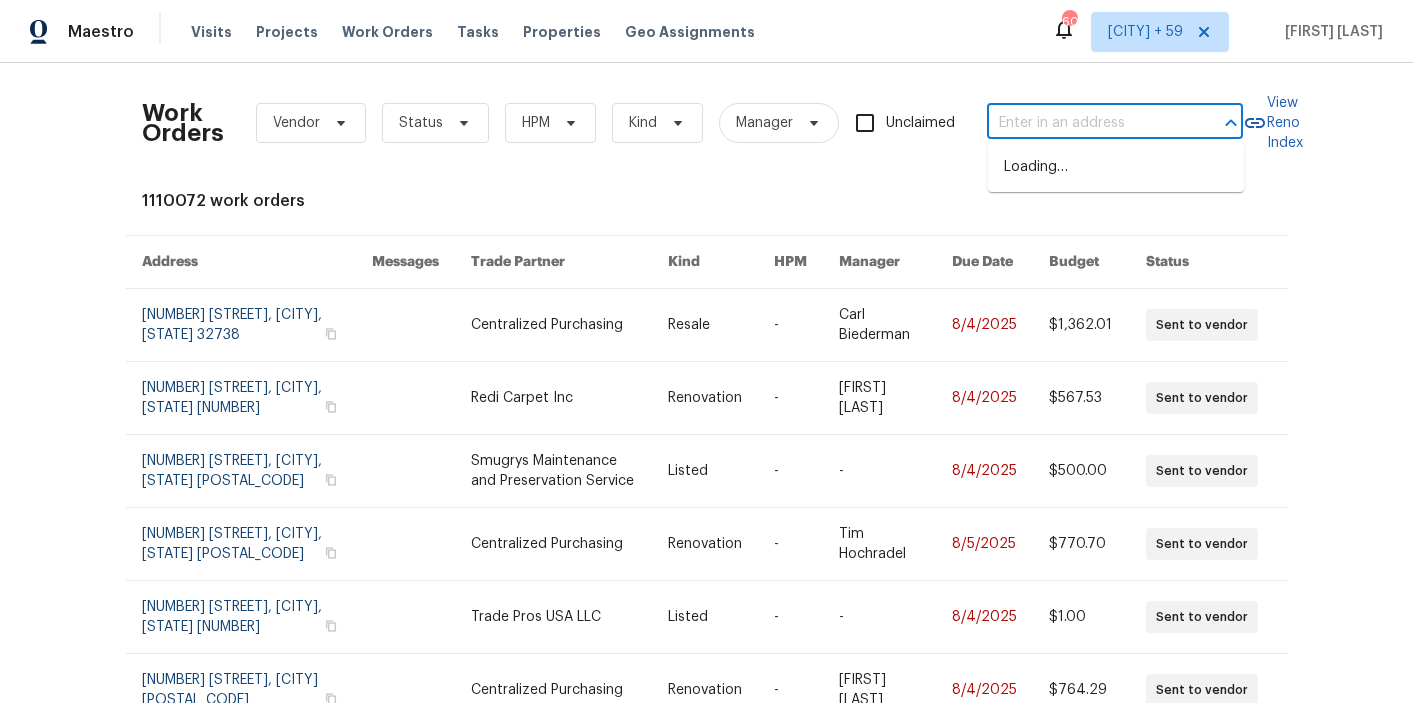 click at bounding box center (1087, 123) 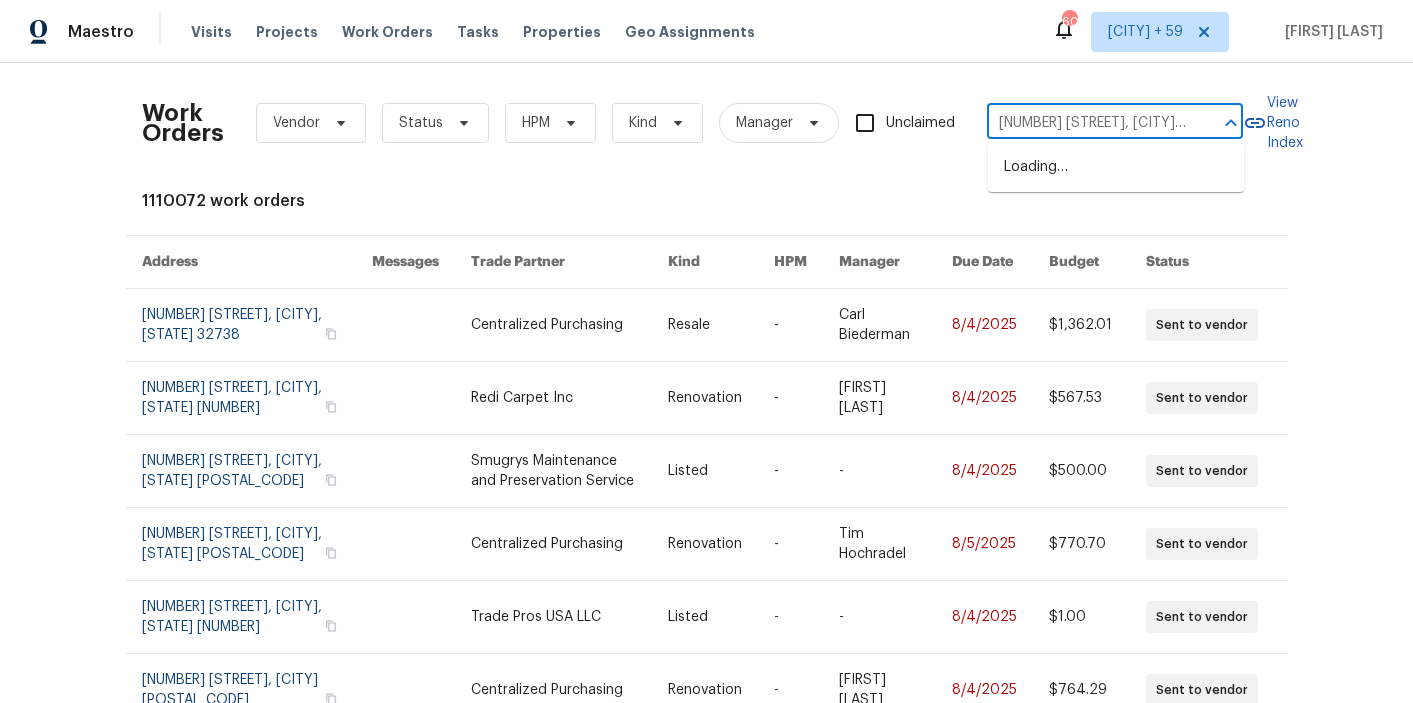 scroll, scrollTop: 0, scrollLeft: 94, axis: horizontal 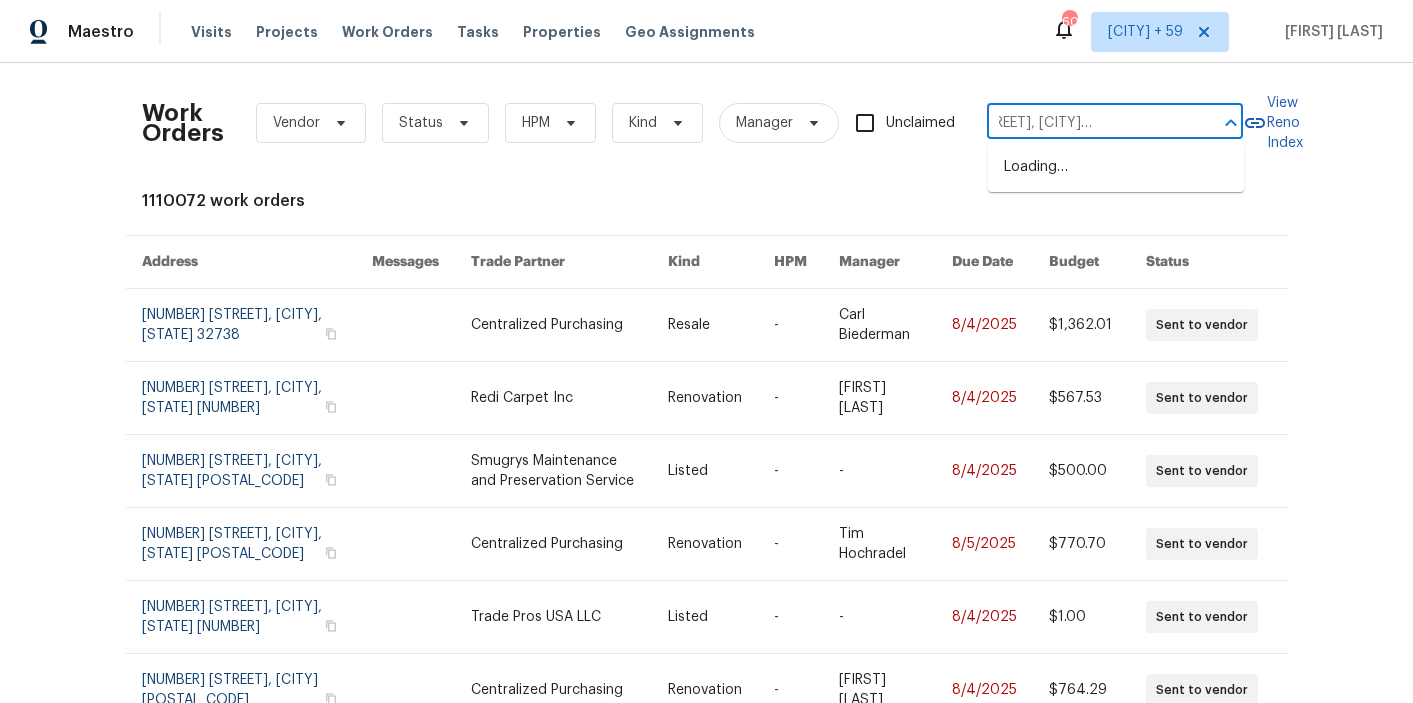 type on "6921 Timbercroft Ln, Fayetteville, NC 28314" 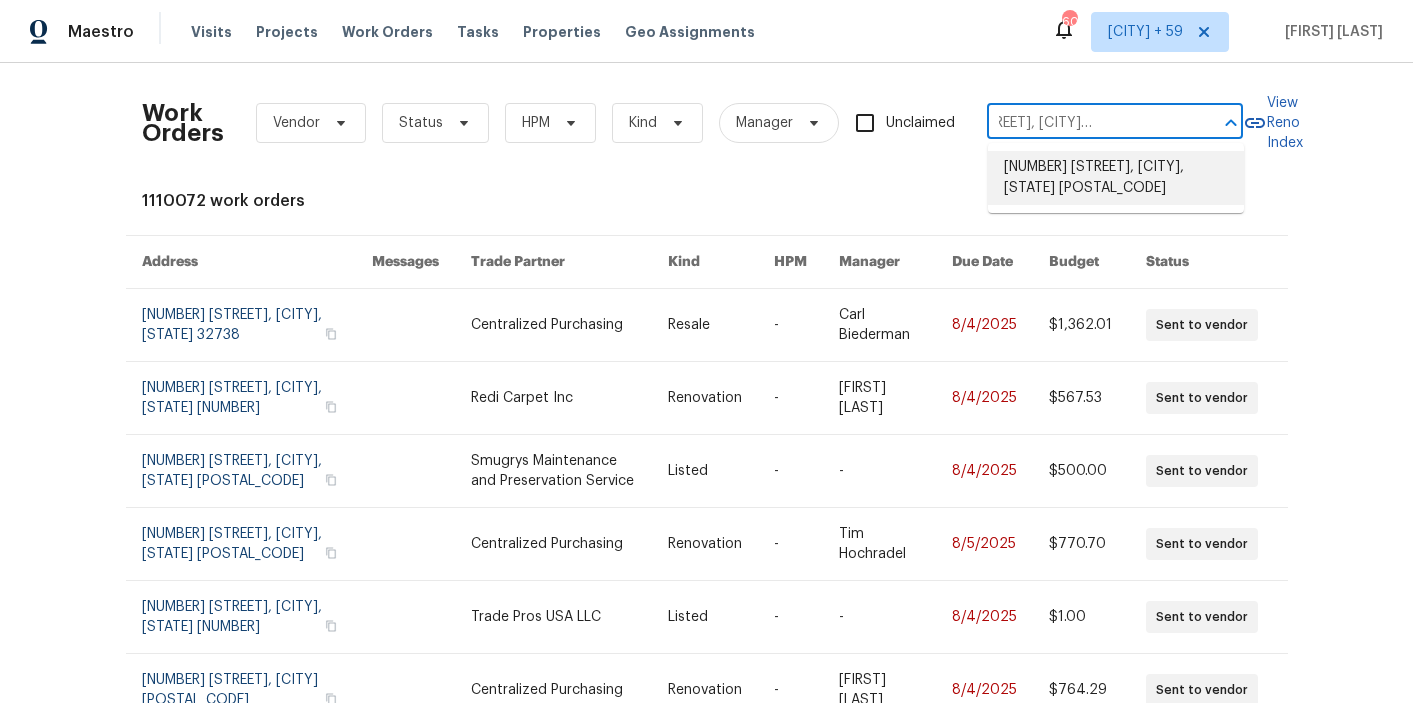 click on "6921 Timbercroft Ln, Fayetteville, NC 28314" at bounding box center [1116, 178] 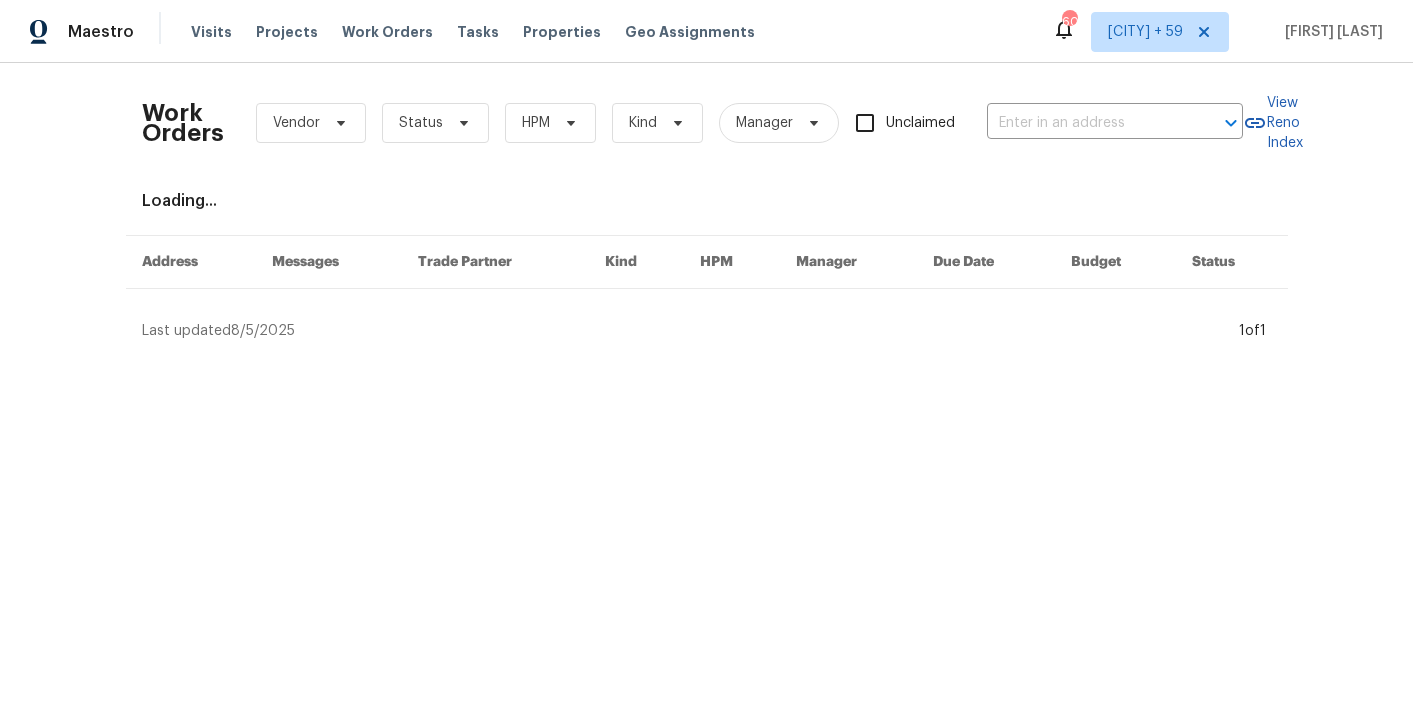 type on "6921 Timbercroft Ln, Fayetteville, NC 28314" 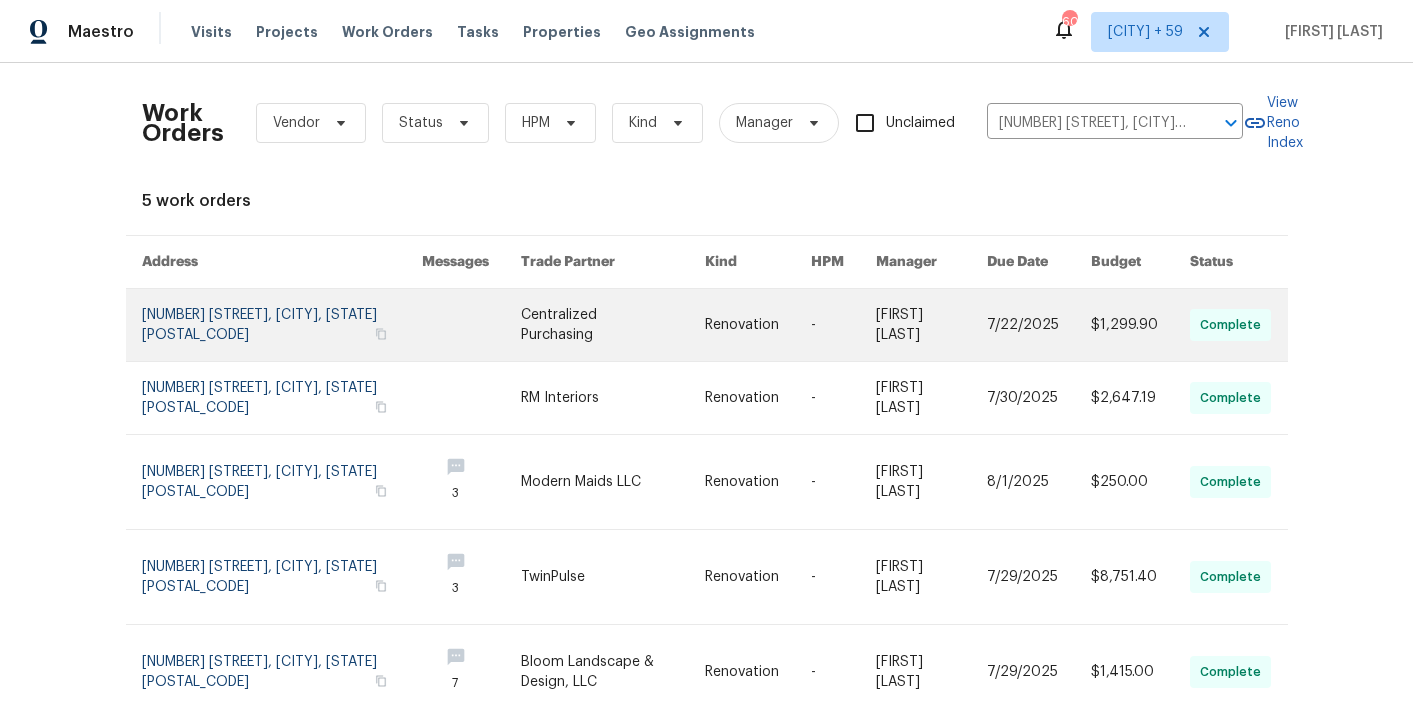 click at bounding box center [282, 325] 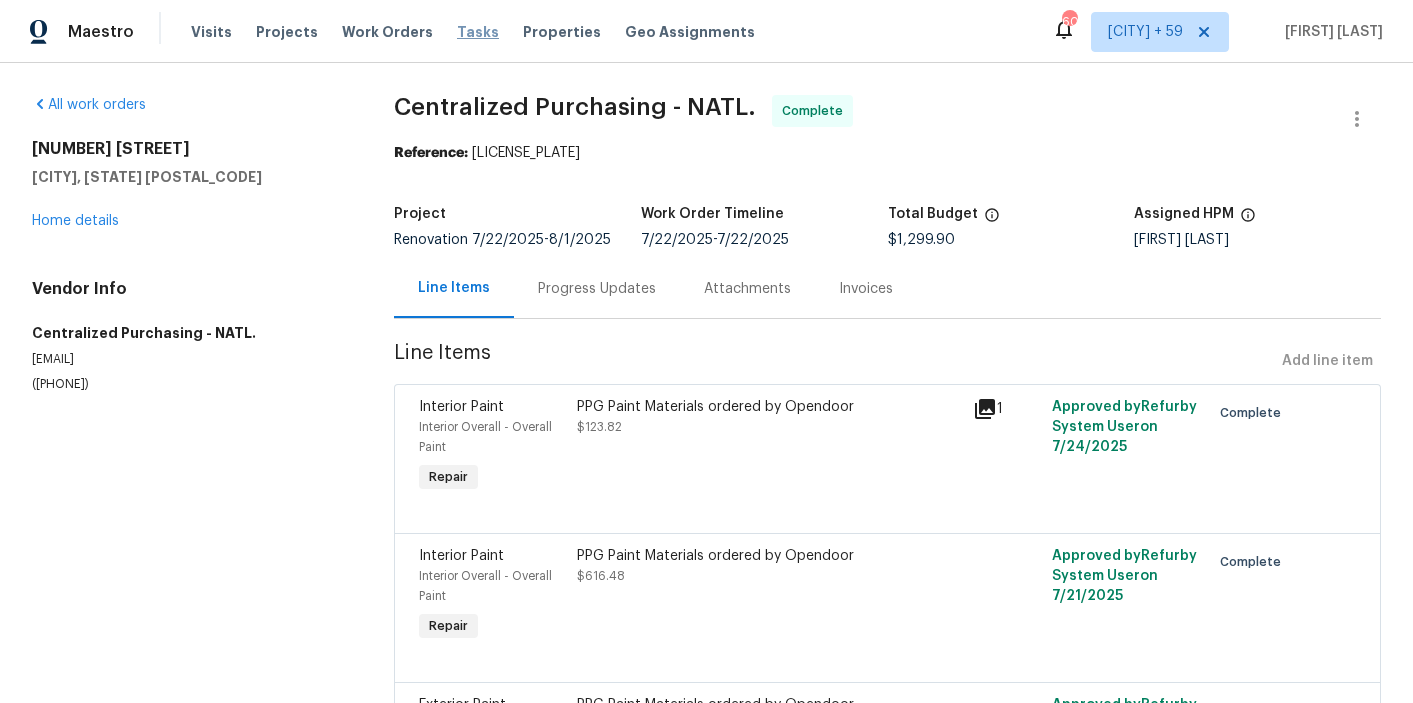 click on "Tasks" at bounding box center [478, 32] 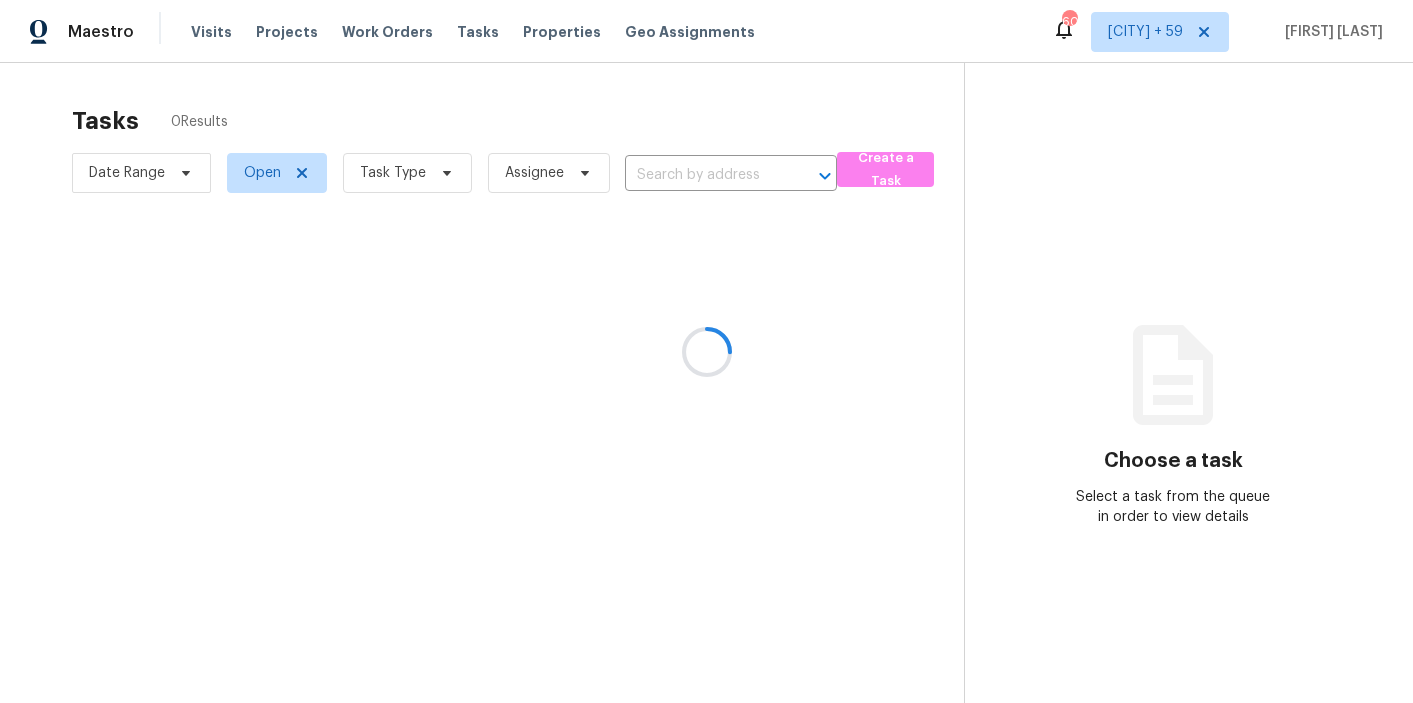 click at bounding box center [706, 351] 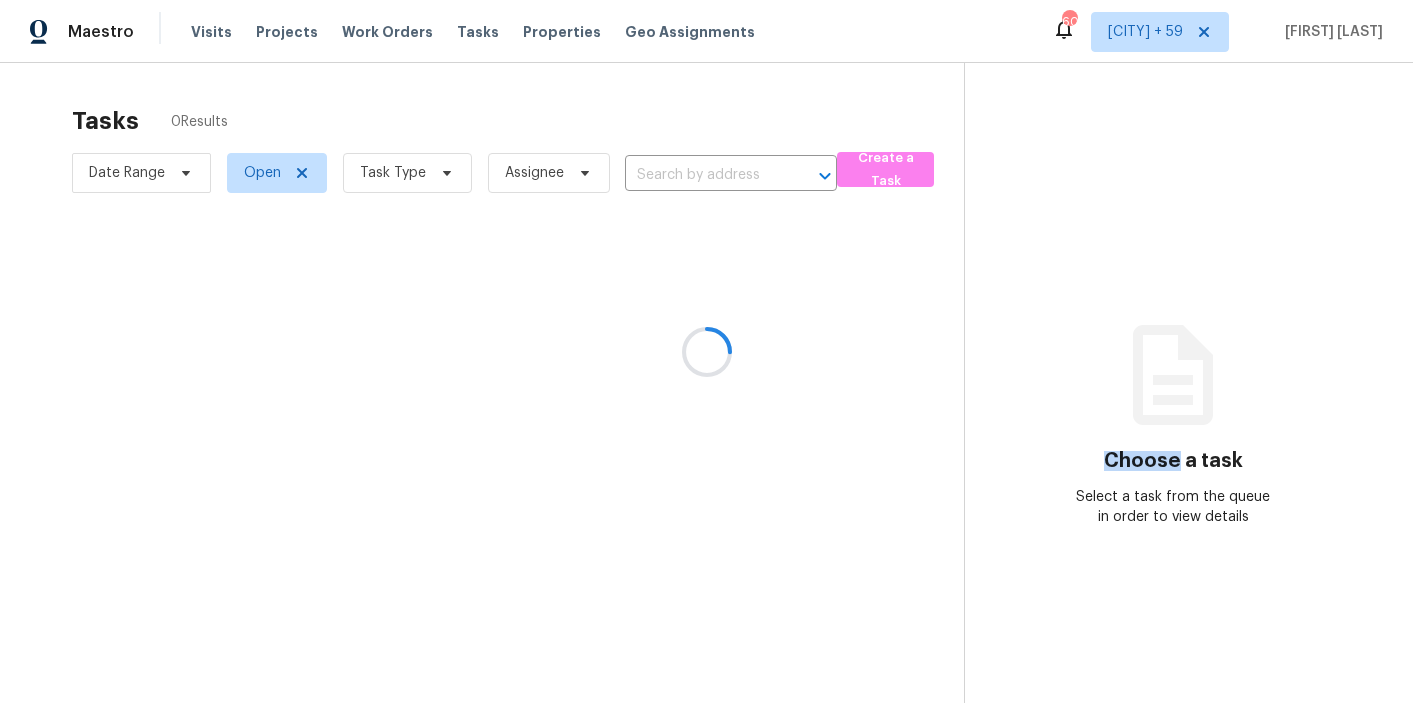 click at bounding box center [706, 351] 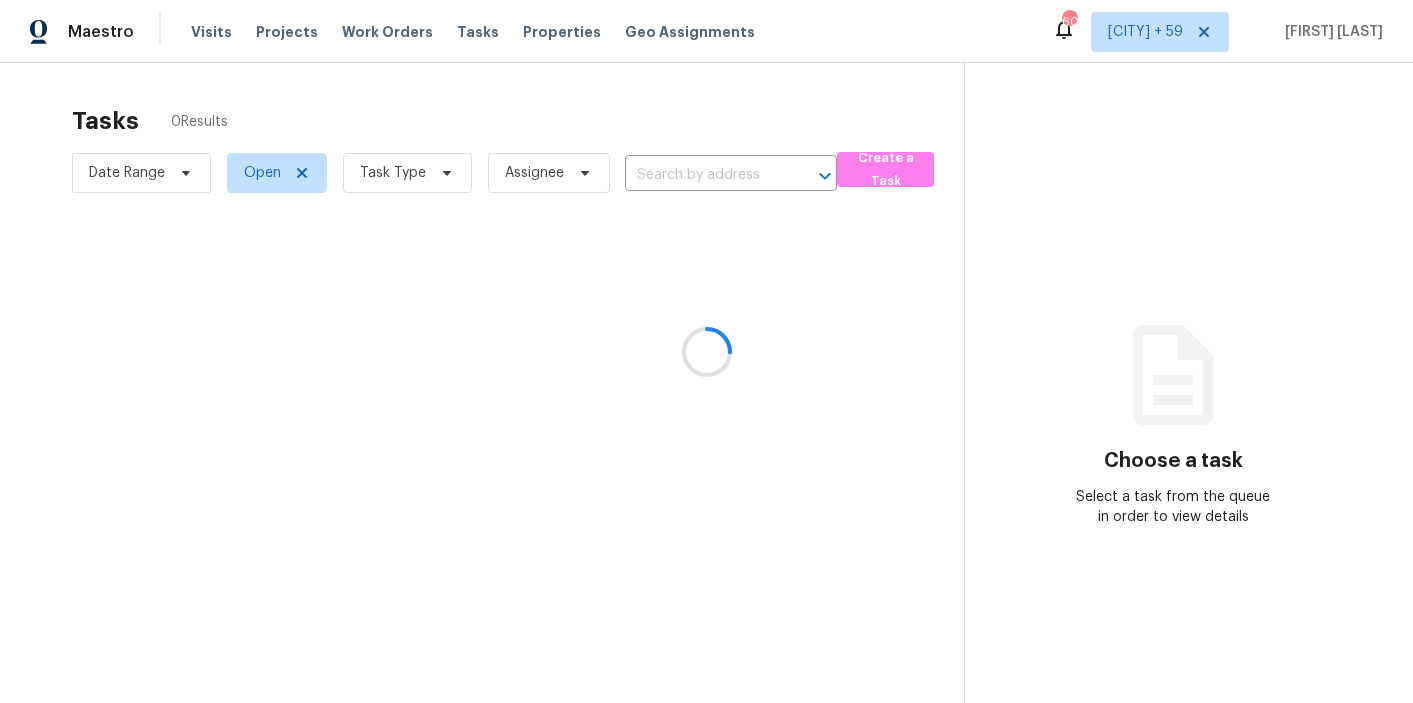 click at bounding box center (706, 351) 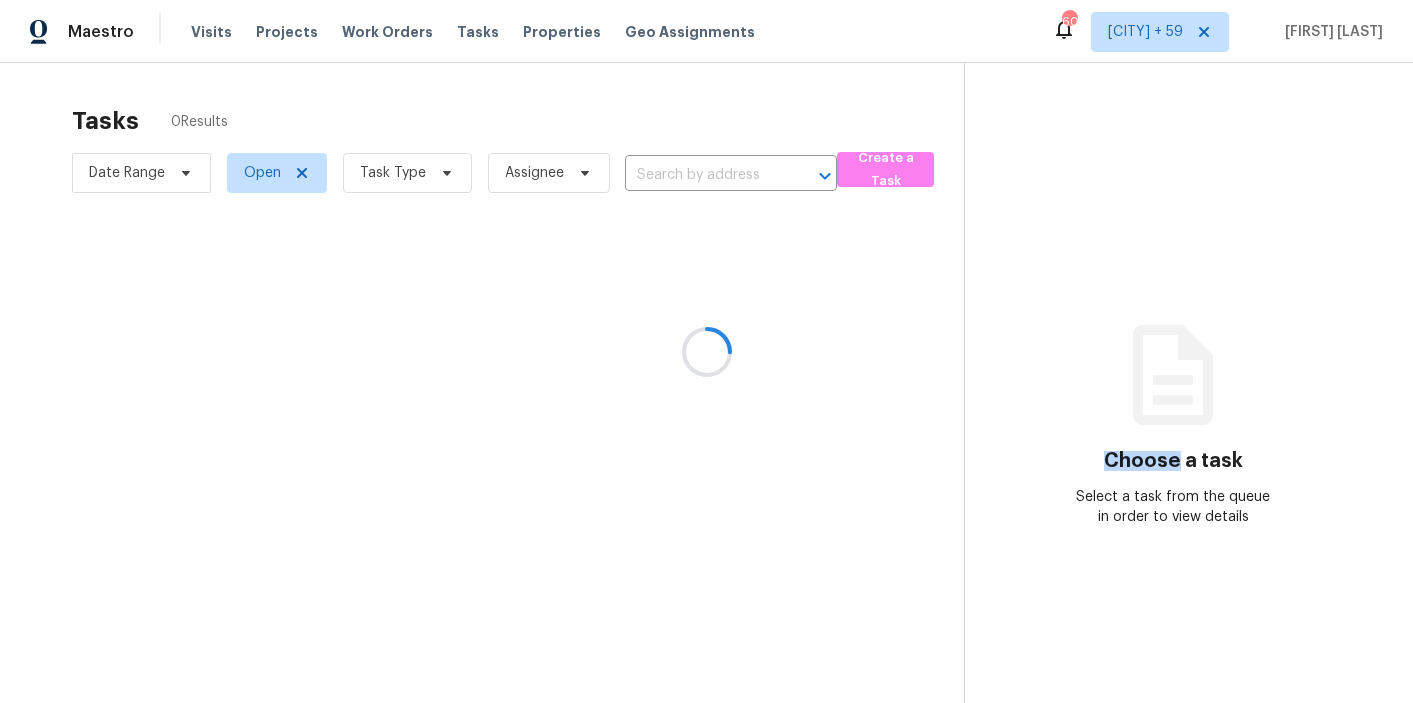 click at bounding box center [706, 351] 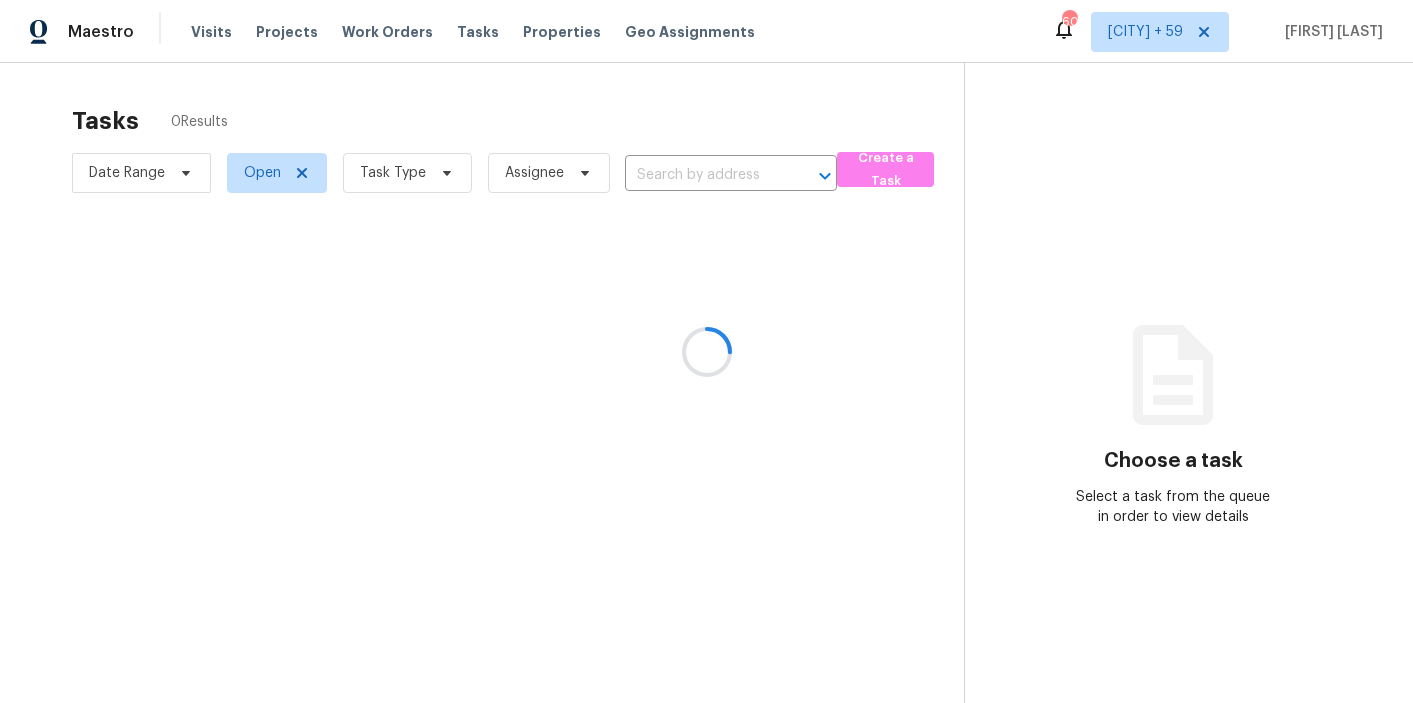 click at bounding box center [706, 351] 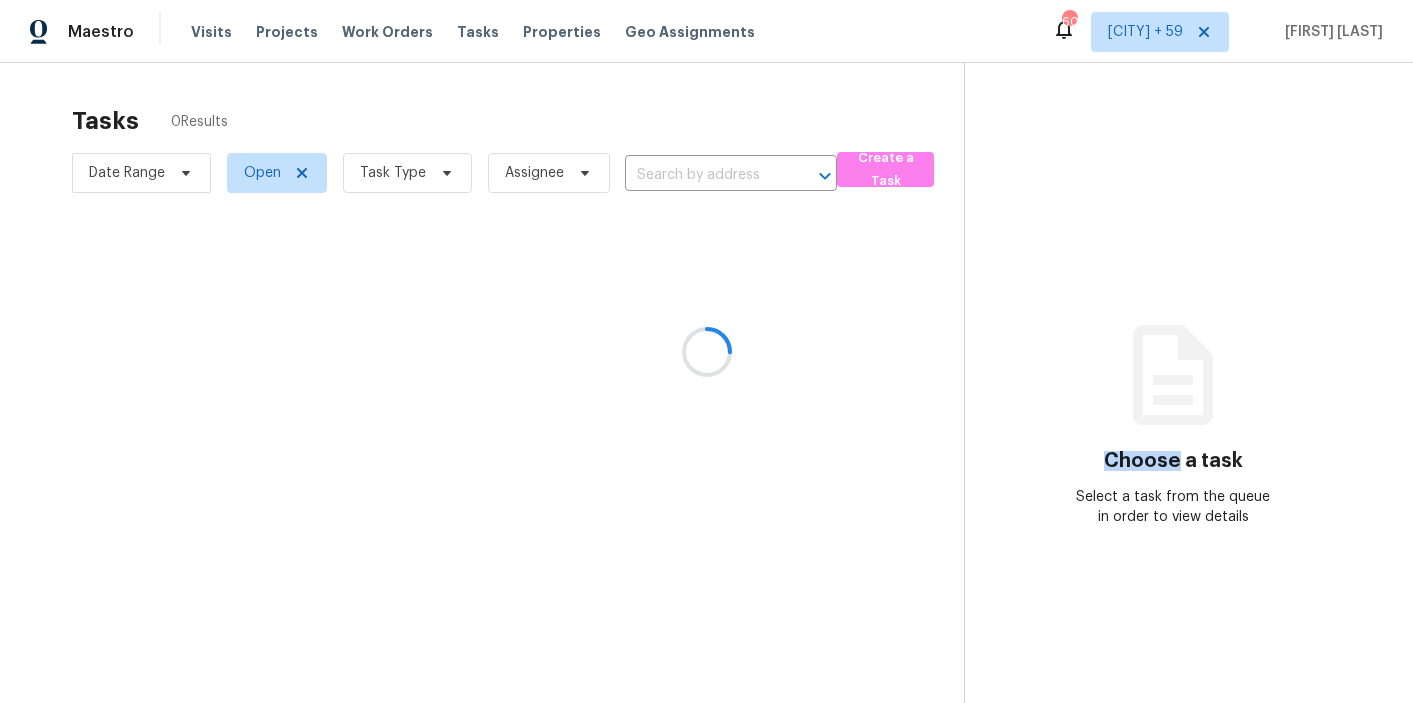 click at bounding box center [706, 351] 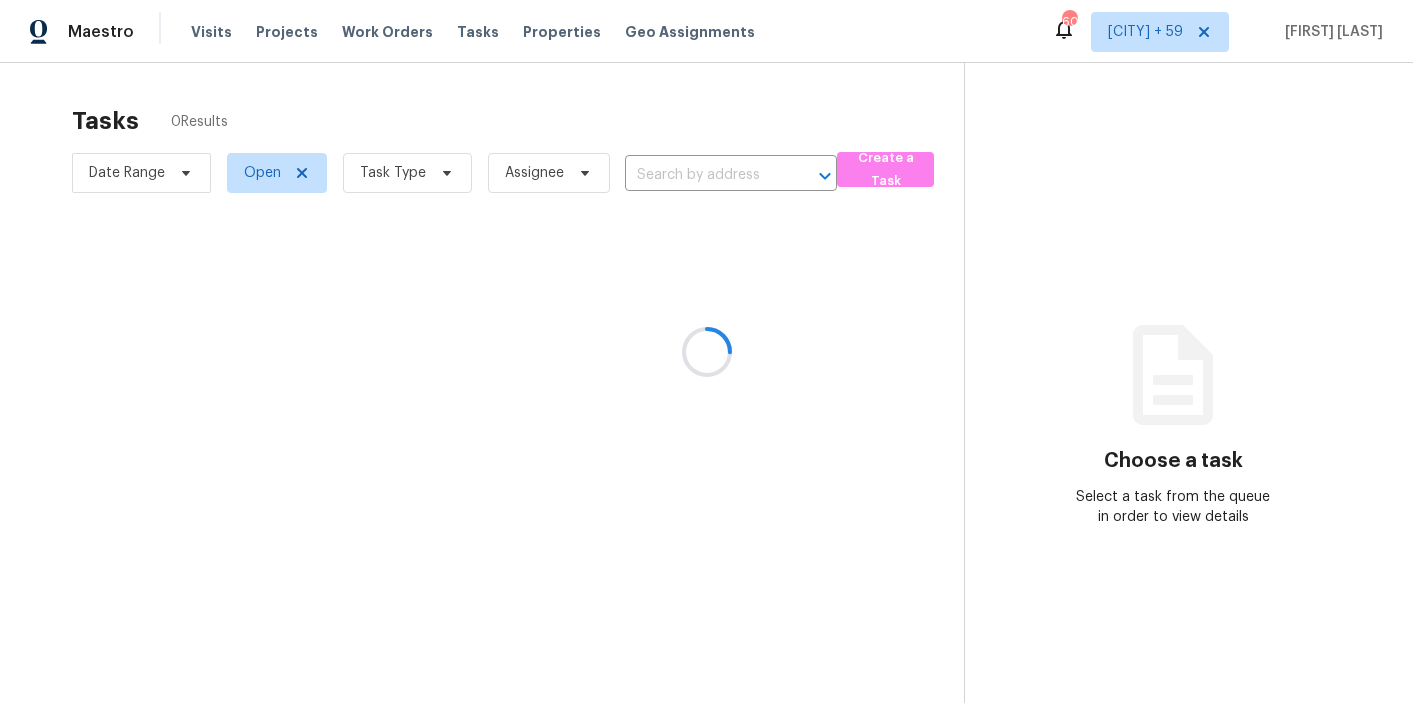 click at bounding box center (706, 351) 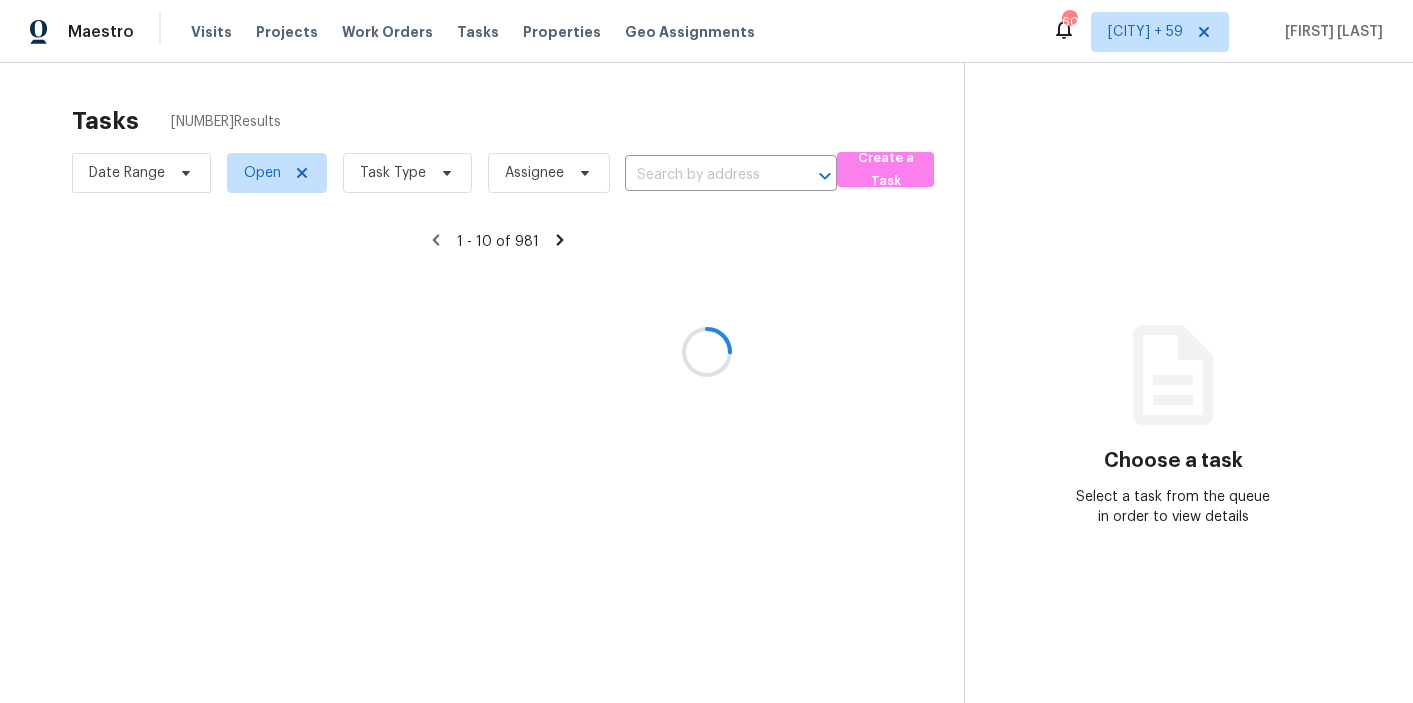 click at bounding box center (706, 351) 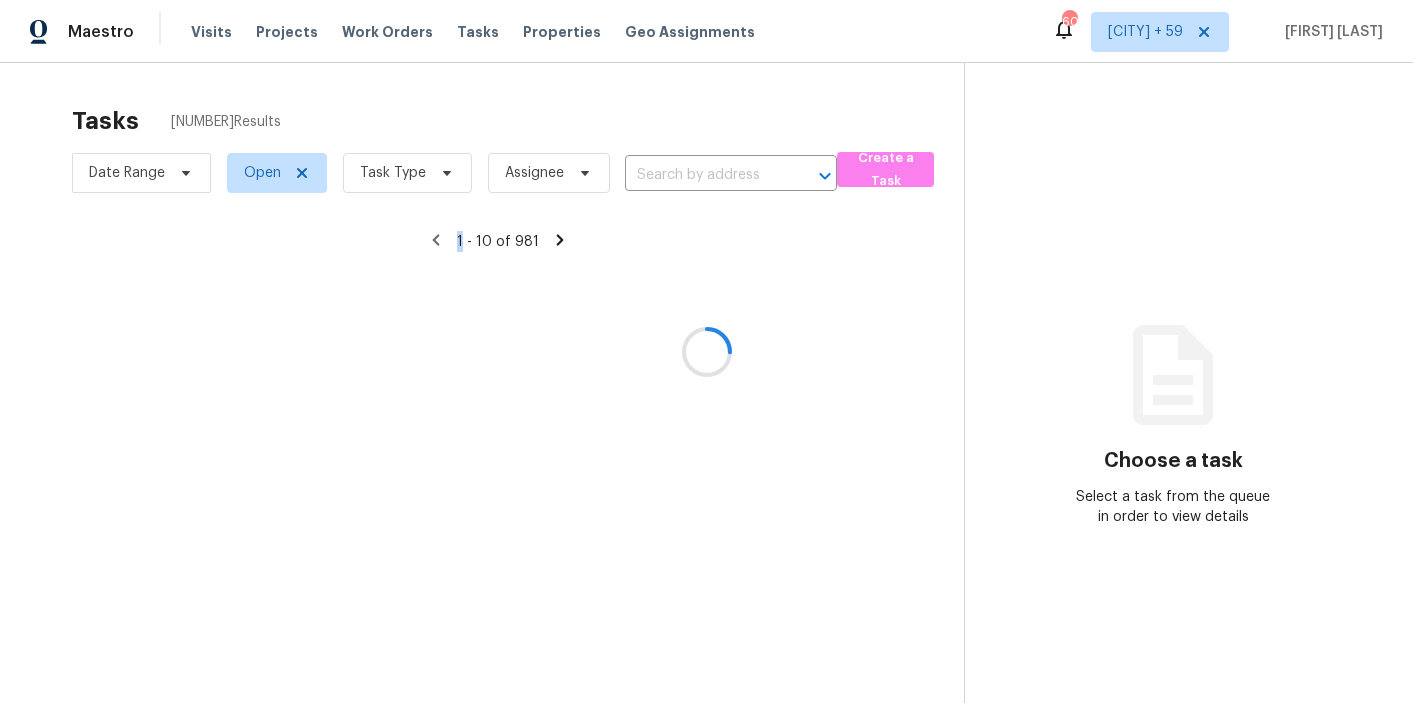 click at bounding box center [706, 351] 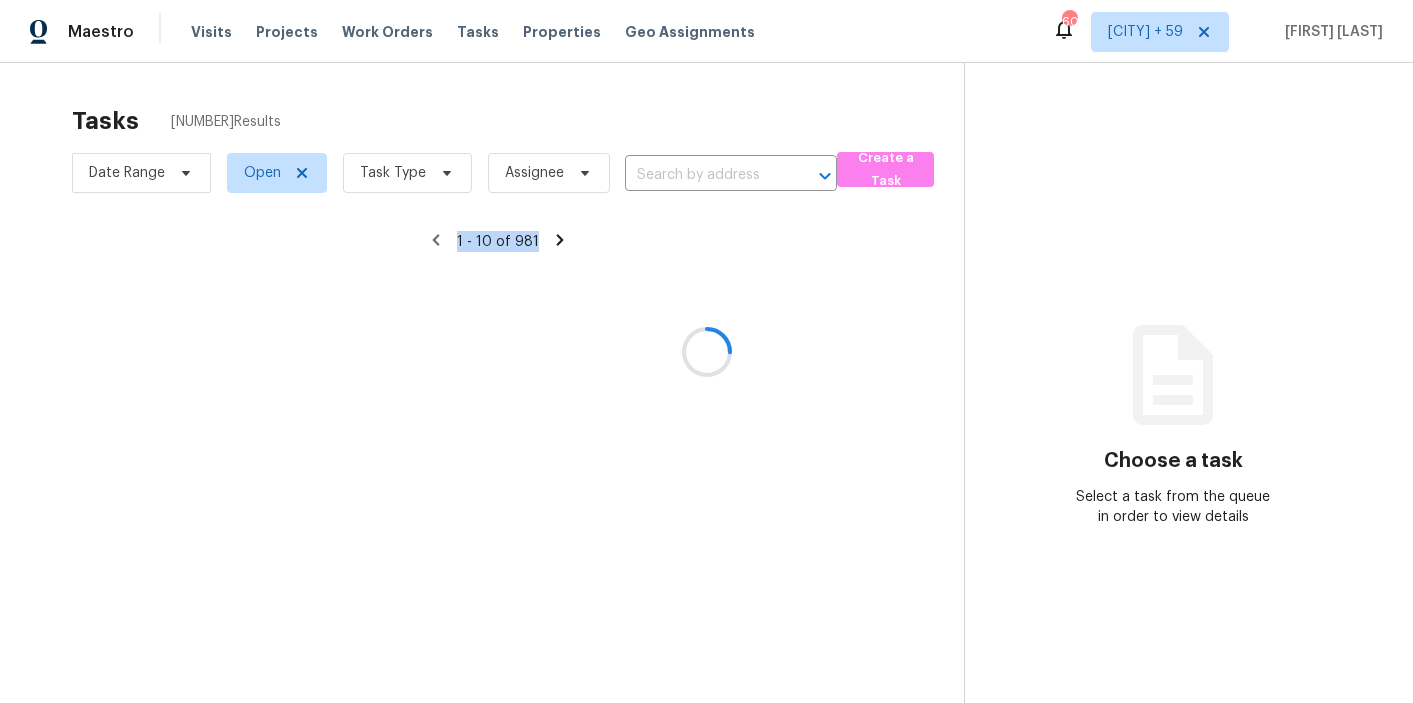 click at bounding box center [706, 351] 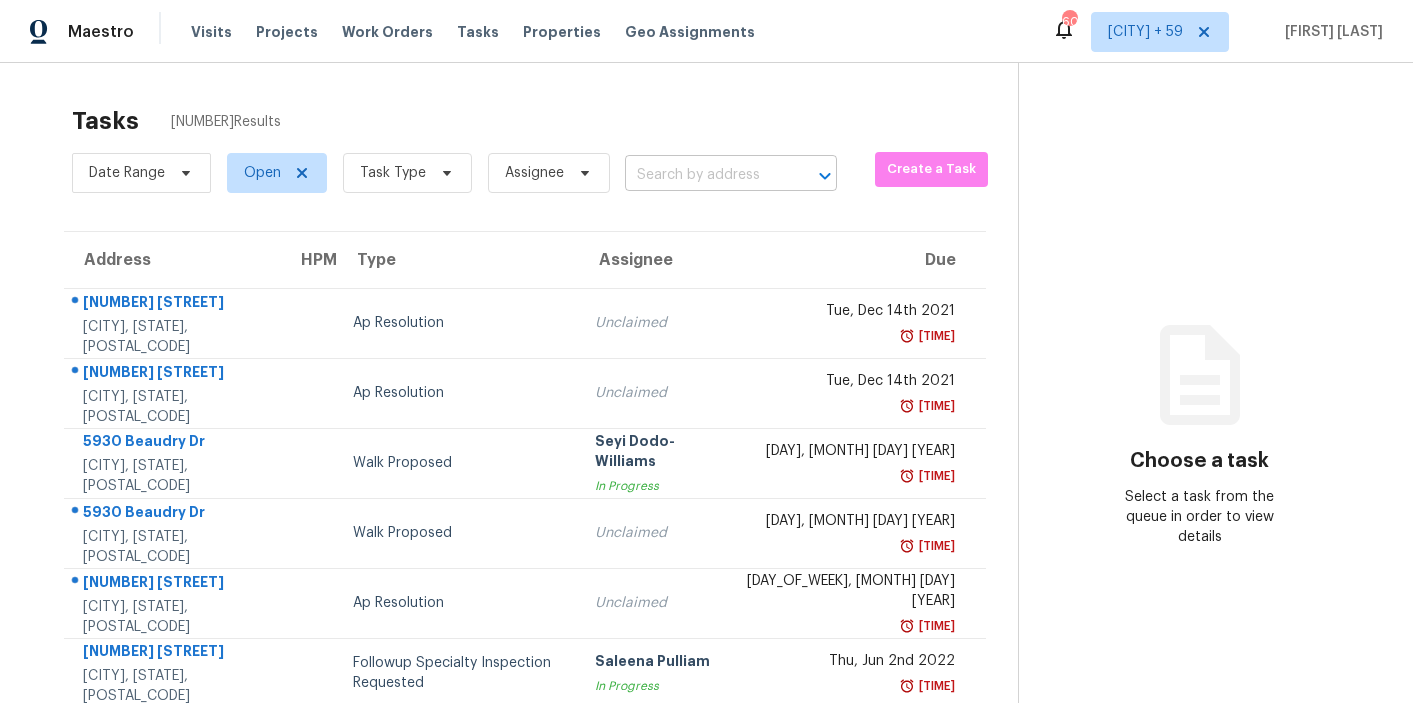 click at bounding box center (703, 175) 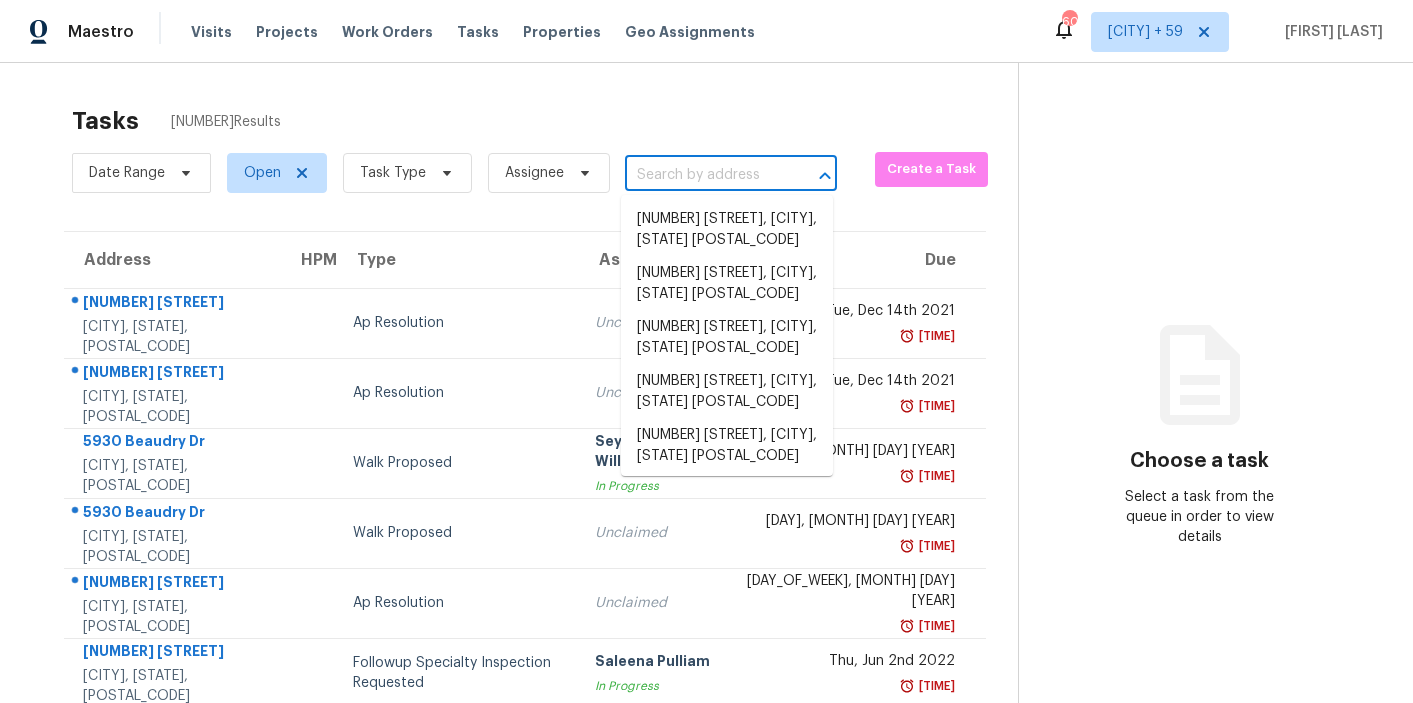 paste on "[NUMBER] [STREET] [CITY], [STATE], [POSTAL_CODE]" 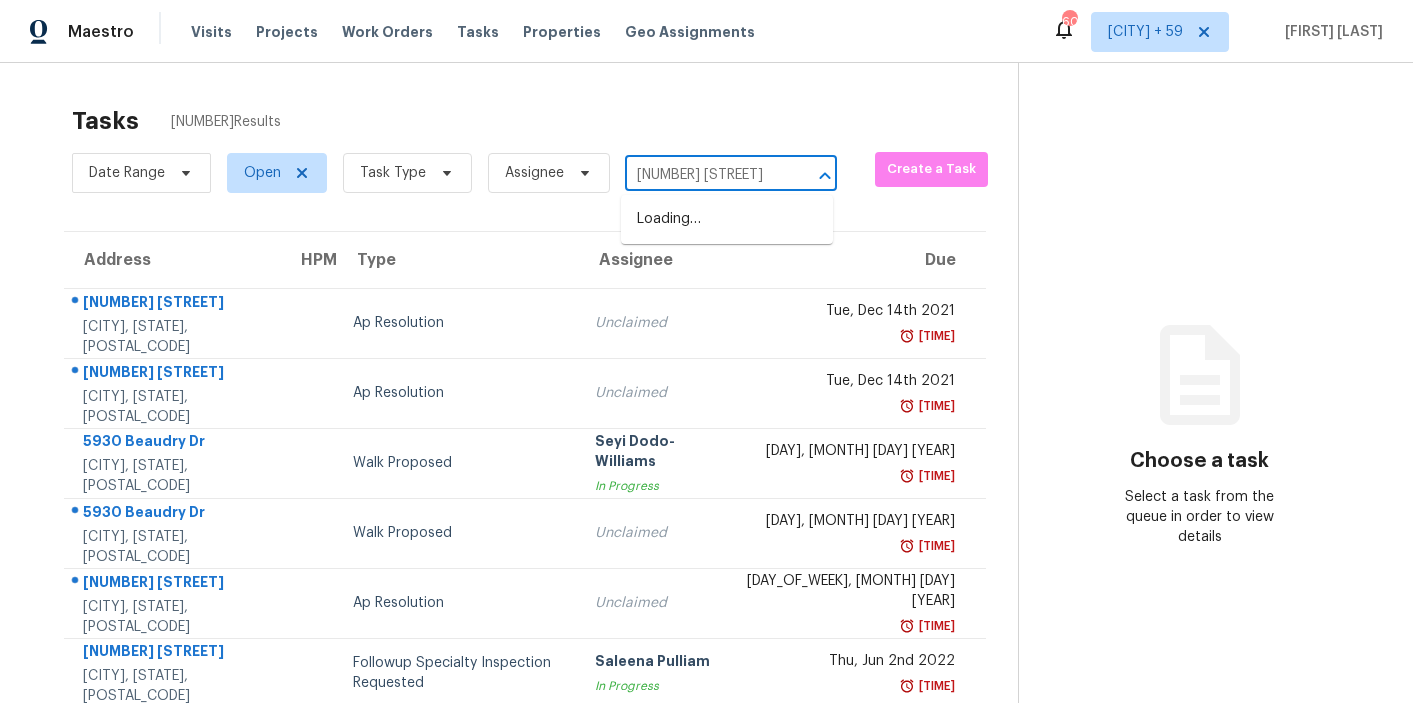 scroll, scrollTop: 0, scrollLeft: 0, axis: both 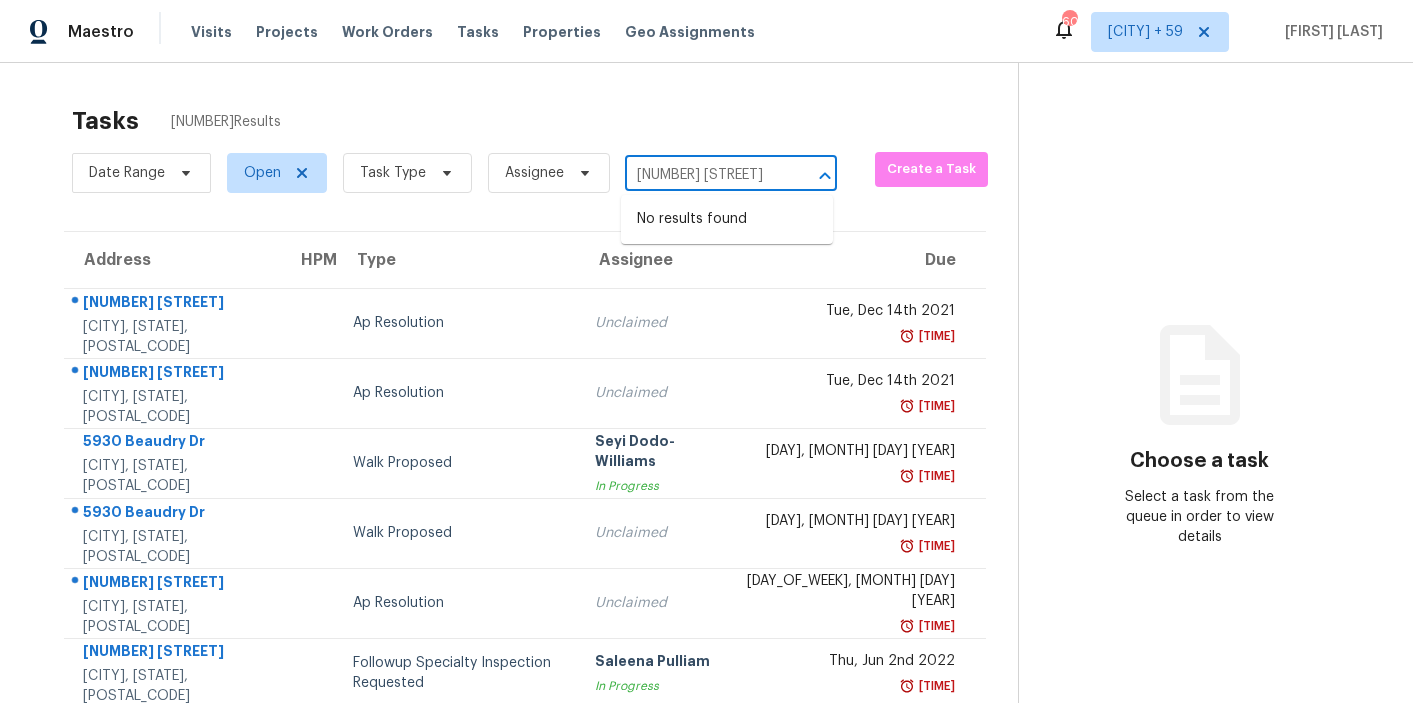 click on "[NUMBER] [STREET]" at bounding box center [703, 175] 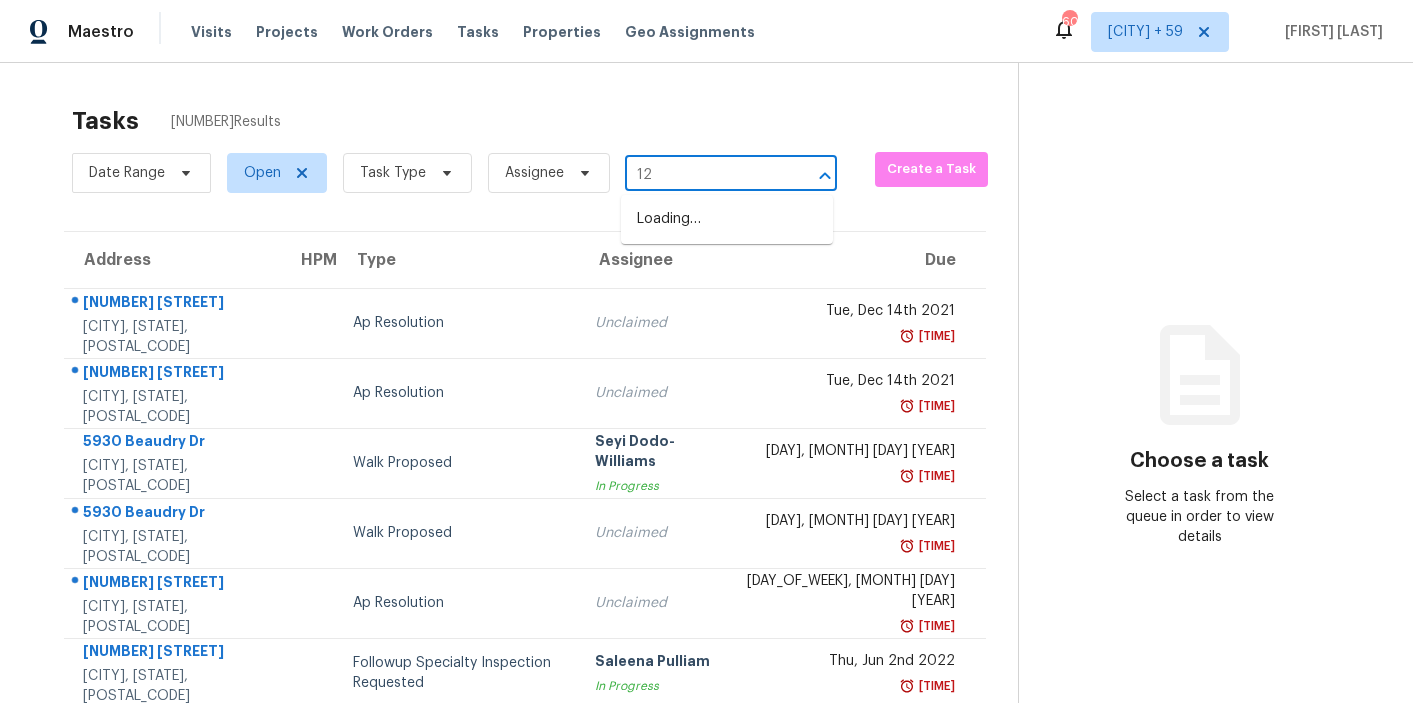 type on "1" 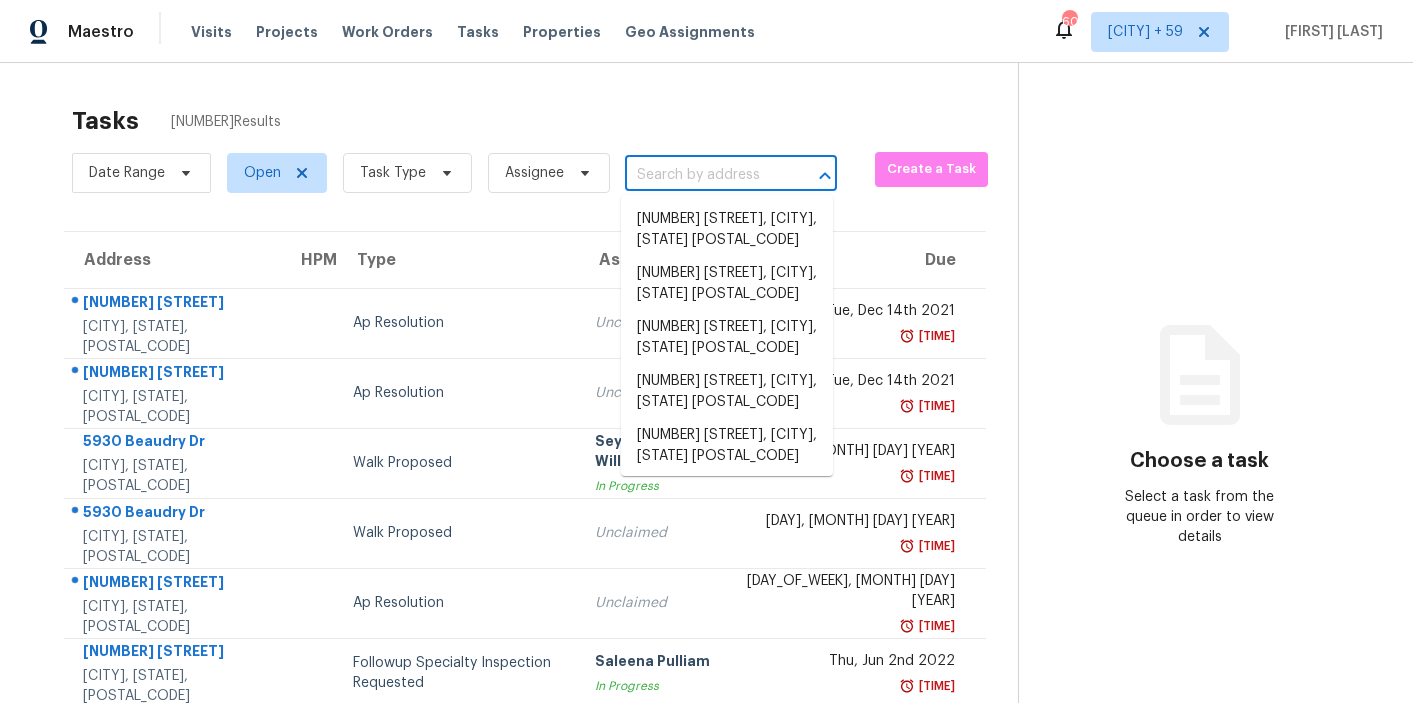 paste on "[NUMBER] [STREET] [CITY], [STATE], [POSTAL_CODE]" 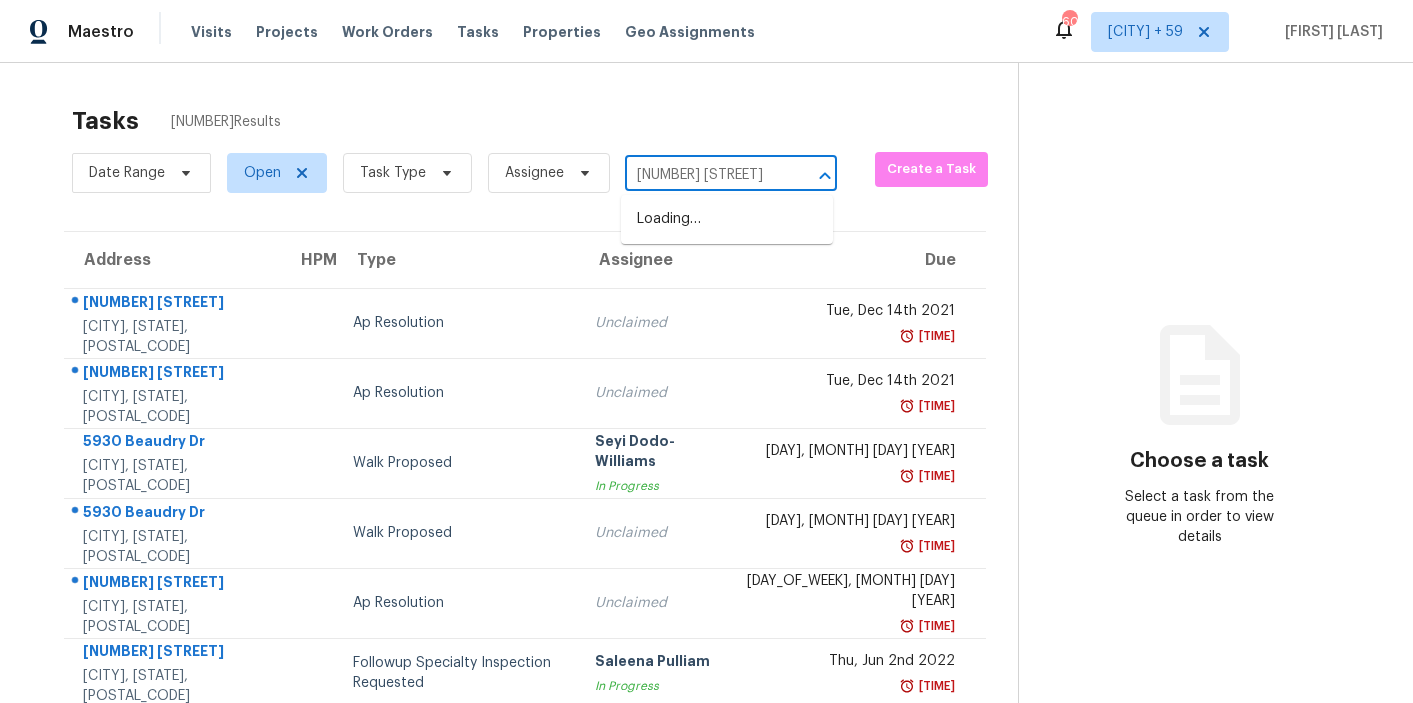 scroll, scrollTop: 0, scrollLeft: 0, axis: both 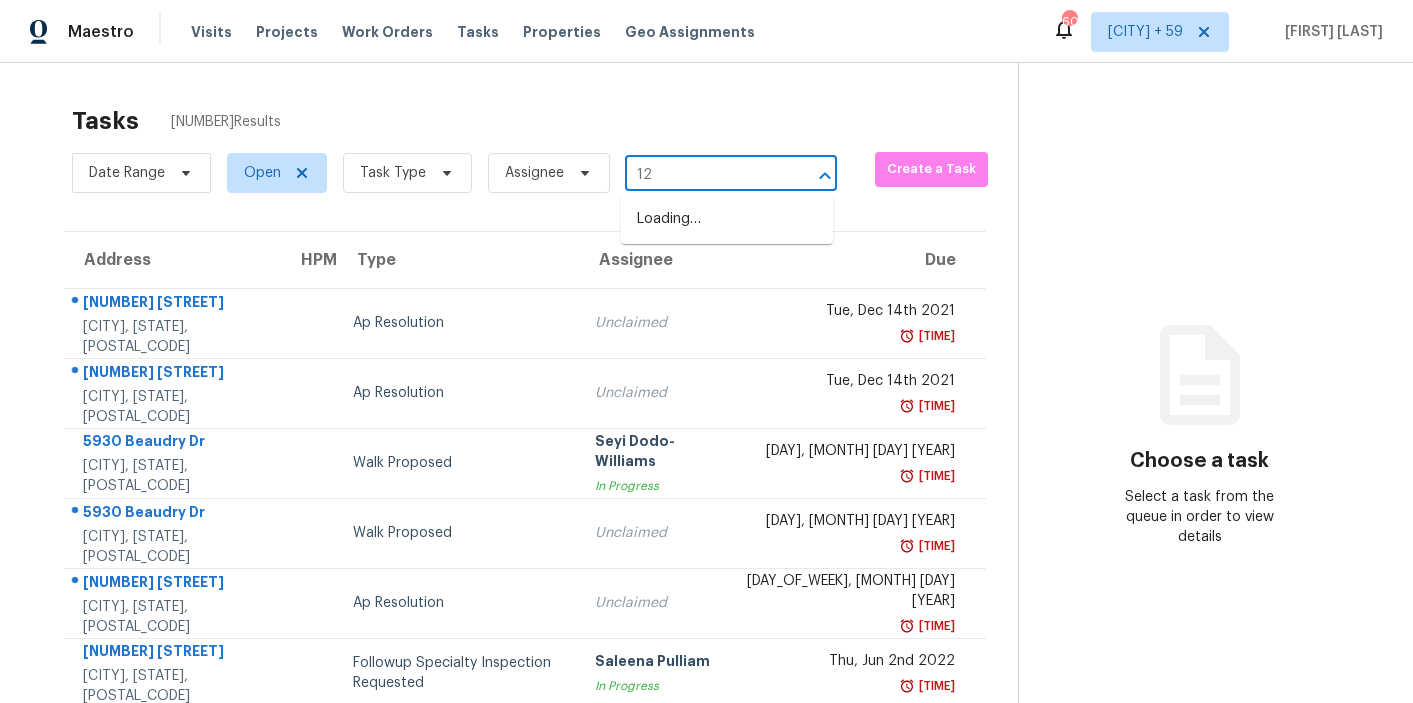 type on "1" 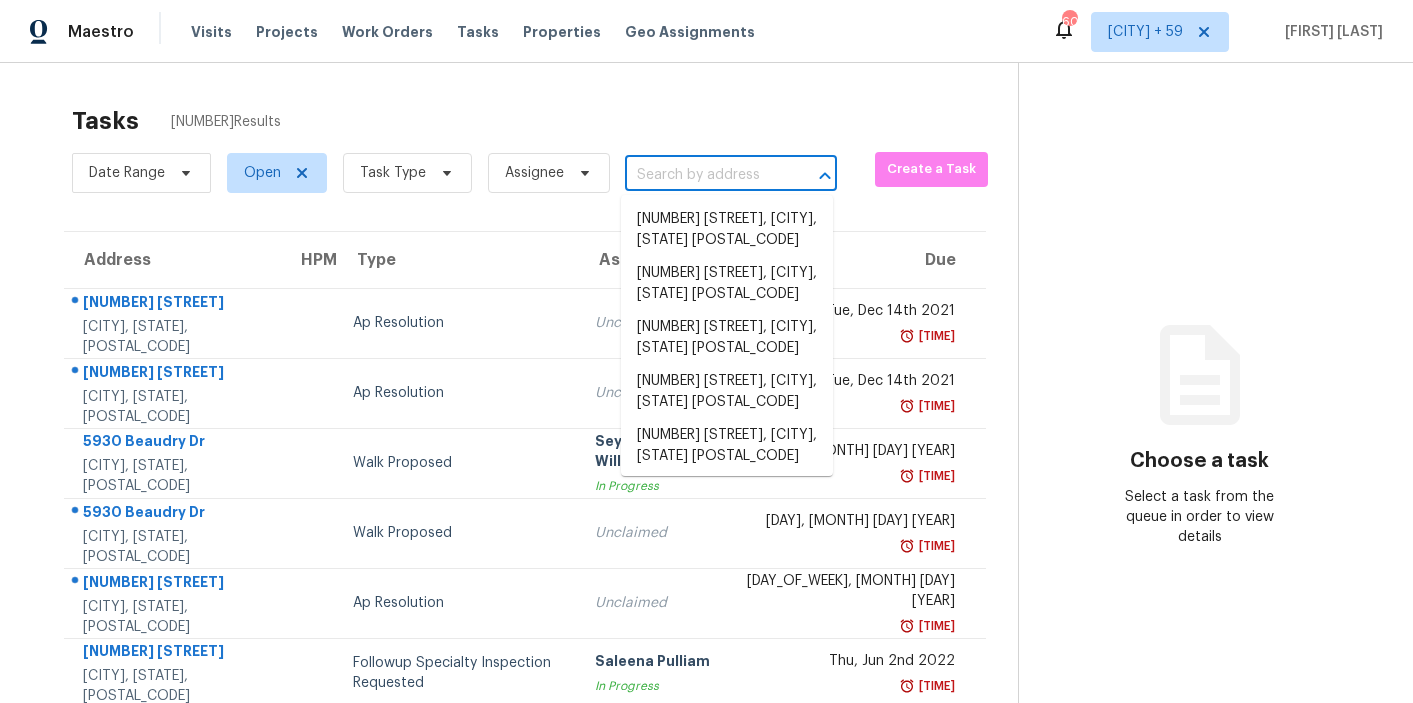 paste on "[NUMBER] [STREET] [CITY], [STATE], [POSTAL_CODE]" 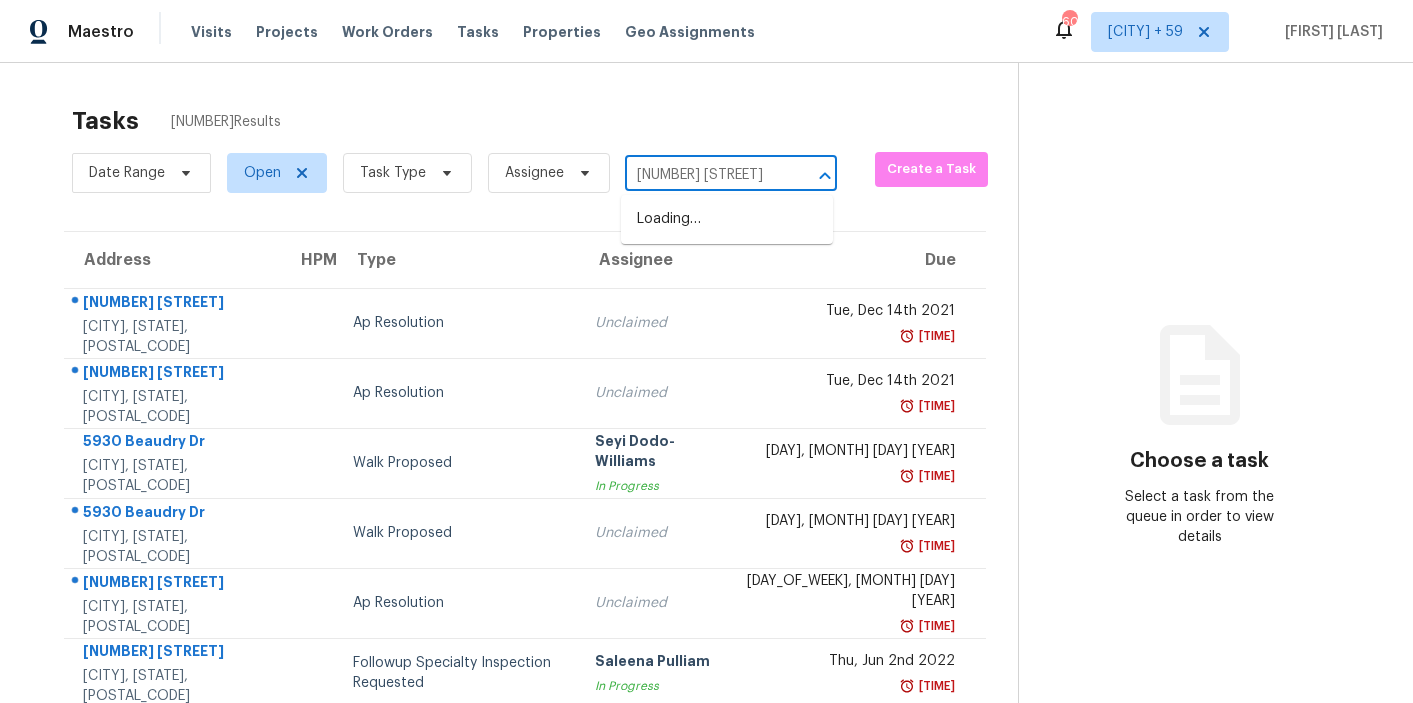 scroll, scrollTop: 0, scrollLeft: 0, axis: both 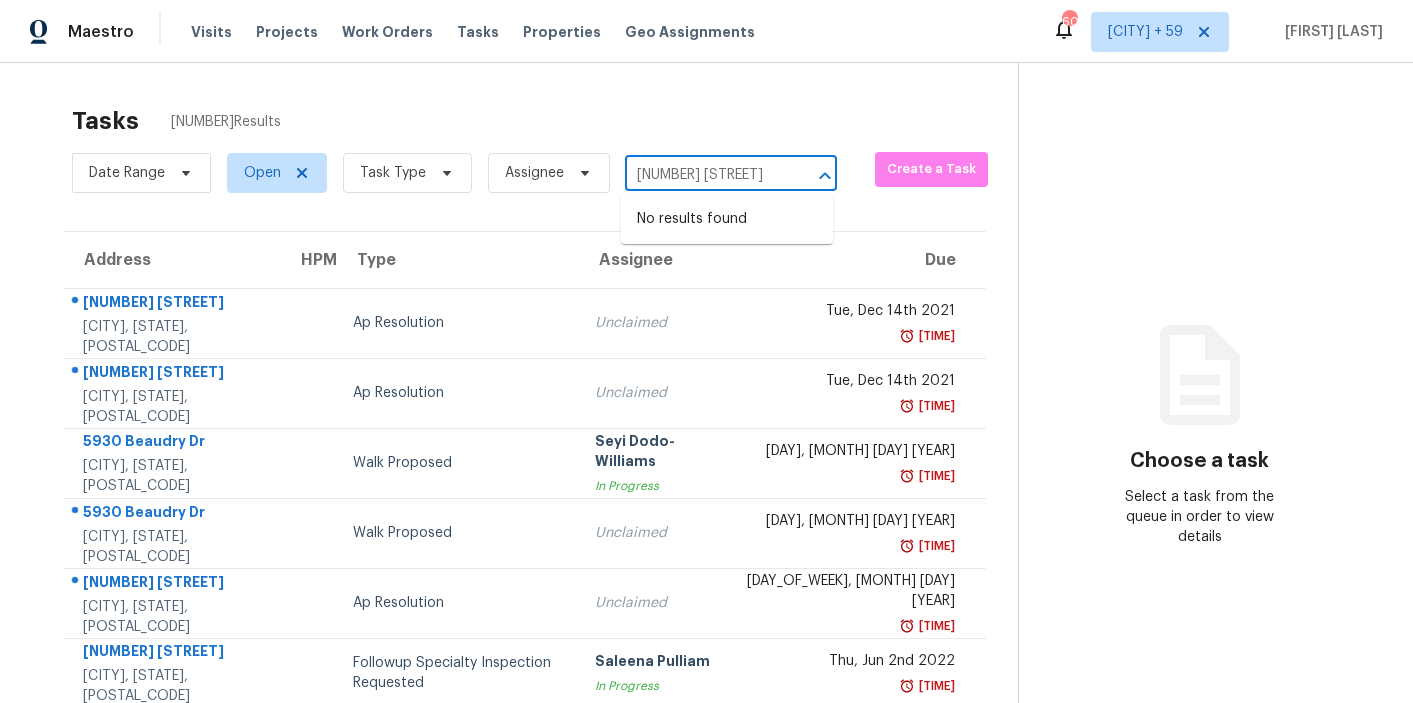 type on "[NUMBER] [STREET]" 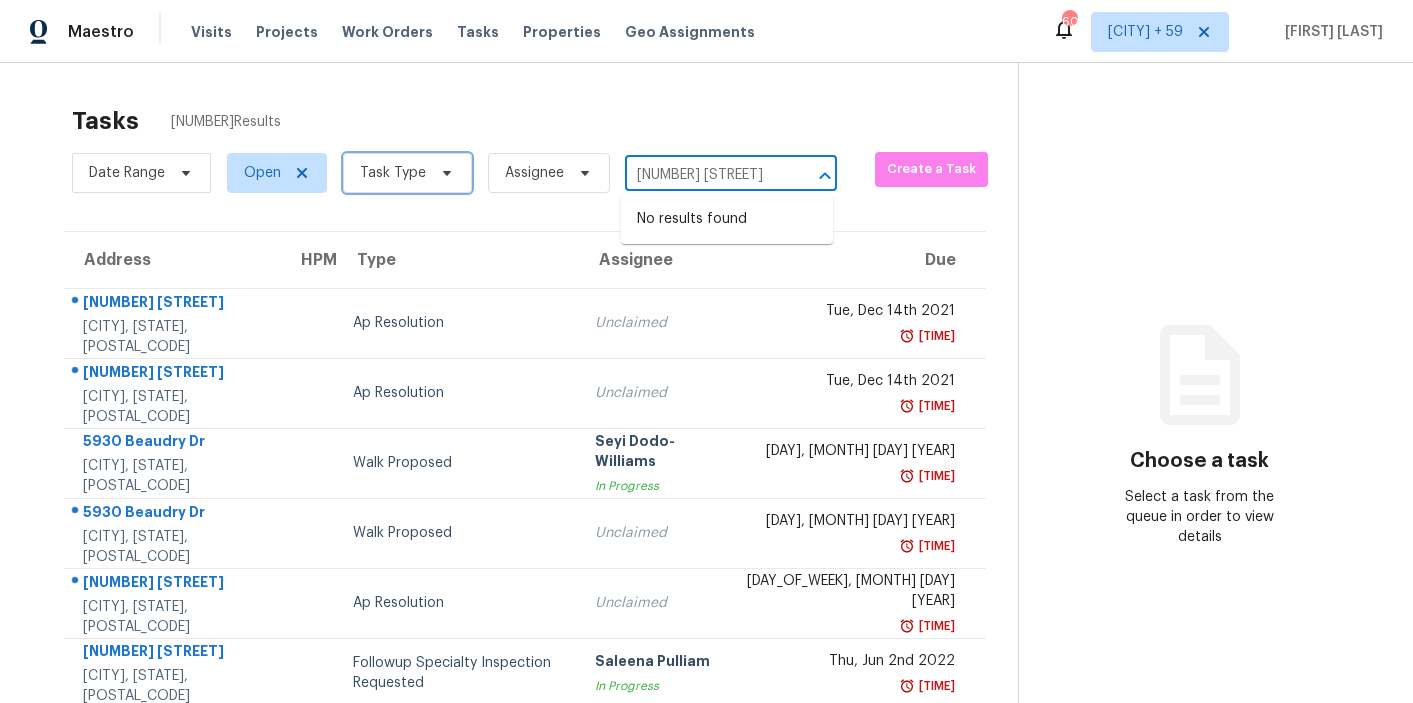 type 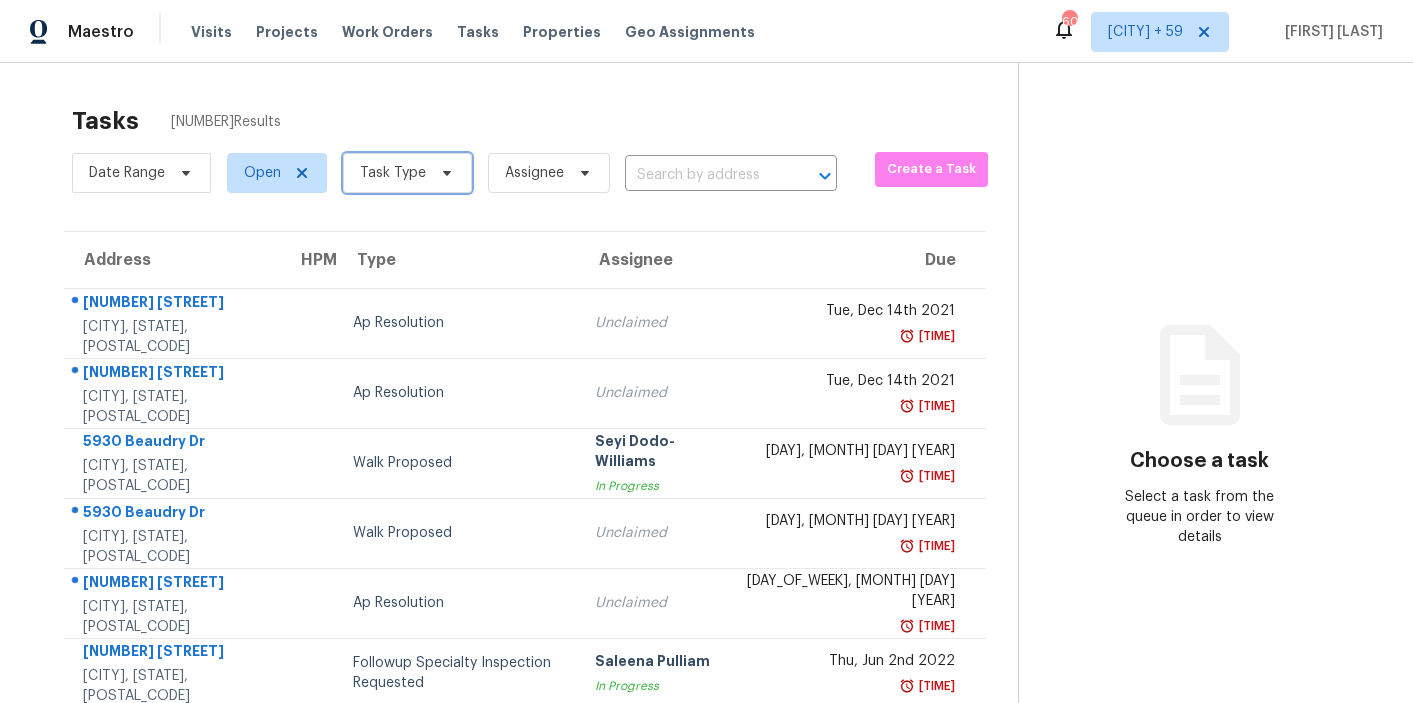 click on "Task Type" at bounding box center (393, 173) 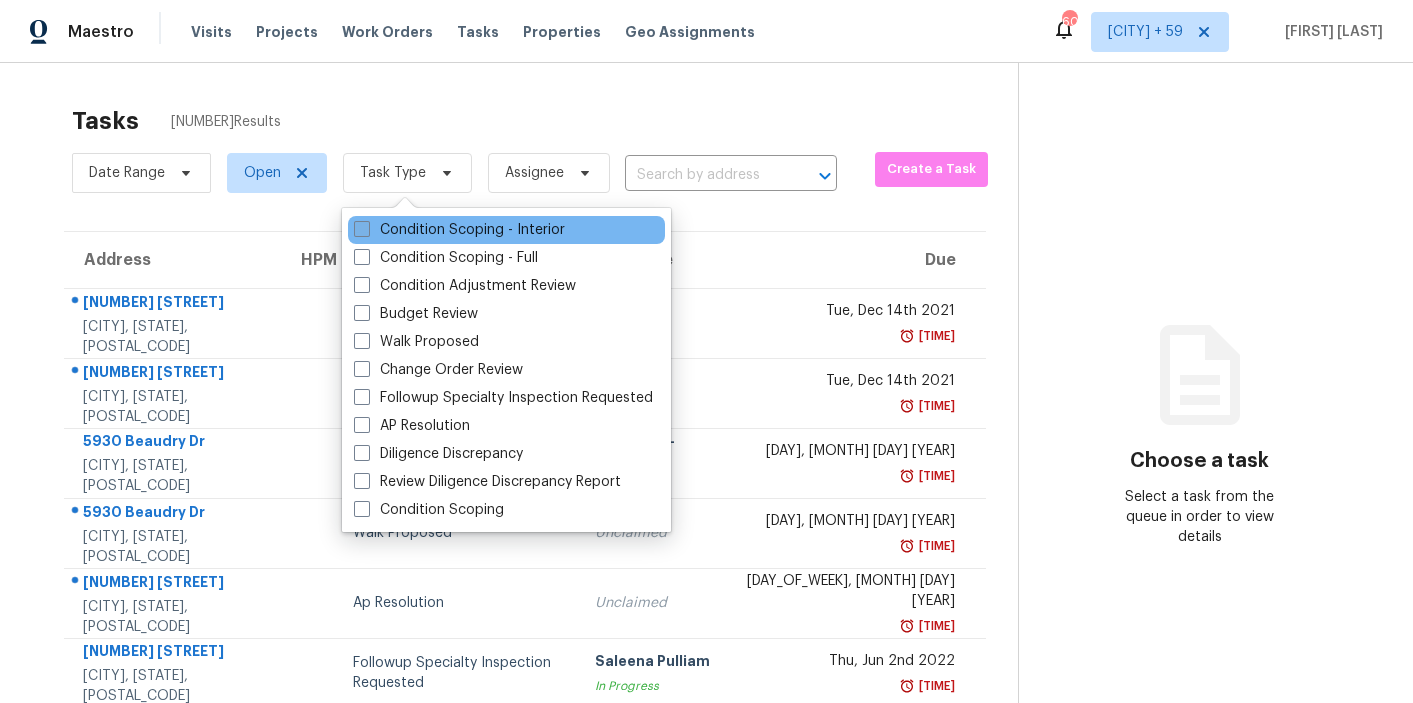 click on "Condition Scoping - Interior" at bounding box center (459, 230) 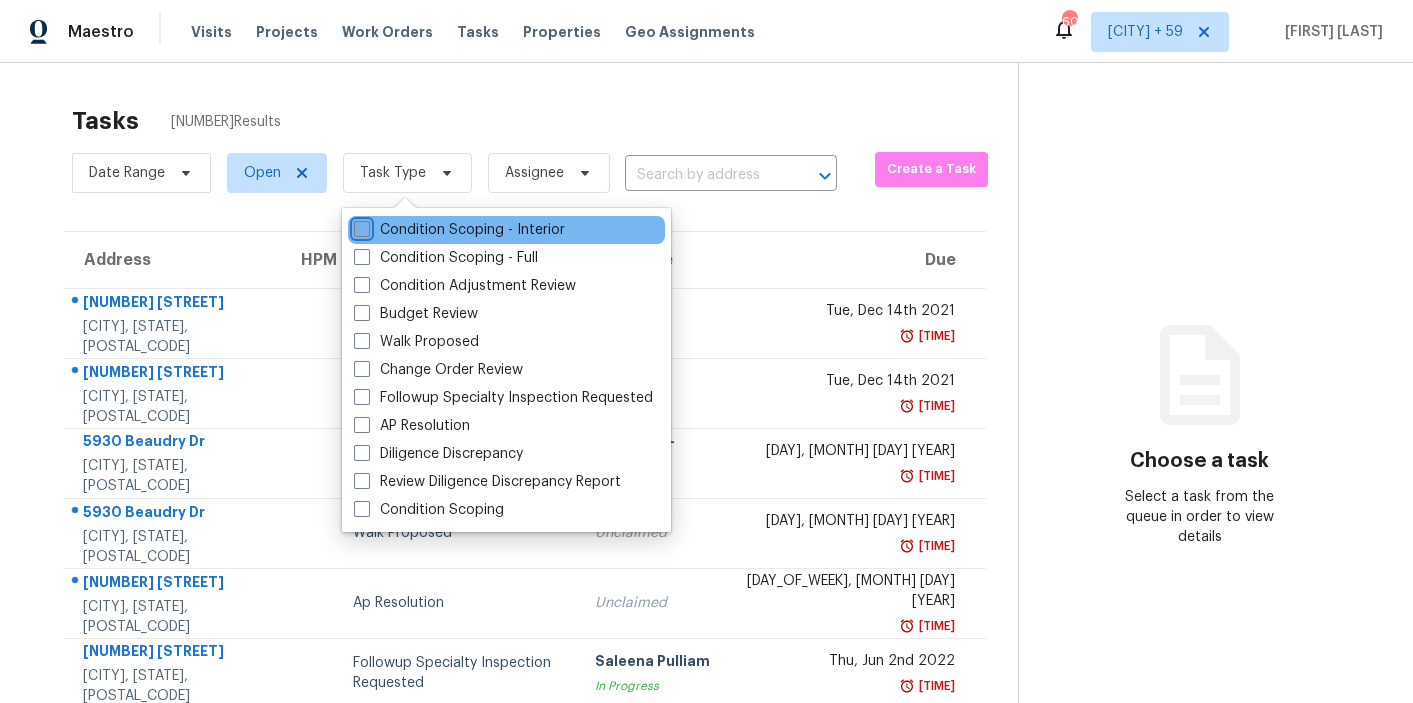 click on "Condition Scoping - Interior" at bounding box center (360, 226) 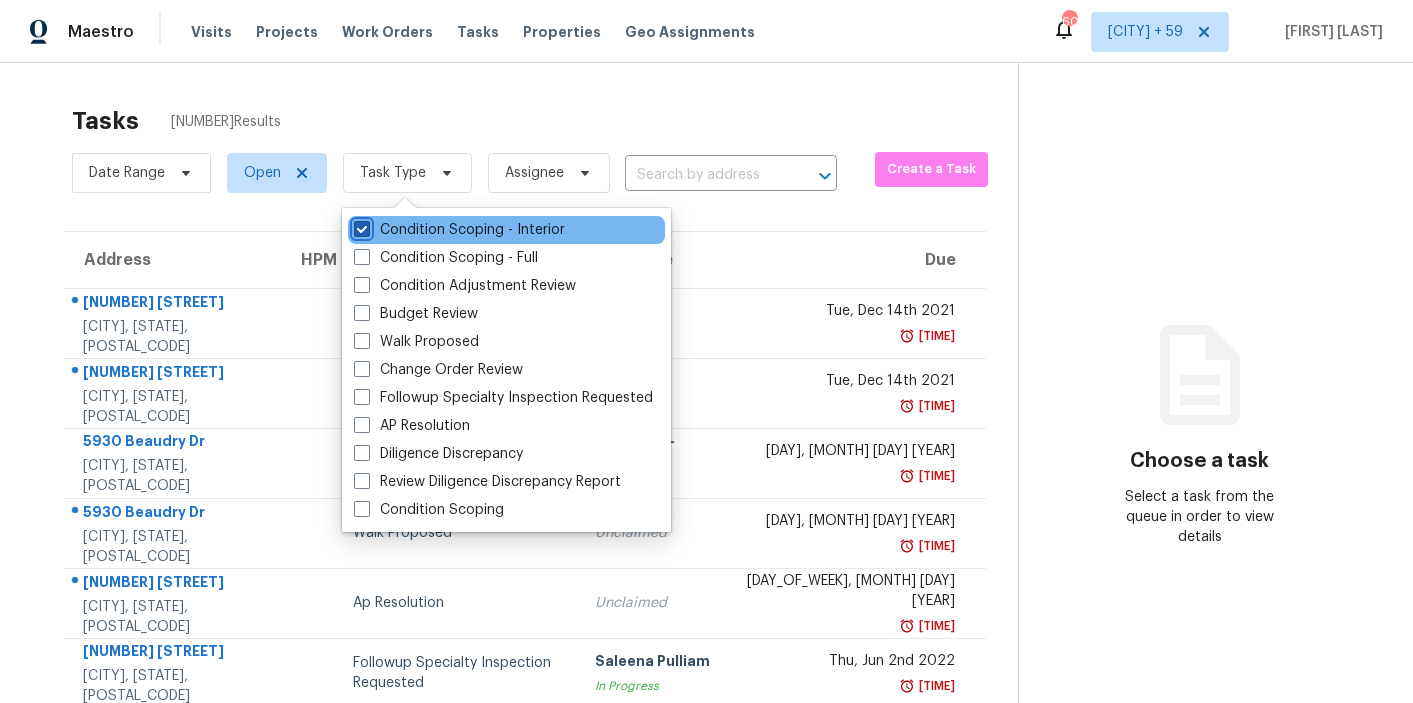 checkbox on "true" 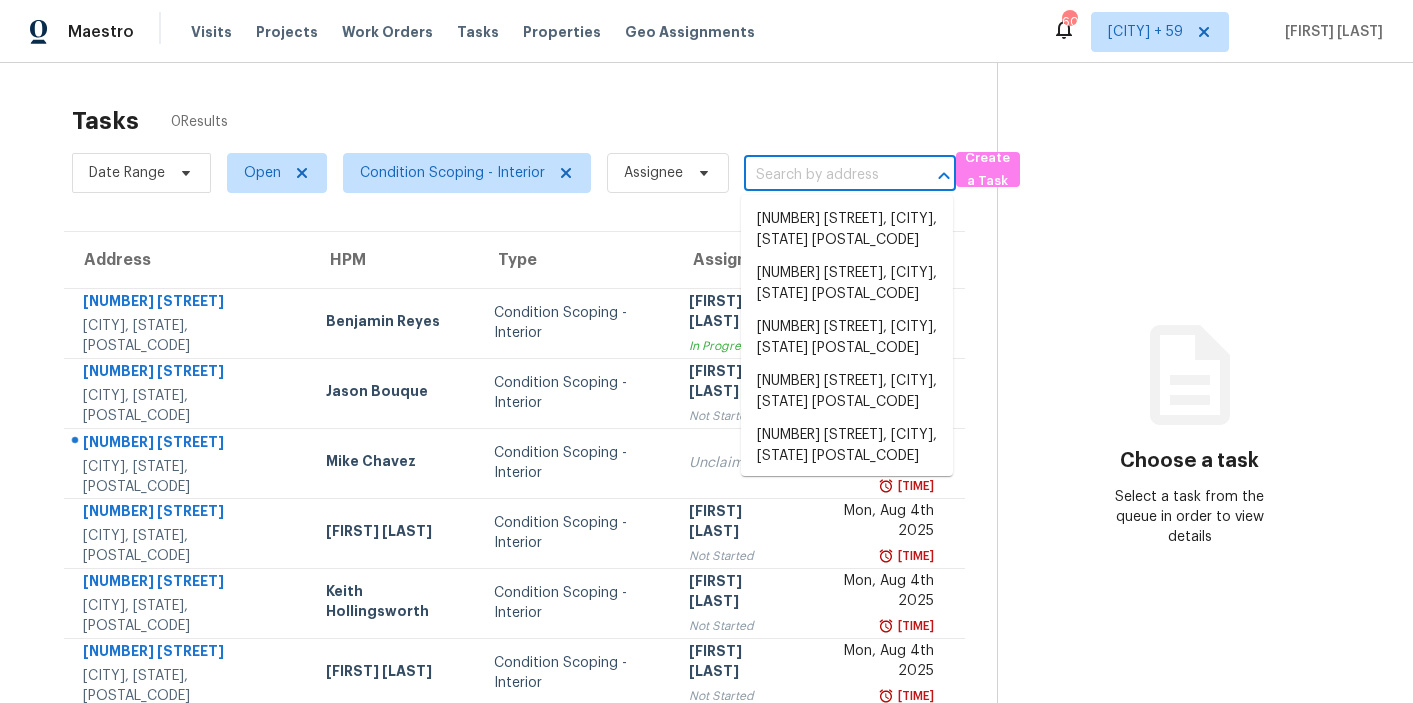 click at bounding box center [822, 175] 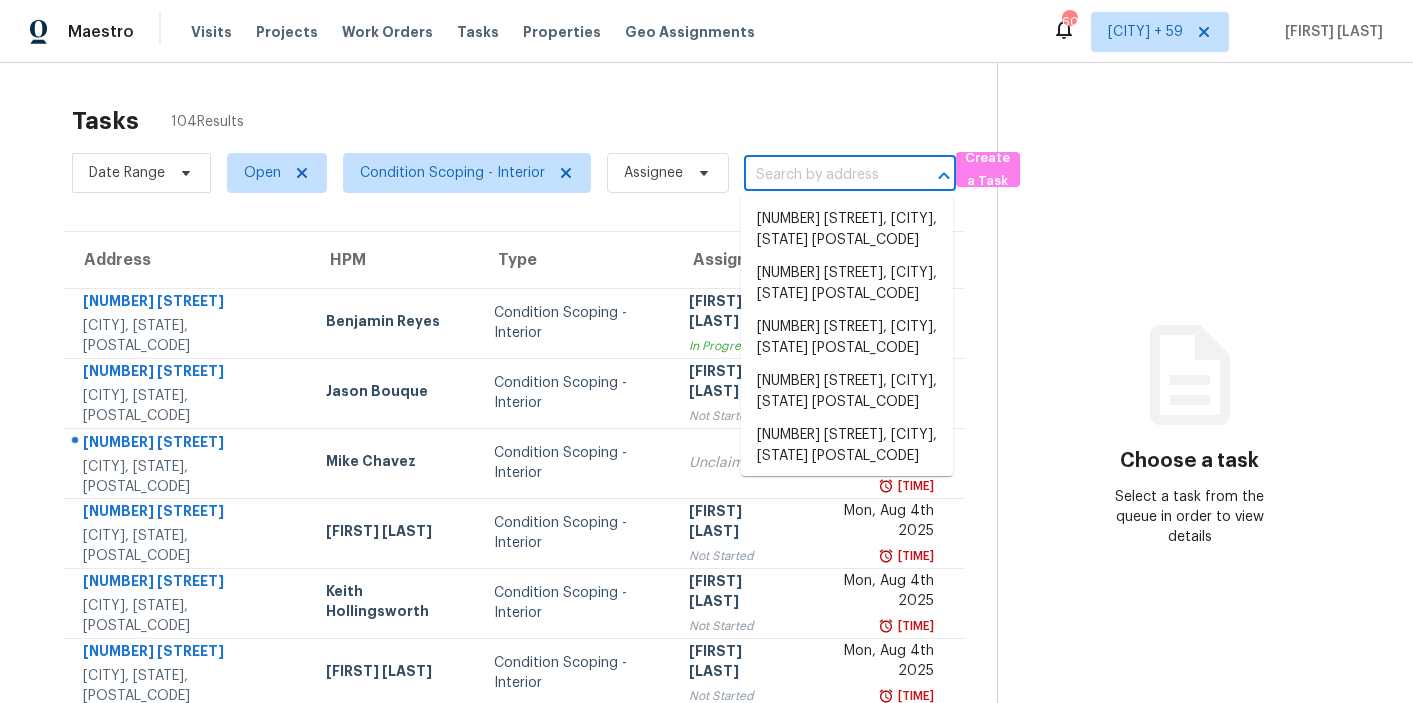 paste on "[NUMBER] [STREET] [CITY], [STATE], [POSTAL_CODE]" 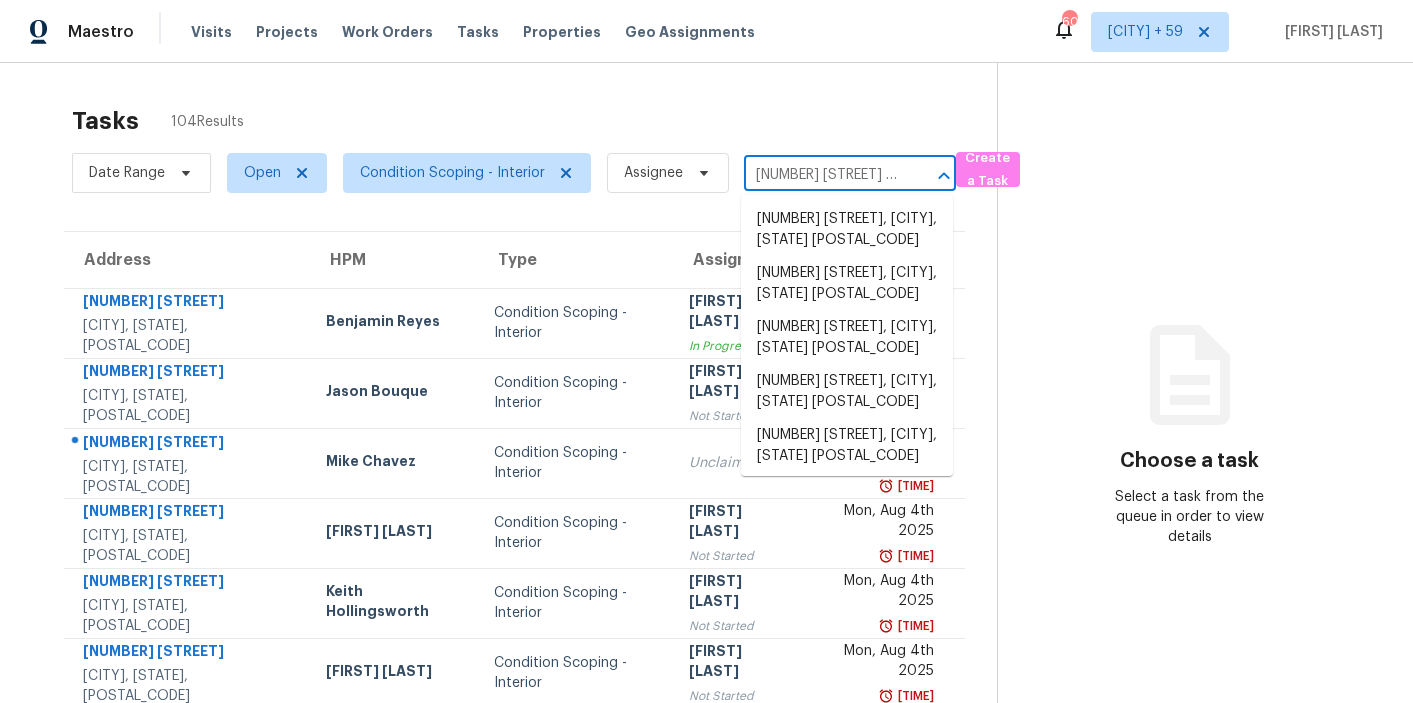 scroll, scrollTop: 0, scrollLeft: 144, axis: horizontal 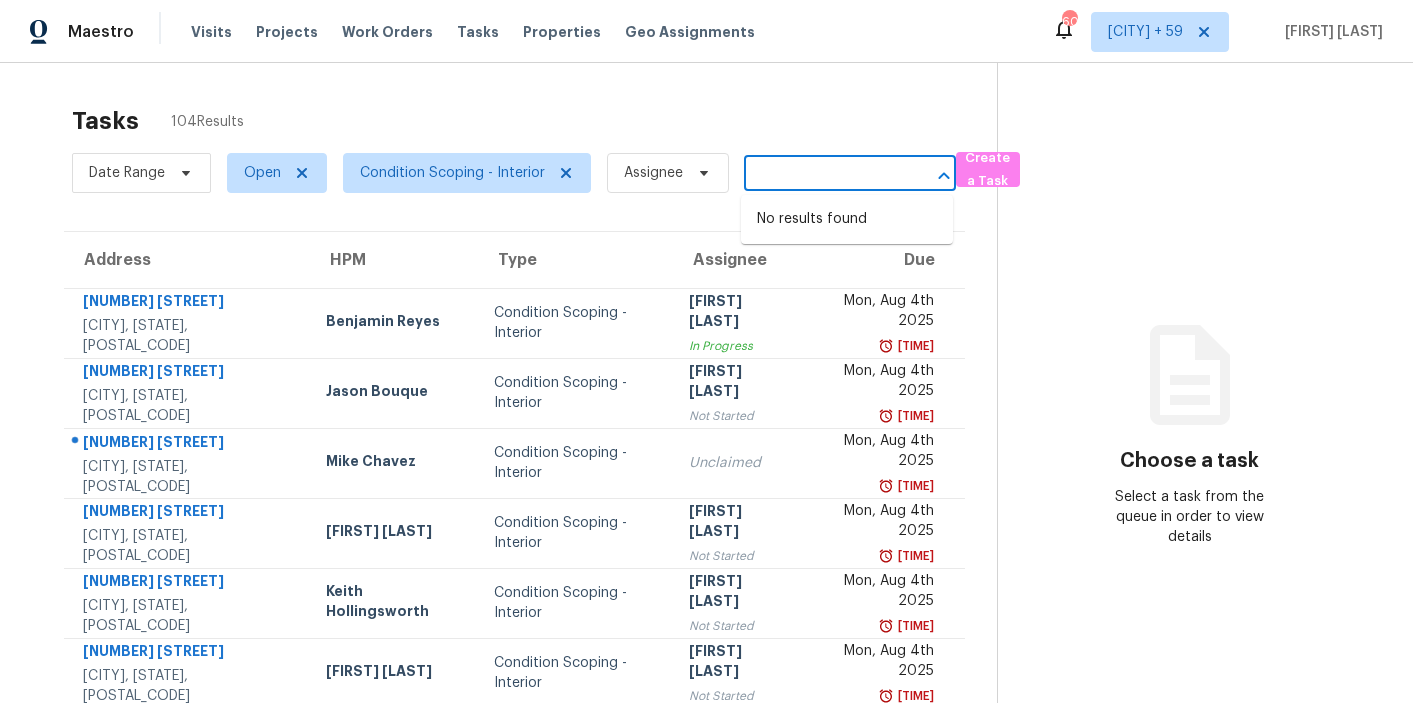 drag, startPoint x: 778, startPoint y: 177, endPoint x: 910, endPoint y: 175, distance: 132.01515 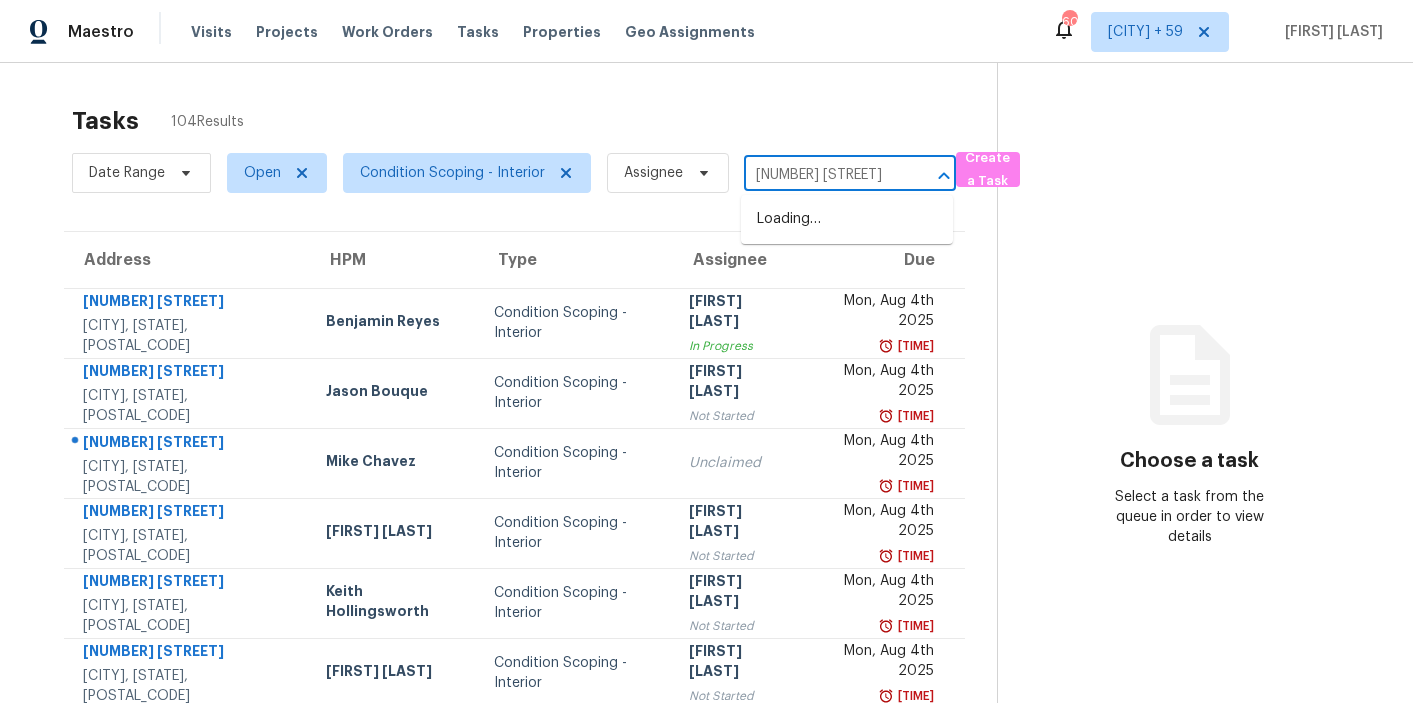 scroll, scrollTop: 0, scrollLeft: 0, axis: both 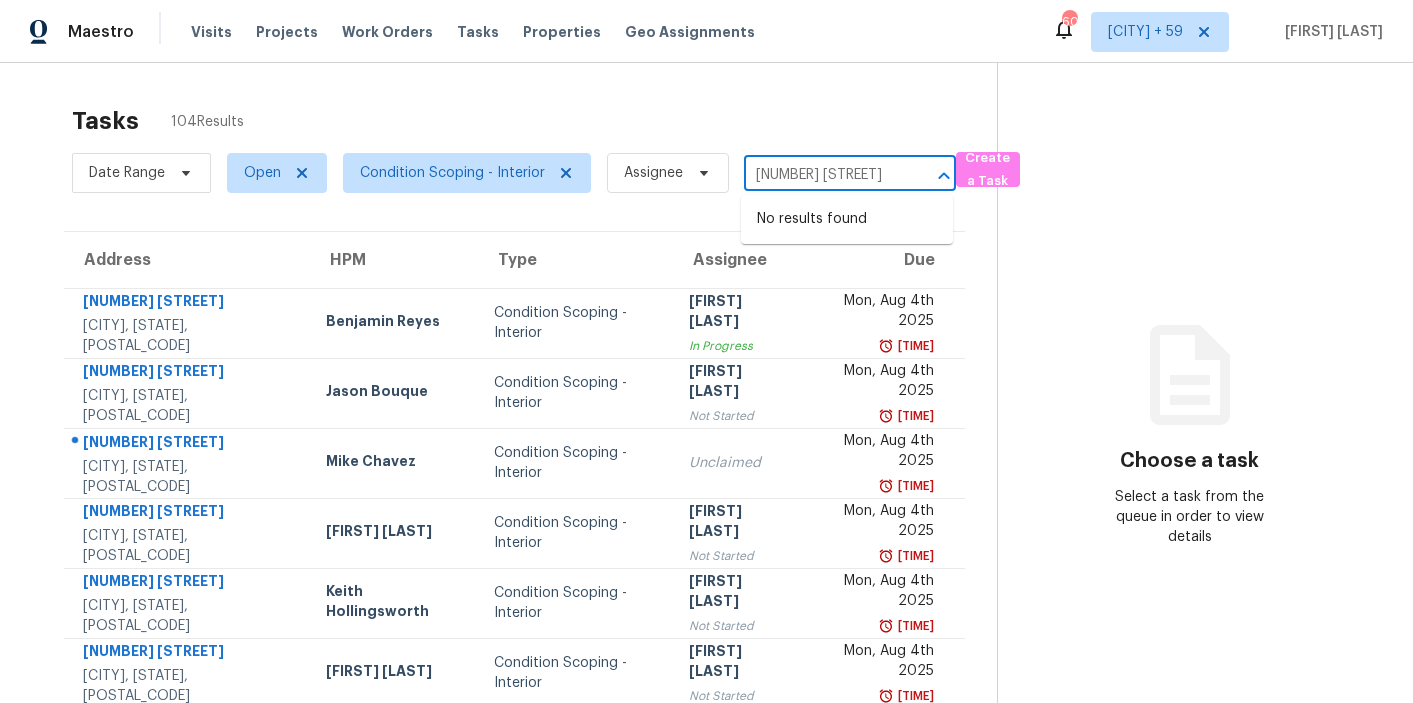 type on "[NUMBER] [STREET]" 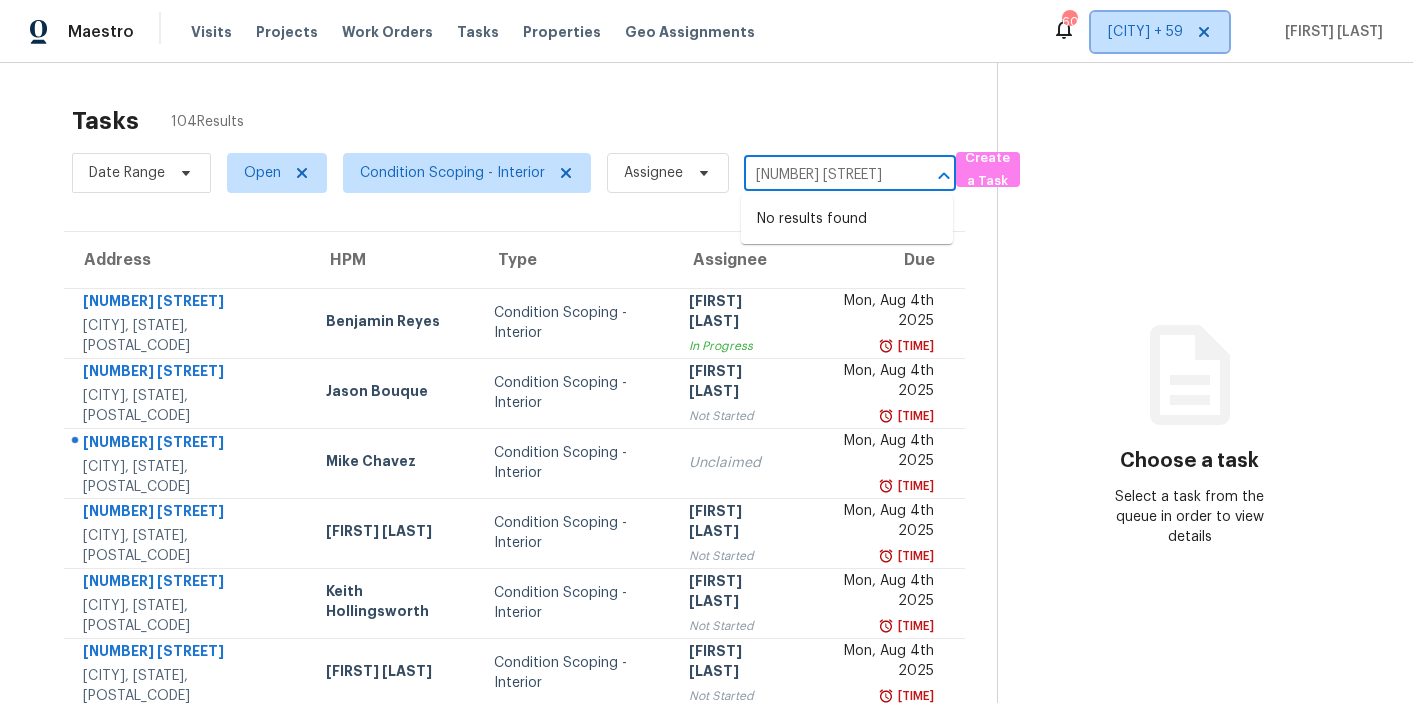 type 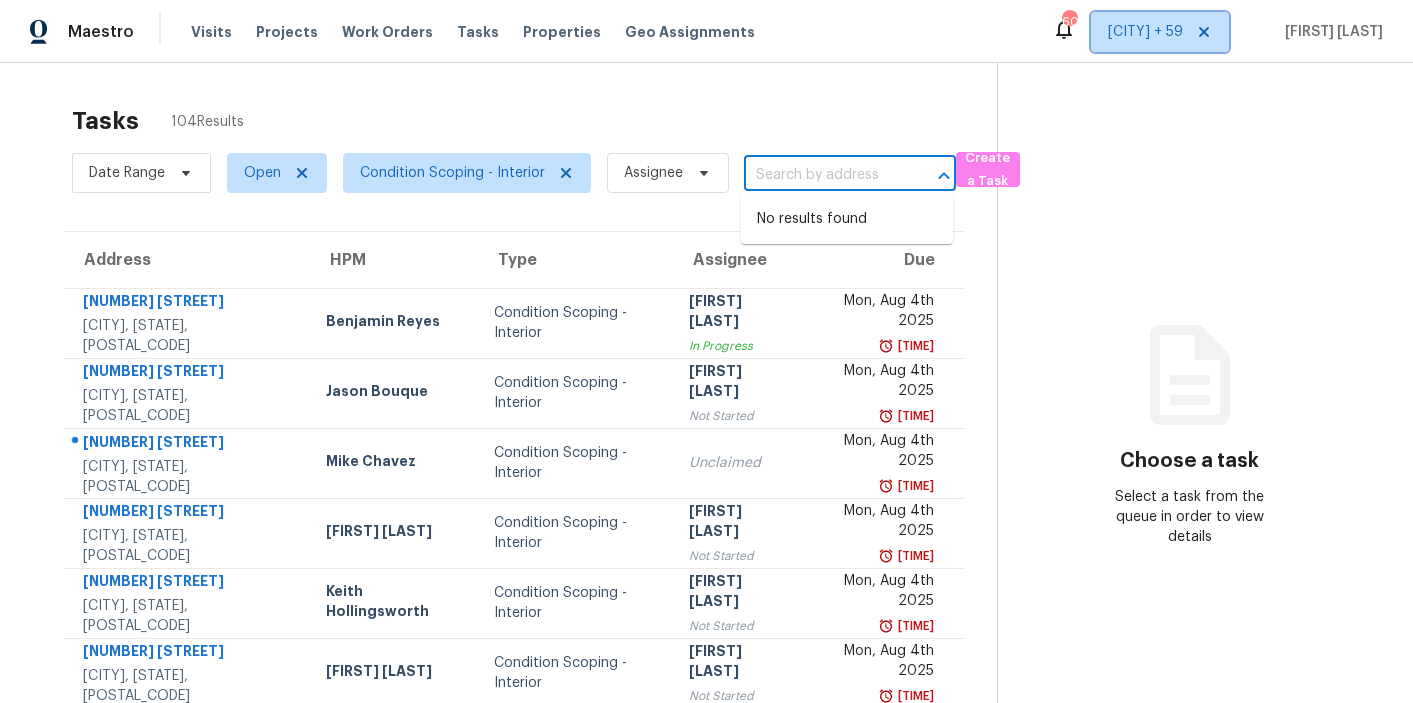 click on "Dallas + 59" at bounding box center [1145, 32] 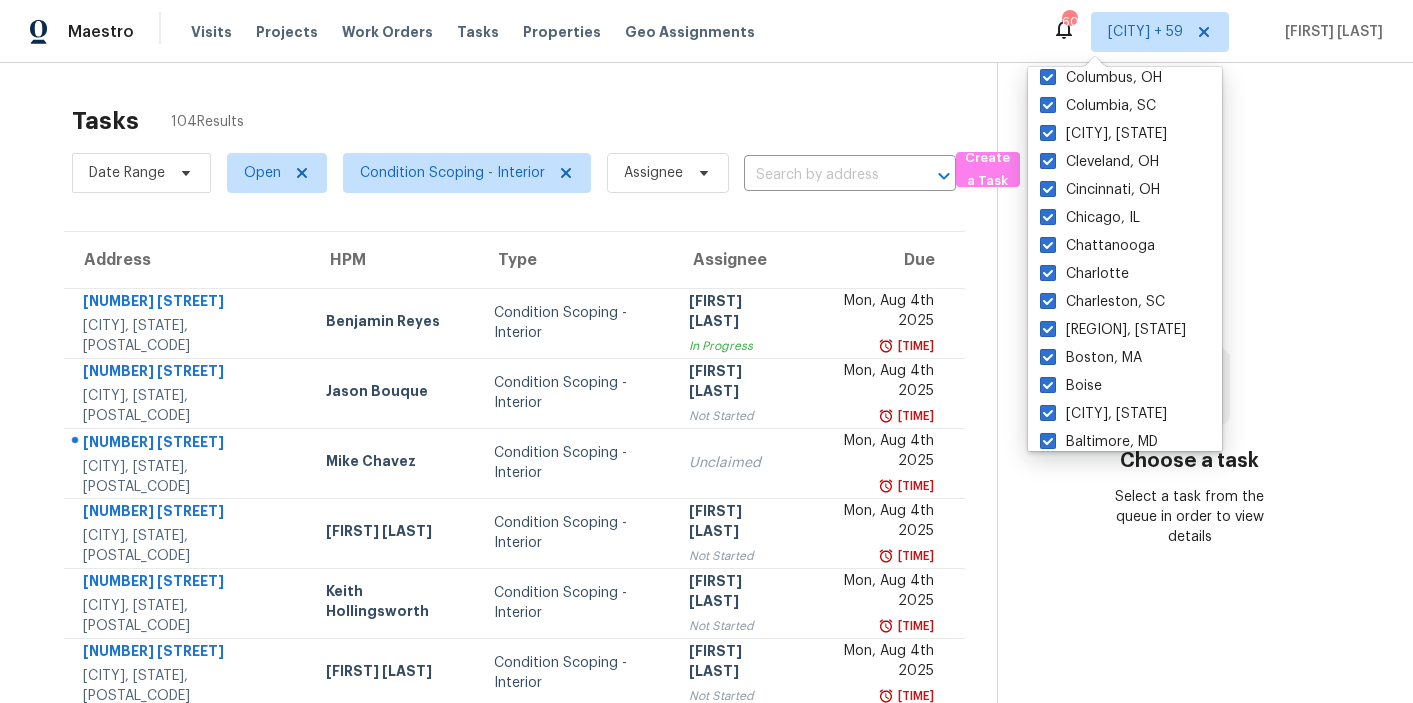 scroll, scrollTop: 1340, scrollLeft: 0, axis: vertical 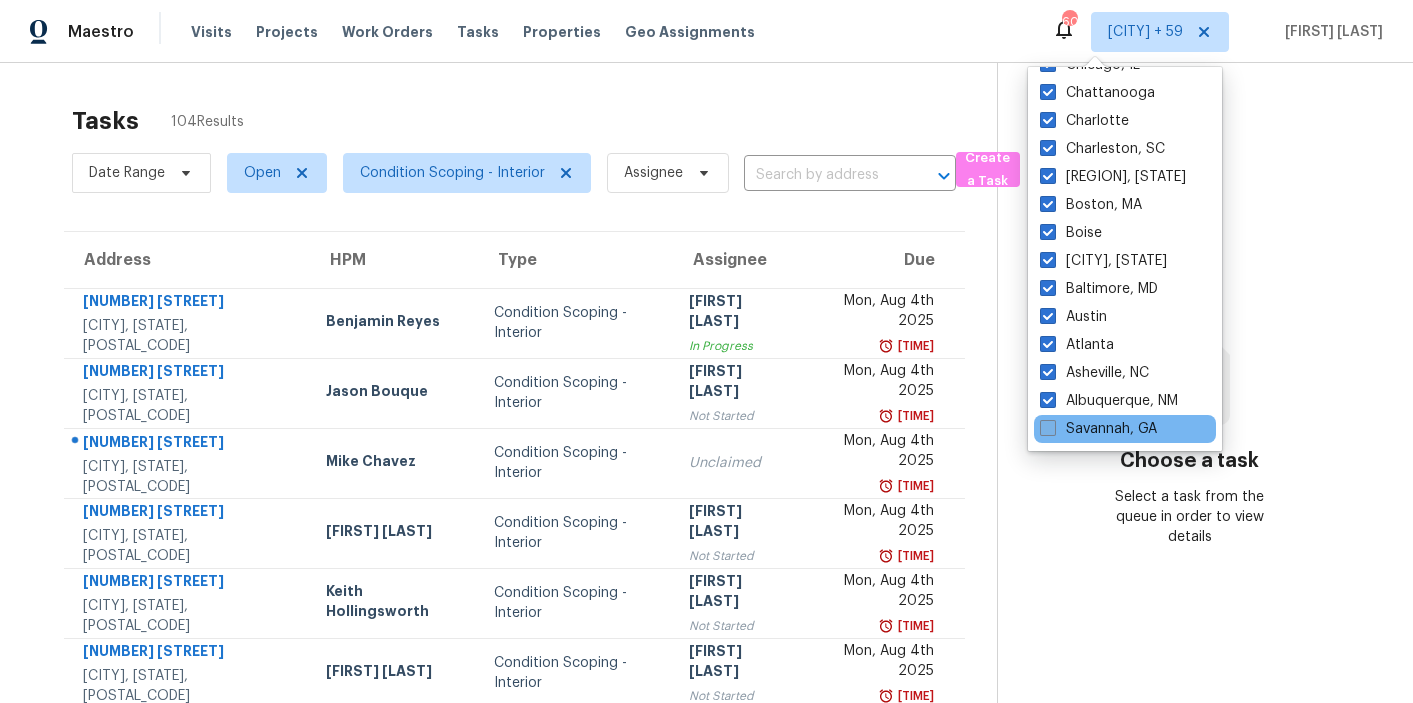 click at bounding box center [1048, 428] 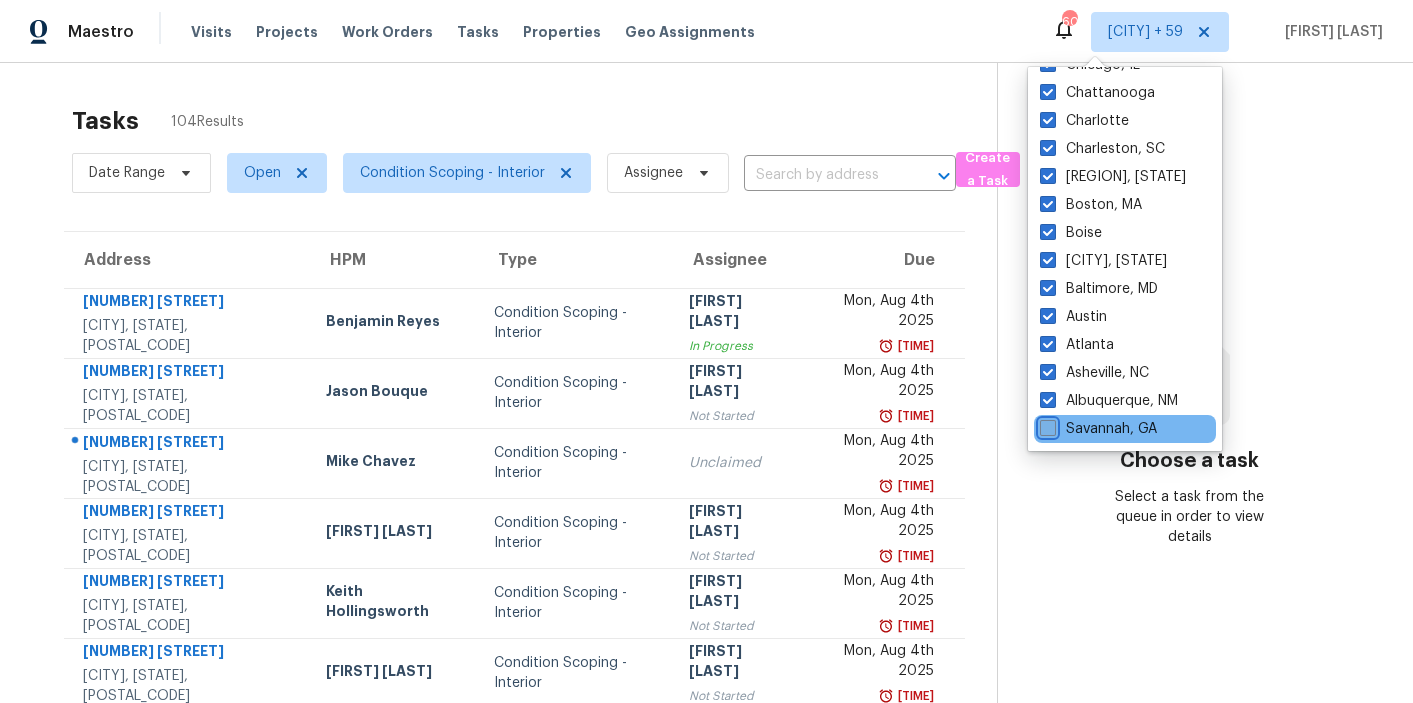 click on "Savannah, GA" at bounding box center (1046, 425) 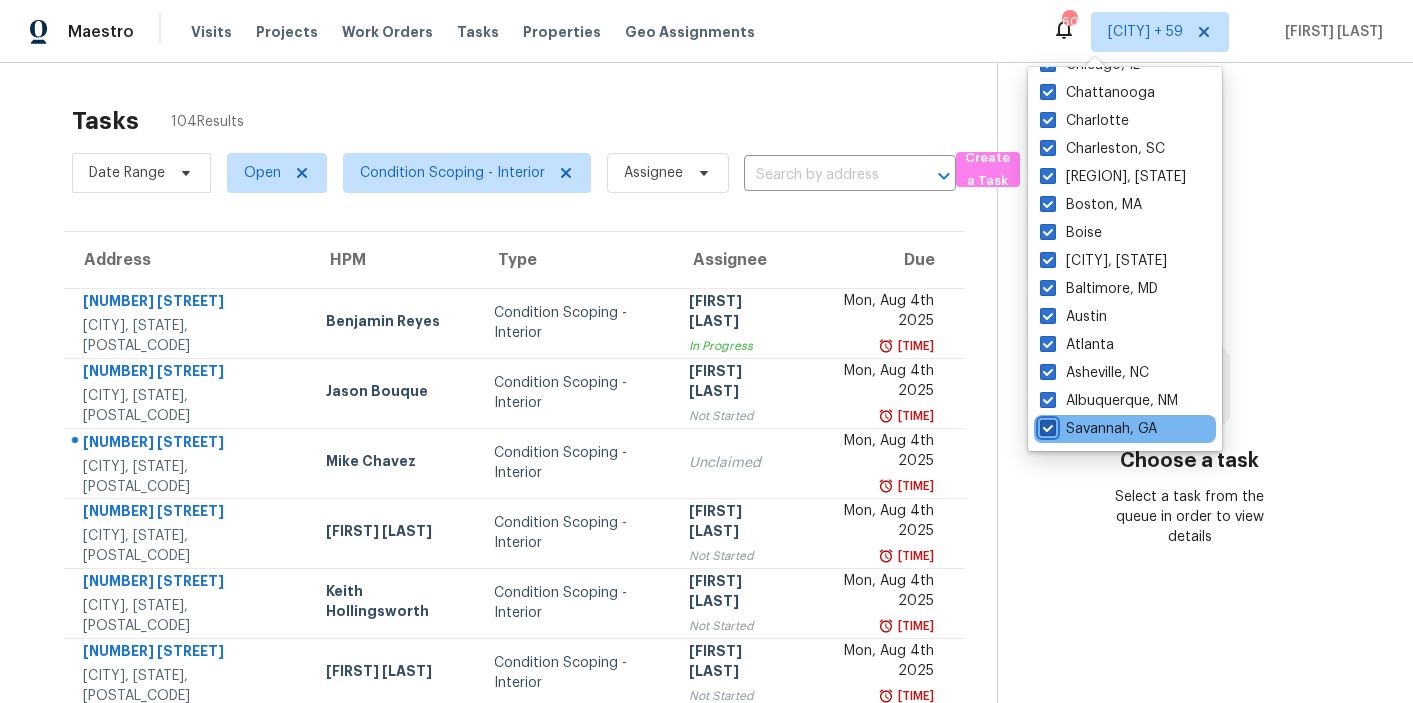 checkbox on "true" 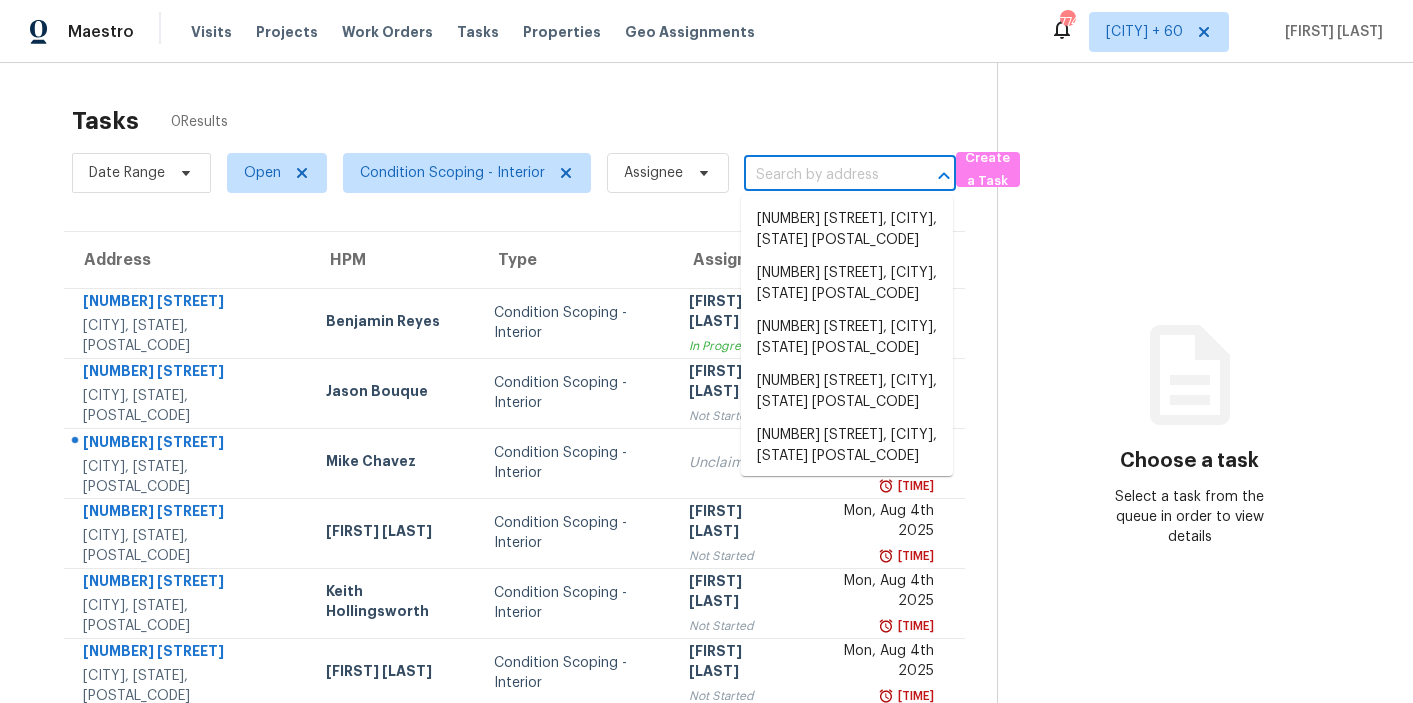 click at bounding box center [822, 175] 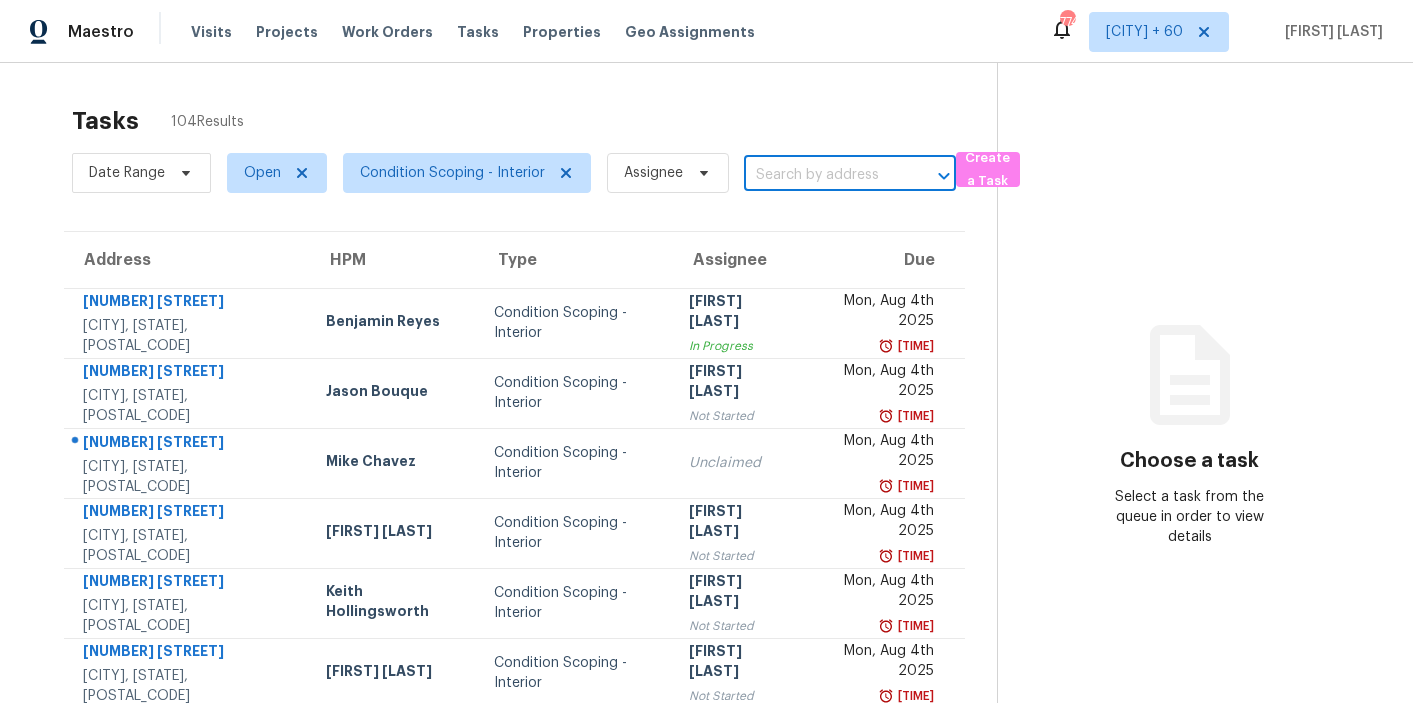 click at bounding box center [822, 175] 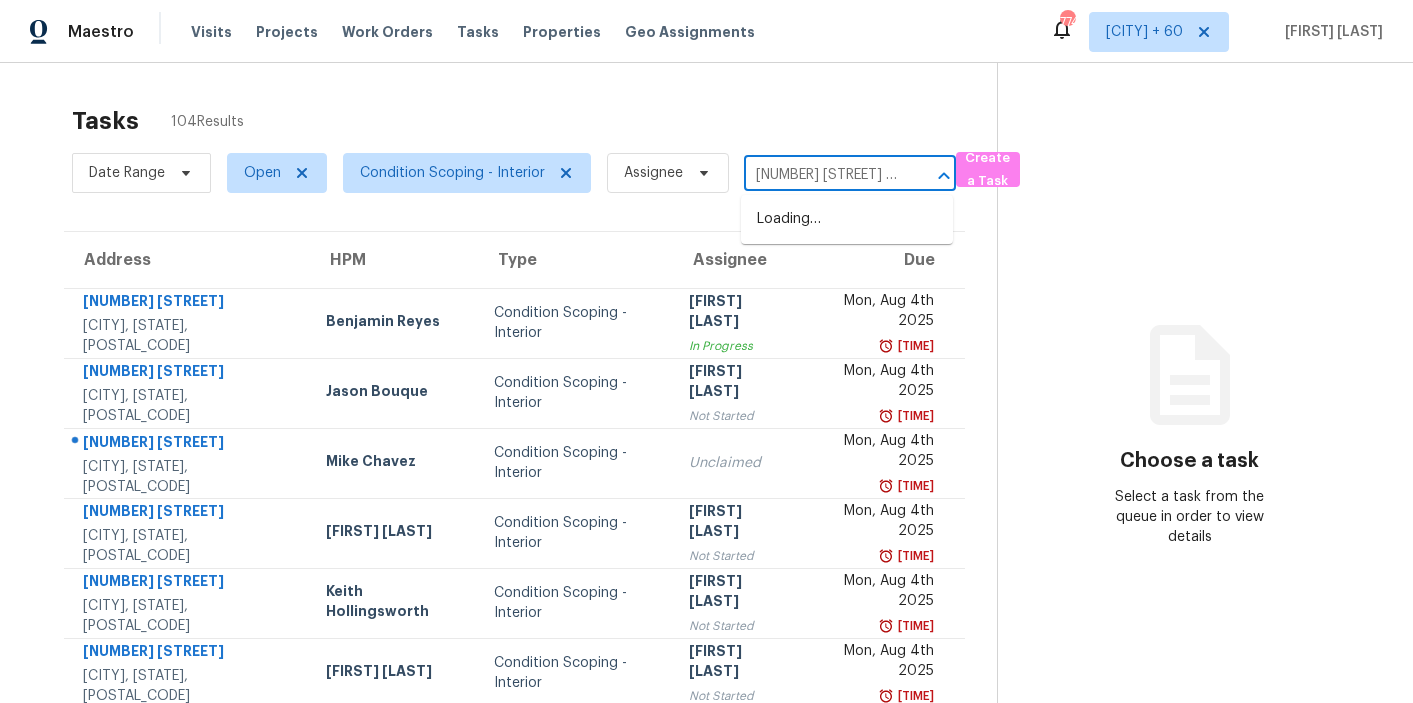scroll, scrollTop: 0, scrollLeft: 144, axis: horizontal 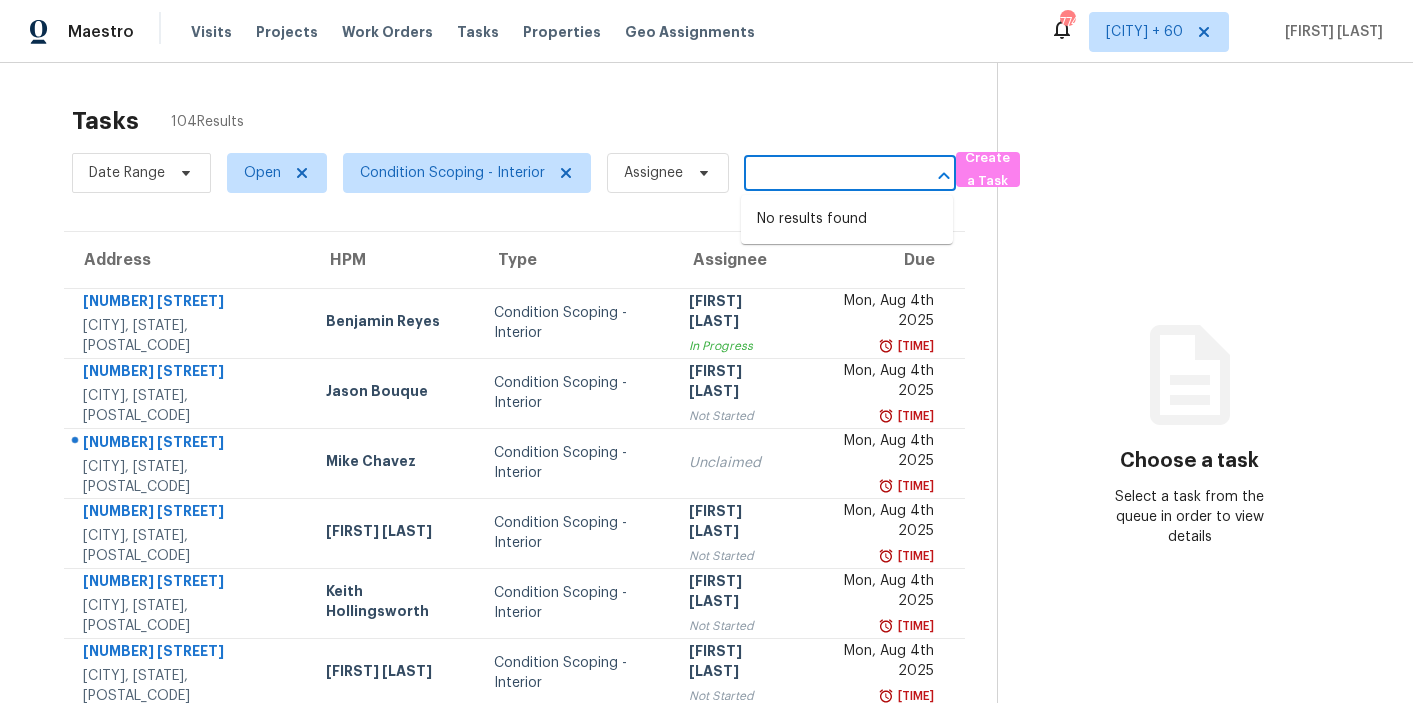 drag, startPoint x: 809, startPoint y: 183, endPoint x: 601, endPoint y: 182, distance: 208.00241 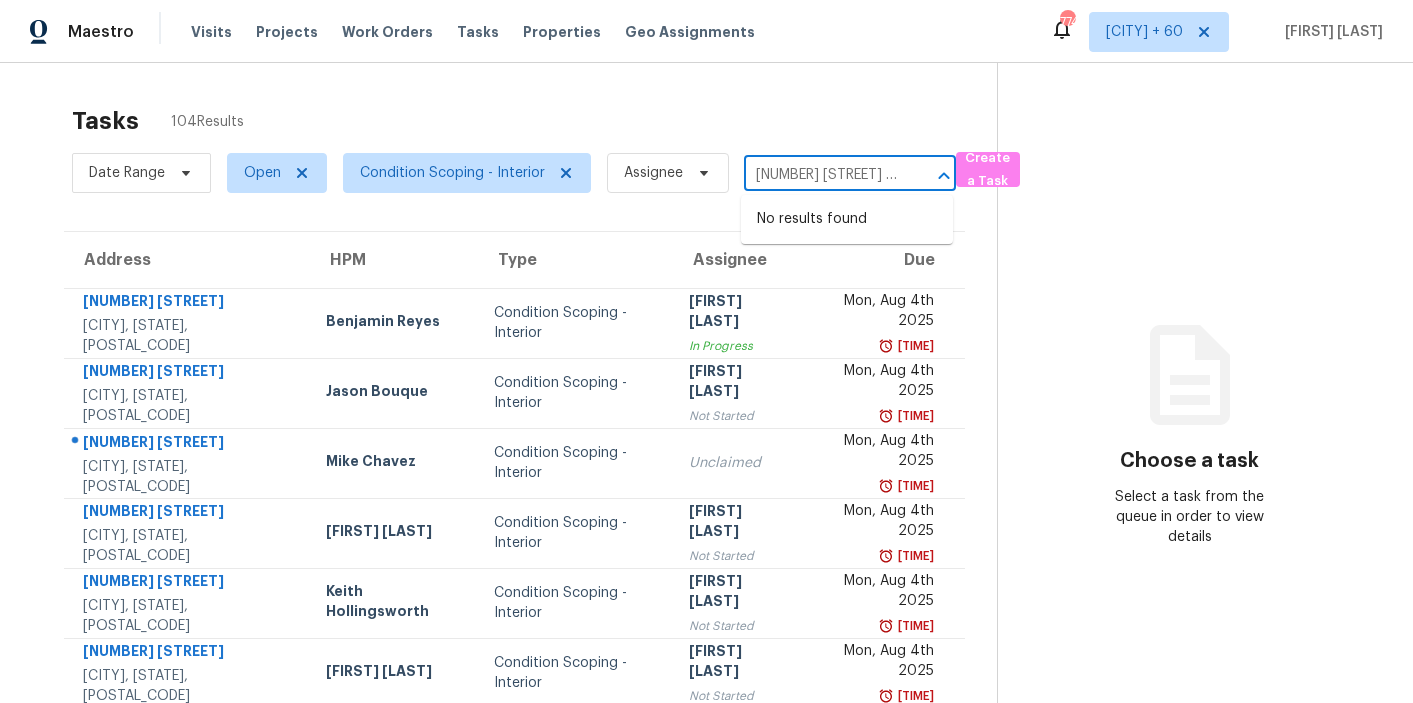 drag, startPoint x: 780, startPoint y: 179, endPoint x: 599, endPoint y: 176, distance: 181.02486 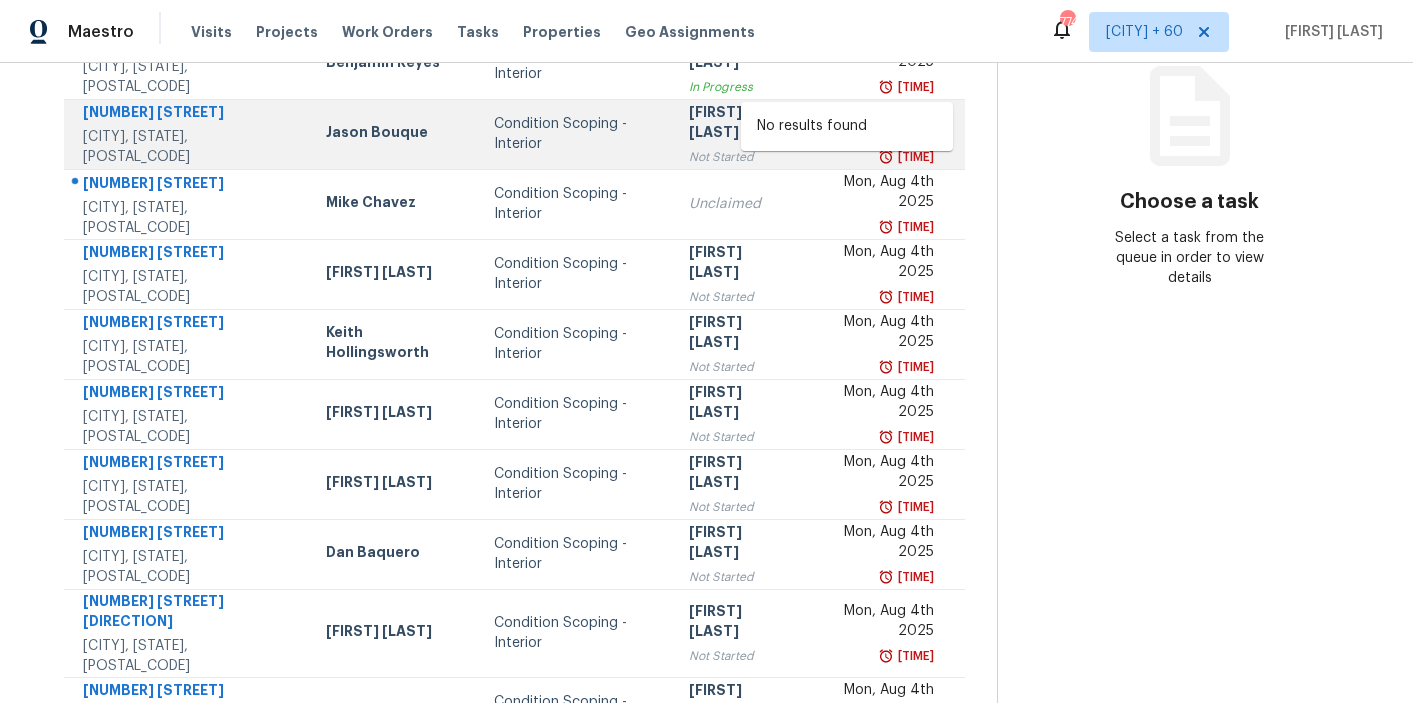 scroll, scrollTop: 320, scrollLeft: 0, axis: vertical 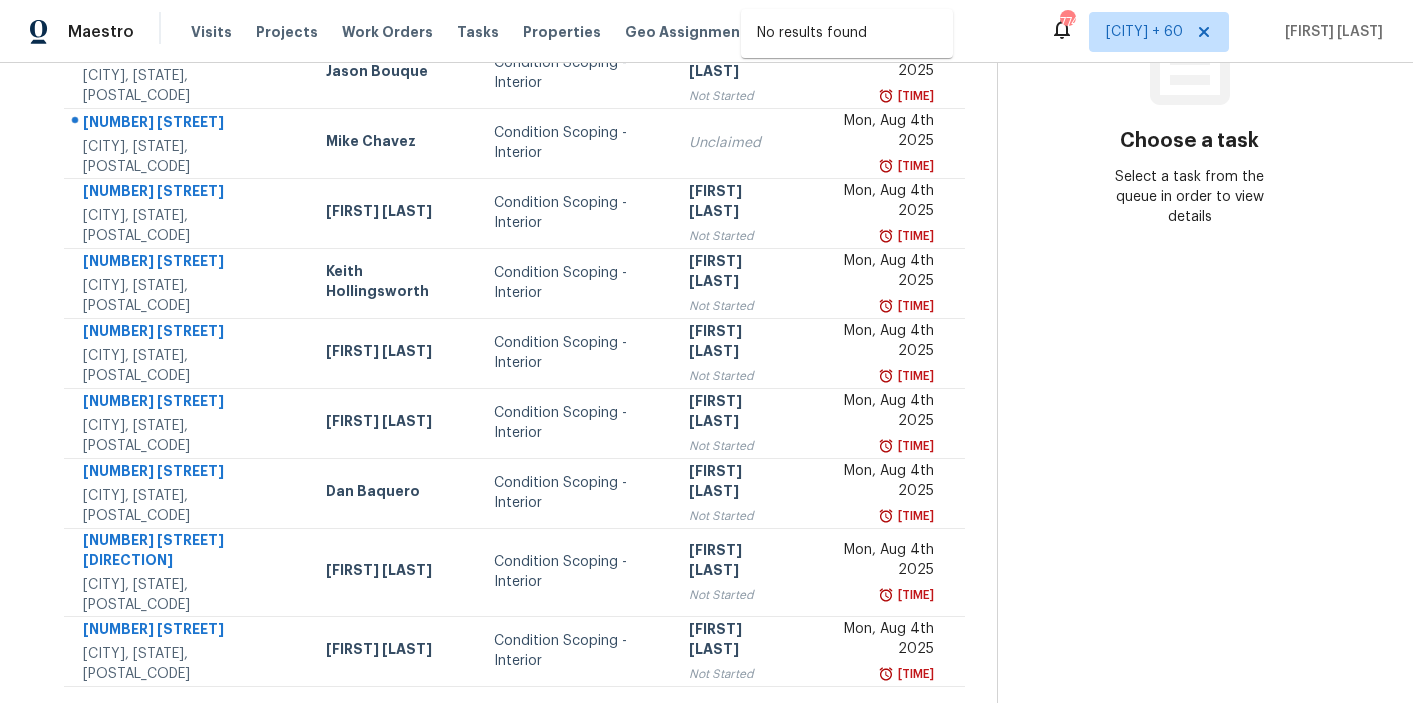 type on "12006 El Sendero St San Antonio, TX, 78233" 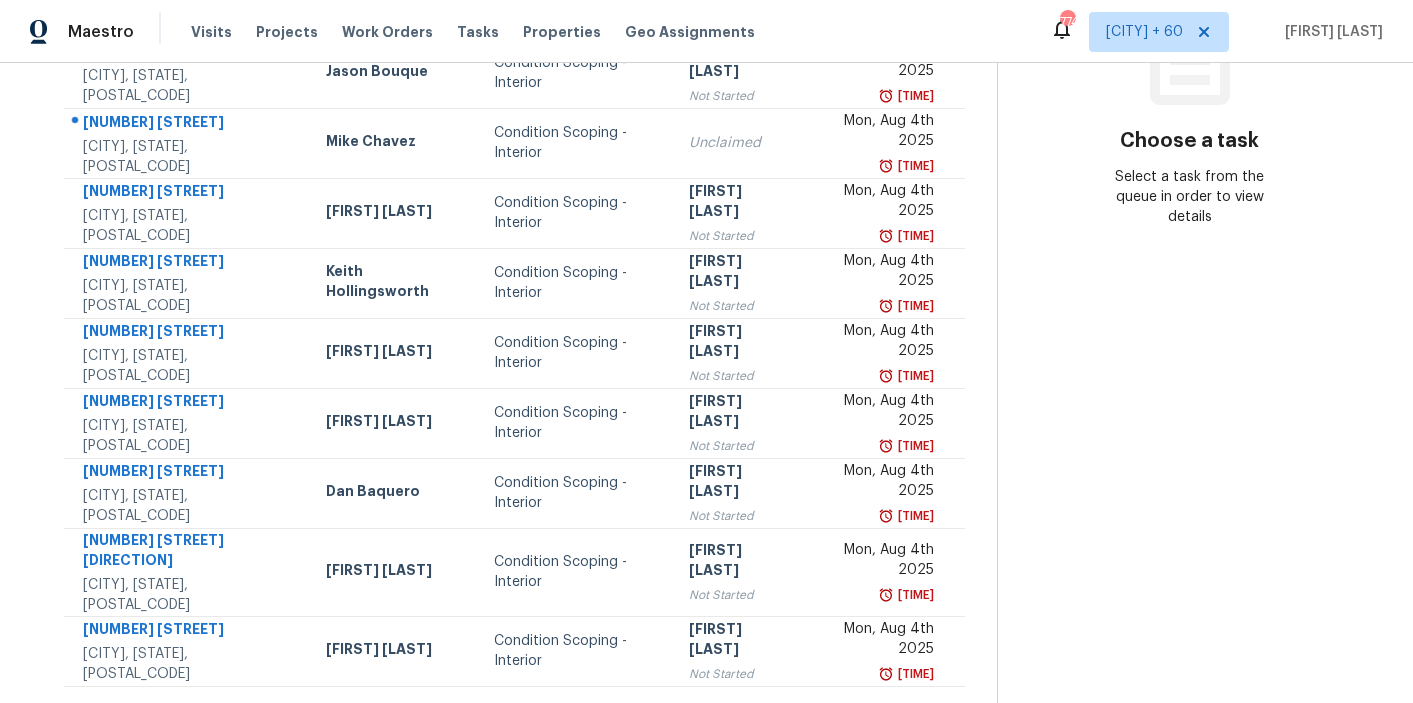 click 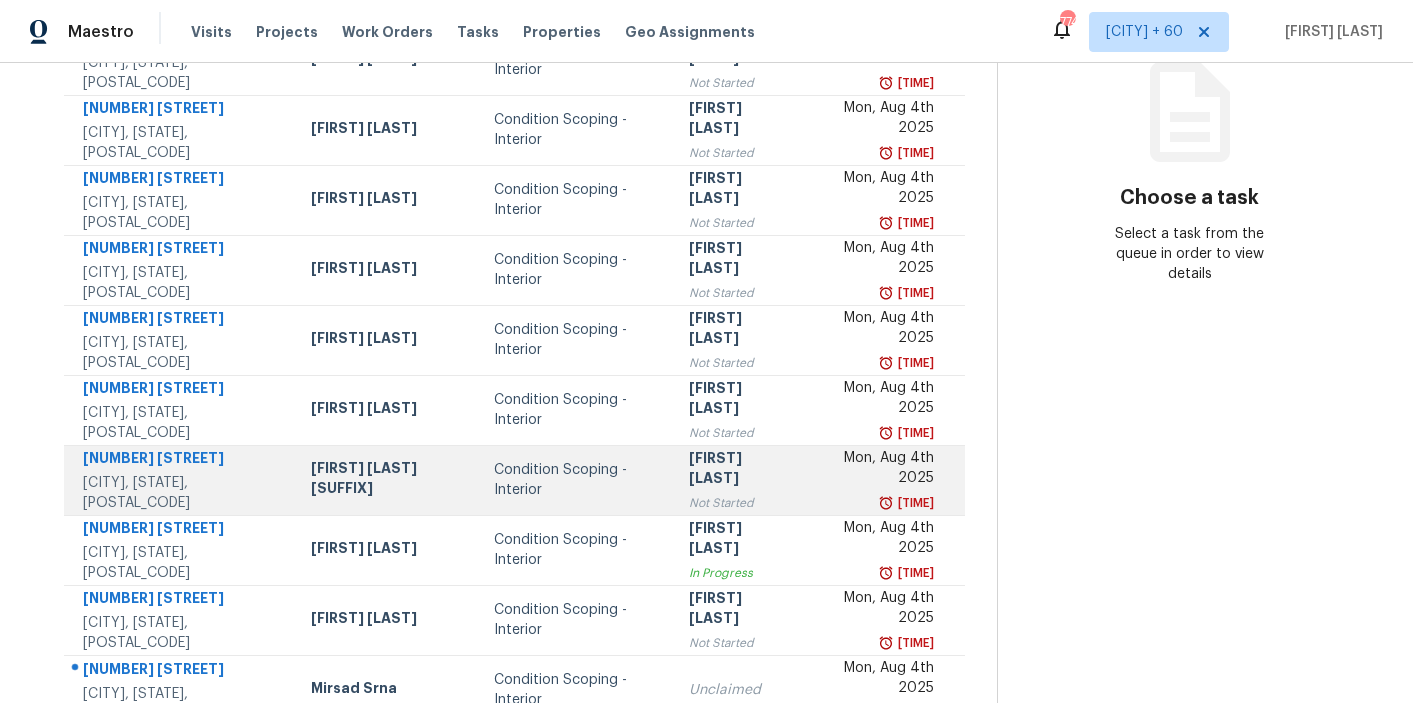 scroll, scrollTop: 338, scrollLeft: 0, axis: vertical 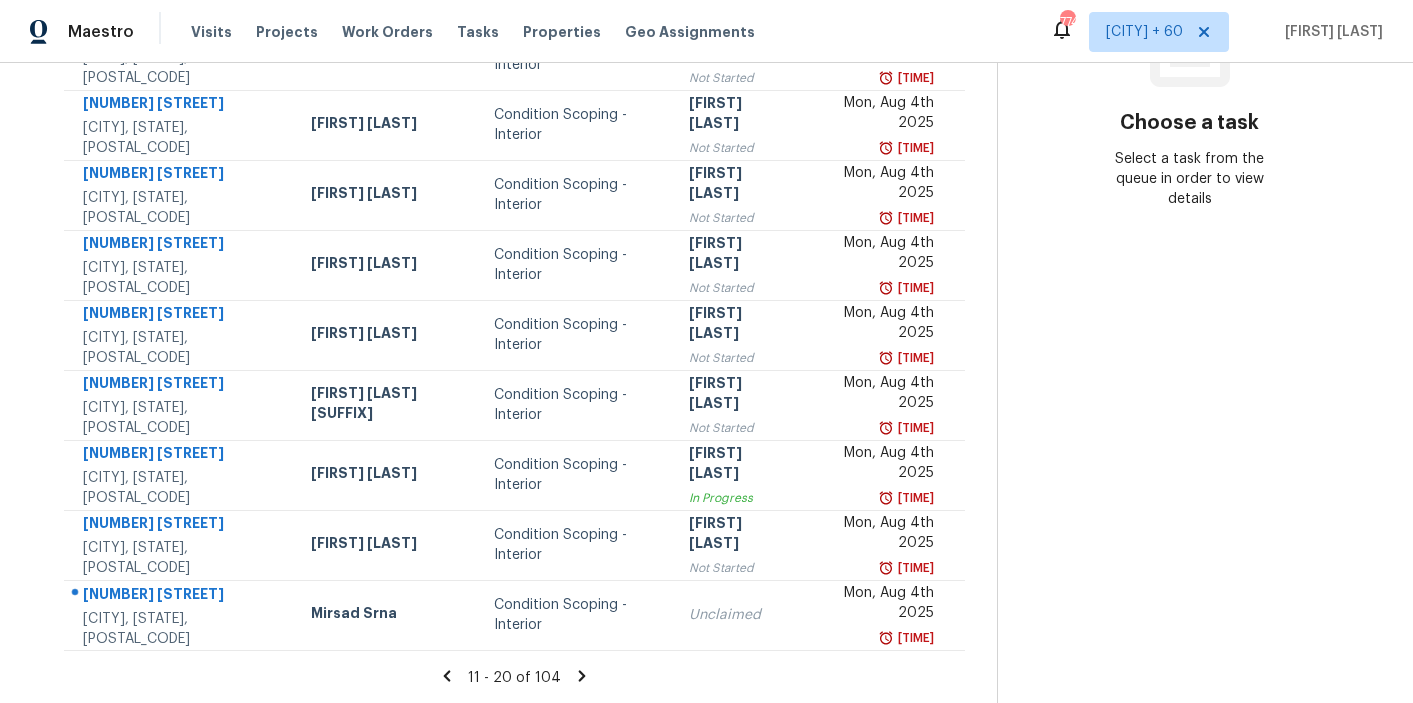 click 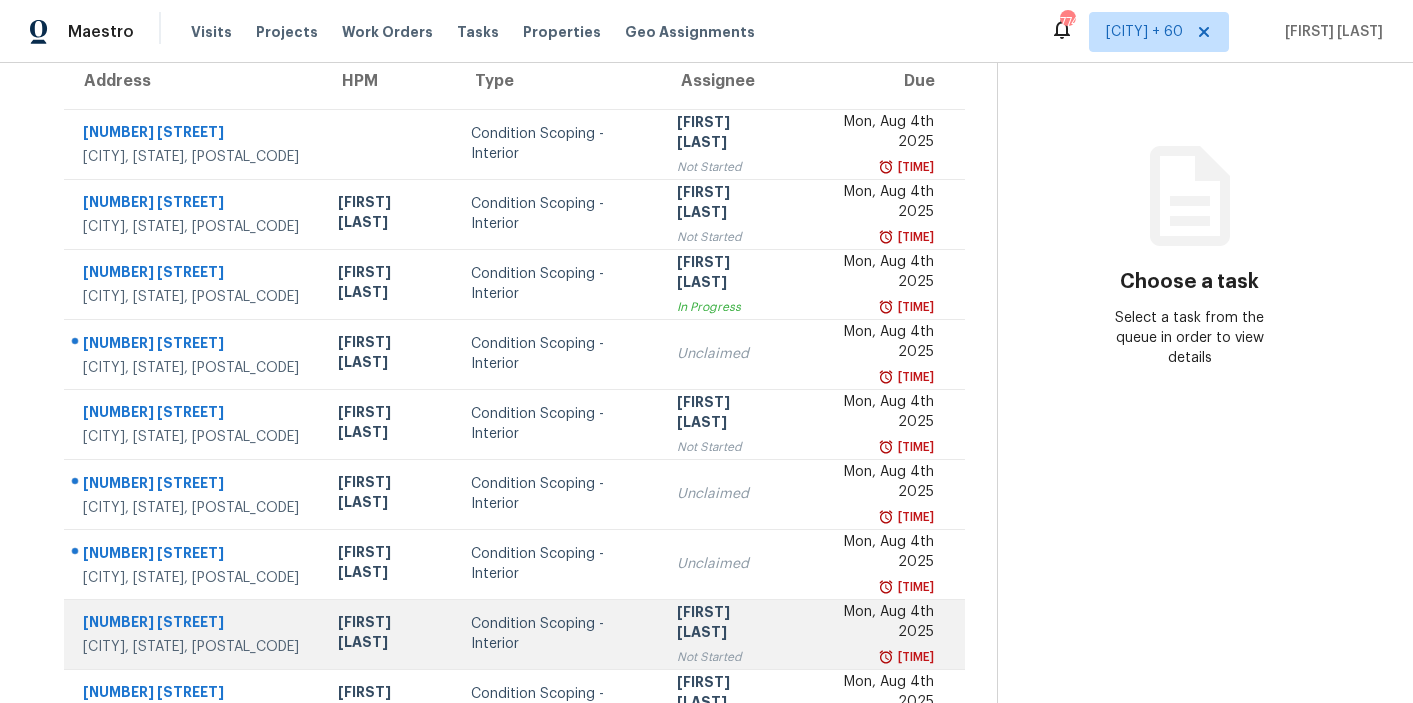 scroll, scrollTop: 338, scrollLeft: 0, axis: vertical 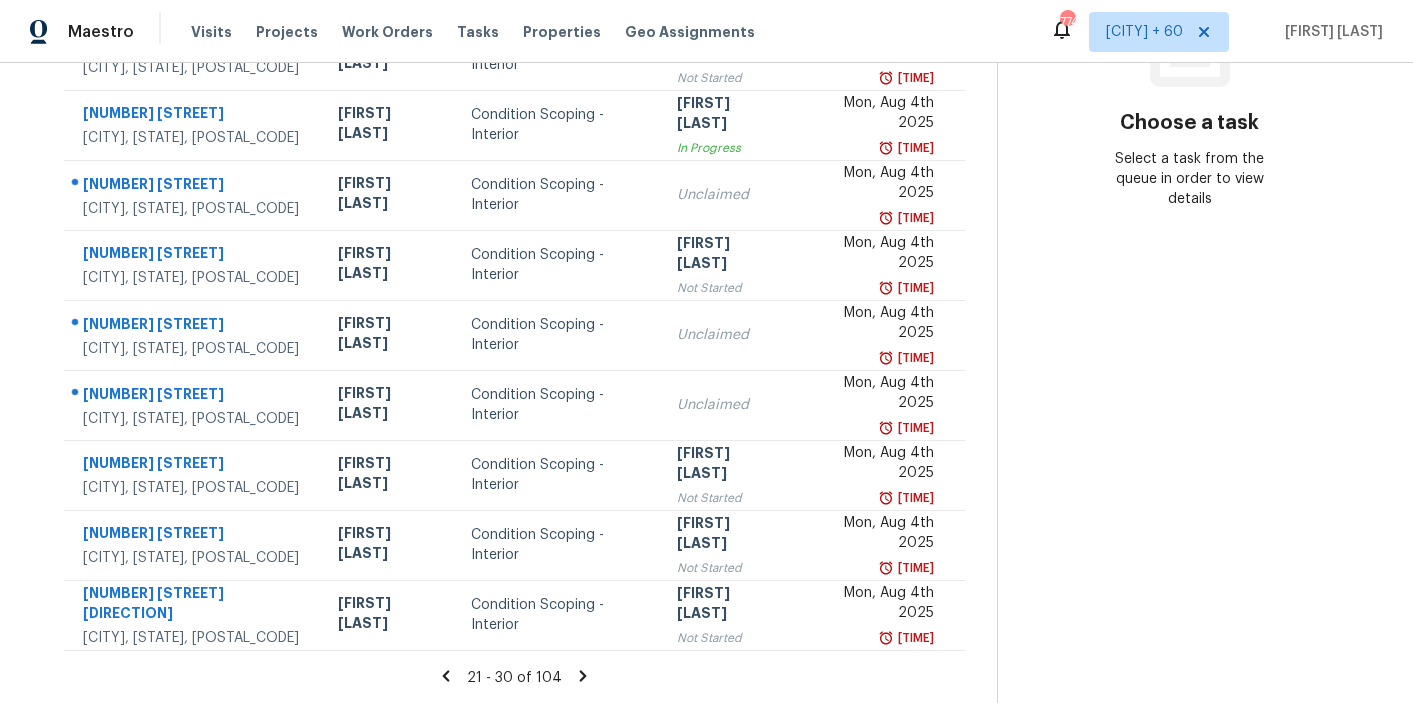 click 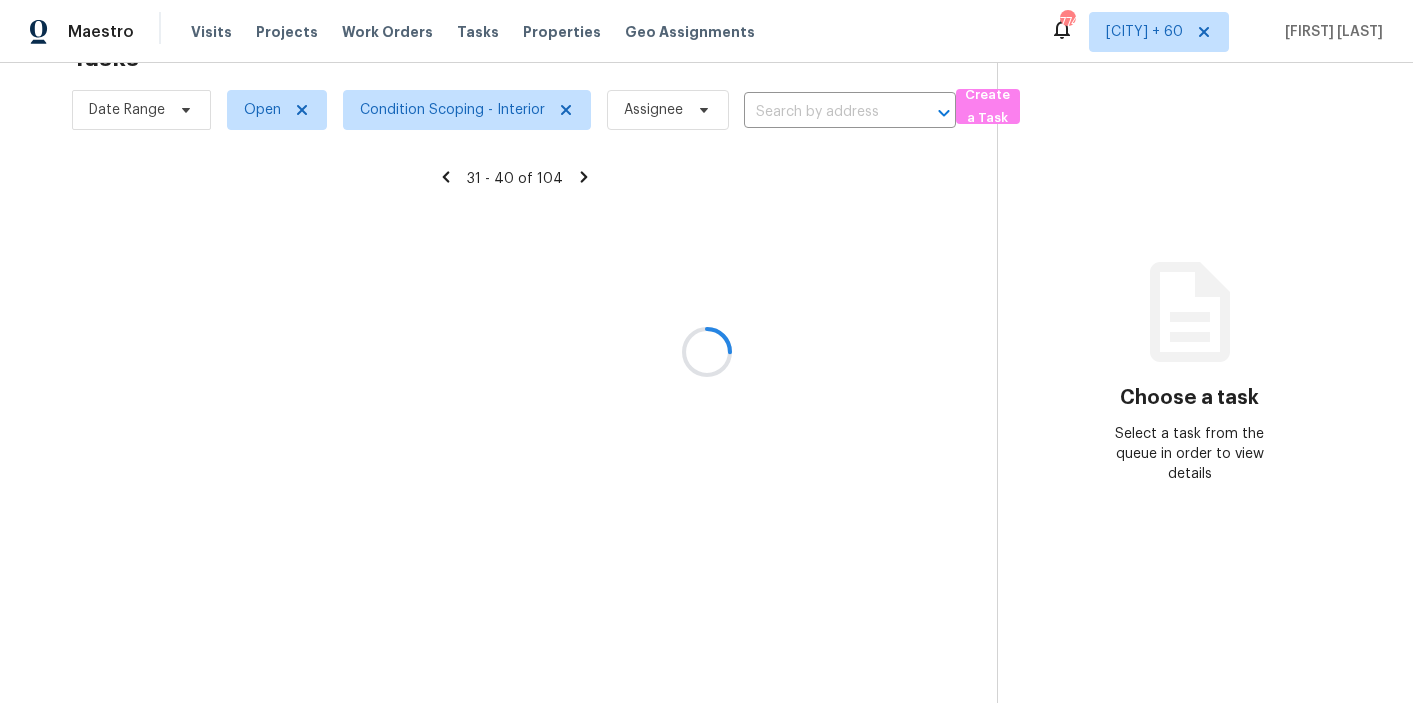 scroll, scrollTop: 338, scrollLeft: 0, axis: vertical 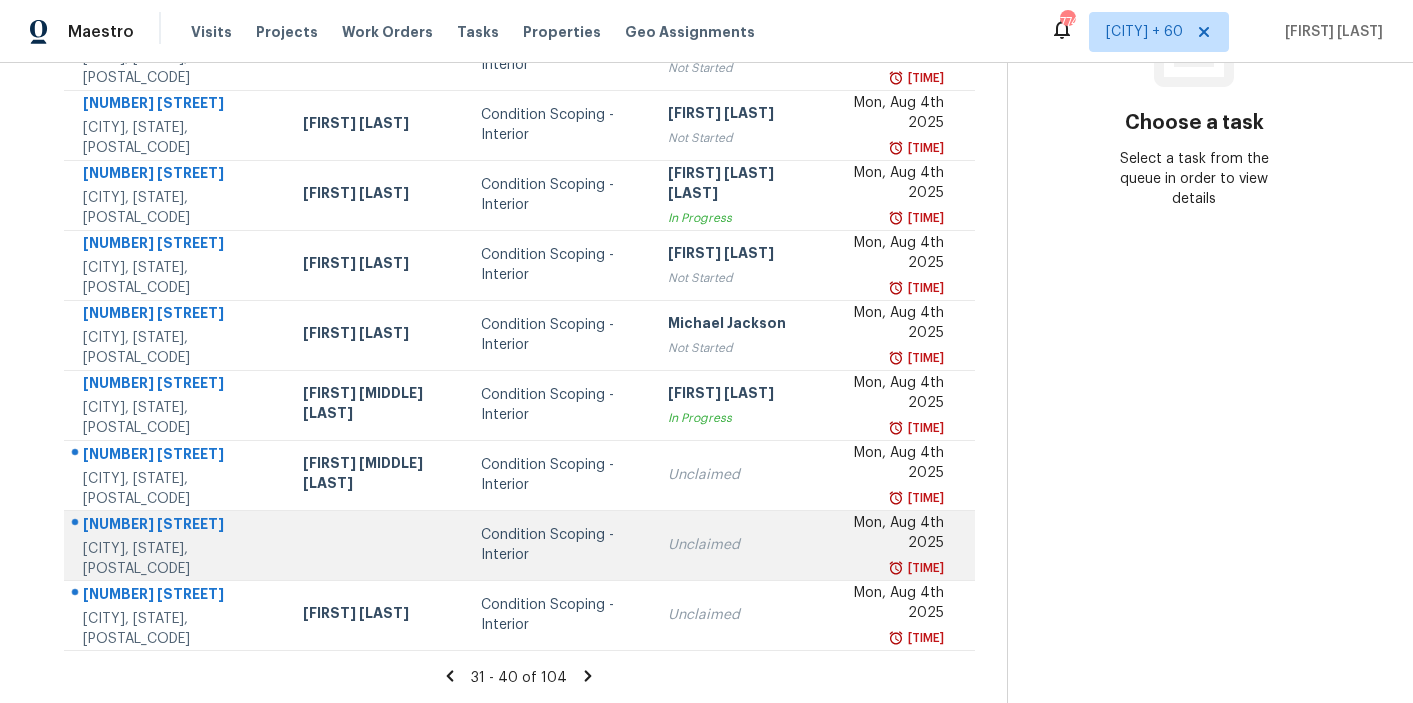 click on "Condition Scoping - Interior" at bounding box center (558, 545) 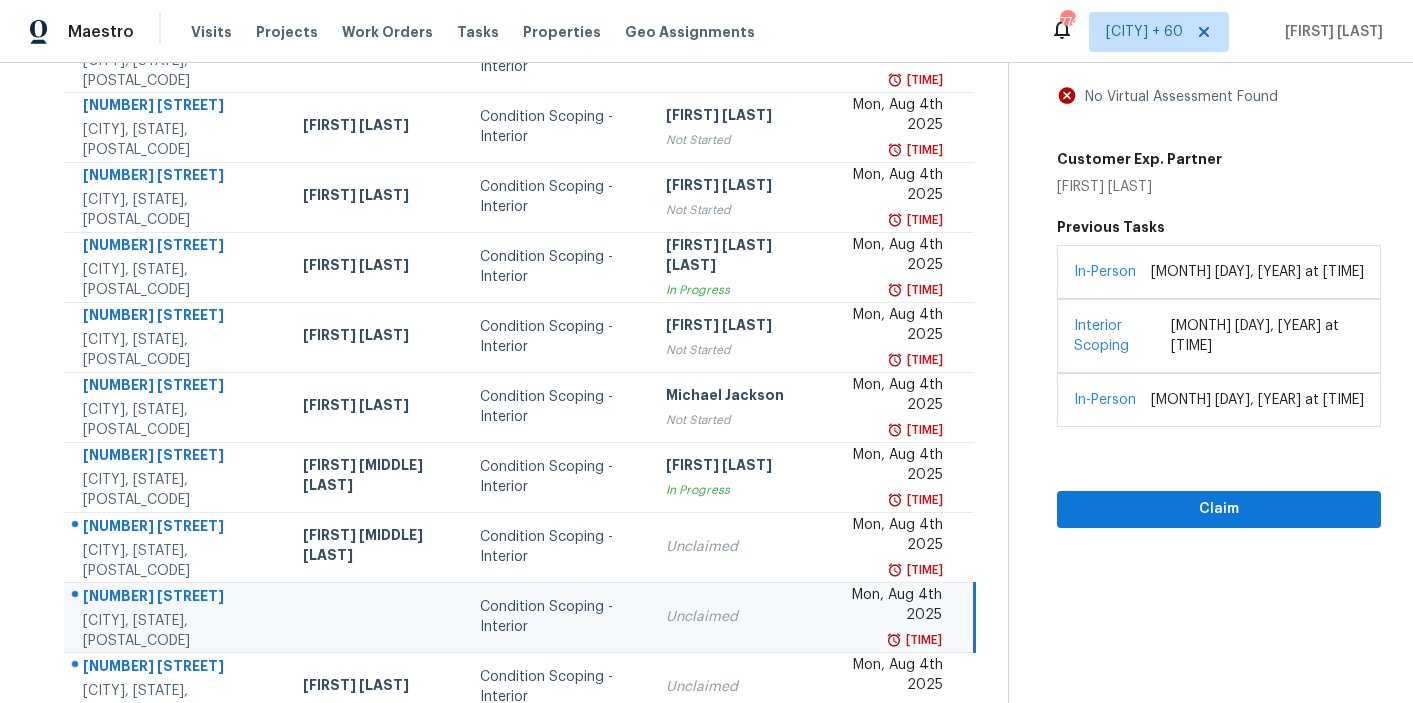 scroll, scrollTop: 258, scrollLeft: 0, axis: vertical 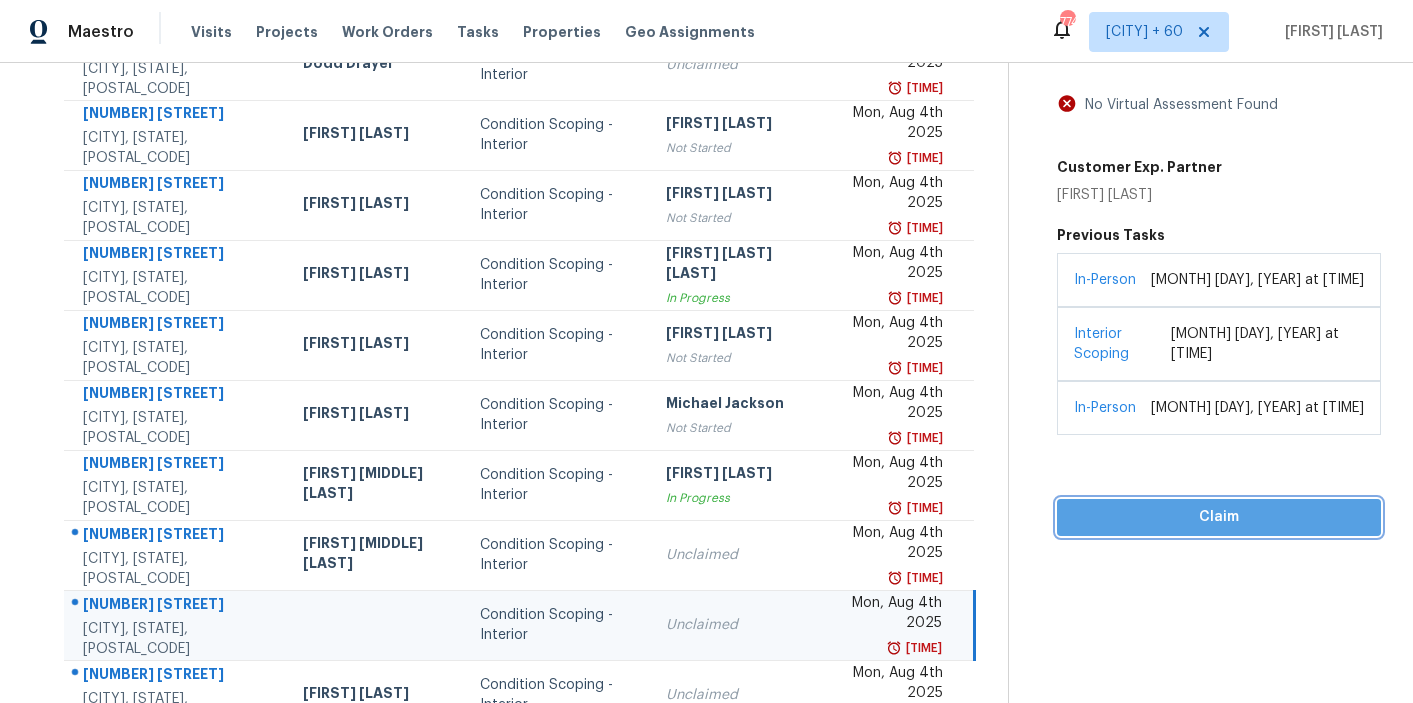 click on "Claim" at bounding box center (1219, 517) 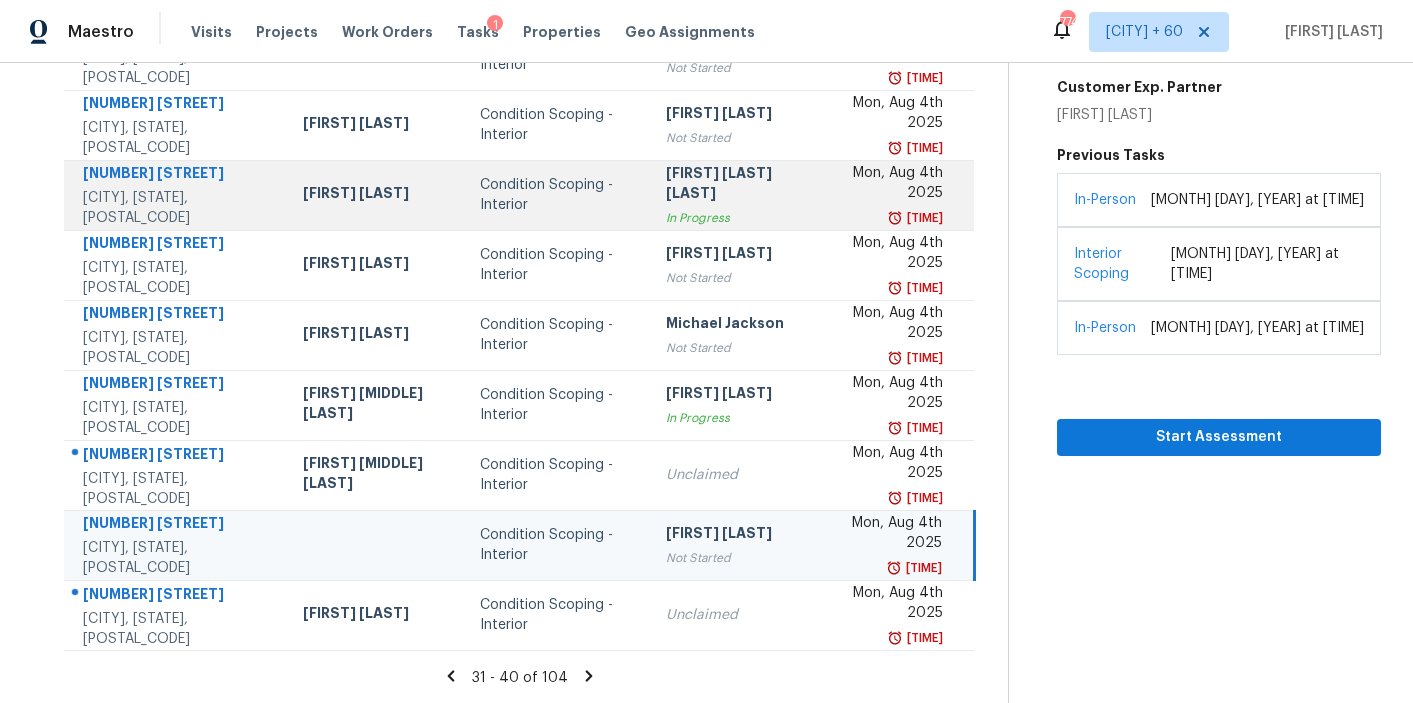 scroll, scrollTop: 0, scrollLeft: 0, axis: both 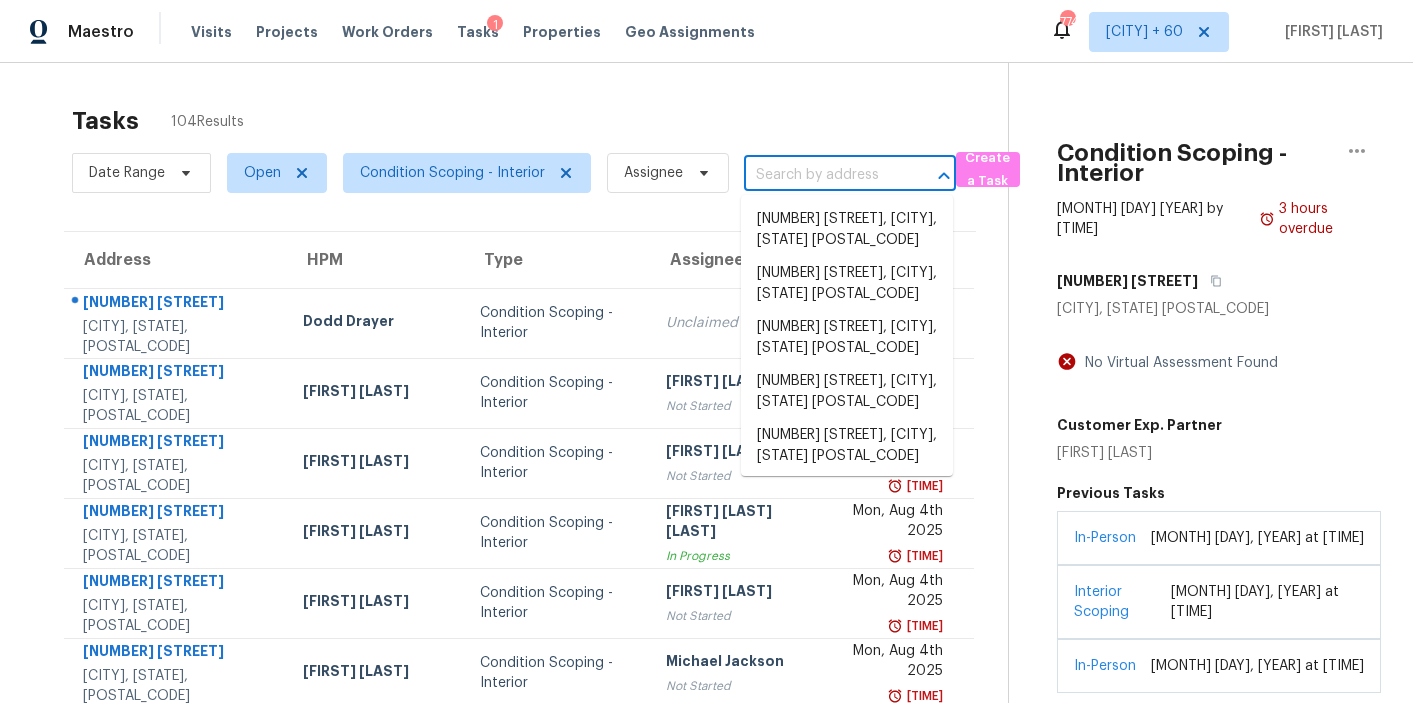 click at bounding box center [822, 175] 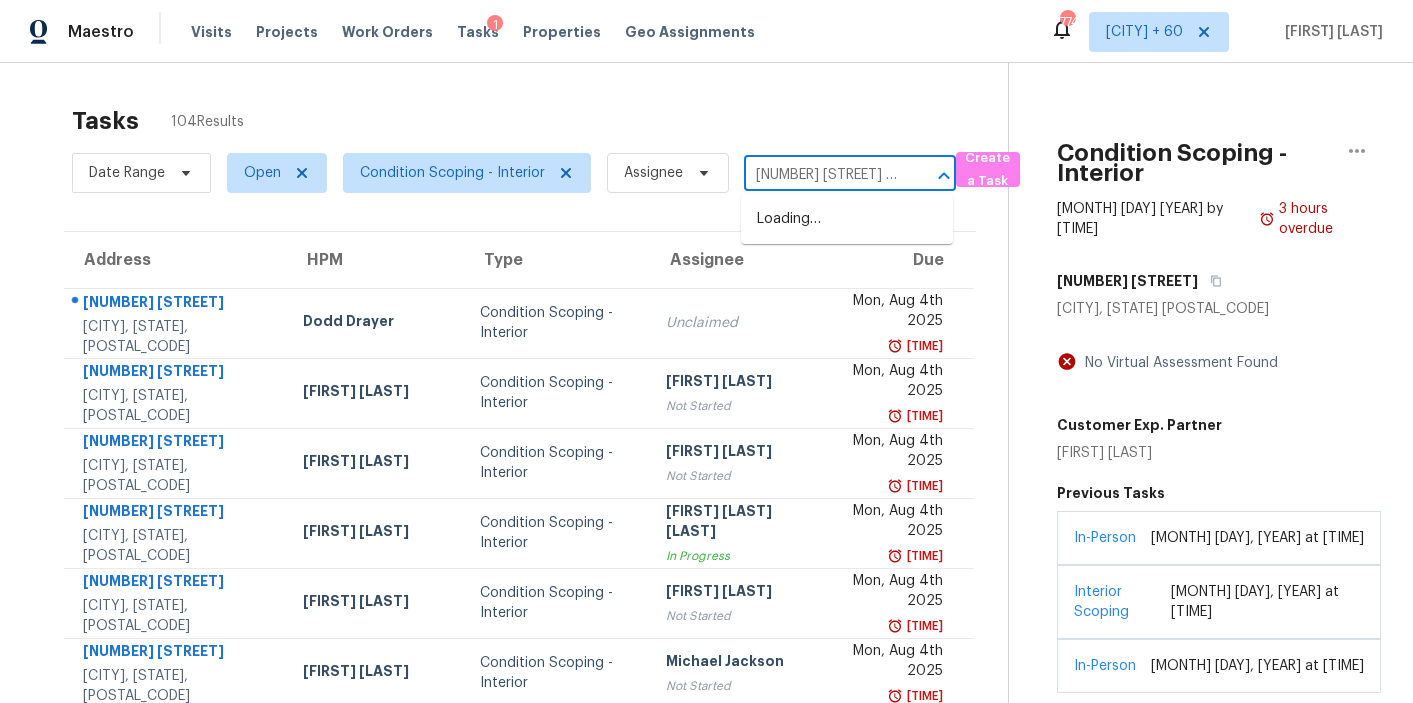 scroll, scrollTop: 0, scrollLeft: 133, axis: horizontal 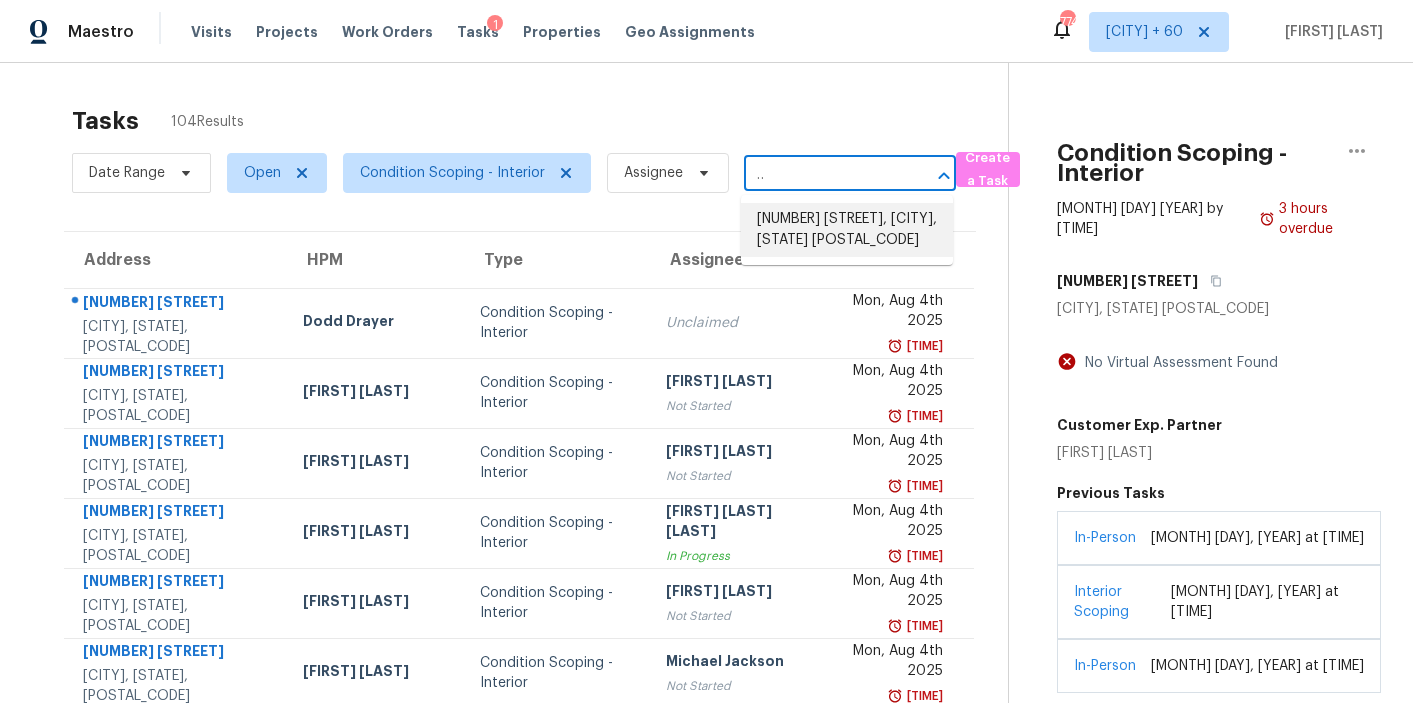 click on "[NUMBER] [STREET], [CITY], [STATE] [POSTAL_CODE]" at bounding box center (847, 230) 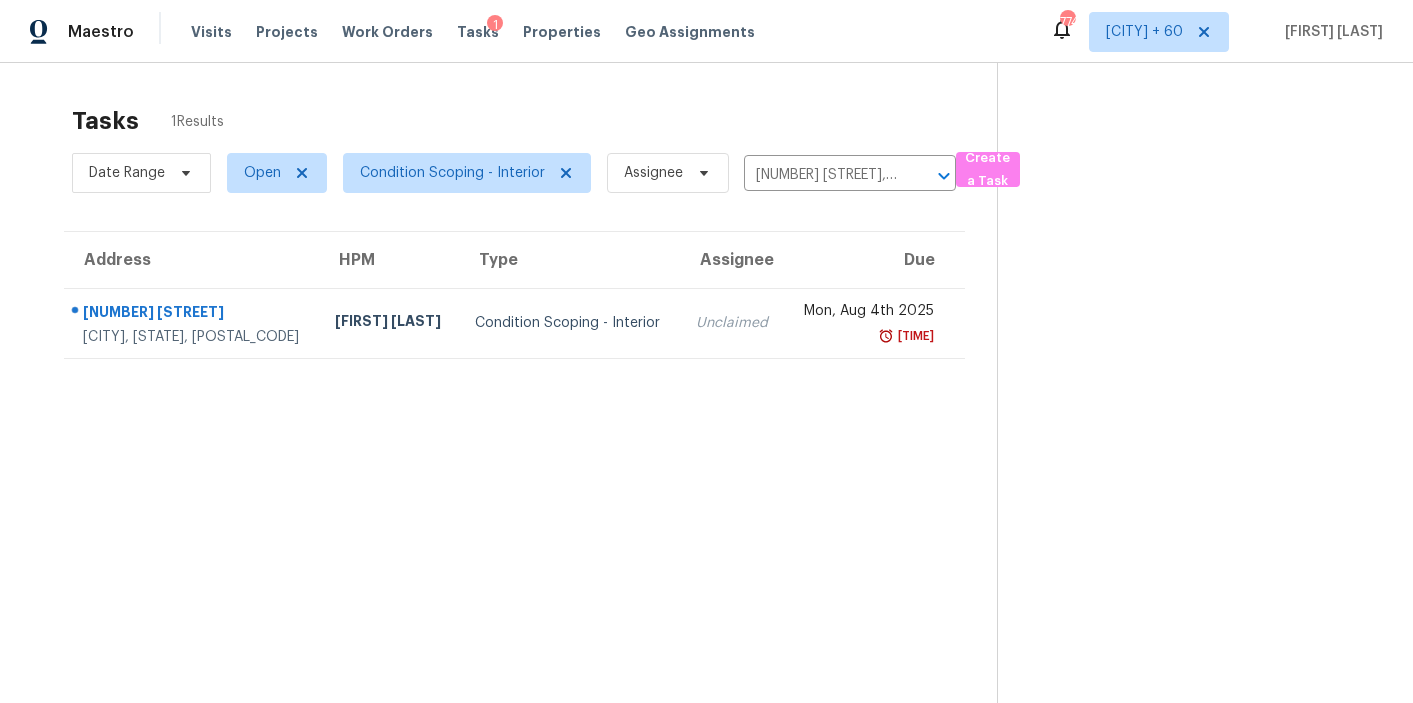 click on "Mon, Aug 4th 2025 9:30pm" at bounding box center [875, 323] 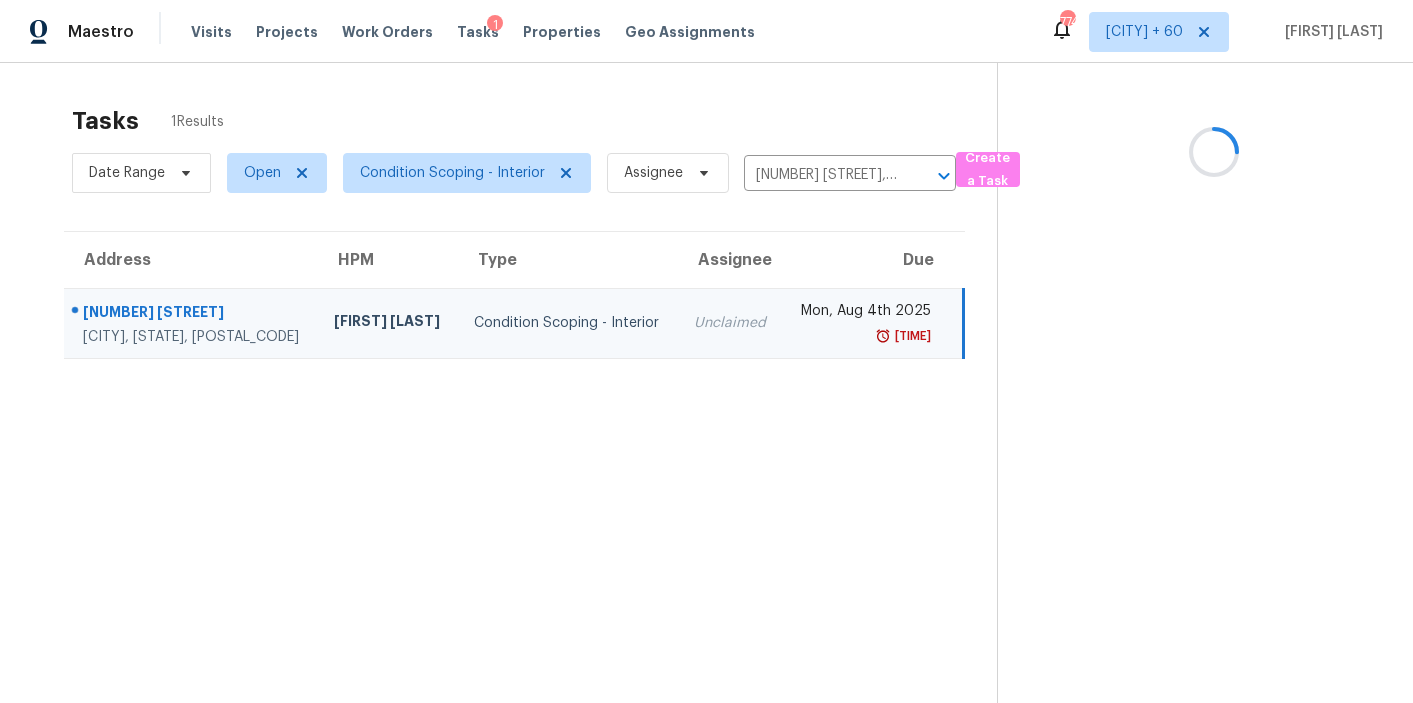 scroll, scrollTop: 63, scrollLeft: 0, axis: vertical 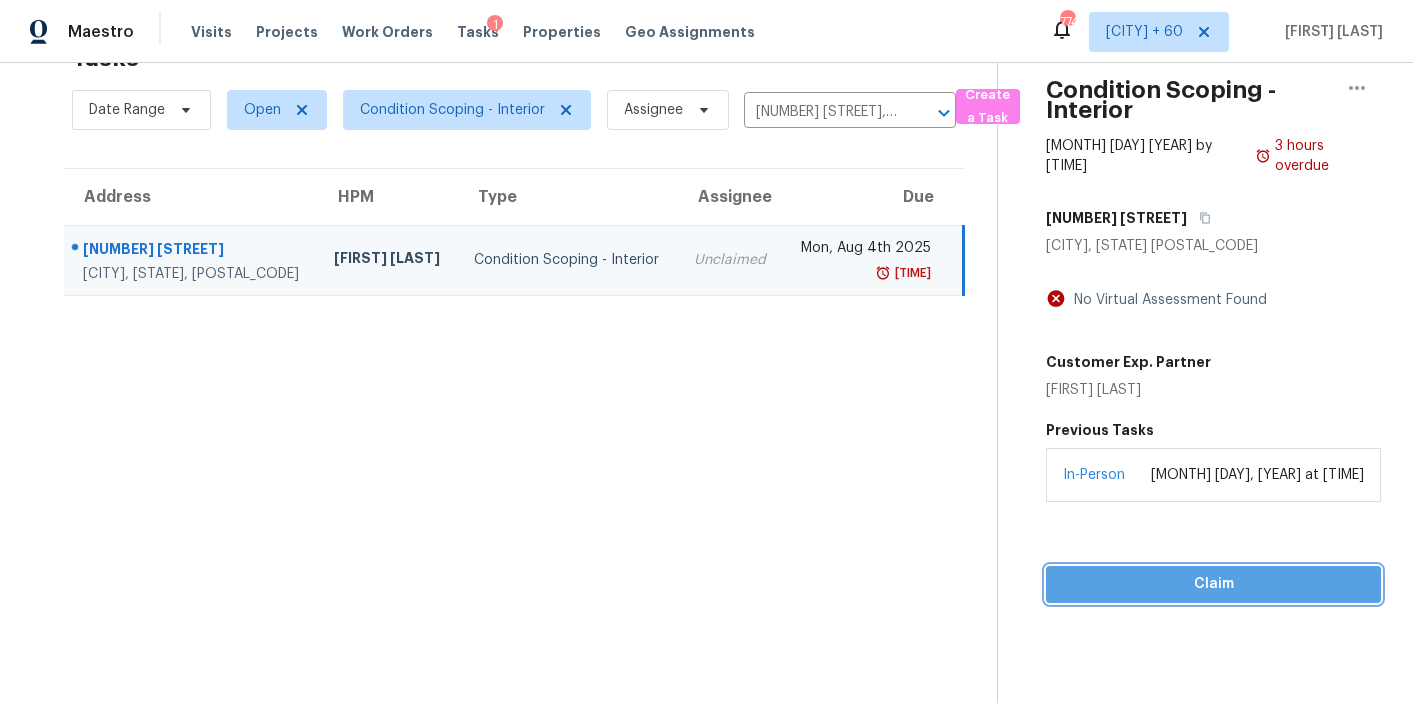 click on "Claim" at bounding box center (1213, 584) 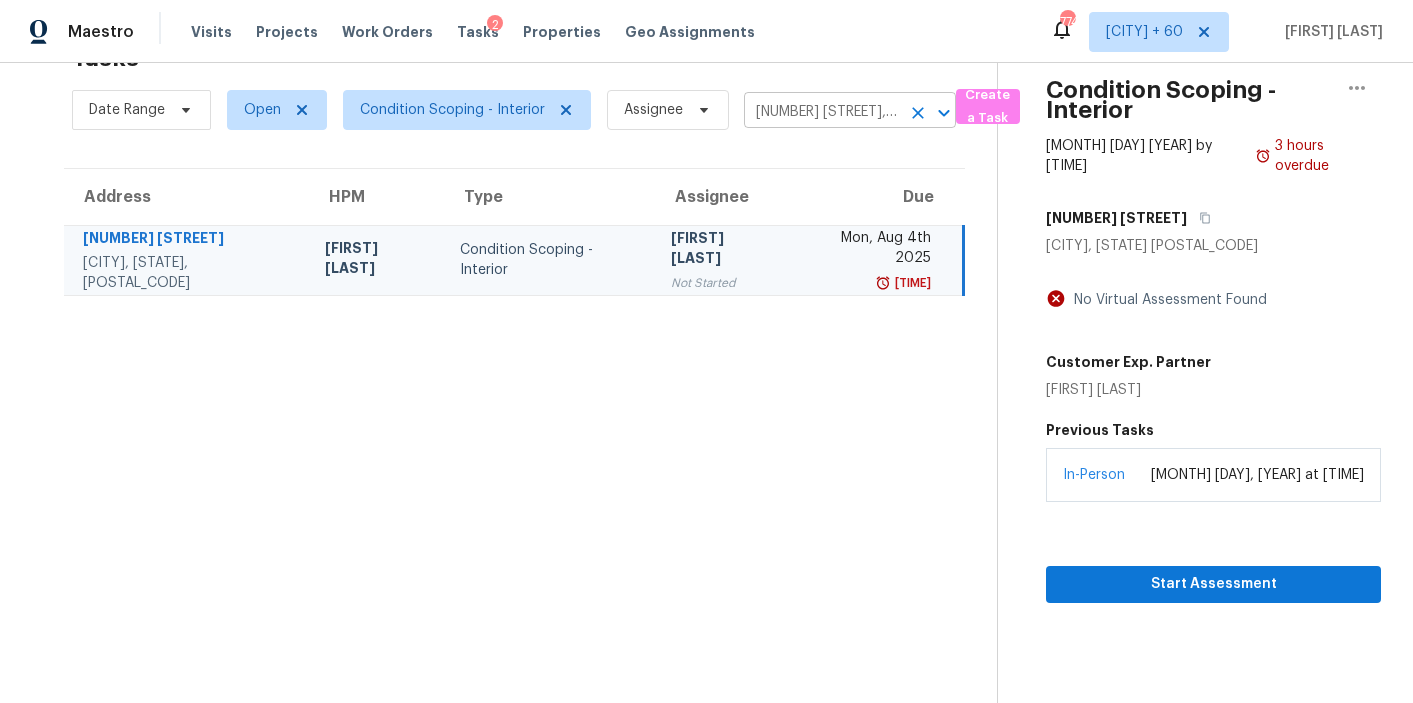 click 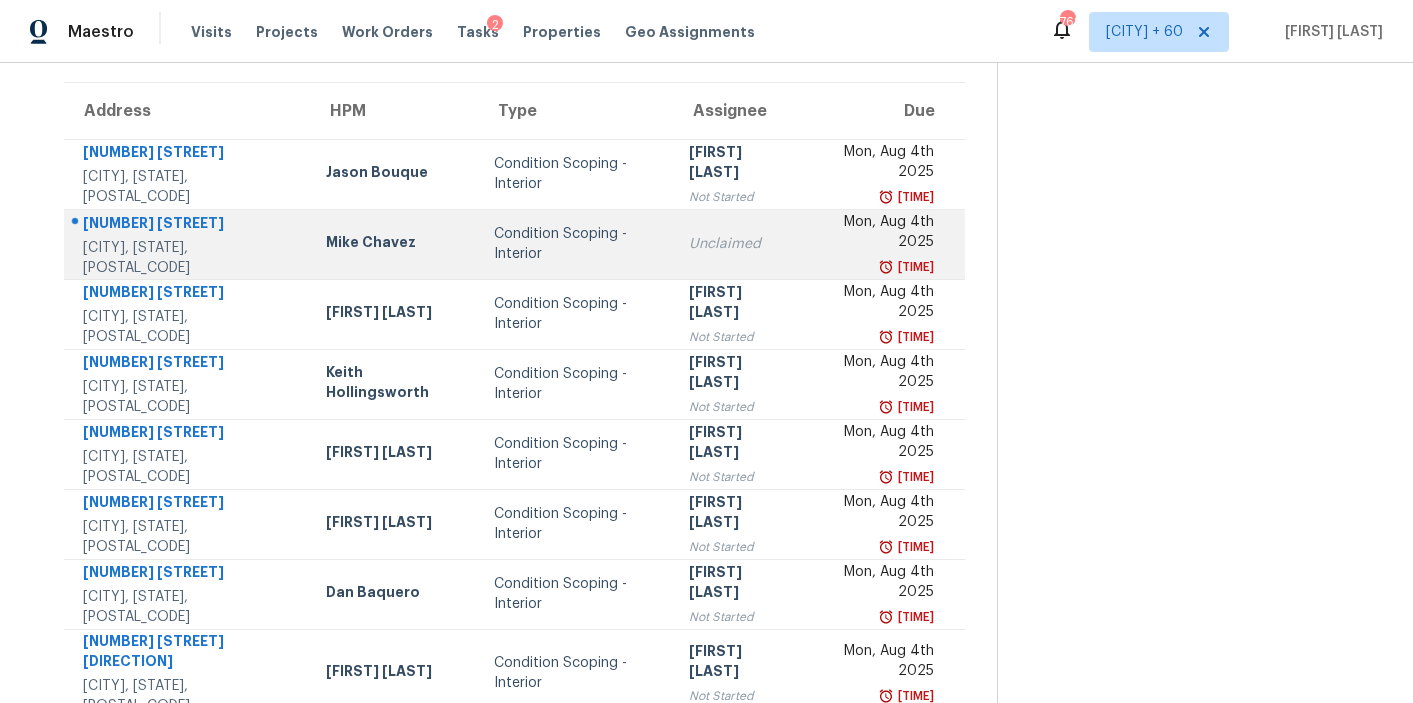 scroll, scrollTop: 338, scrollLeft: 0, axis: vertical 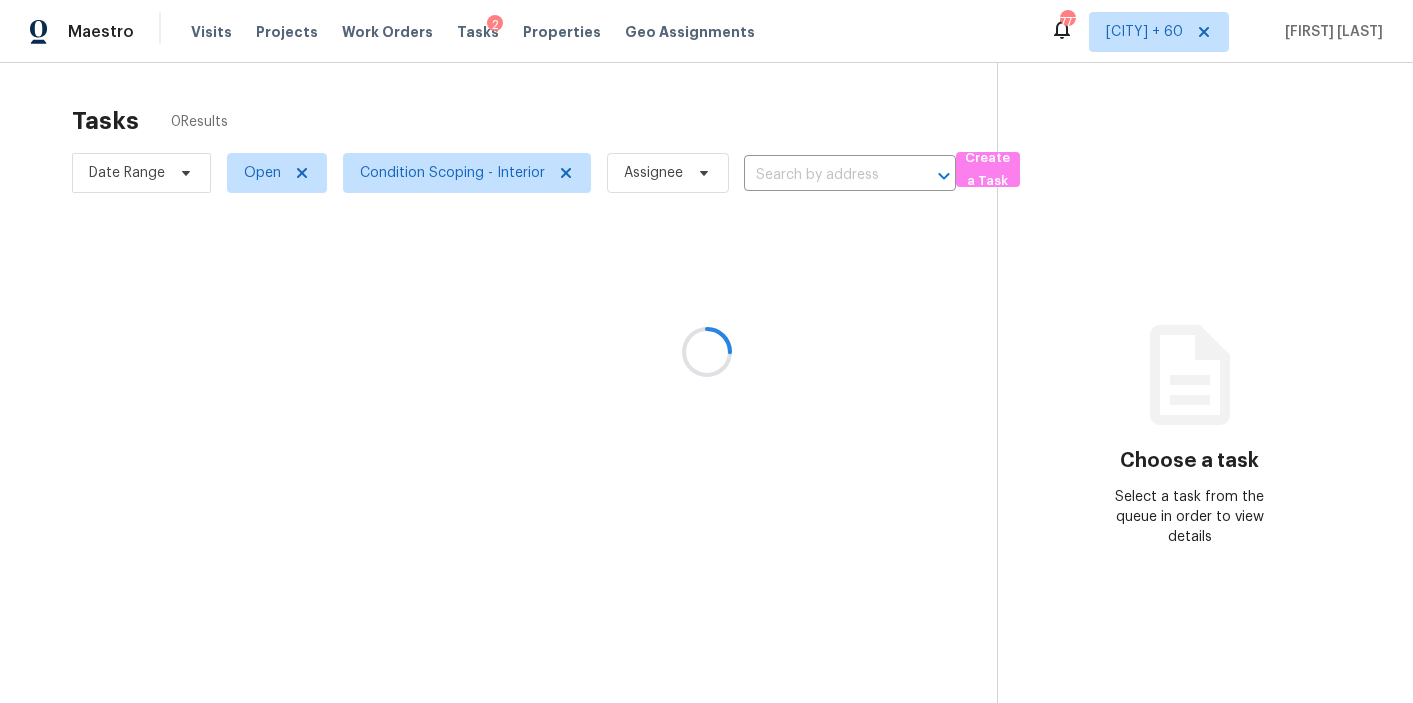click at bounding box center (706, 351) 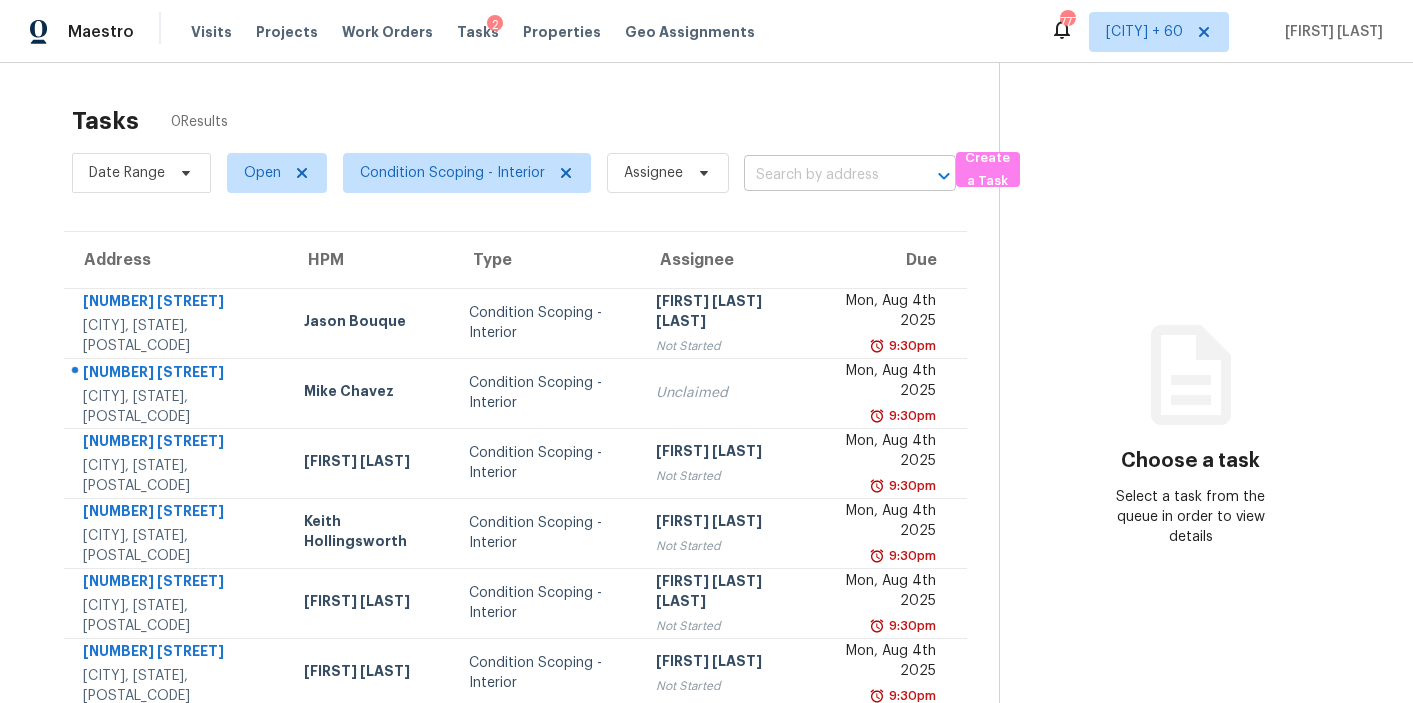 scroll, scrollTop: 0, scrollLeft: 0, axis: both 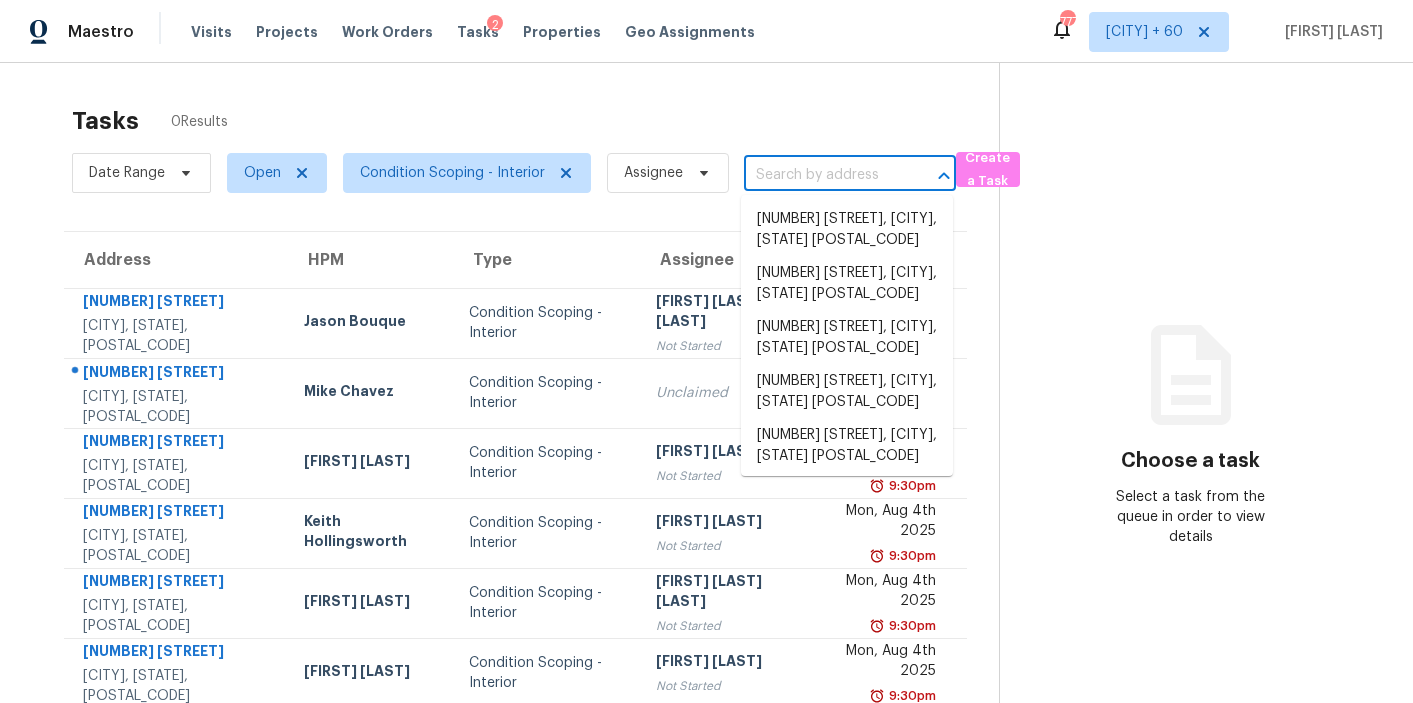 paste on "[NUMBER] [STREET] [CITY], [STATE], [POSTAL_CODE]" 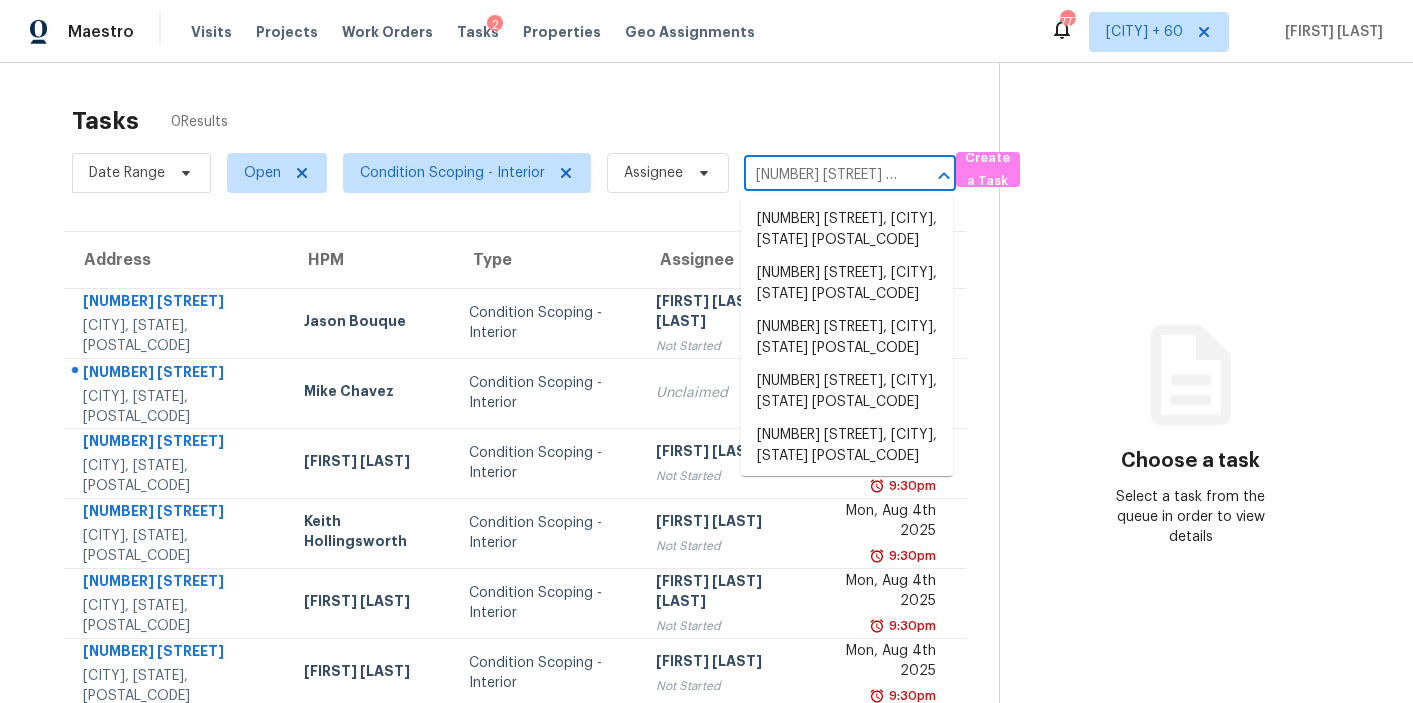 scroll, scrollTop: 0, scrollLeft: 133, axis: horizontal 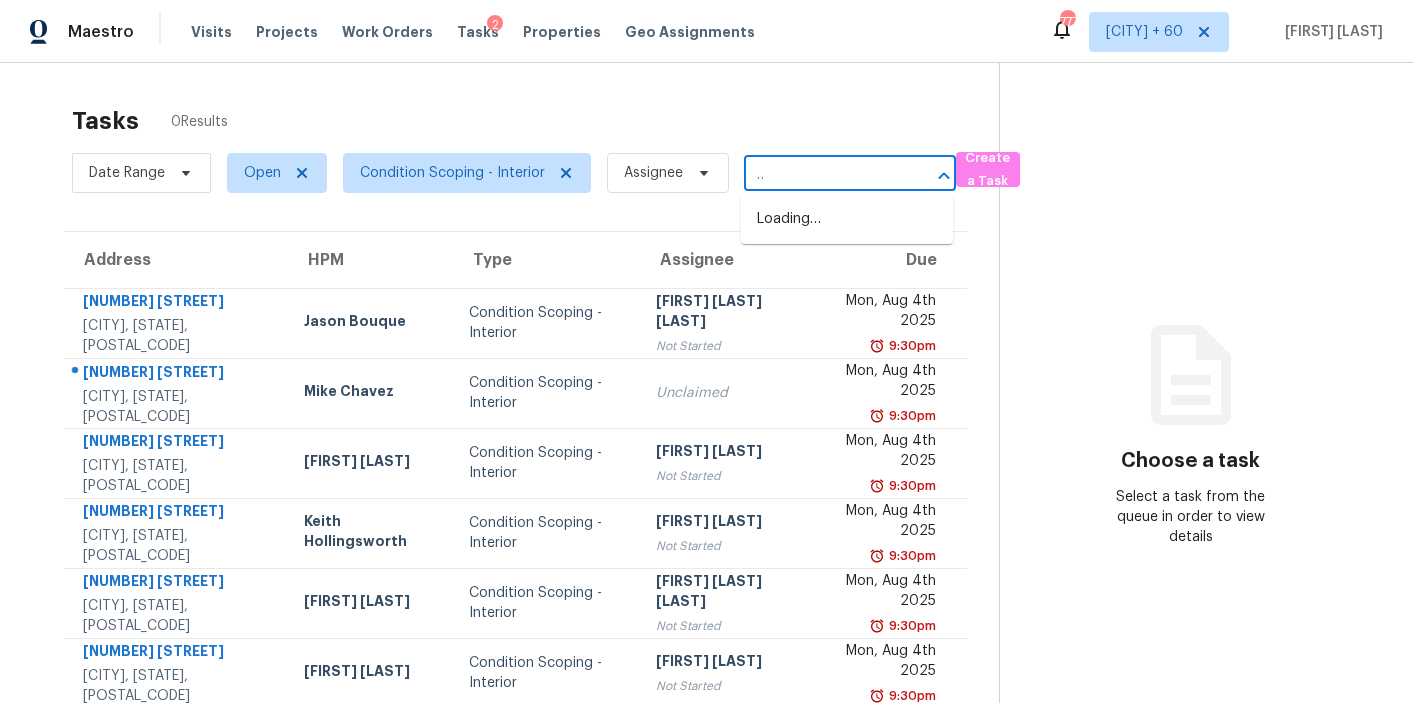 type on "[NUMBER] [STREET] [CITY], [STATE], [POSTAL_CODE]" 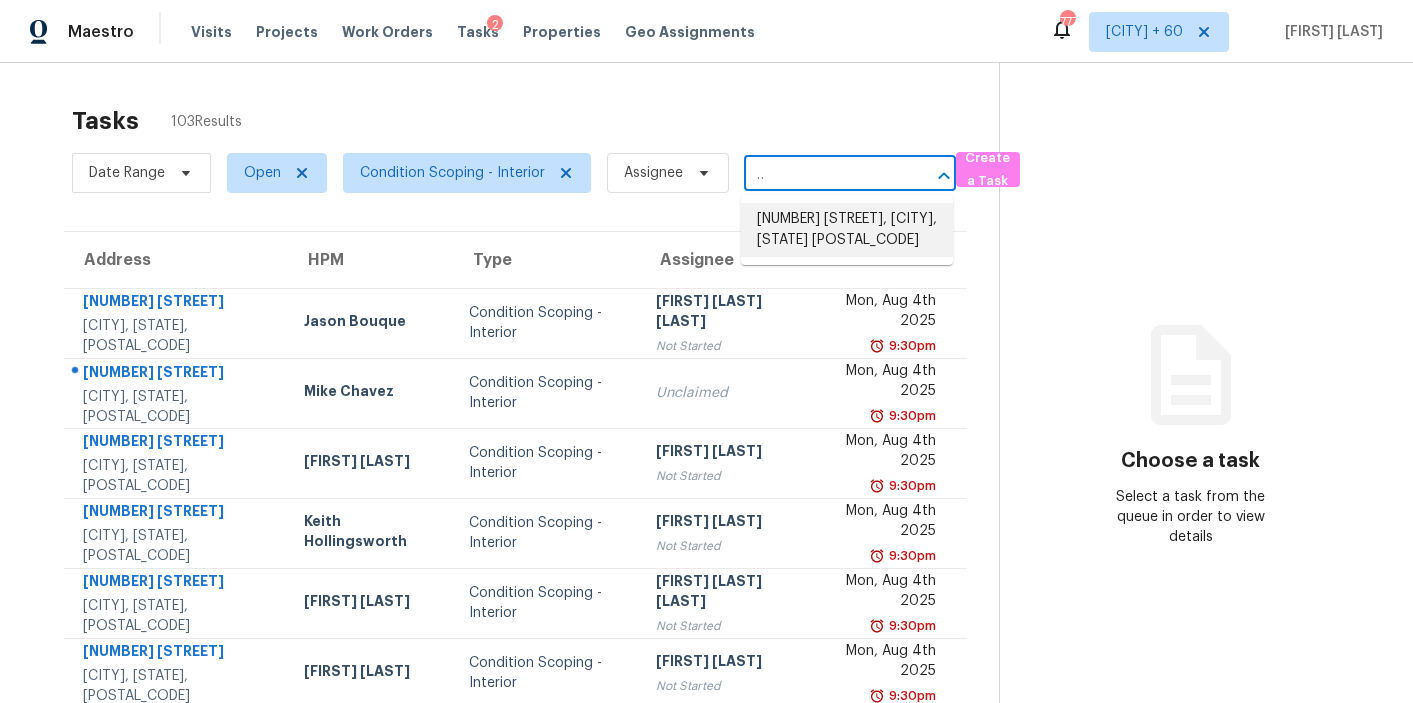 click on "[NUMBER] [STREET], [CITY], [STATE] [POSTAL_CODE]" at bounding box center [847, 230] 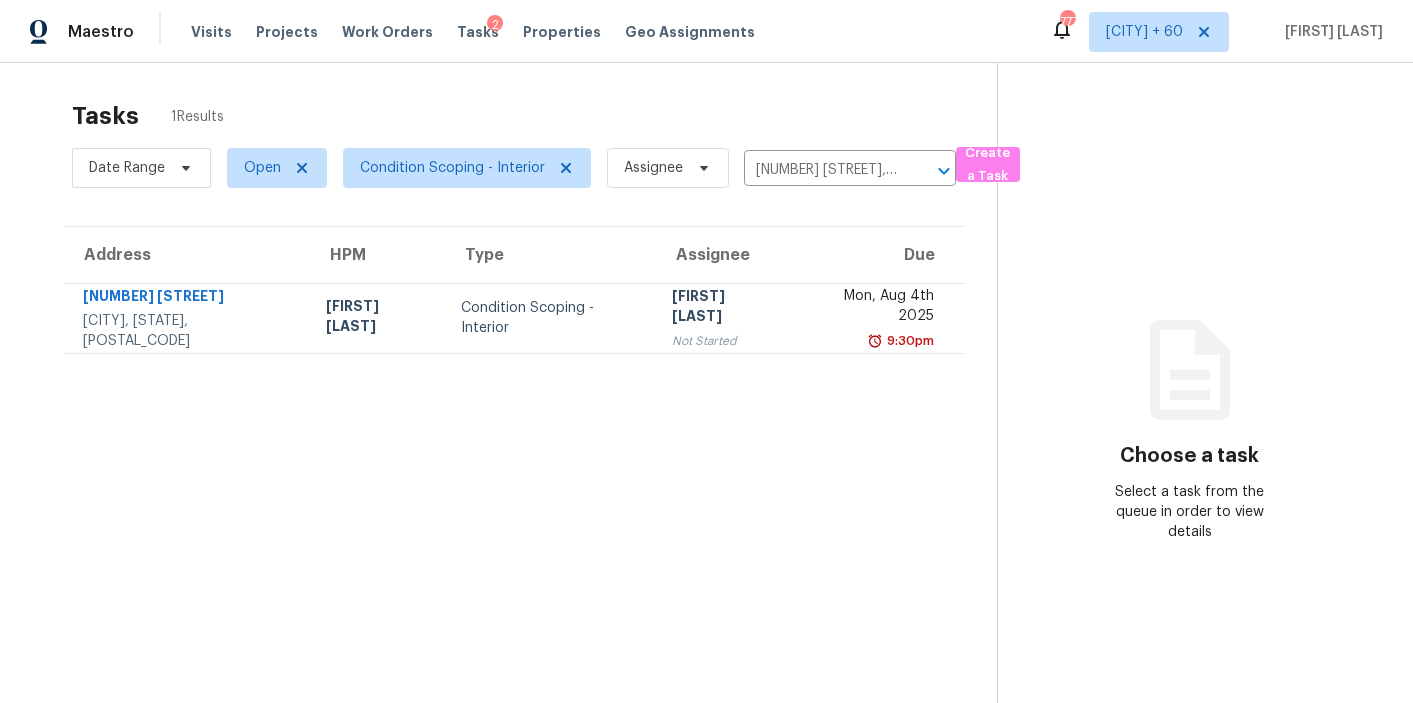 scroll, scrollTop: 0, scrollLeft: 0, axis: both 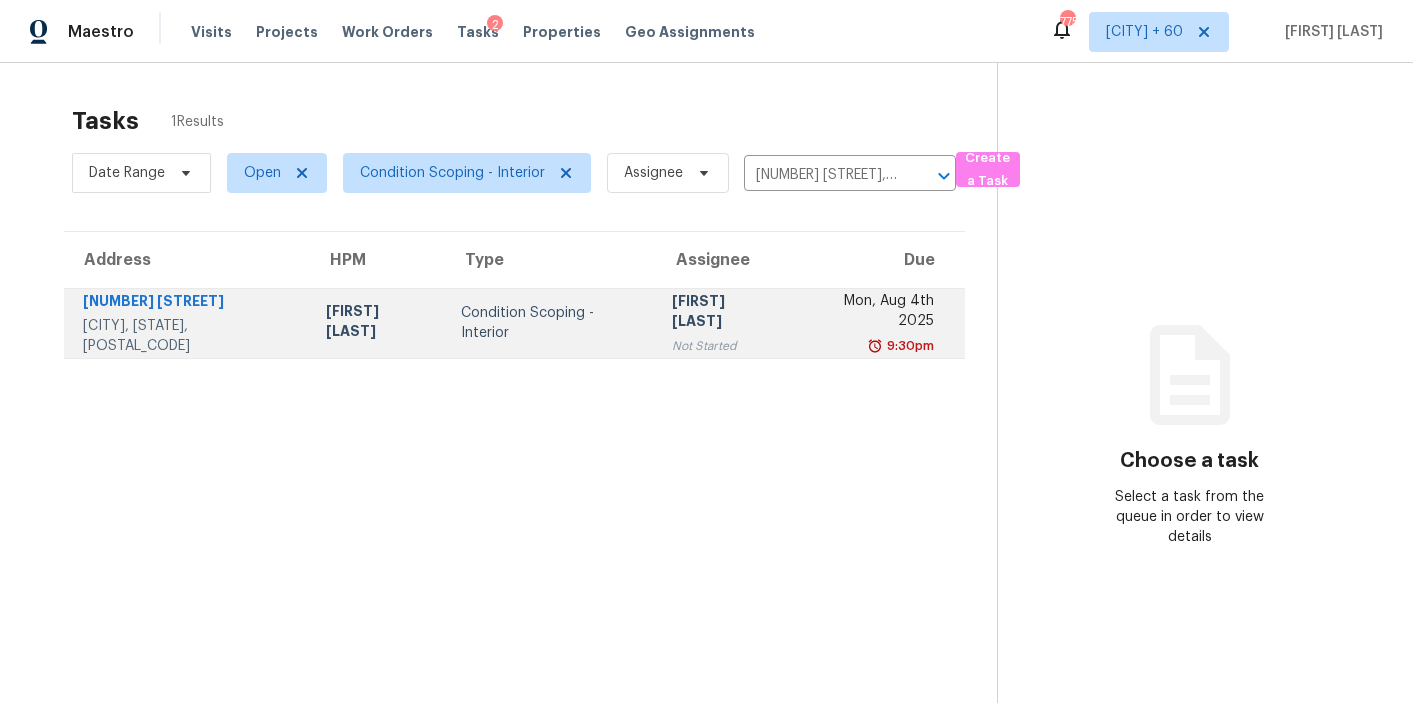 click on "[FIRST] [LAST]" at bounding box center (724, 313) 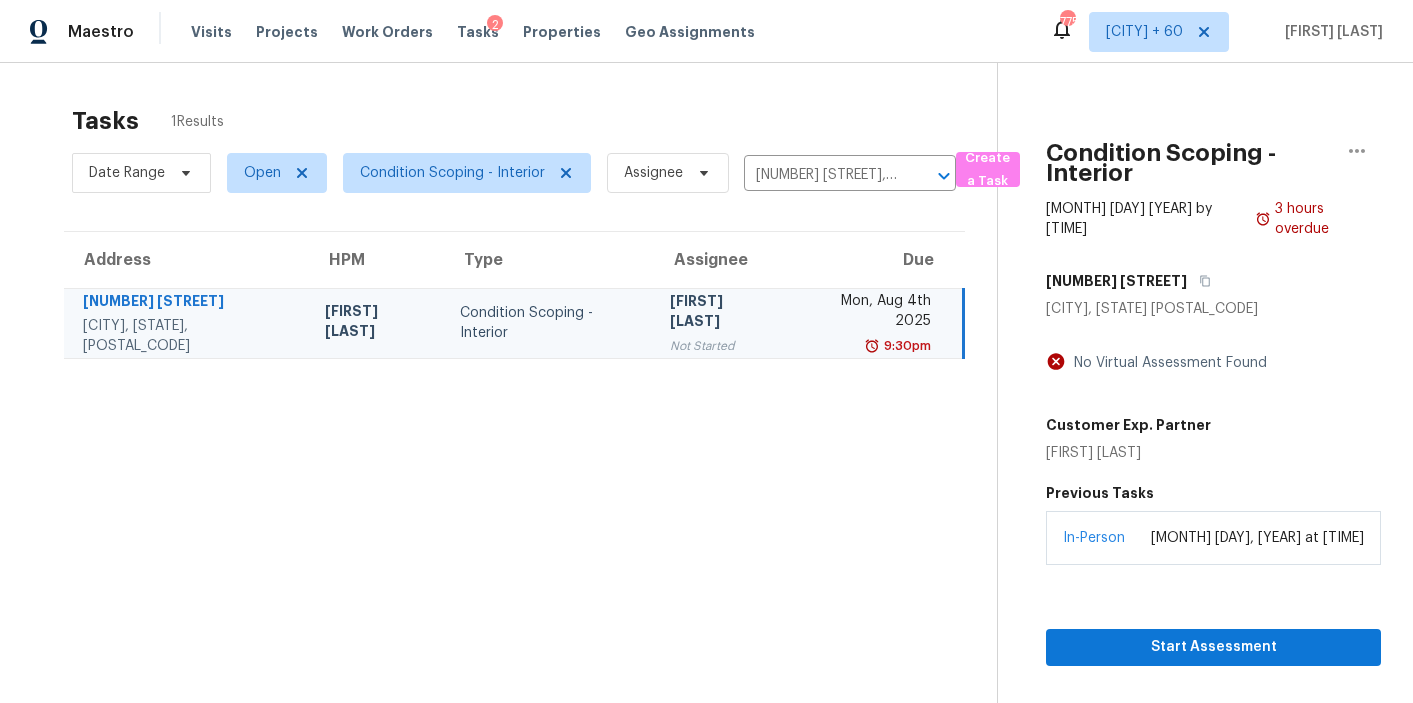 scroll, scrollTop: 63, scrollLeft: 0, axis: vertical 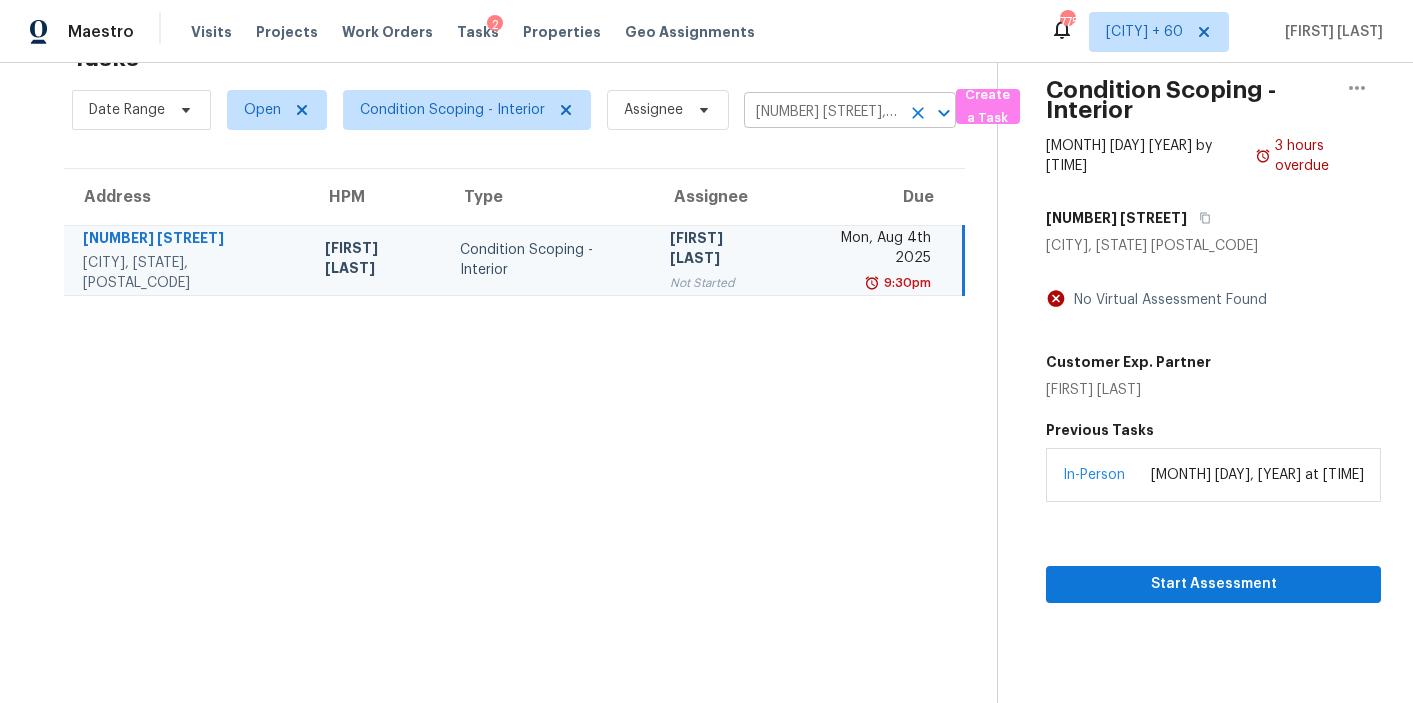click 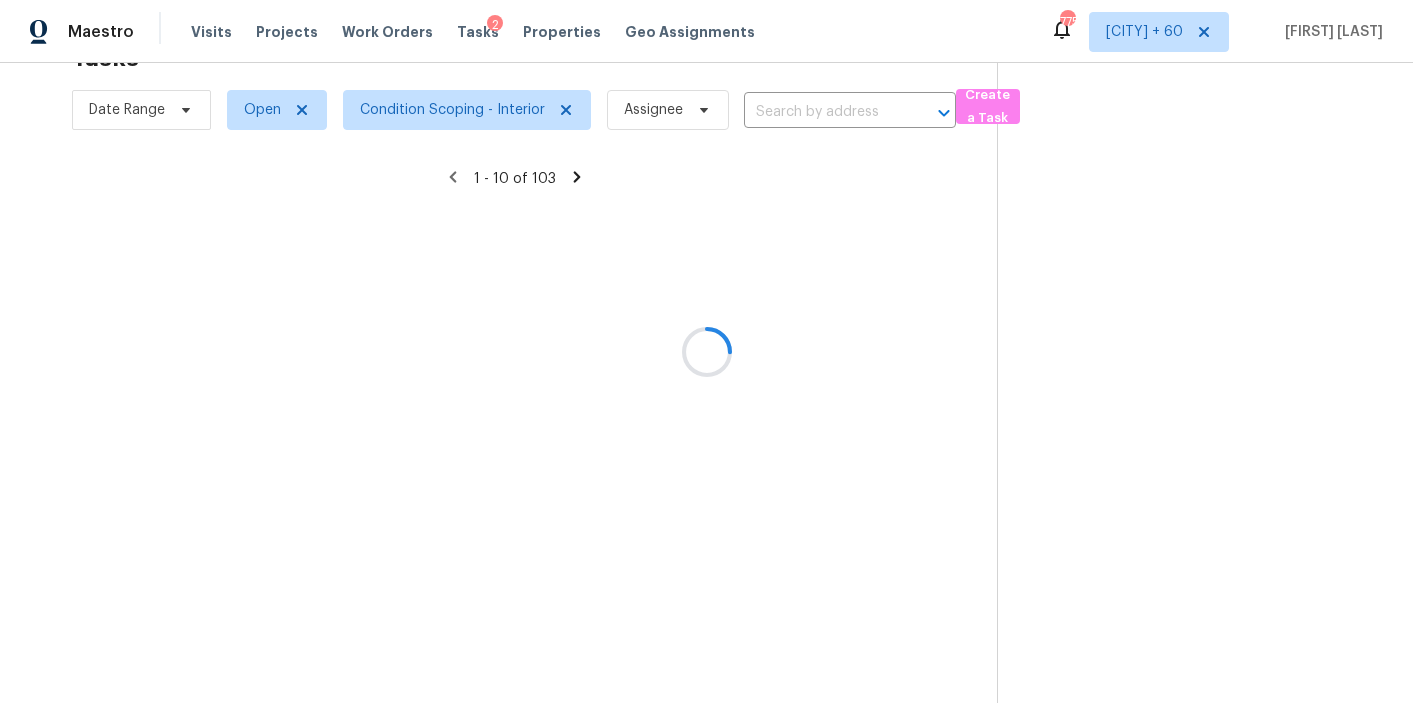 click at bounding box center (706, 351) 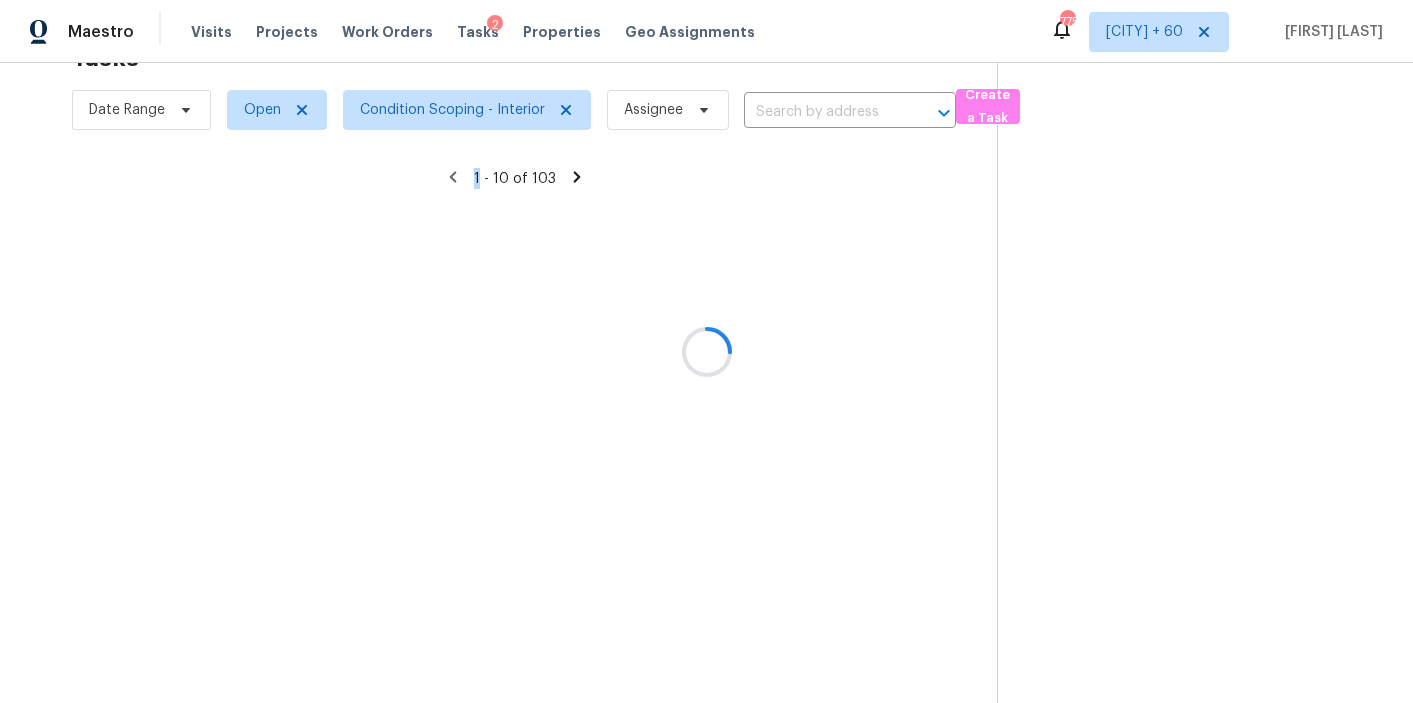 click at bounding box center (706, 351) 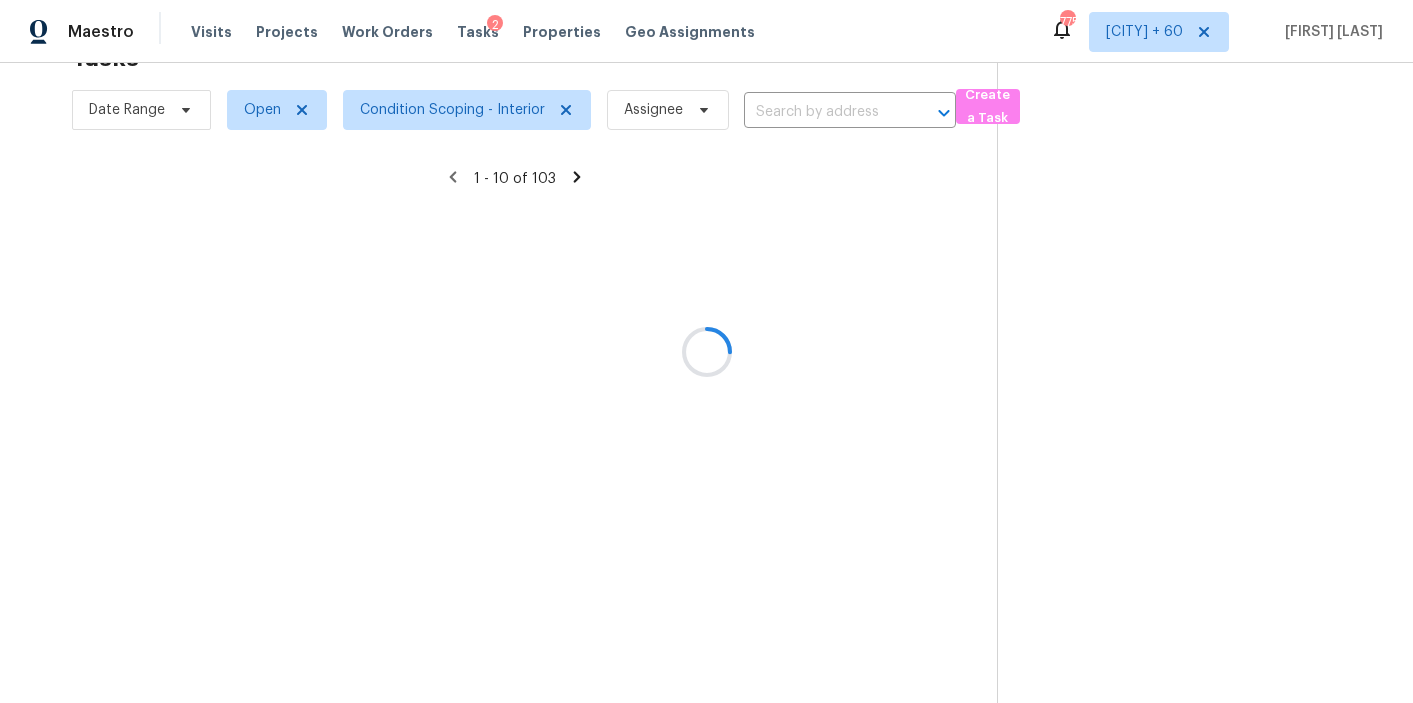 click at bounding box center (706, 351) 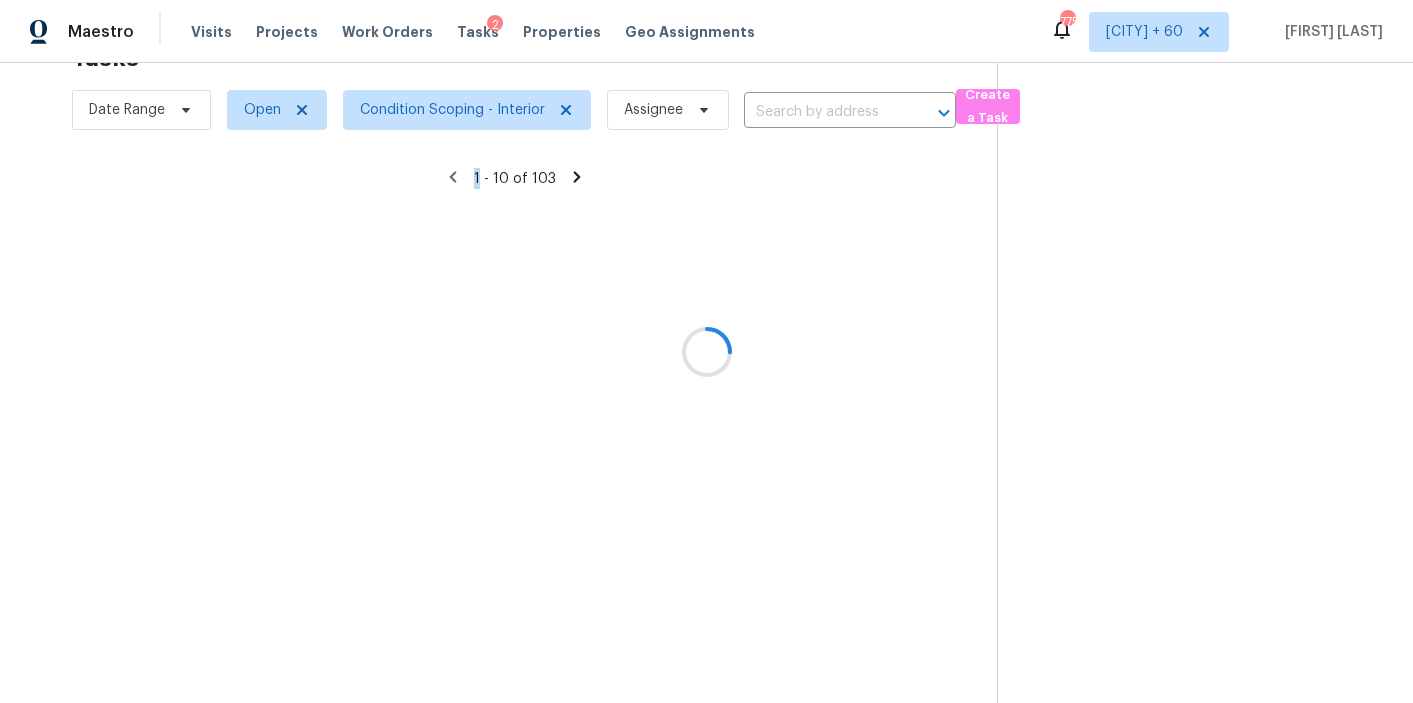 click at bounding box center (706, 351) 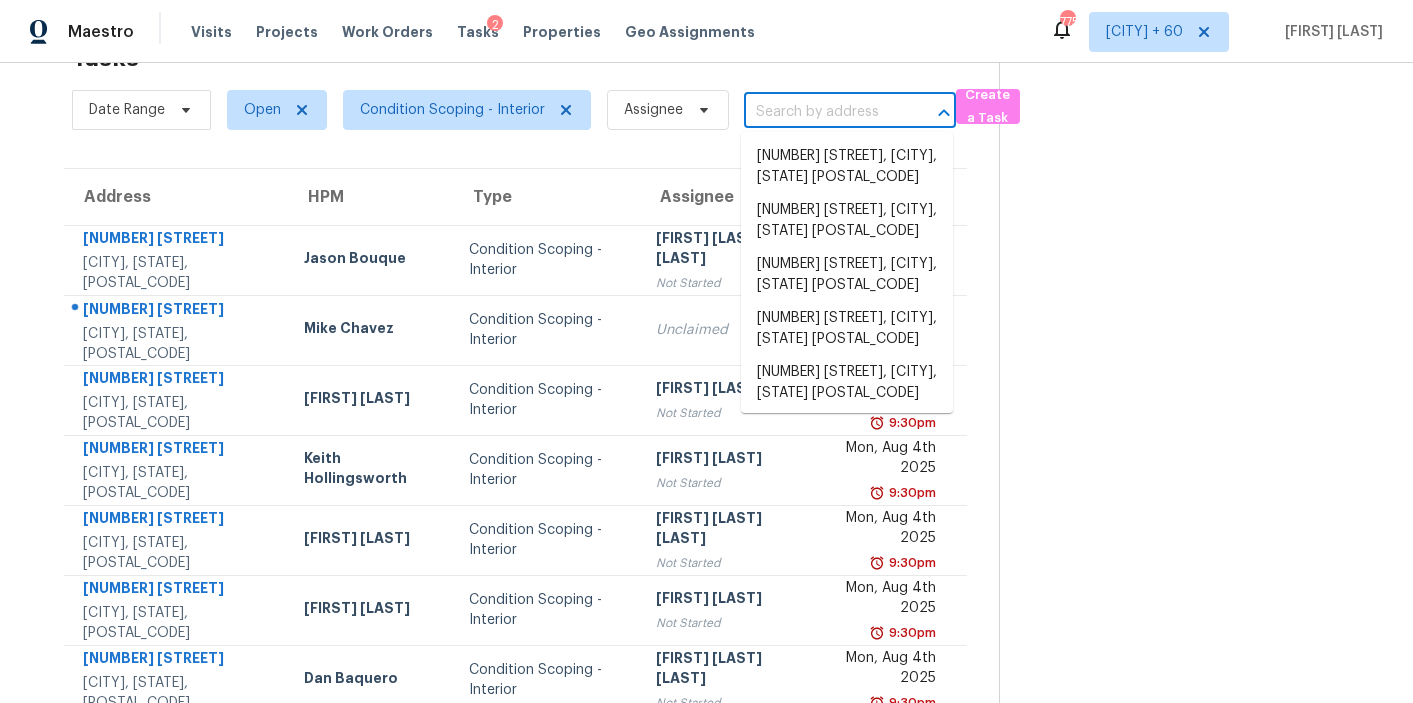 click at bounding box center [822, 112] 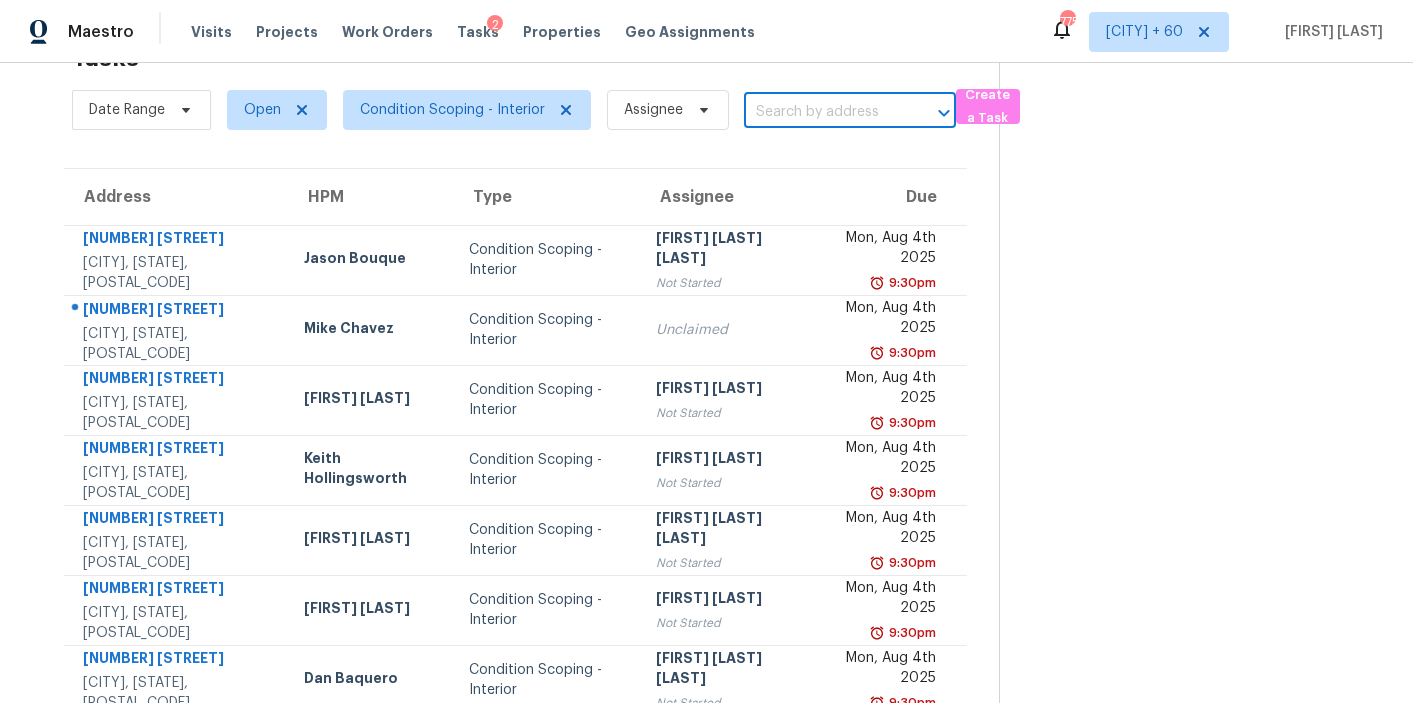click at bounding box center [822, 112] 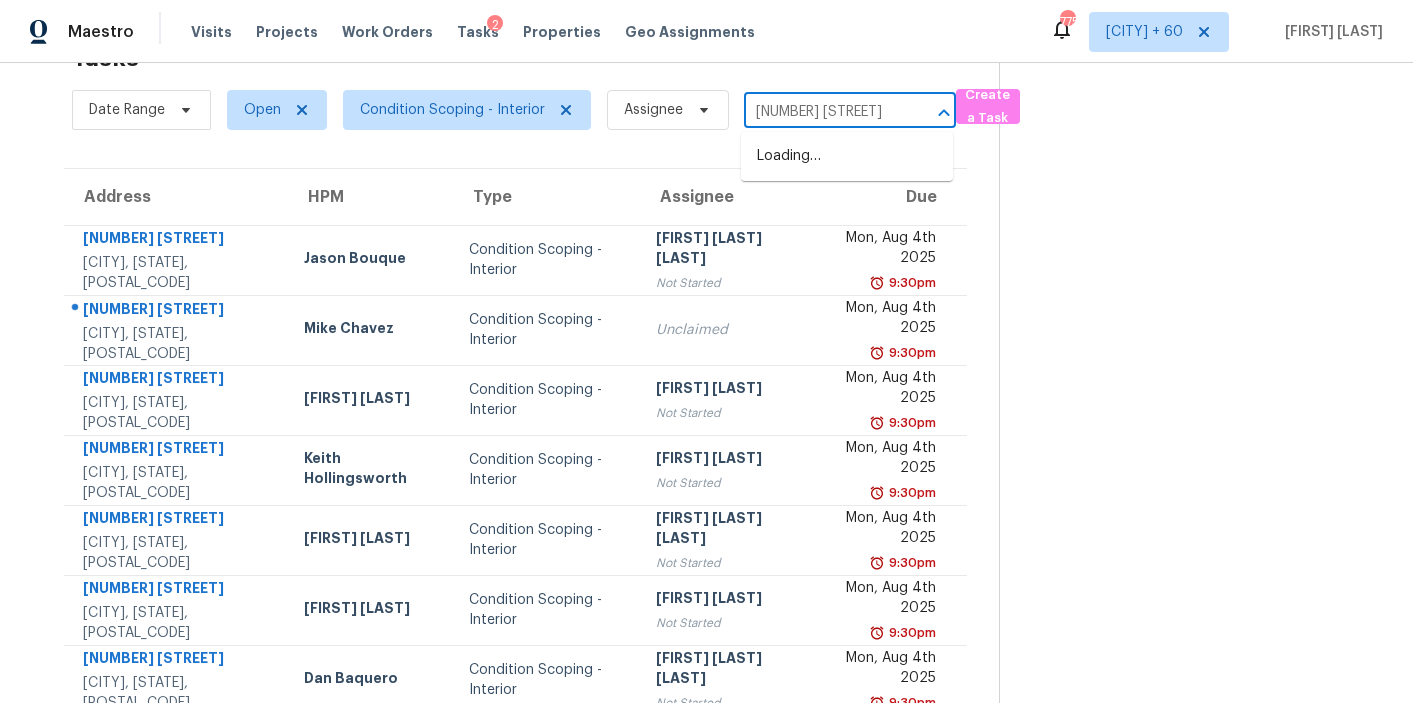 scroll, scrollTop: 0, scrollLeft: 0, axis: both 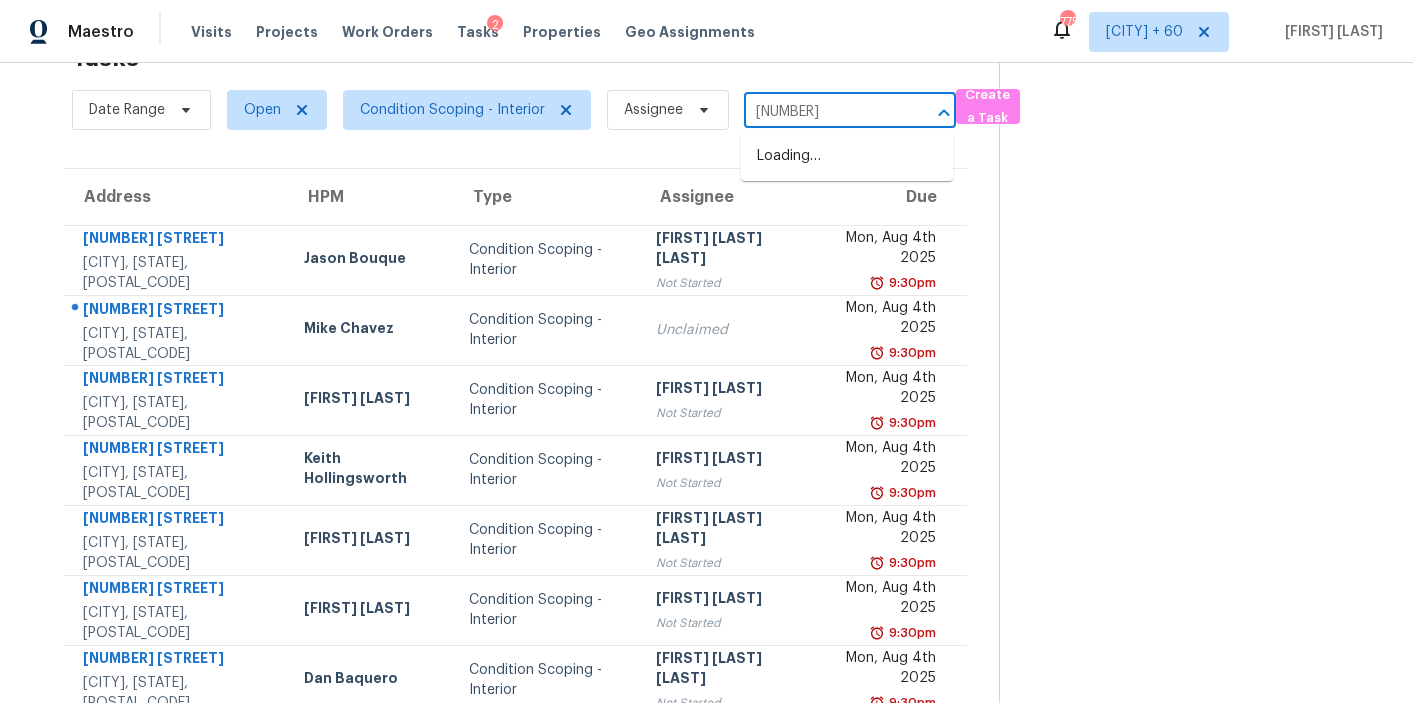click on "[NUMBER]" at bounding box center [822, 112] 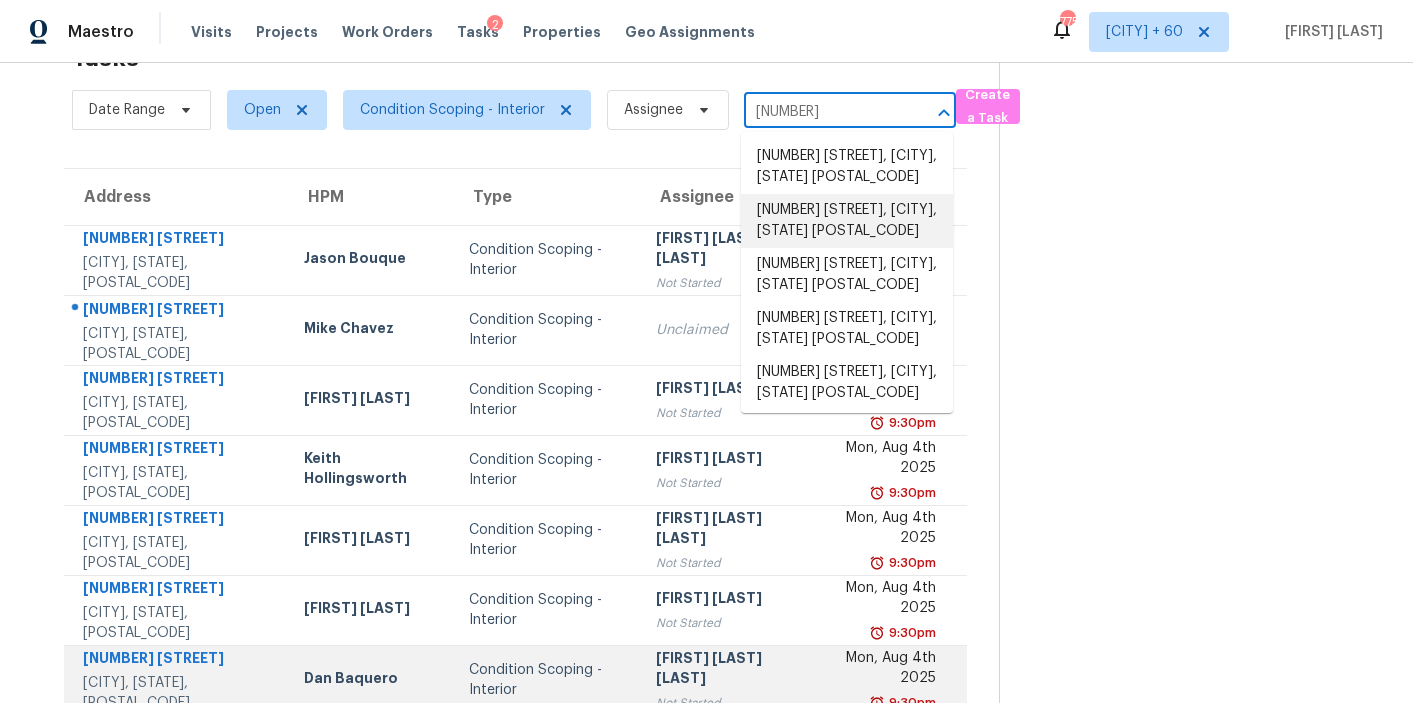 type on "[NUMBER]" 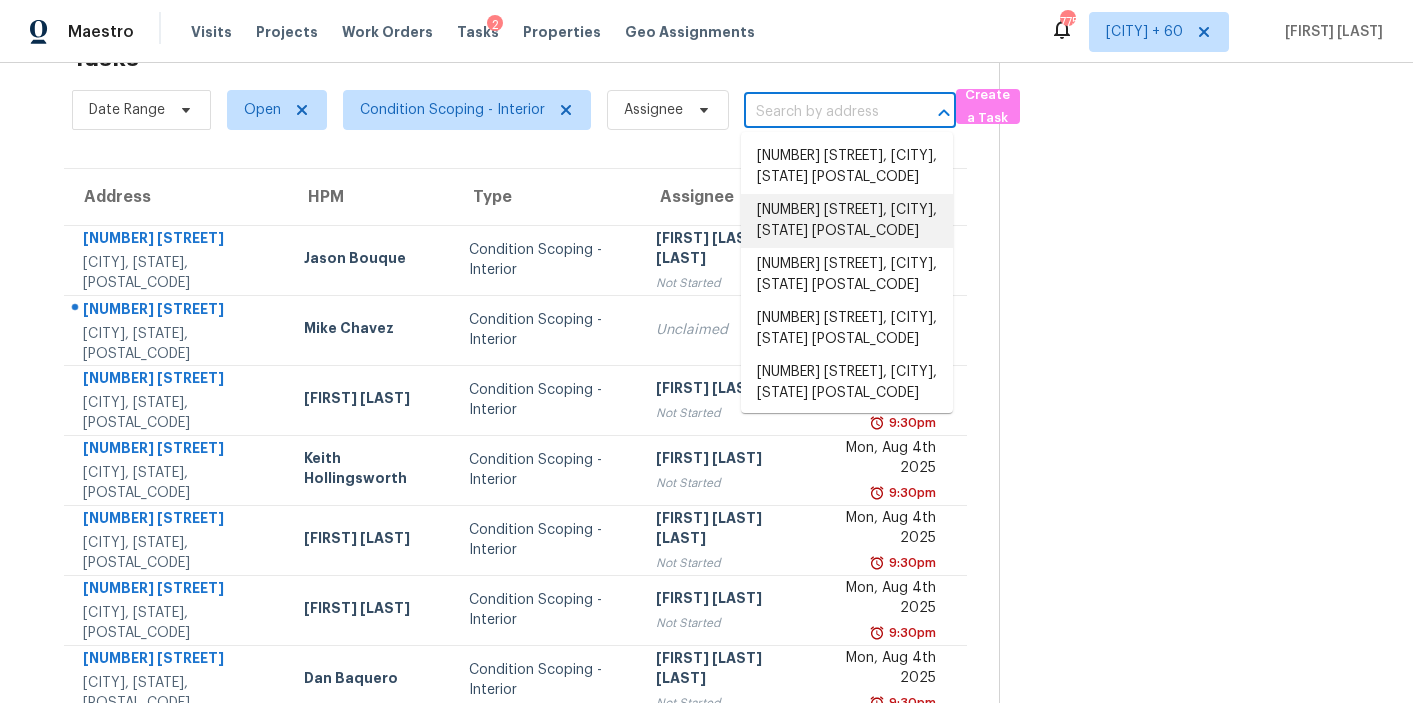 paste on "[NUMBER] [STREET] [CITY], [STATE], [POSTAL_CODE]" 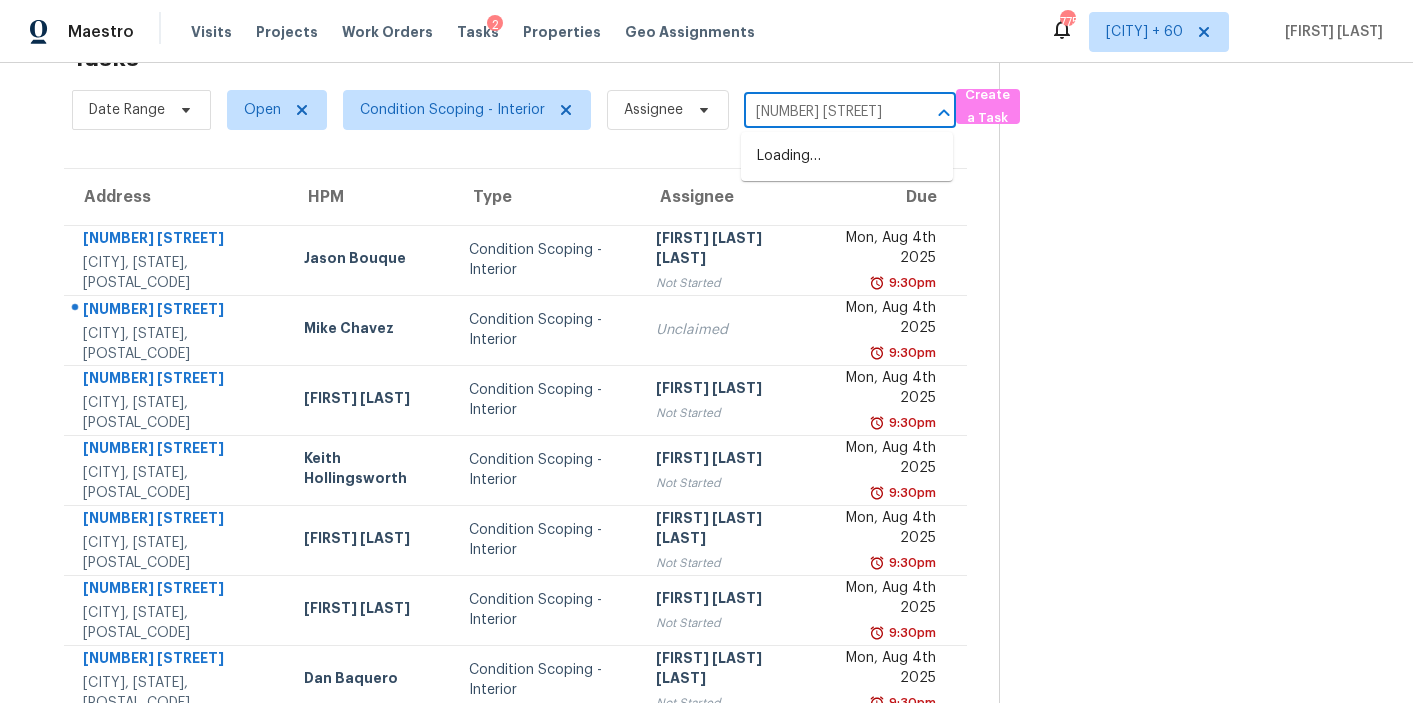 scroll, scrollTop: 0, scrollLeft: 0, axis: both 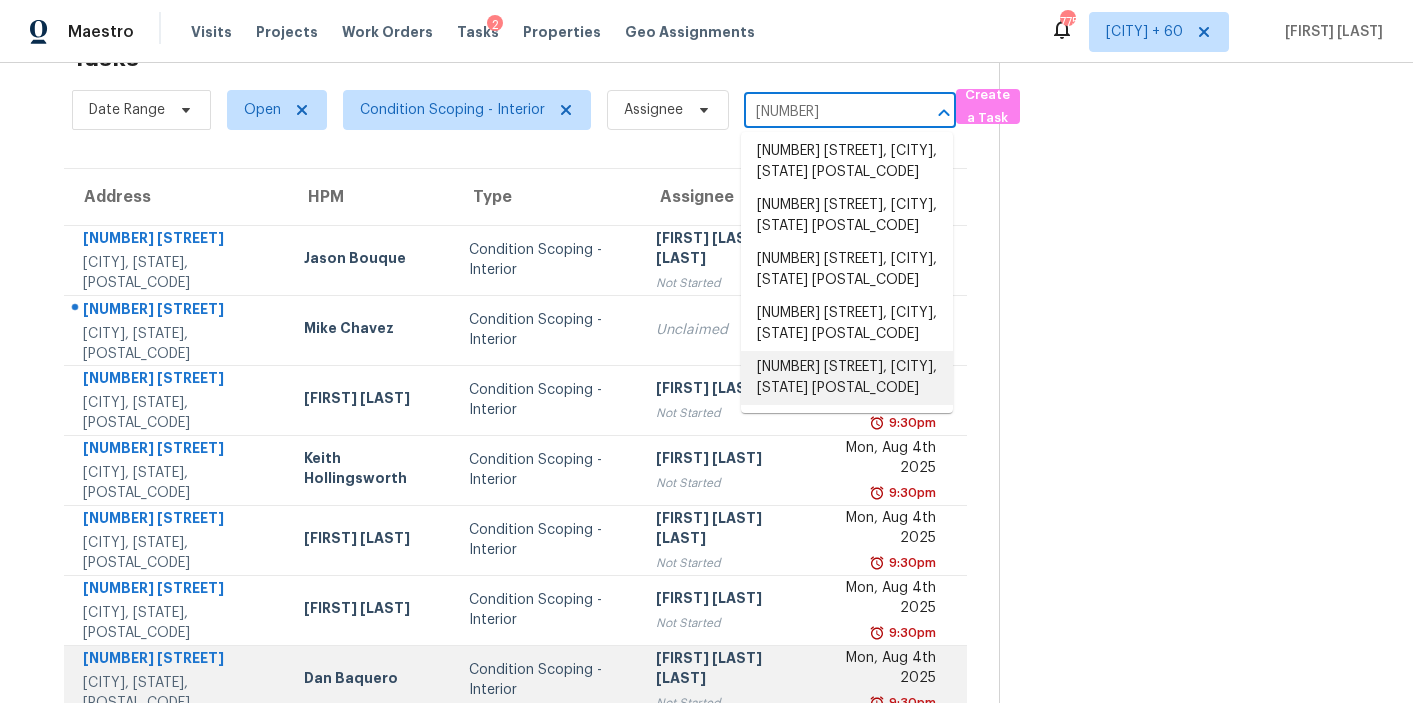 type on "[NUMBER]" 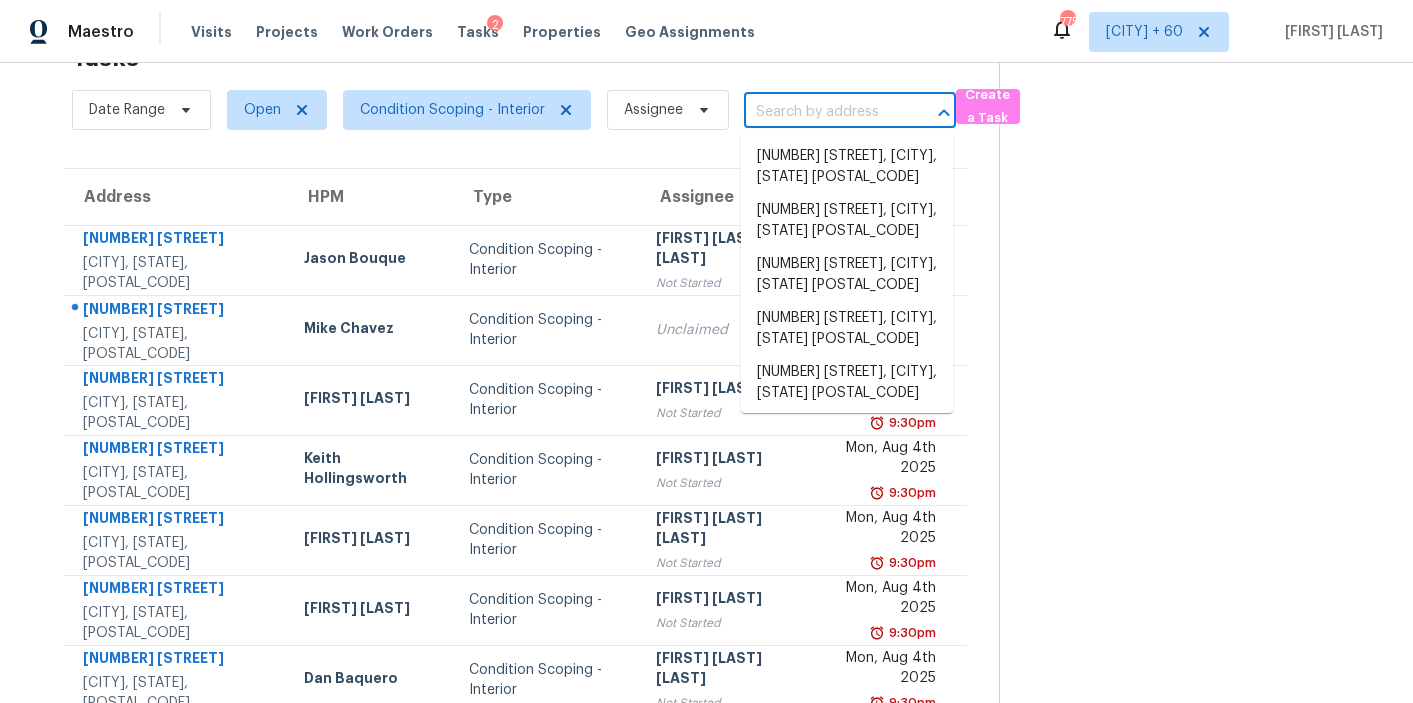 scroll, scrollTop: 105, scrollLeft: 0, axis: vertical 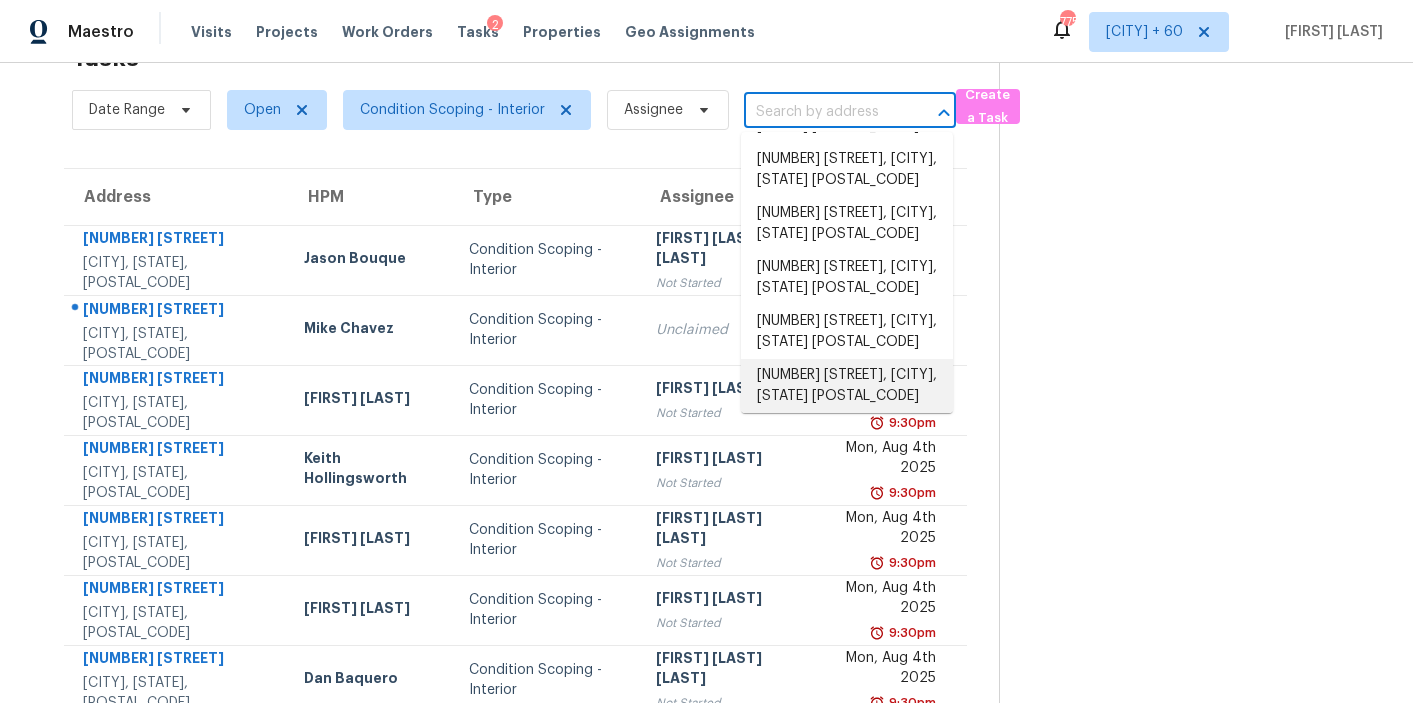 click at bounding box center (822, 112) 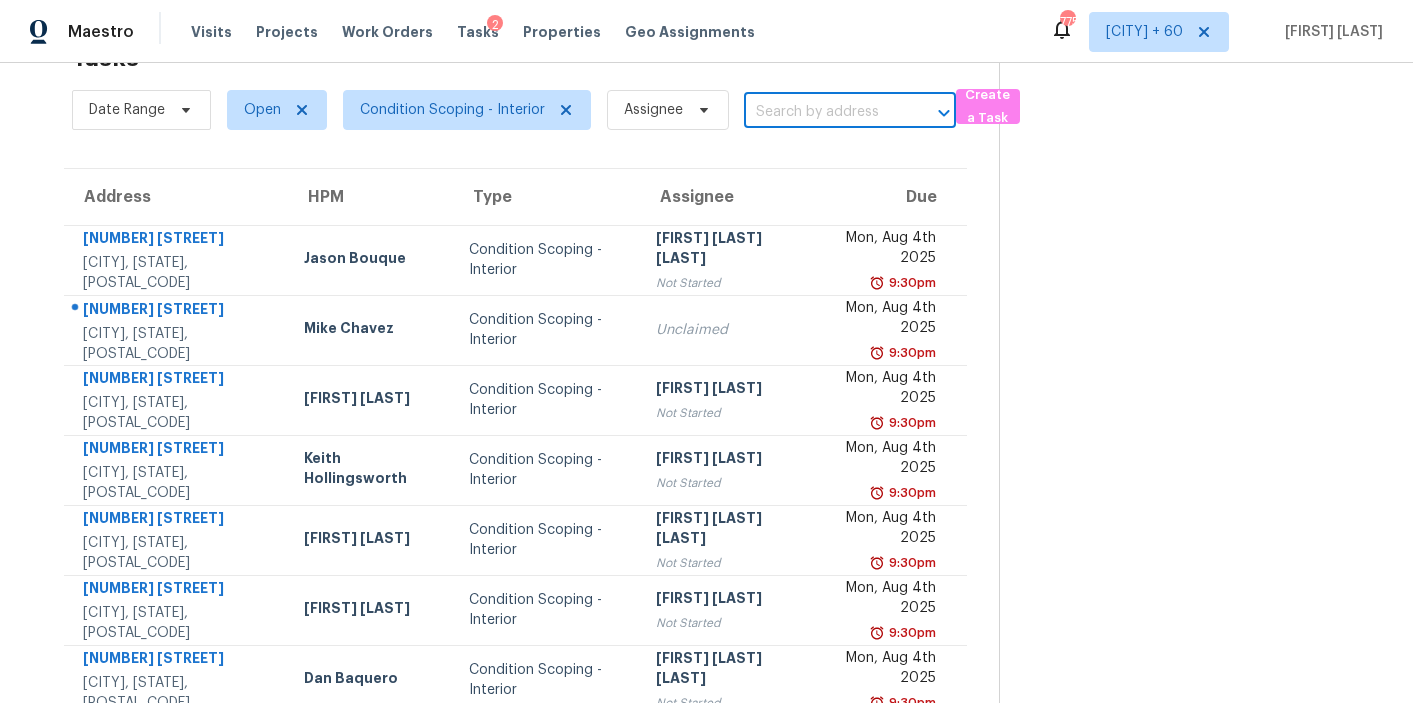 paste on "[NUMBER] [STREET] [CITY], [STATE], [POSTAL_CODE]" 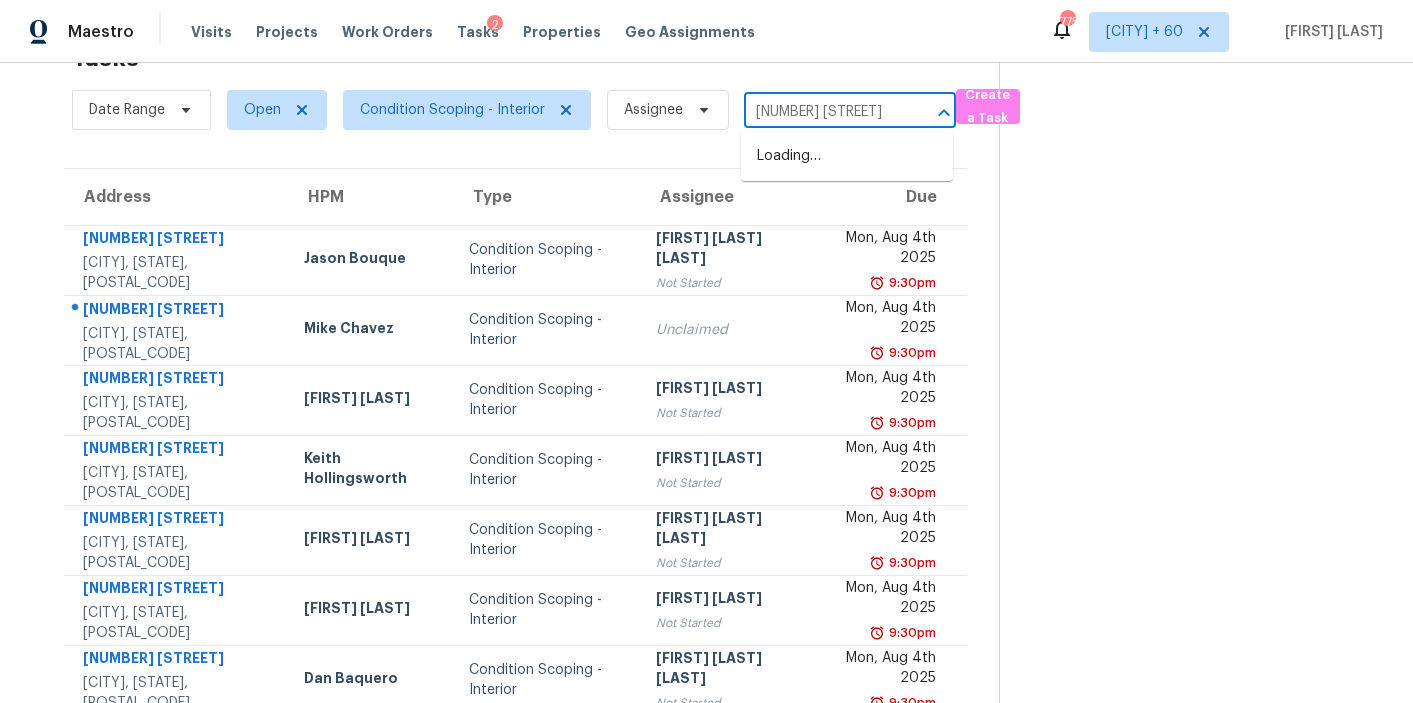 scroll, scrollTop: 0, scrollLeft: 0, axis: both 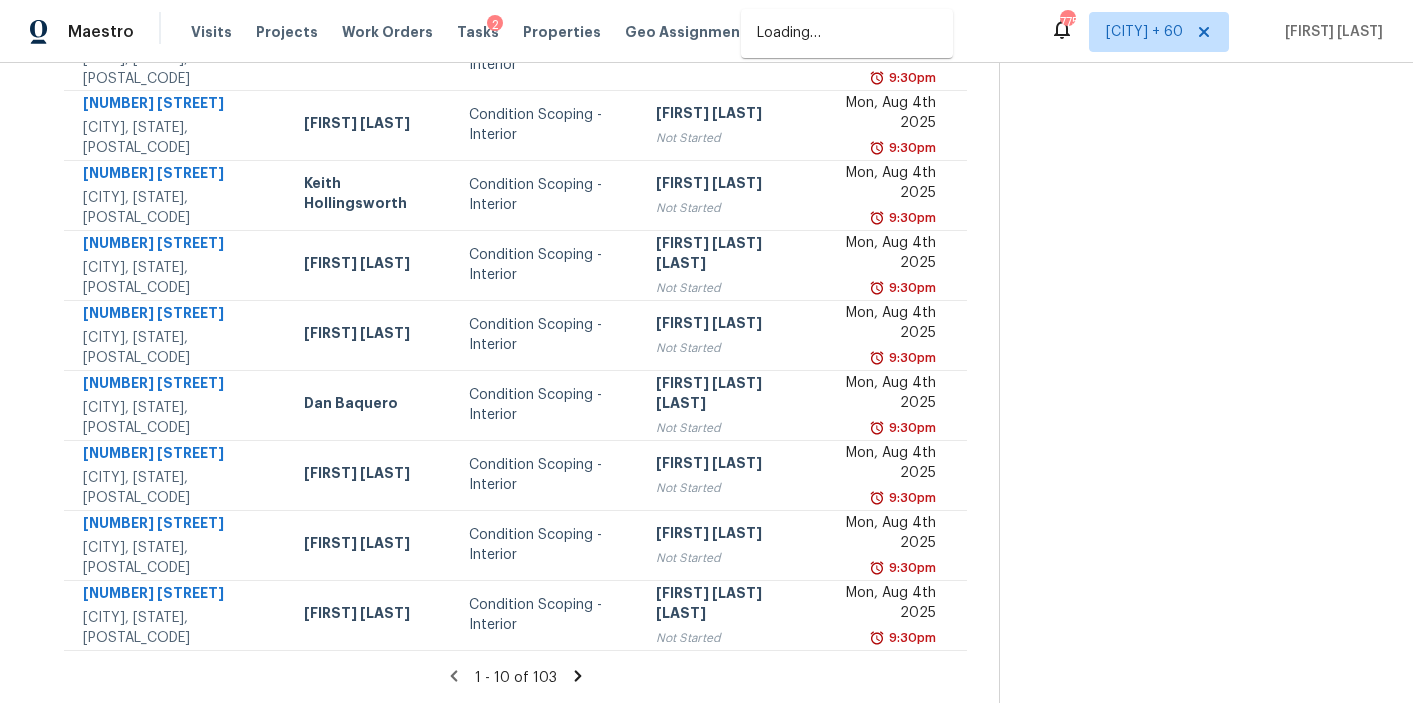 type on "[NUMBER] [STREET]" 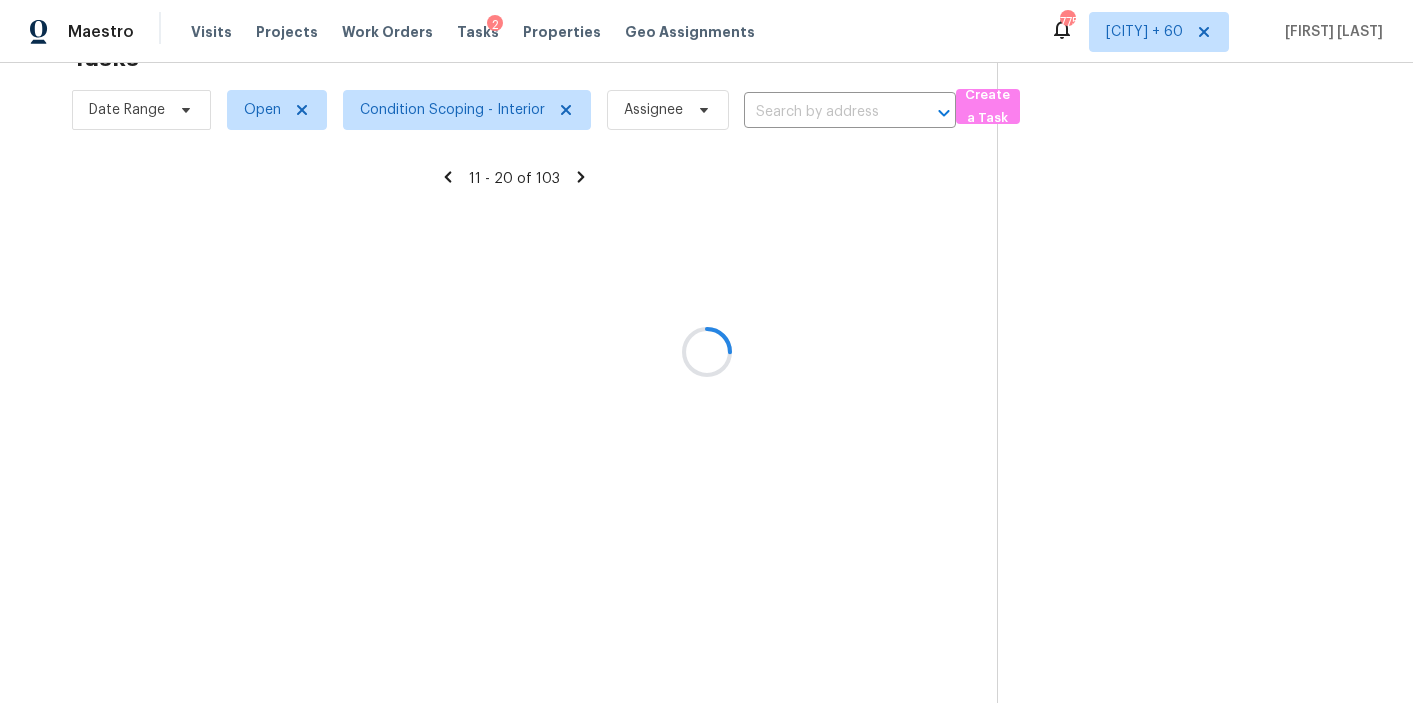 scroll, scrollTop: 338, scrollLeft: 0, axis: vertical 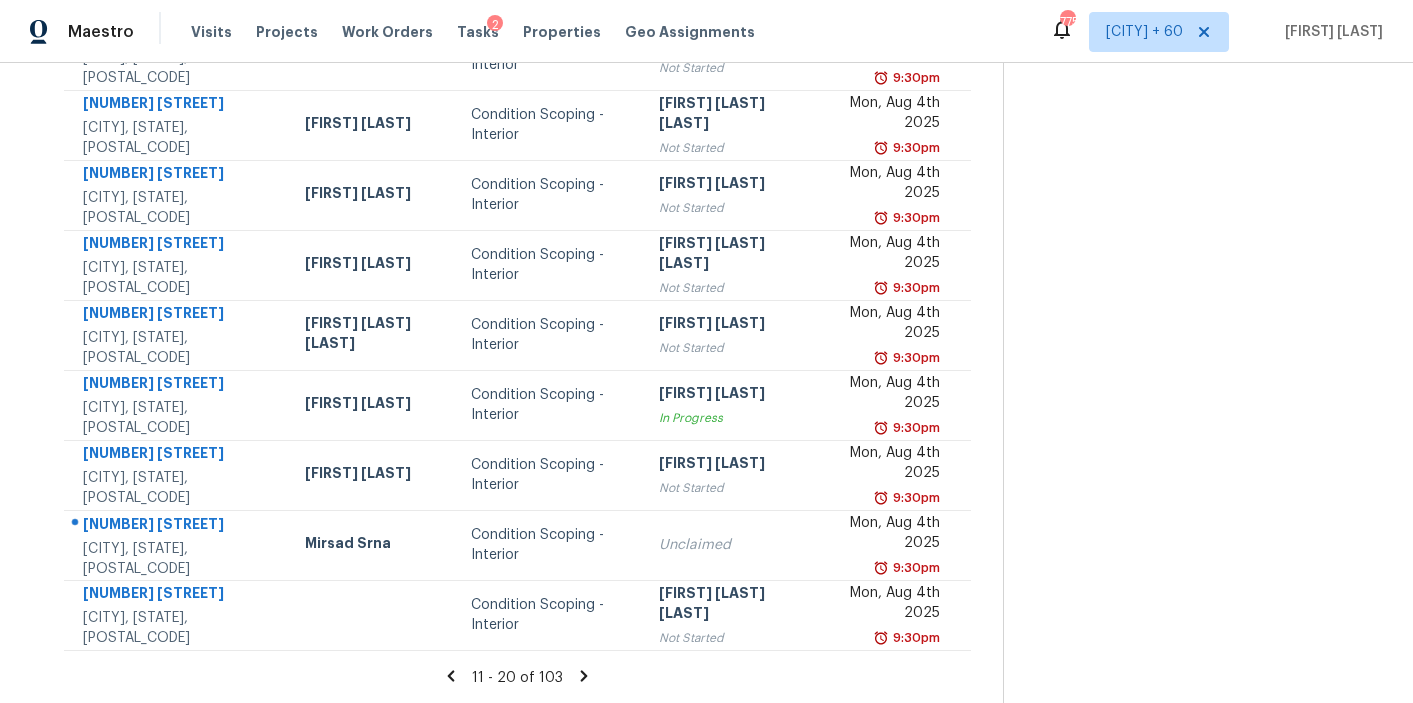 click 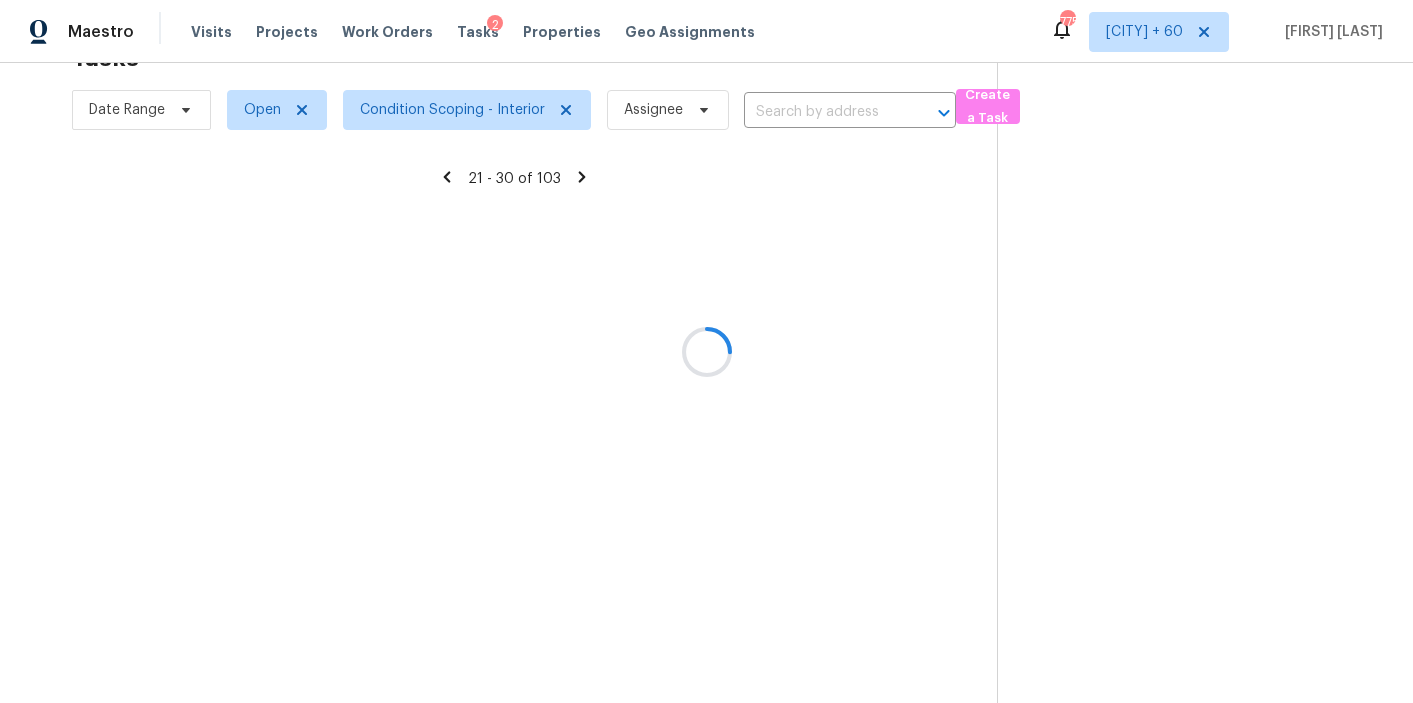 scroll, scrollTop: 338, scrollLeft: 0, axis: vertical 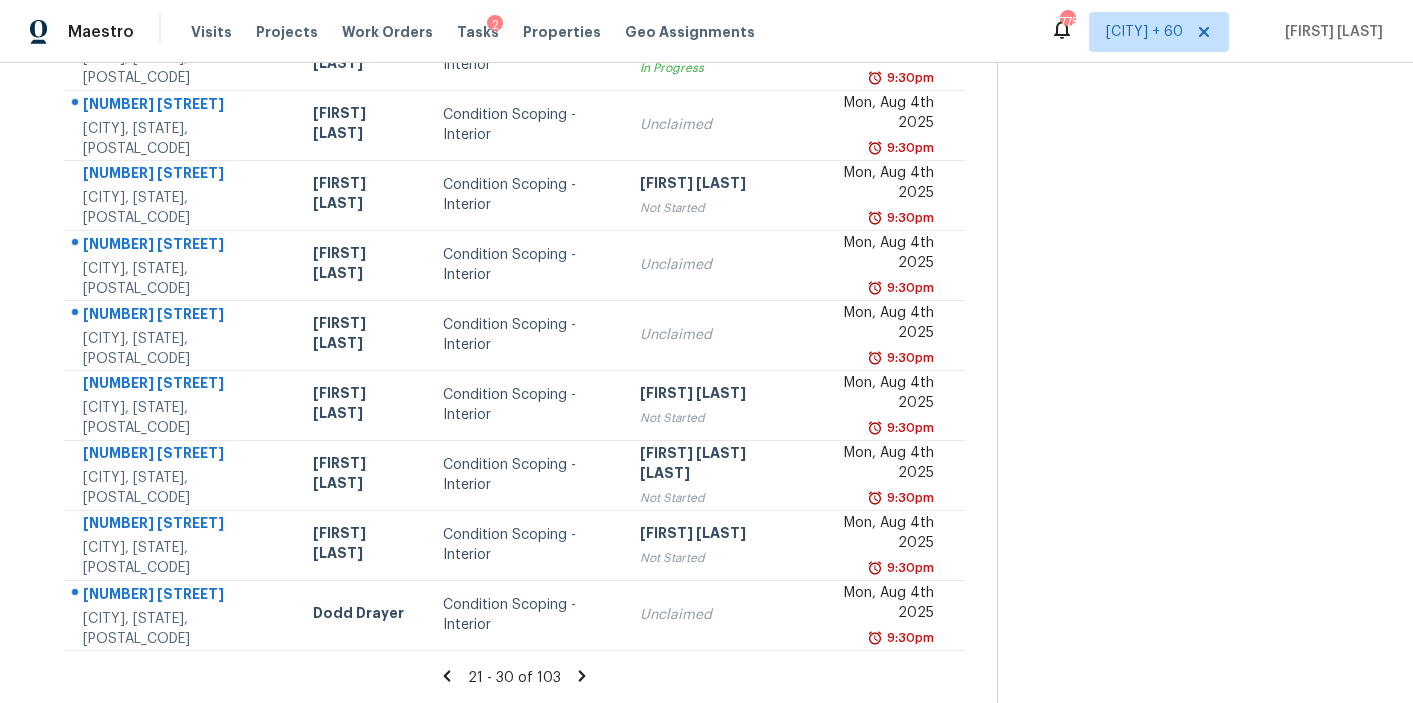 click 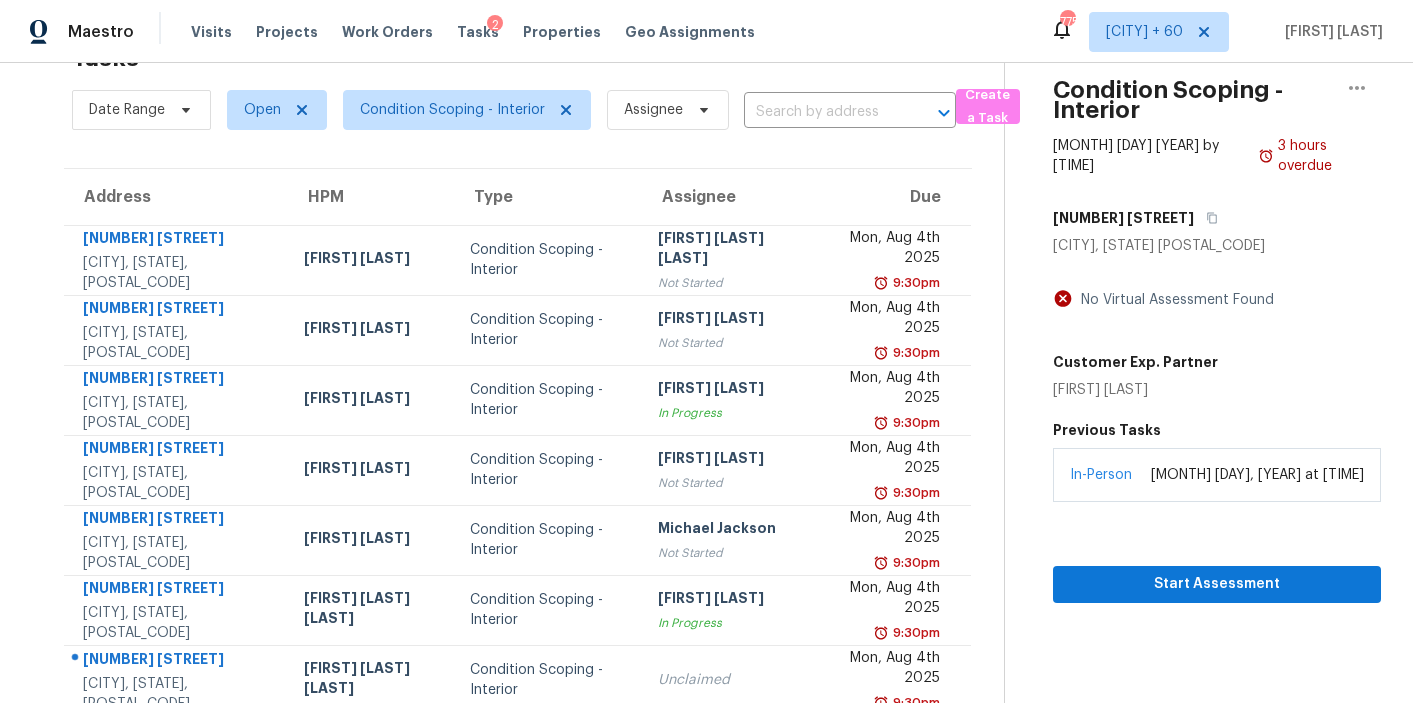scroll, scrollTop: 338, scrollLeft: 0, axis: vertical 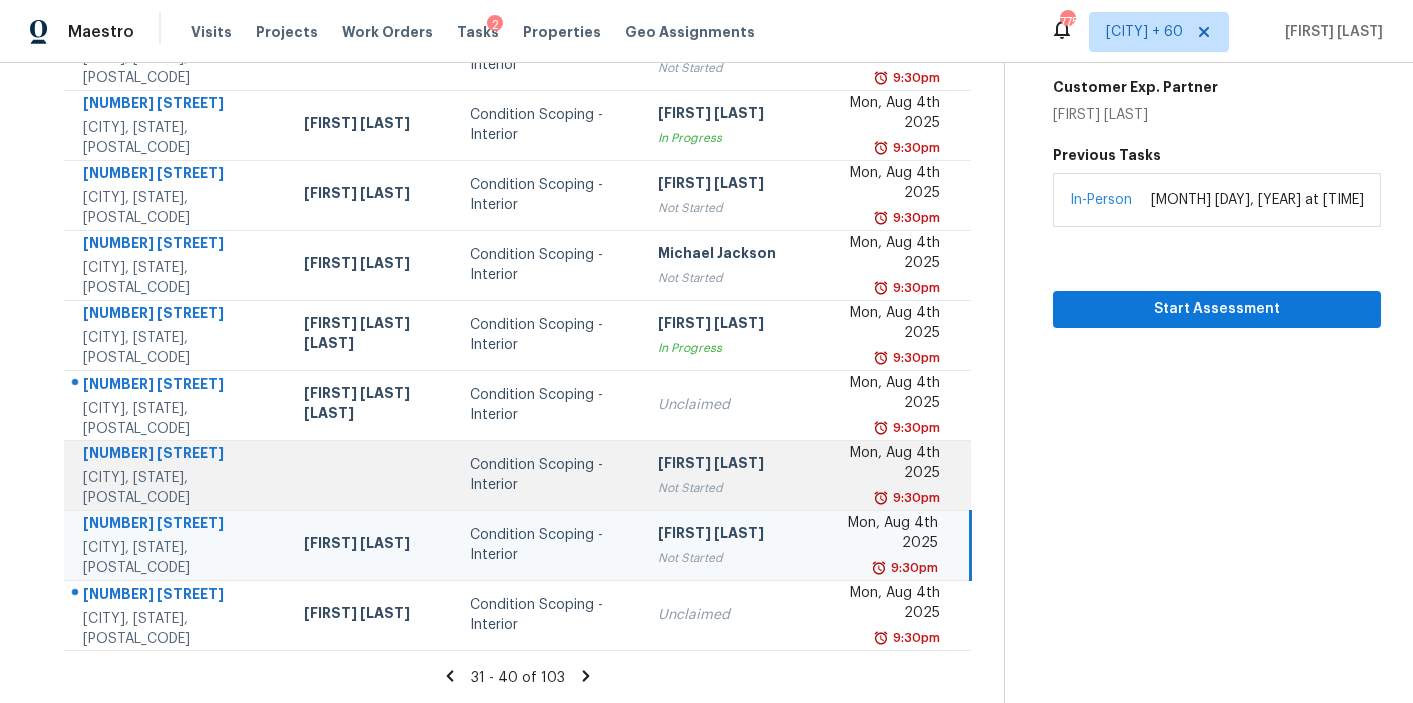 click at bounding box center (370, 475) 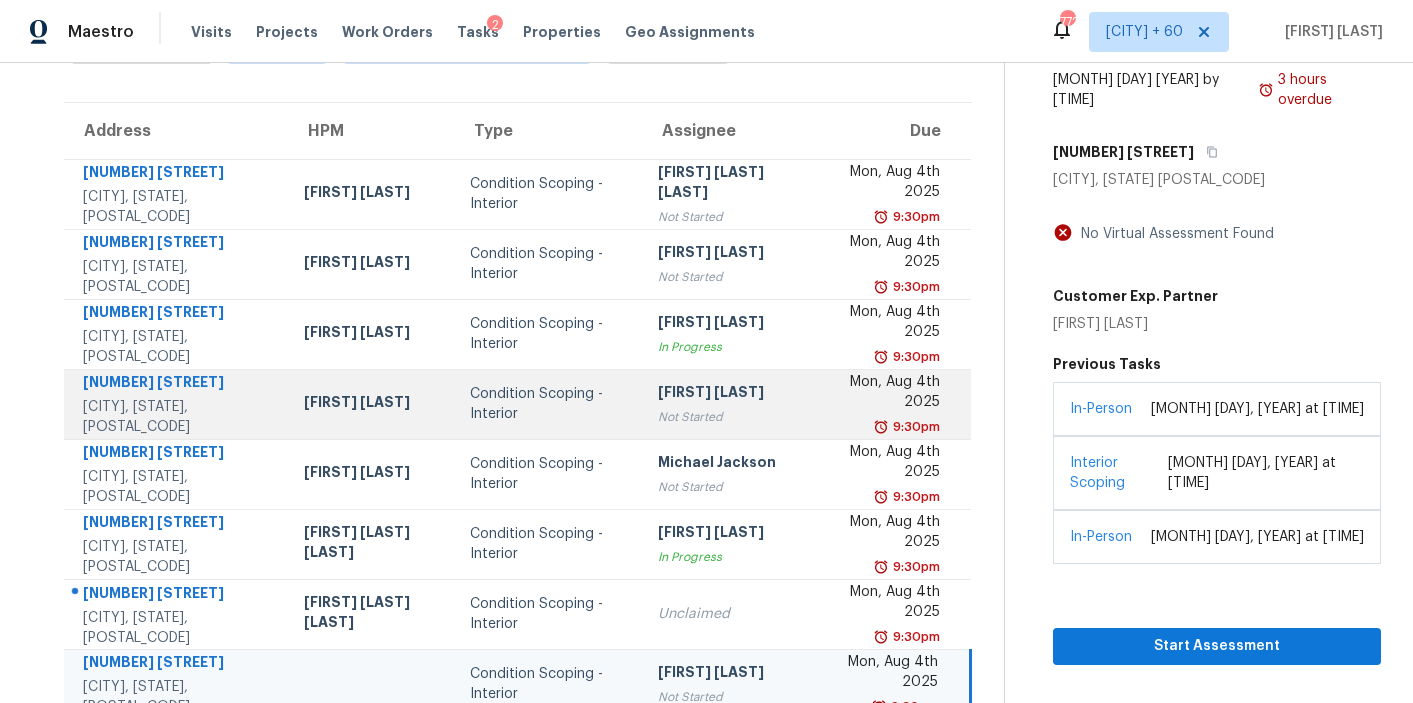 scroll, scrollTop: 0, scrollLeft: 0, axis: both 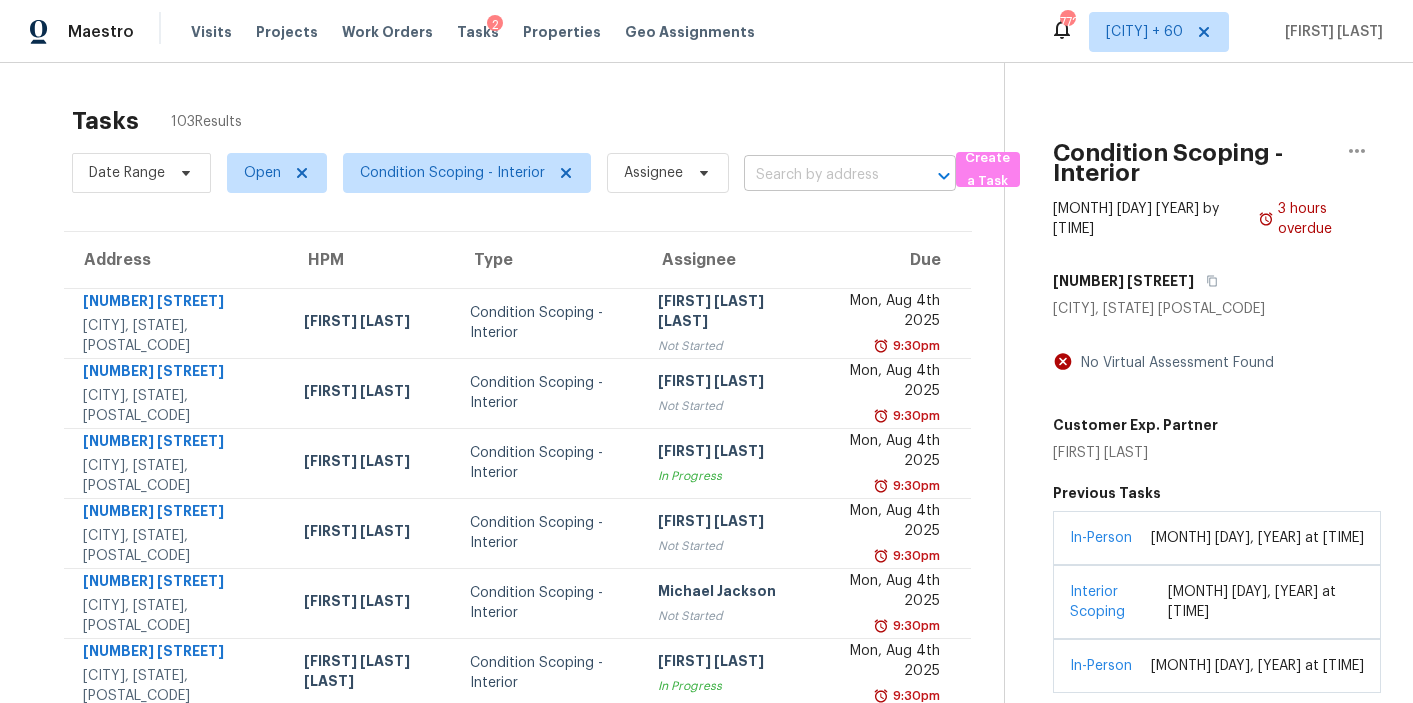 click at bounding box center (822, 175) 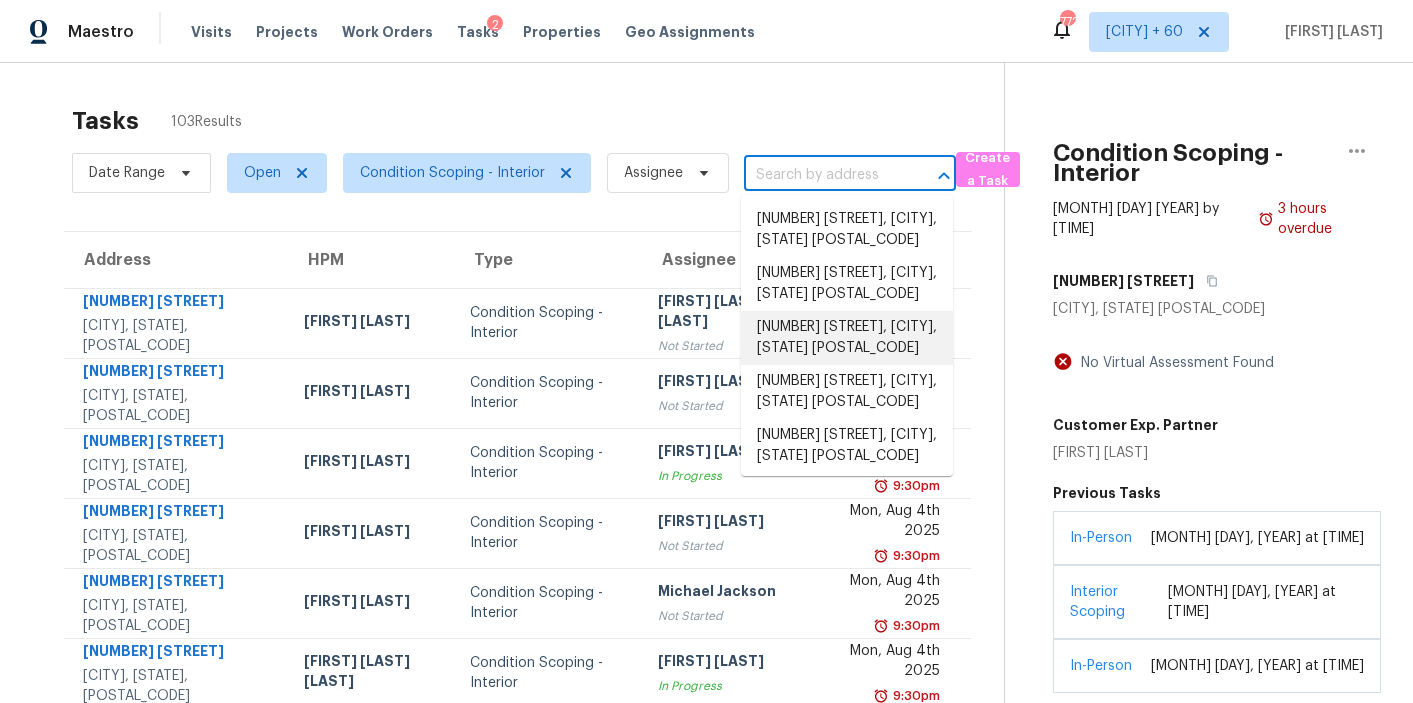 paste on "[NUMBER] [STREET] [CITY], [STATE], [POSTAL_CODE]" 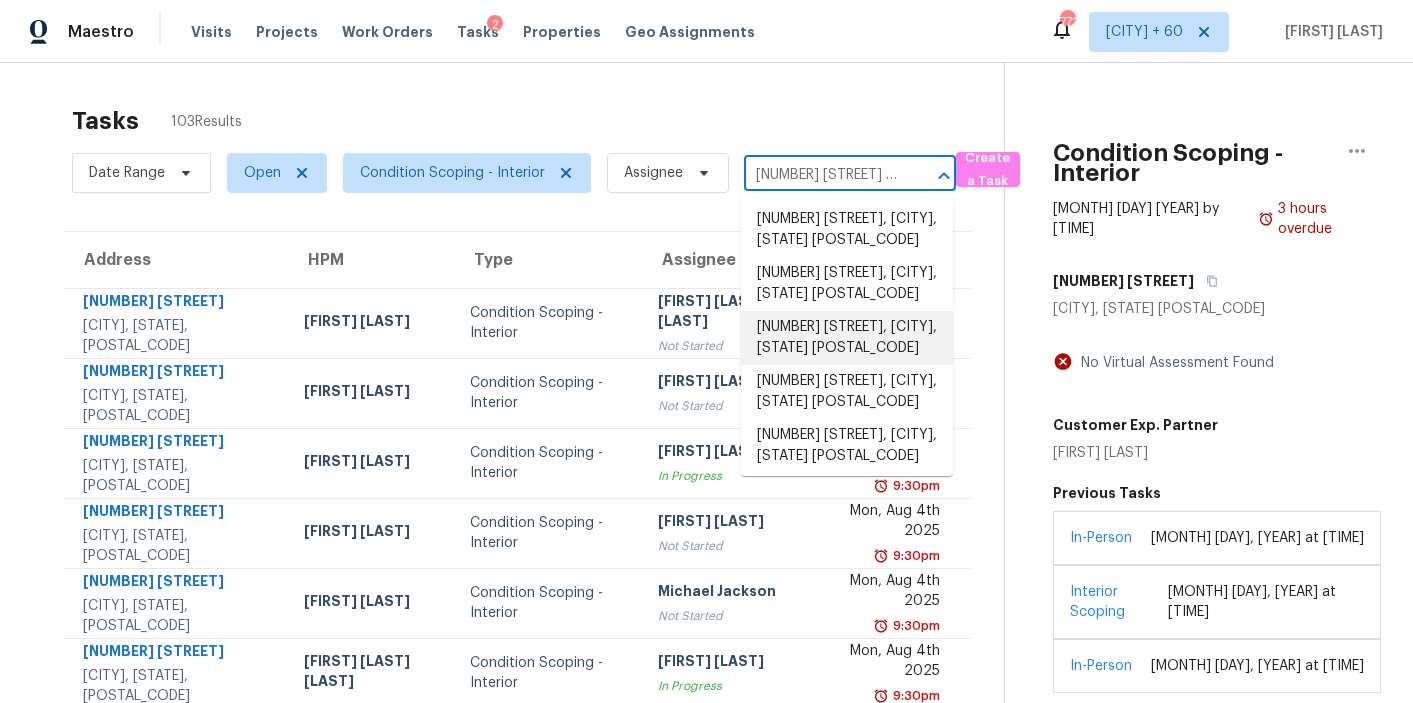 scroll, scrollTop: 0, scrollLeft: 144, axis: horizontal 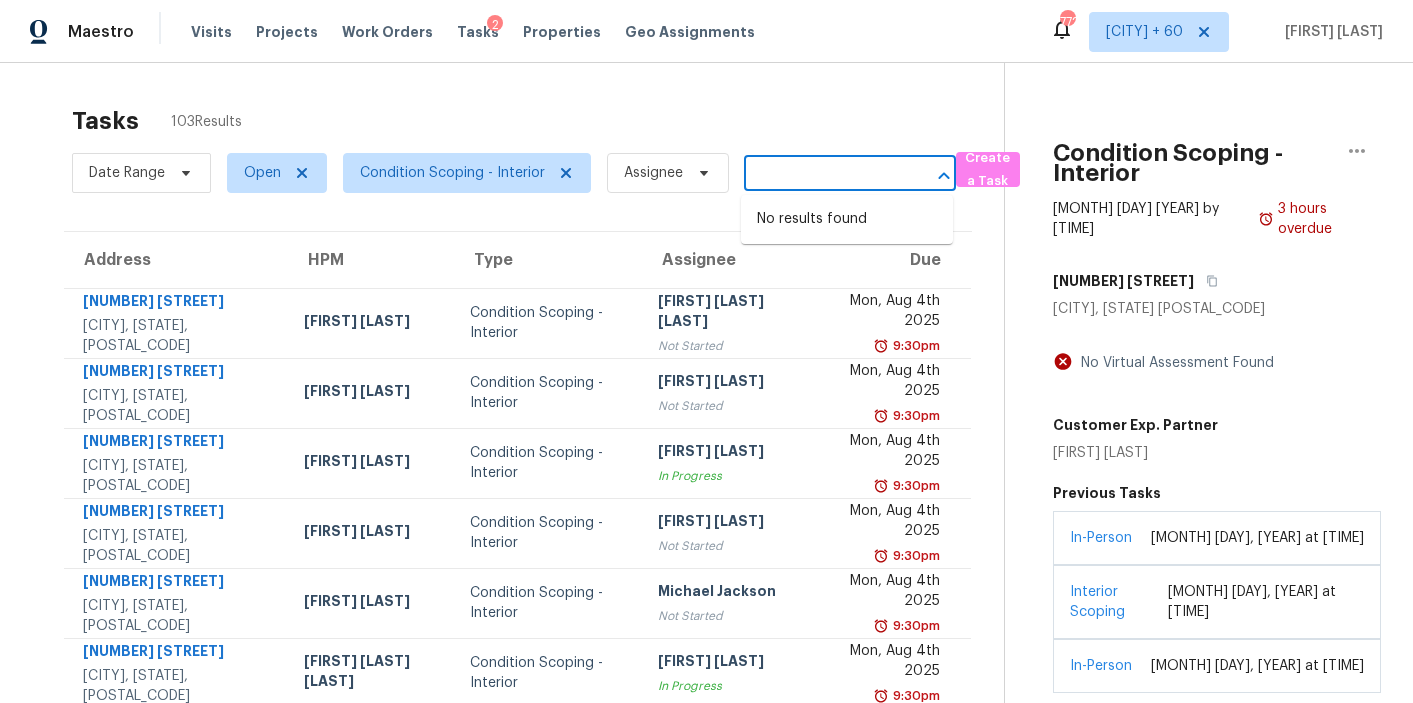 drag, startPoint x: 889, startPoint y: 186, endPoint x: 785, endPoint y: 182, distance: 104.0769 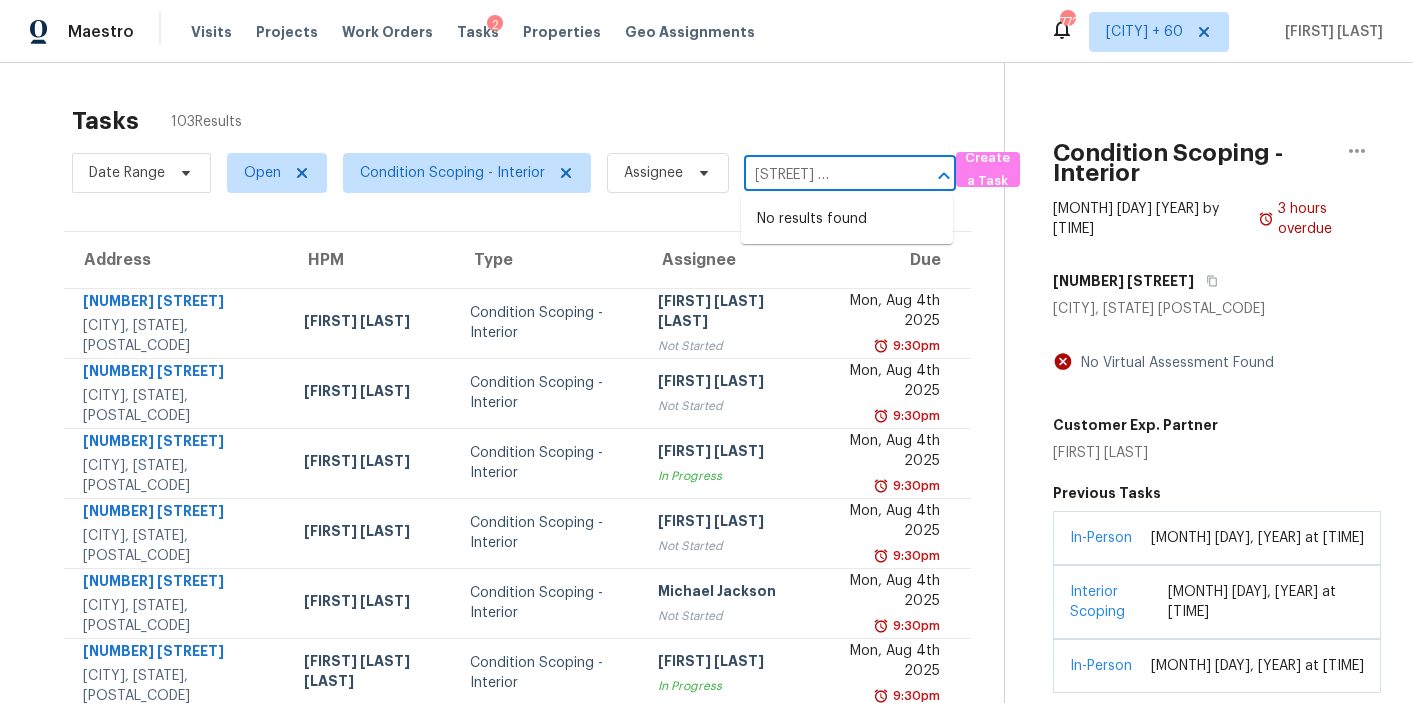 scroll, scrollTop: 0, scrollLeft: 0, axis: both 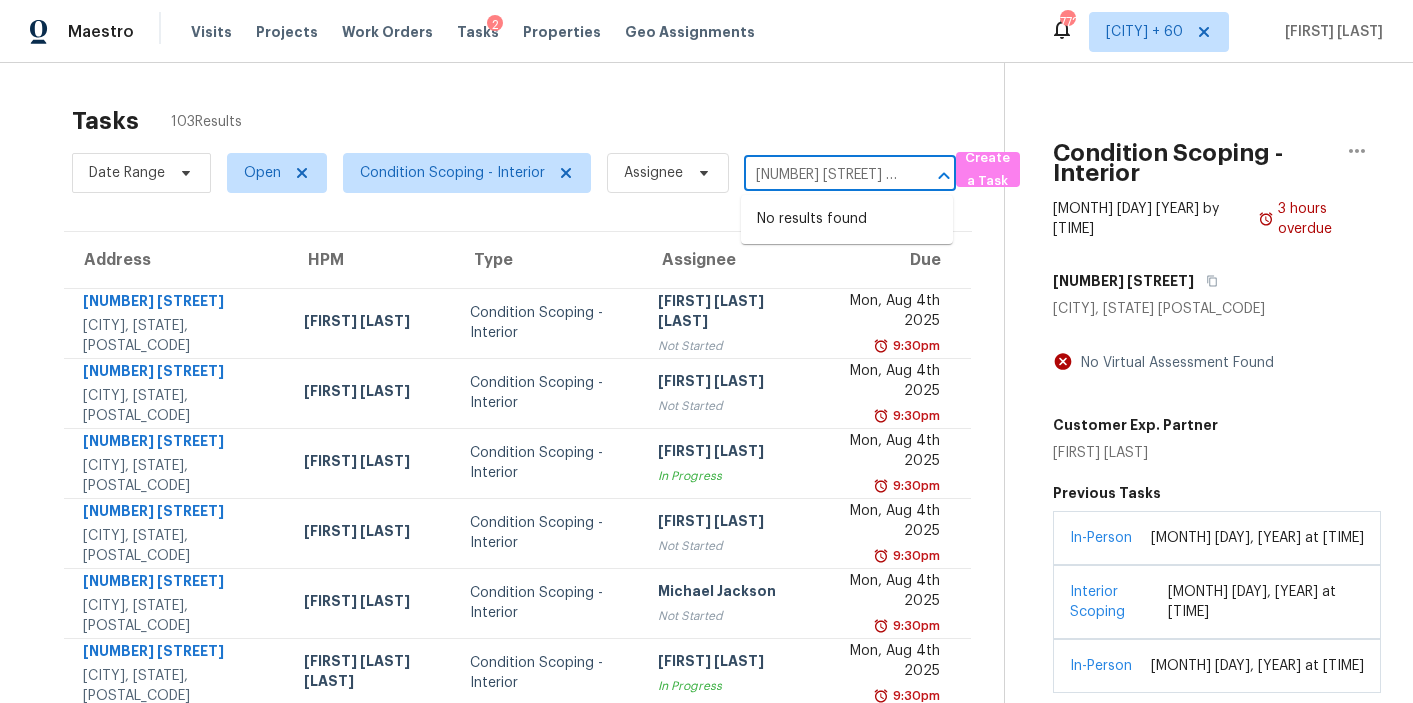 drag, startPoint x: 801, startPoint y: 178, endPoint x: 722, endPoint y: 177, distance: 79.00633 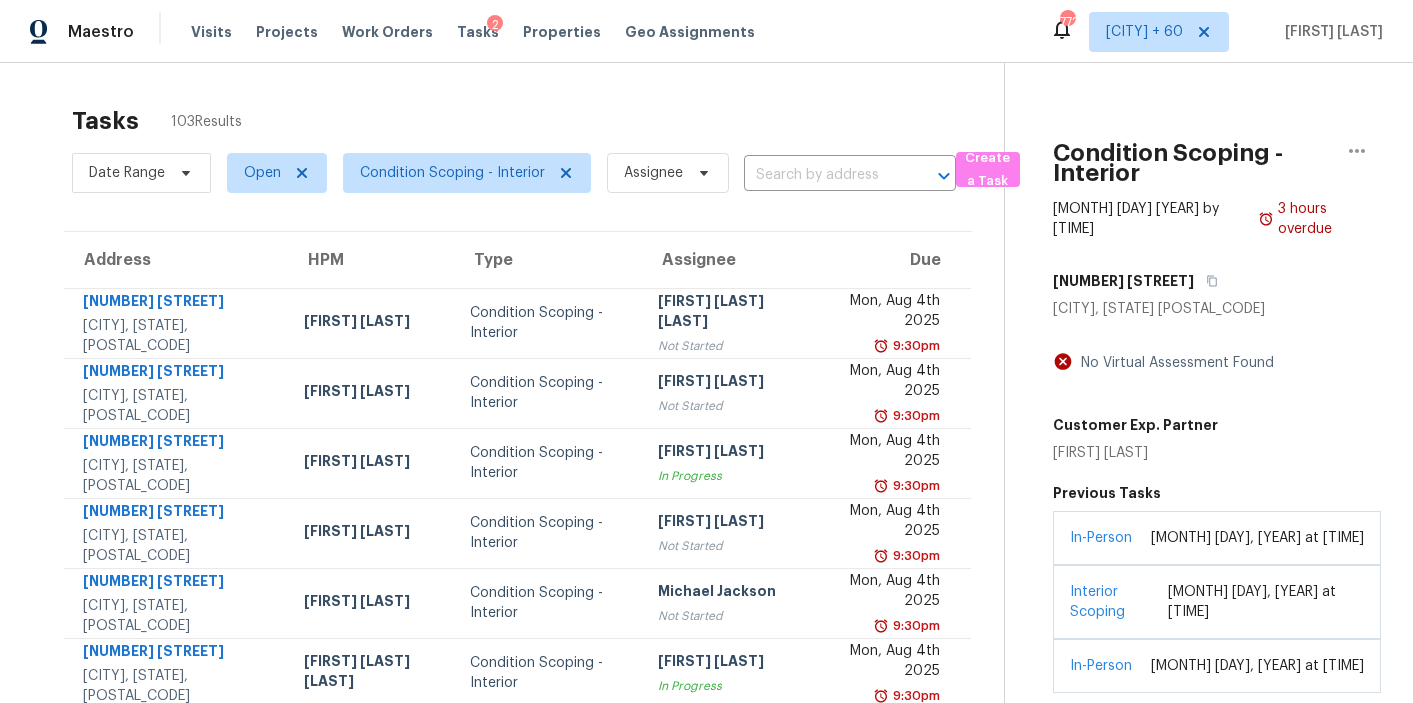 click on "Tasks 103  Results Date Range Open Condition Scoping - Interior Assignee ​ Create a Task Address HPM Type Assignee Due 2401 Oak Forest Dr   Norman, OK, 73071 Jason Leeth Condition Scoping - Interior Ranjith Kumar P Not Started Mon, Aug 4th 2025 9:30pm 2500 Ashley Ct   Belmont, NC, 28012 Ryan Carder Condition Scoping - Interior Jishnu Manoj Not Started Mon, Aug 4th 2025 9:30pm 6258 Southern Magnolia Ln   Lula, GA, 30554 Scott Smathers Condition Scoping - Interior Mohamed Azeem Mohsin A In Progress Mon, Aug 4th 2025 9:30pm 921 E Payton St   San Tan Valley, AZ, 85140 Scott Nicol Condition Scoping - Interior Jishnu Manoj Not Started Mon, Aug 4th 2025 9:30pm 3976 Buckingham Dr   Brunswick, OH, 44212 Rebecca McMillen Condition Scoping - Interior Michael Jackson Not Started Mon, Aug 4th 2025 9:30pm 16025 Calahan St   North Hills, CA, 91343 Luis Pedro Ocampo Alvizuris Condition Scoping - Interior Aswini Stephenraj In Progress Mon, Aug 4th 2025 9:30pm 2826 Saint Thomas Ln   Lancaster, TX, 75146 Unclaimed 9:30pm" at bounding box center (518, 568) 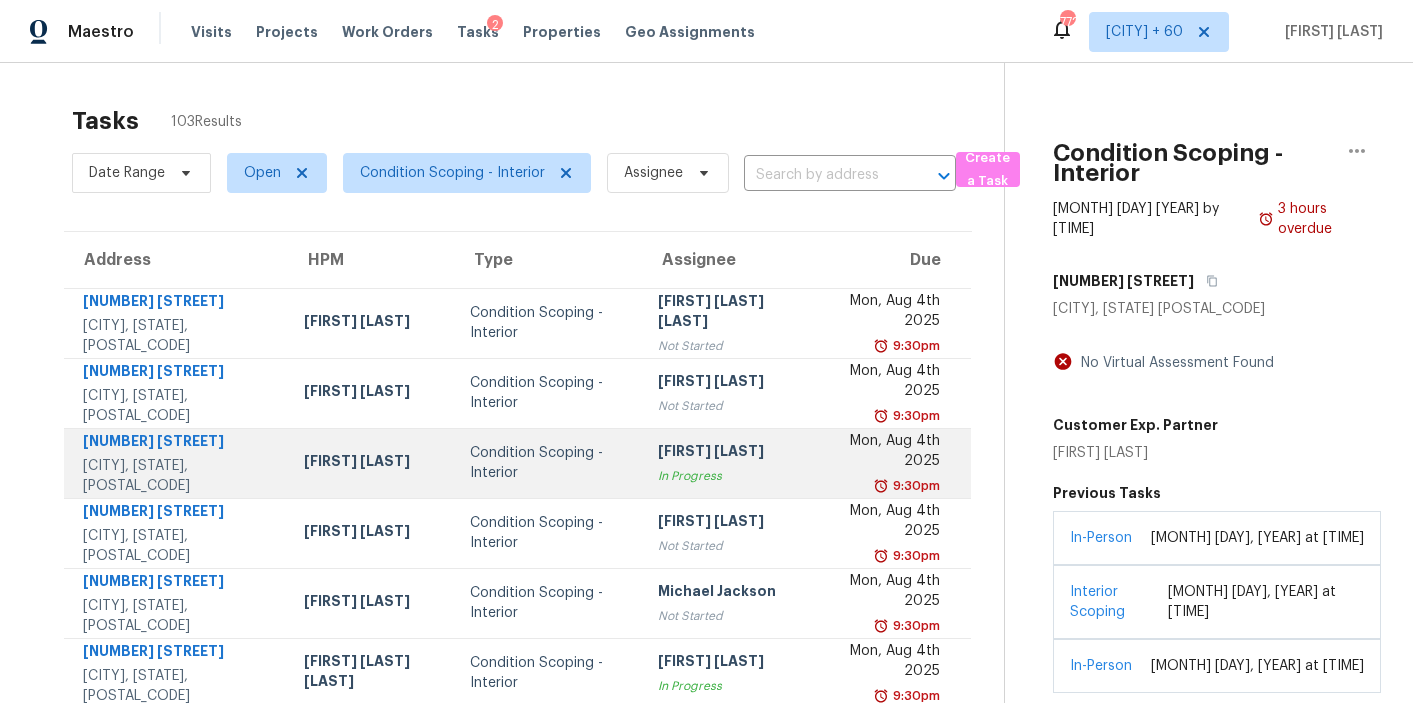 scroll, scrollTop: 338, scrollLeft: 0, axis: vertical 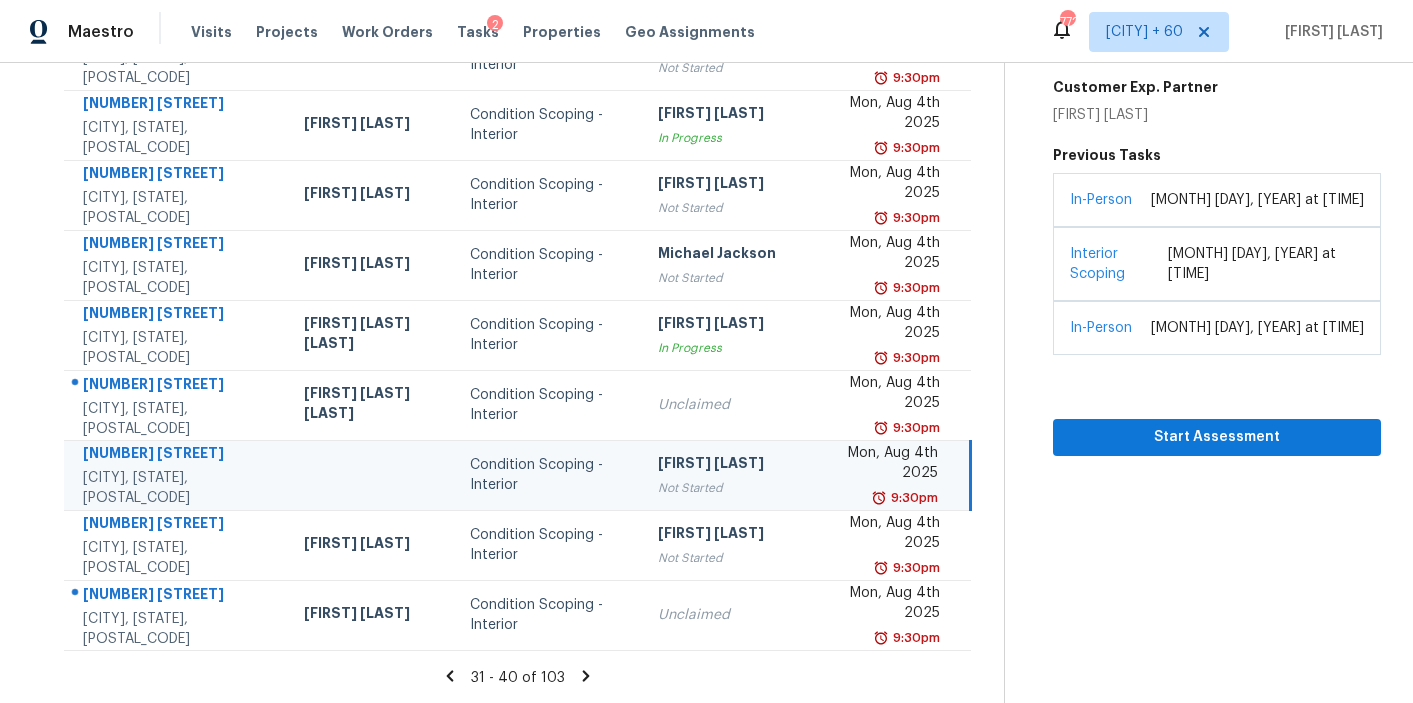 click on "Not Started" at bounding box center (727, 488) 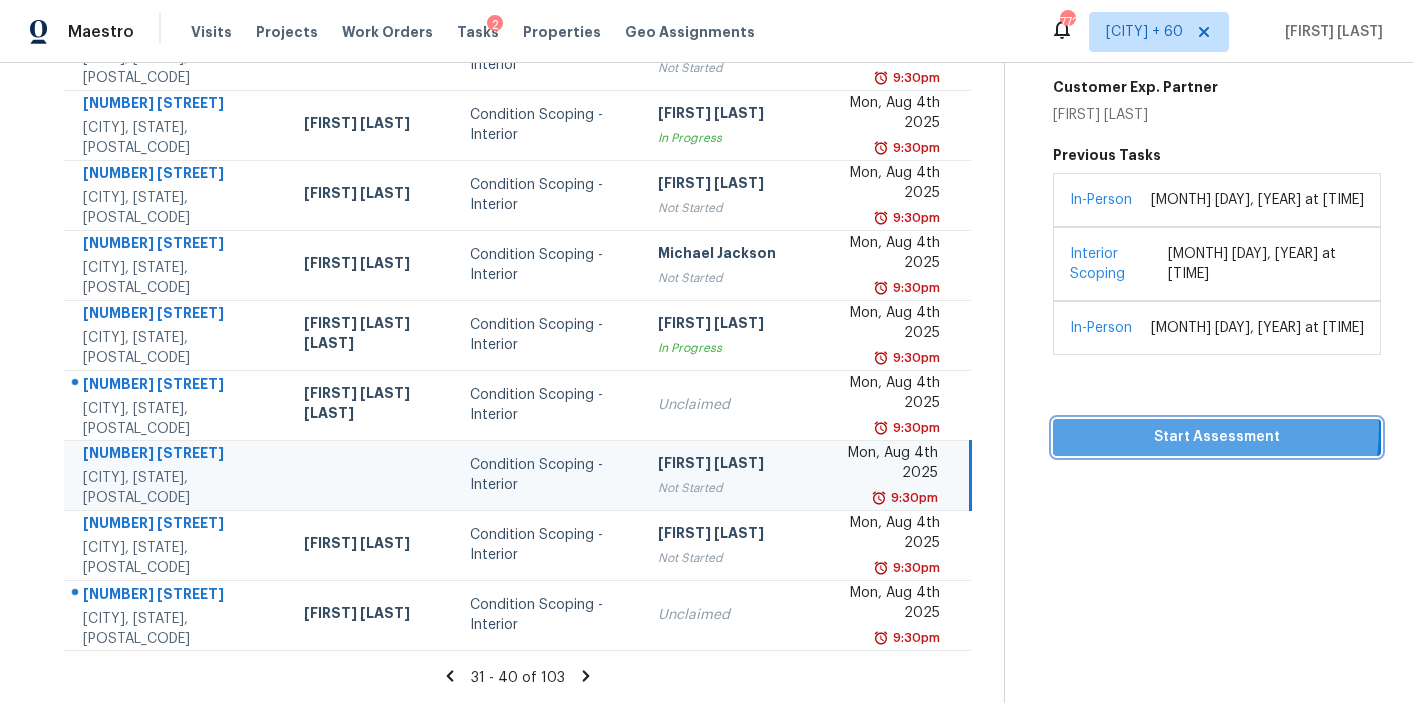 click on "Start Assessment" at bounding box center (1217, 437) 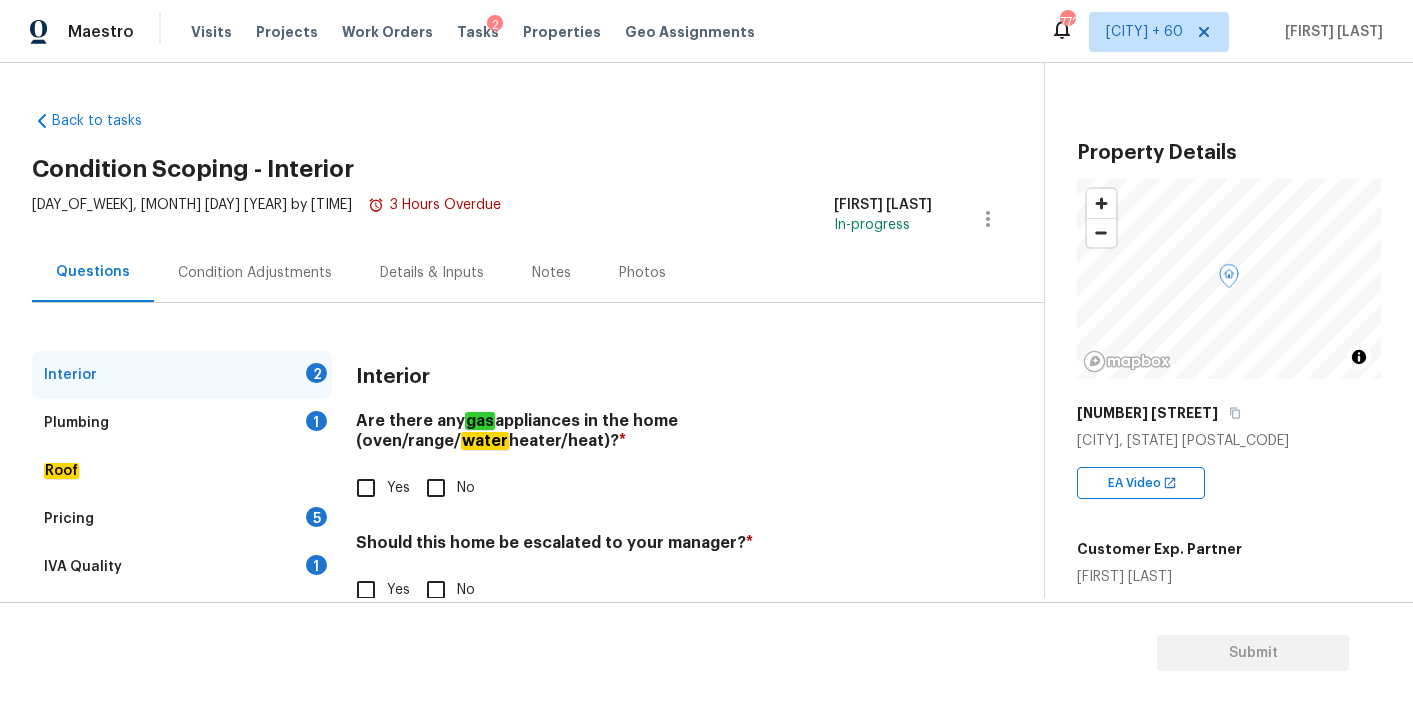 click on "[NUMBER] [STREET]" at bounding box center (1229, 413) 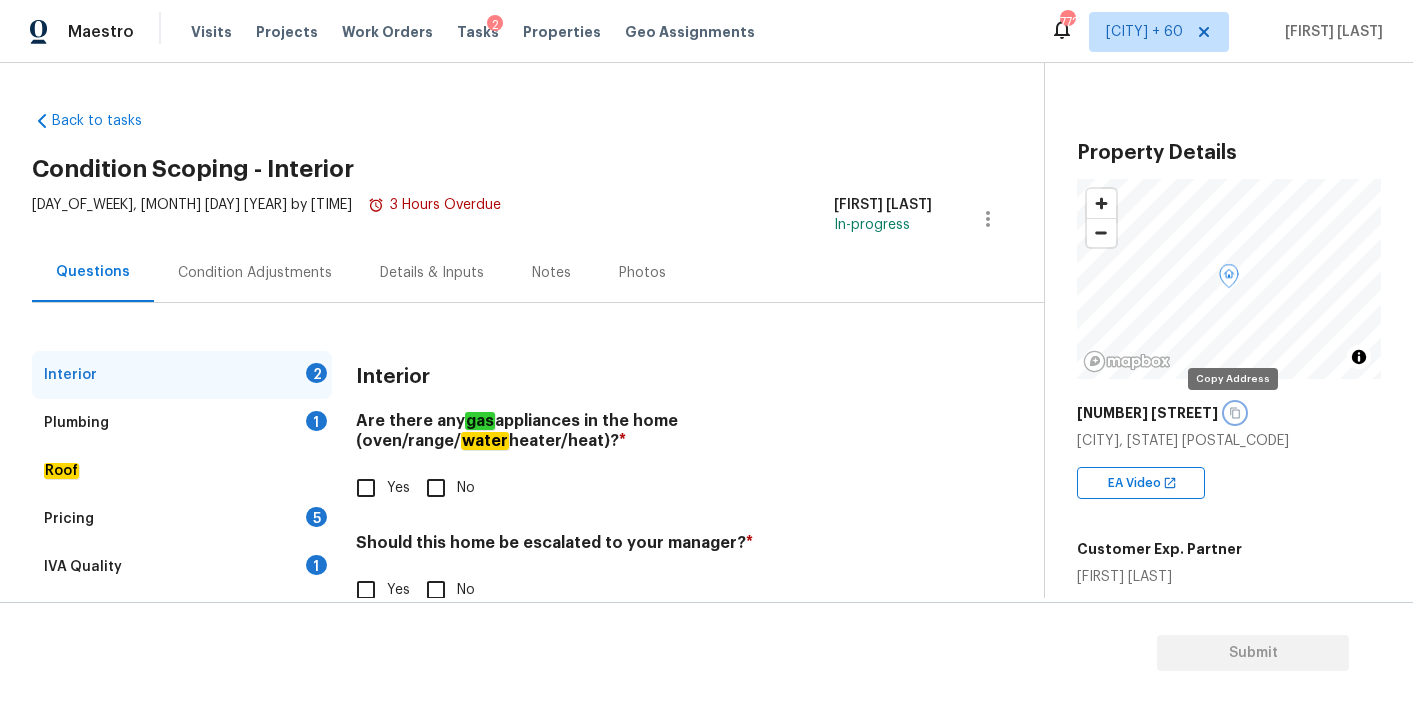 click 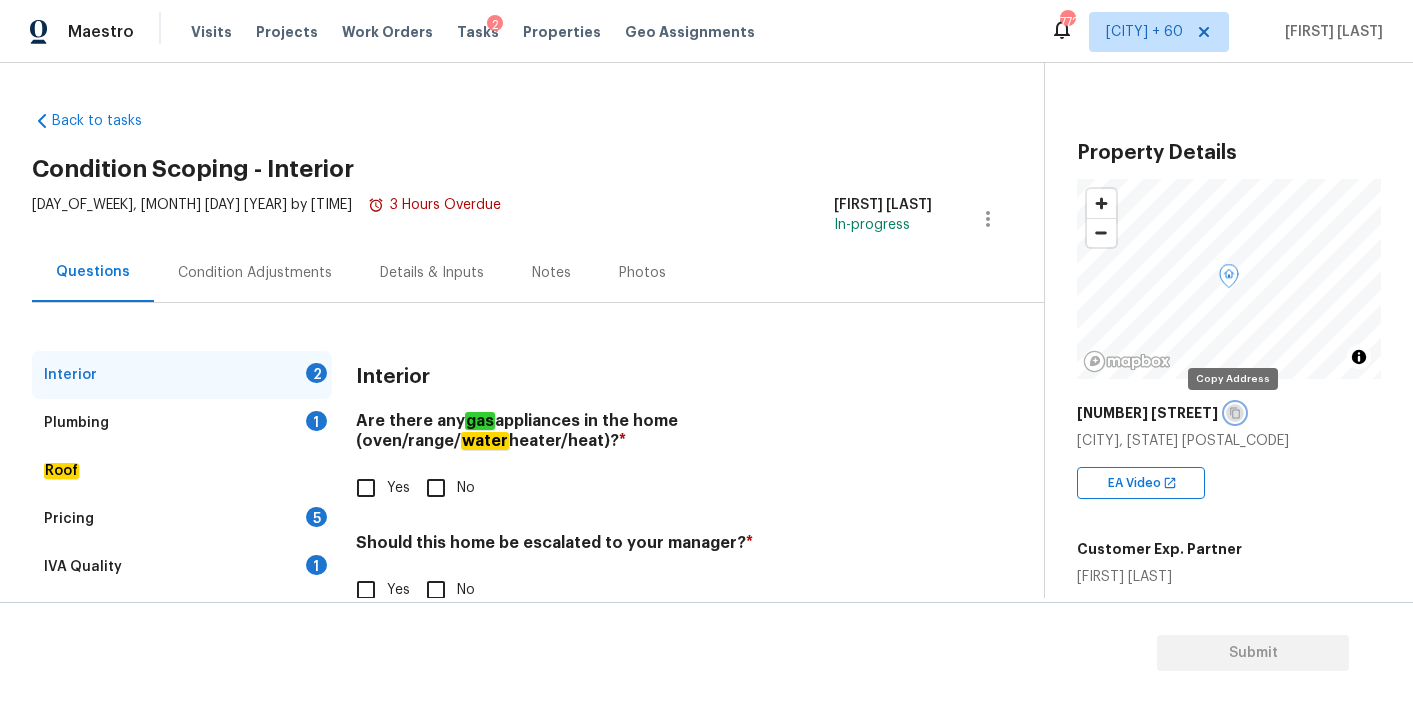 click 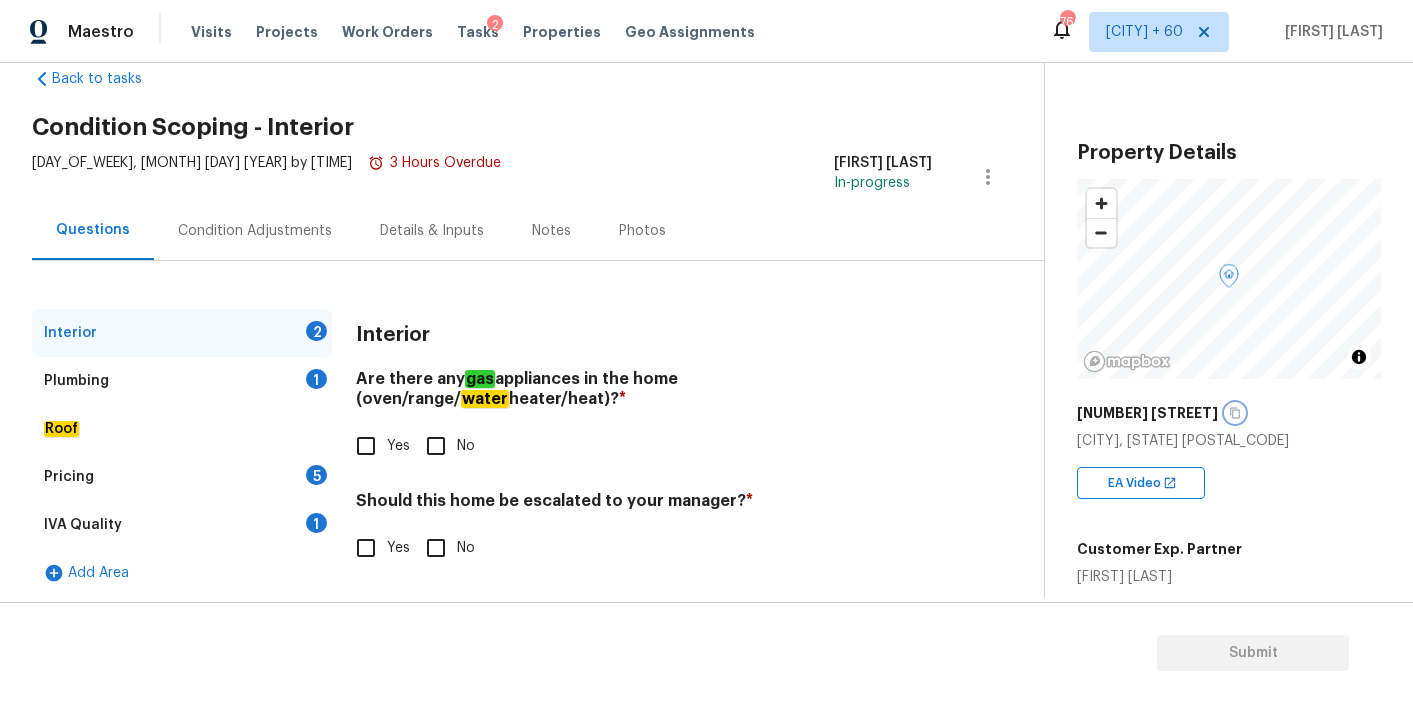 scroll, scrollTop: 47, scrollLeft: 0, axis: vertical 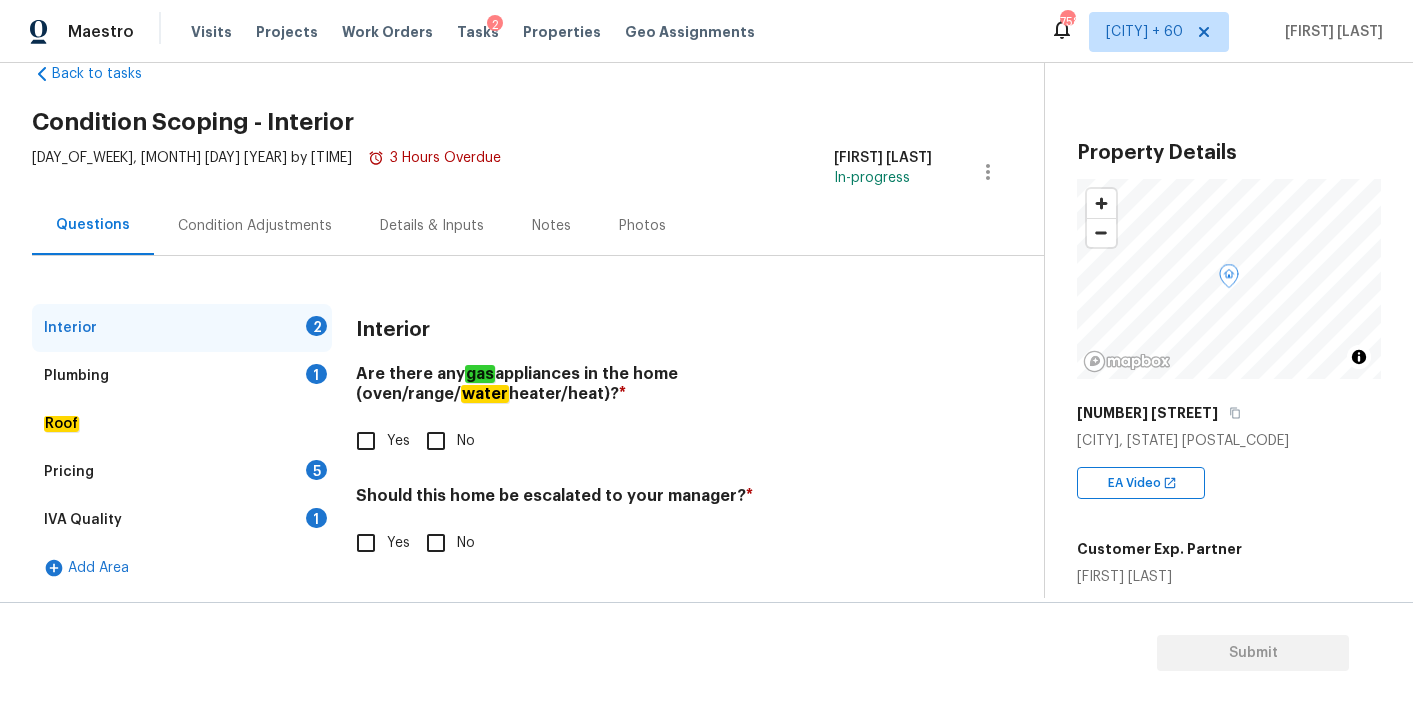 click on "Yes" at bounding box center (366, 441) 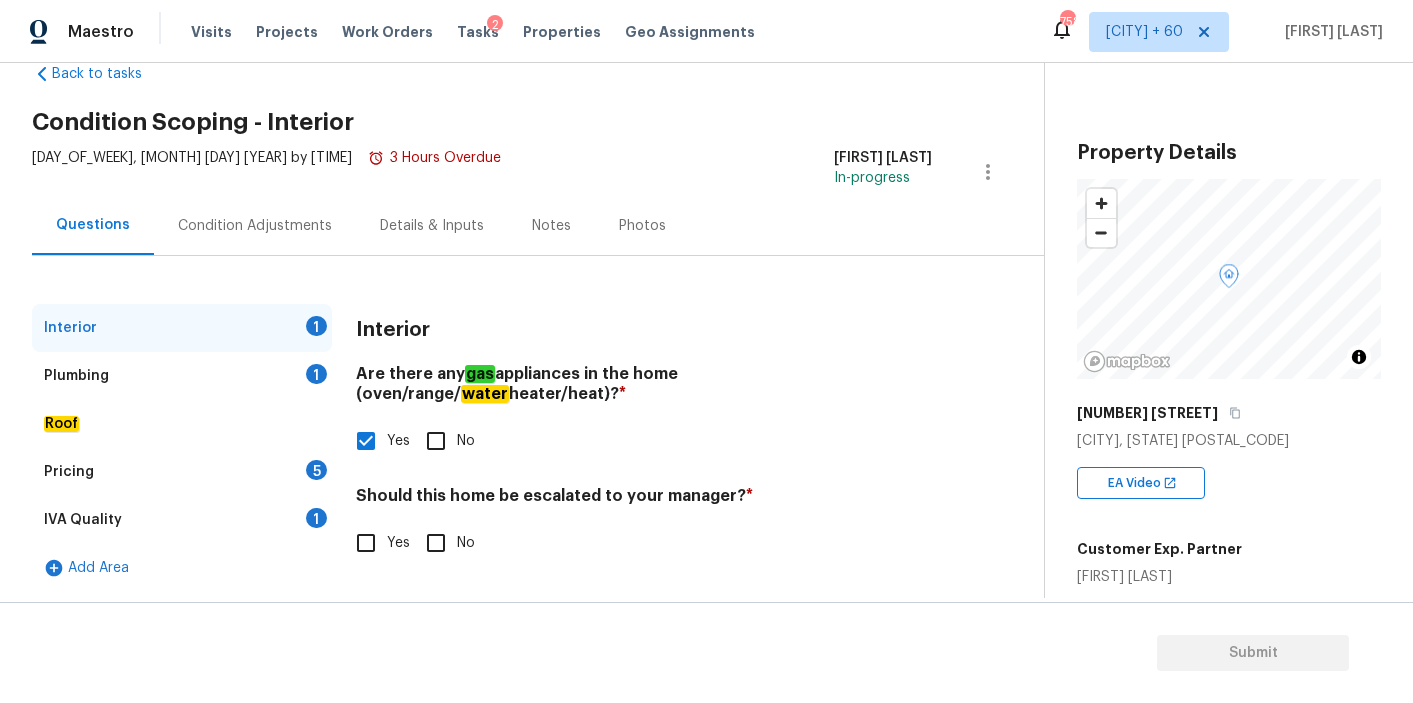 click on "Yes" at bounding box center (366, 543) 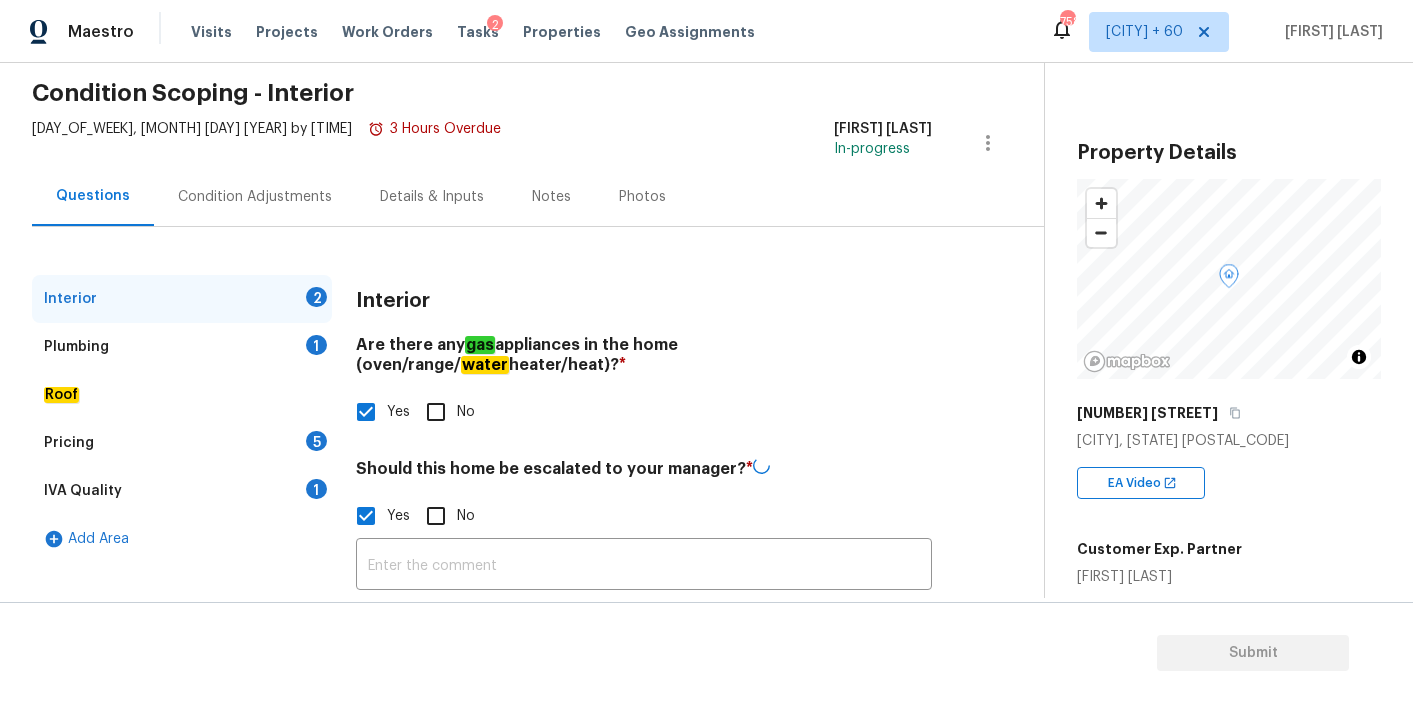 scroll, scrollTop: 140, scrollLeft: 0, axis: vertical 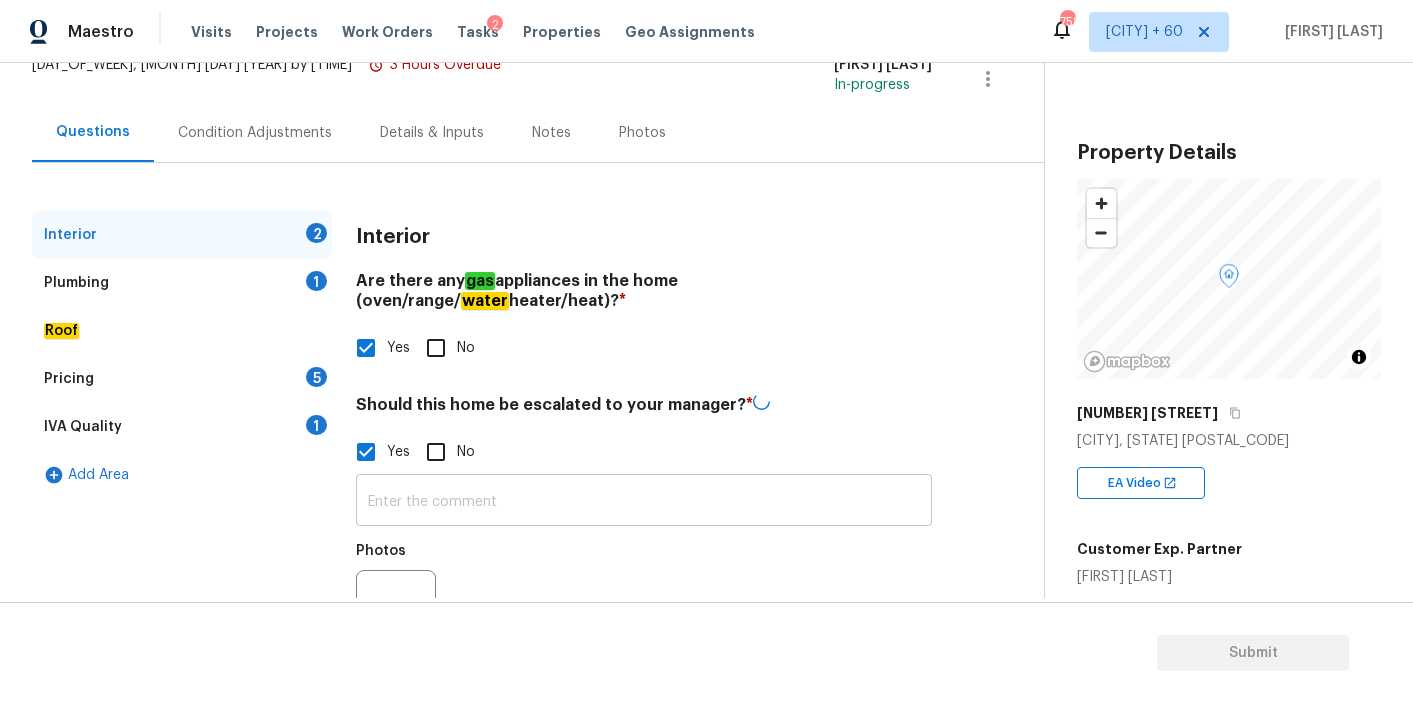 click at bounding box center (644, 502) 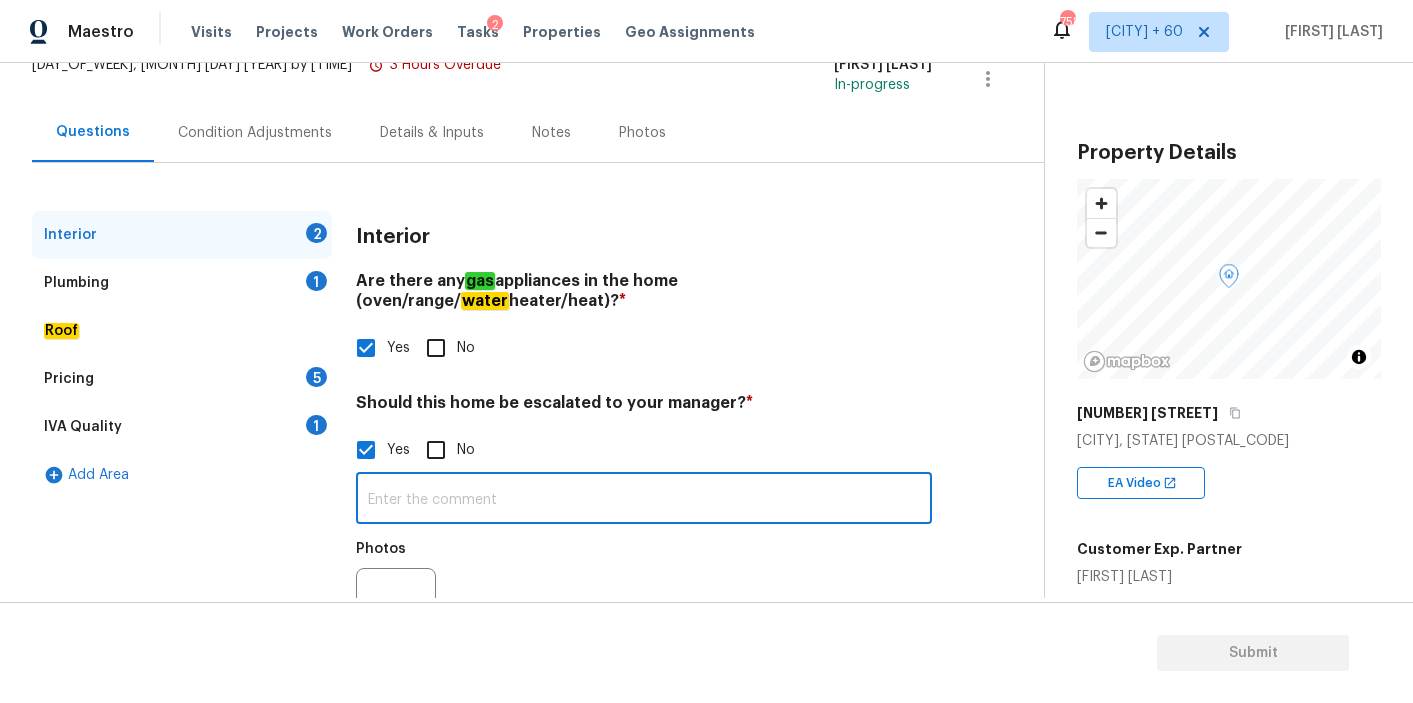 paste on "Previous foundation work present." 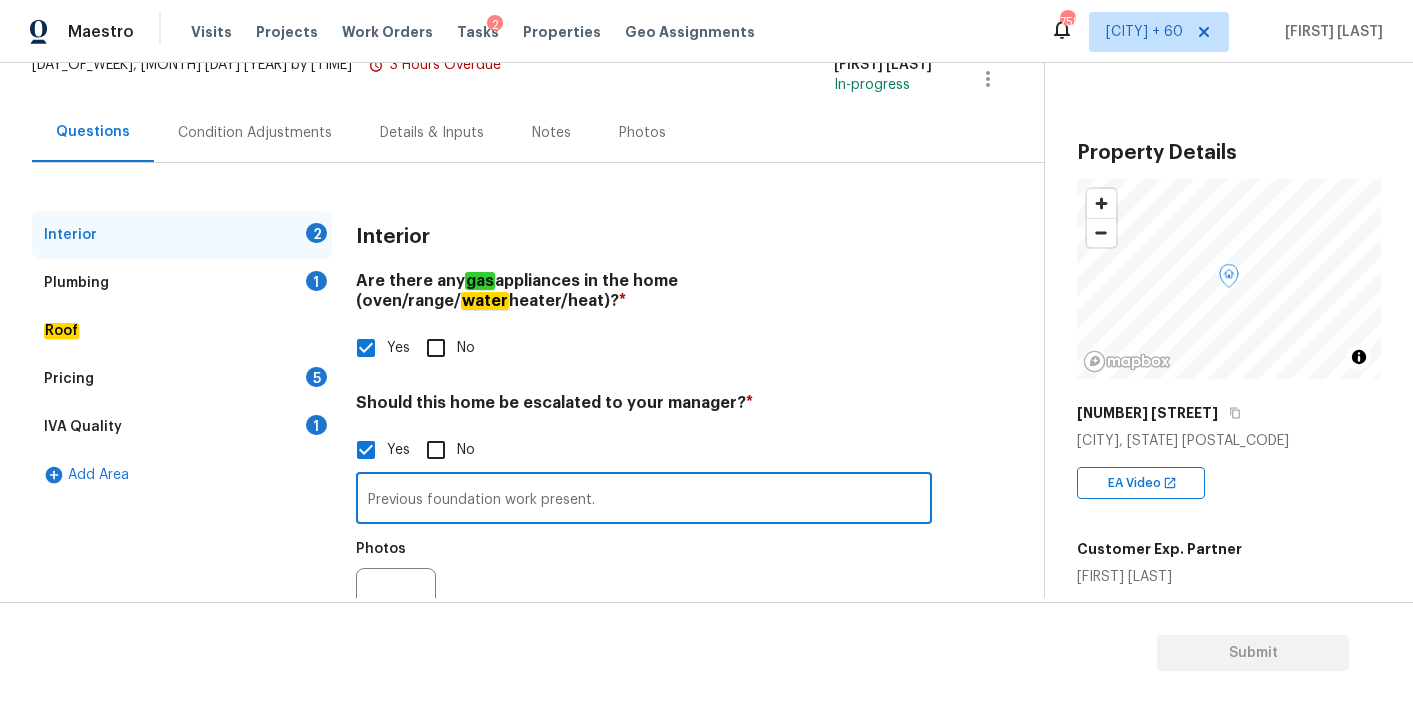 click on "Previous foundation work present." at bounding box center [644, 500] 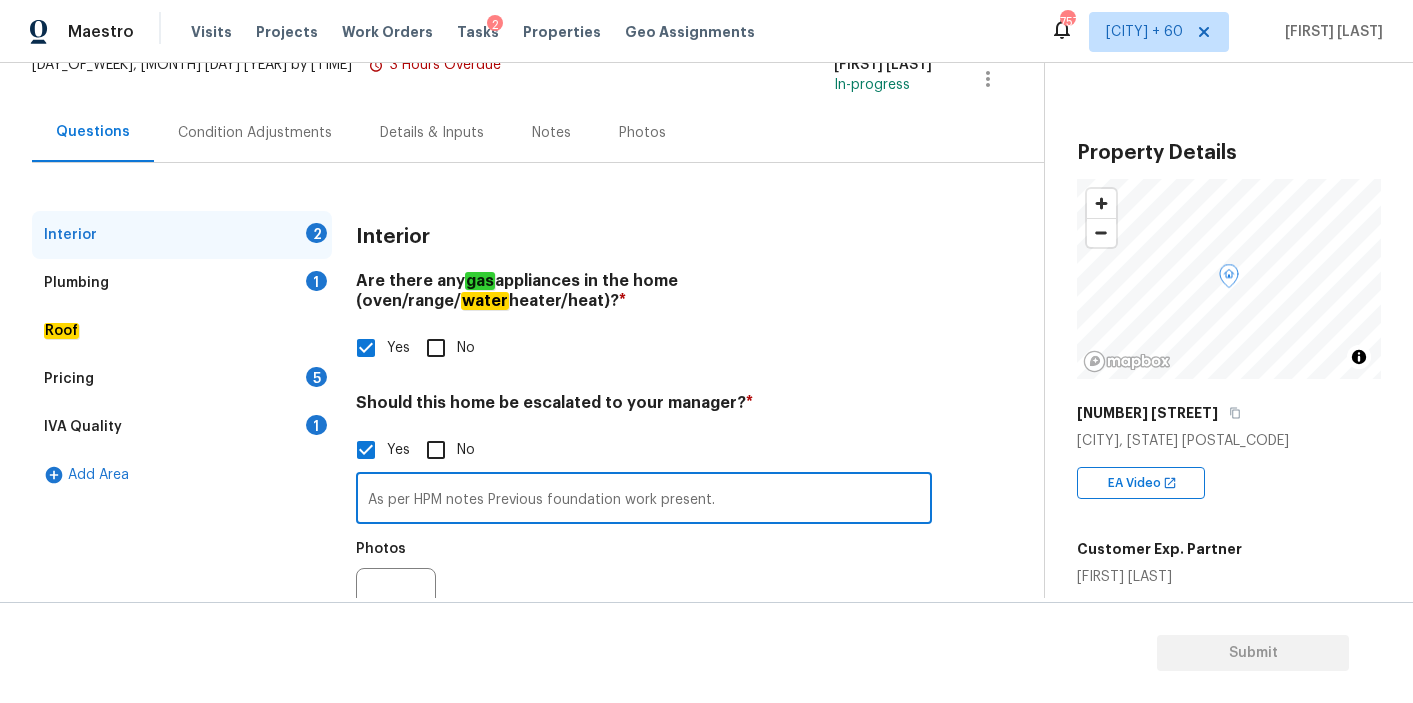 click on "As per HPM notes Previous foundation work present." at bounding box center (644, 500) 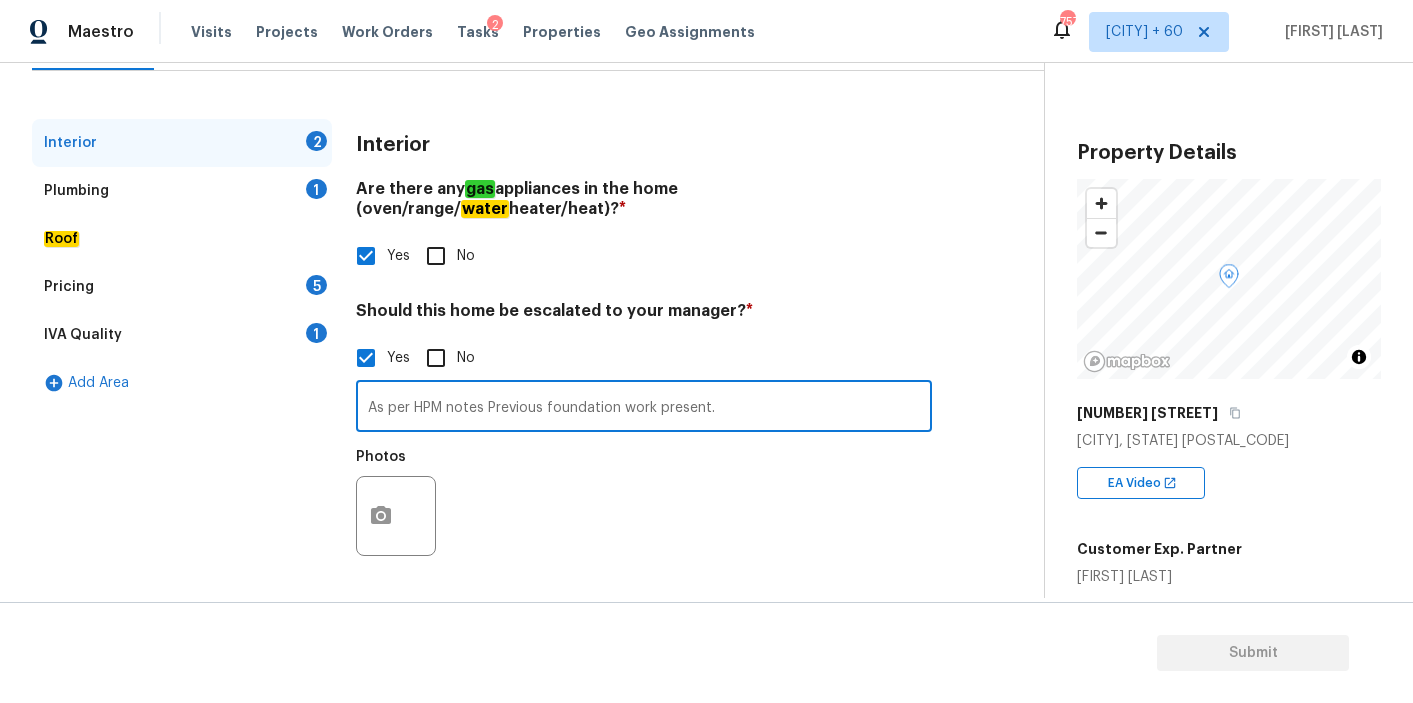 type on "As per HPM notes Previous foundation work present." 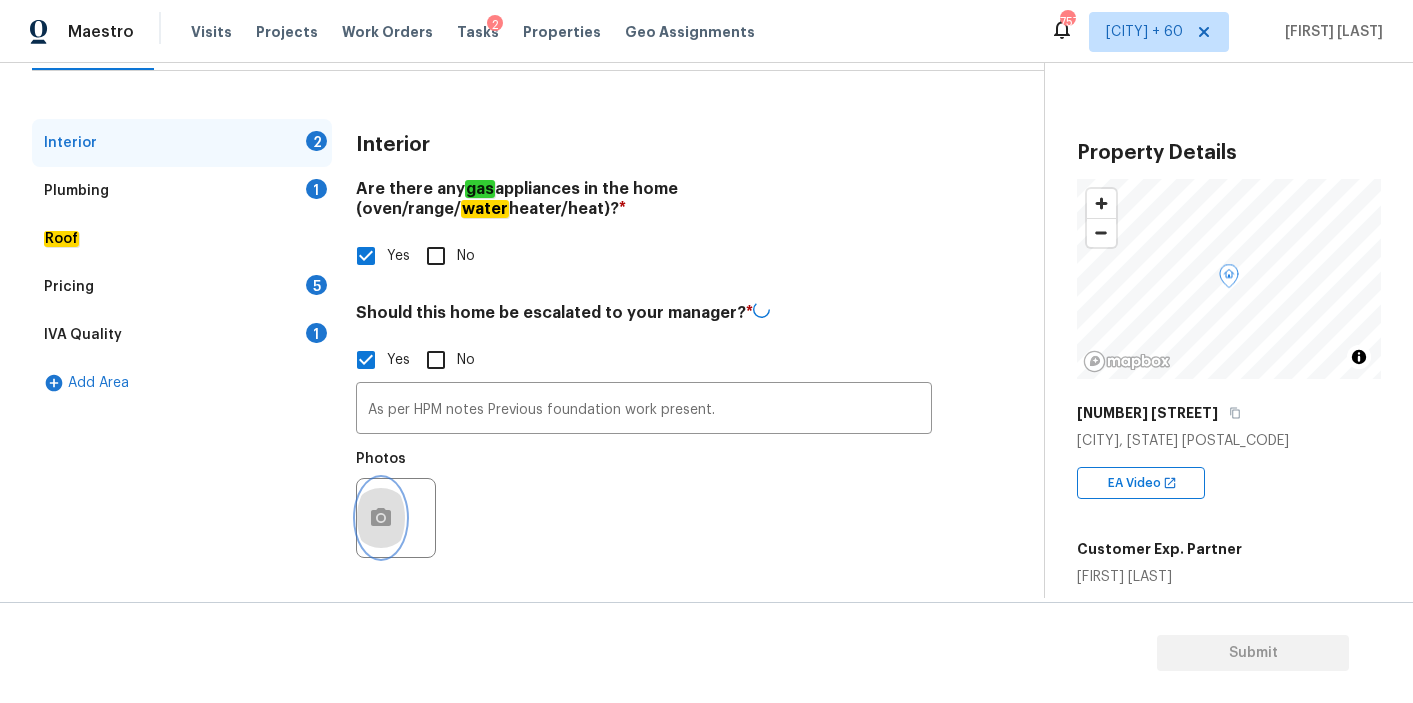 click 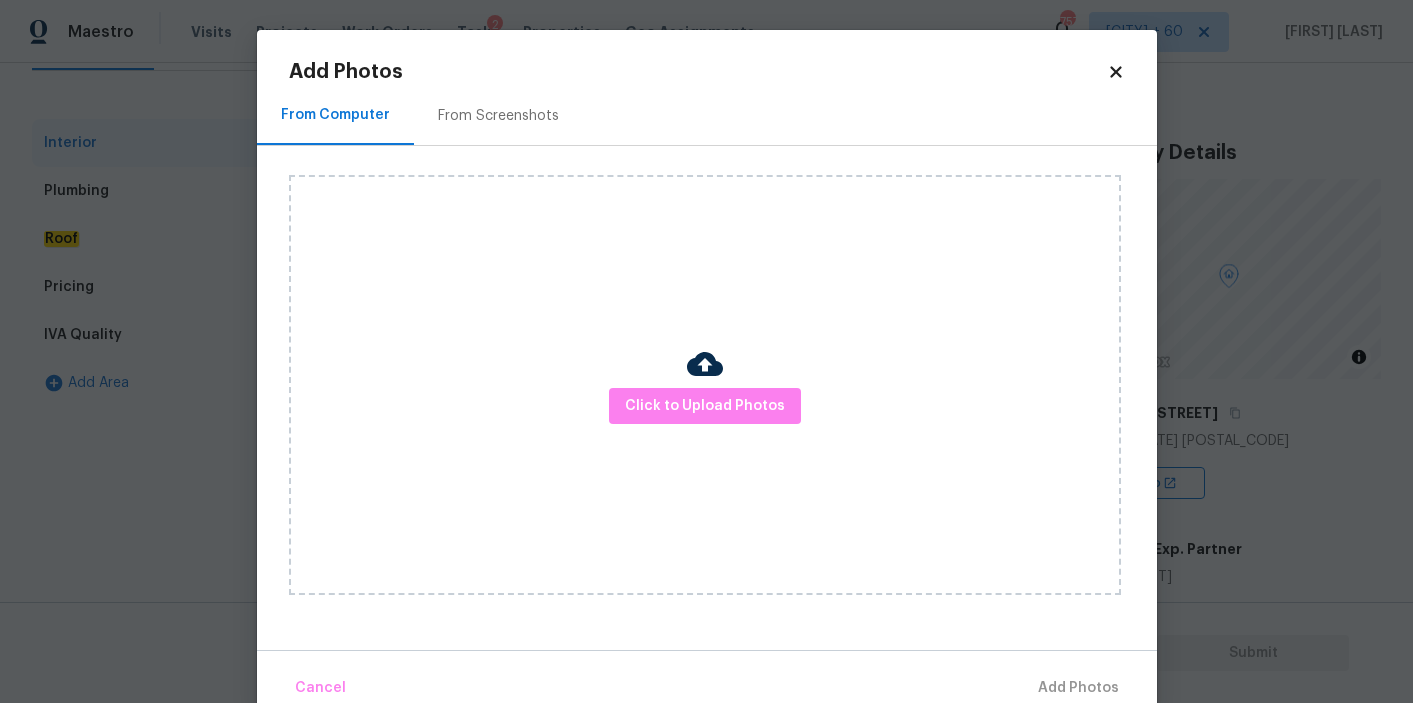 scroll, scrollTop: 37, scrollLeft: 0, axis: vertical 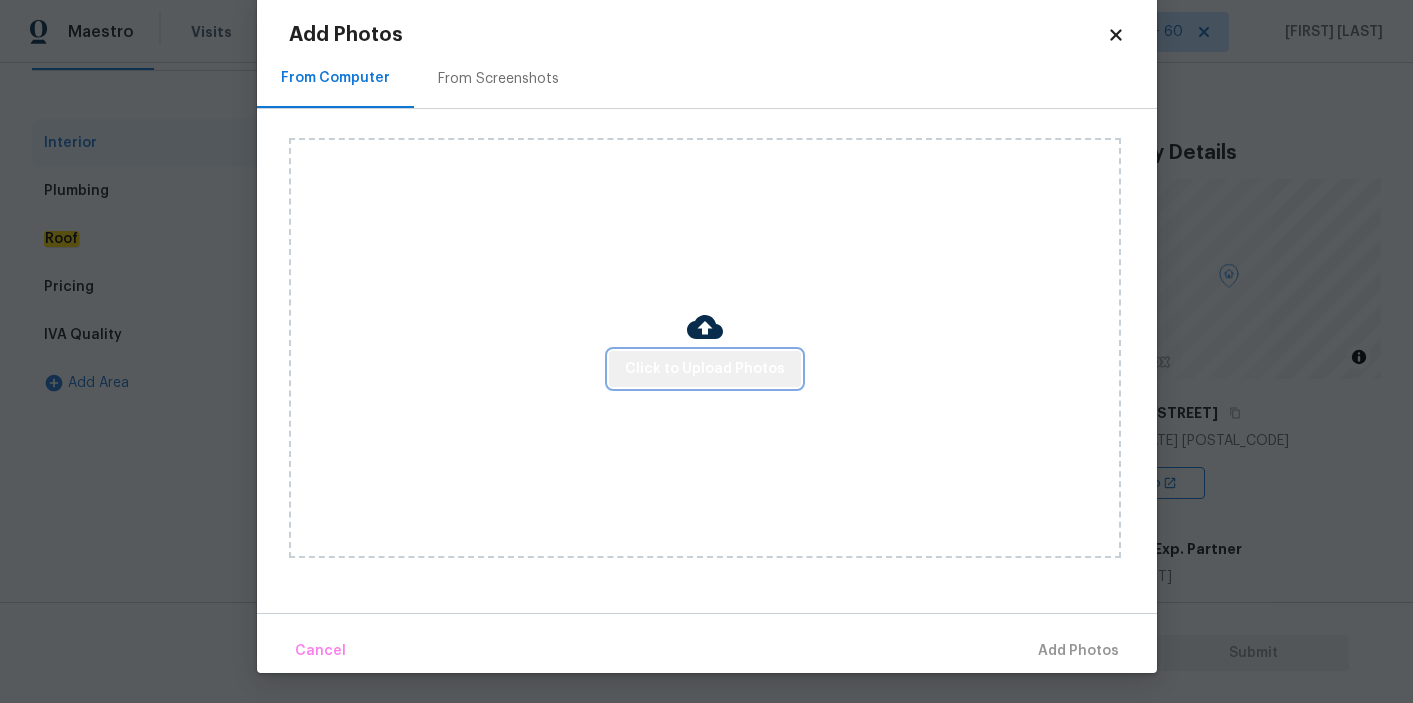 click on "Click to Upload Photos" at bounding box center (705, 369) 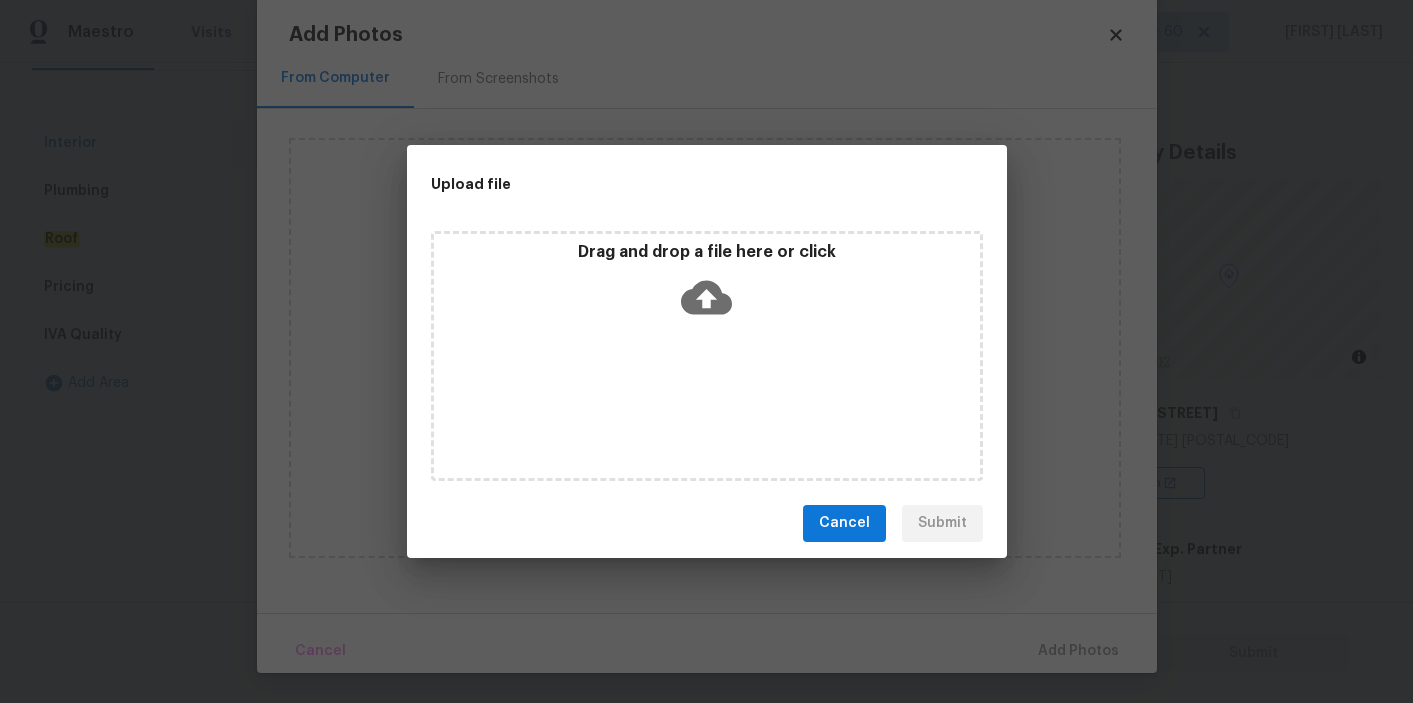 click 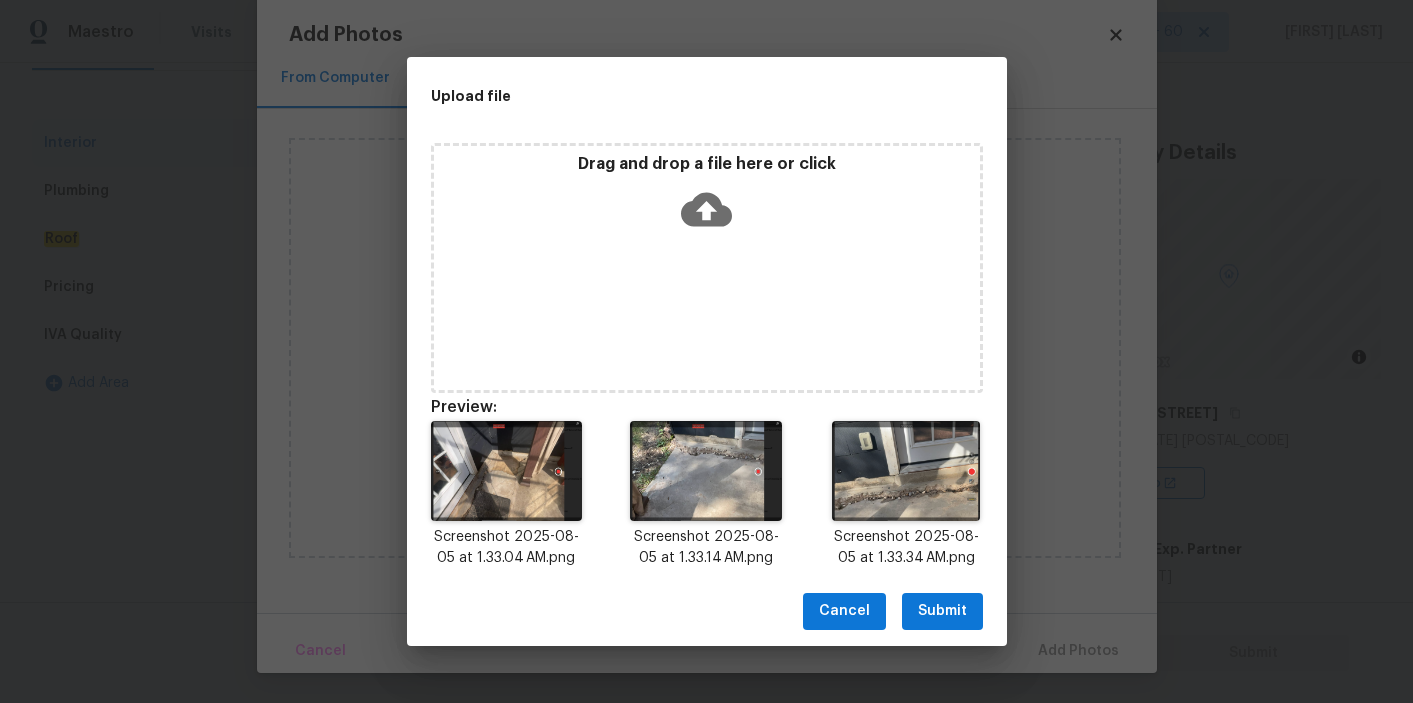 click on "Submit" at bounding box center [942, 611] 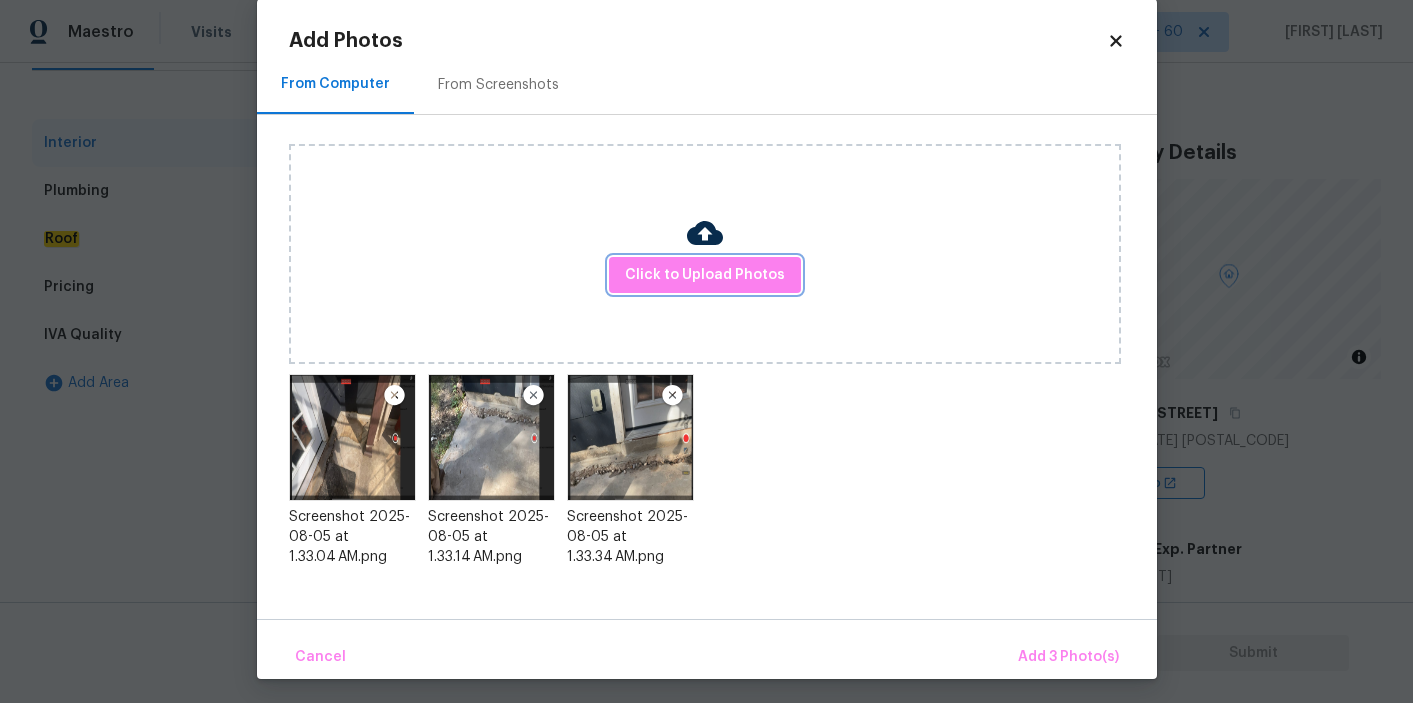 scroll, scrollTop: 37, scrollLeft: 0, axis: vertical 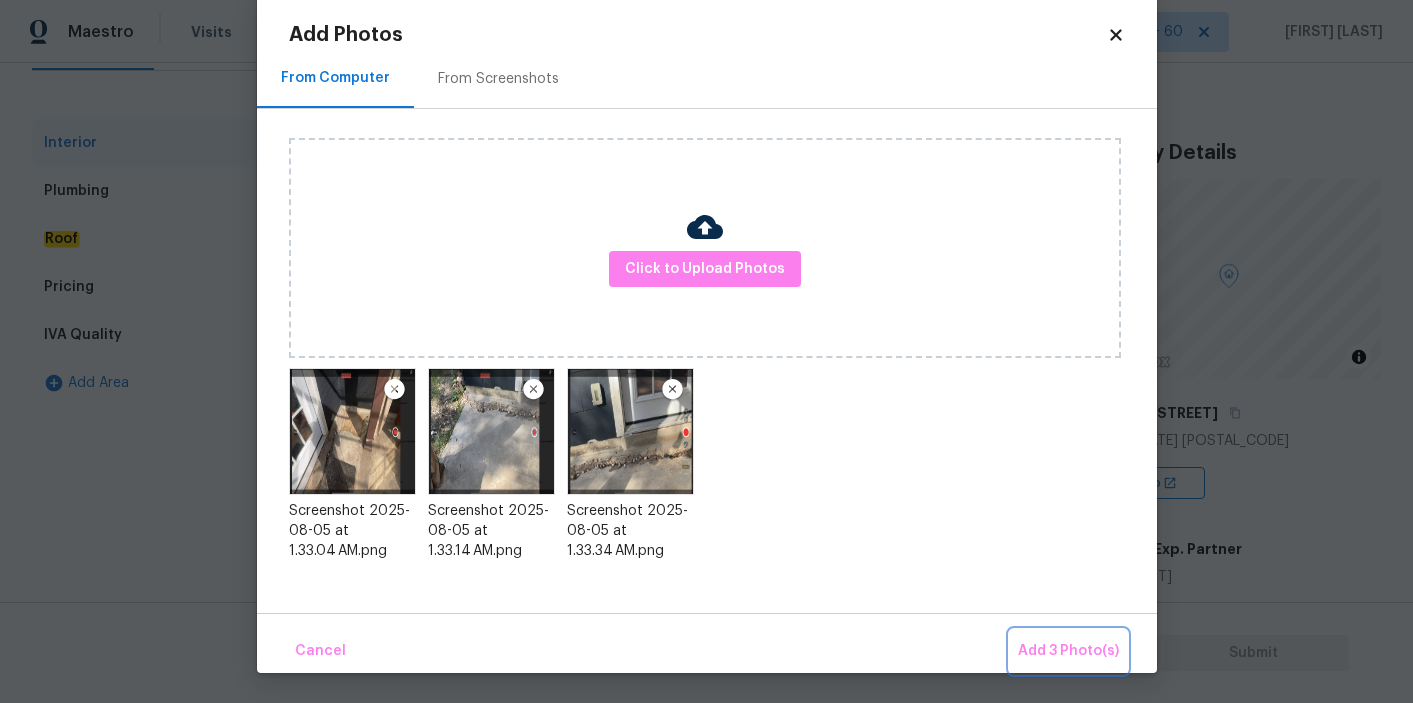click on "Add 3 Photo(s)" at bounding box center (1068, 651) 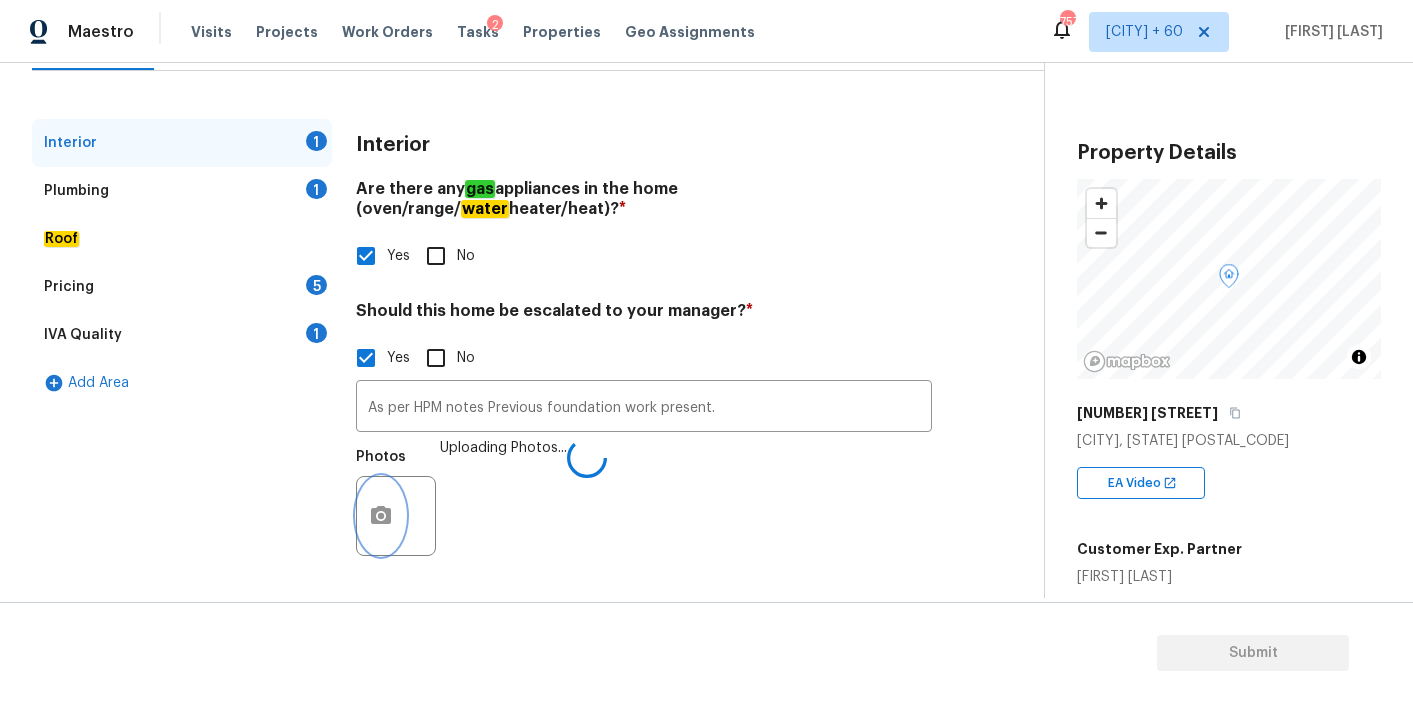 scroll, scrollTop: 0, scrollLeft: 0, axis: both 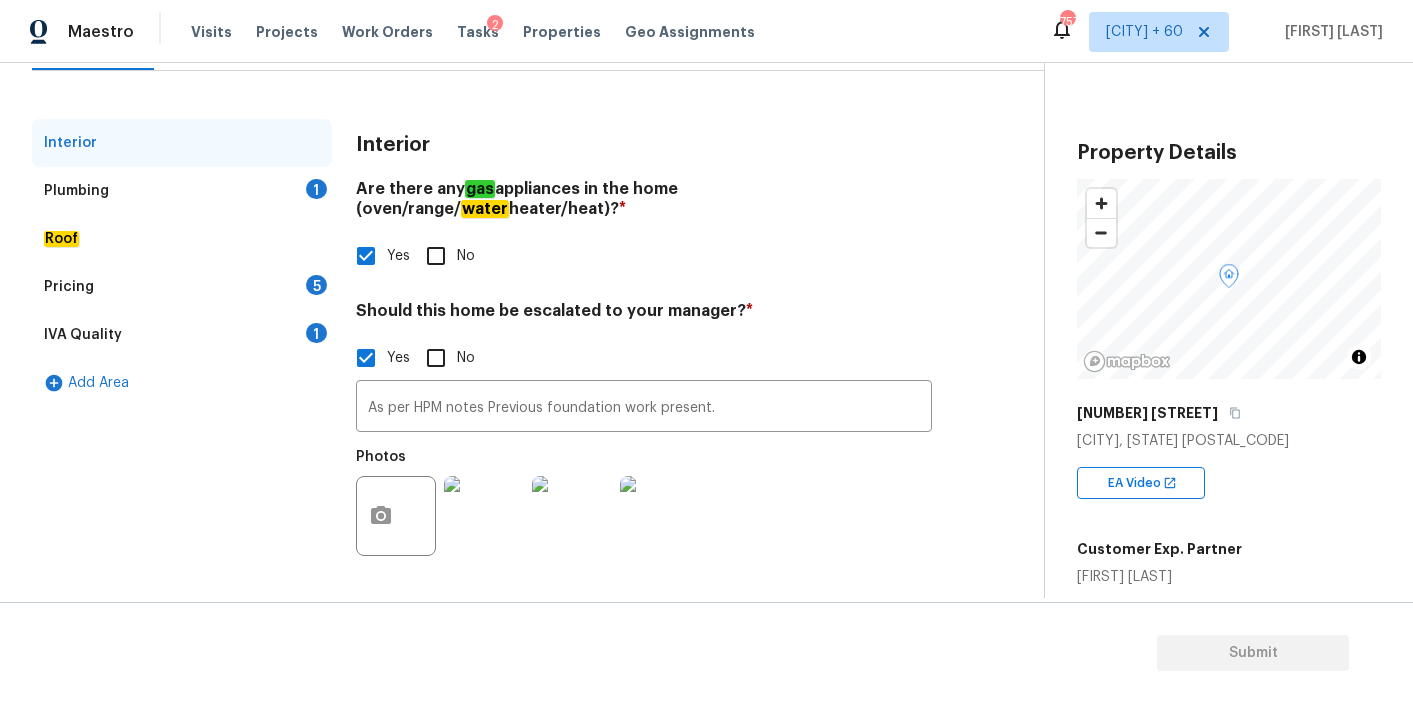 click on "Plumbing" at bounding box center (76, 191) 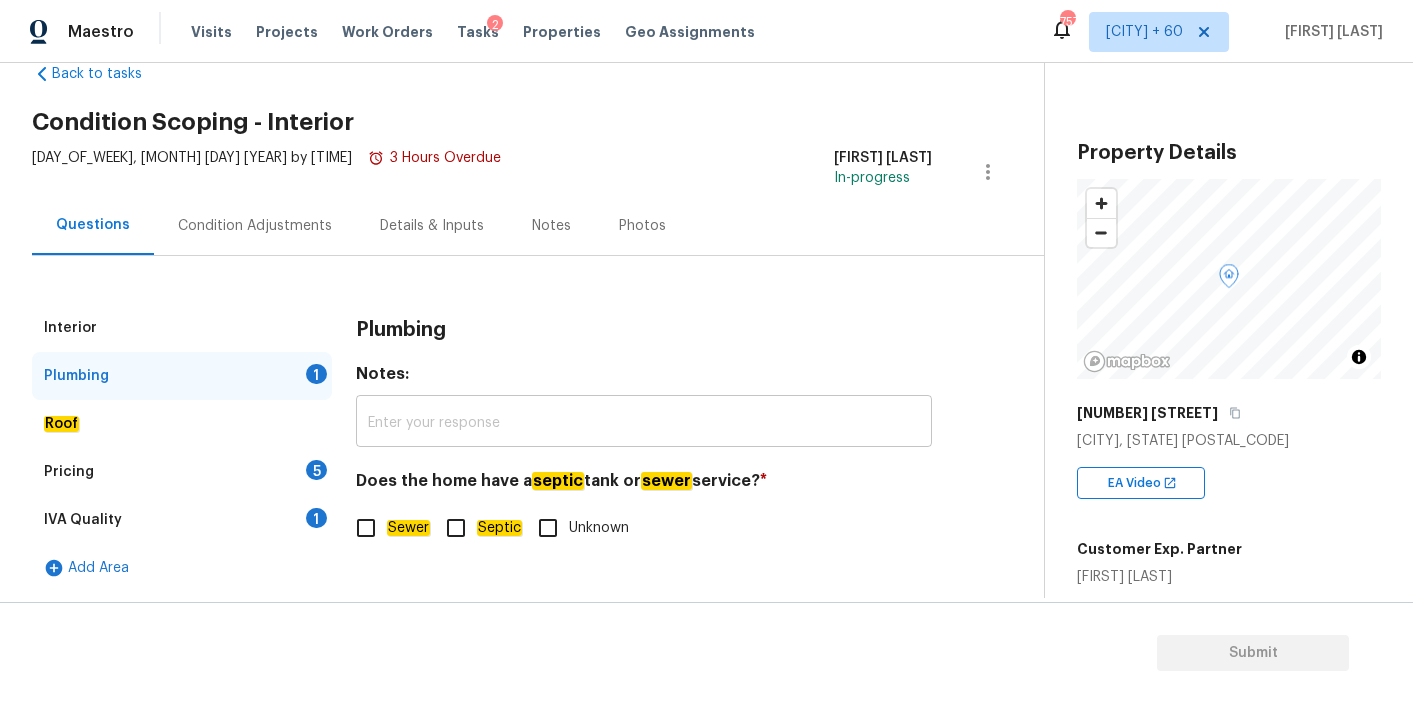 click at bounding box center [644, 423] 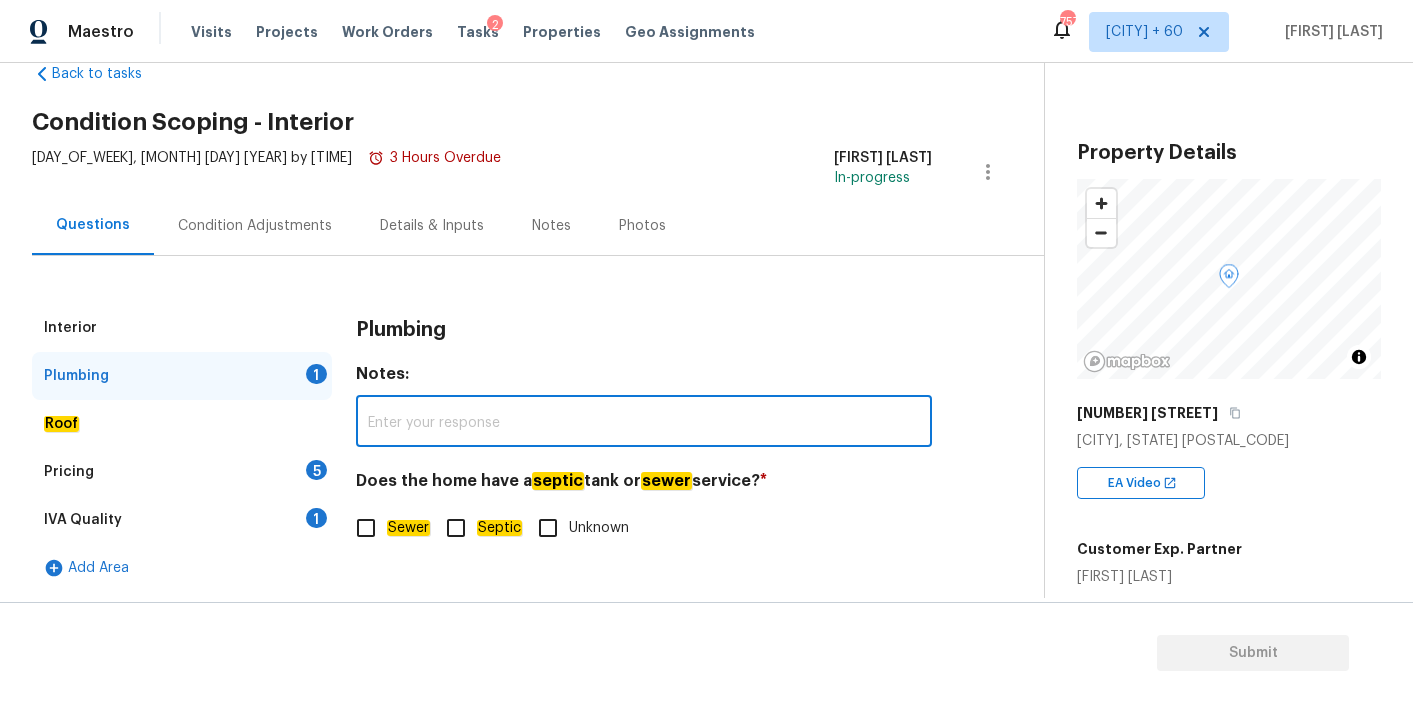 click at bounding box center (644, 423) 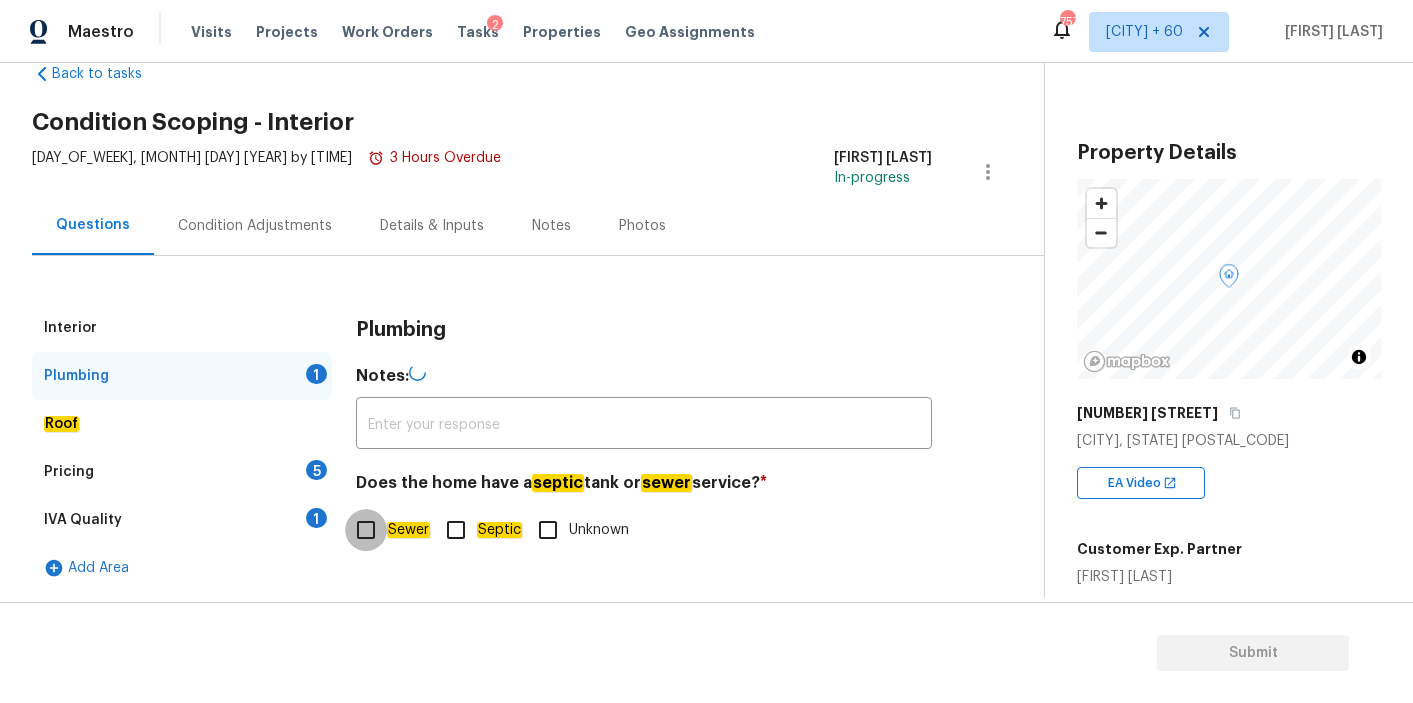 click on "Sewer" at bounding box center [366, 530] 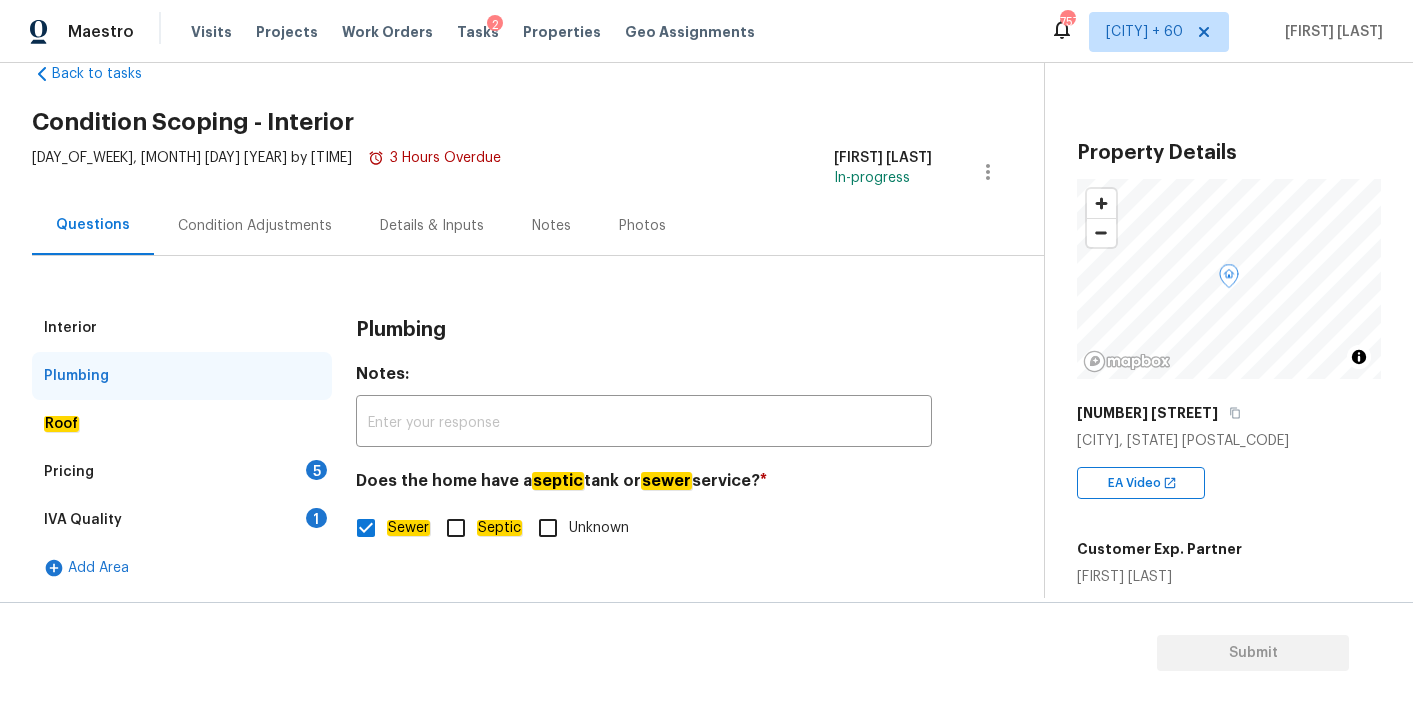 click on "Pricing" at bounding box center (69, 472) 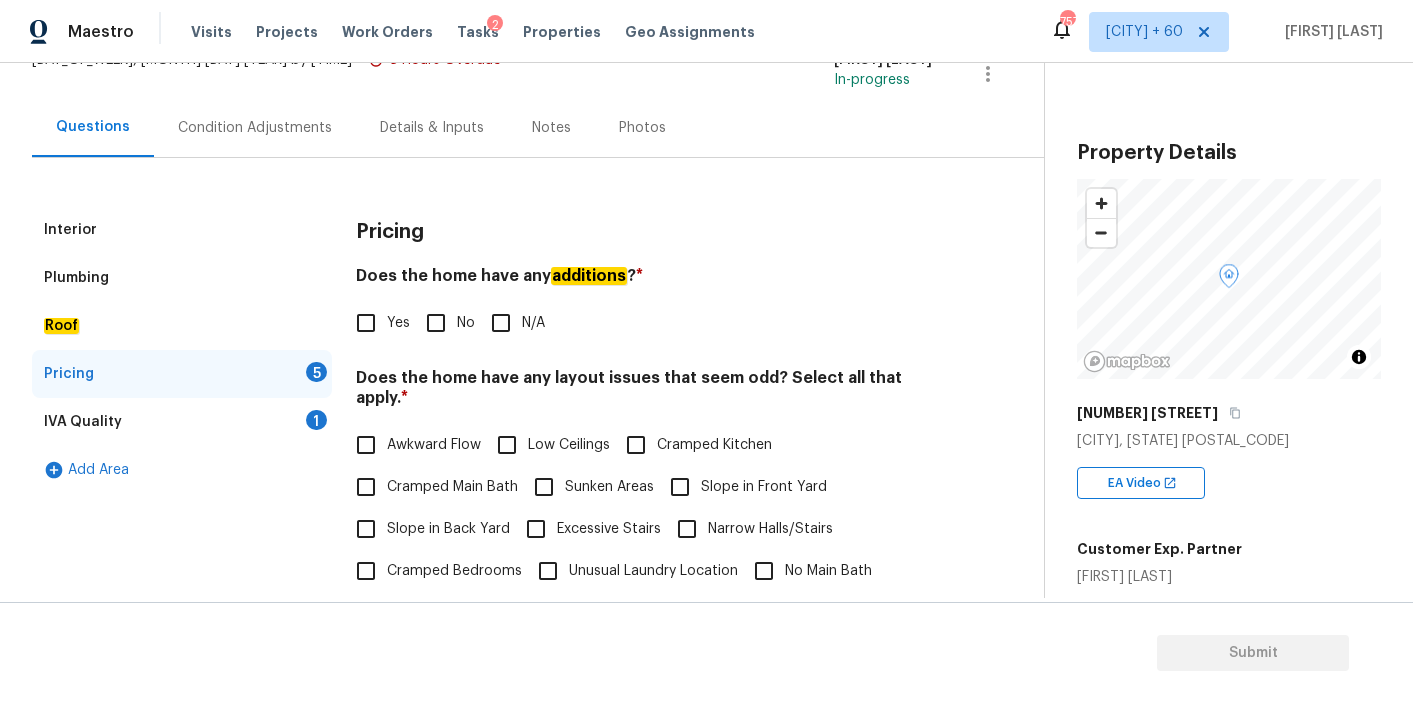 scroll, scrollTop: 144, scrollLeft: 0, axis: vertical 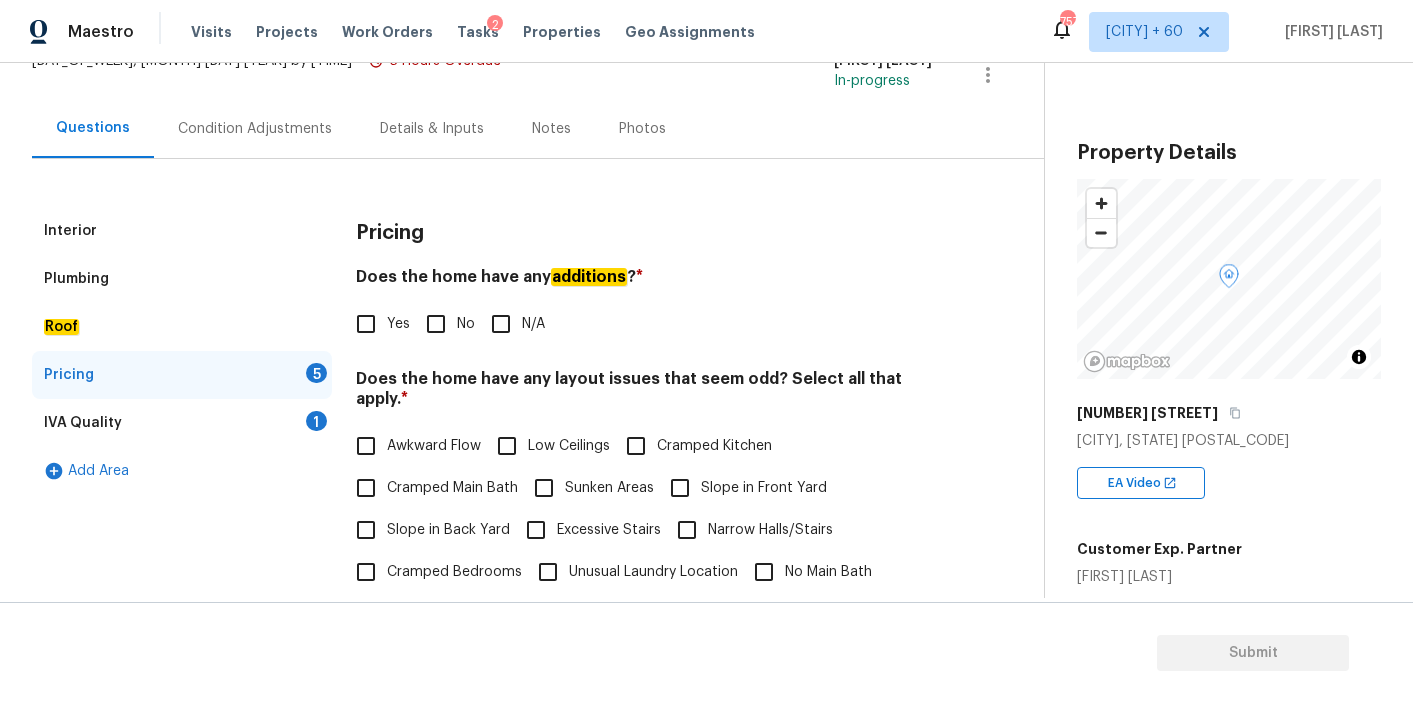click on "No" at bounding box center [436, 324] 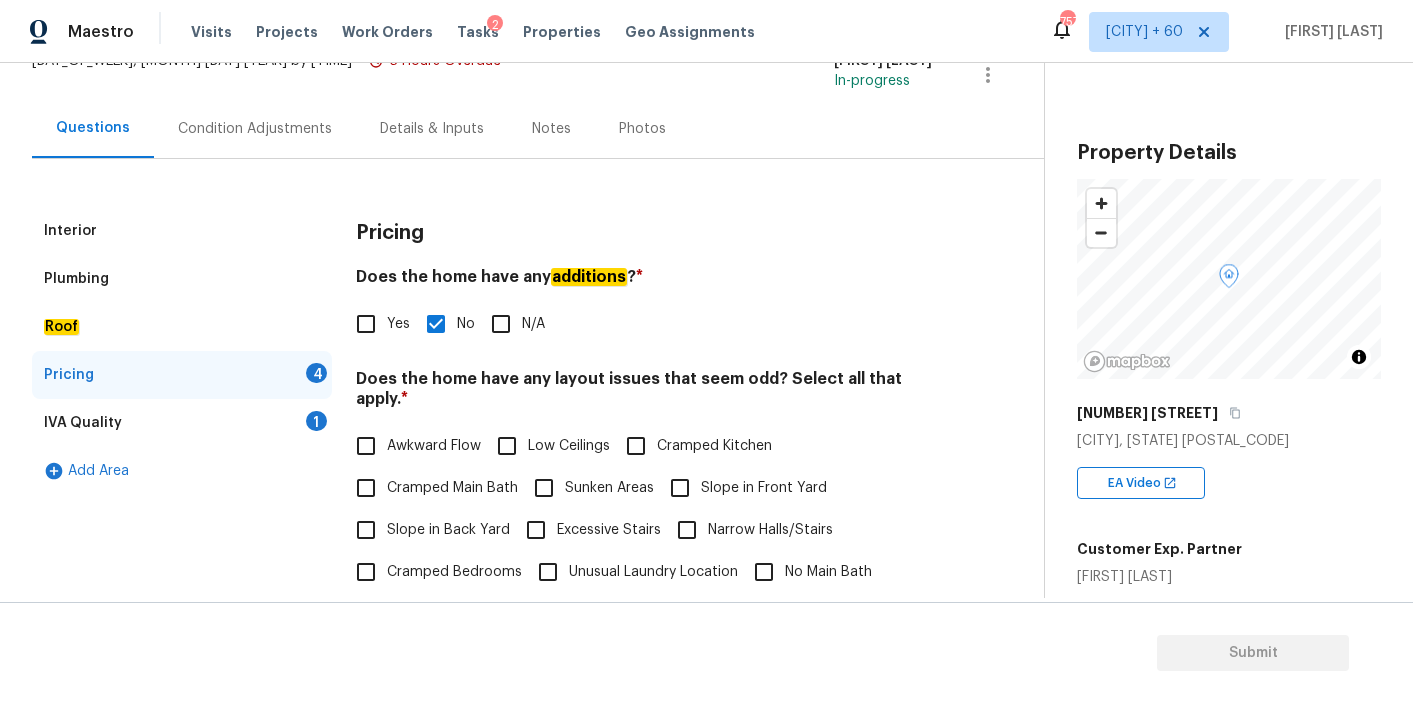 click on "Slope in Back Yard" at bounding box center (366, 530) 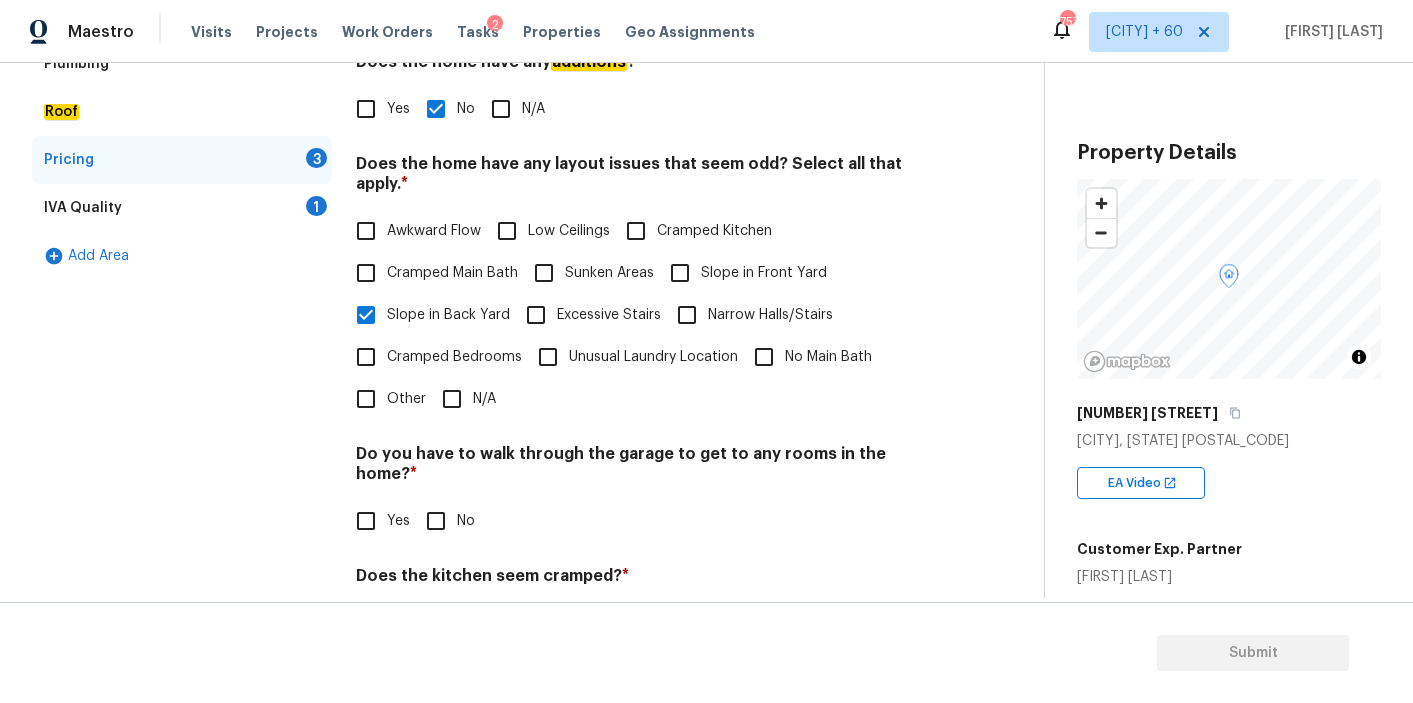 scroll, scrollTop: 358, scrollLeft: 0, axis: vertical 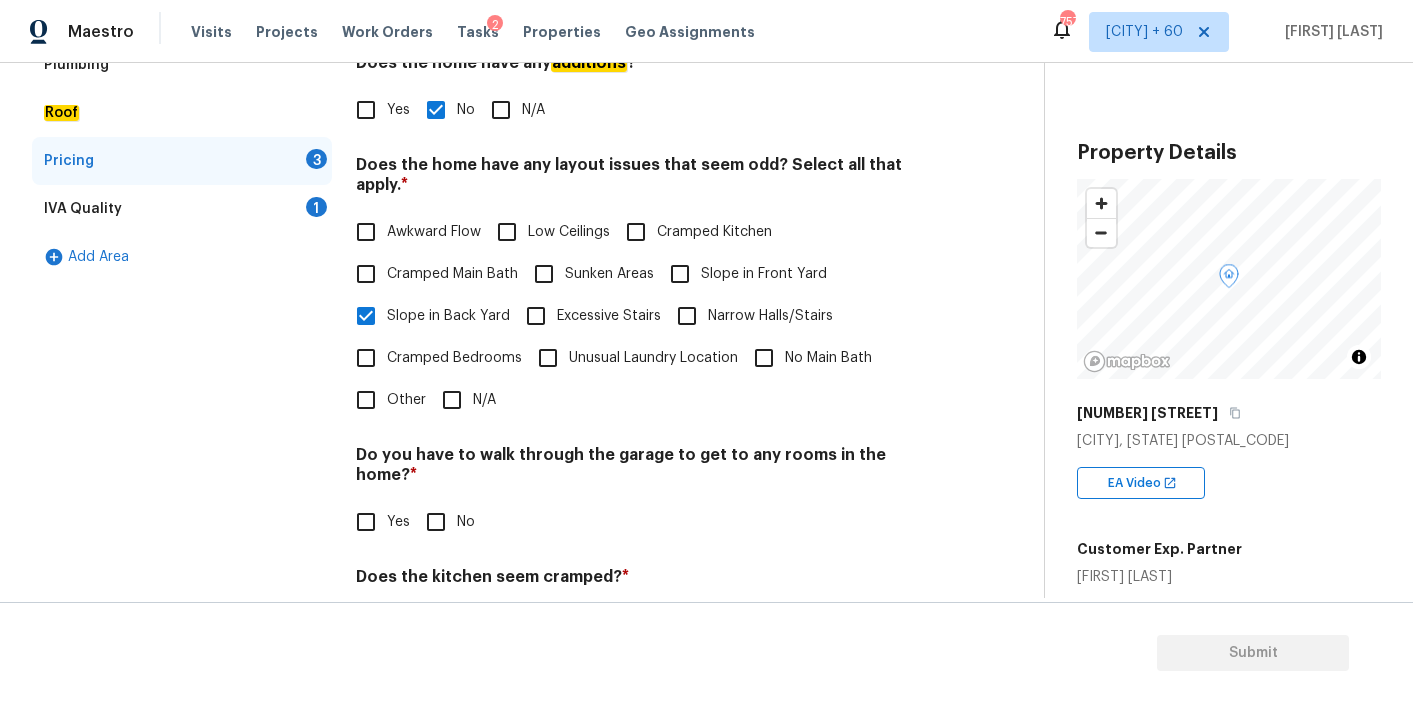 click on "Slope in Front Yard" at bounding box center (680, 274) 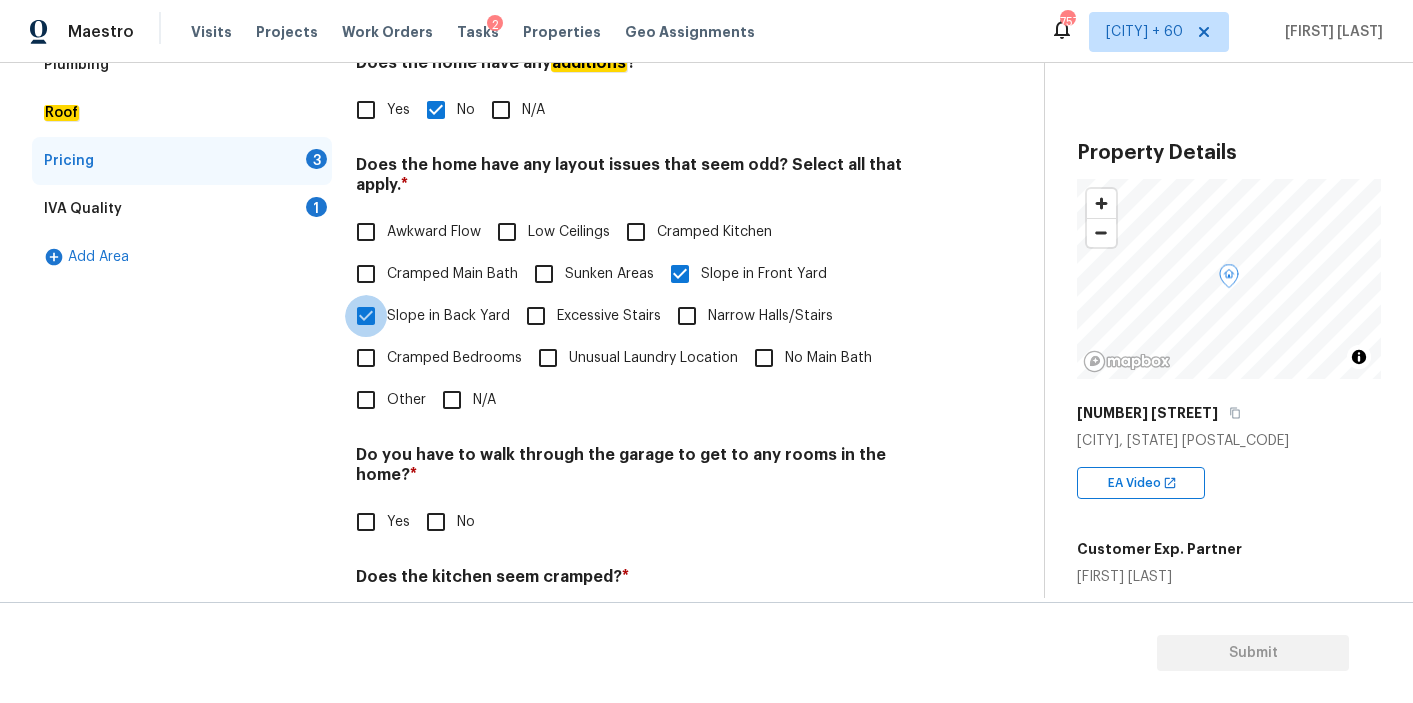 click on "Slope in Back Yard" at bounding box center (366, 316) 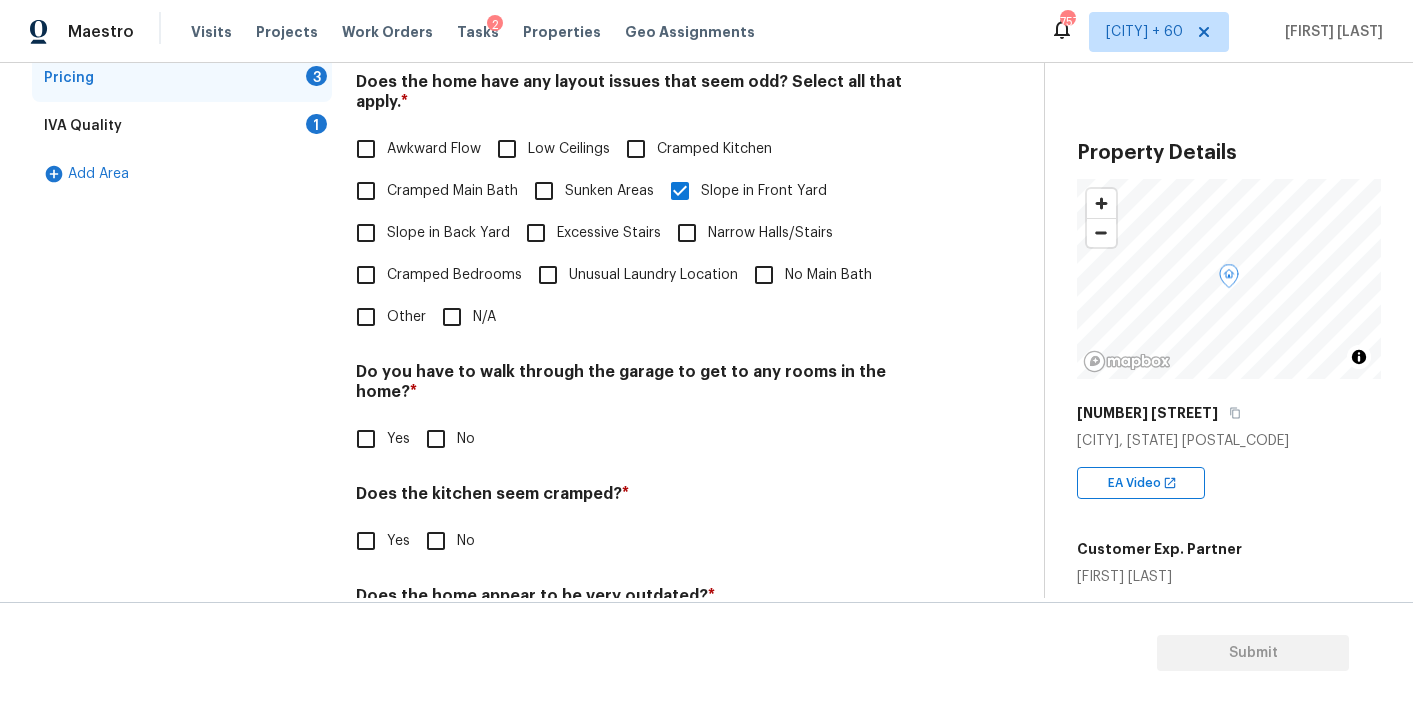 scroll, scrollTop: 440, scrollLeft: 0, axis: vertical 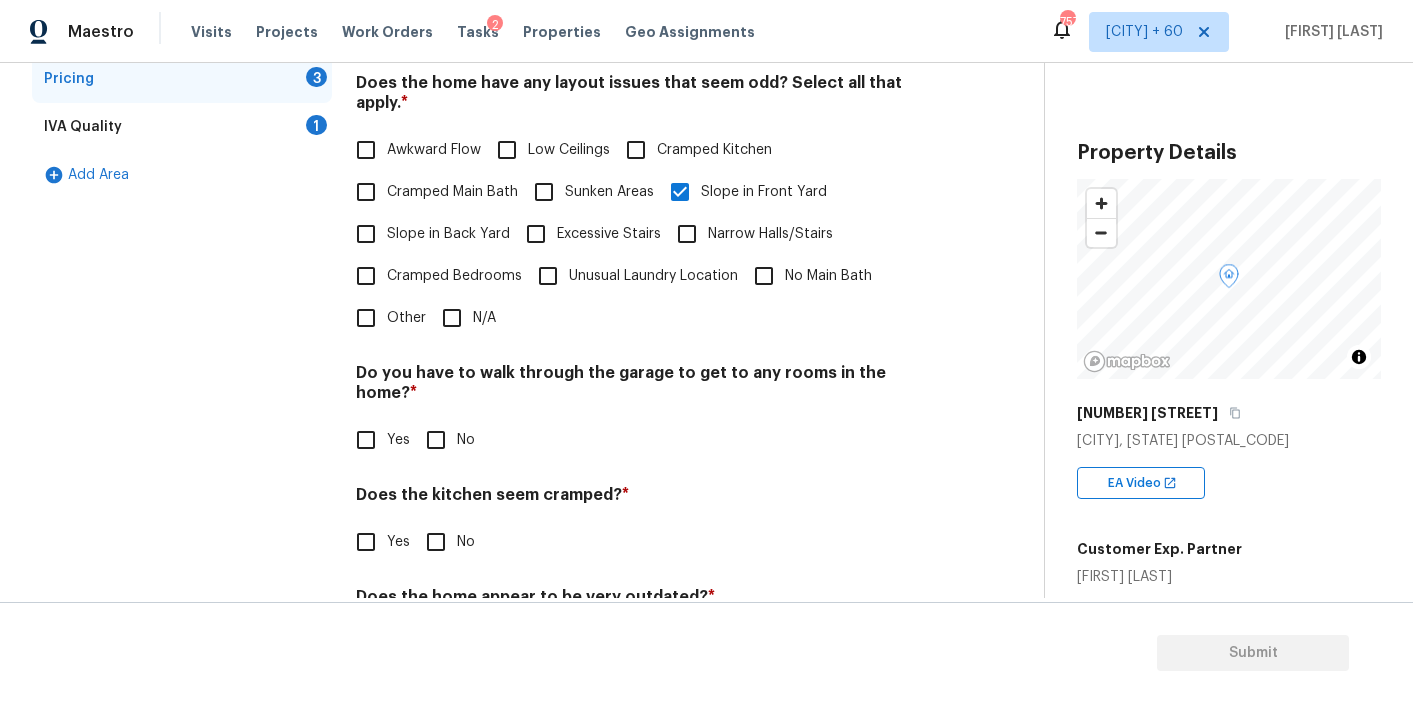 click on "No" at bounding box center (436, 440) 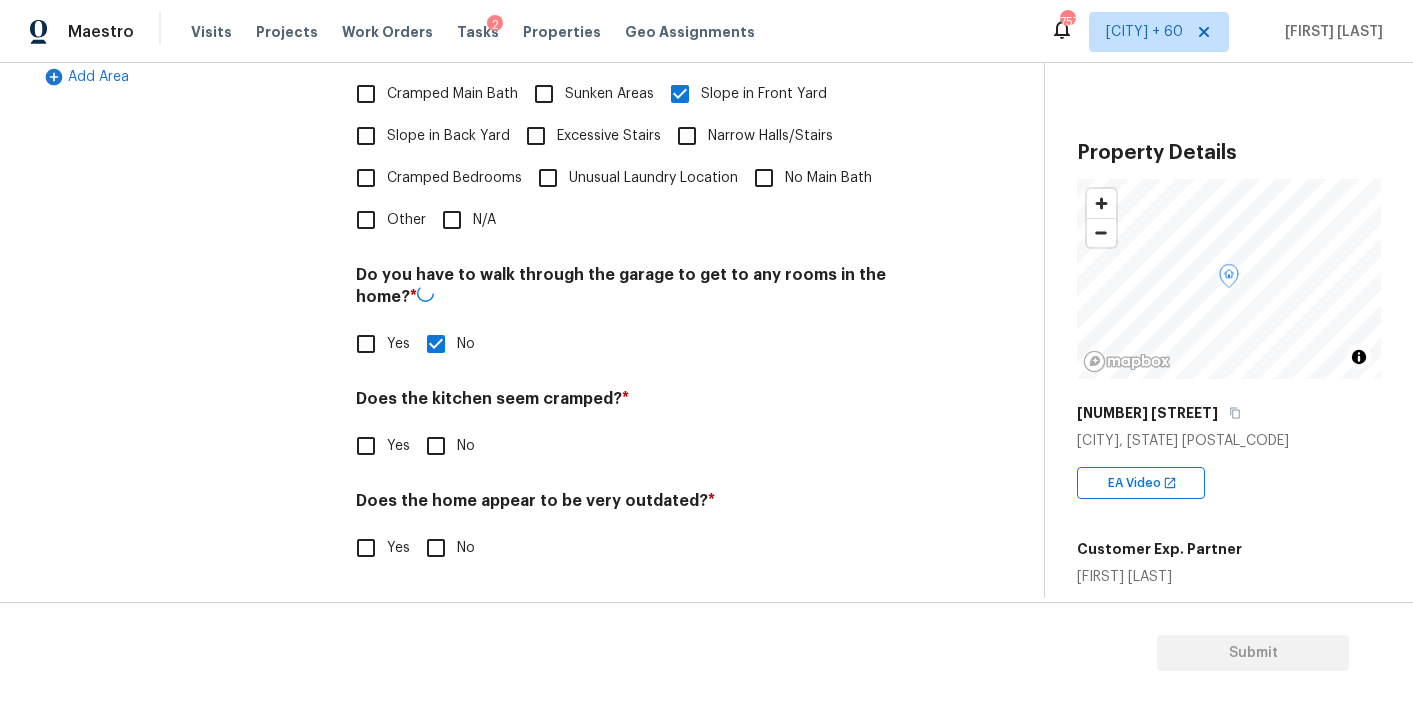 scroll, scrollTop: 517, scrollLeft: 0, axis: vertical 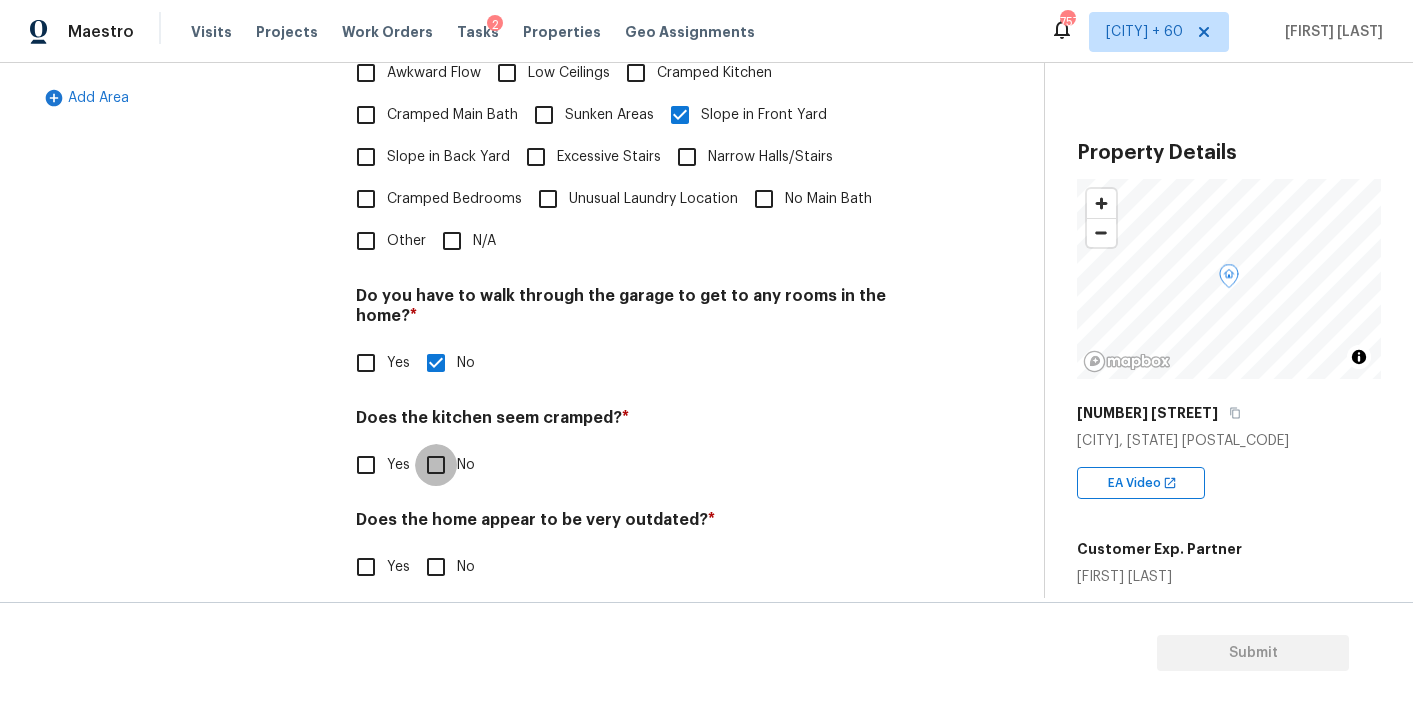 click on "No" at bounding box center [436, 465] 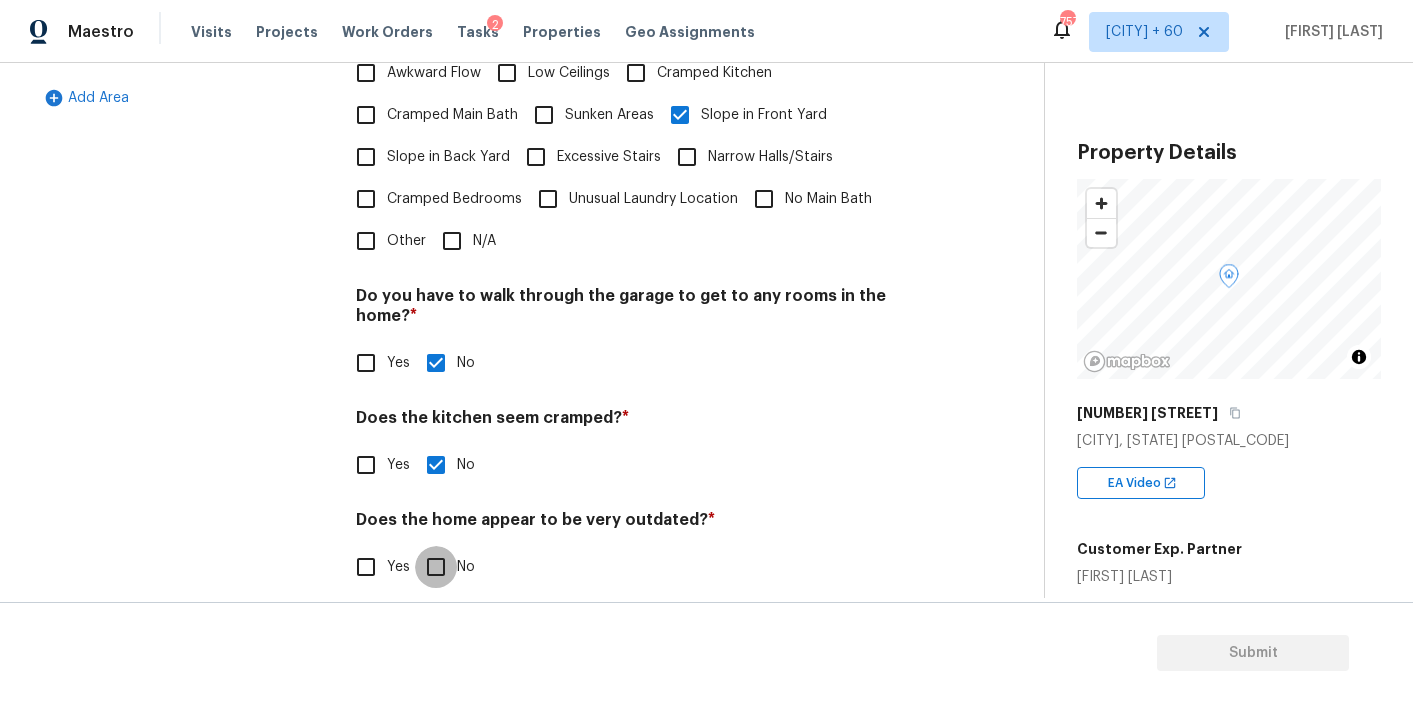 click on "No" at bounding box center (436, 567) 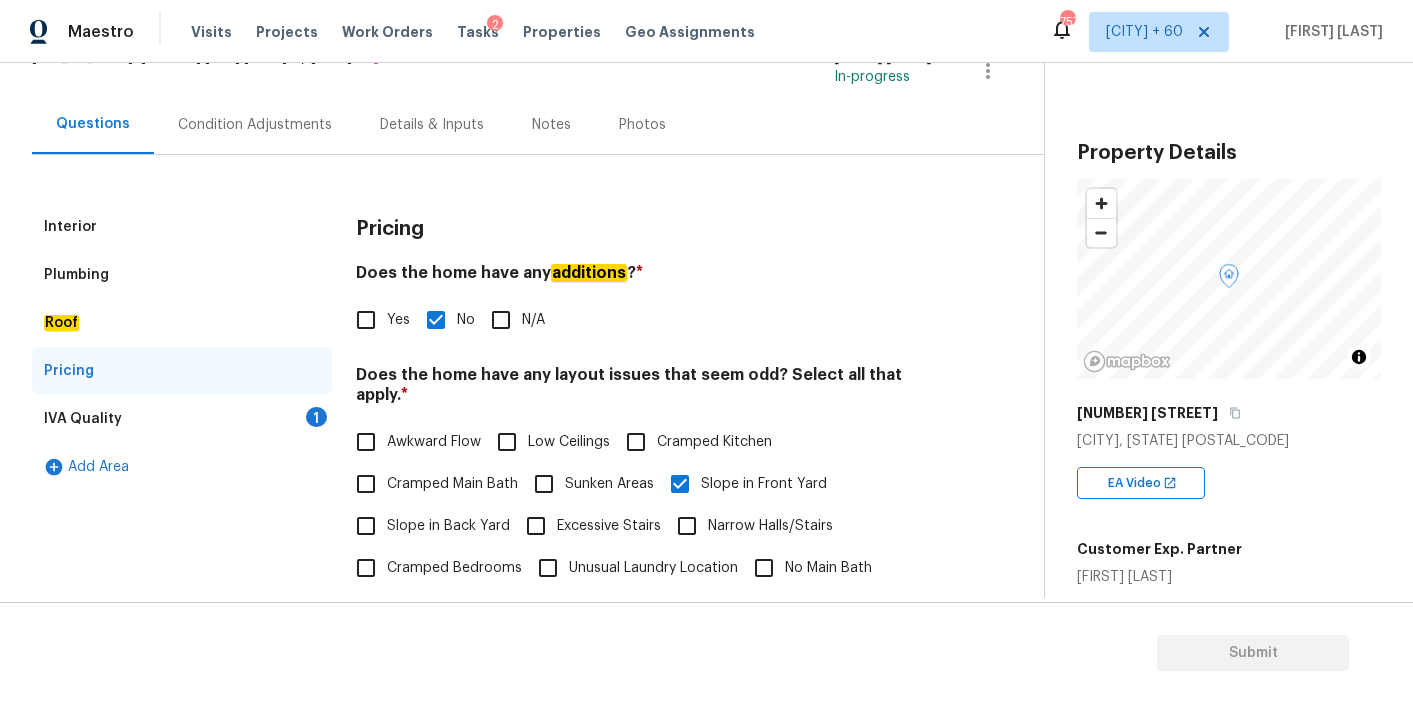 scroll, scrollTop: 174, scrollLeft: 0, axis: vertical 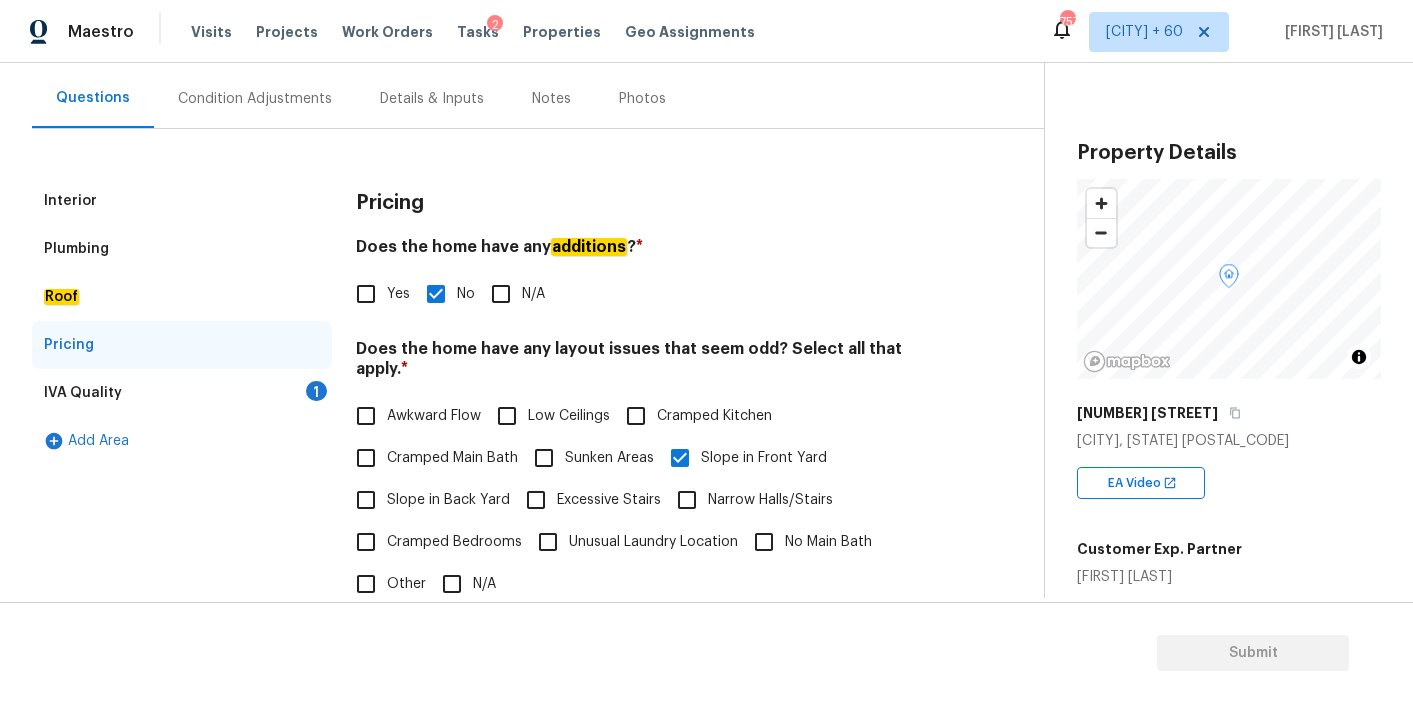 click on "IVA Quality" at bounding box center [83, 393] 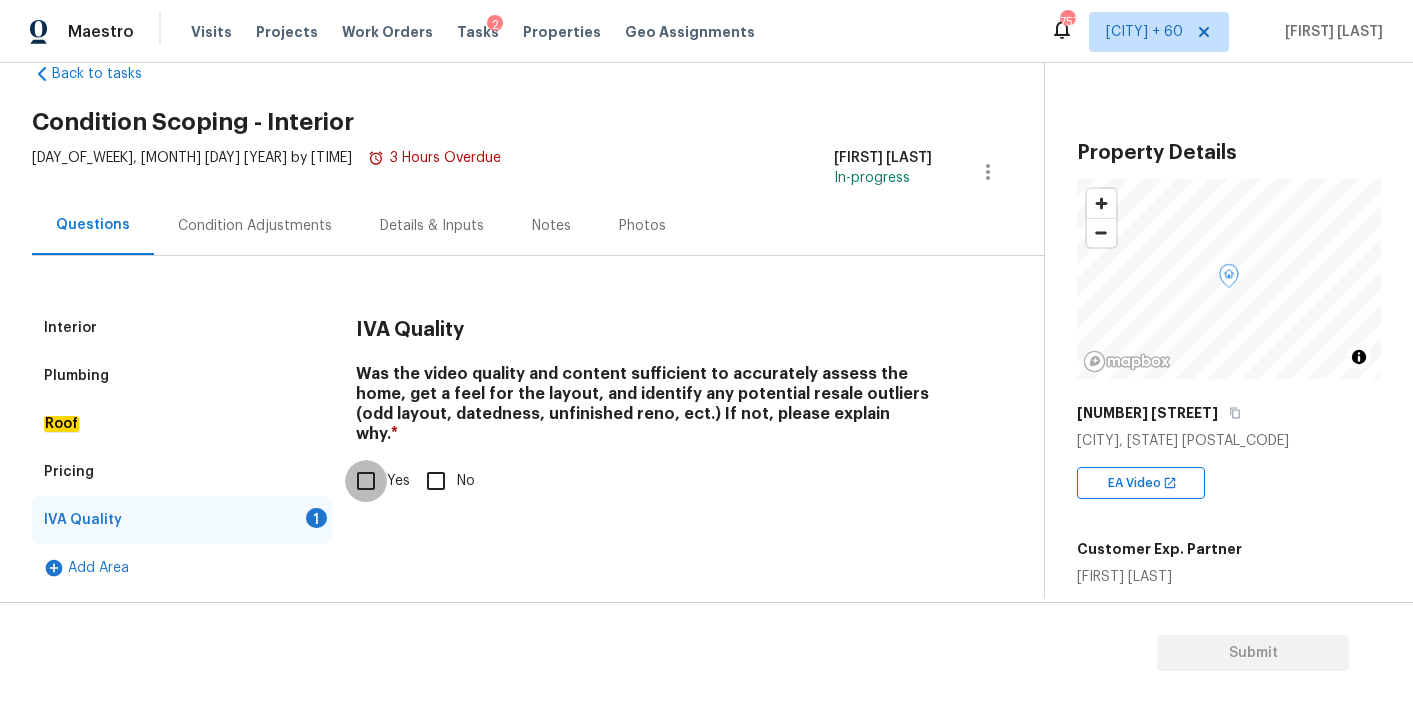 click on "Yes" at bounding box center (366, 481) 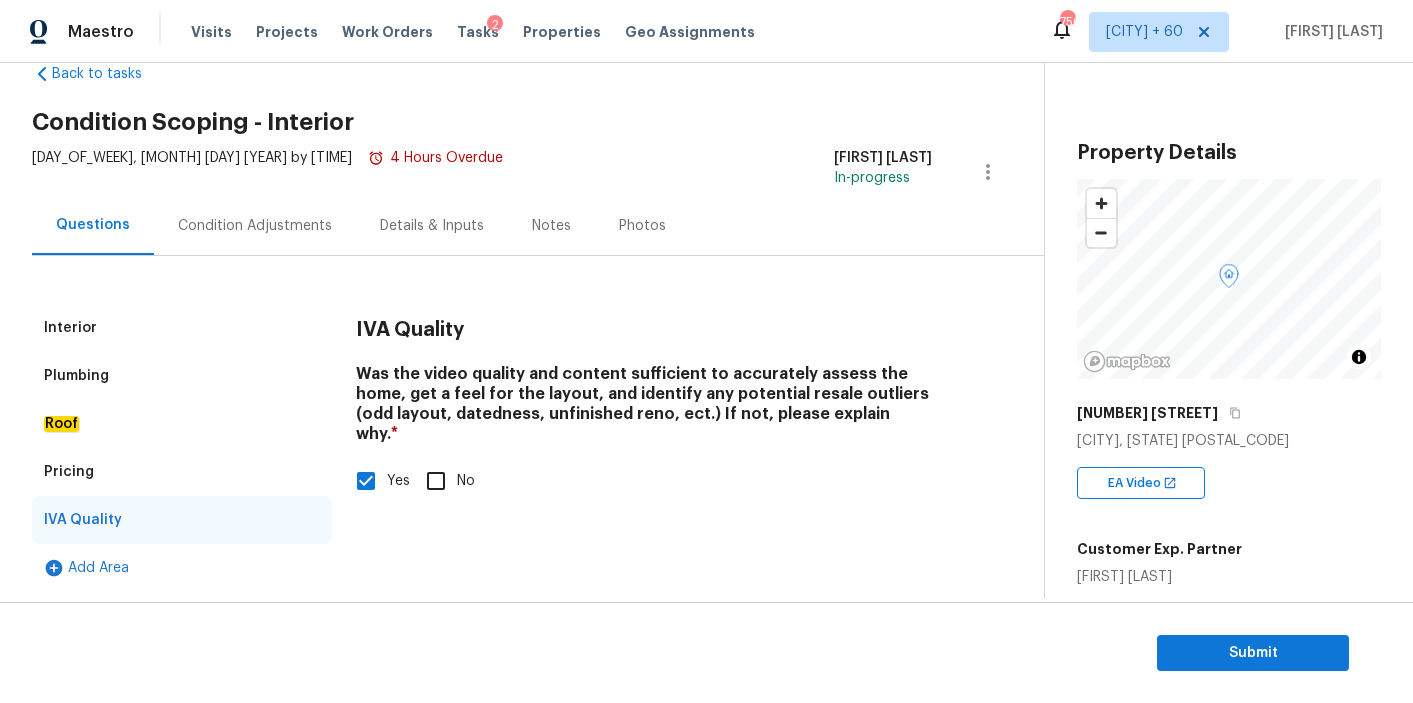 click on "Condition Adjustments" at bounding box center (255, 226) 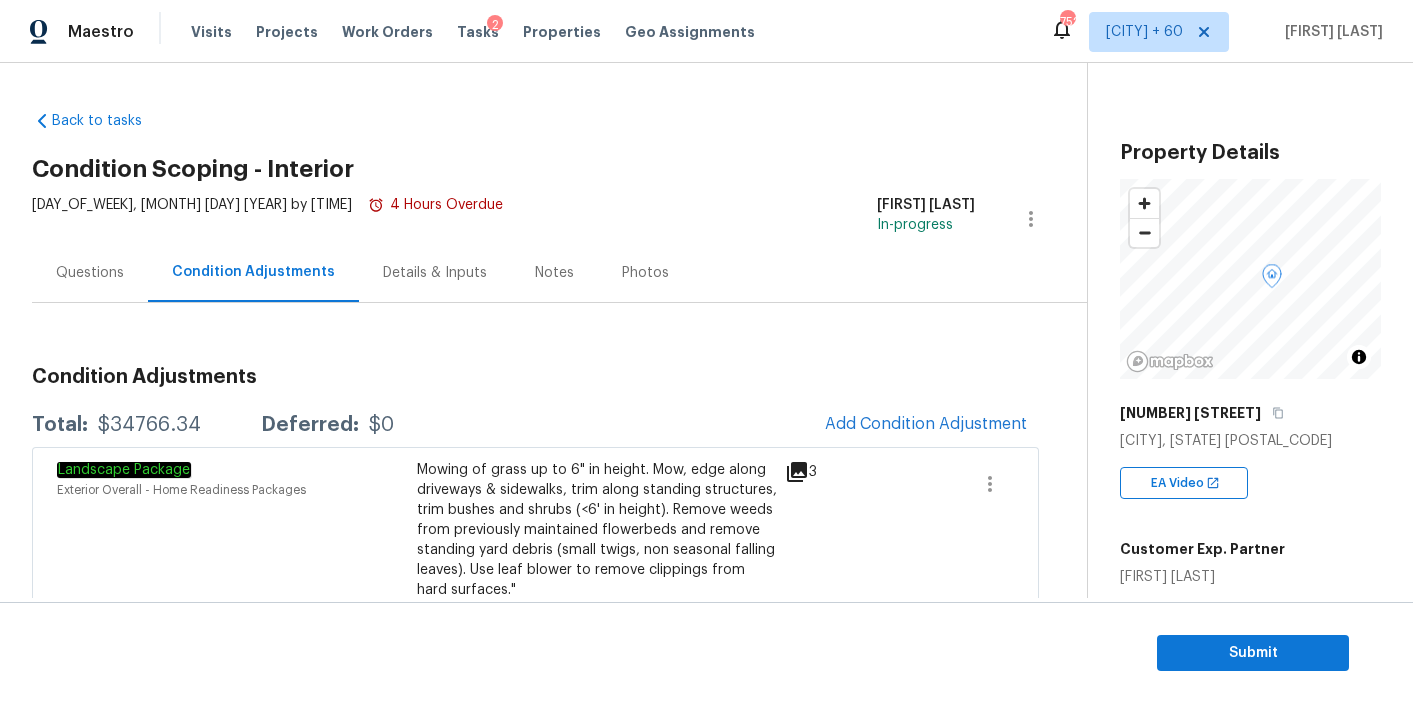 scroll, scrollTop: 4, scrollLeft: 0, axis: vertical 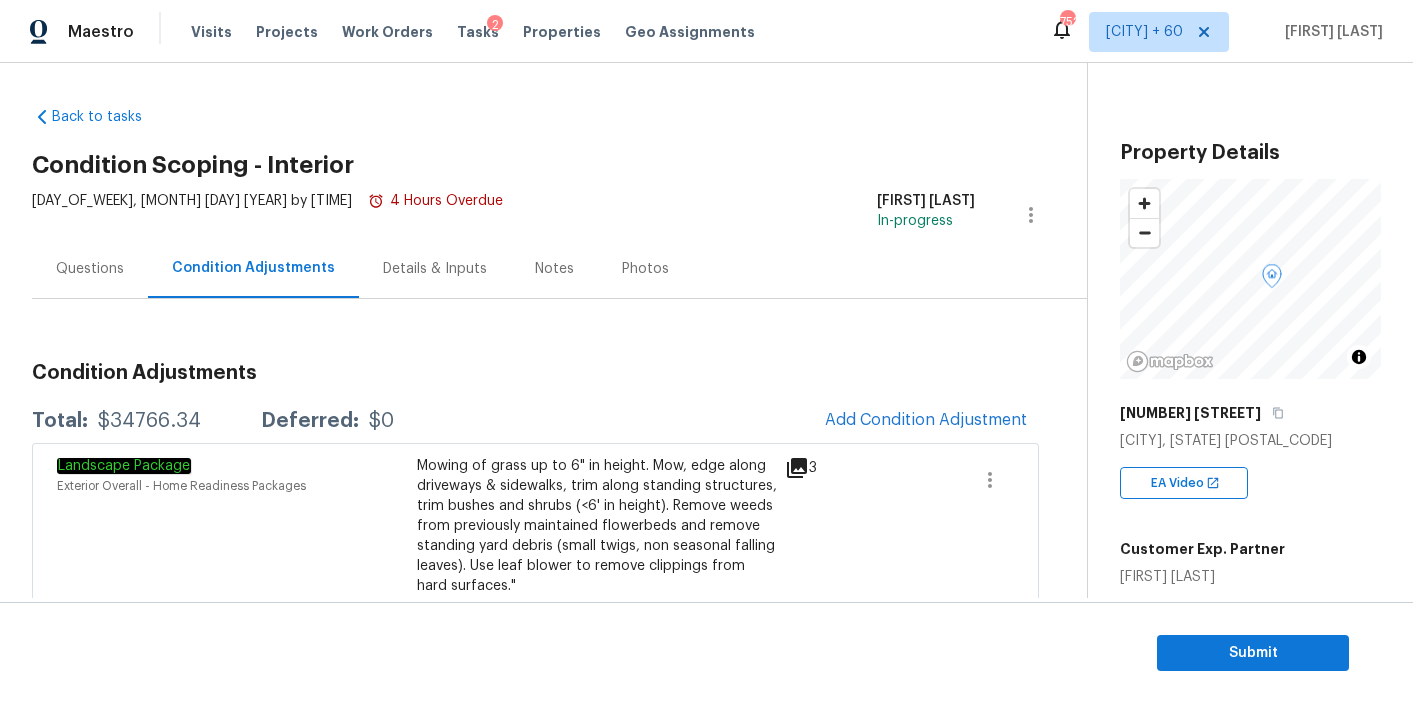click on "Back to tasks Condition Scoping - Interior Mon, Aug 04 2025 by 9:30 pm   4 Hours Overdue Charumathi Dhasarathan In-progress Questions Condition Adjustments Details & Inputs Notes Photos Condition Adjustments Total:  $34766.34 Deferred:  $0 Add Condition Adjustment Landscape Package Exterior Overall - Home Readiness Packages Mowing of grass up to 6" in height. Mow, edge along driveways & sidewalks, trim along standing structures, trim bushes and shrubs (<6' in height). Remove weeds from previously maintained flowerbeds and remove standing yard debris (small twigs, non seasonal falling leaves).  Use leaf blower to remove clippings from hard surfaces." $210.00   3 Fencing Exterior Overall - Fencing Prep the work area and install a new solid board pressure treated fence. Ensure that all of the new posts are level & plumb, all rails are level with the proper brackets/fasteners and that all new fence boards are attached securely to the rail. Clean up, haul away and dispose of all debris properly. $2,407.20   3   3" at bounding box center [706, 330] 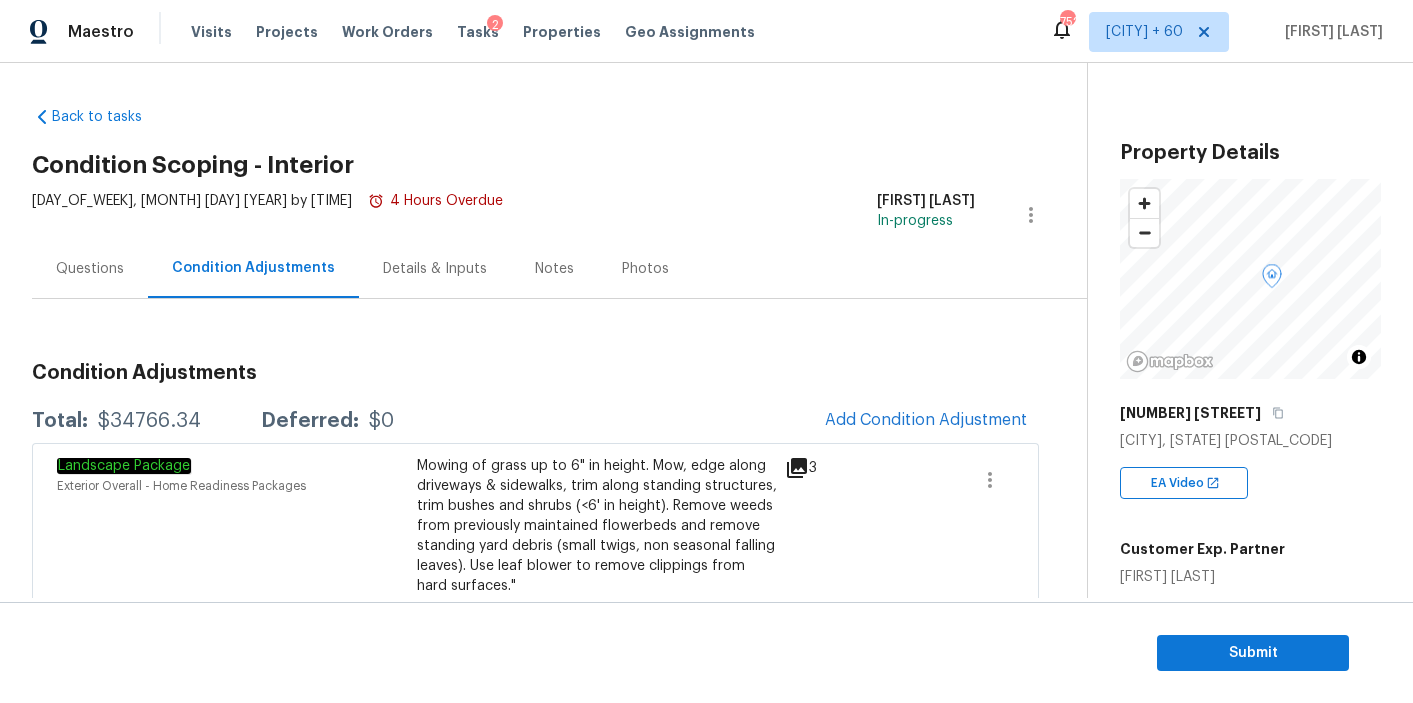 click on "Back to tasks Condition Scoping - Interior Mon, Aug 04 2025 by 9:30 pm   4 Hours Overdue Charumathi Dhasarathan In-progress Questions Condition Adjustments Details & Inputs Notes Photos Condition Adjustments Total:  $34766.34 Deferred:  $0 Add Condition Adjustment Landscape Package Exterior Overall - Home Readiness Packages Mowing of grass up to 6" in height. Mow, edge along driveways & sidewalks, trim along standing structures, trim bushes and shrubs (<6' in height). Remove weeds from previously maintained flowerbeds and remove standing yard debris (small twigs, non seasonal falling leaves).  Use leaf blower to remove clippings from hard surfaces." $210.00   3 Fencing Exterior Overall - Fencing Prep the work area and install a new solid board pressure treated fence. Ensure that all of the new posts are level & plumb, all rails are level with the proper brackets/fasteners and that all new fence boards are attached securely to the rail. Clean up, haul away and dispose of all debris properly. $2,407.20   3   3" at bounding box center (559, 1461) 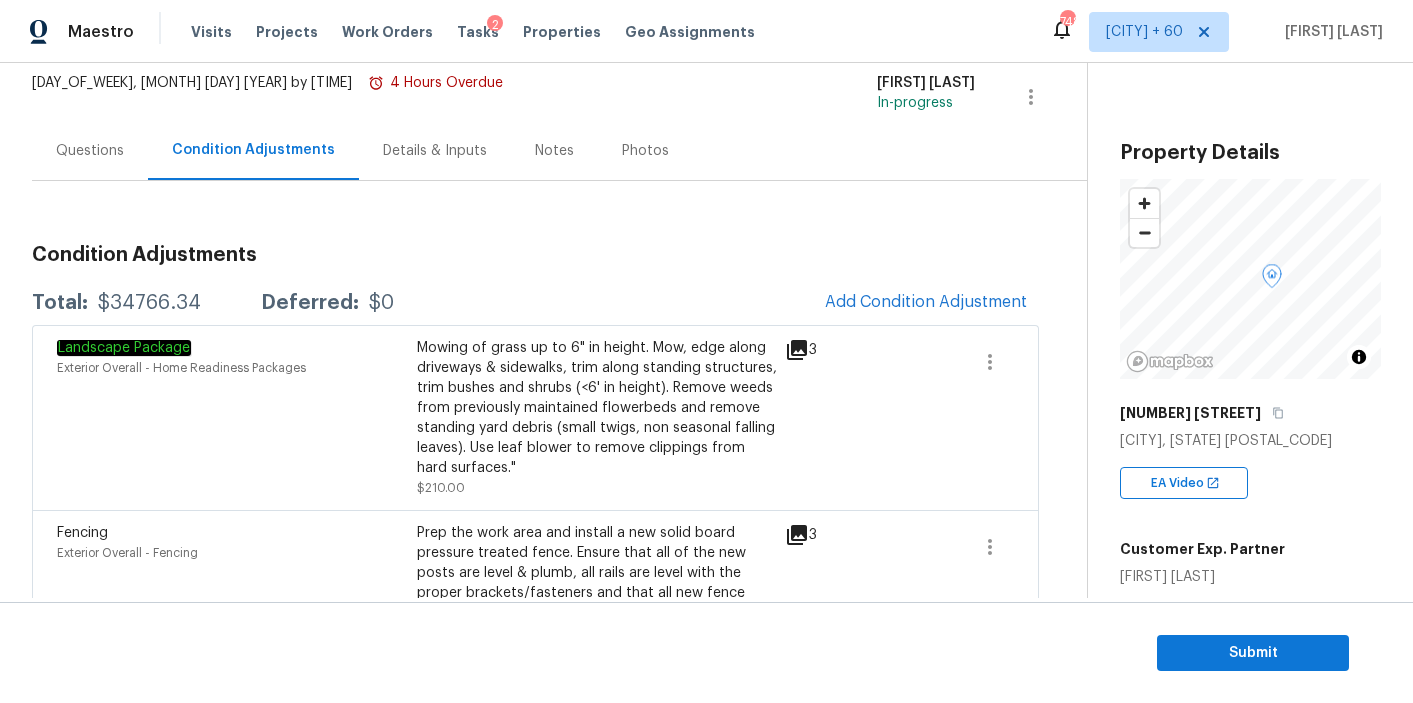 scroll, scrollTop: 191, scrollLeft: 0, axis: vertical 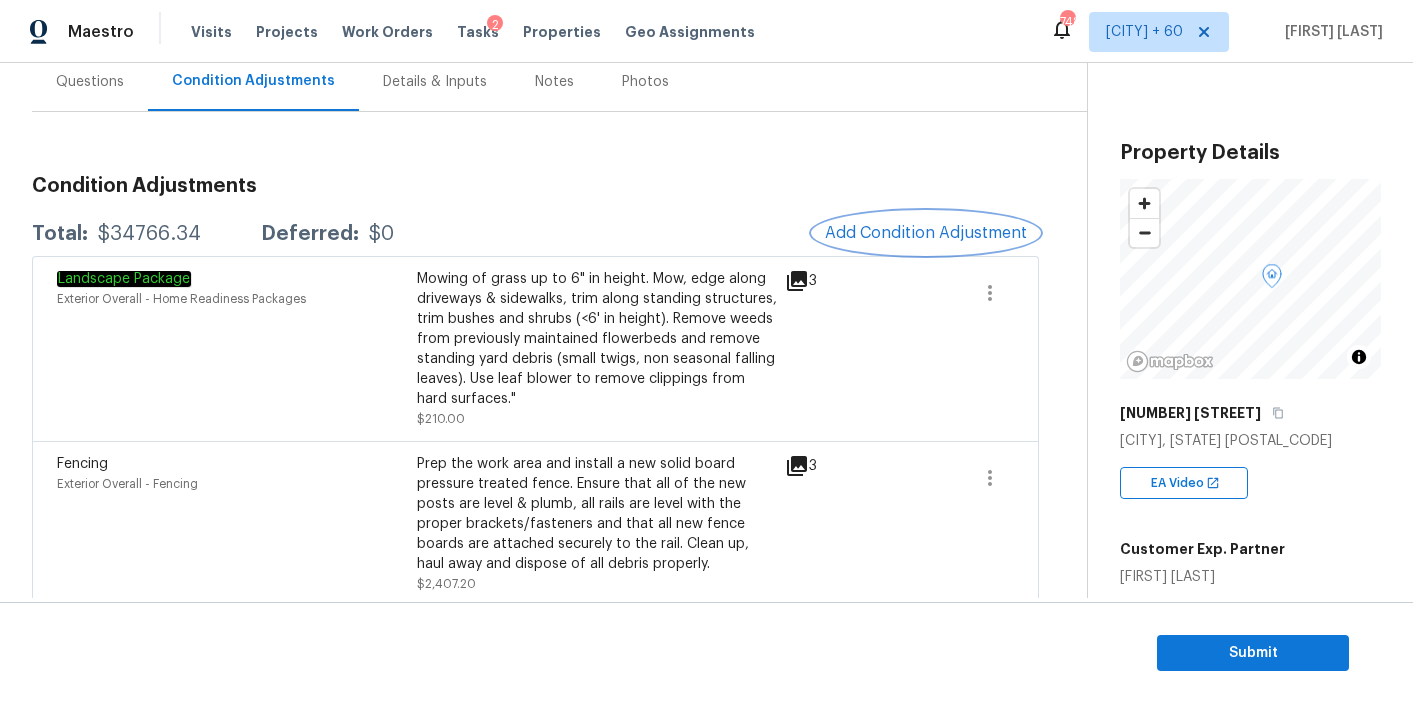 click on "Add Condition Adjustment" at bounding box center (926, 233) 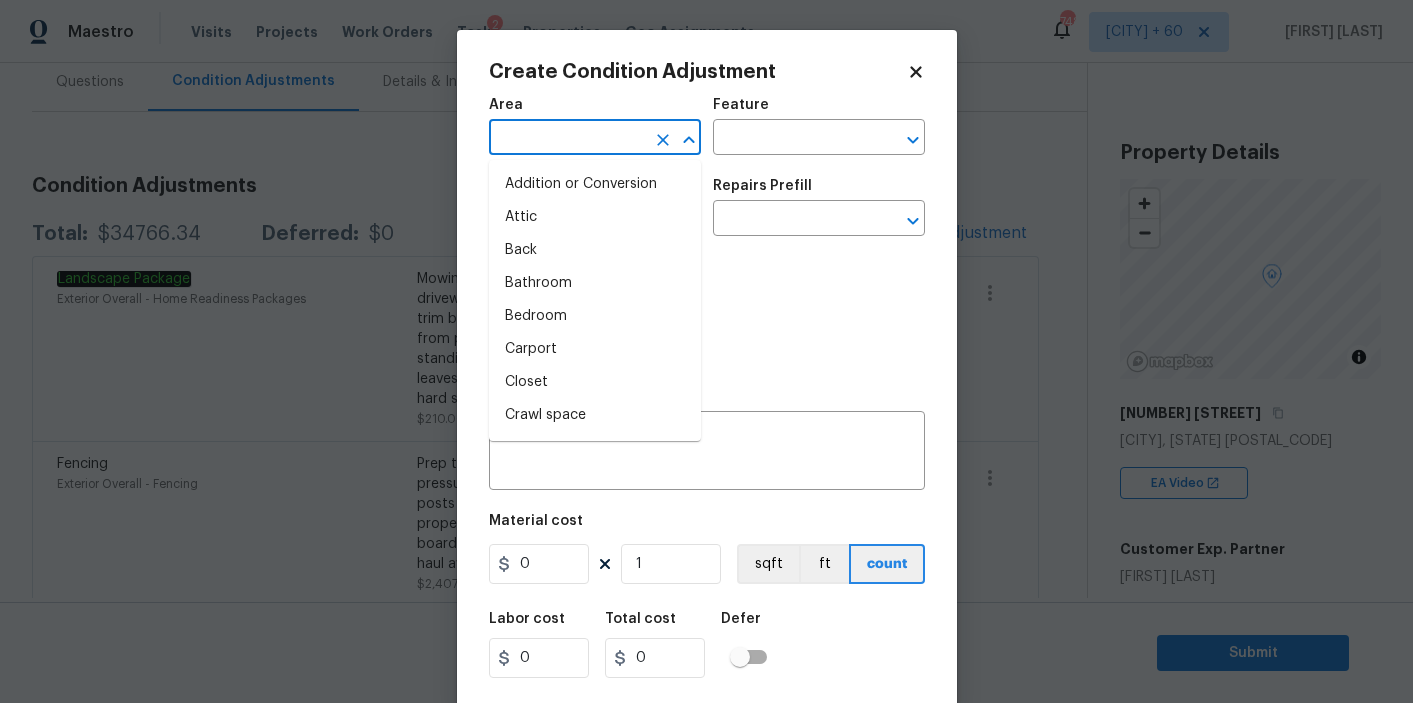 click at bounding box center (567, 139) 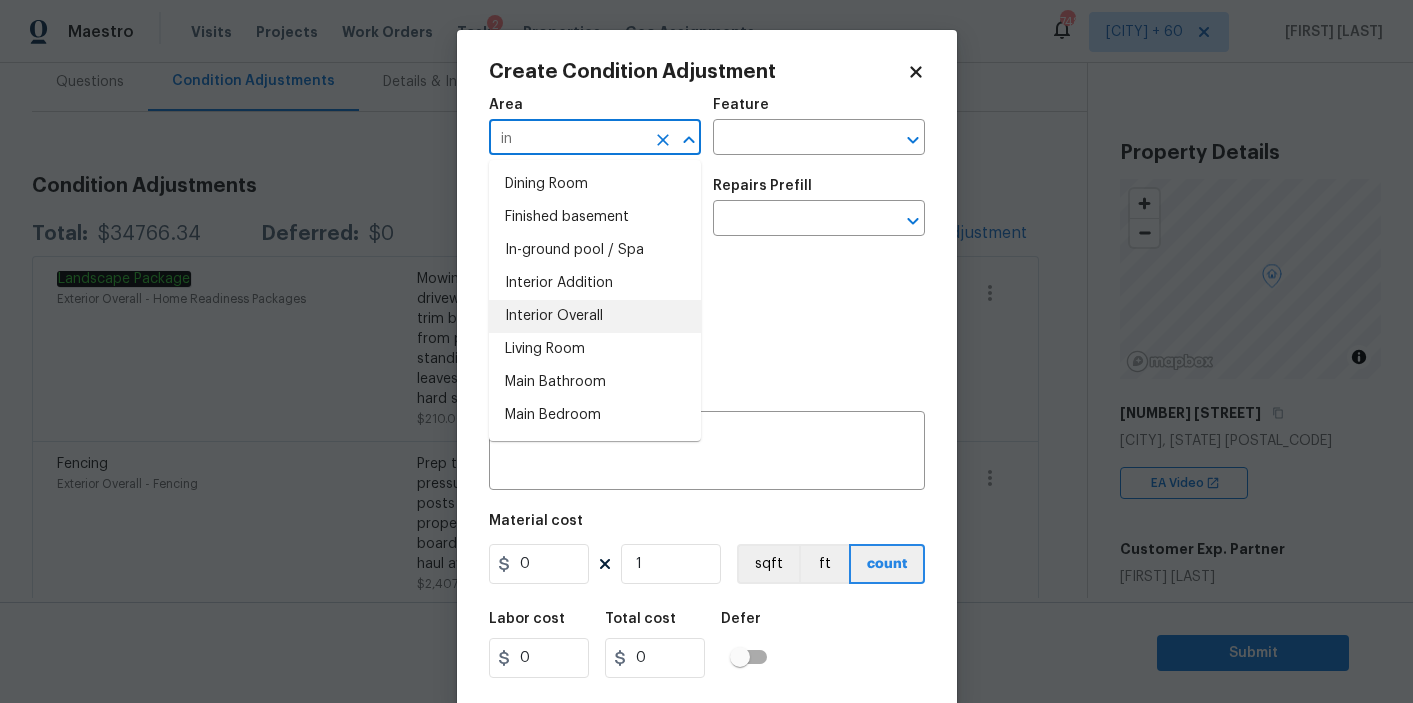 click on "Interior Overall" at bounding box center (595, 316) 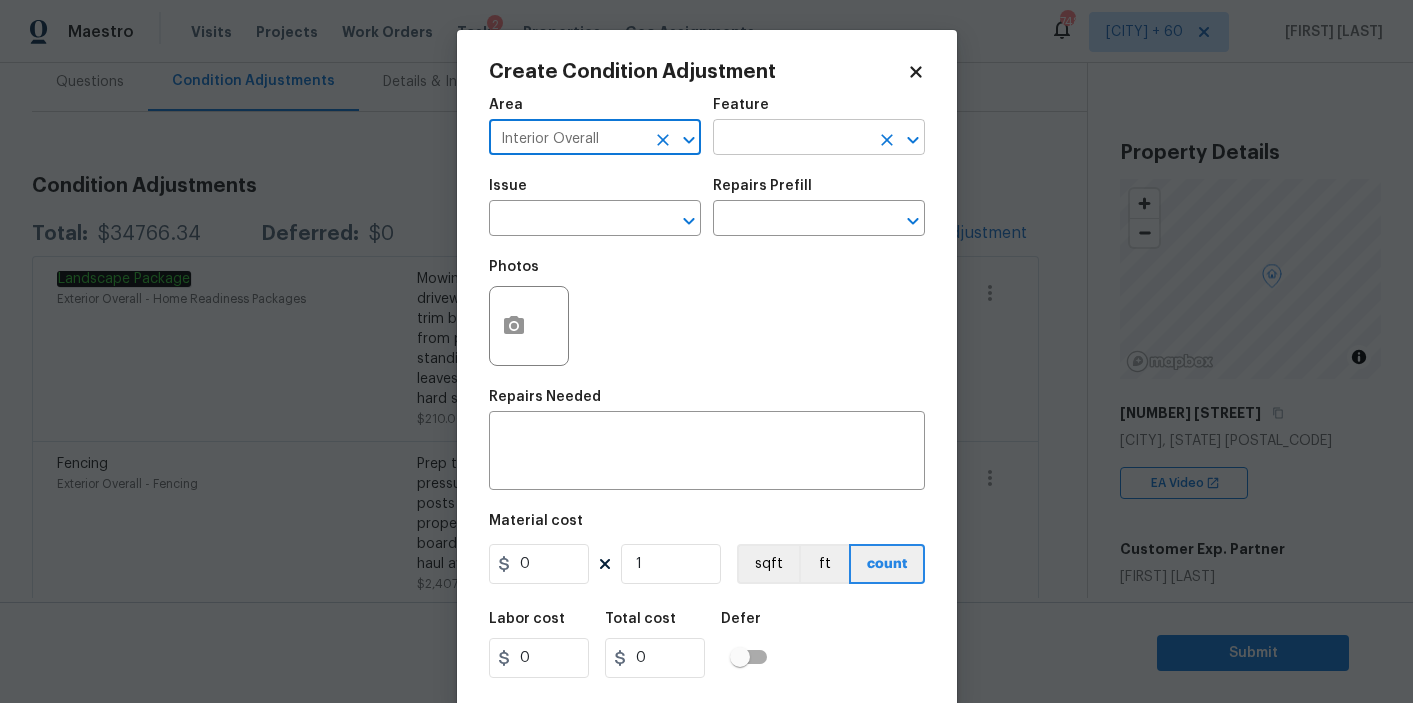 type on "Interior Overall" 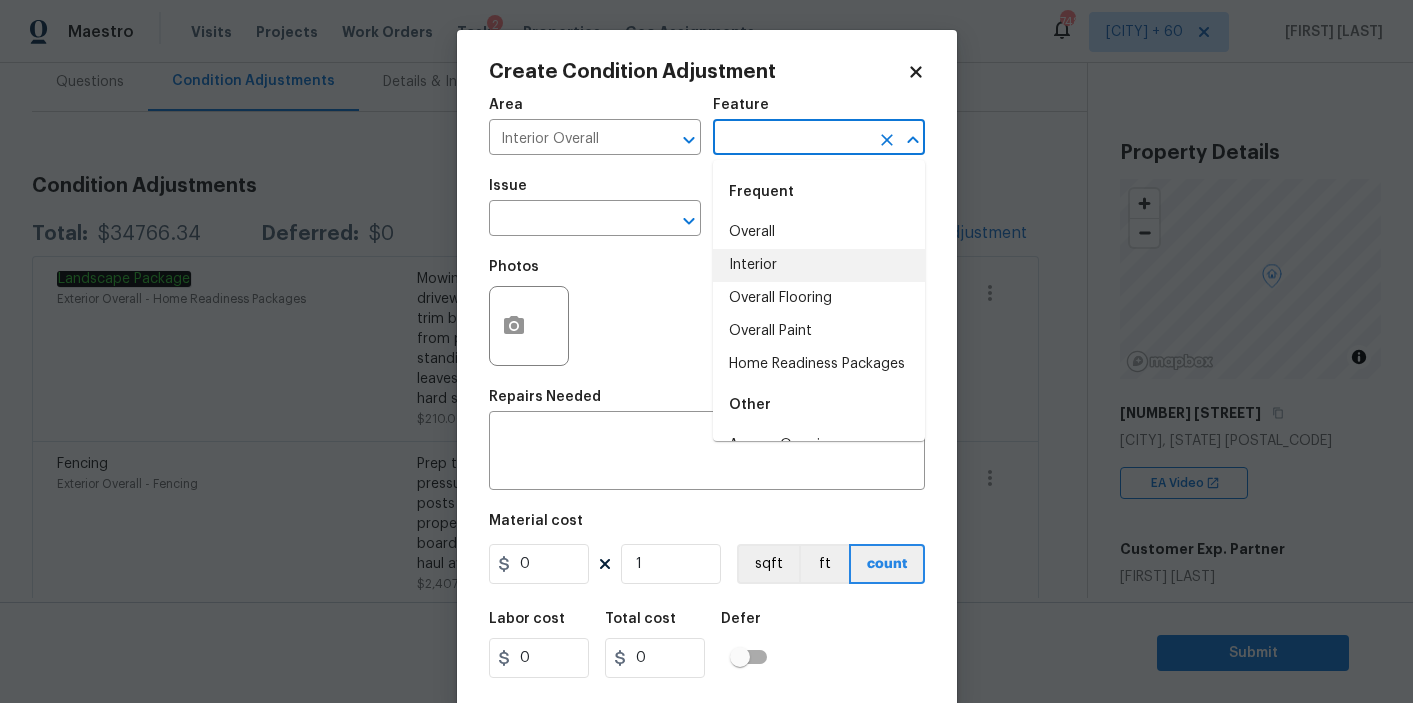 click on "Interior" at bounding box center [819, 265] 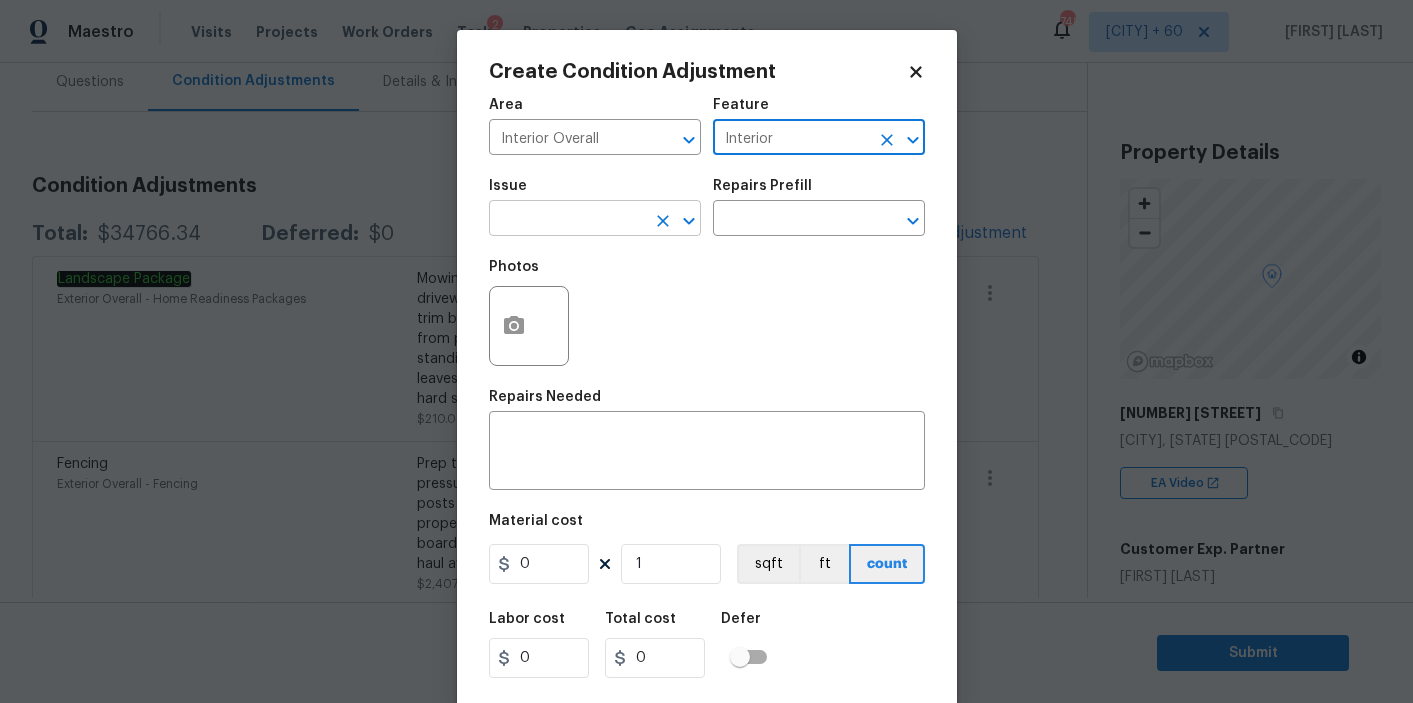 click at bounding box center (567, 220) 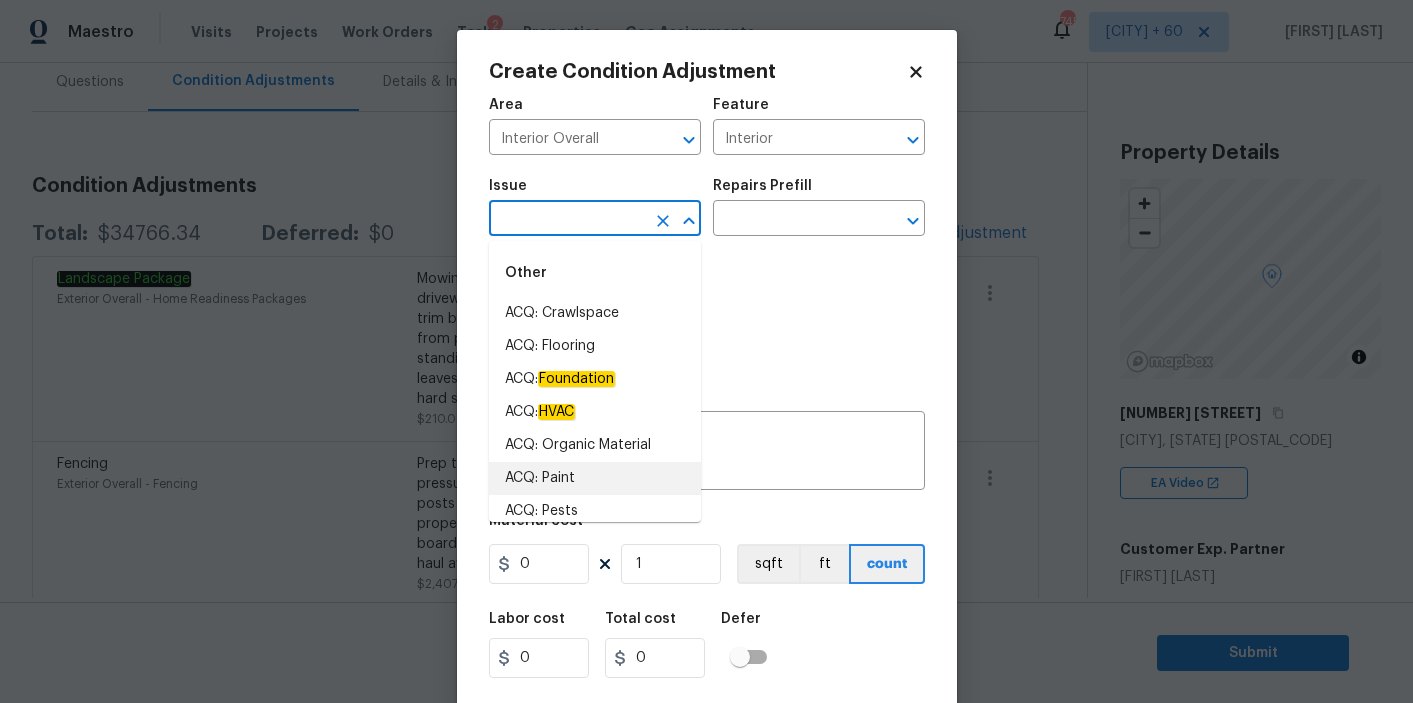 click on "ACQ: Paint" at bounding box center (595, 478) 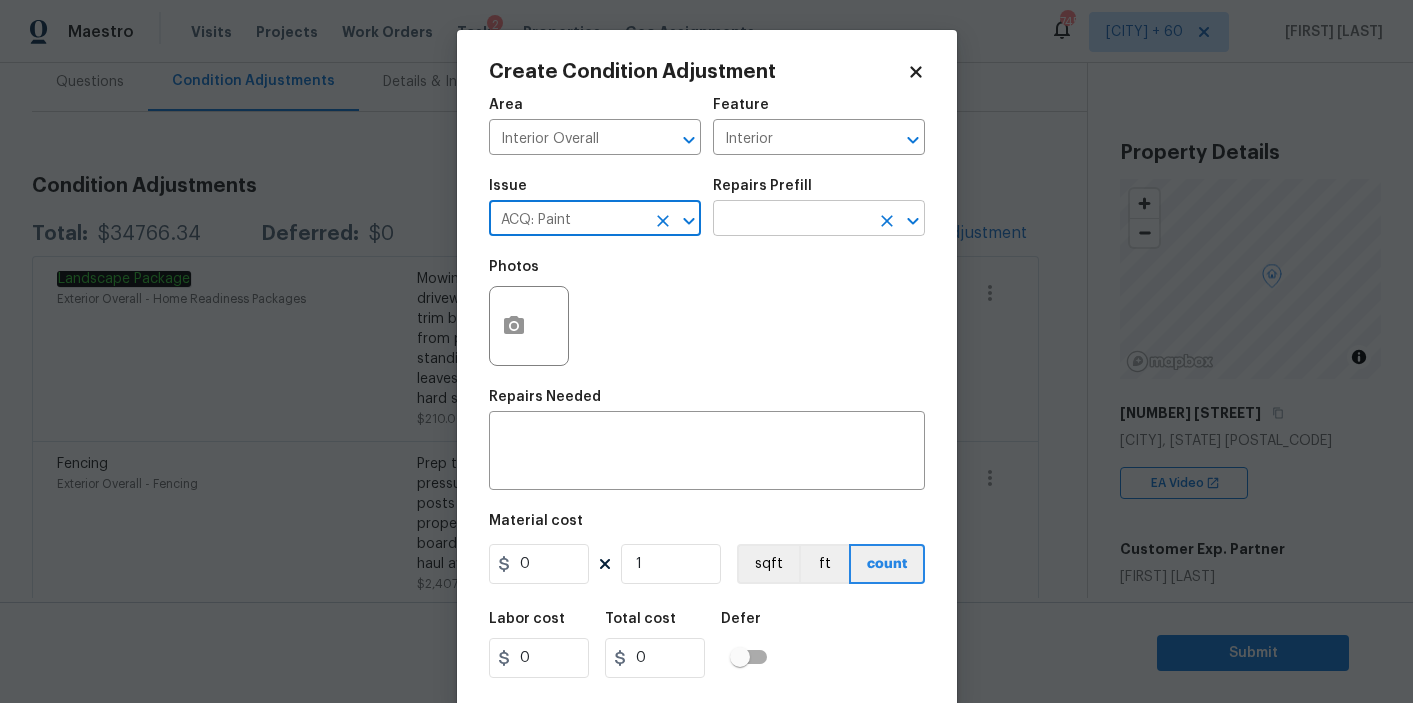click at bounding box center [791, 220] 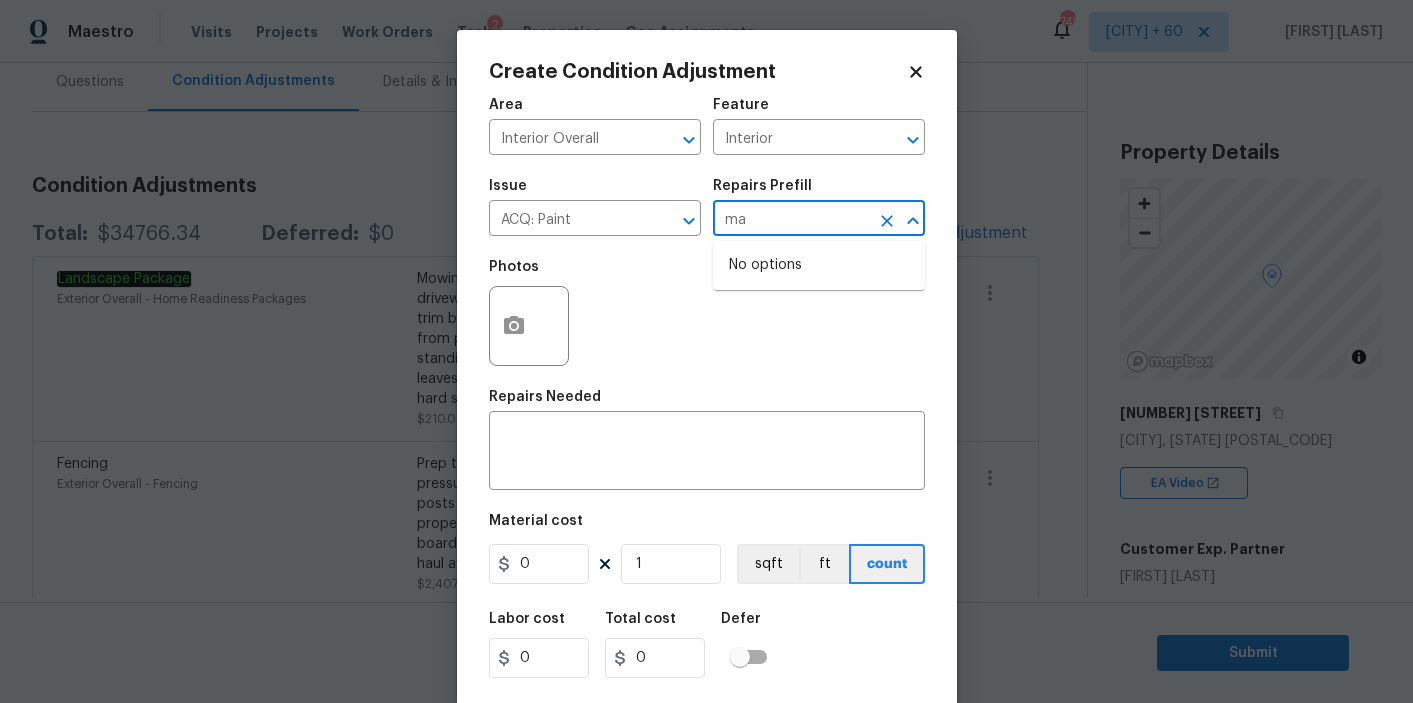 type on "m" 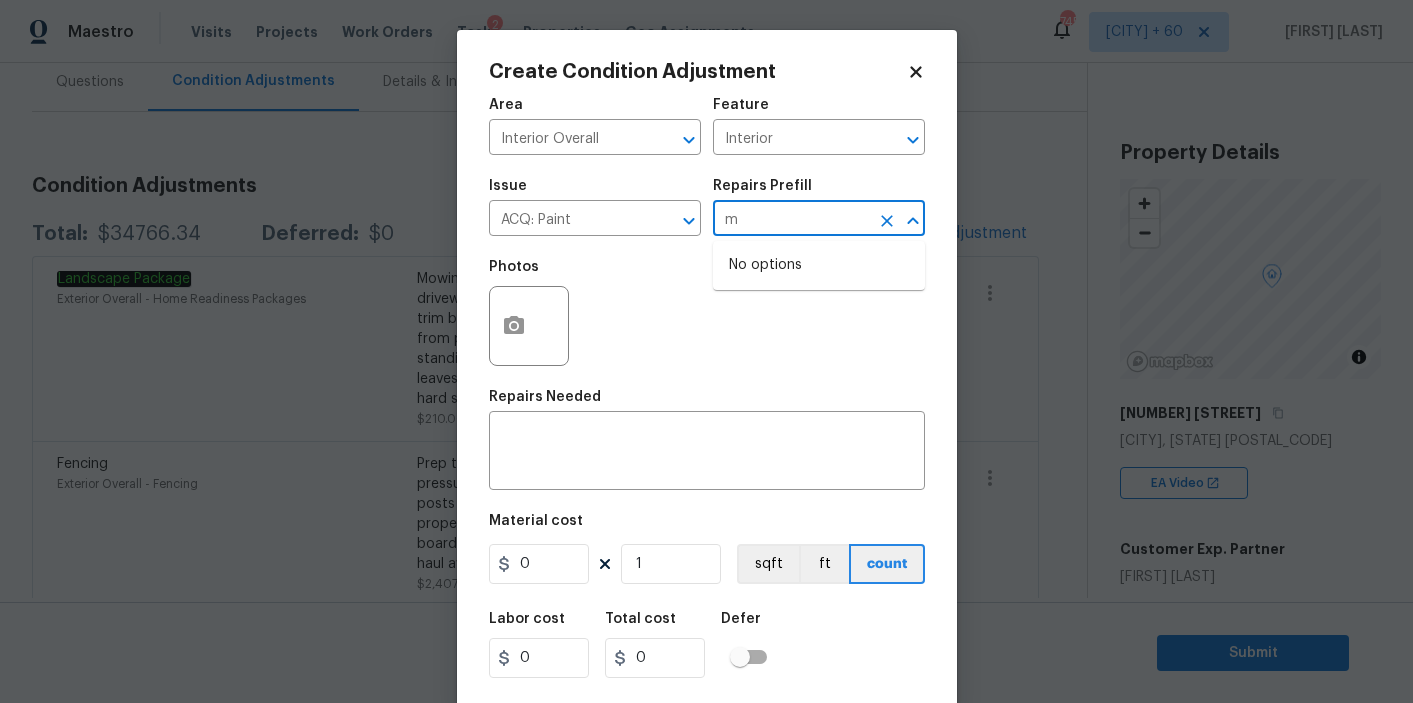 type 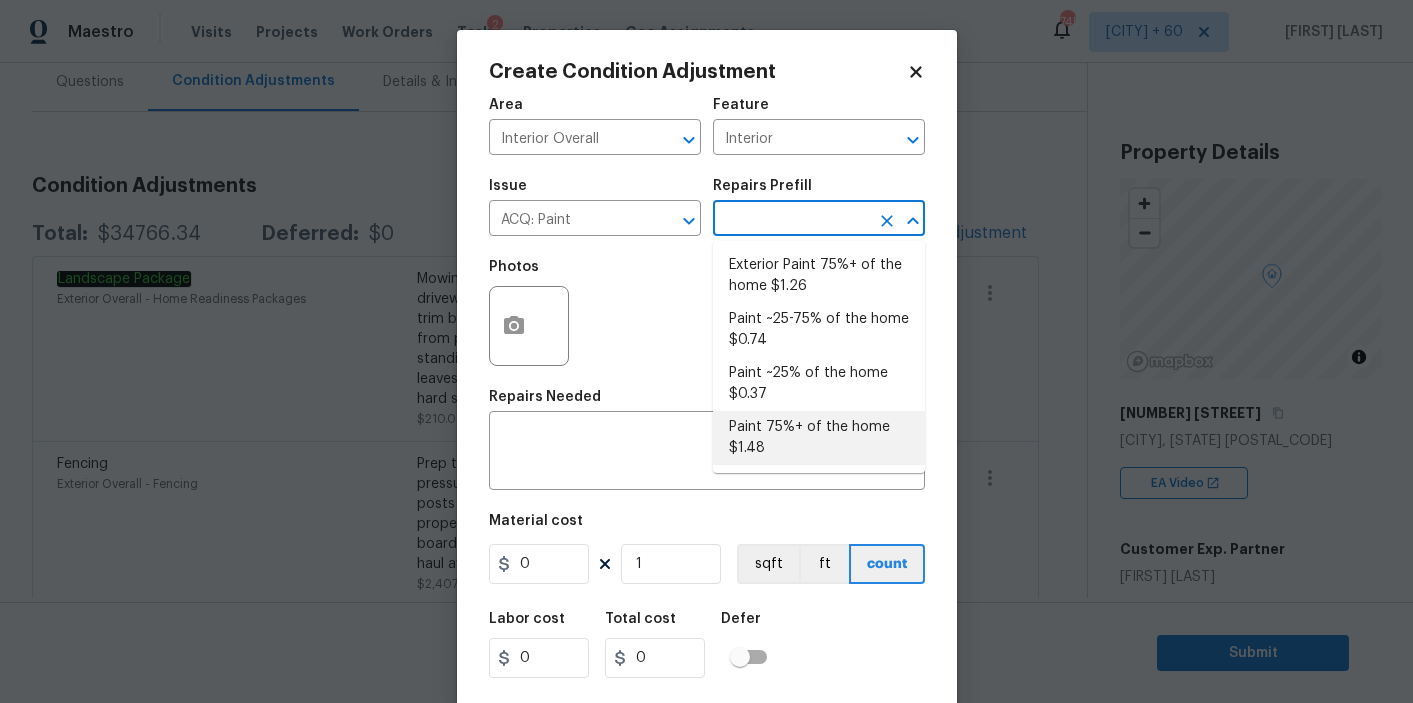 click on "Paint 75%+ of the home $1.48" at bounding box center [819, 438] 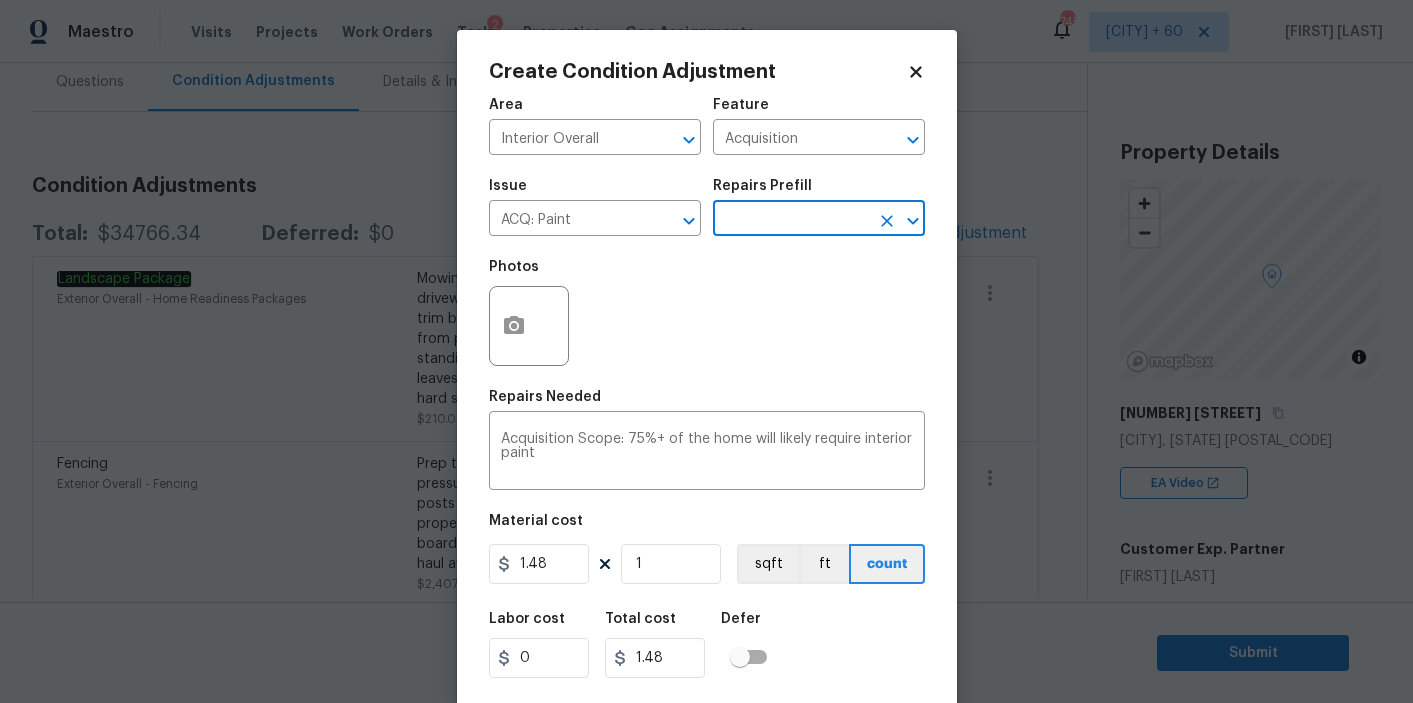 scroll, scrollTop: 44, scrollLeft: 0, axis: vertical 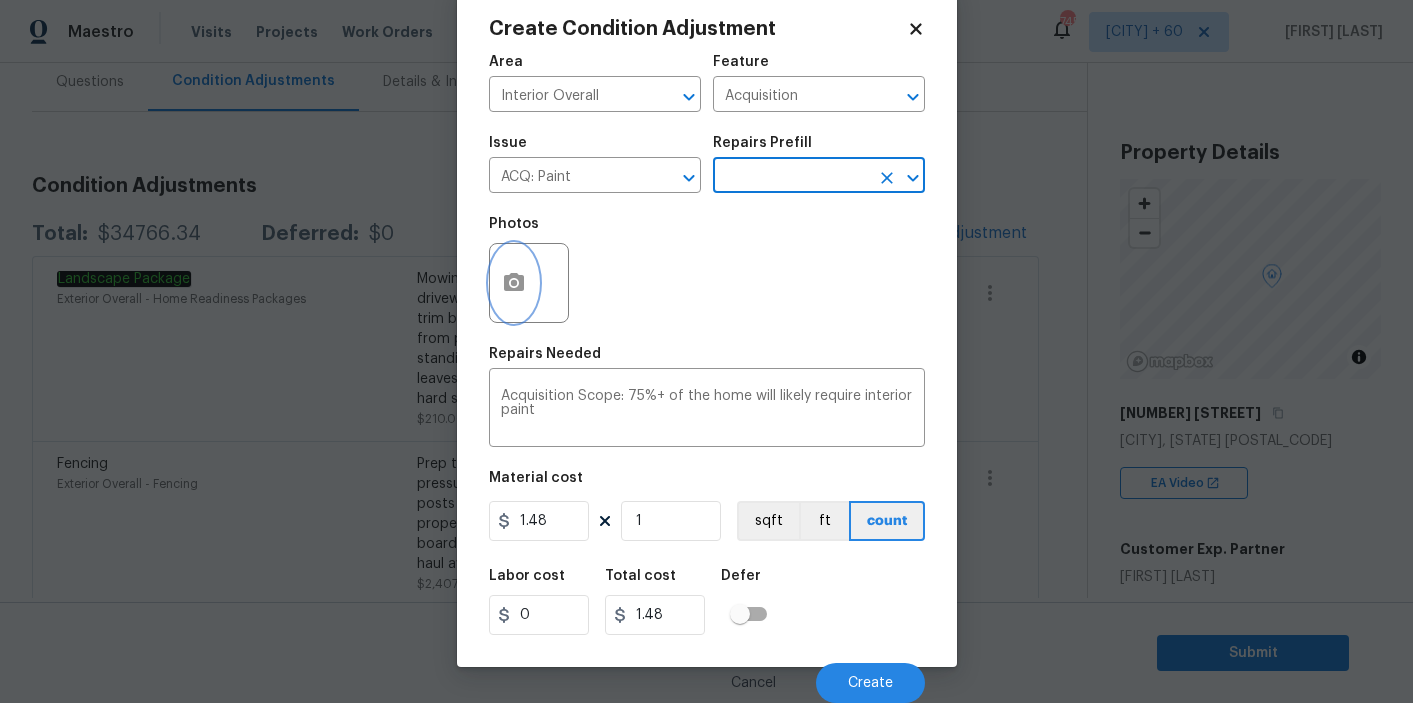 click 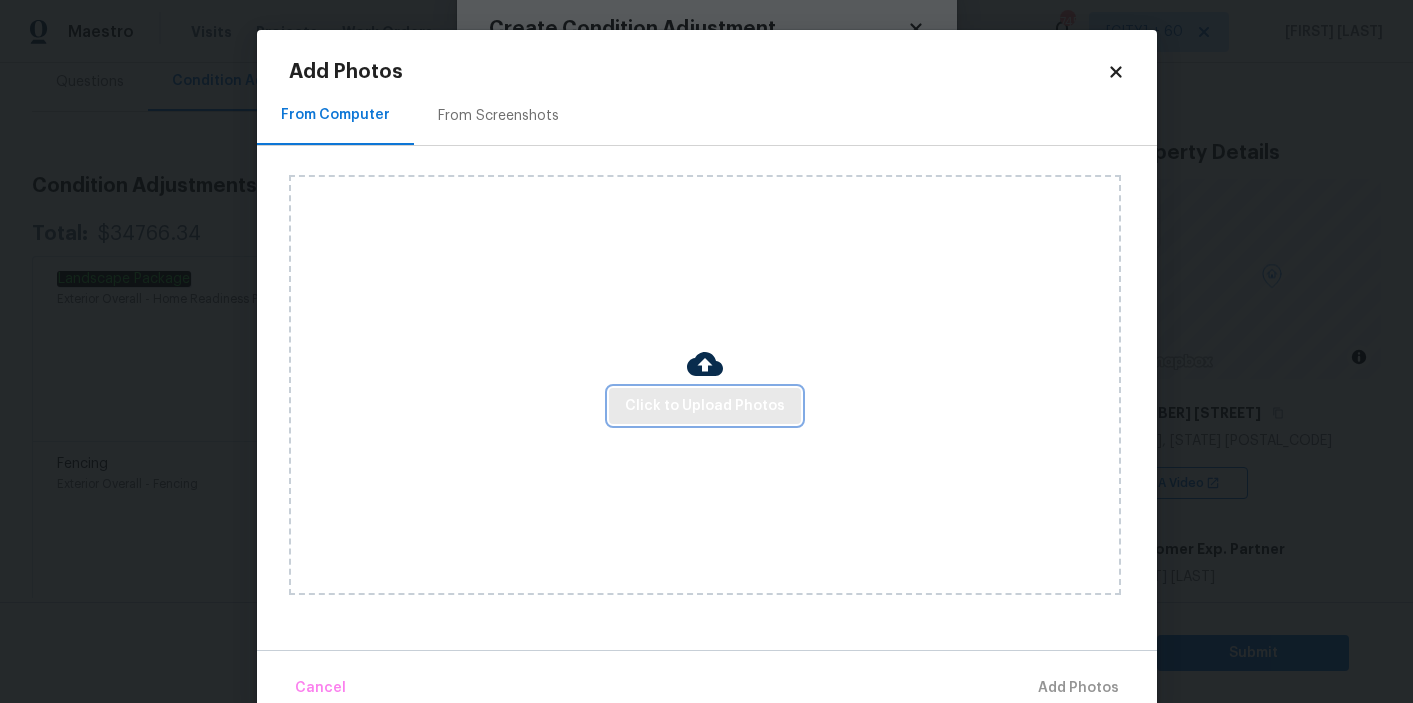 click on "Click to Upload Photos" at bounding box center [705, 406] 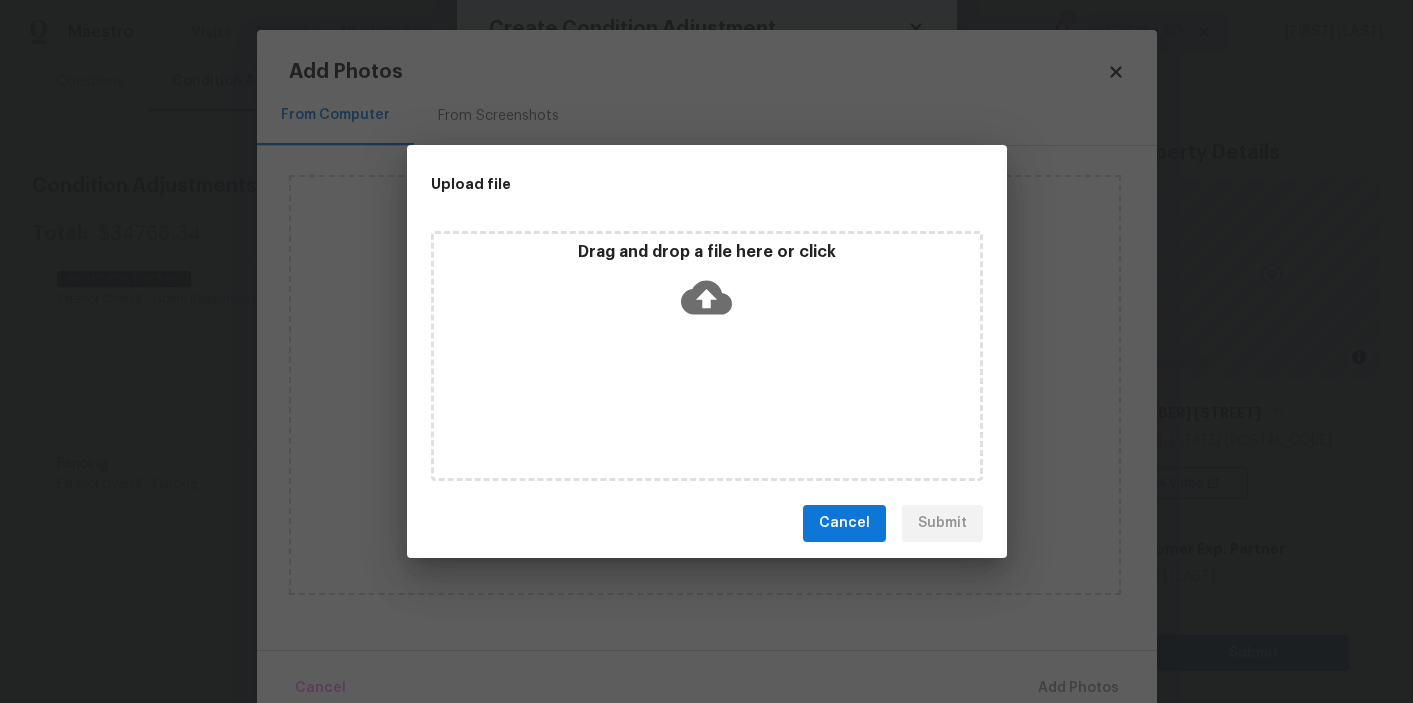 click 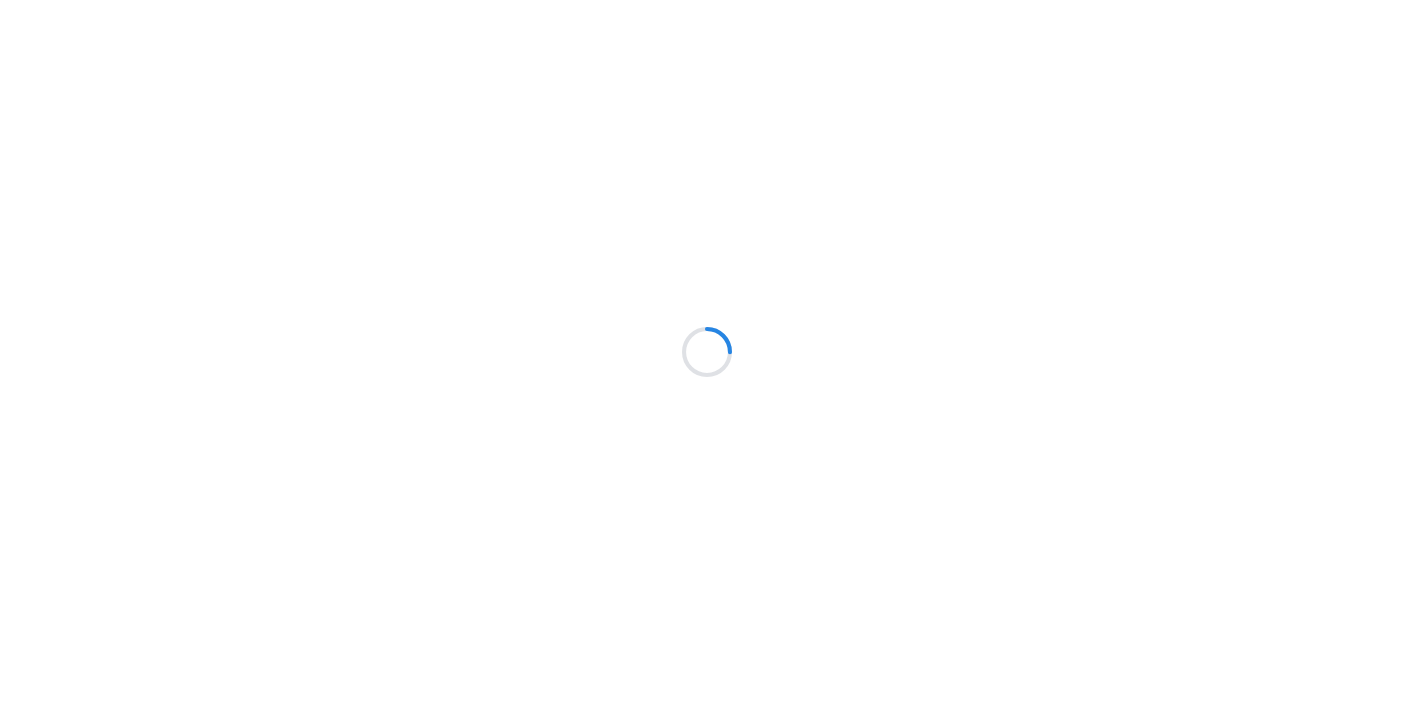 scroll, scrollTop: 0, scrollLeft: 0, axis: both 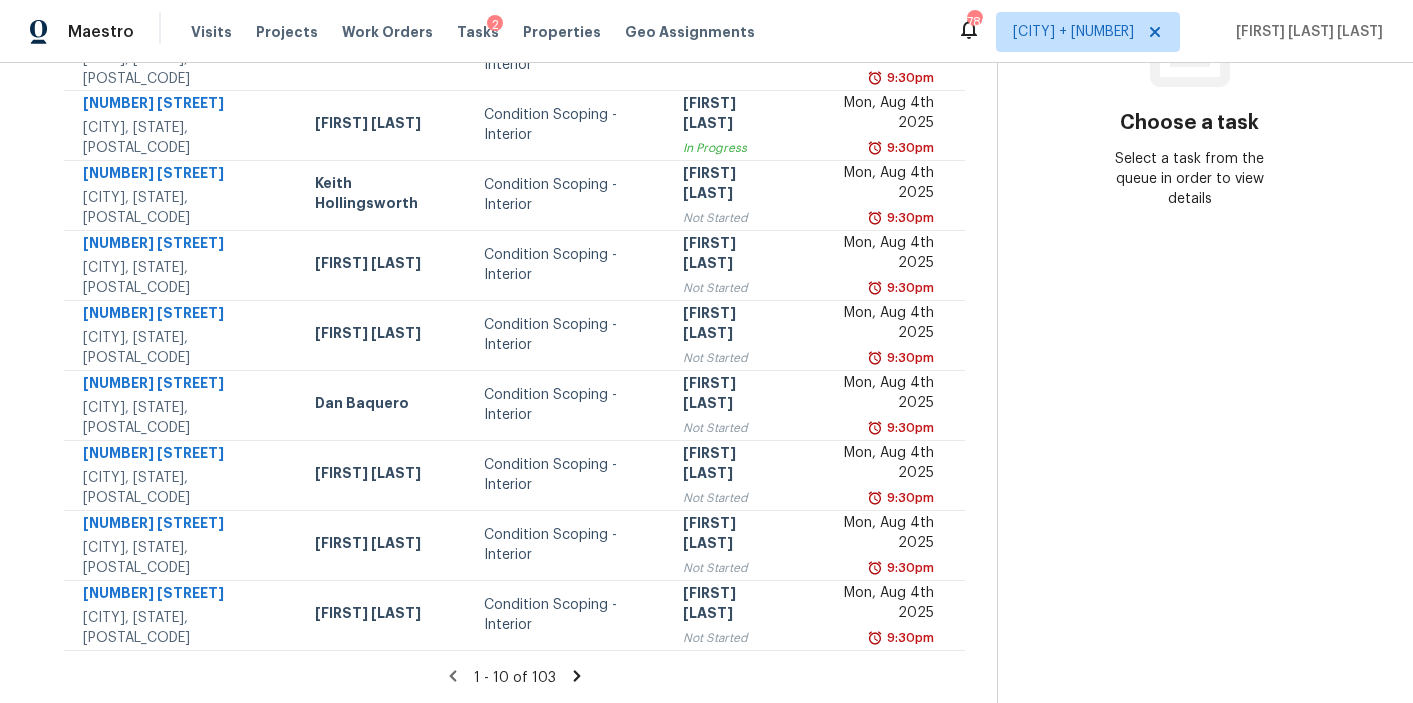 click 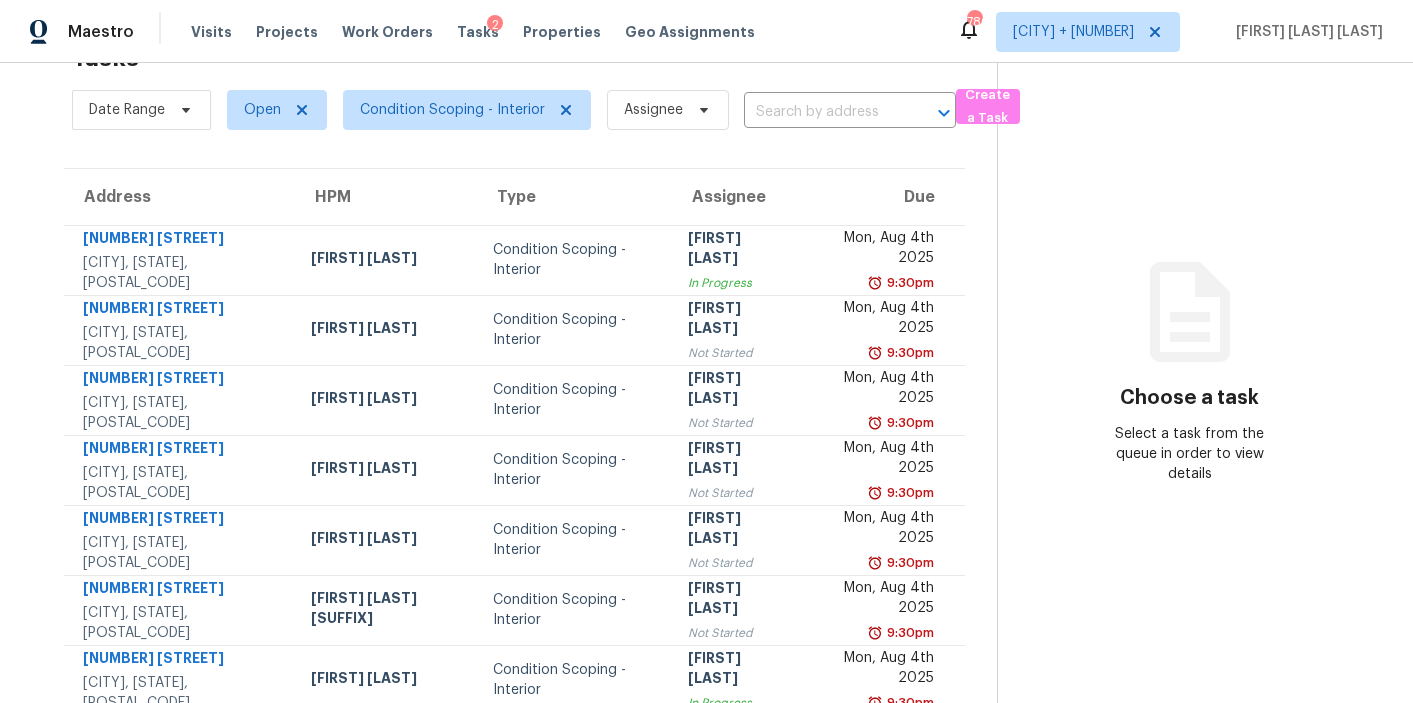 scroll, scrollTop: 338, scrollLeft: 0, axis: vertical 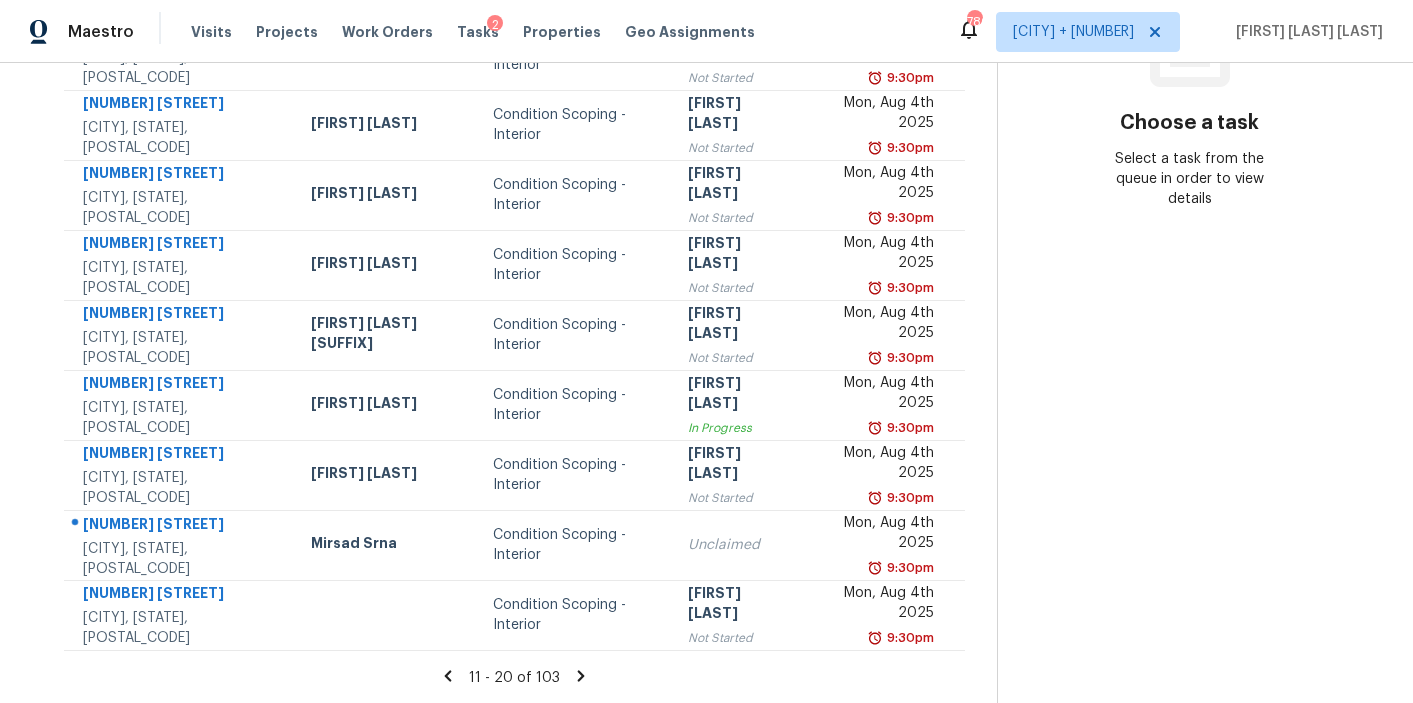 click 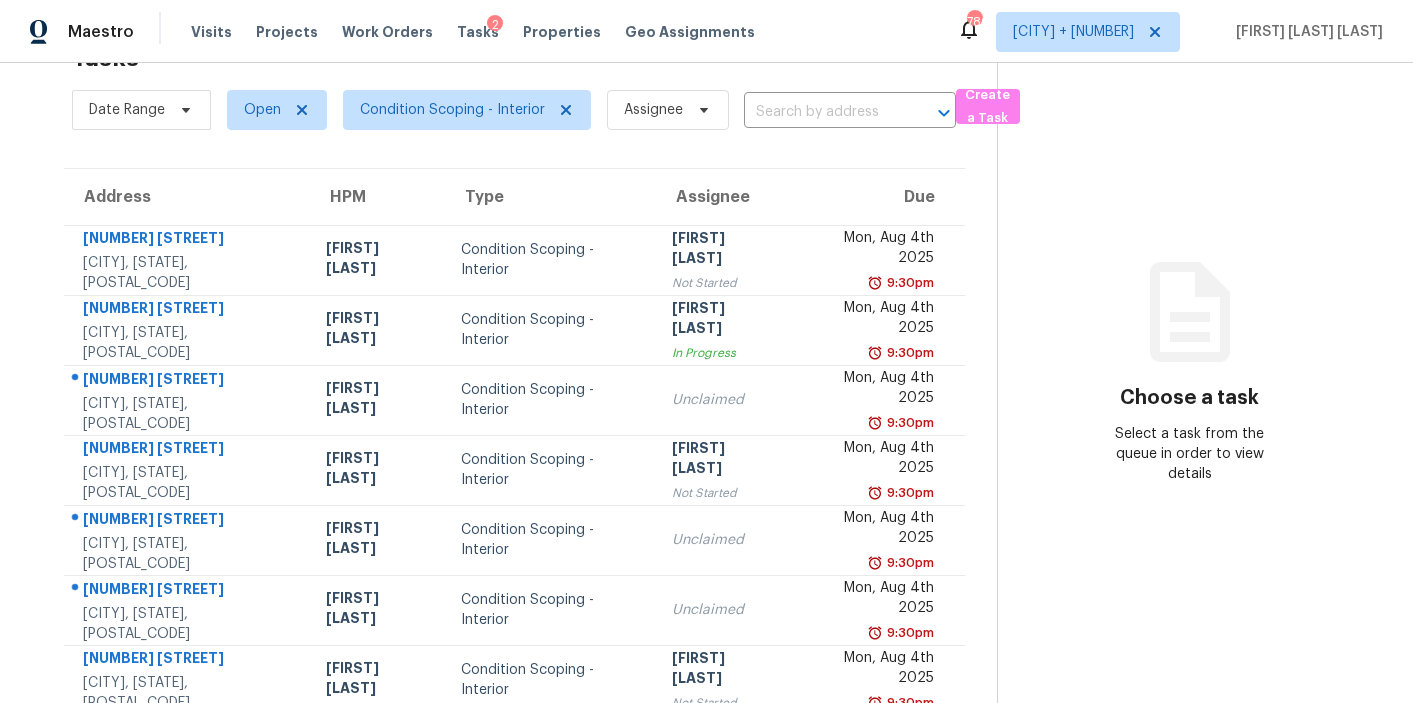 scroll, scrollTop: 338, scrollLeft: 0, axis: vertical 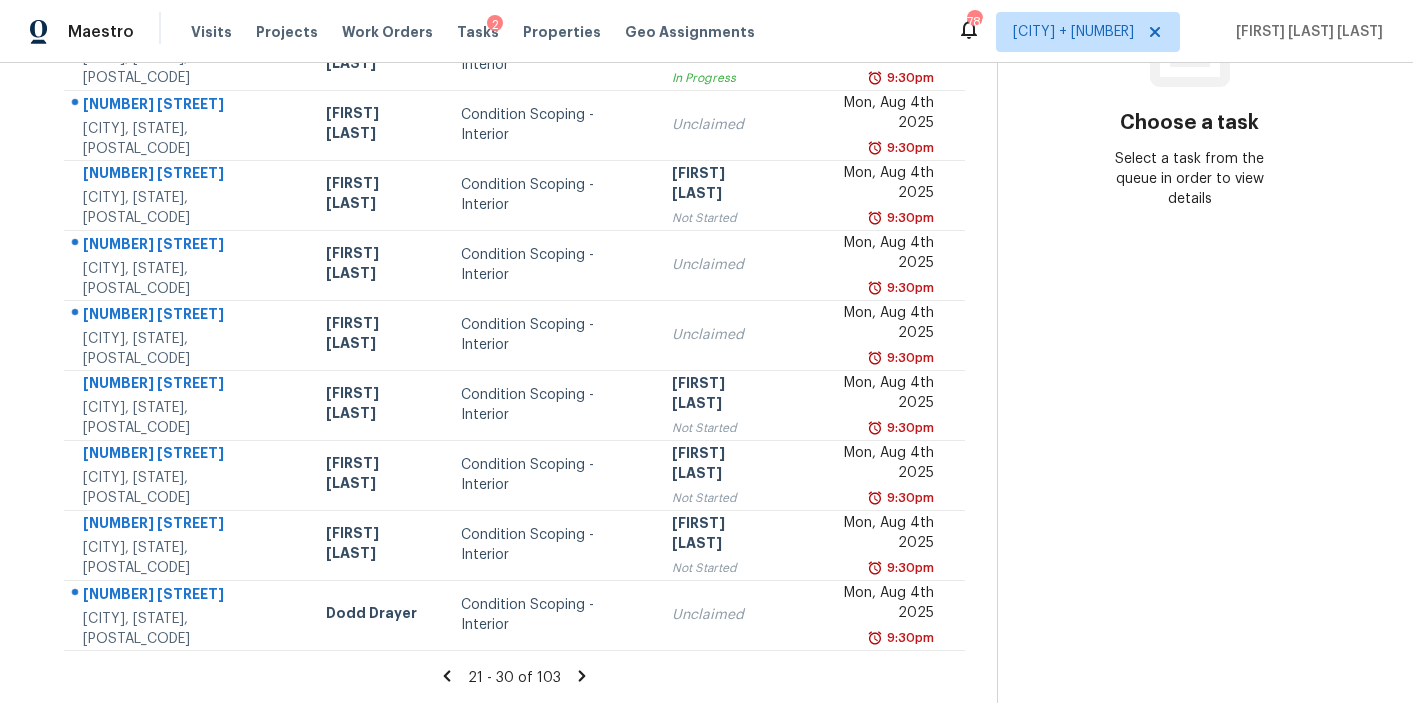 click 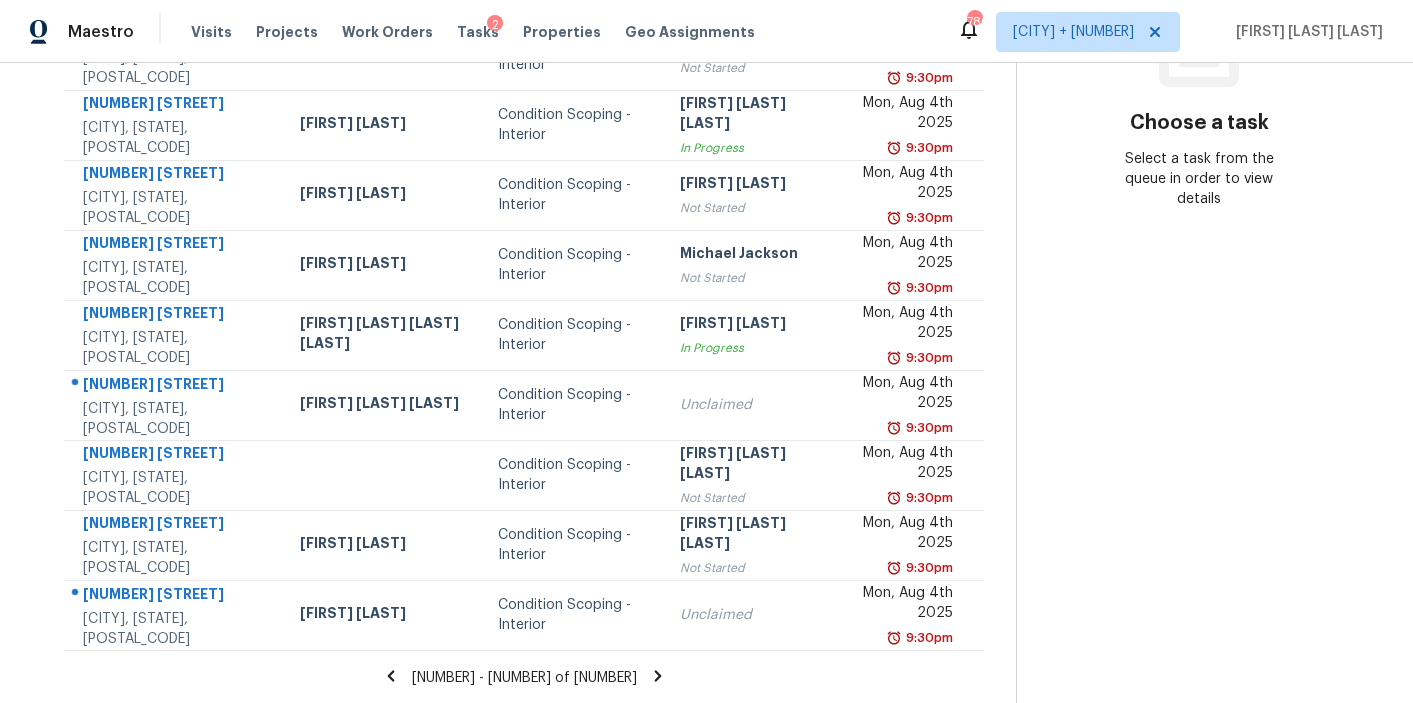 click 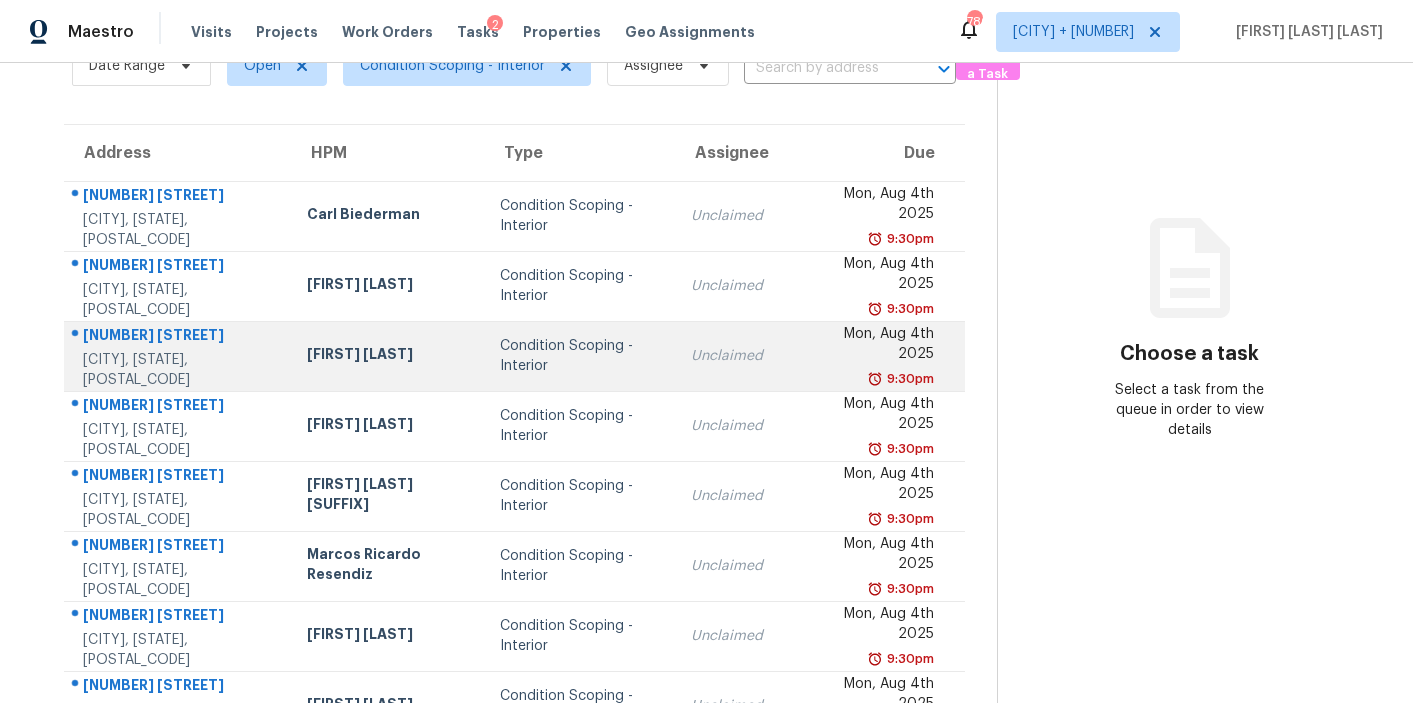 scroll, scrollTop: 0, scrollLeft: 0, axis: both 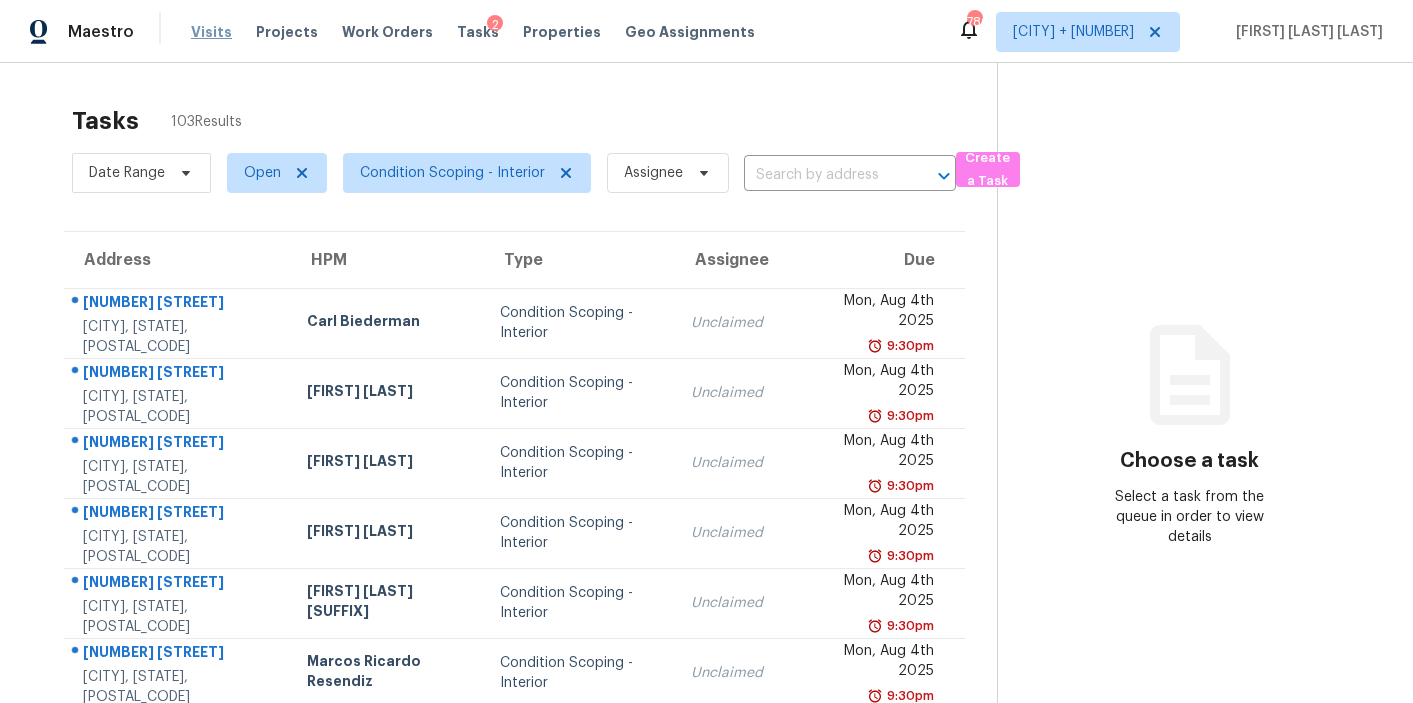 click on "Visits" at bounding box center (211, 32) 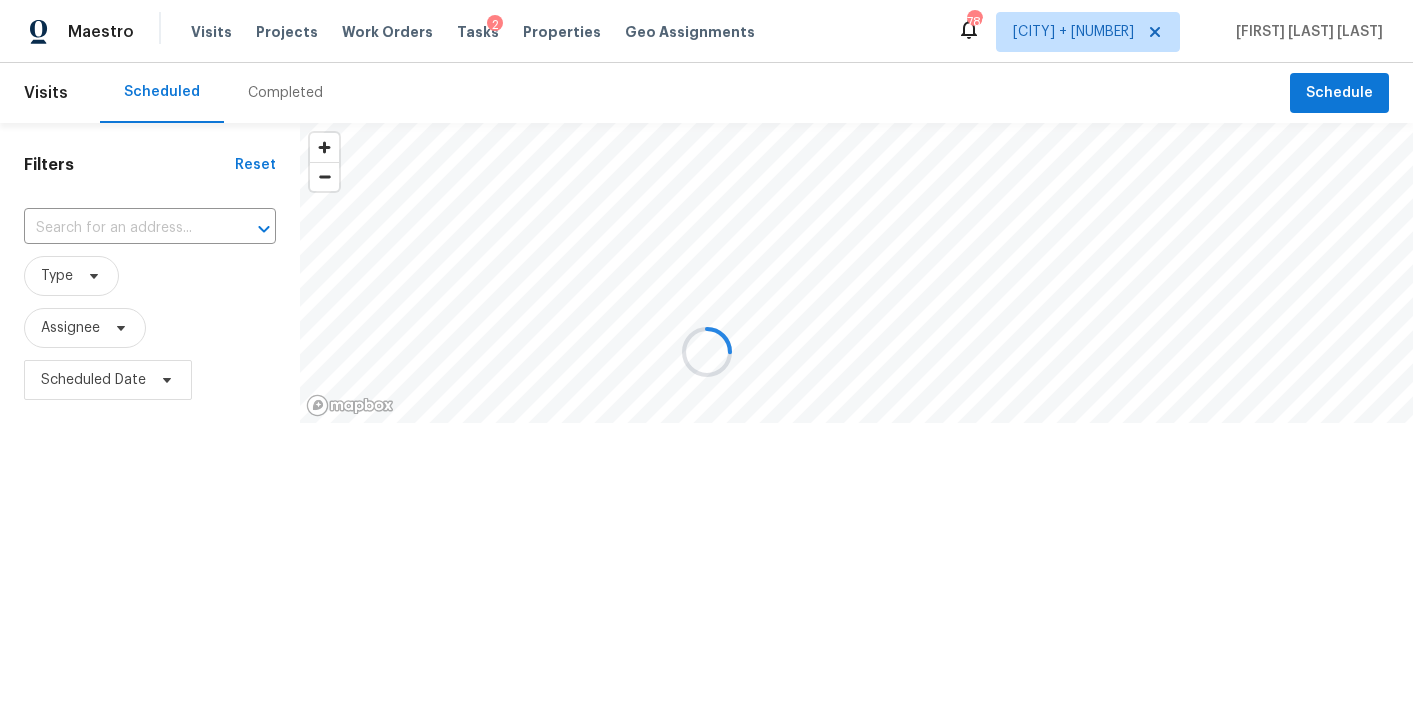 click at bounding box center (706, 351) 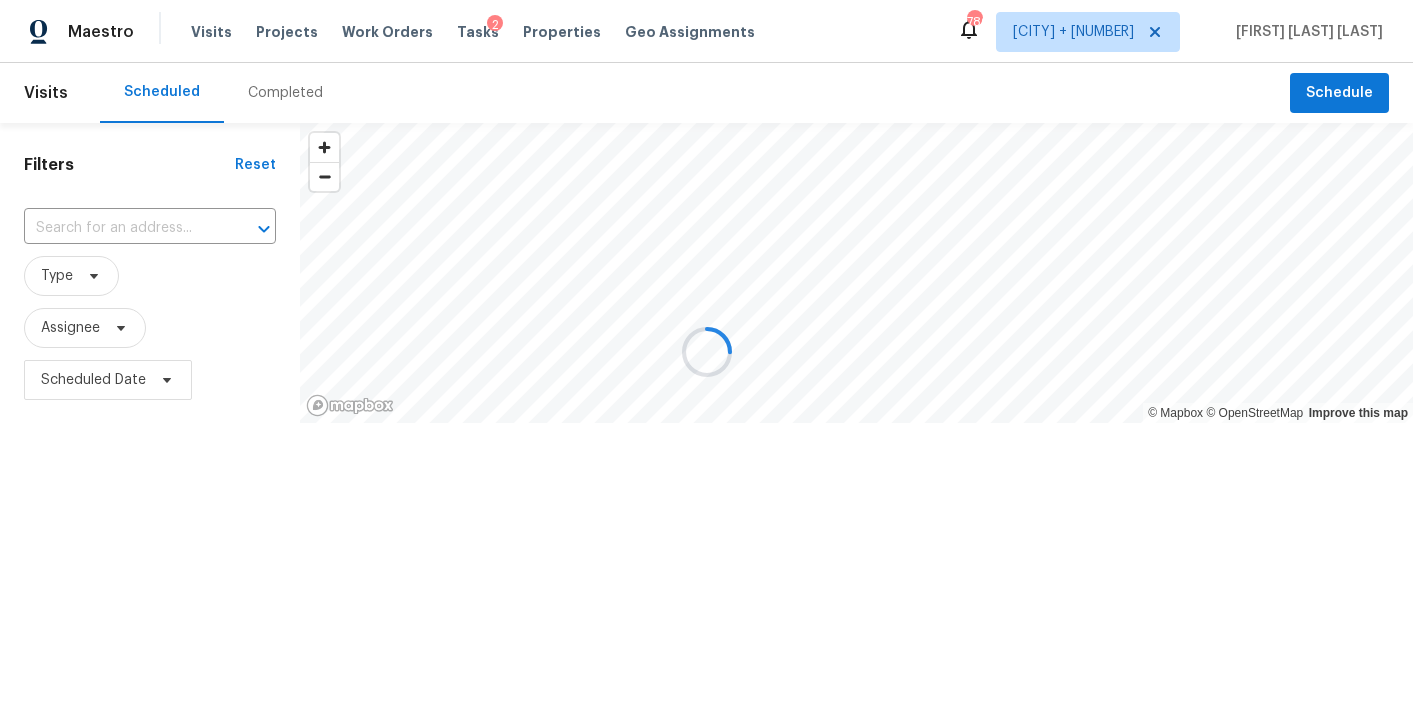 click at bounding box center [706, 351] 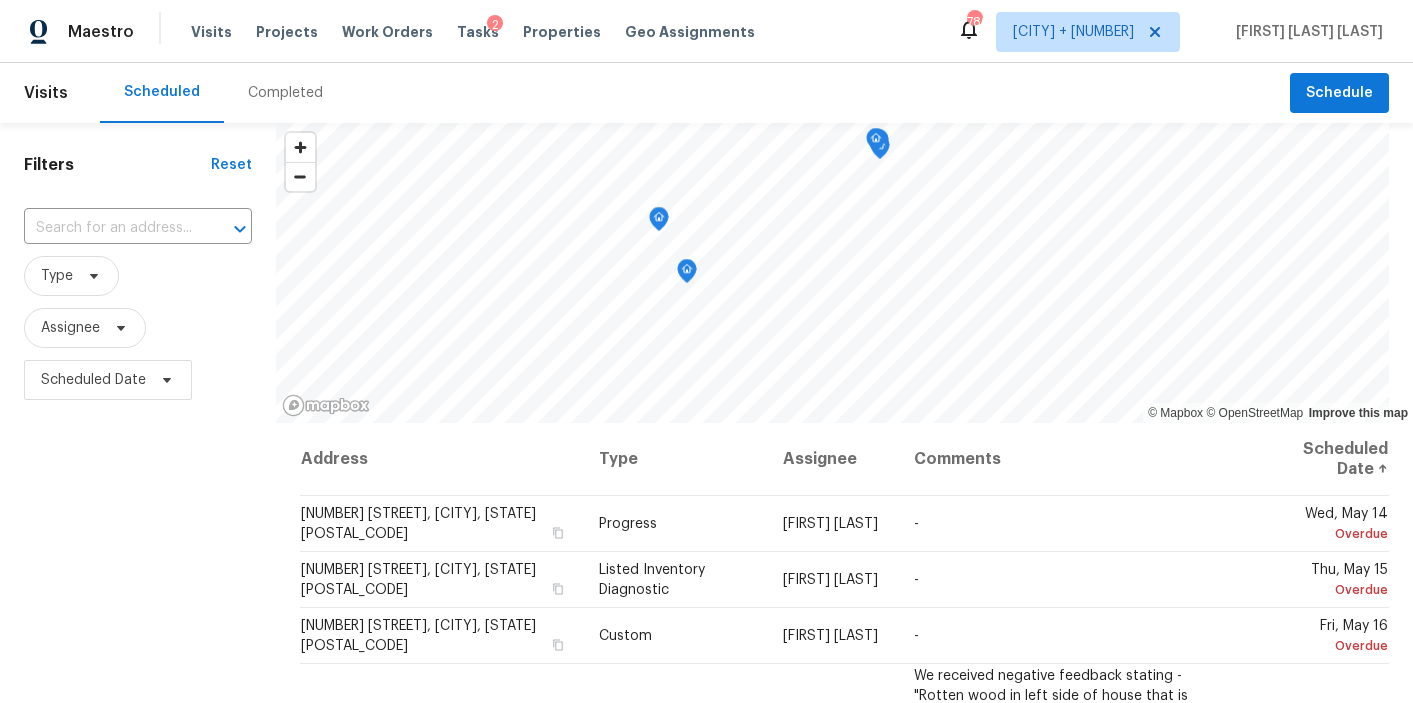 click on "Completed" at bounding box center (285, 93) 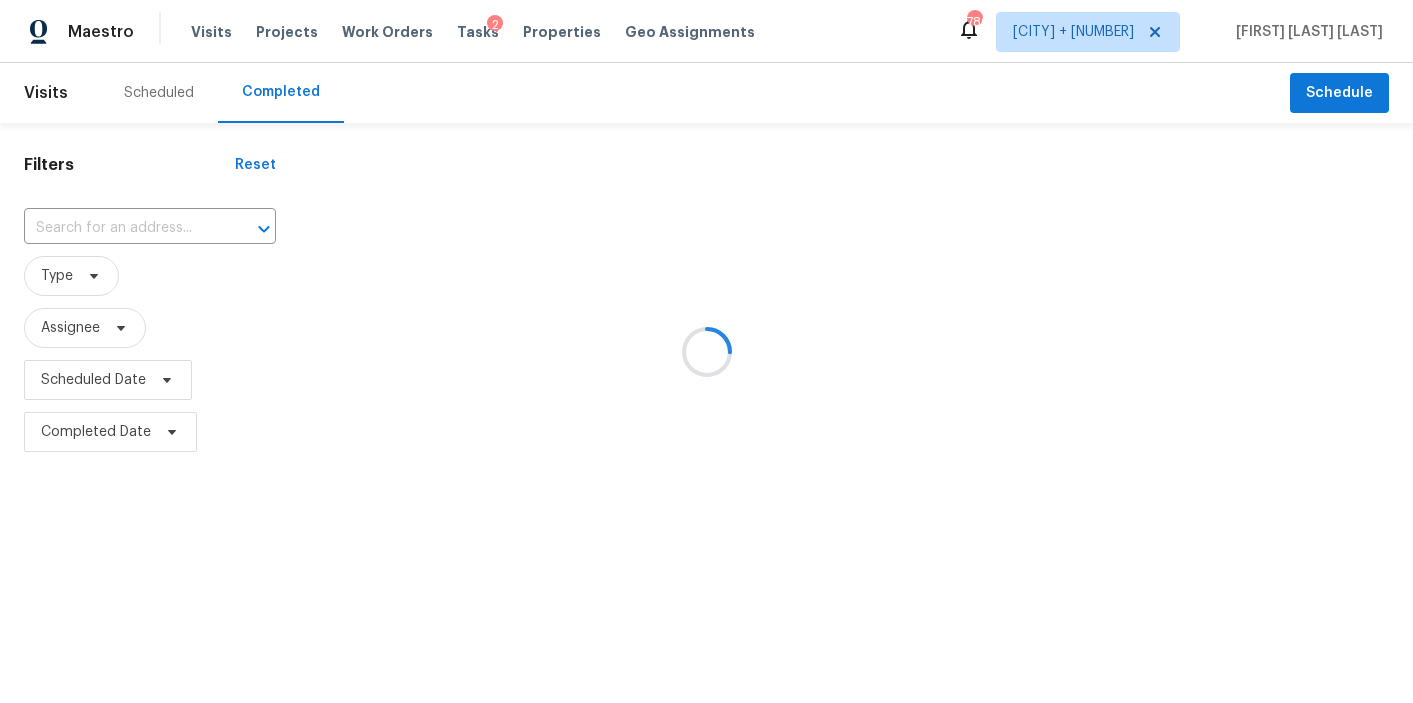 click at bounding box center (706, 351) 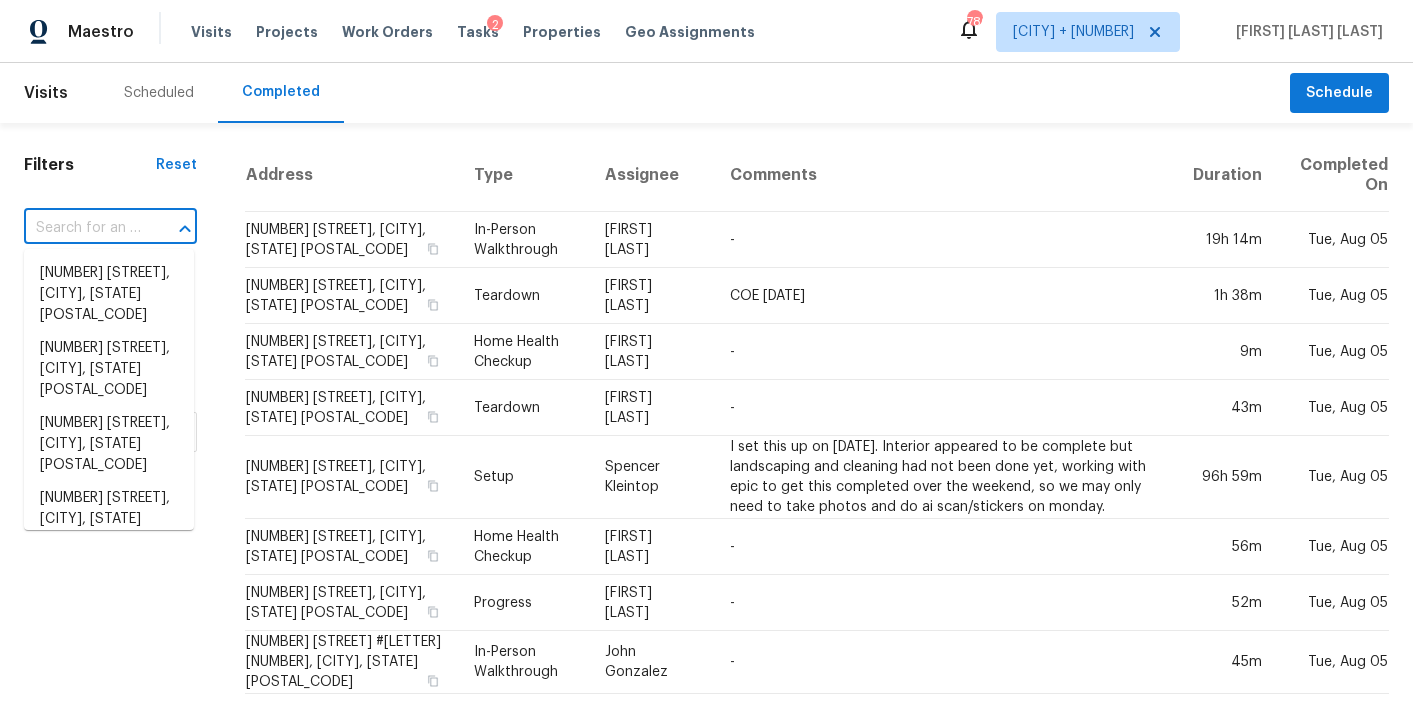 click at bounding box center (82, 228) 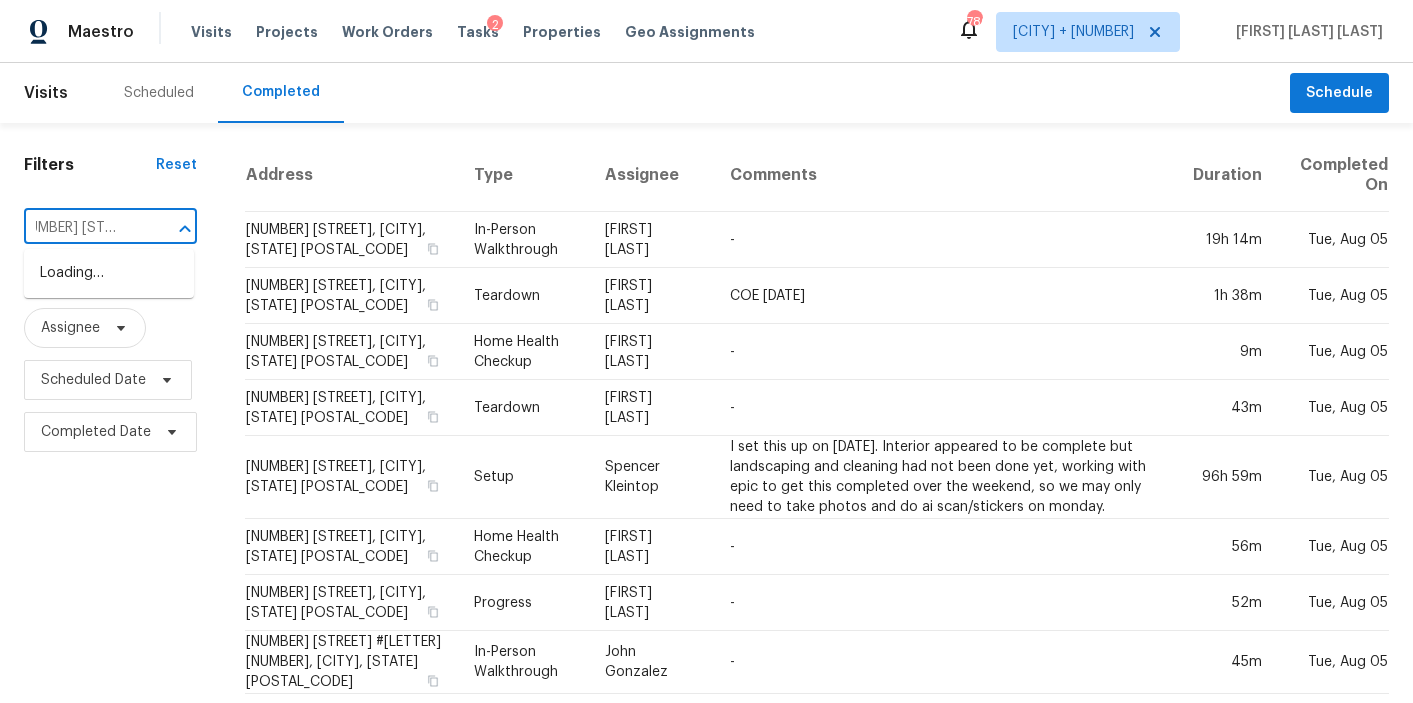 scroll, scrollTop: 0, scrollLeft: 16, axis: horizontal 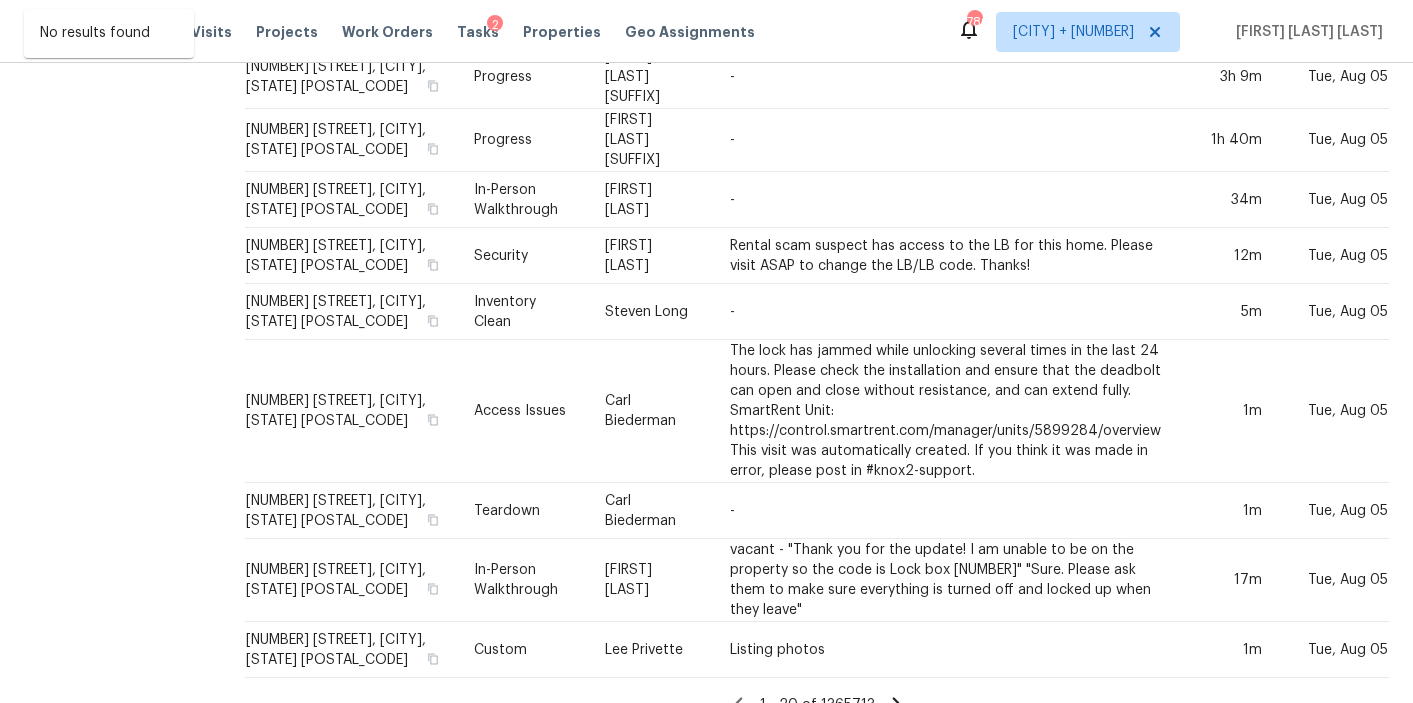 type on "[NUMBER] [STREET]" 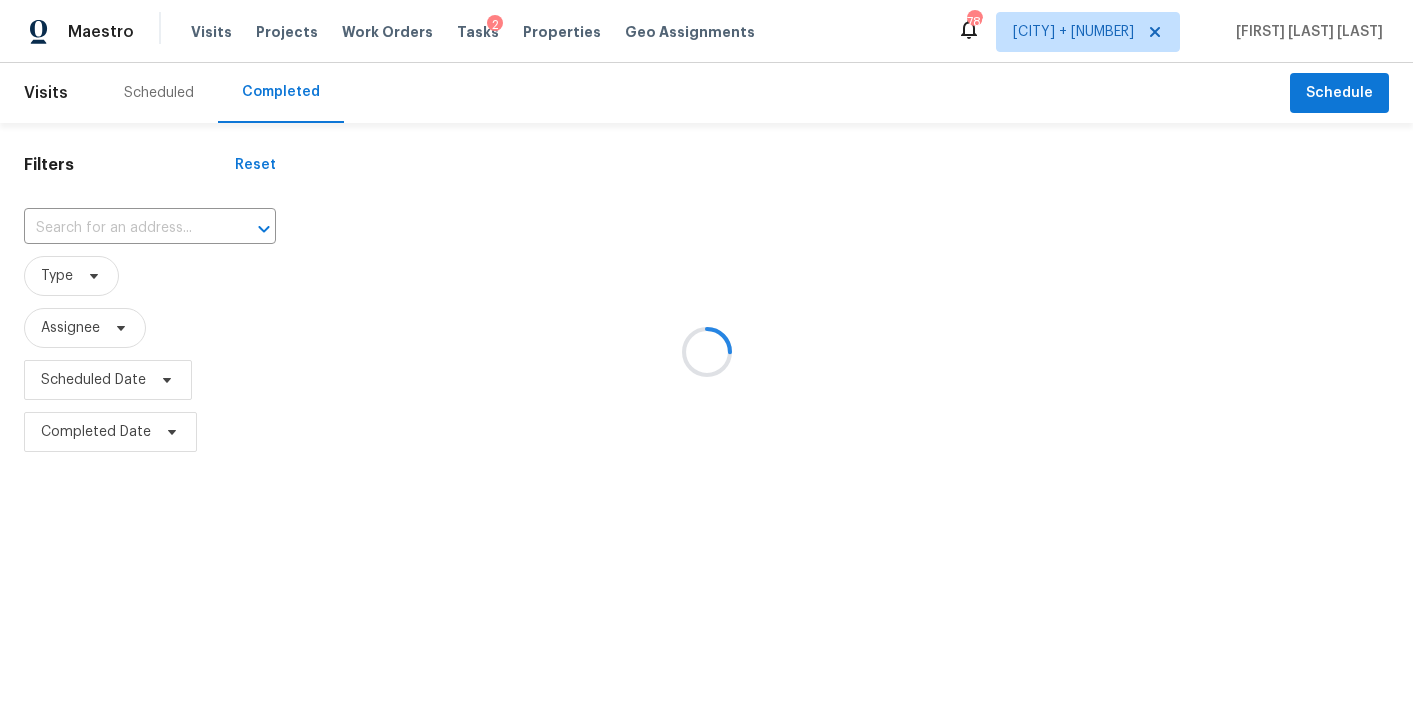 click at bounding box center (706, 351) 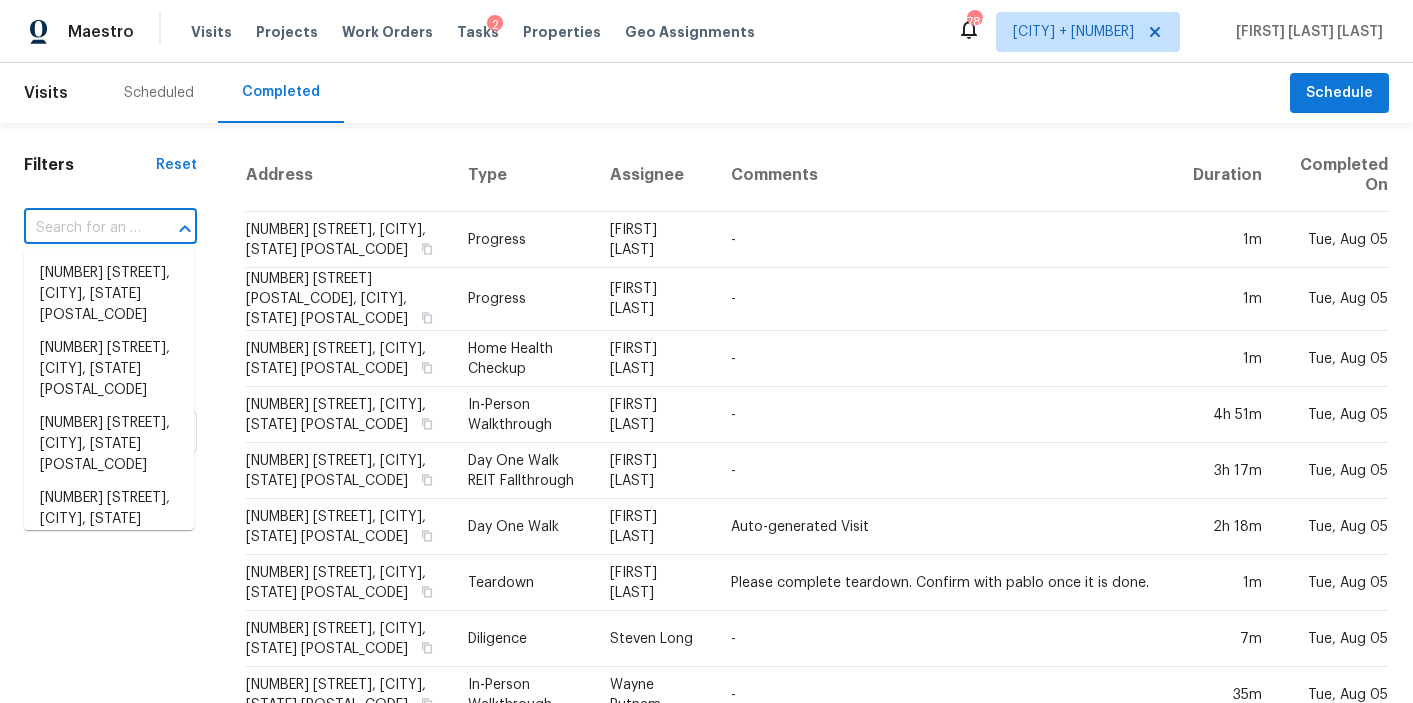 click at bounding box center (82, 228) 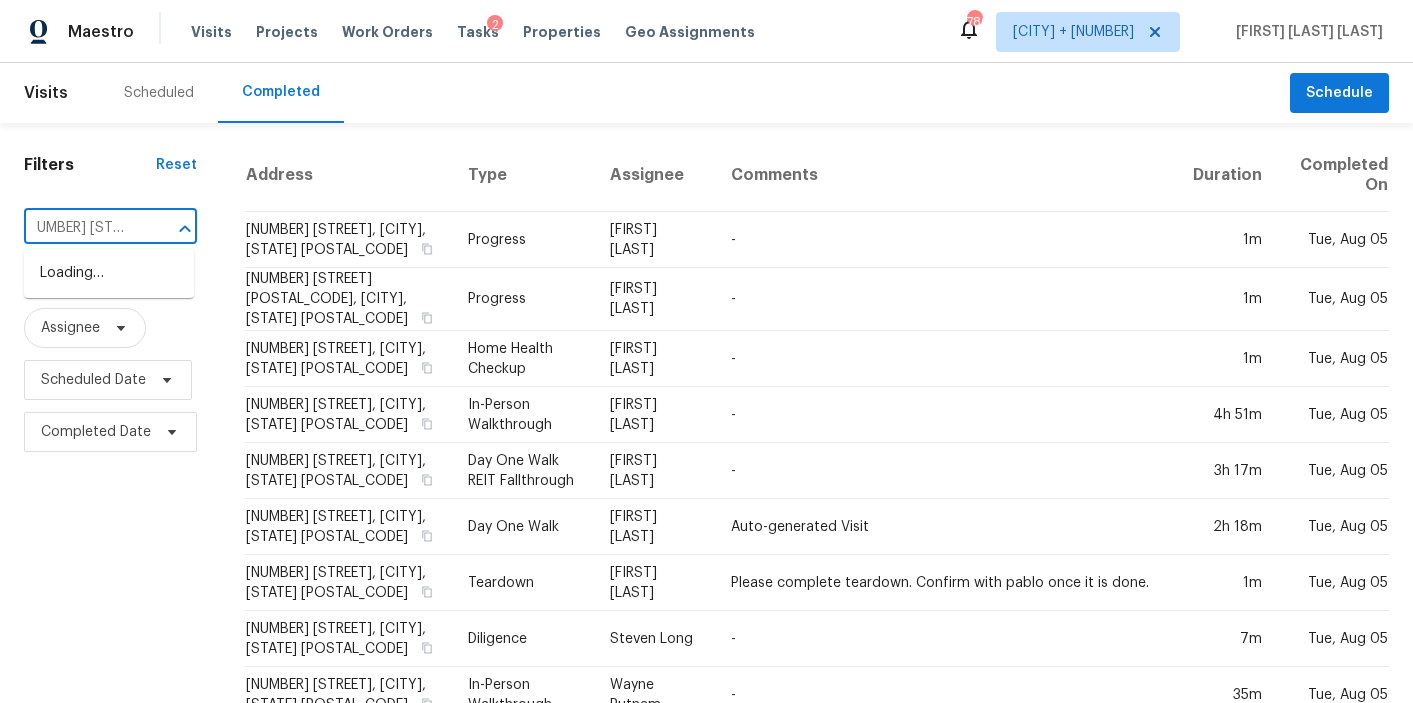 scroll, scrollTop: 0, scrollLeft: 0, axis: both 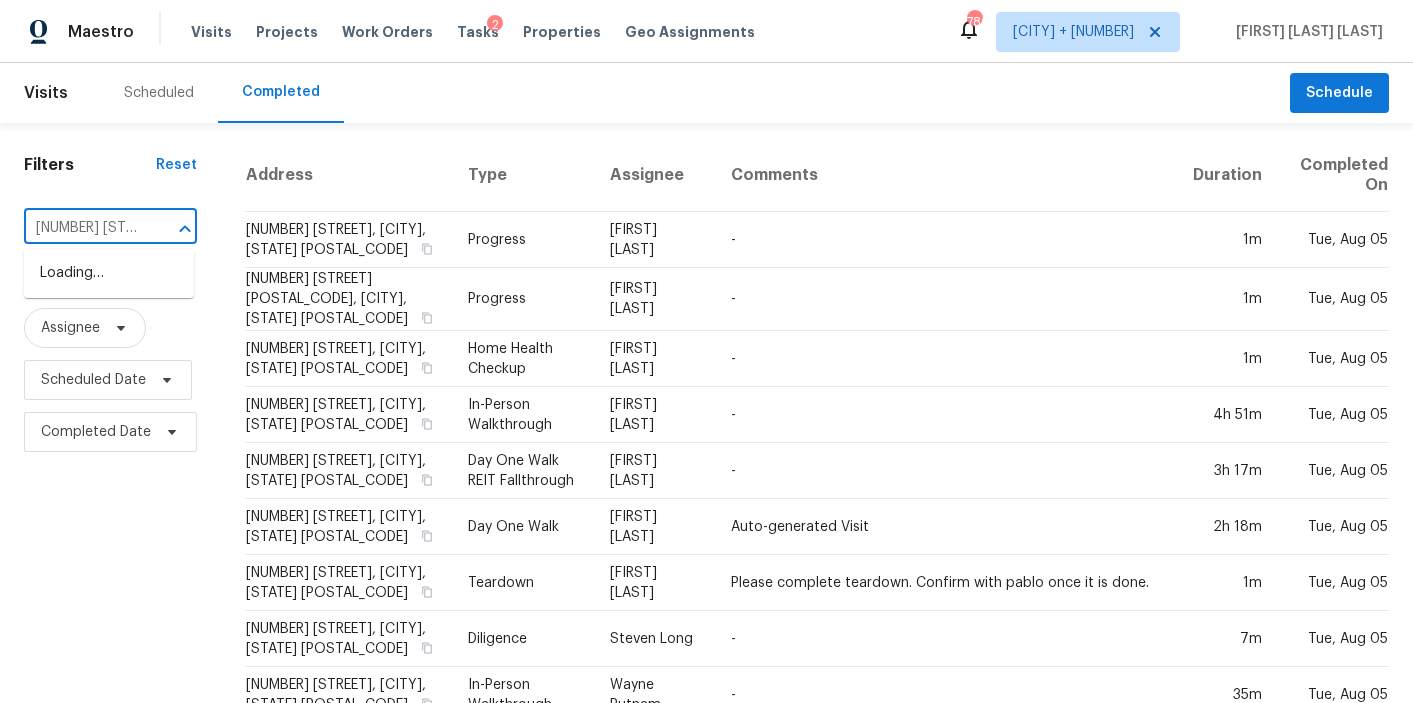 type on "[NUMBER] [STREET]" 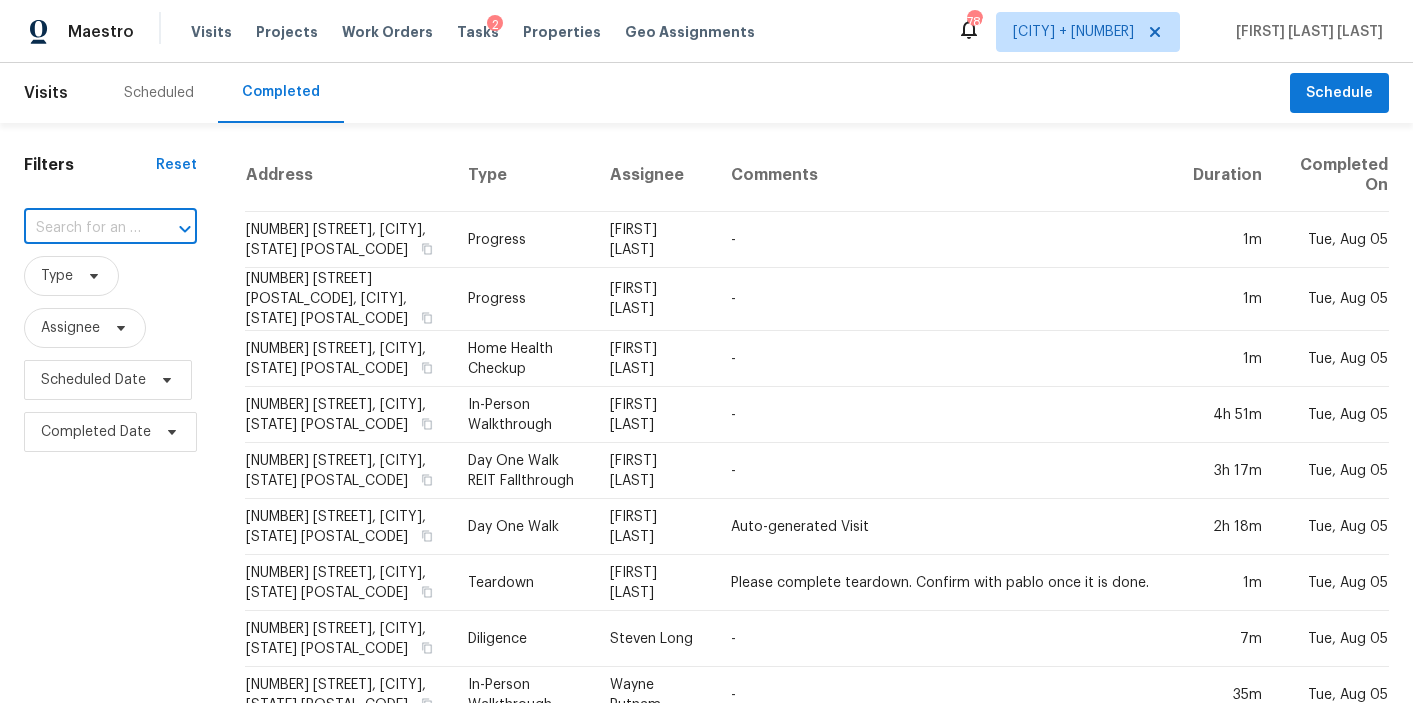 click at bounding box center [82, 228] 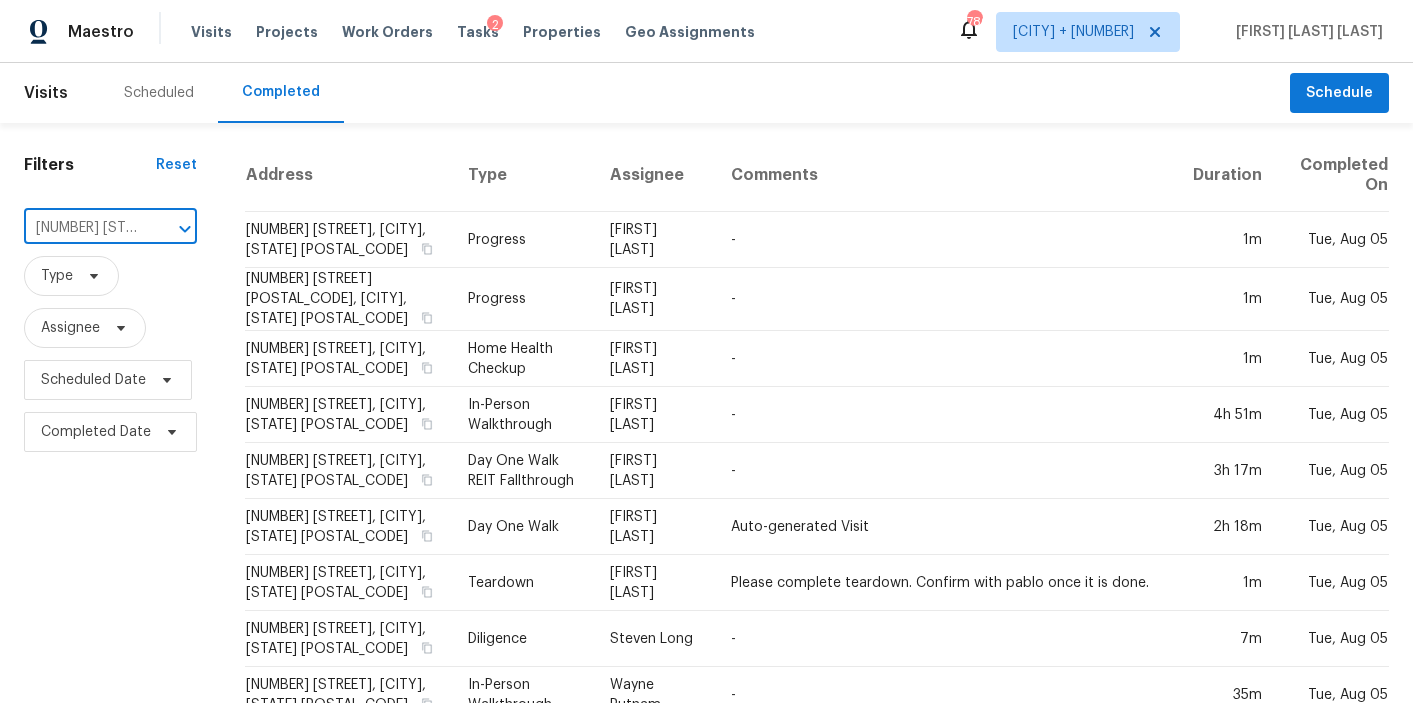 scroll, scrollTop: 0, scrollLeft: 185, axis: horizontal 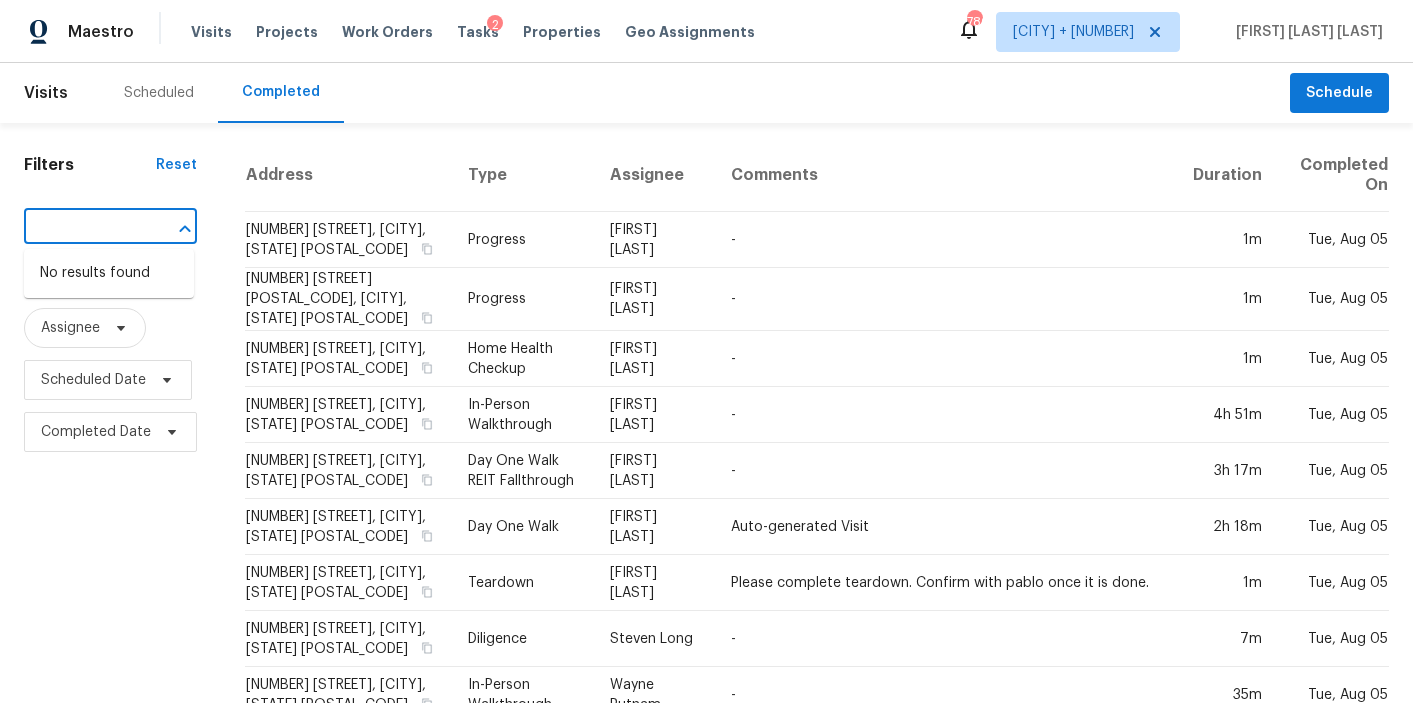 click on "12006 El Sendero St, San Antonio, TX 78233" at bounding box center [82, 228] 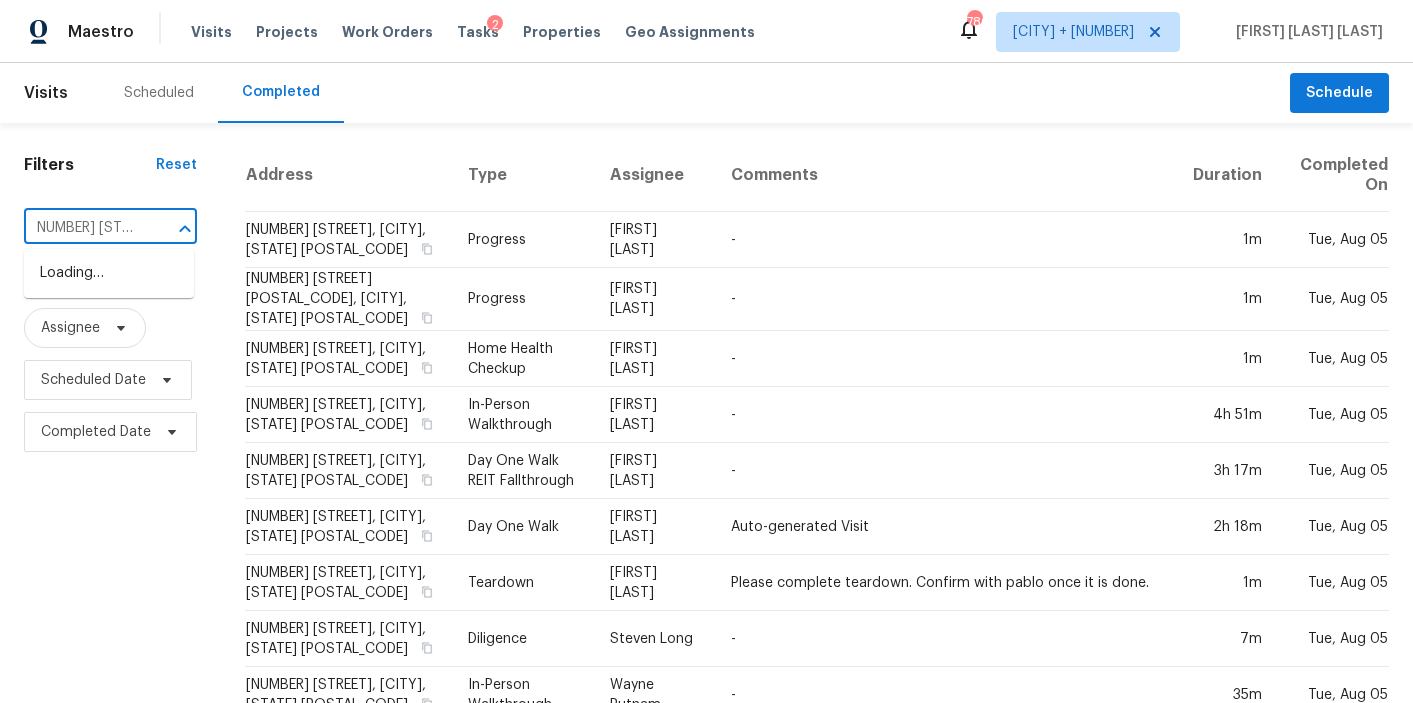 scroll, scrollTop: 0, scrollLeft: 0, axis: both 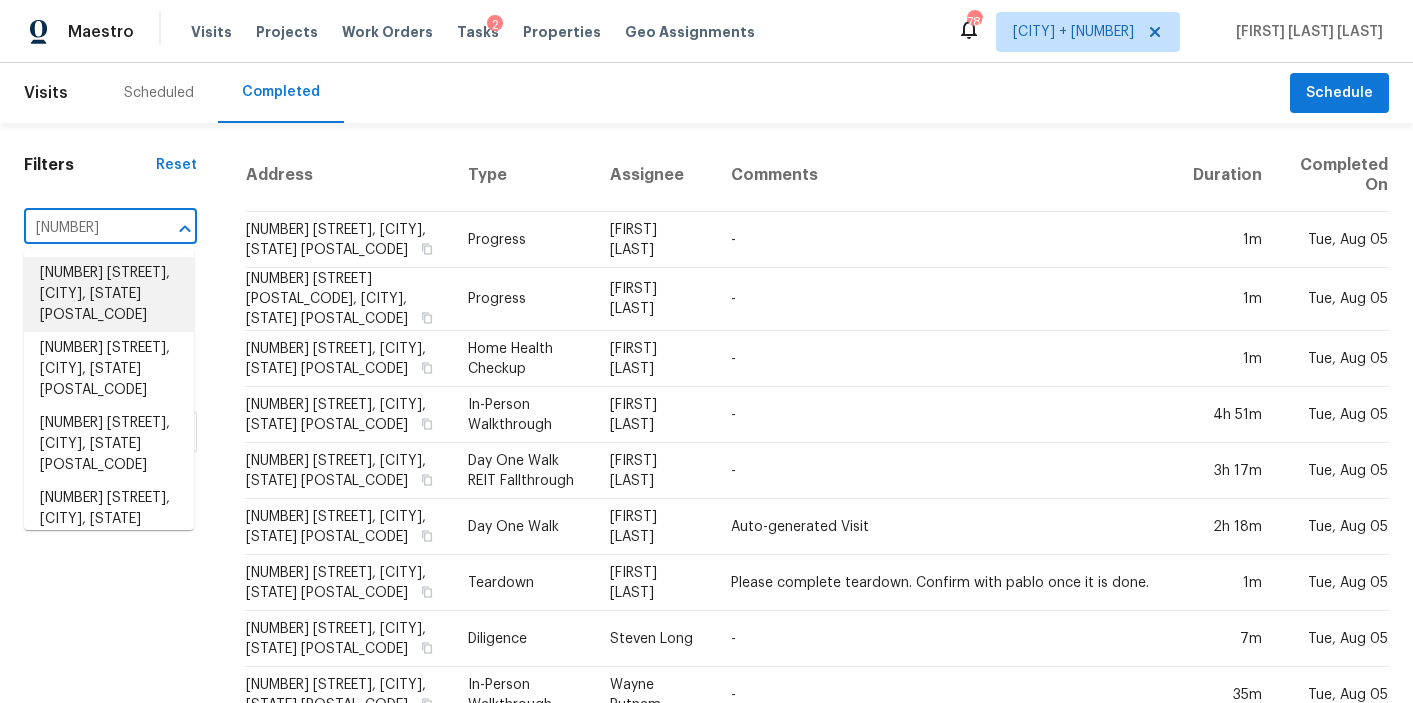 type on "[NUMBER]" 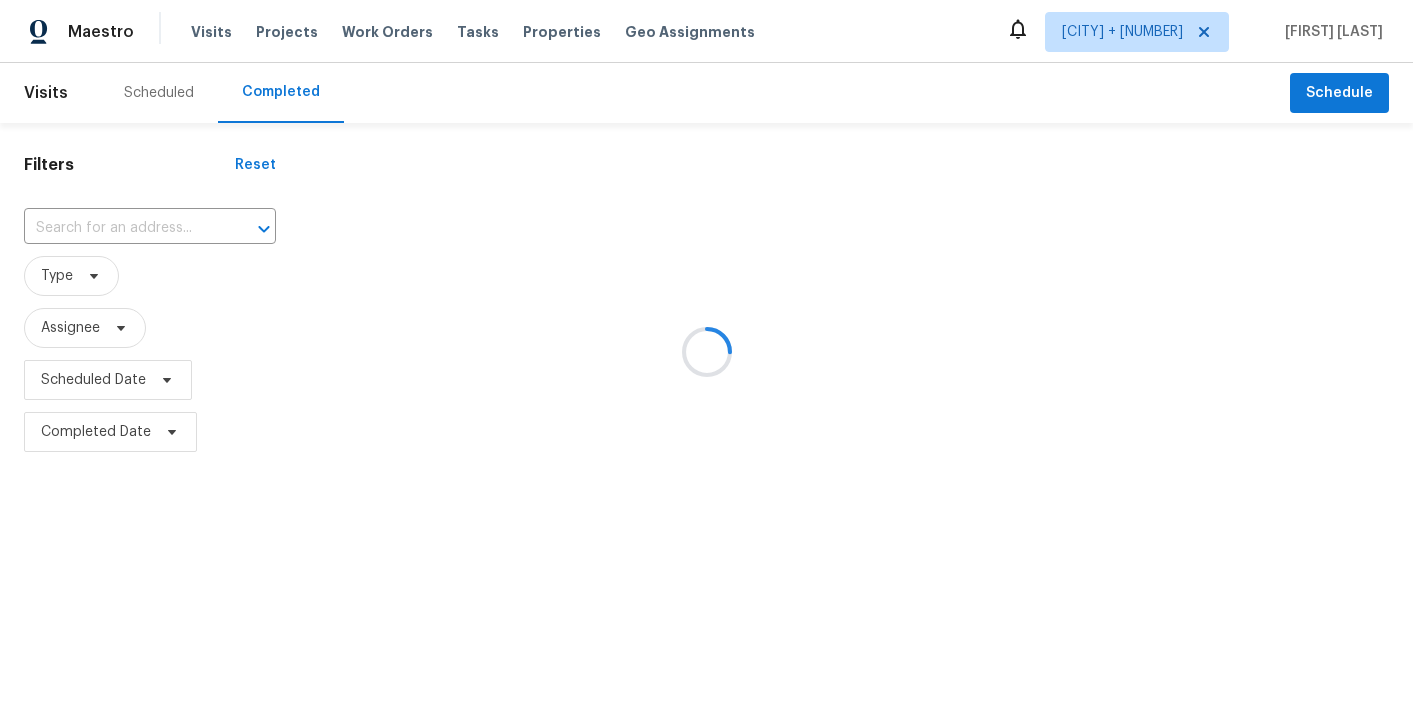 scroll, scrollTop: 0, scrollLeft: 0, axis: both 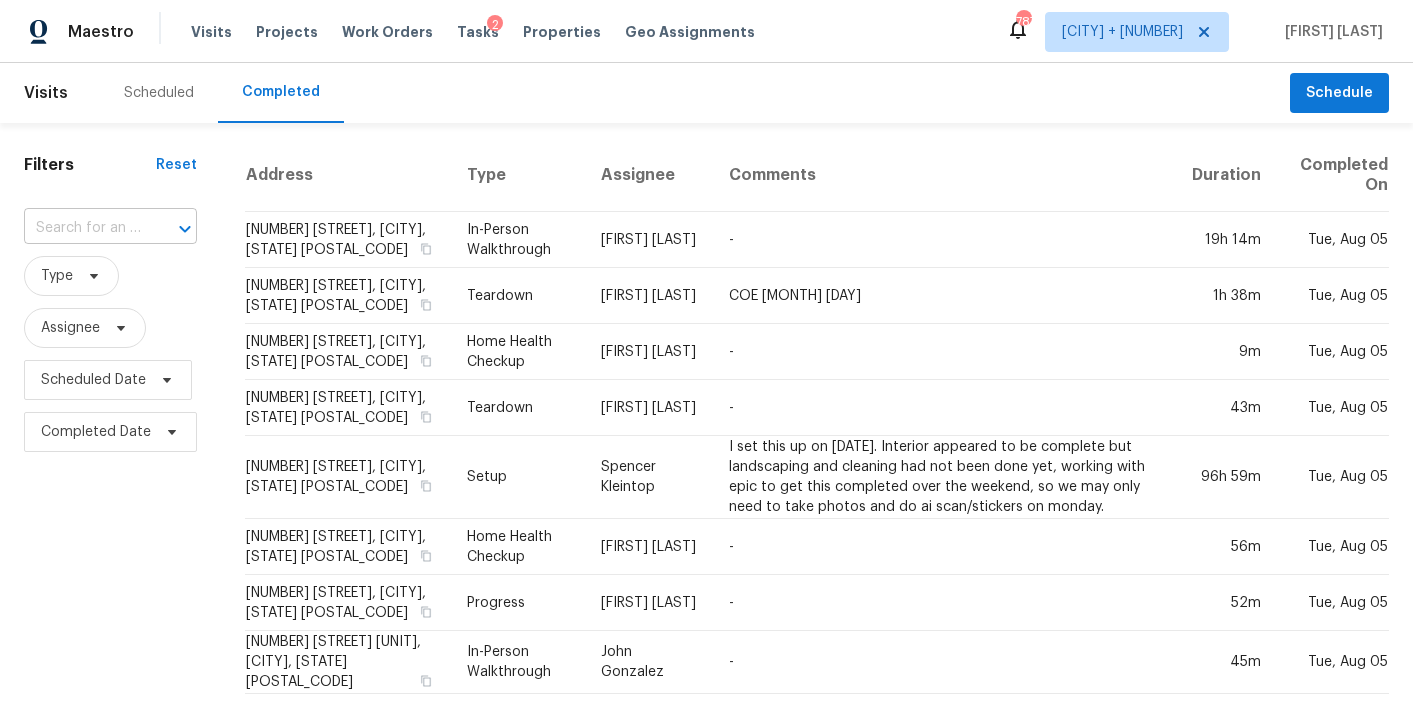 click at bounding box center (171, 229) 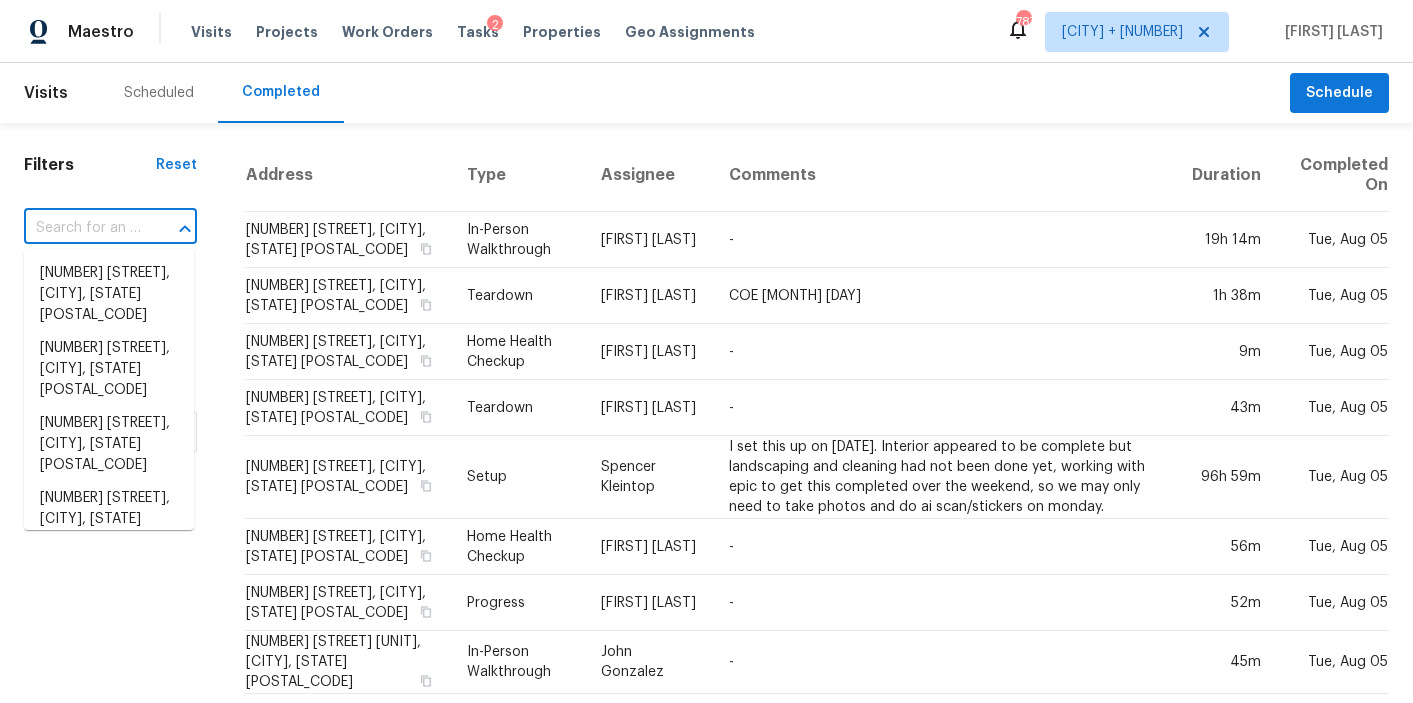 paste on "[NUMBER] [STREET], [CITY], [STATE] [POSTAL_CODE]" 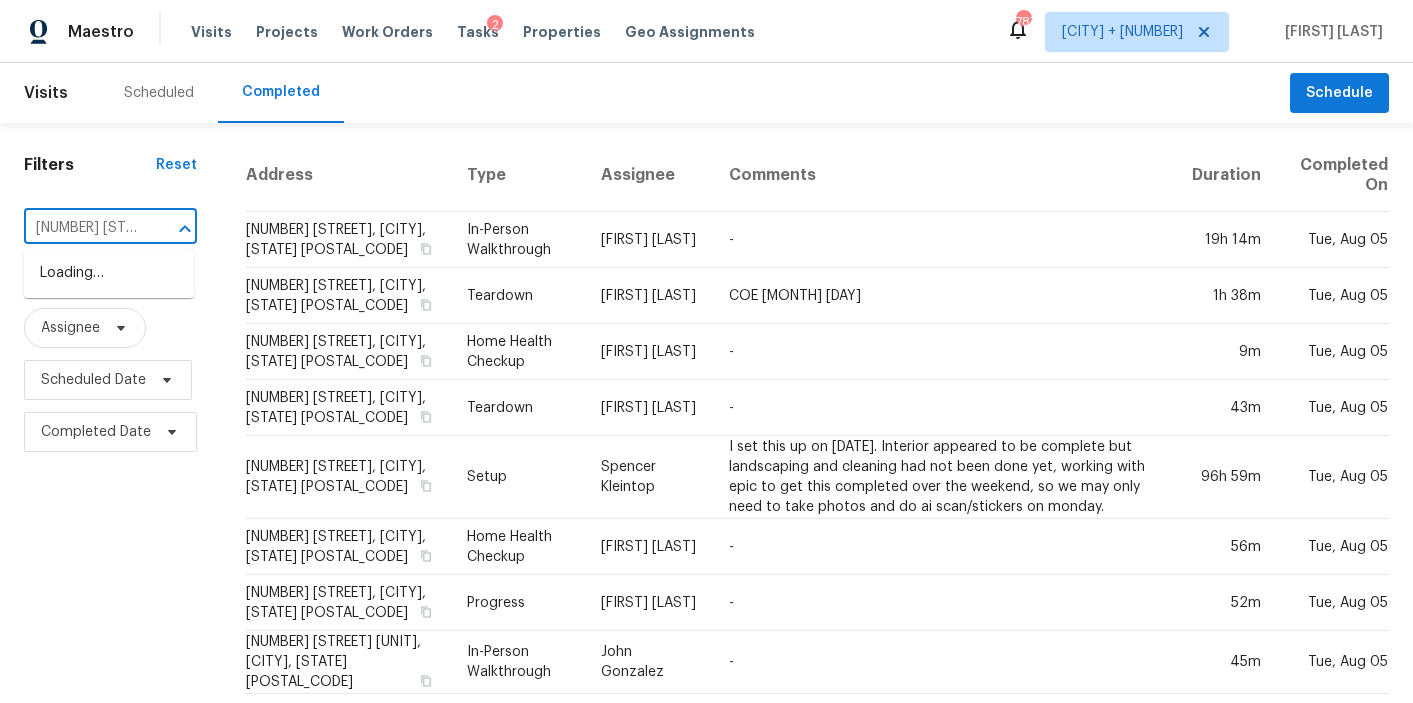 scroll, scrollTop: 0, scrollLeft: 185, axis: horizontal 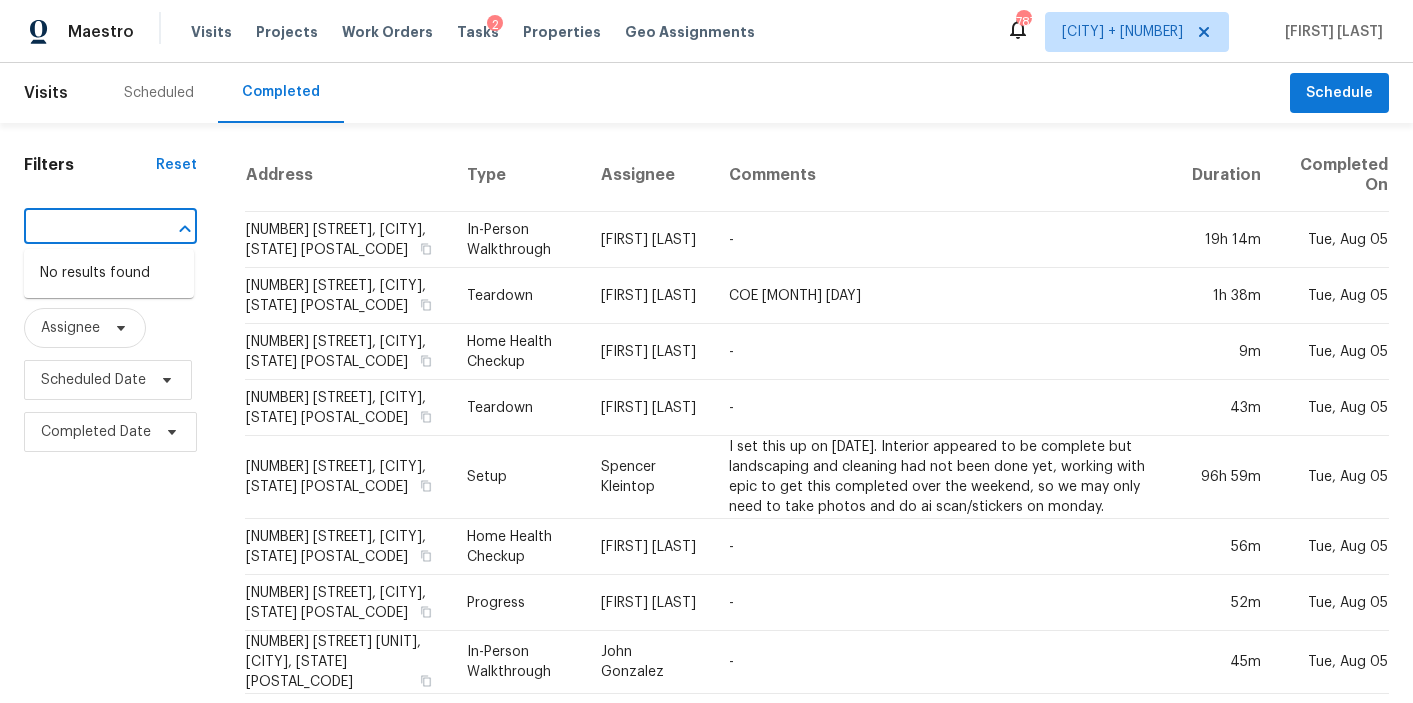 drag, startPoint x: 80, startPoint y: 234, endPoint x: 188, endPoint y: 231, distance: 108.04166 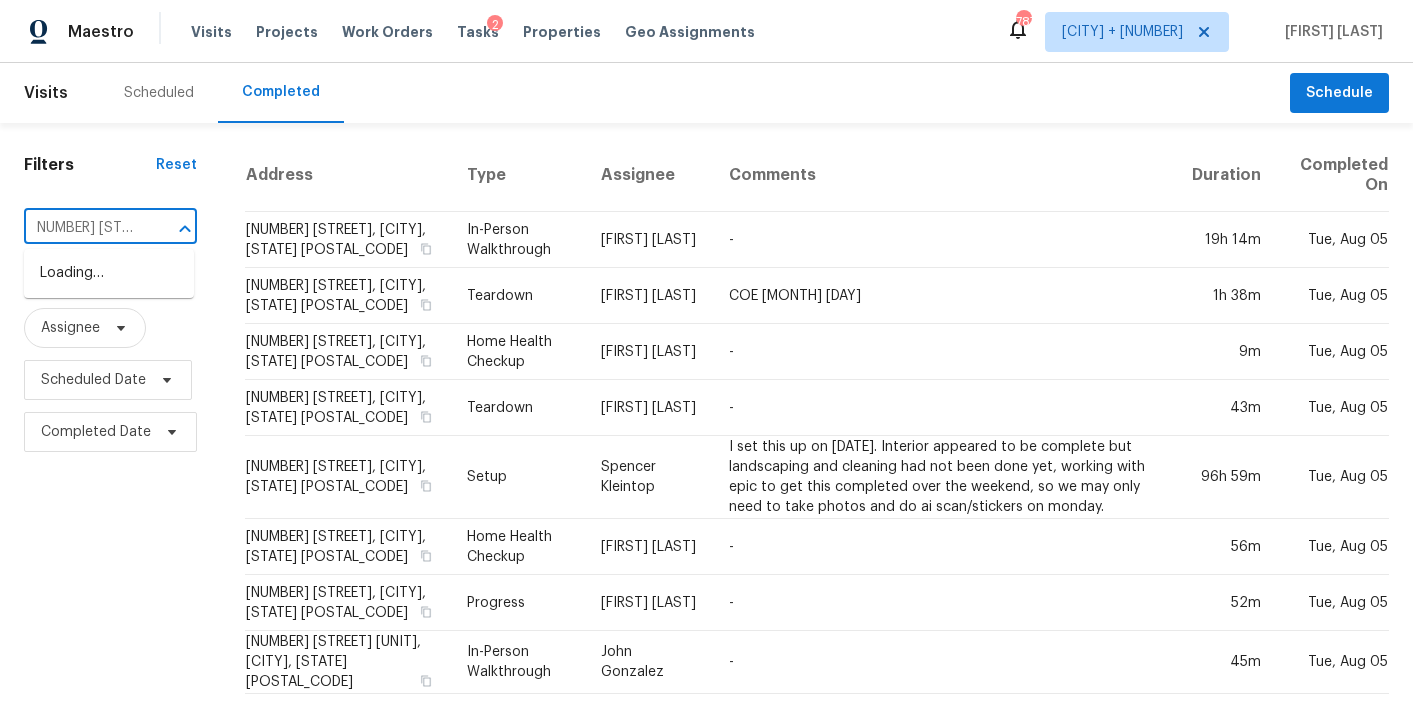 scroll, scrollTop: 0, scrollLeft: 0, axis: both 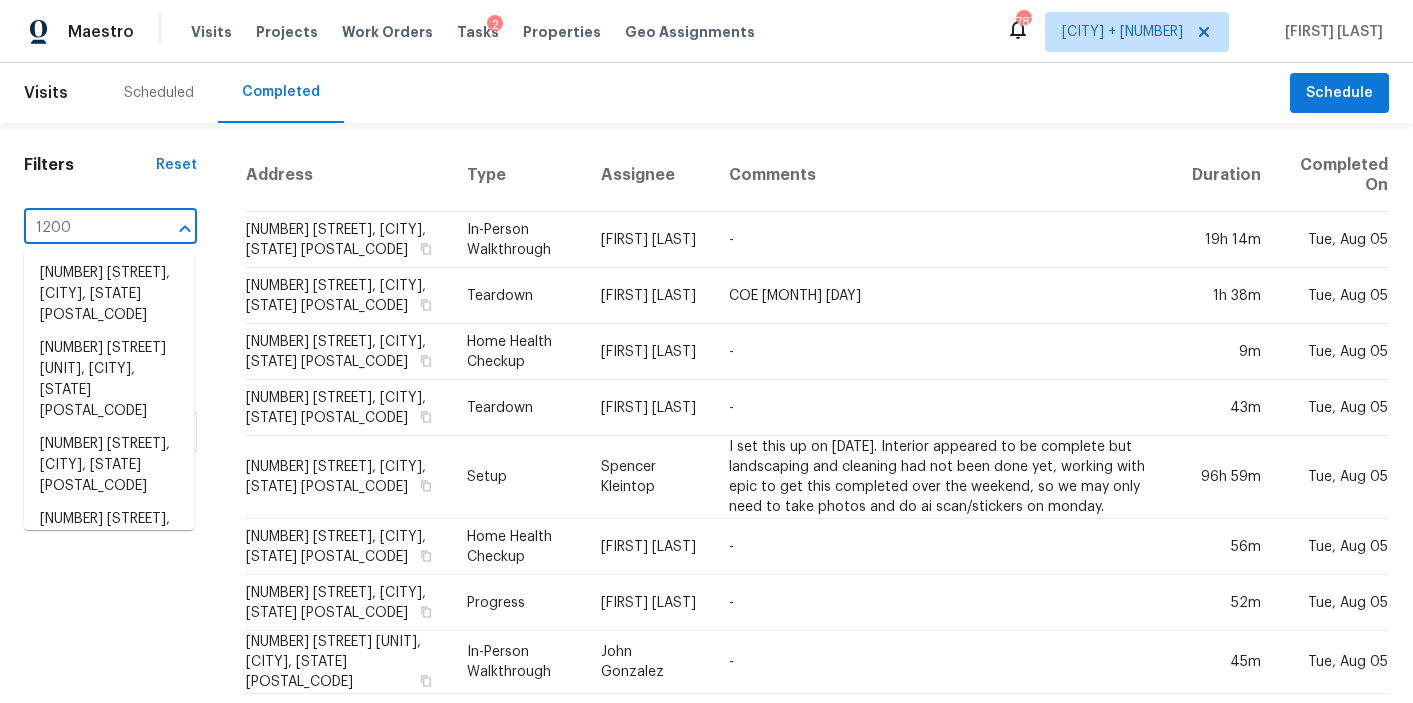 type on "1200" 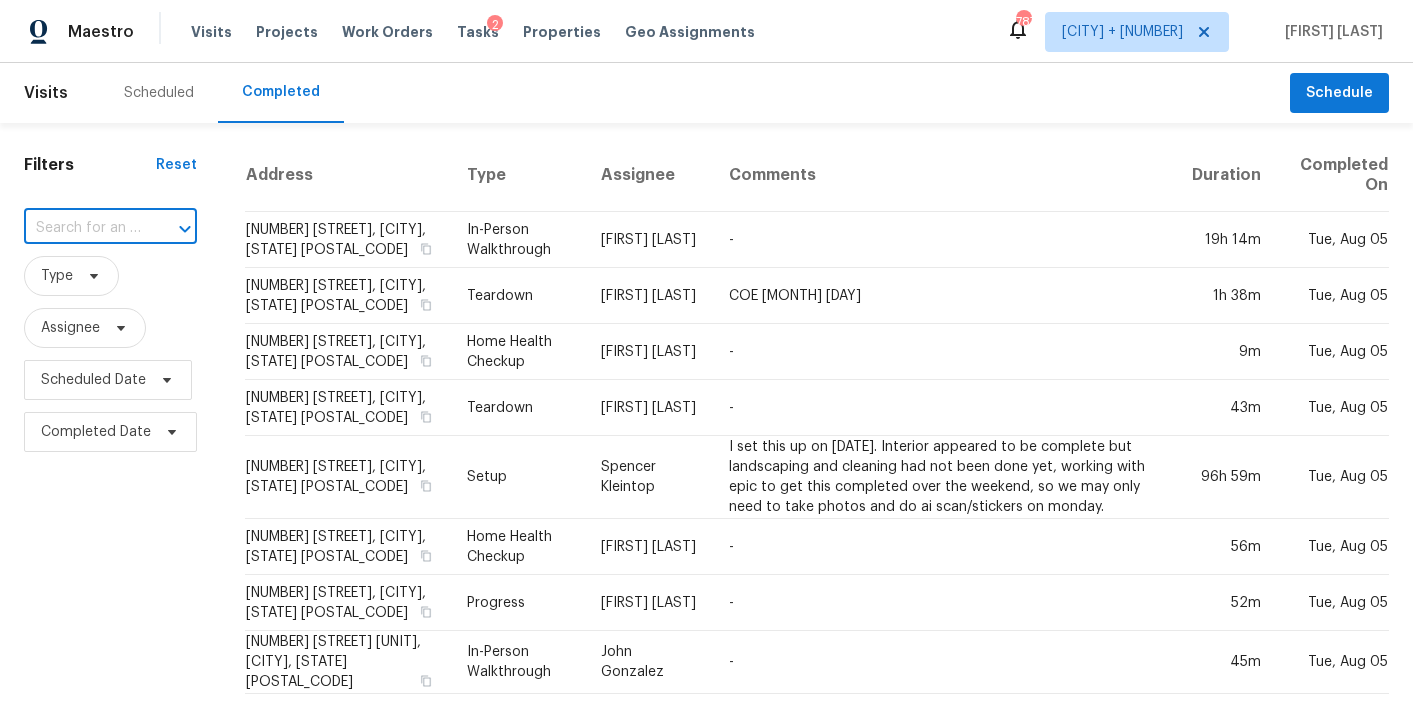 click at bounding box center [82, 228] 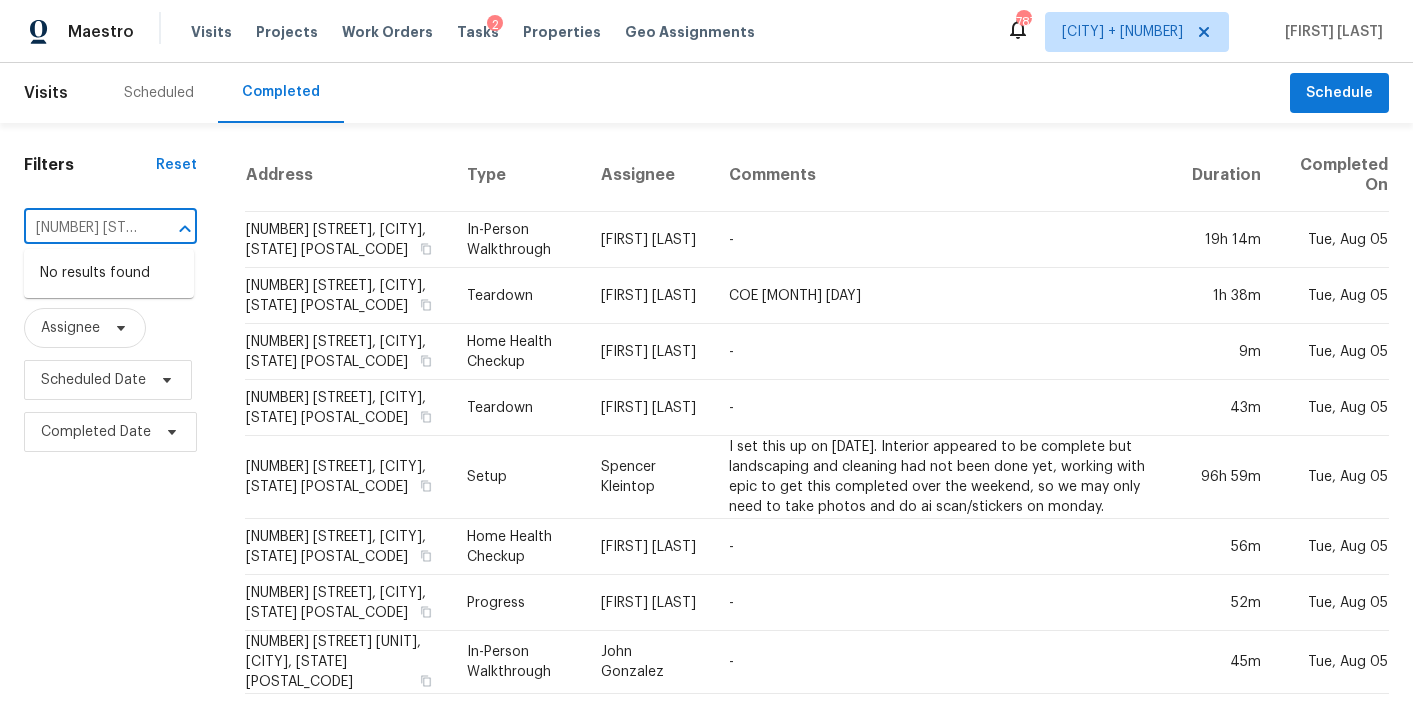 scroll, scrollTop: 0, scrollLeft: 185, axis: horizontal 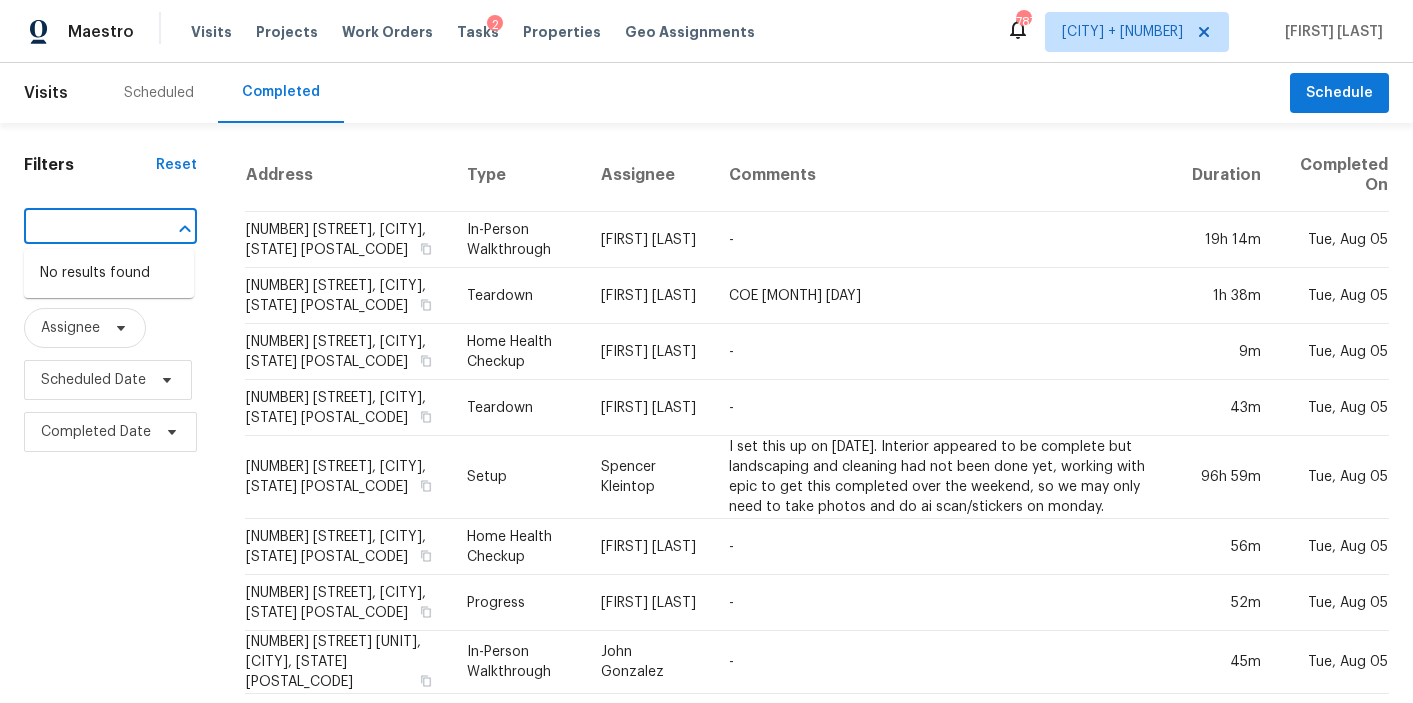 drag, startPoint x: 102, startPoint y: 228, endPoint x: 179, endPoint y: 228, distance: 77 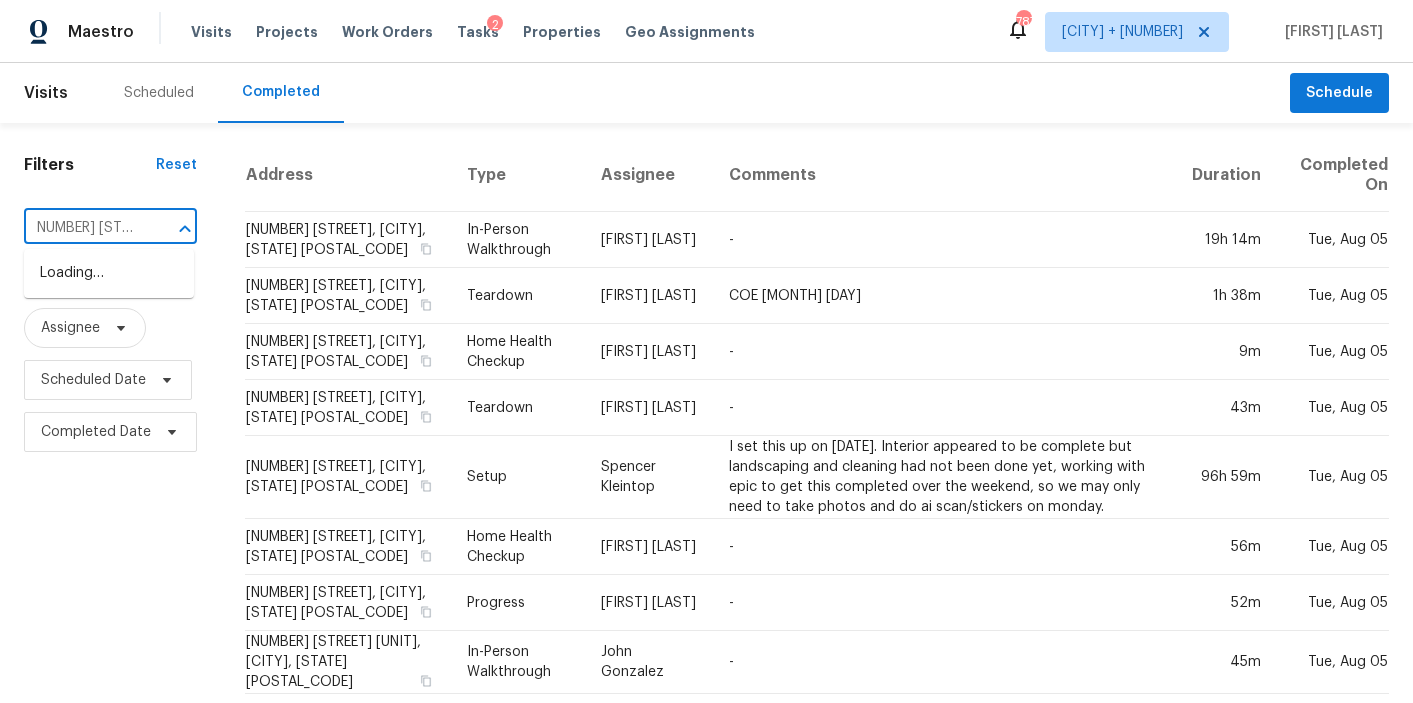 scroll, scrollTop: 0, scrollLeft: 0, axis: both 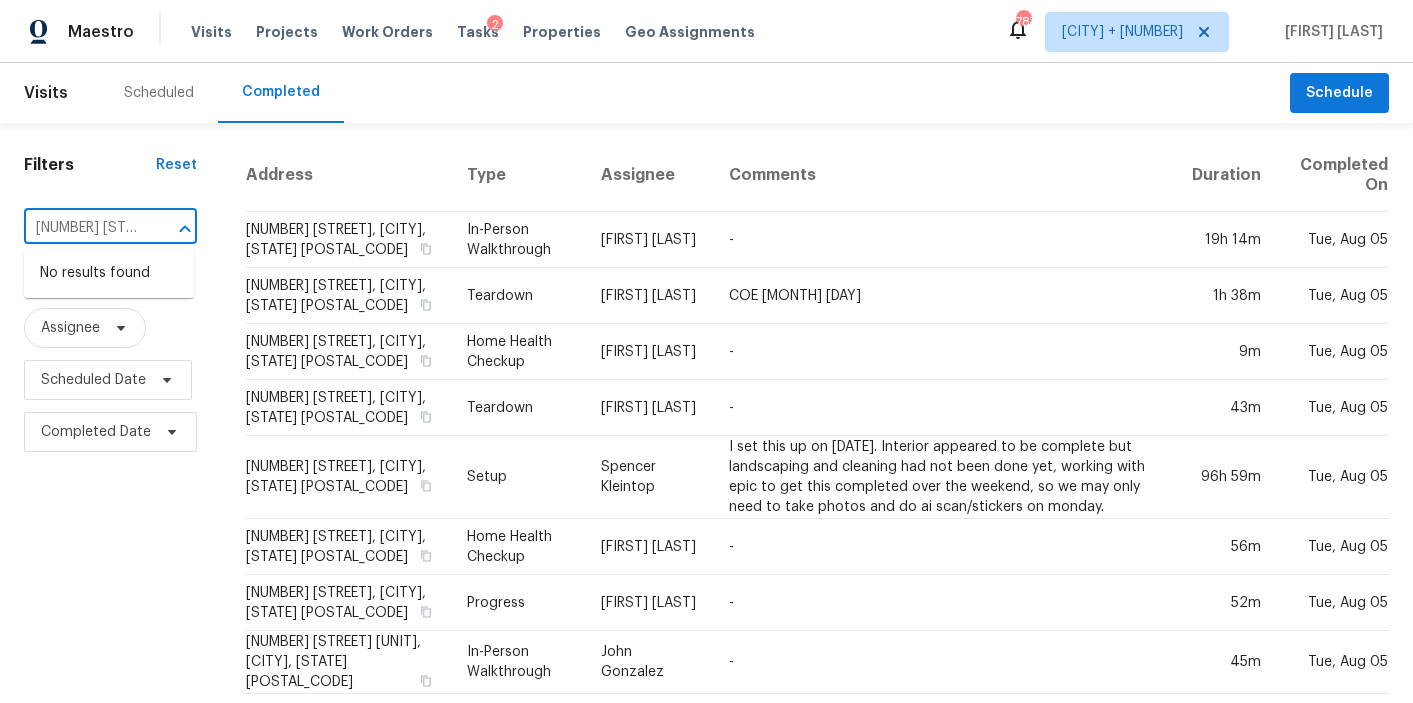 type on "[NUMBER] [STREET]" 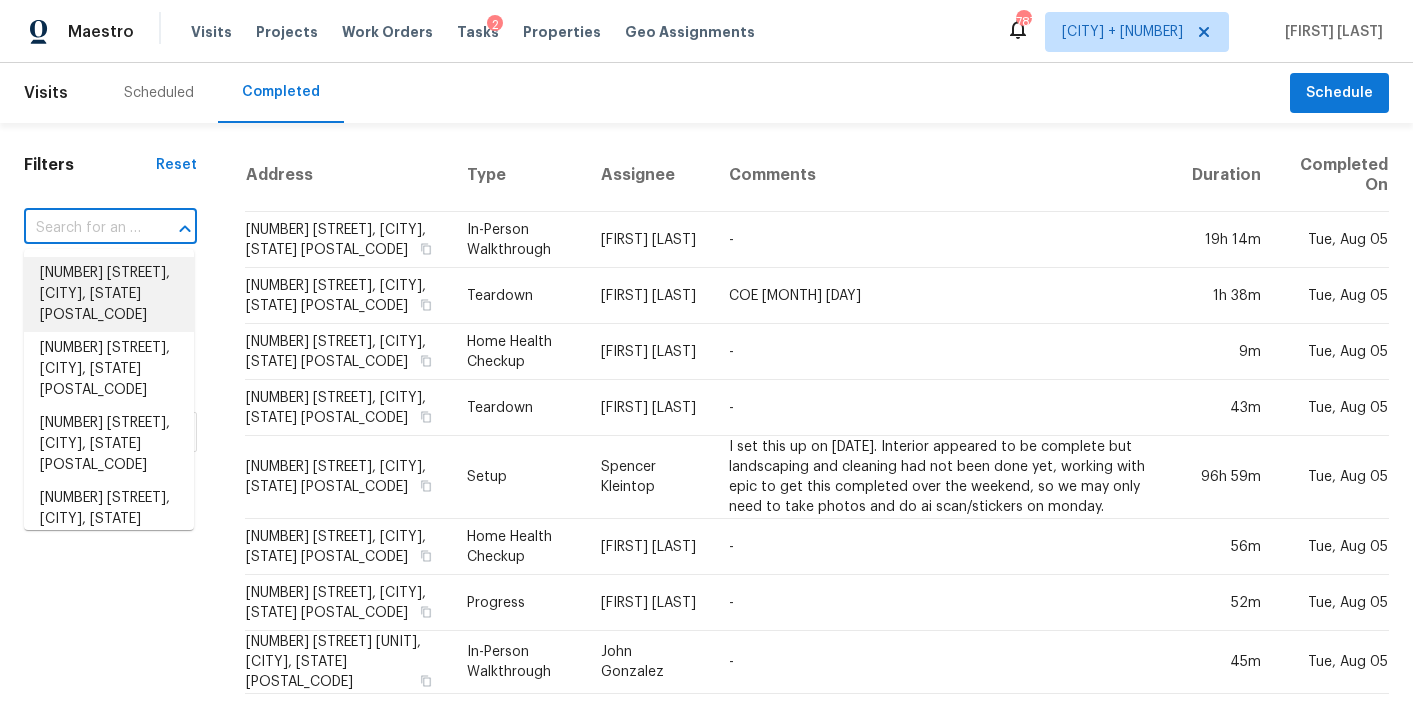 click at bounding box center (82, 228) 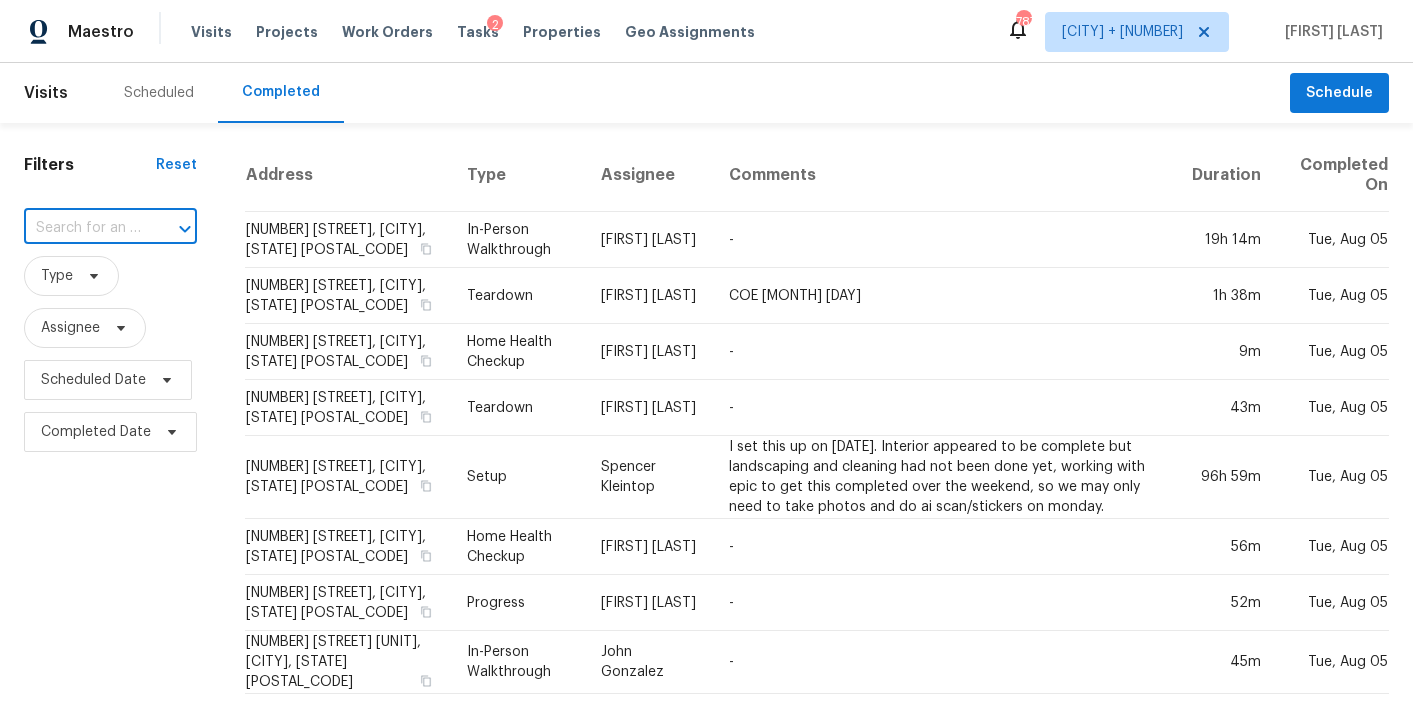 paste on "12006 El Sendero St, San Antonio, TX 78233" 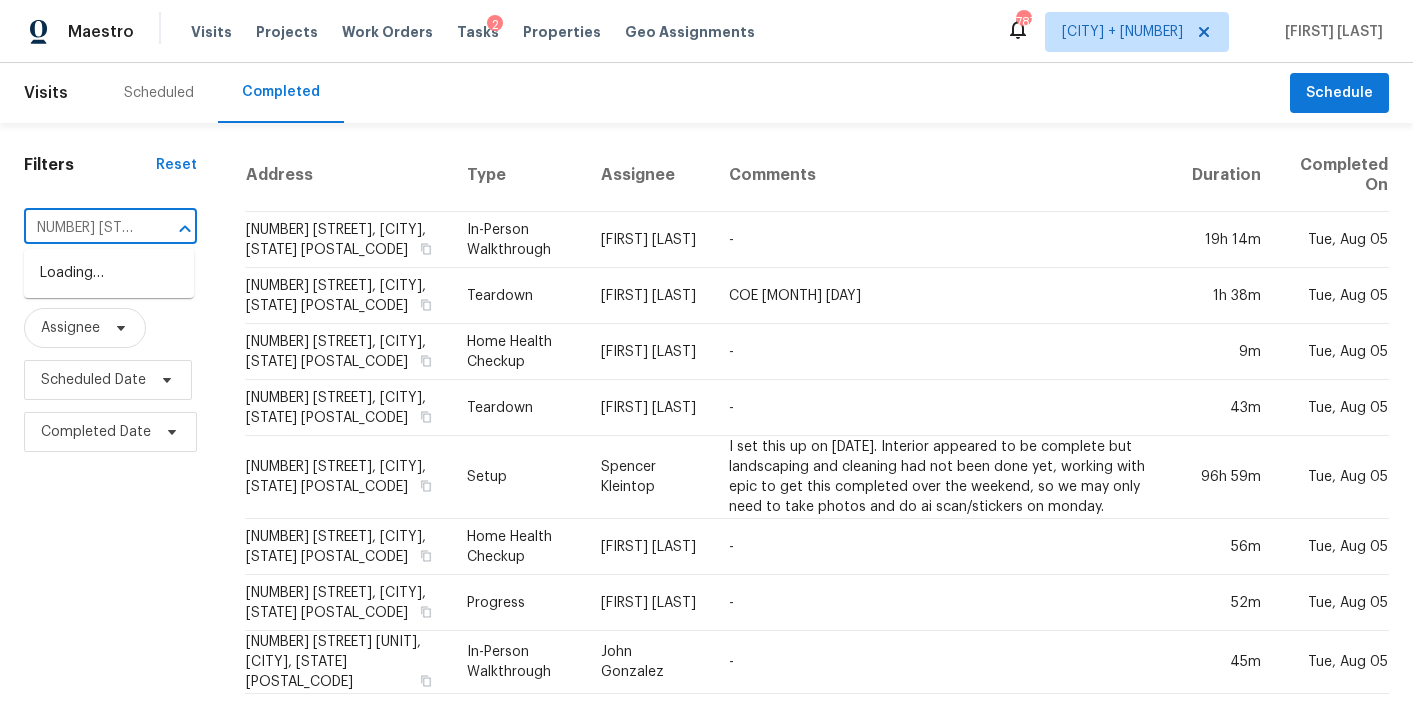 scroll, scrollTop: 0, scrollLeft: 0, axis: both 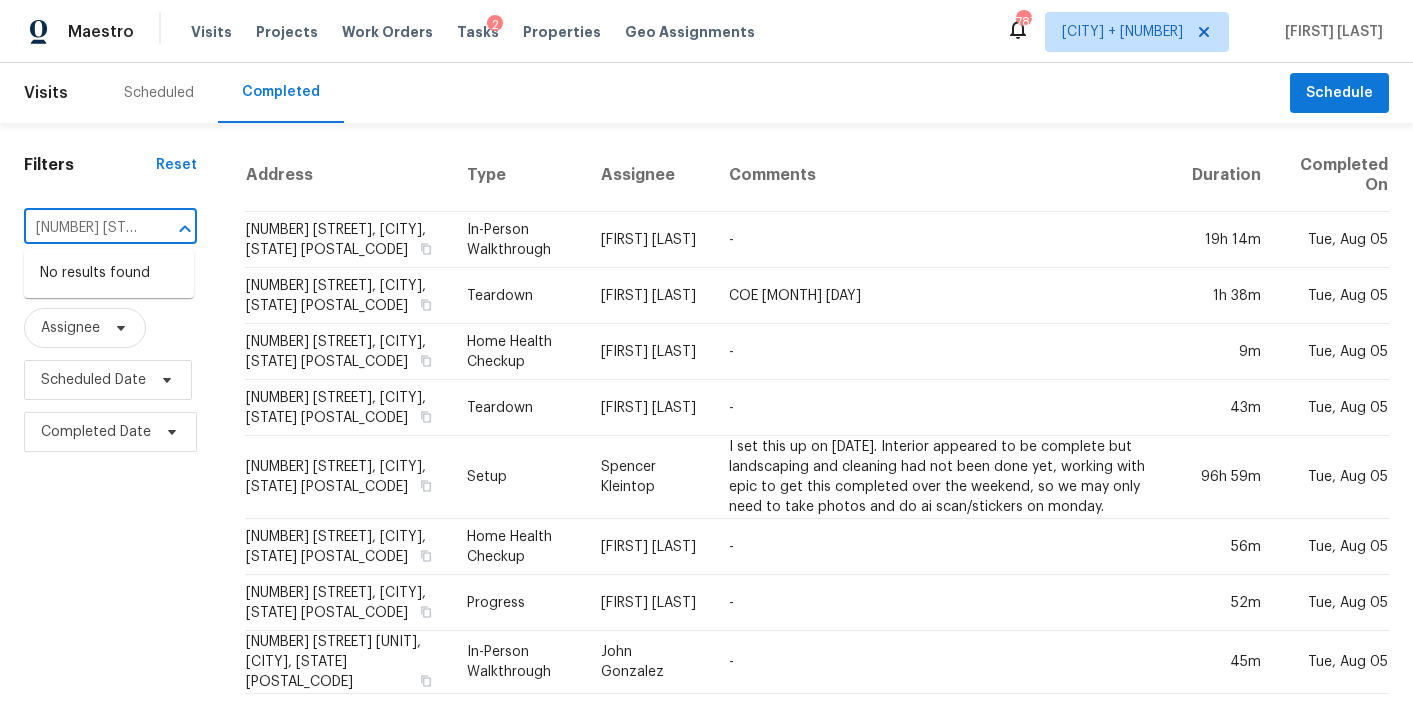 click on "[NUMBER] [STREET]" at bounding box center [82, 228] 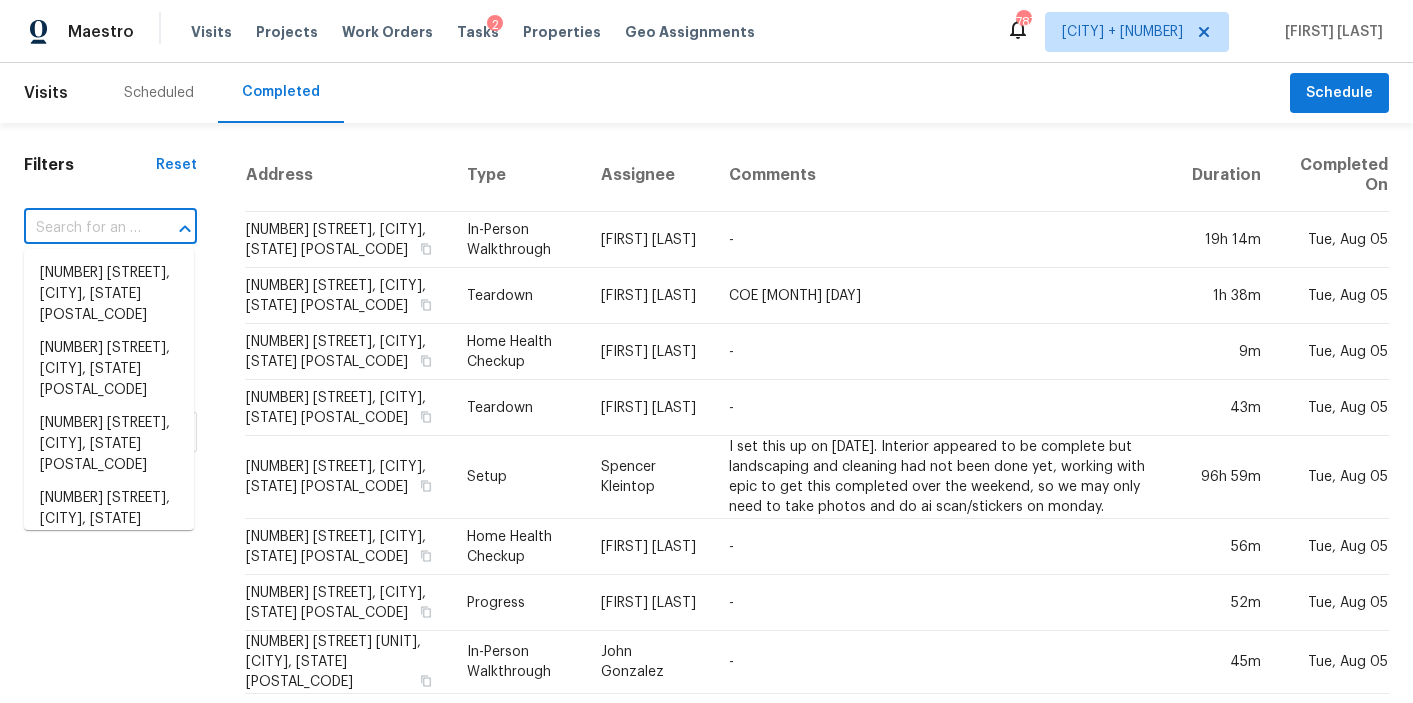 click at bounding box center (82, 228) 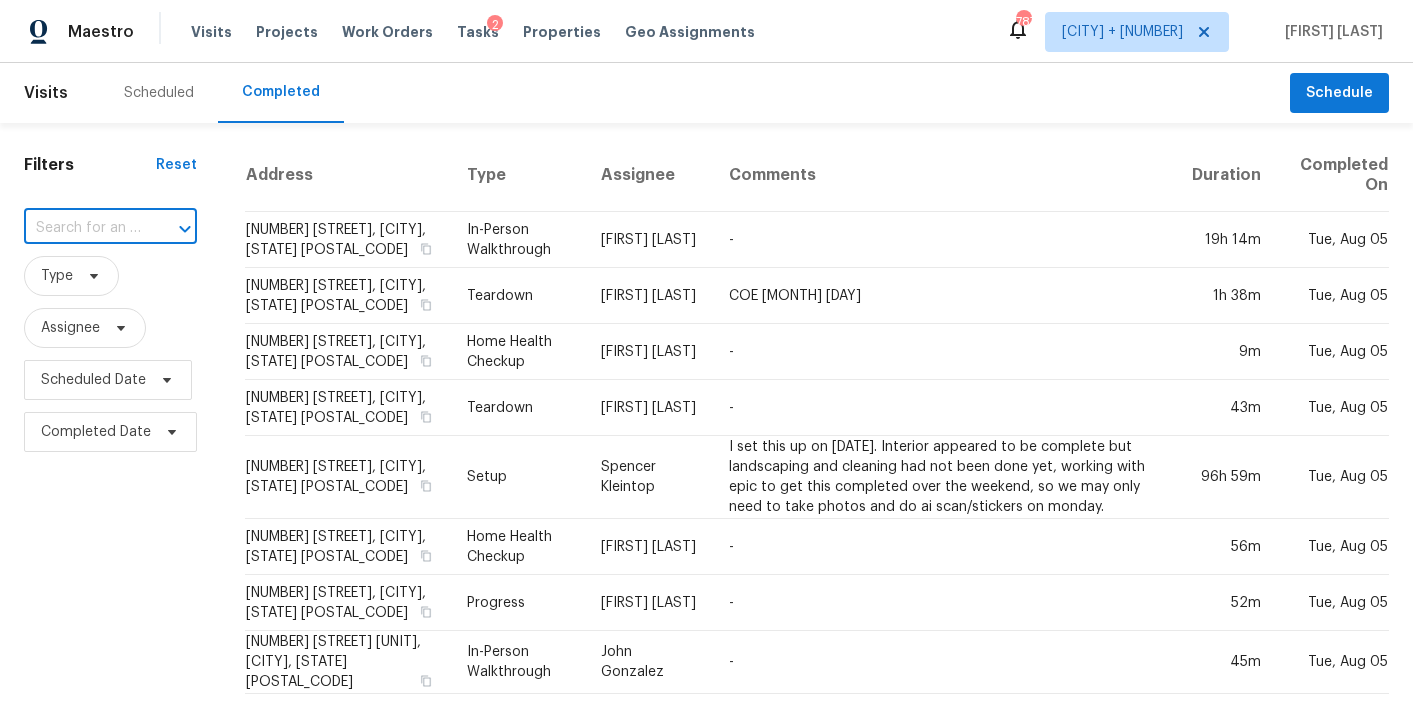 paste on "12006 El Sendero St, San Antonio, TX 78233" 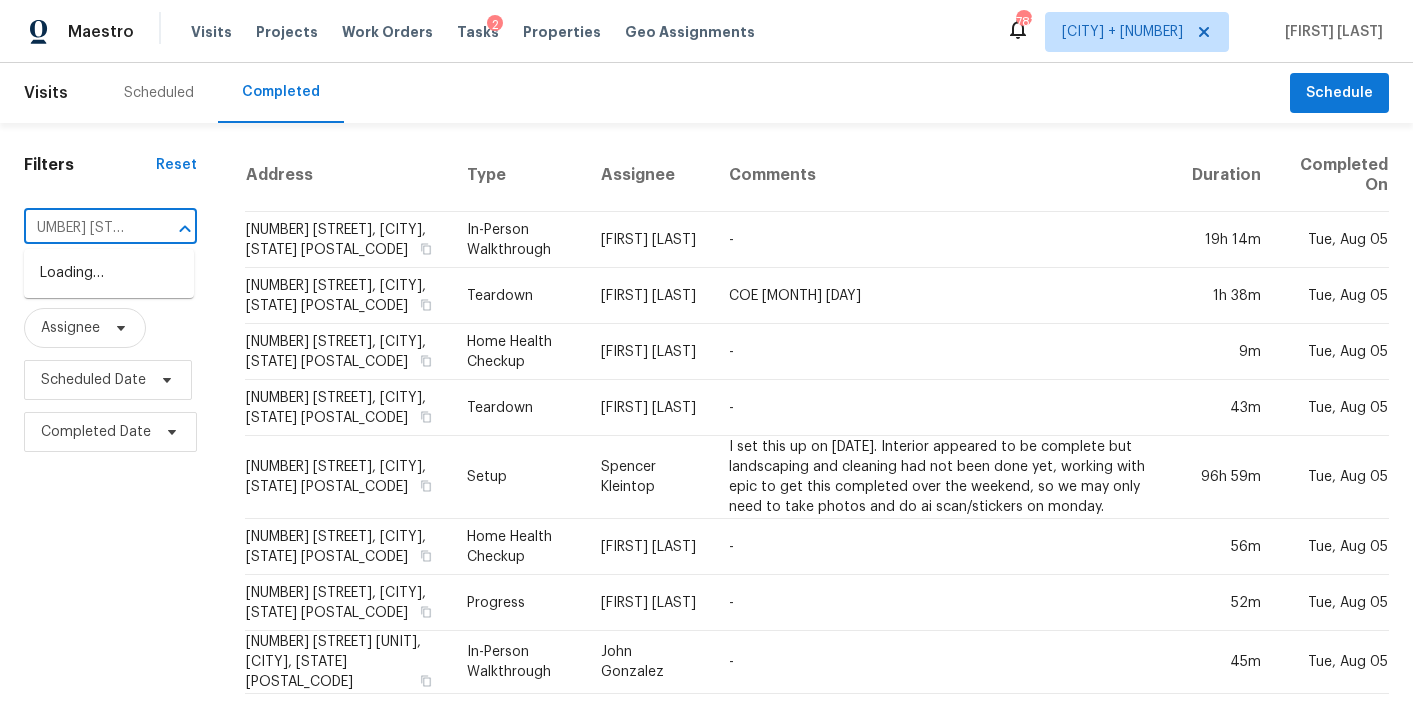 scroll, scrollTop: 0, scrollLeft: 0, axis: both 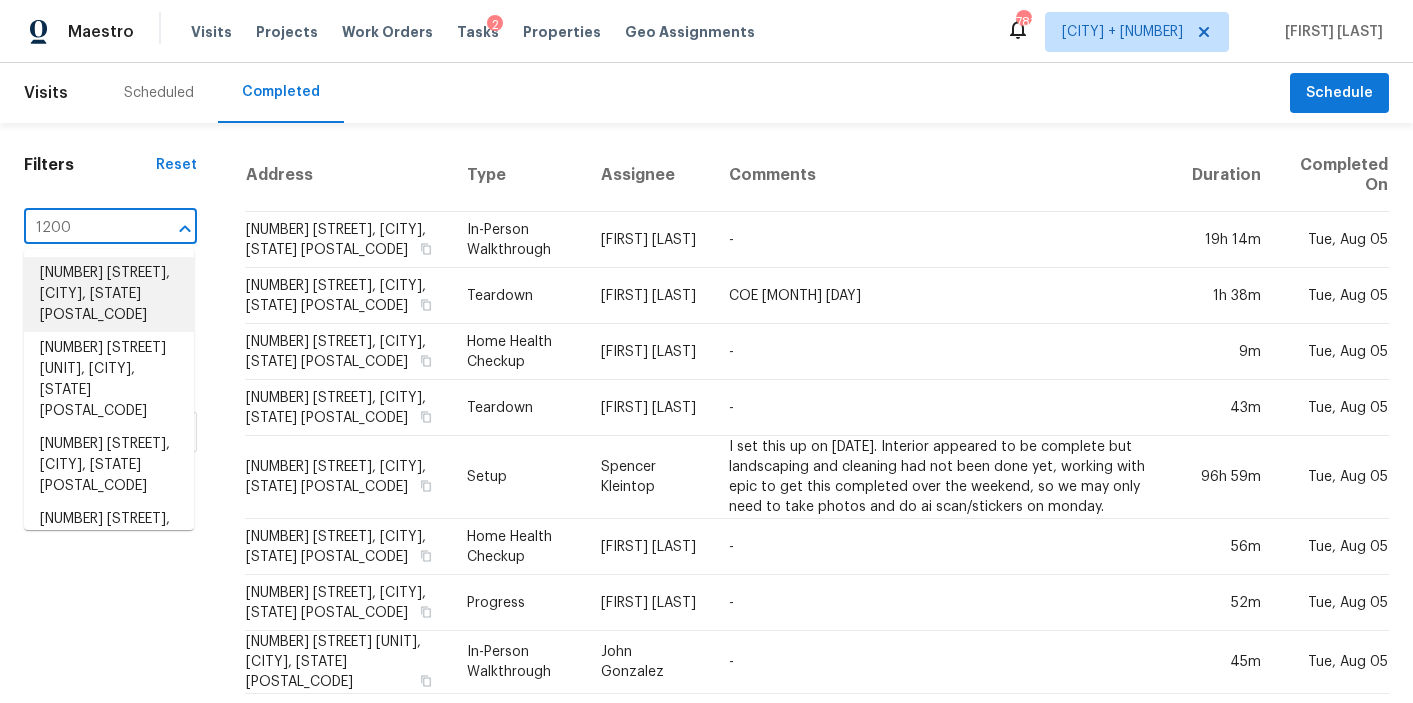type on "1200" 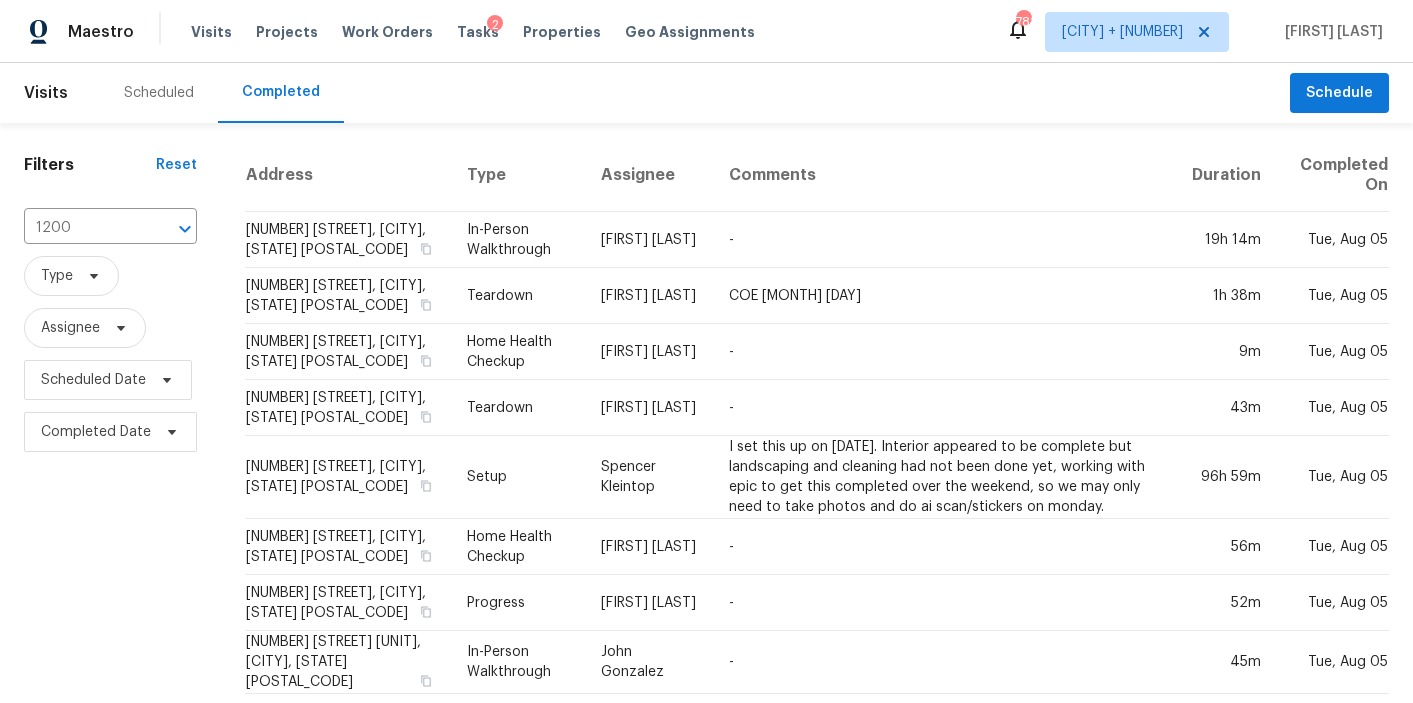type 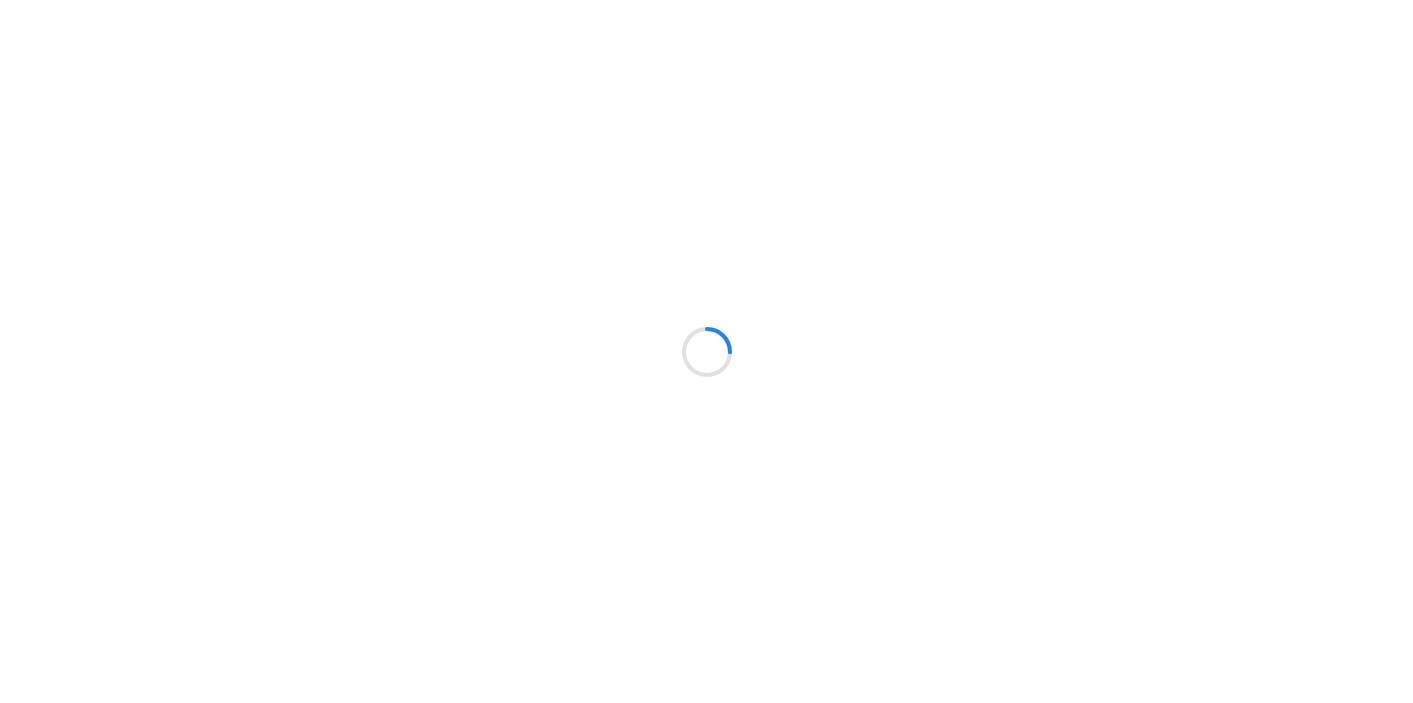 scroll, scrollTop: 0, scrollLeft: 0, axis: both 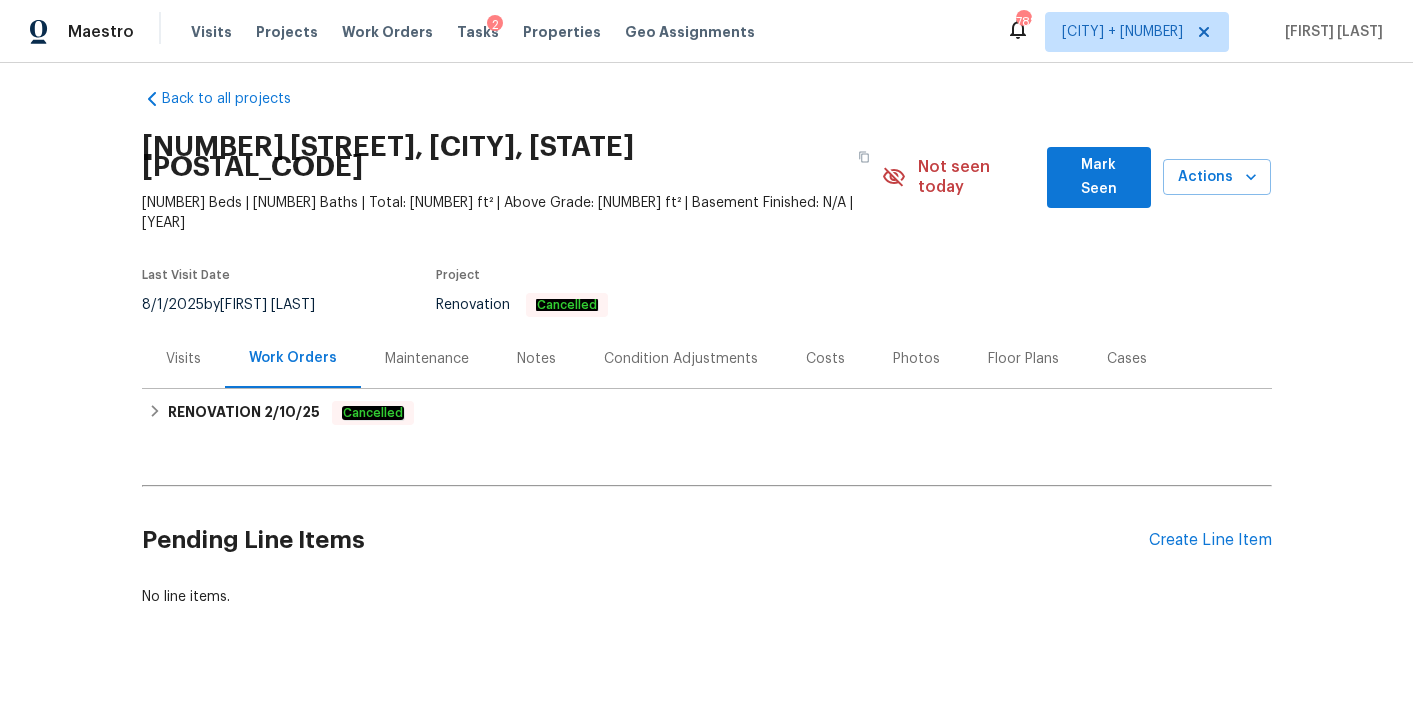 click on "Visits" at bounding box center [183, 359] 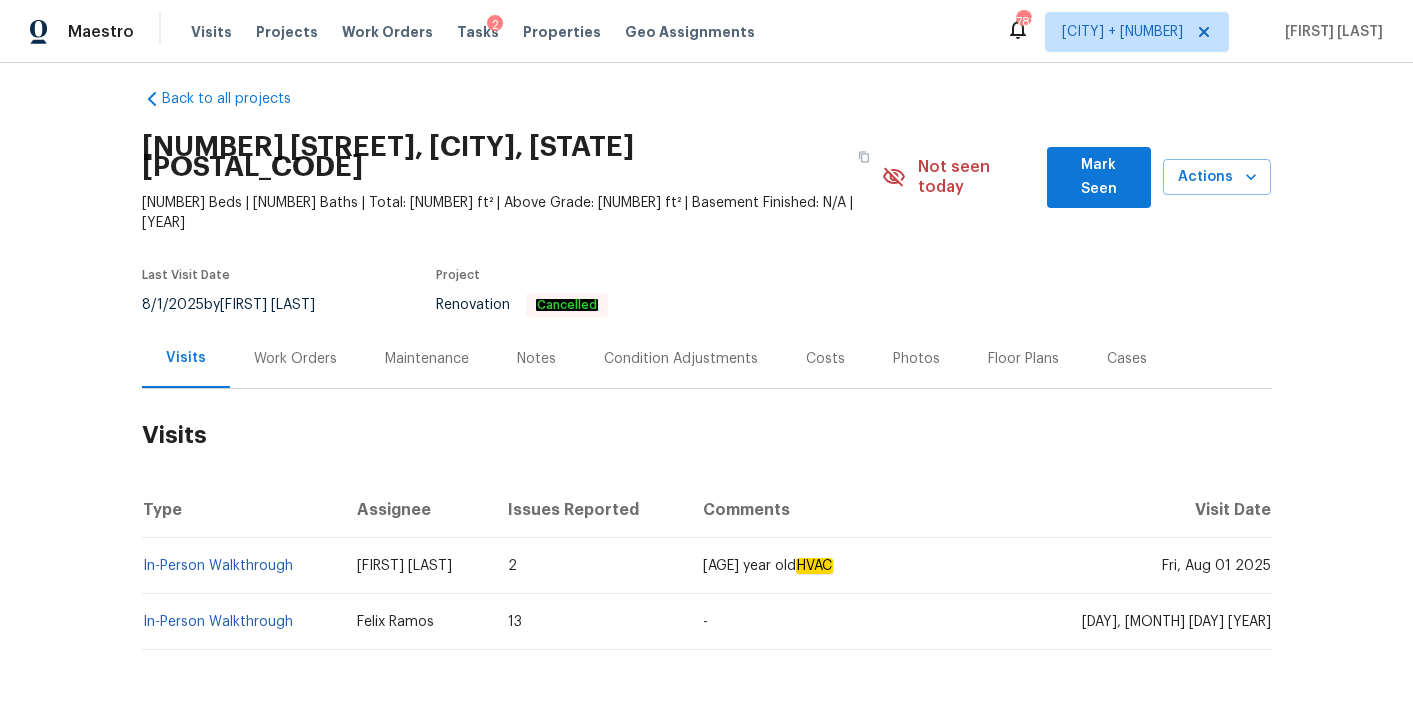 scroll, scrollTop: 57, scrollLeft: 0, axis: vertical 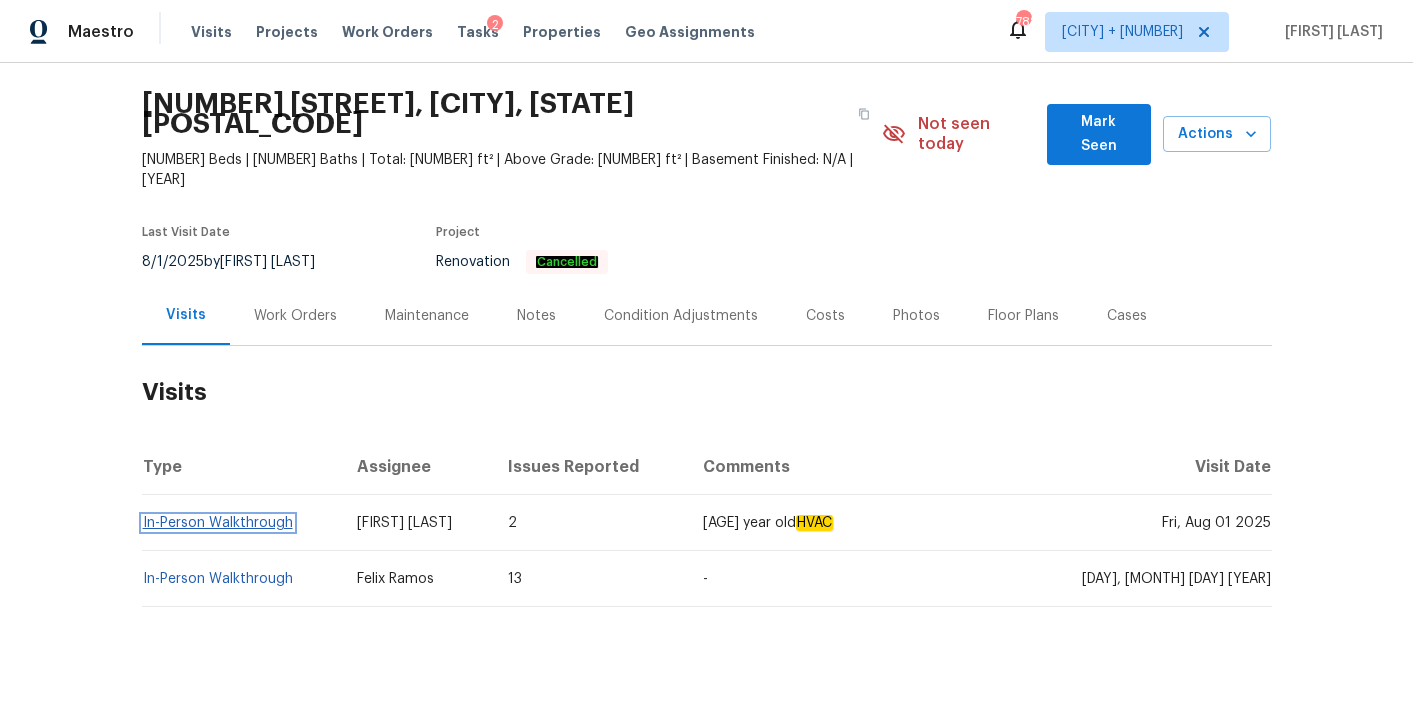 click on "In-Person Walkthrough" at bounding box center [218, 523] 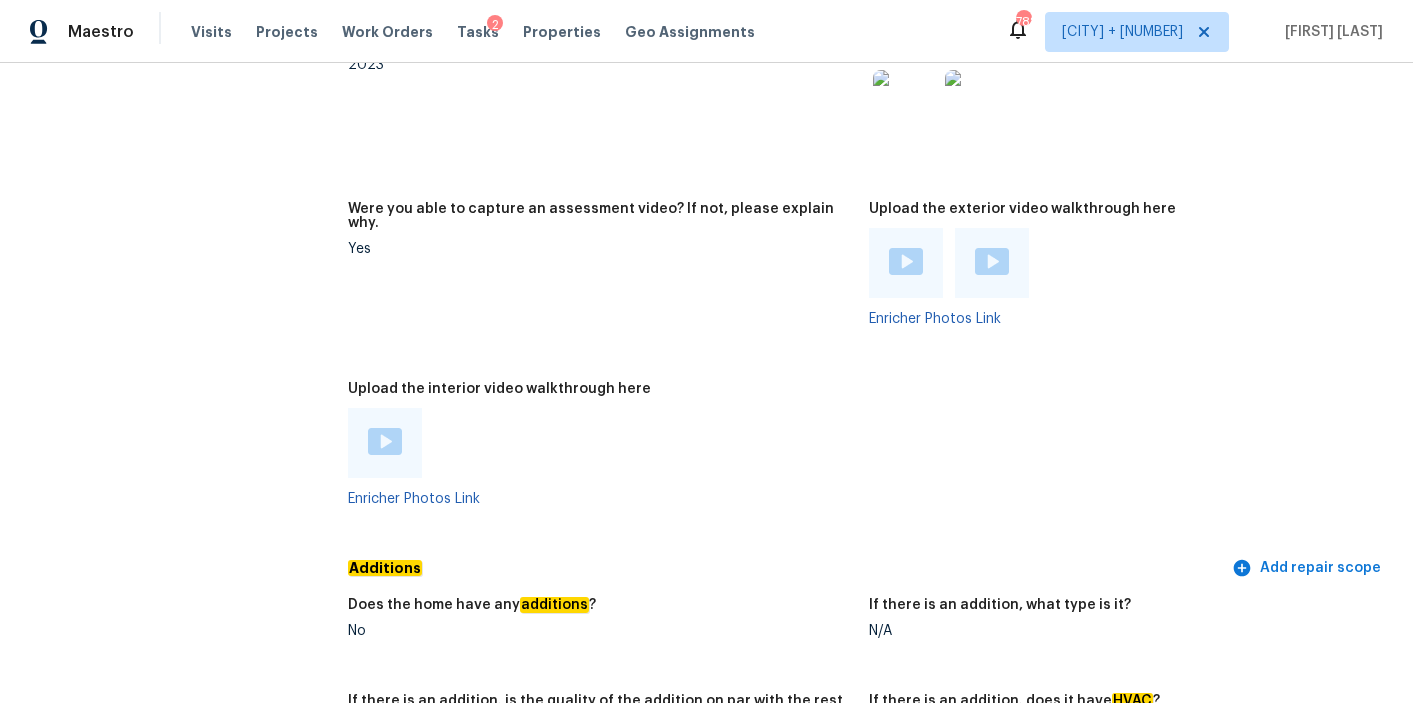 scroll, scrollTop: 3898, scrollLeft: 0, axis: vertical 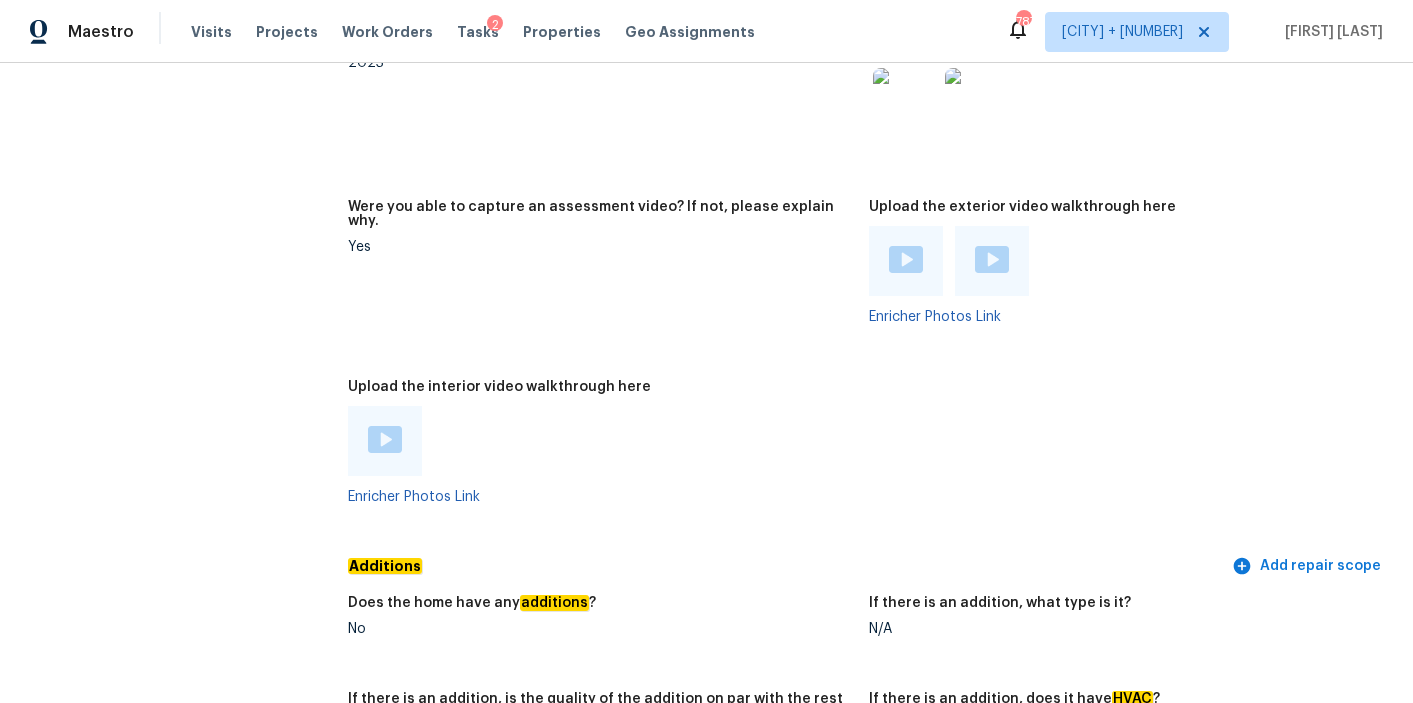 click at bounding box center [385, 441] 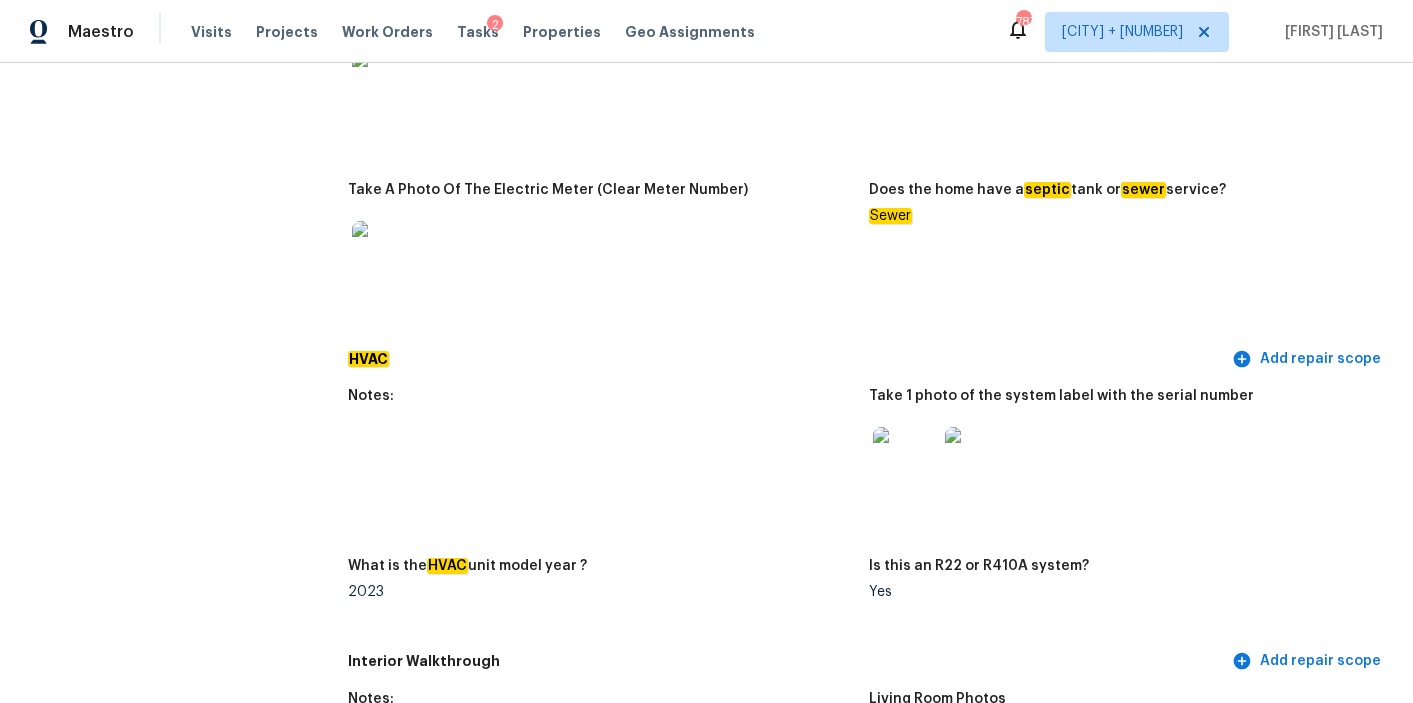 scroll, scrollTop: 1616, scrollLeft: 0, axis: vertical 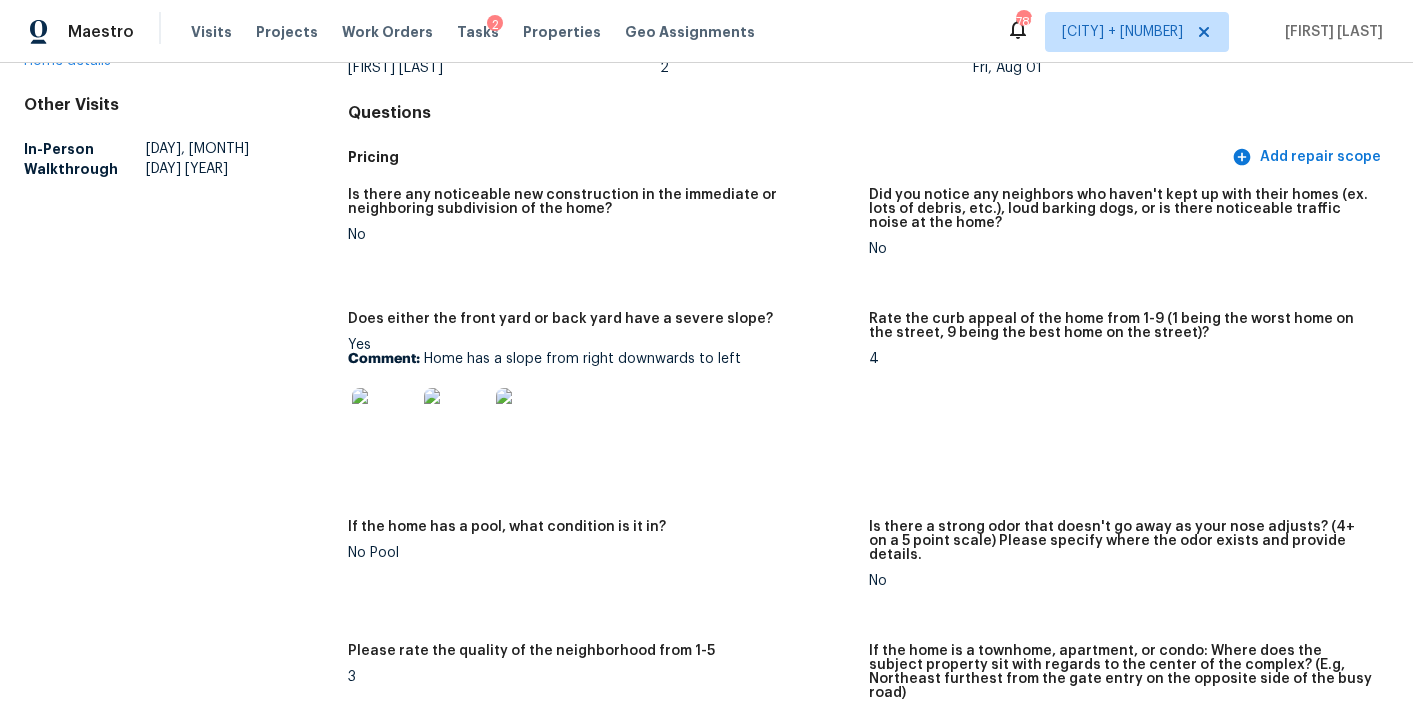 click at bounding box center [384, 420] 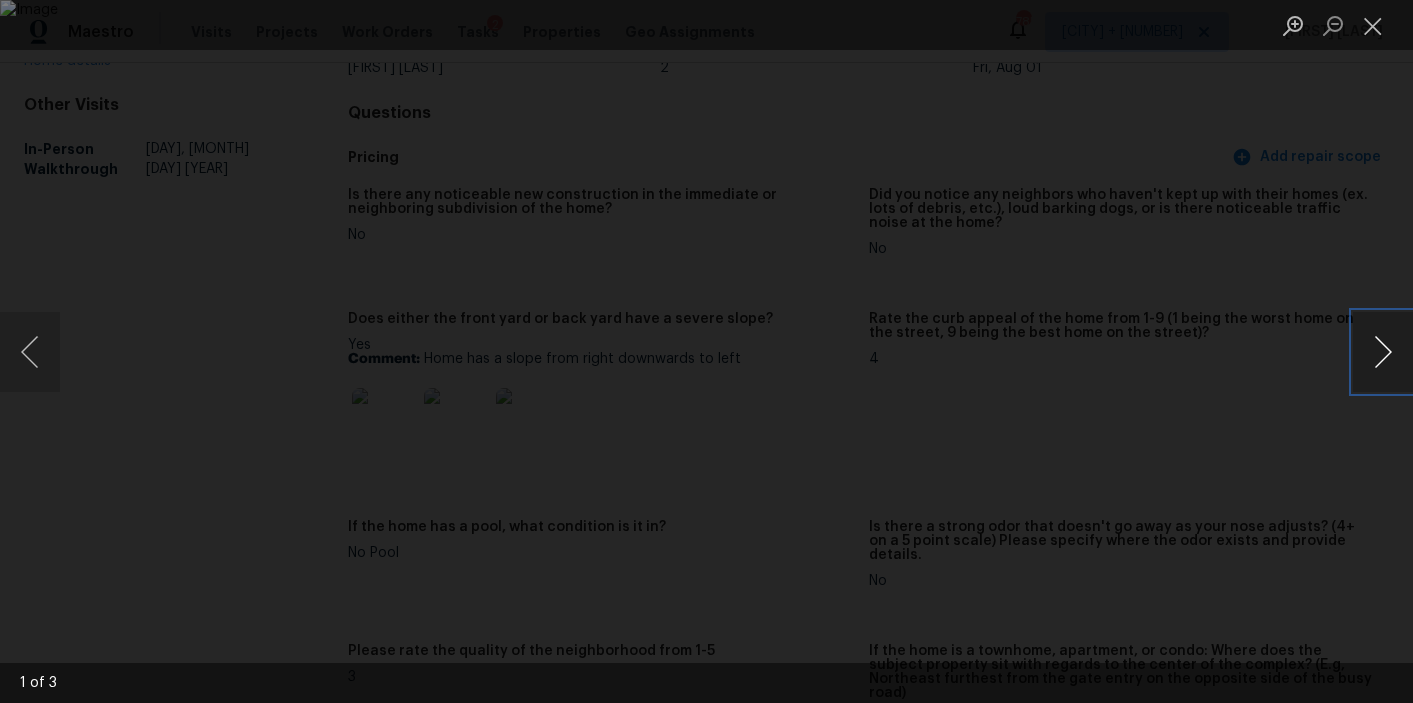 click at bounding box center (1383, 352) 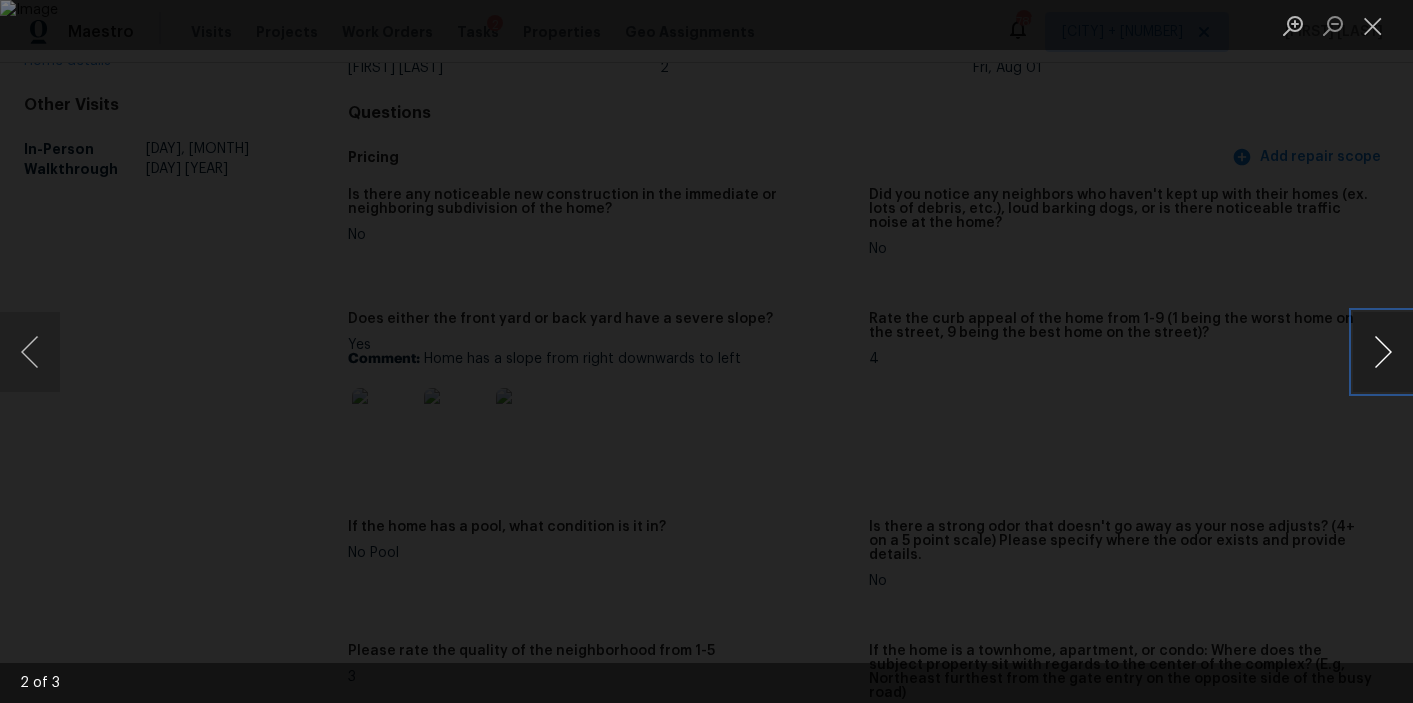 click at bounding box center (1383, 352) 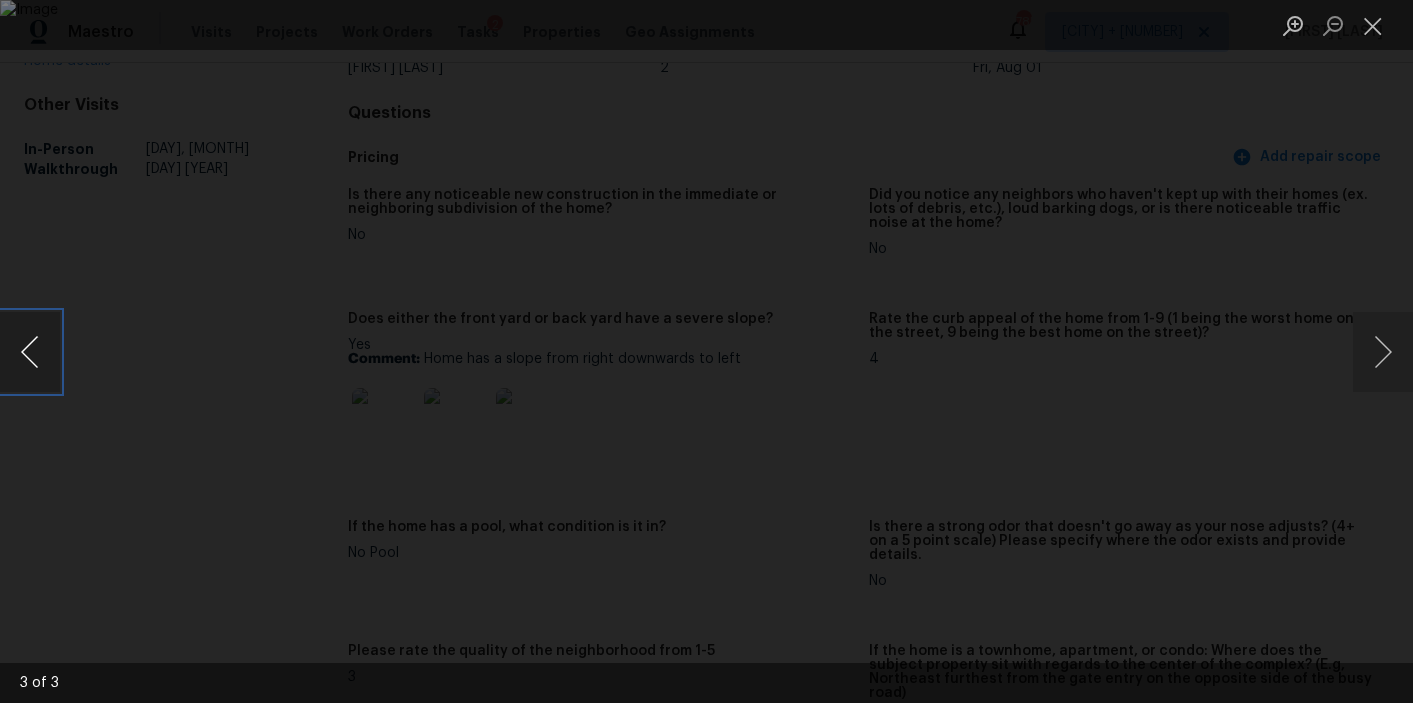 click at bounding box center [30, 352] 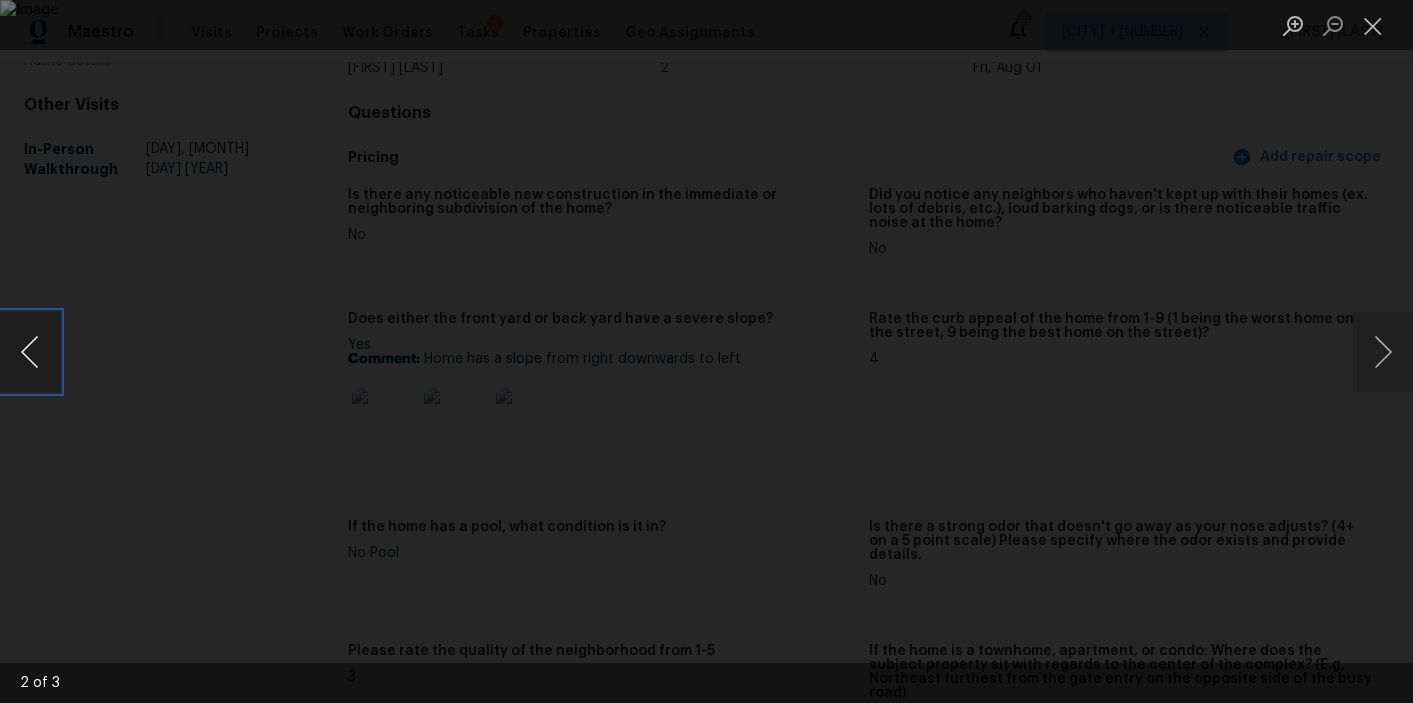 click at bounding box center [30, 352] 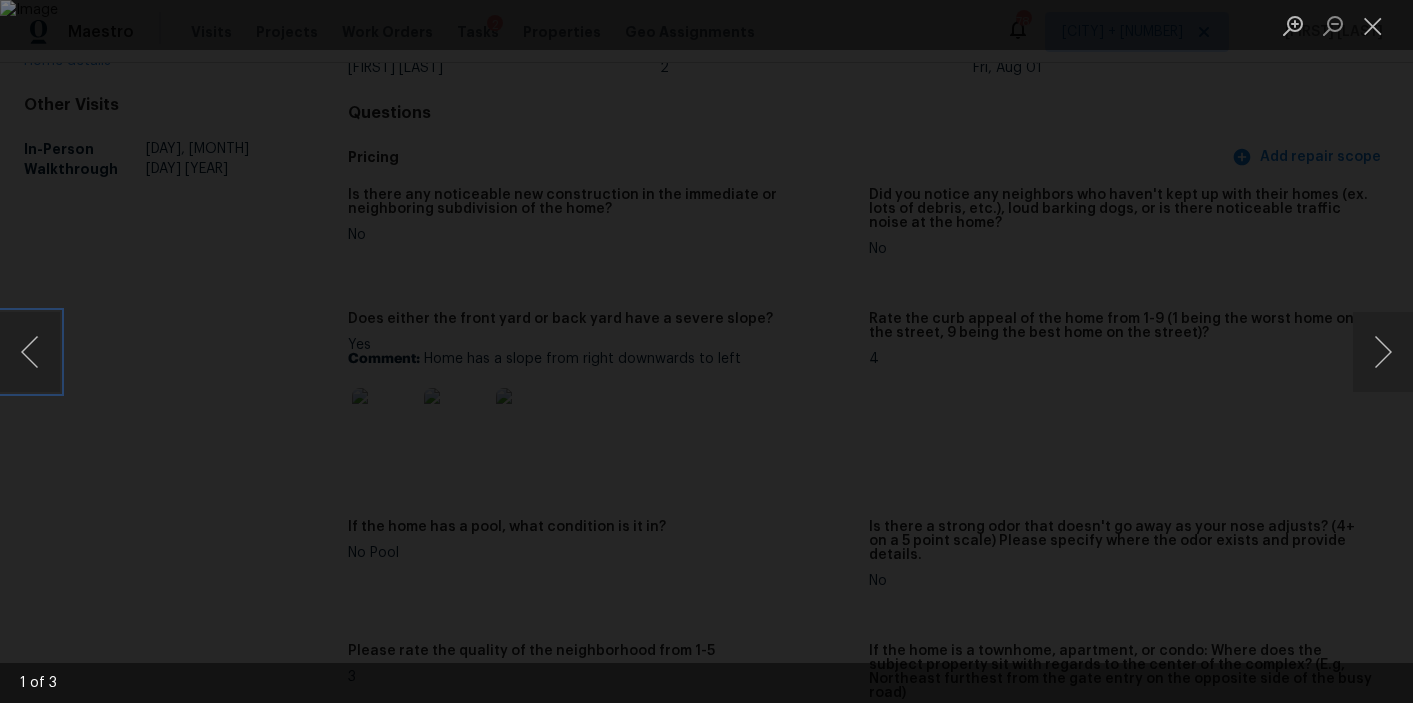 click at bounding box center [706, 351] 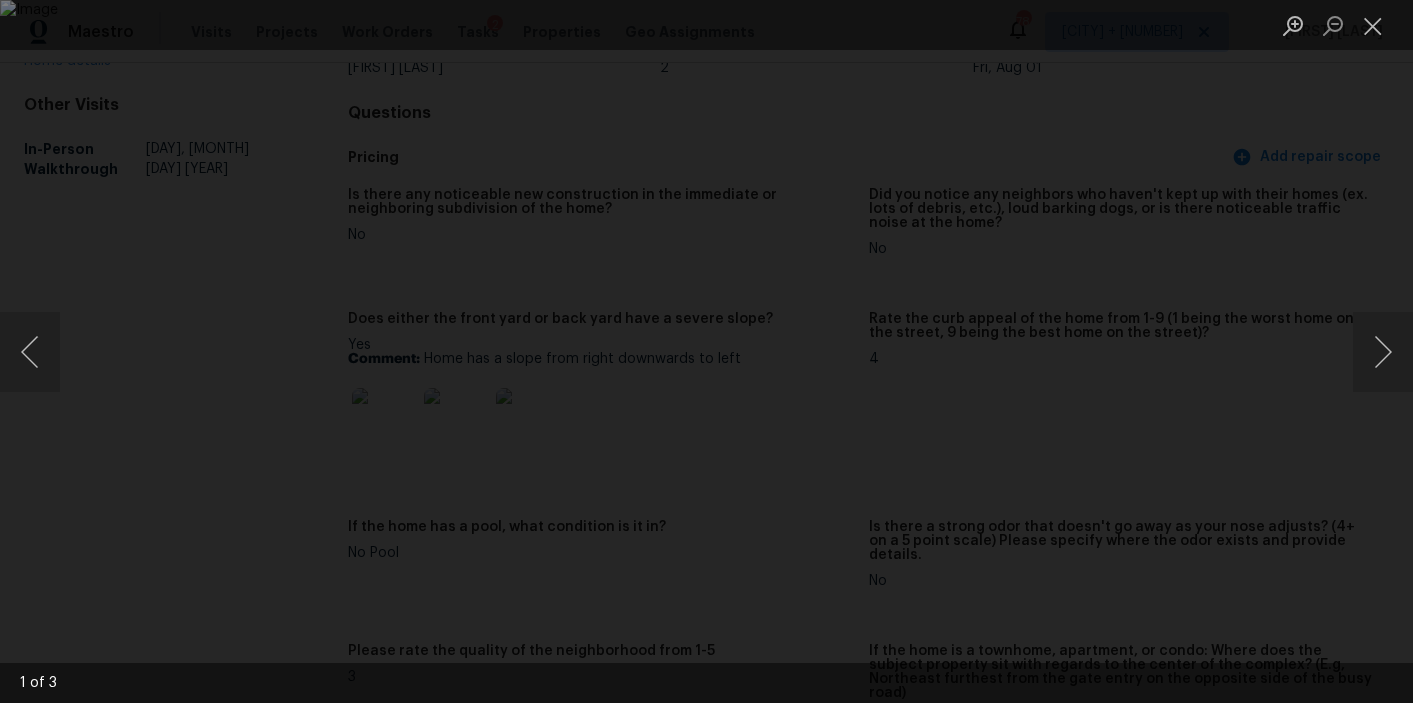 click at bounding box center (706, 351) 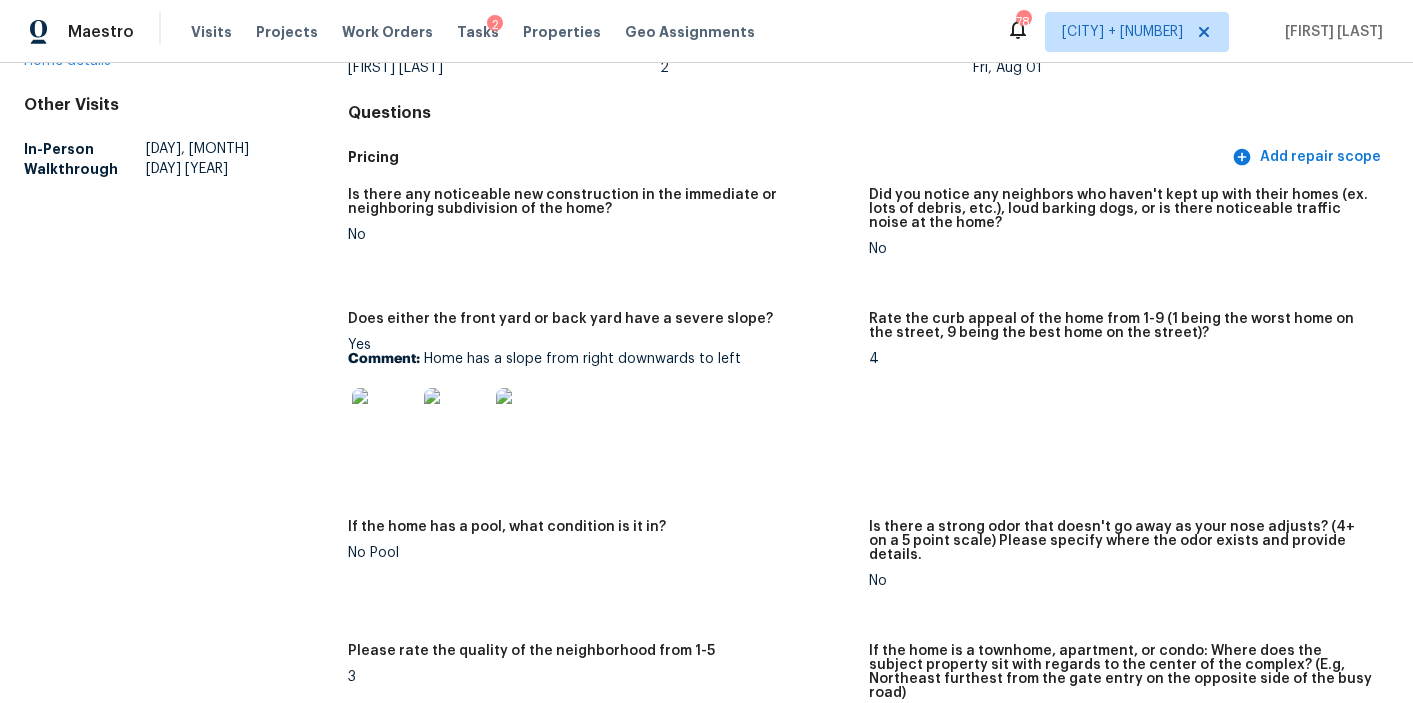 click at bounding box center (384, 420) 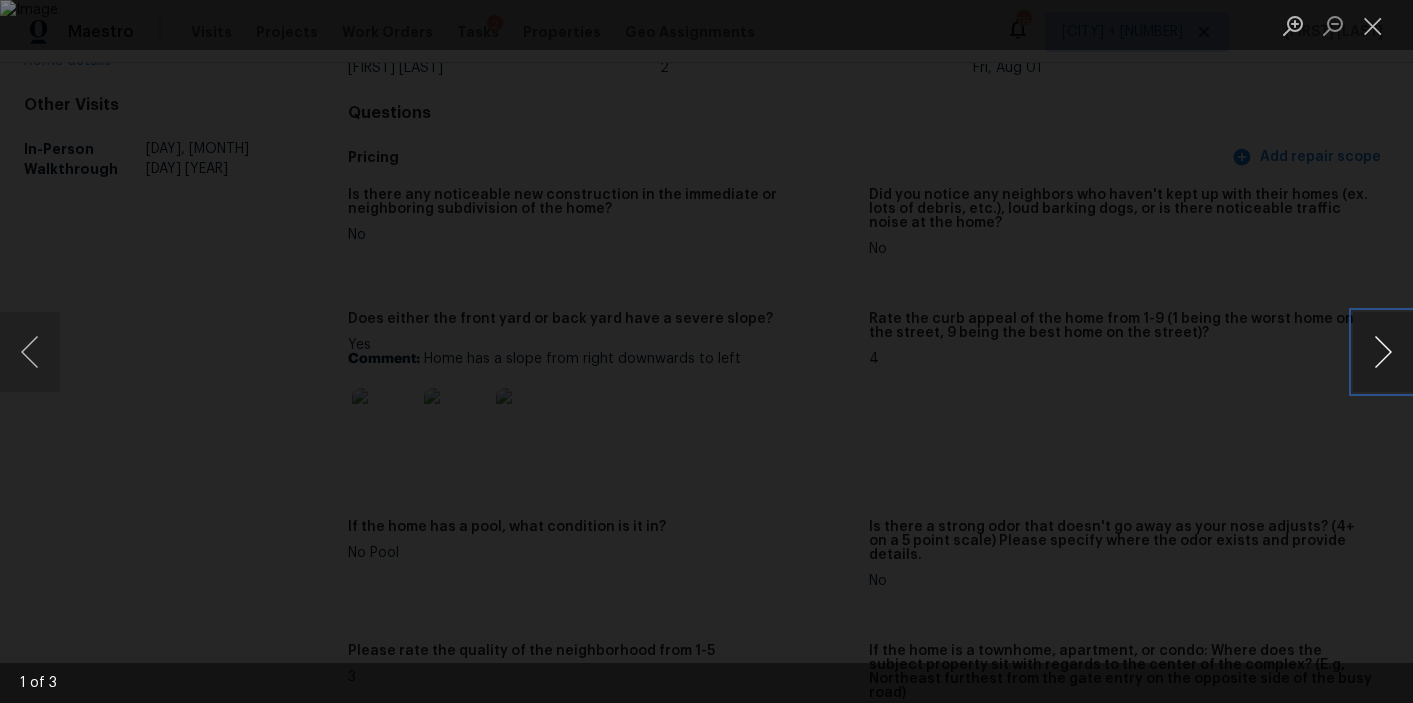 click at bounding box center [1383, 352] 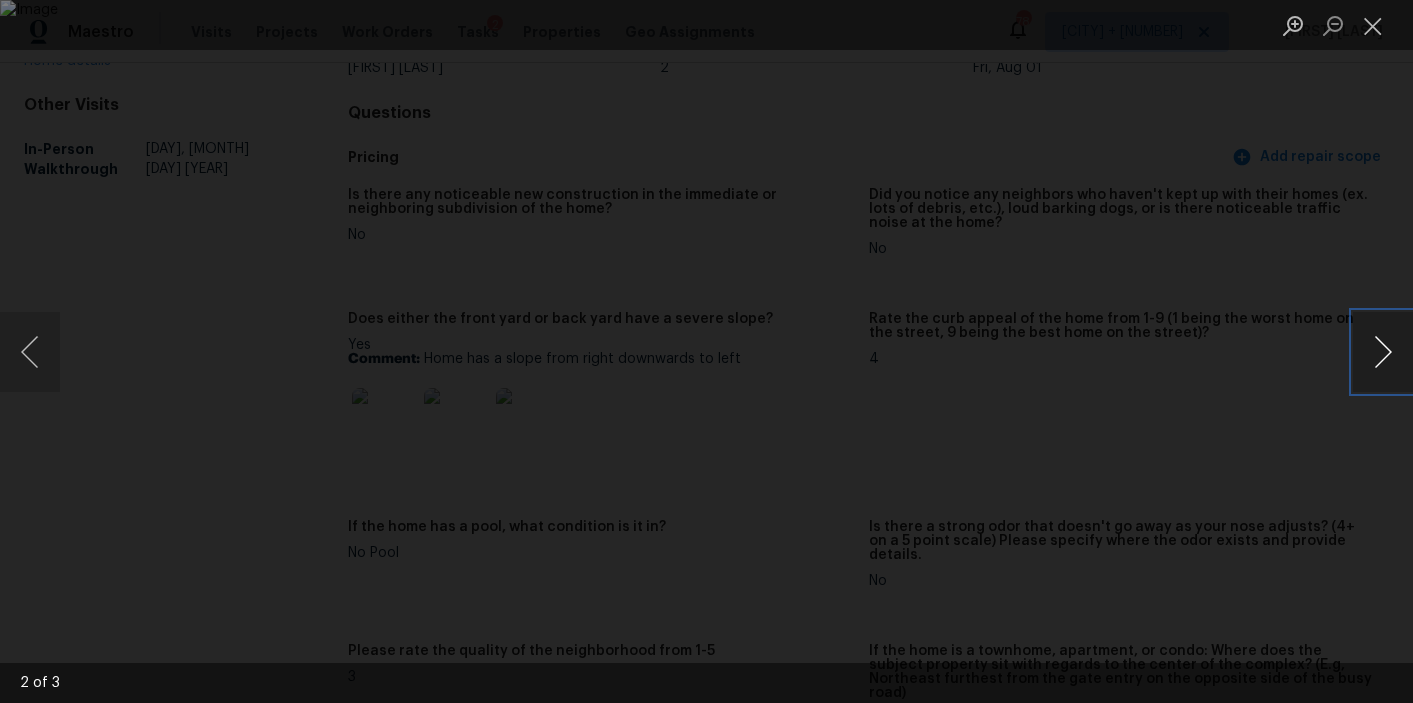 click at bounding box center [1383, 352] 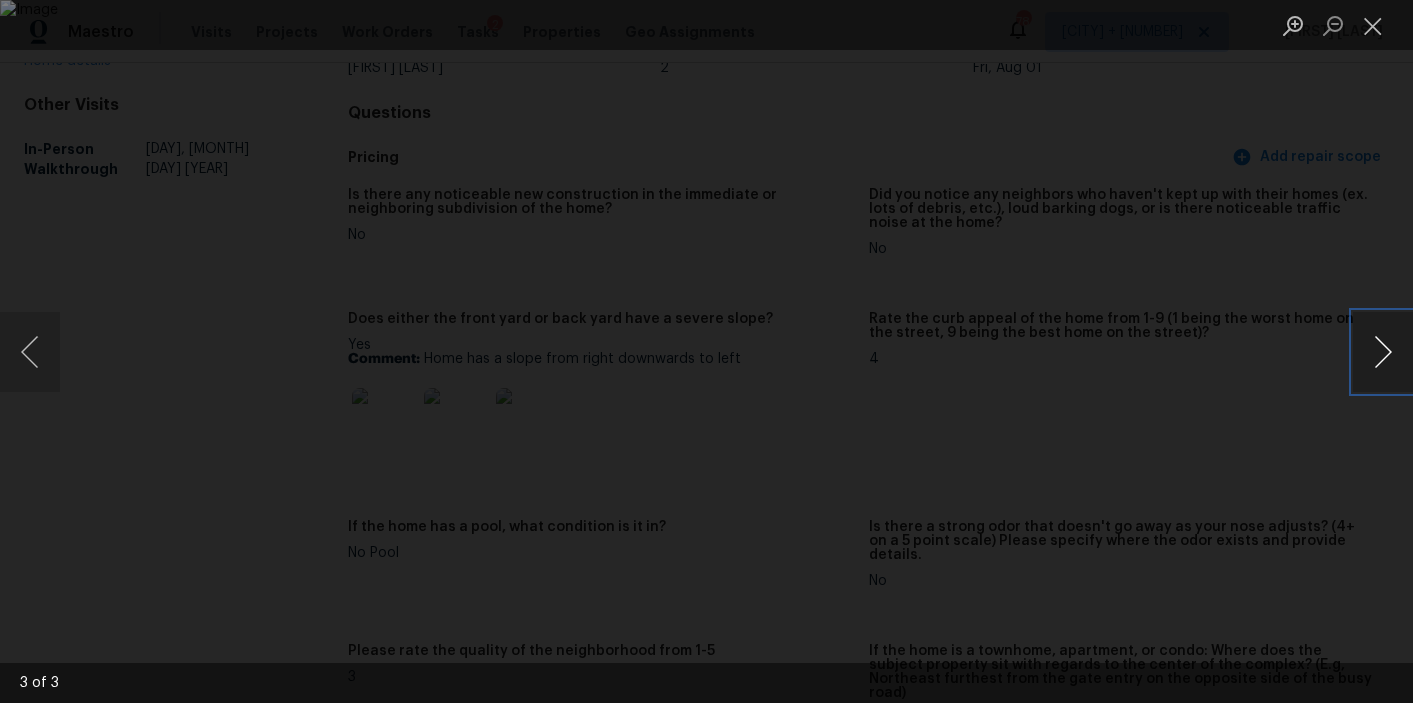 click at bounding box center [1383, 352] 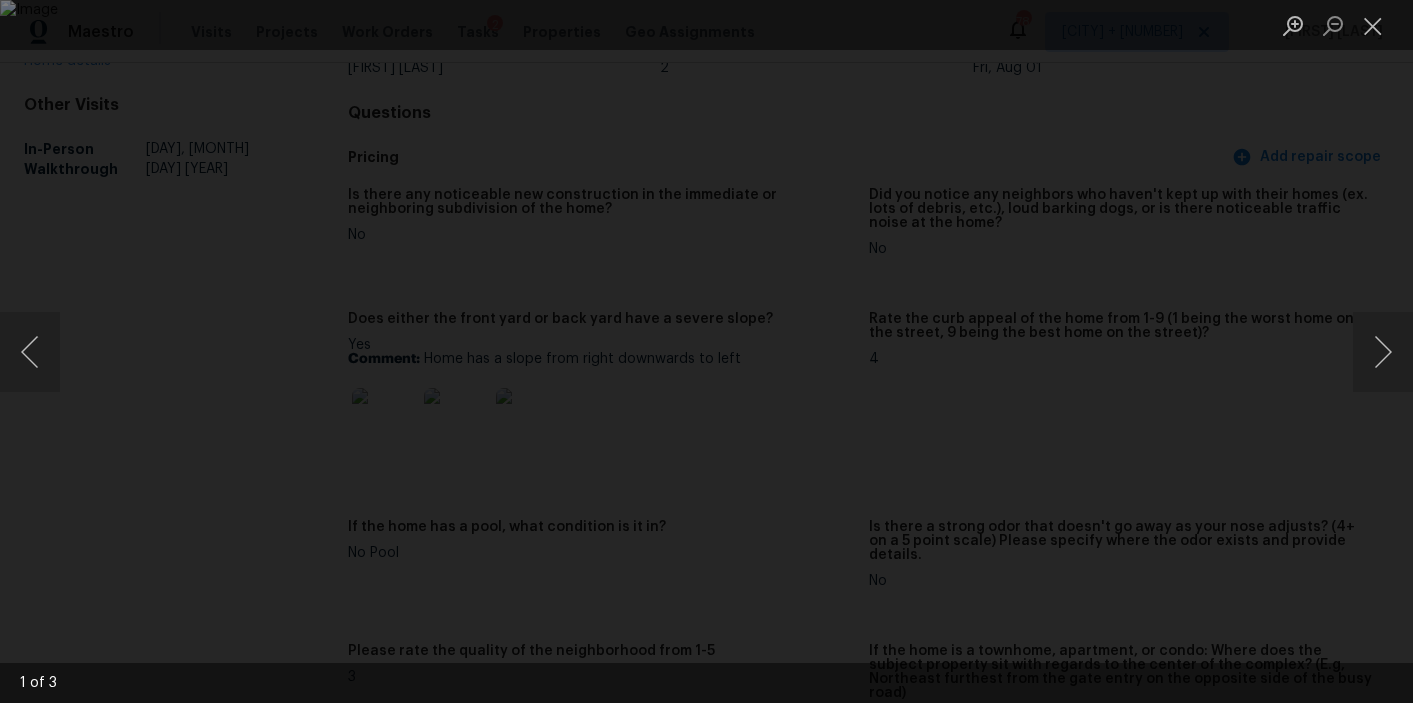 click at bounding box center [706, 351] 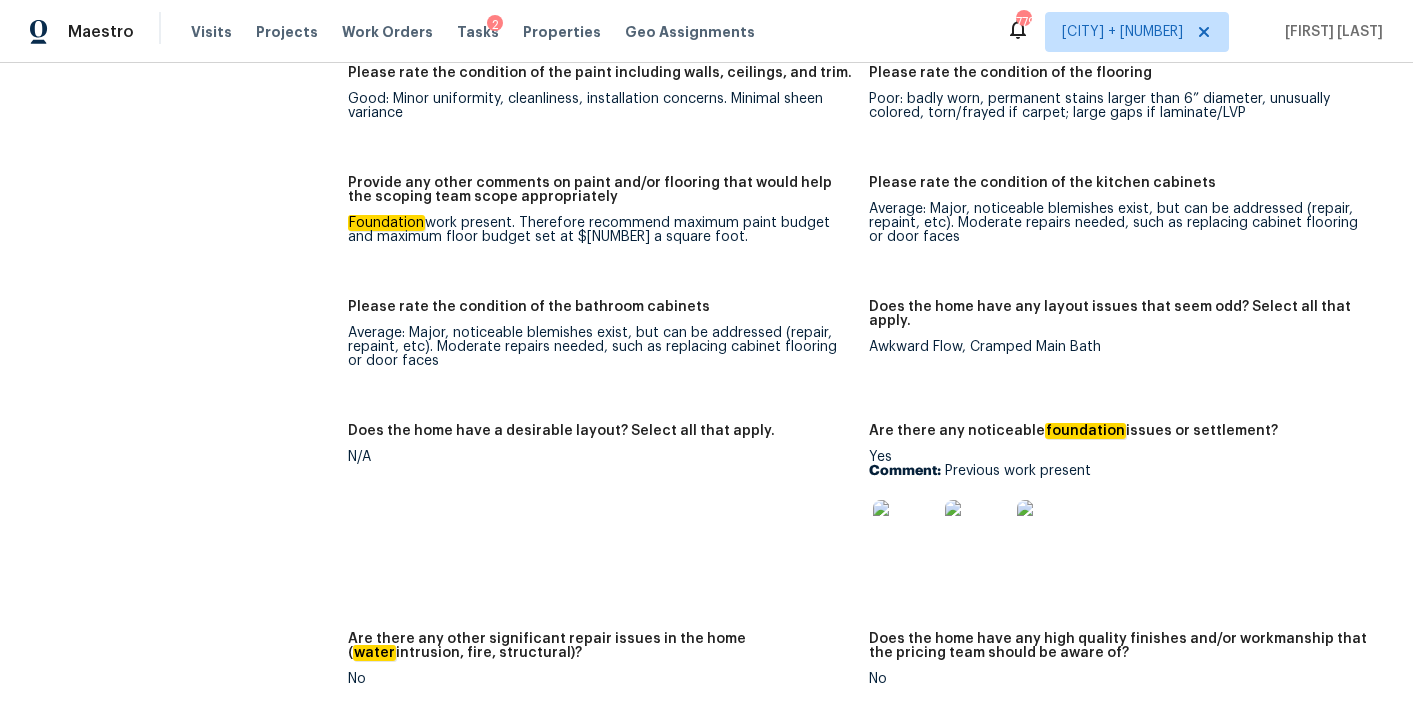 scroll, scrollTop: 3077, scrollLeft: 0, axis: vertical 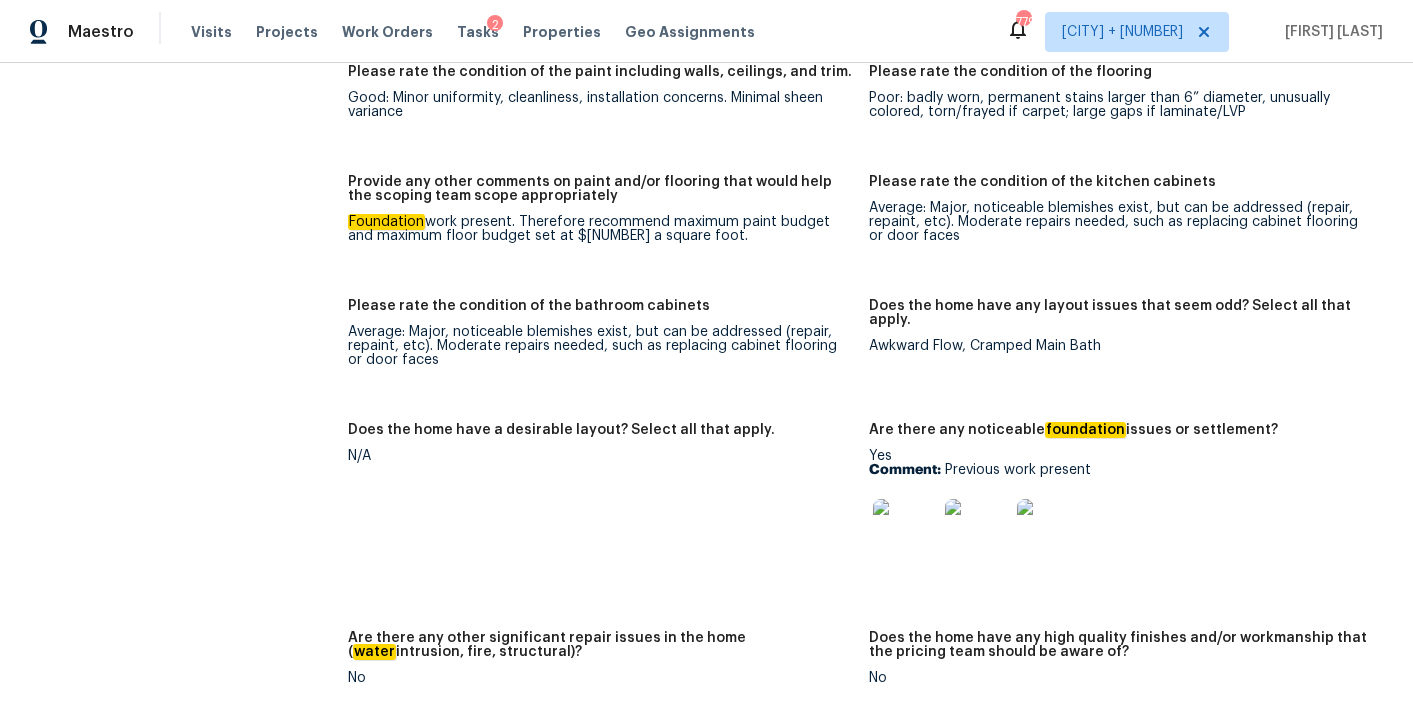 click at bounding box center [905, 531] 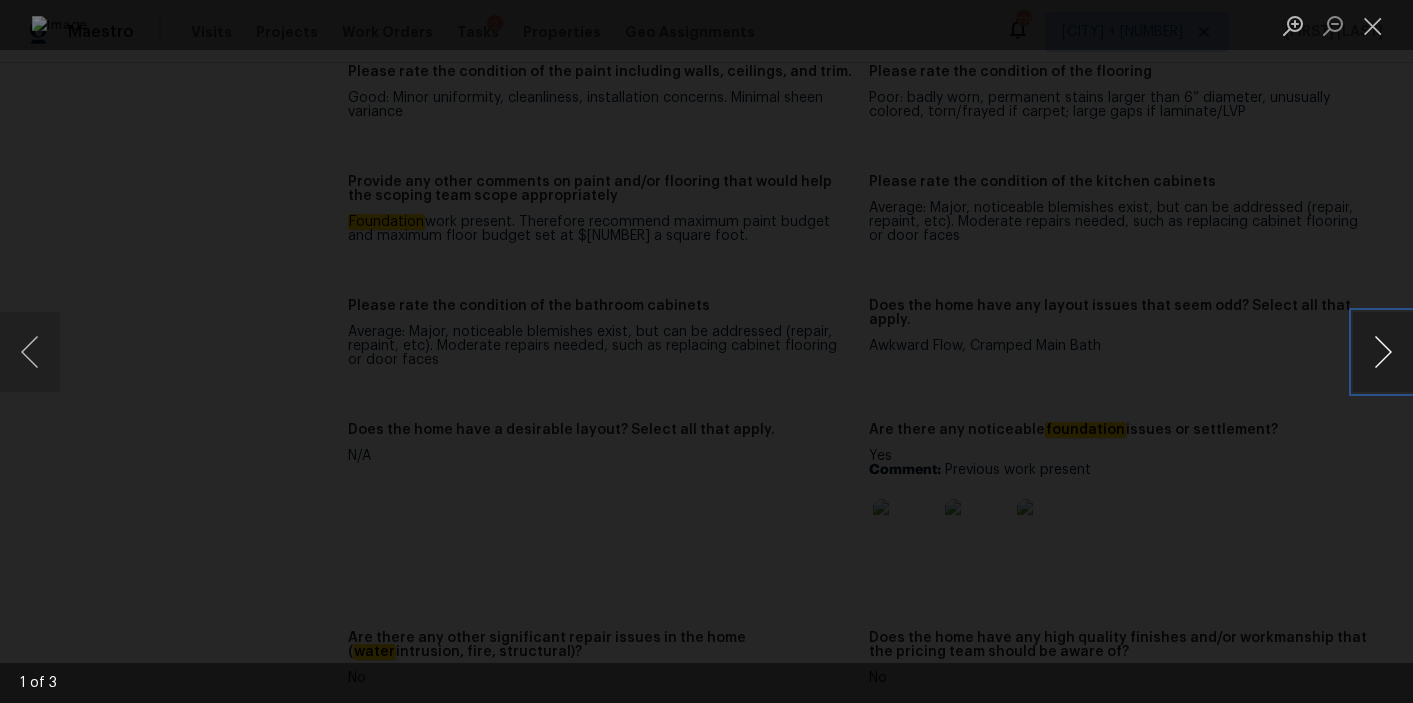 click at bounding box center [1383, 352] 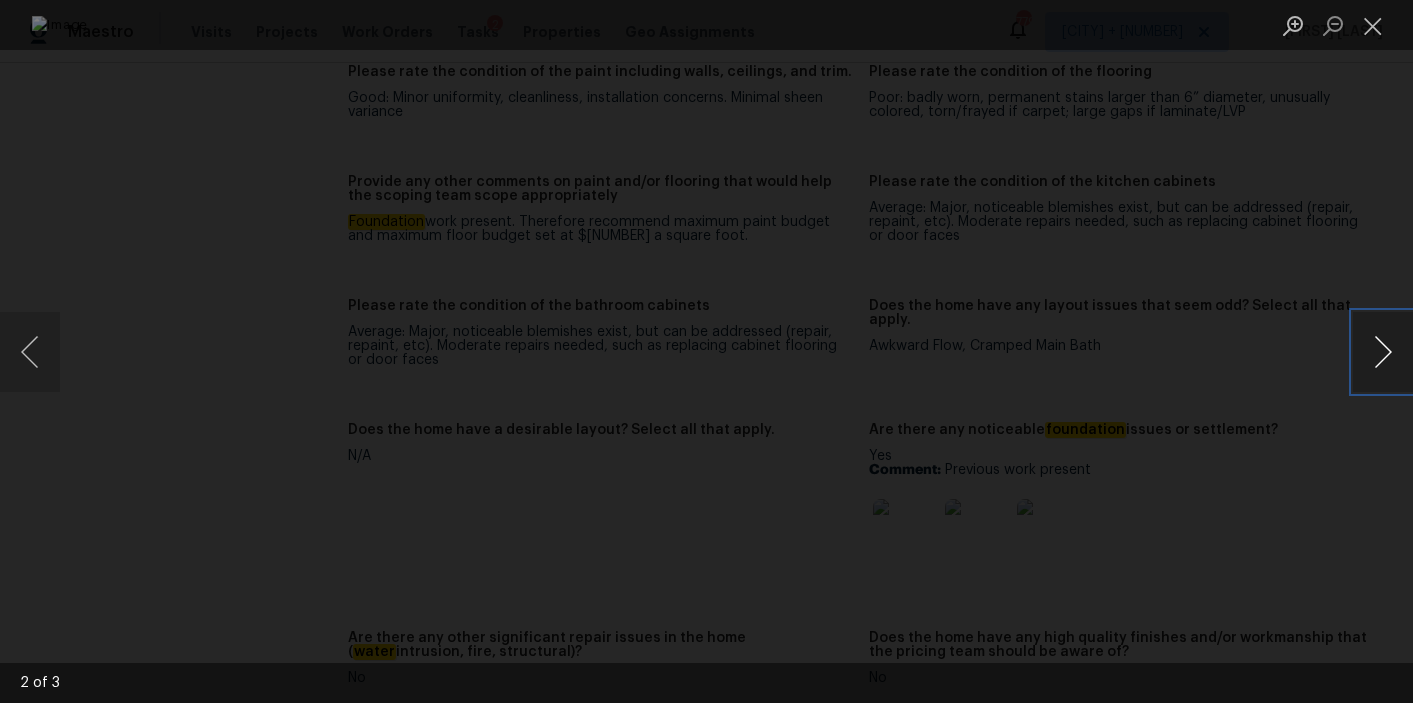 click at bounding box center [1383, 352] 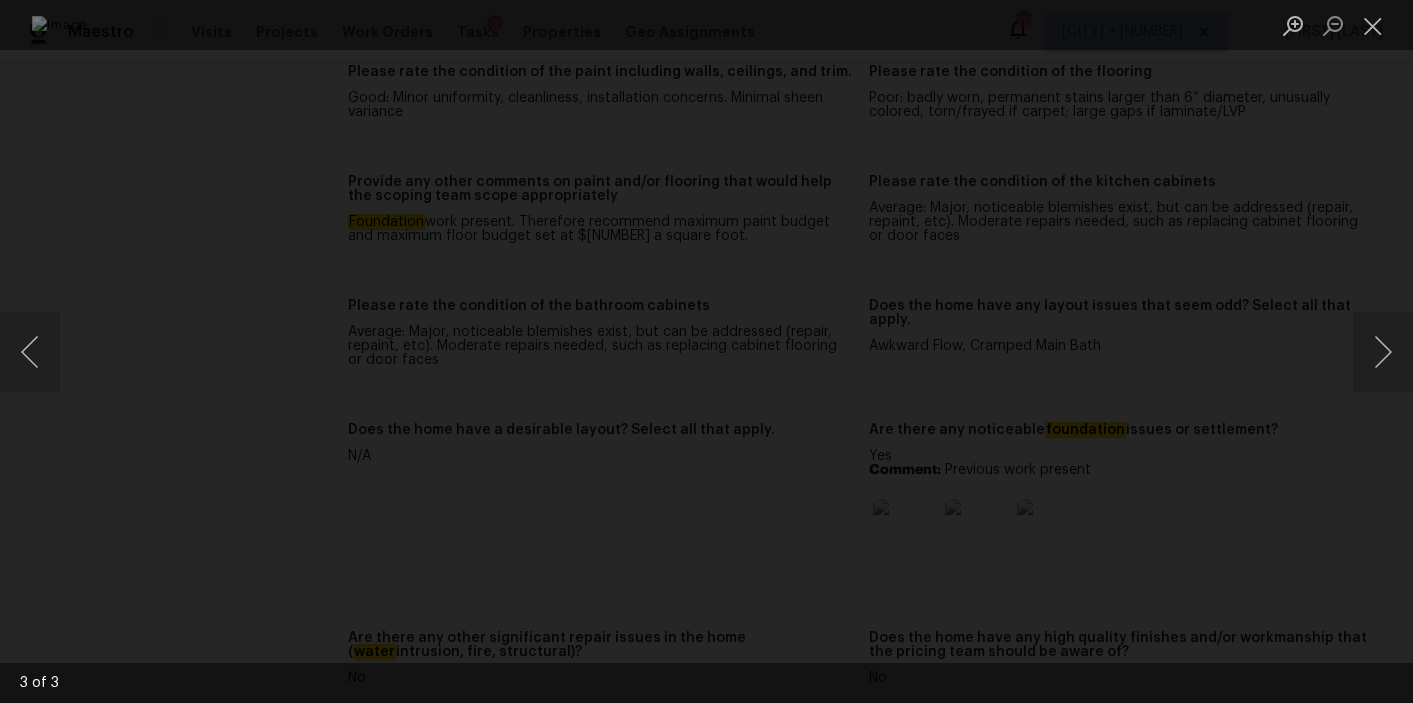 click at bounding box center (706, 351) 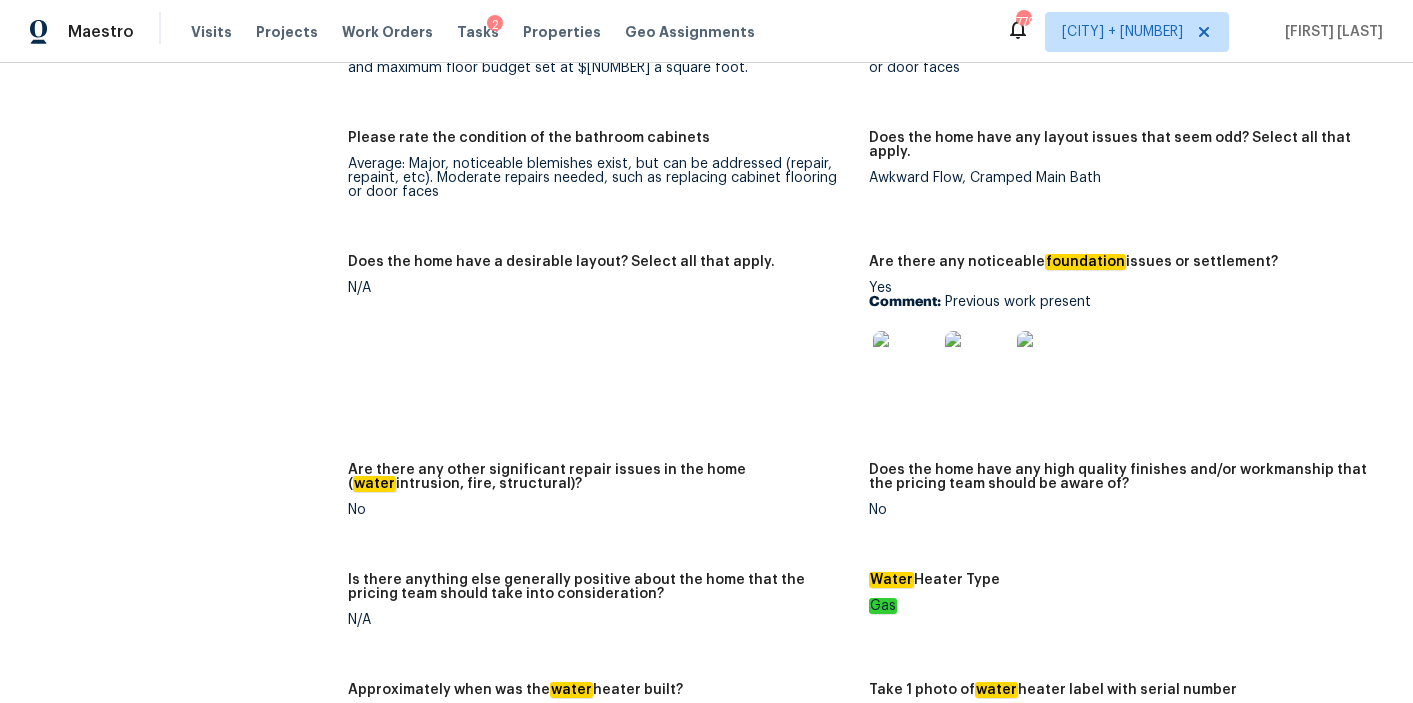 scroll, scrollTop: 3272, scrollLeft: 0, axis: vertical 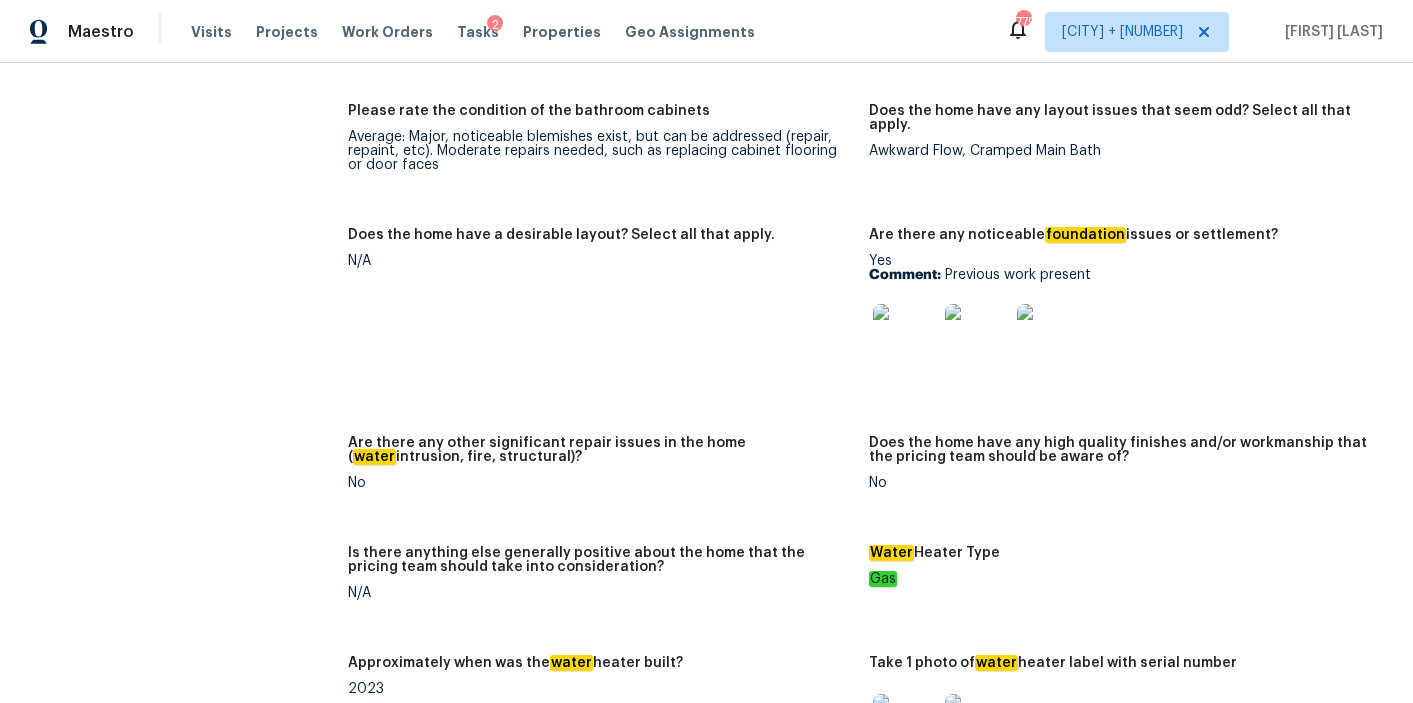 click at bounding box center (905, 336) 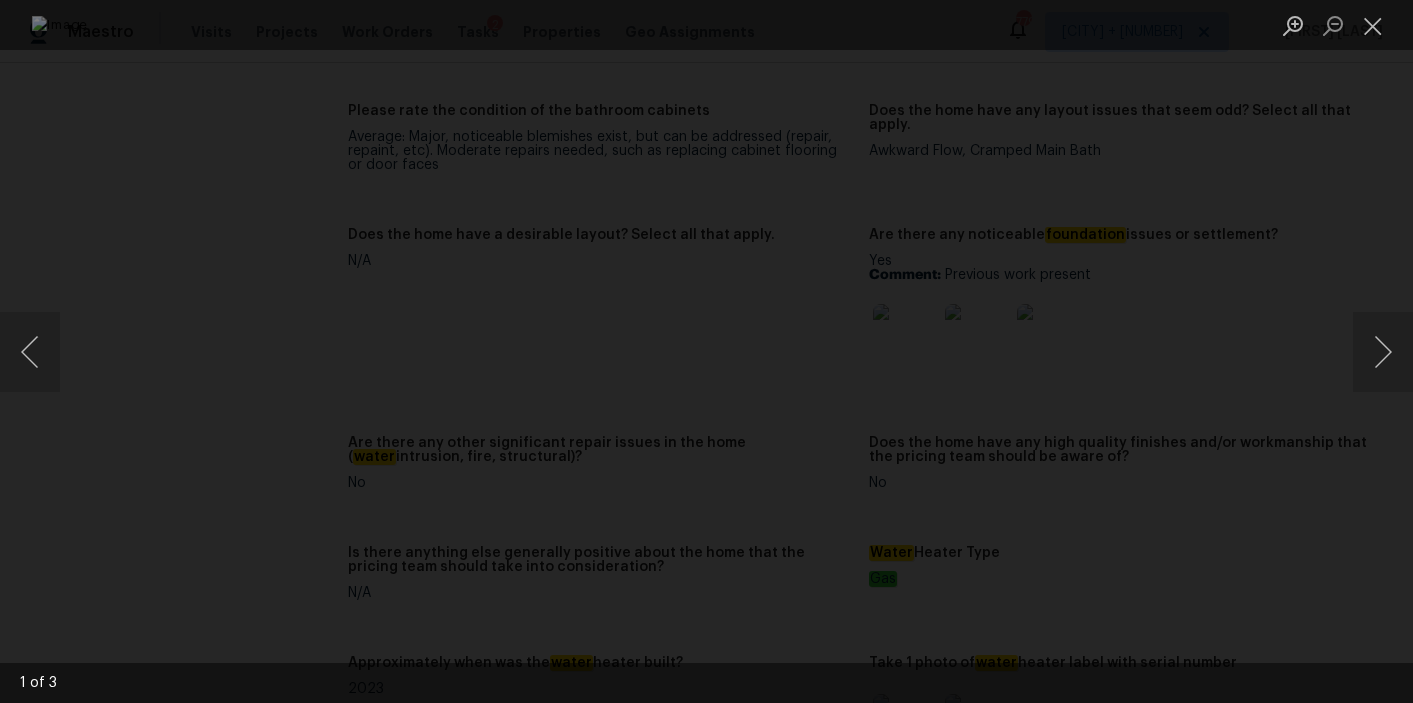 click at bounding box center [707, 352] 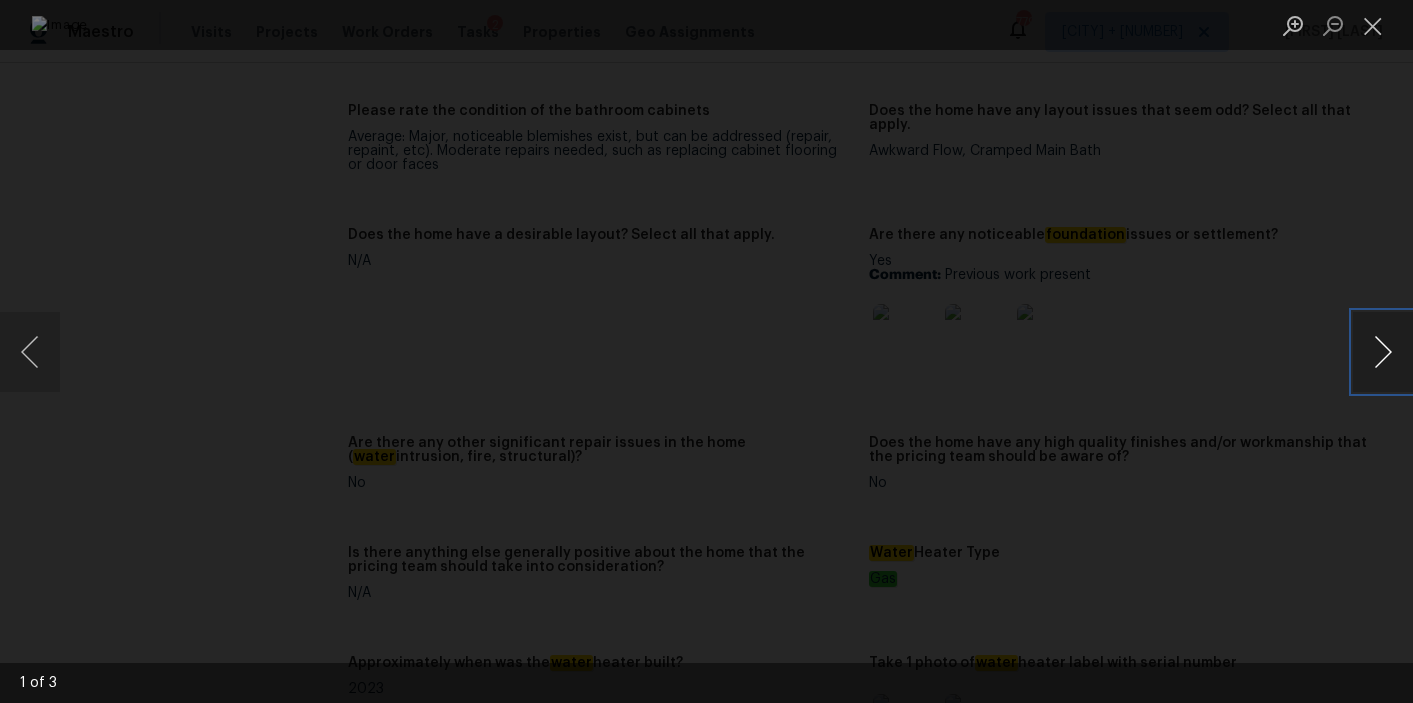 click at bounding box center [1383, 352] 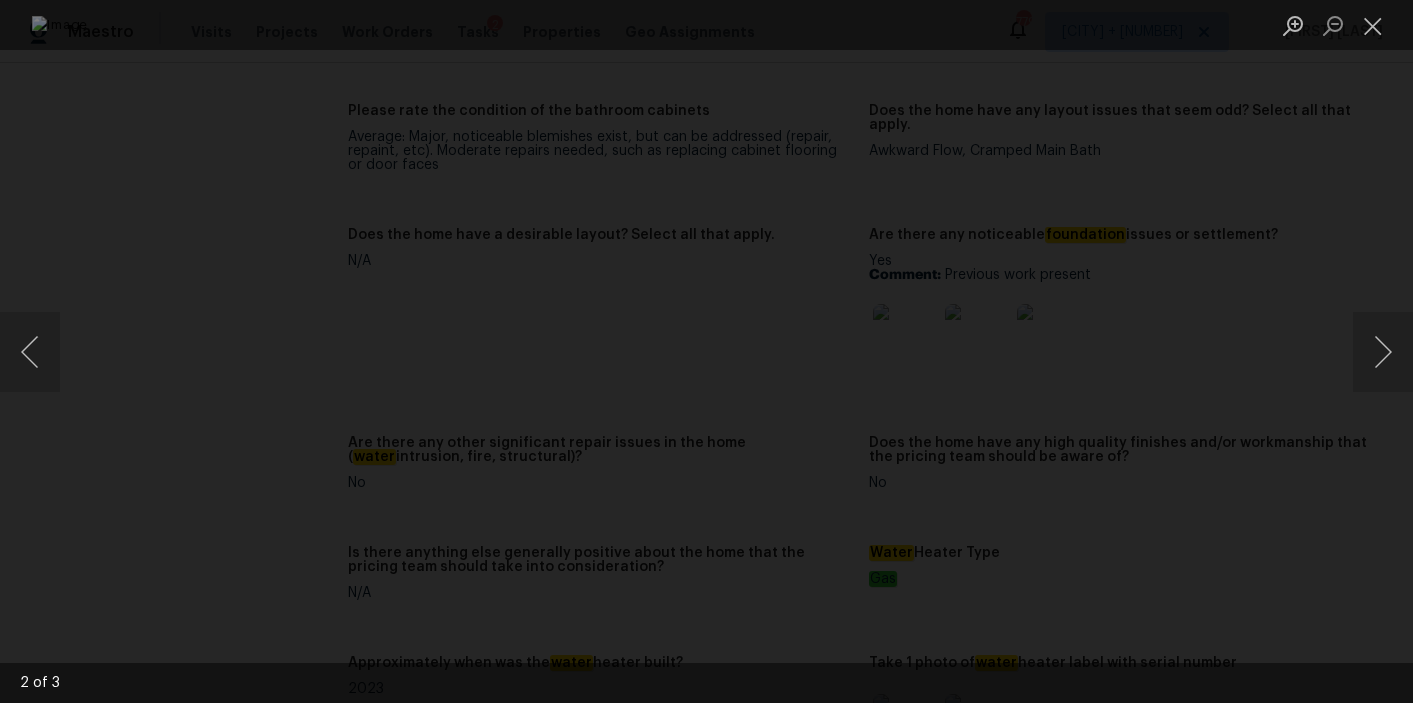 click at bounding box center [706, 351] 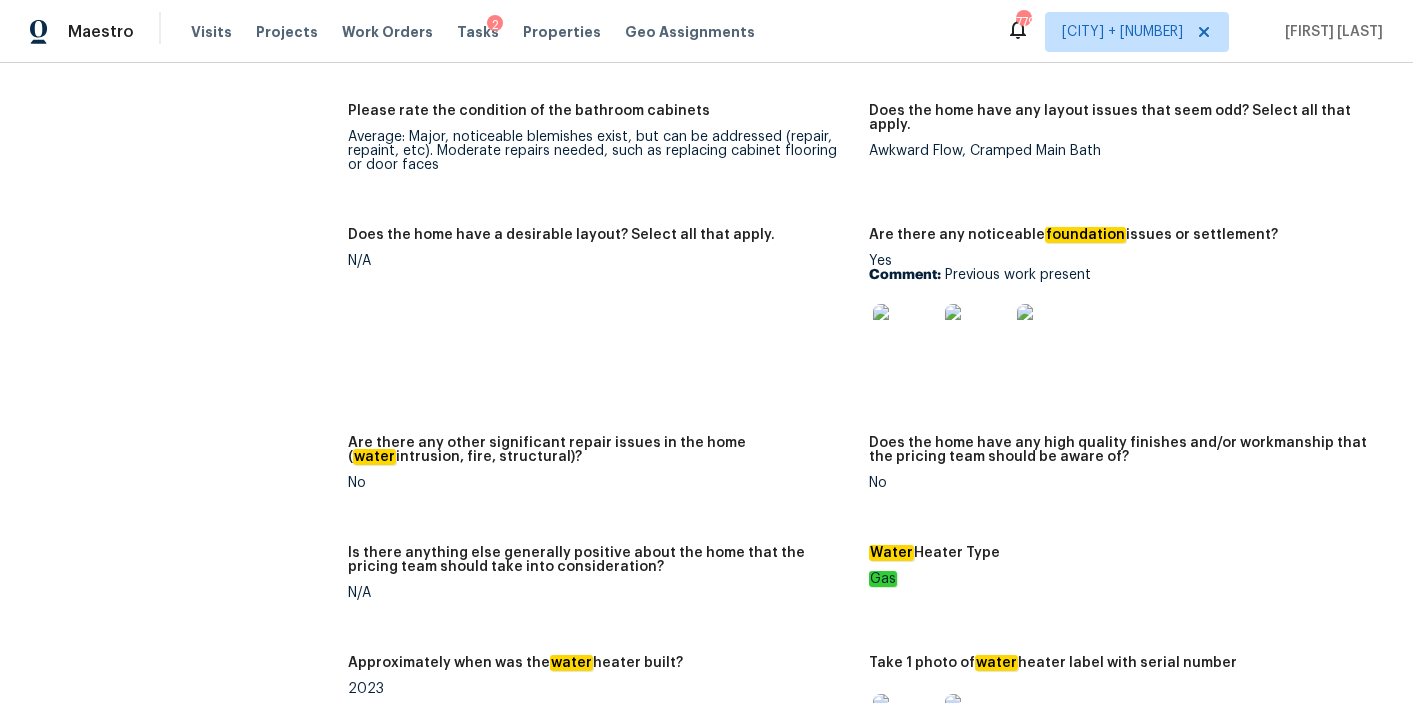 click at bounding box center [1049, 336] 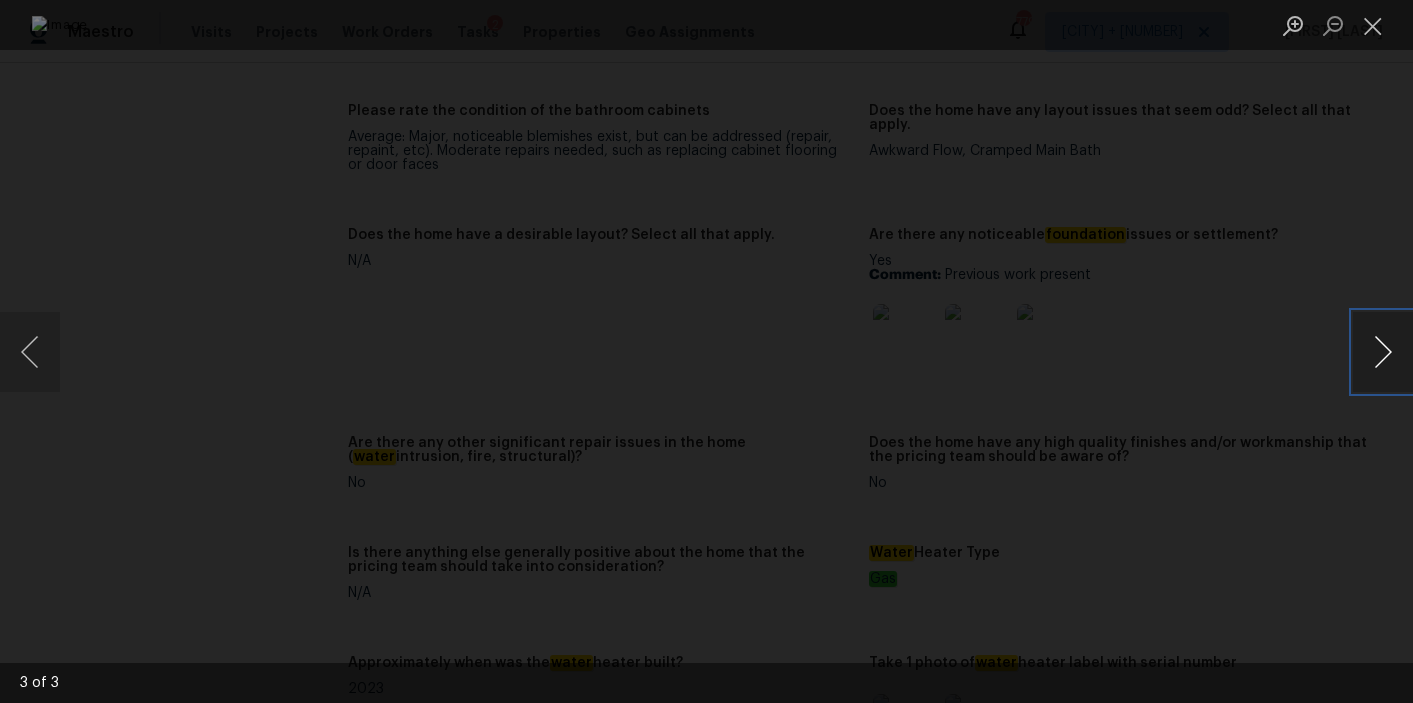 click at bounding box center (1383, 352) 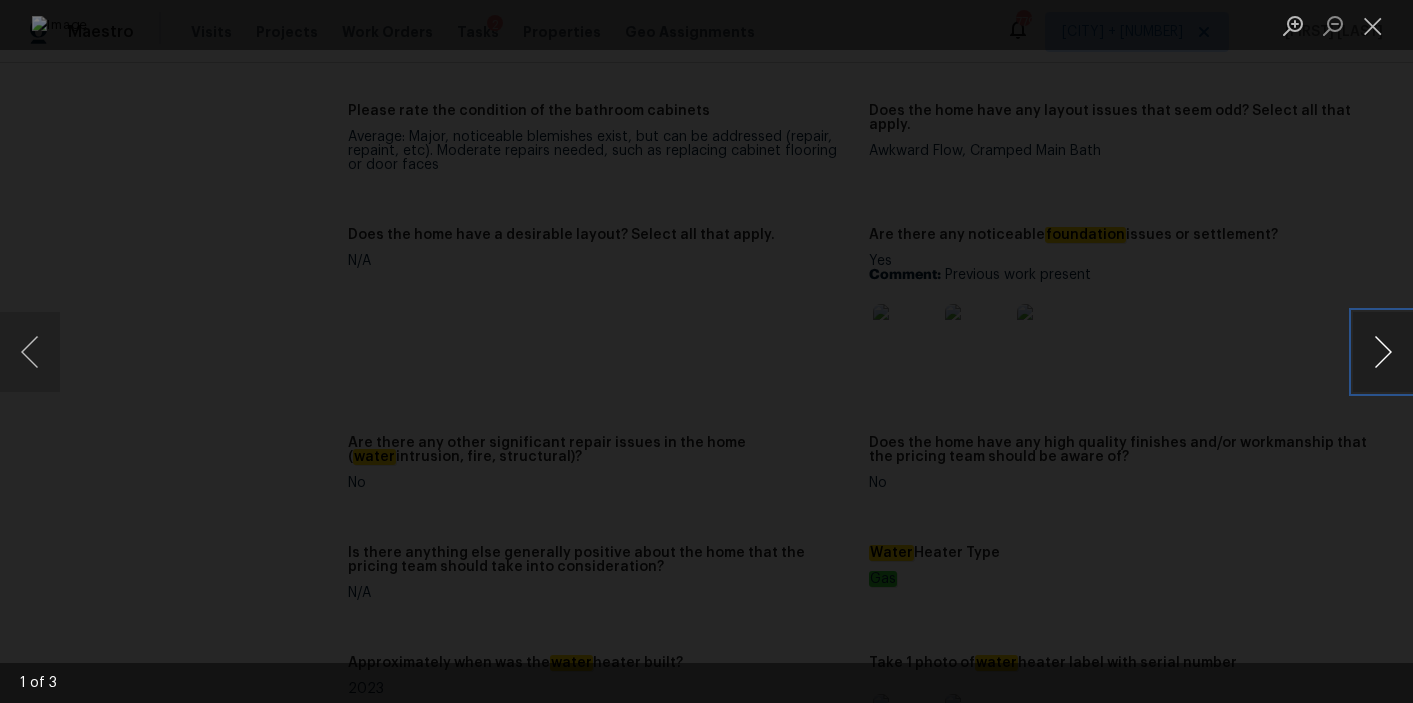 click at bounding box center (1383, 352) 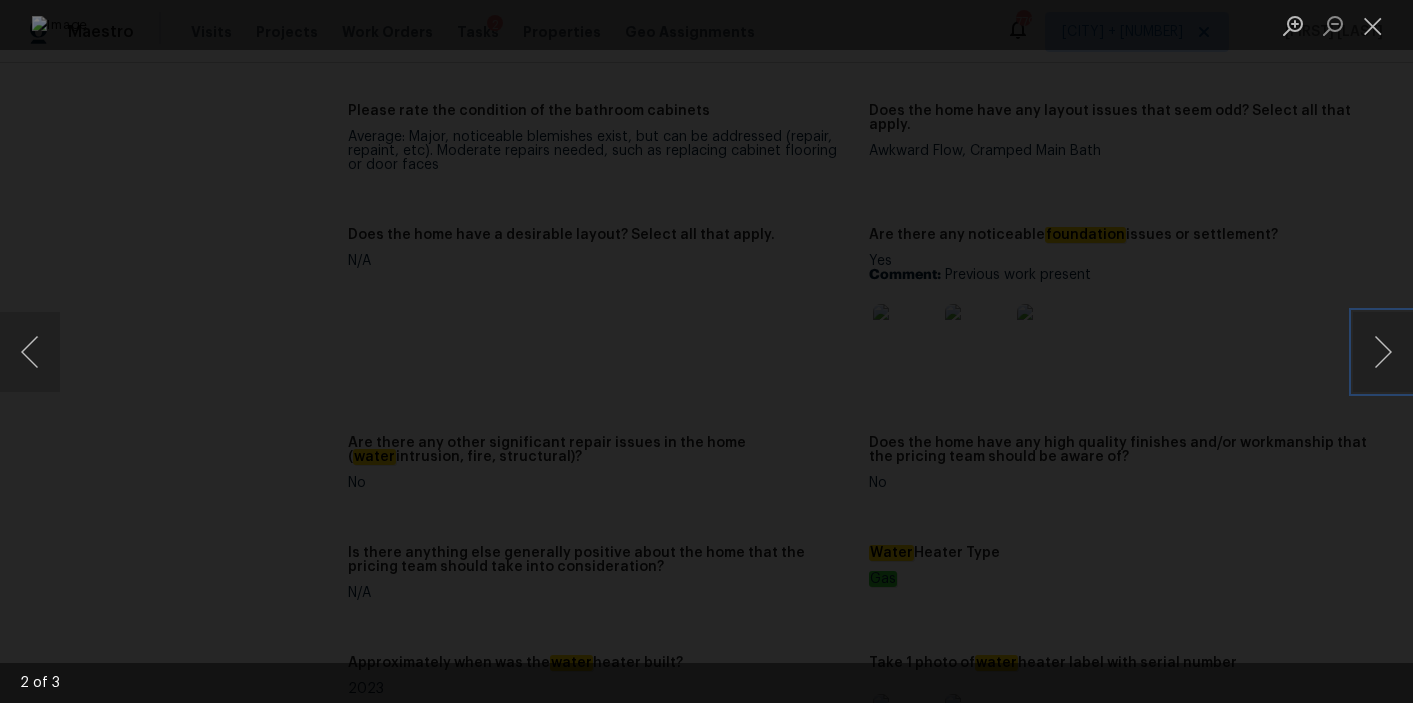 click at bounding box center (707, 352) 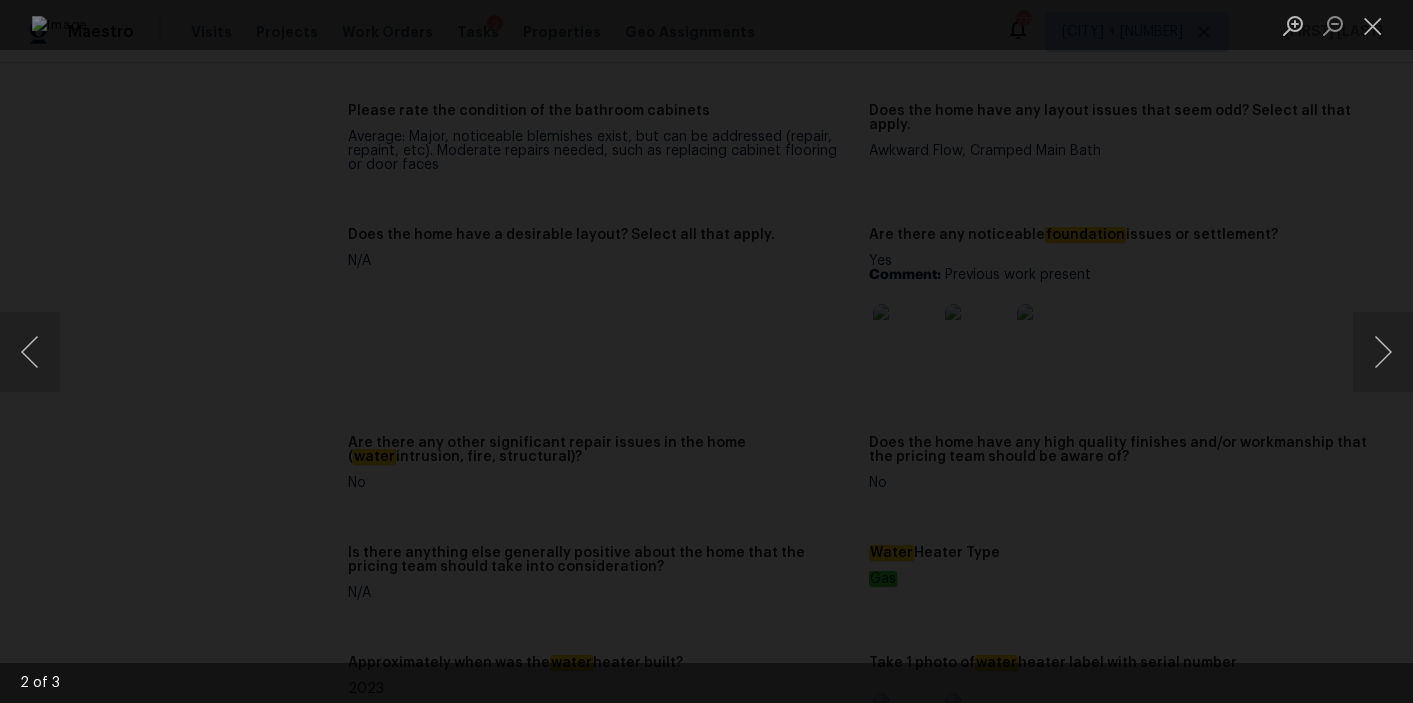 click at bounding box center (706, 351) 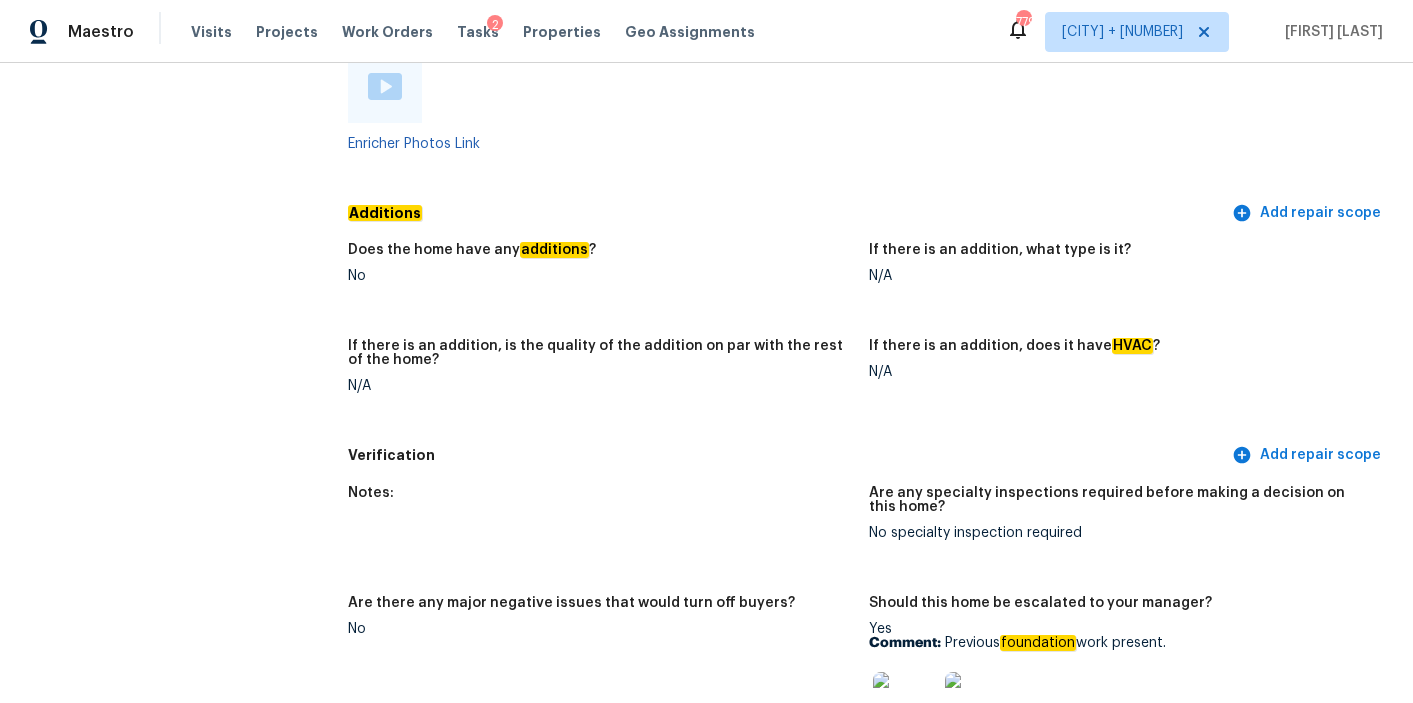 scroll, scrollTop: 4598, scrollLeft: 0, axis: vertical 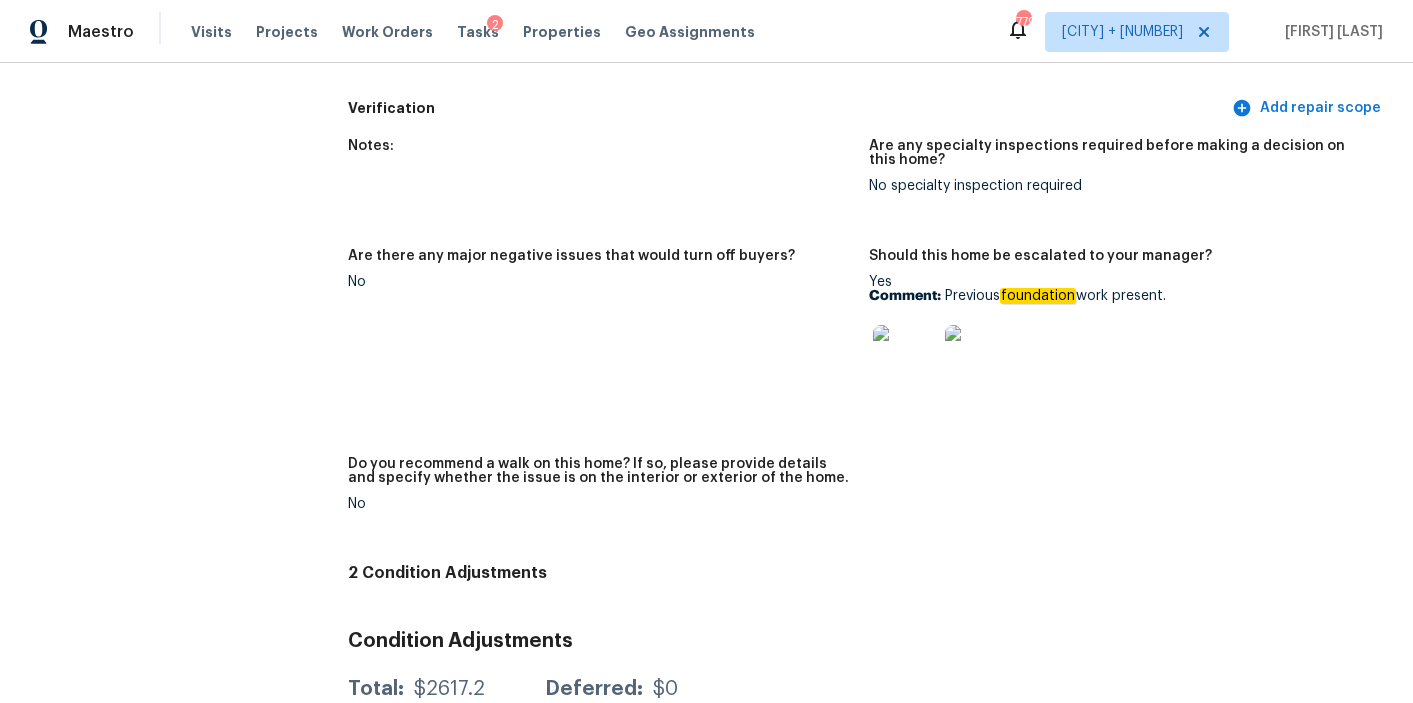 drag, startPoint x: 944, startPoint y: 256, endPoint x: 1180, endPoint y: 255, distance: 236.00212 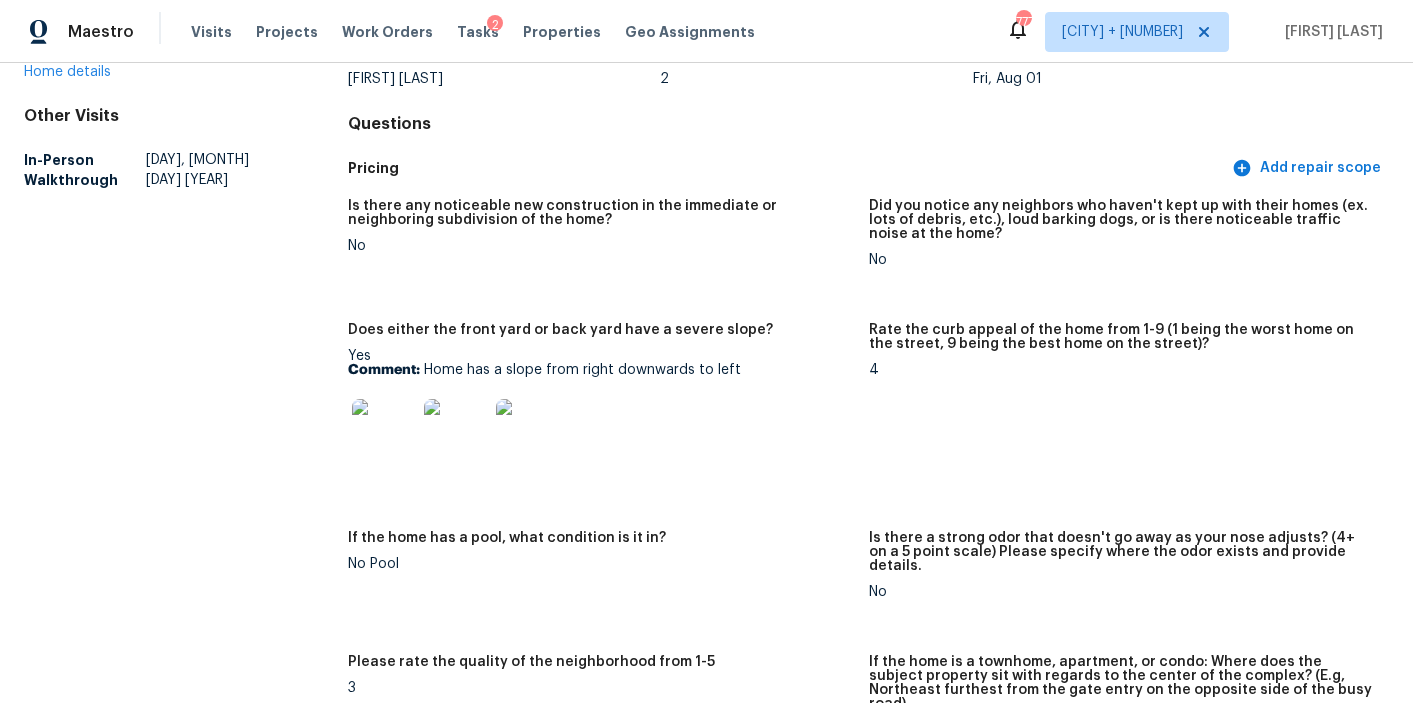 scroll, scrollTop: 156, scrollLeft: 0, axis: vertical 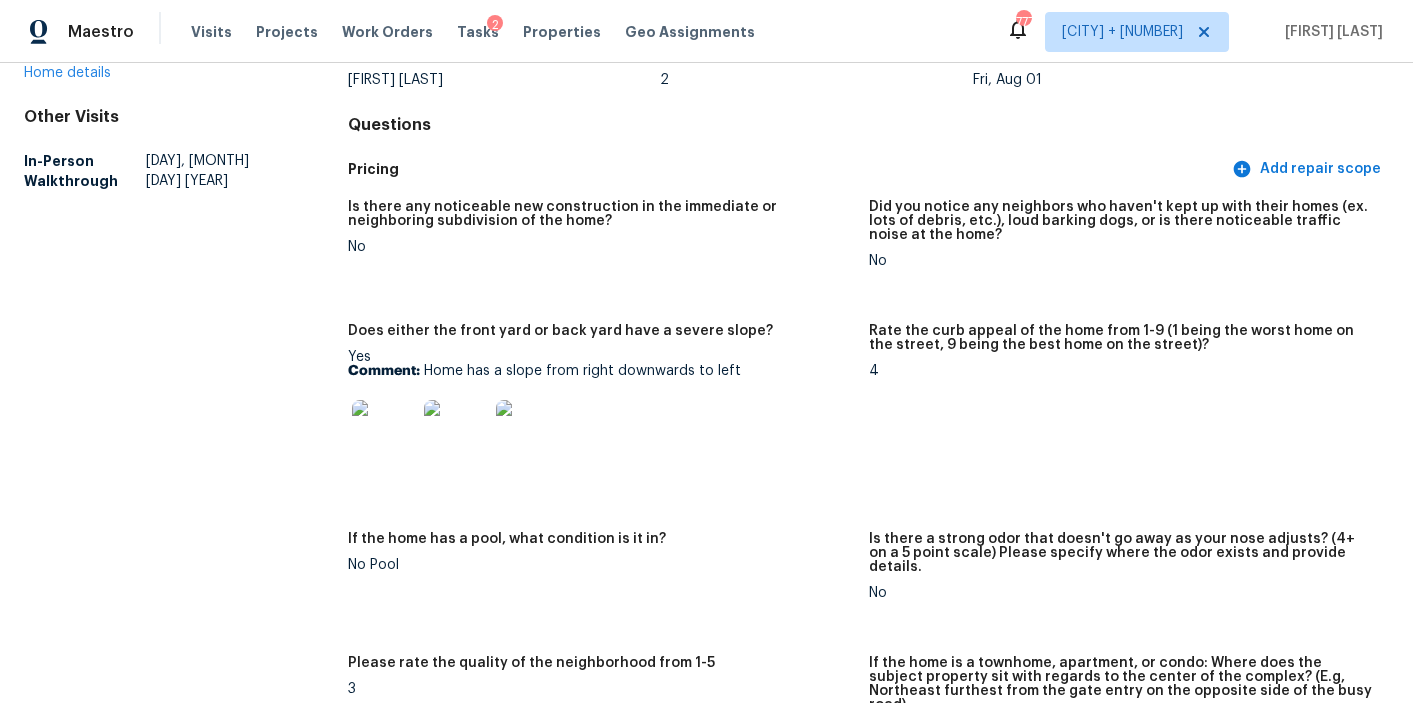 click at bounding box center (384, 432) 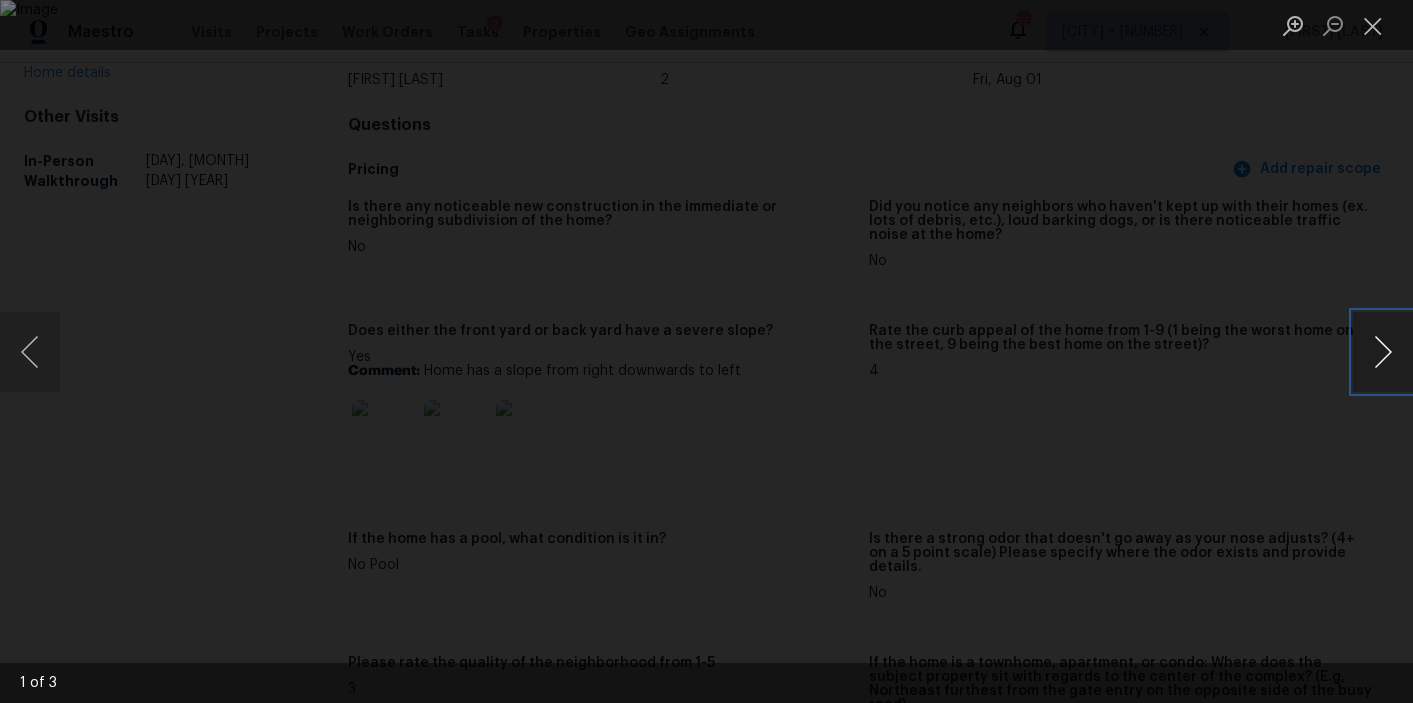 click at bounding box center [1383, 352] 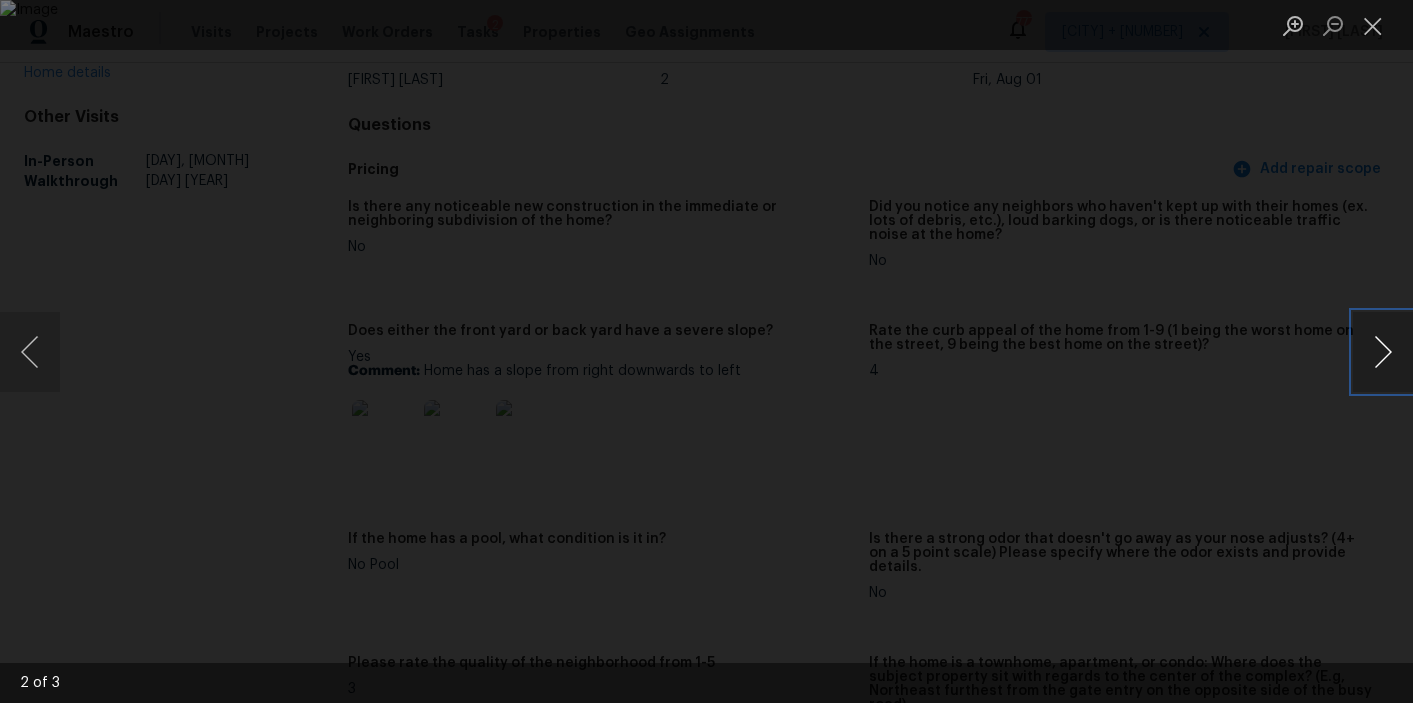 click at bounding box center [1383, 352] 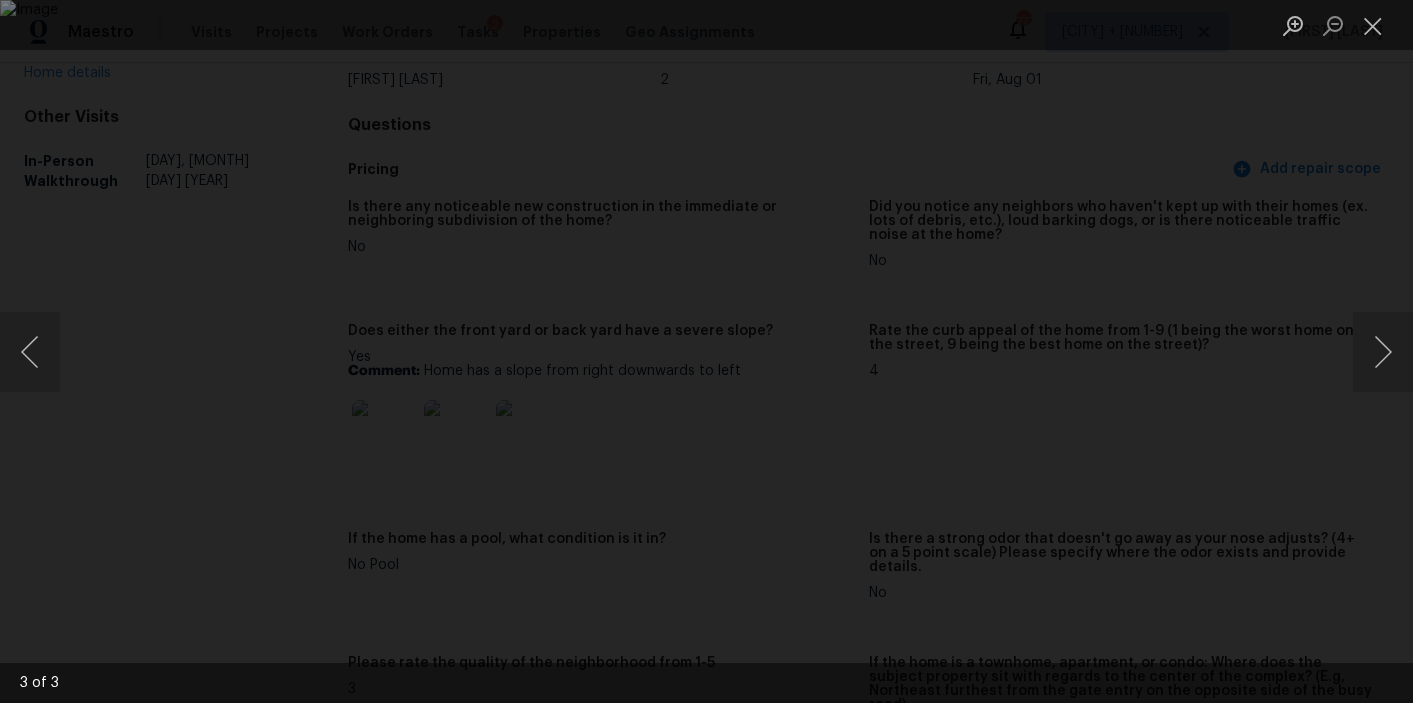 click at bounding box center (706, 351) 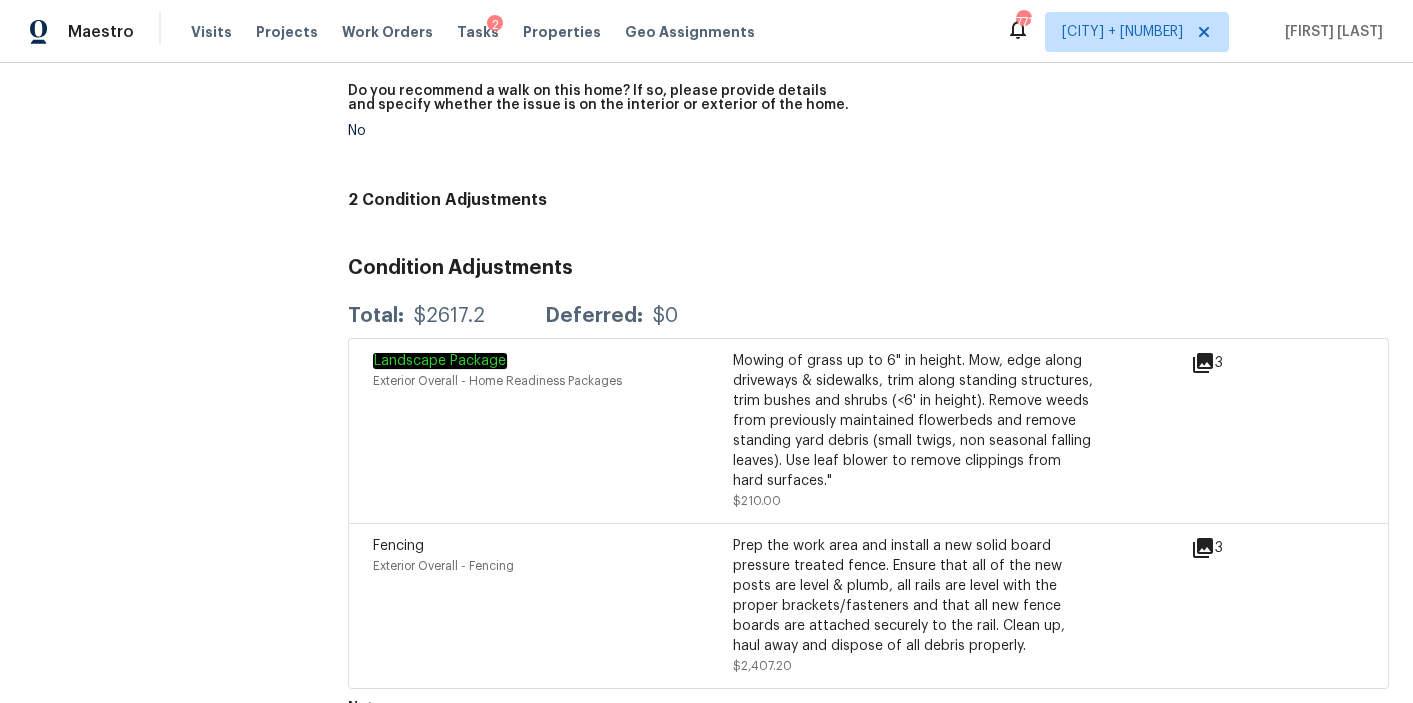 scroll, scrollTop: 4980, scrollLeft: 0, axis: vertical 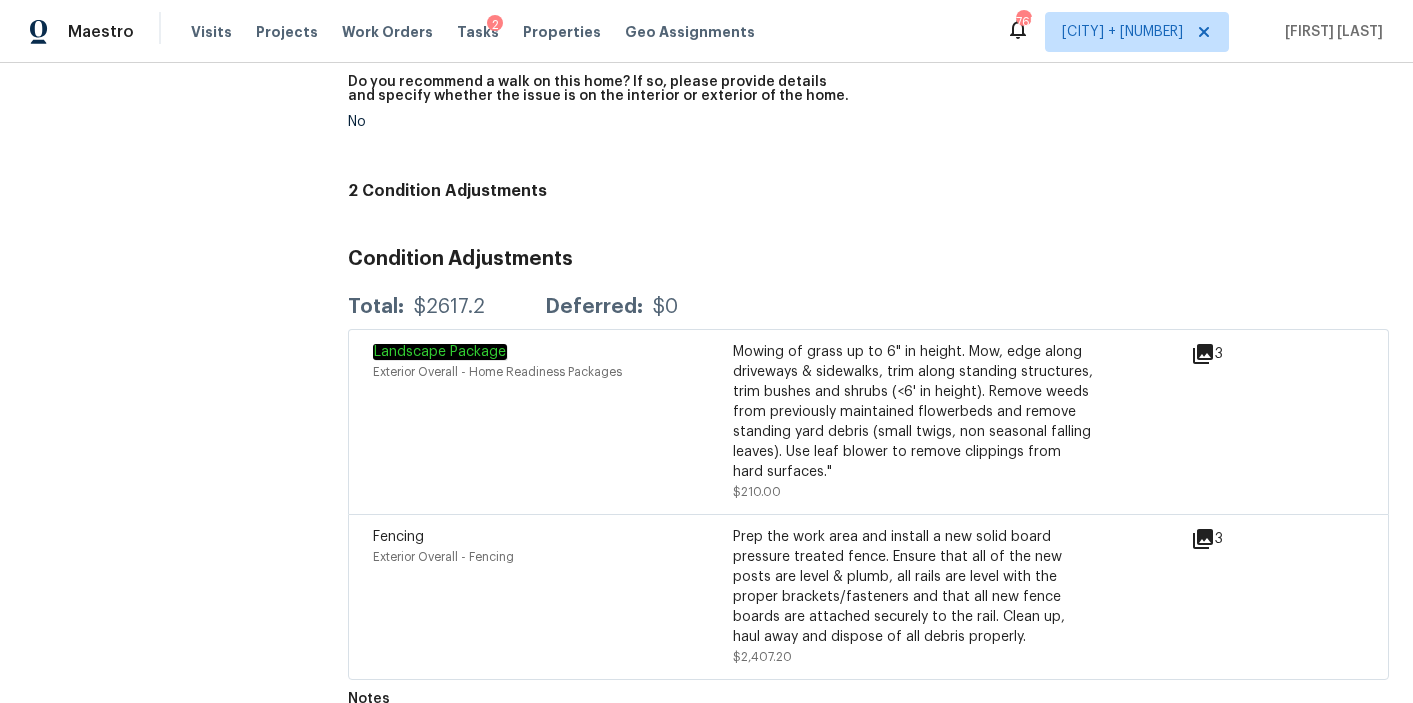 click on "All visits 12006 El Sendero St San Antonio, TX 78233 Home details Other Visits In-Person Walkthrough Thu, Jan 16 2025" at bounding box center [154, -2067] 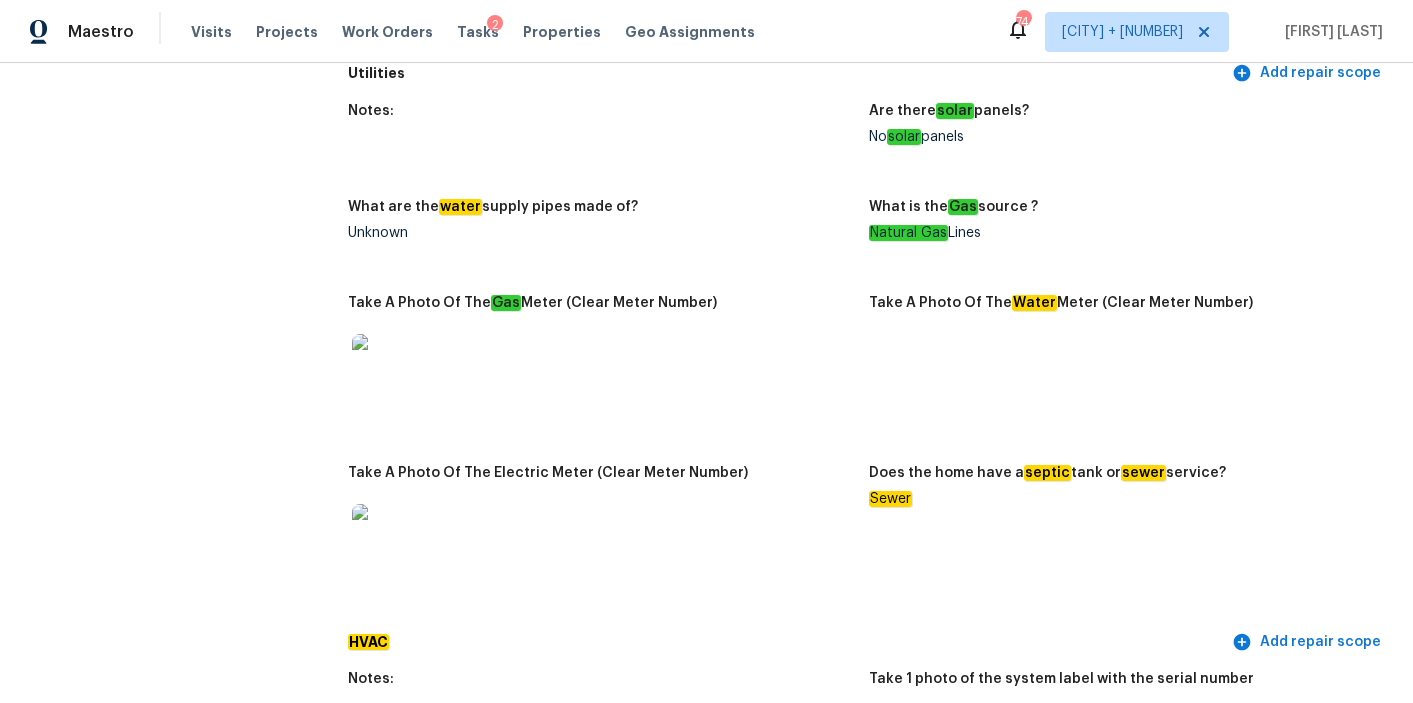 scroll, scrollTop: 1444, scrollLeft: 0, axis: vertical 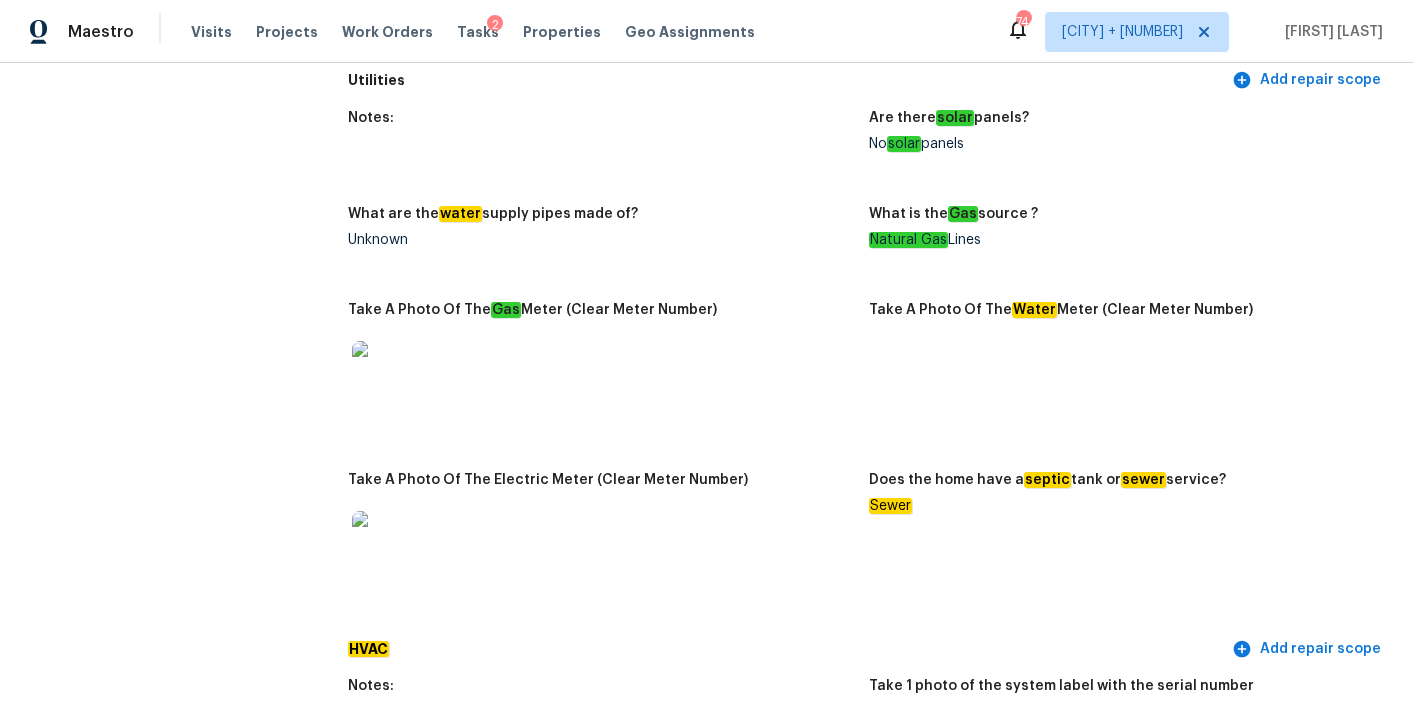 click on "All visits 12006 El Sendero St San Antonio, TX 78233 Home details Other Visits In-Person Walkthrough Thu, Jan 16 2025" at bounding box center (154, 1469) 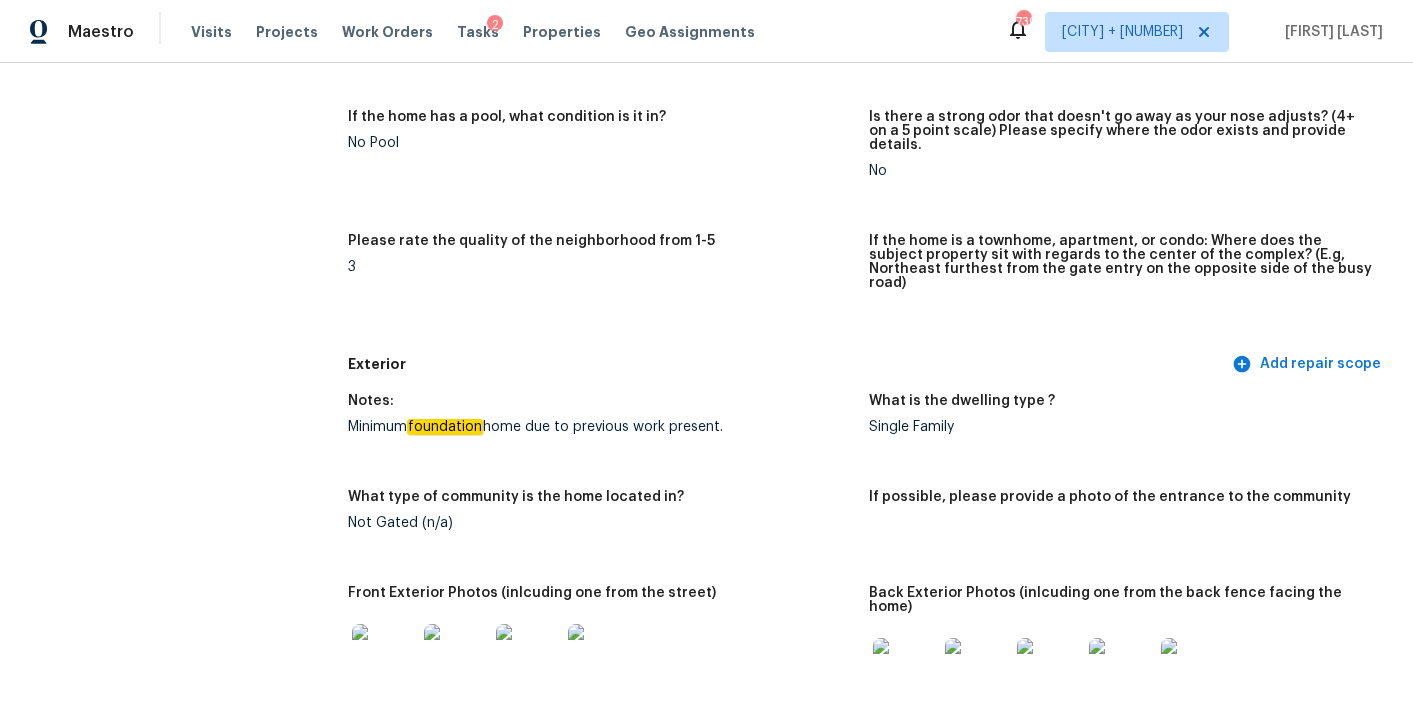 scroll, scrollTop: 571, scrollLeft: 0, axis: vertical 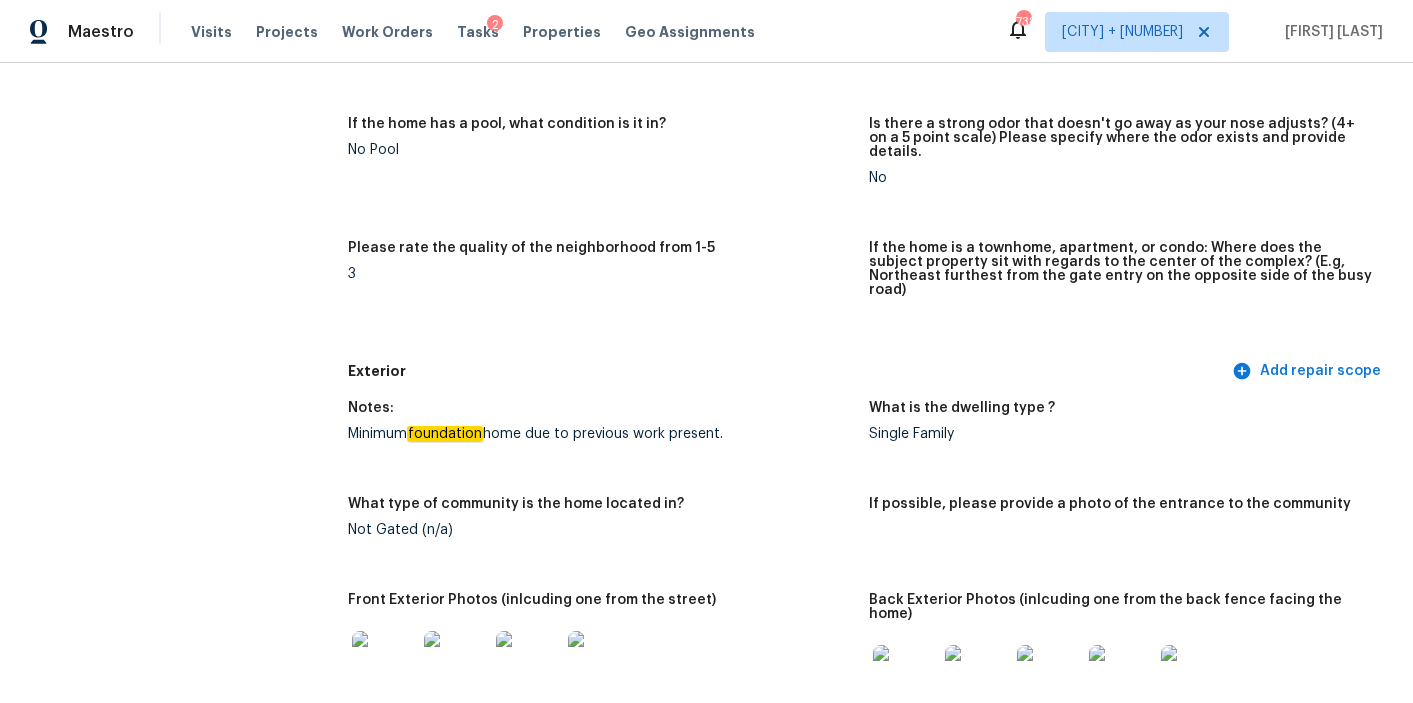click on "All visits 12006 El Sendero St San Antonio, TX 78233 Home details Other Visits In-Person Walkthrough Thu, Jan 16 2025" at bounding box center (154, 2342) 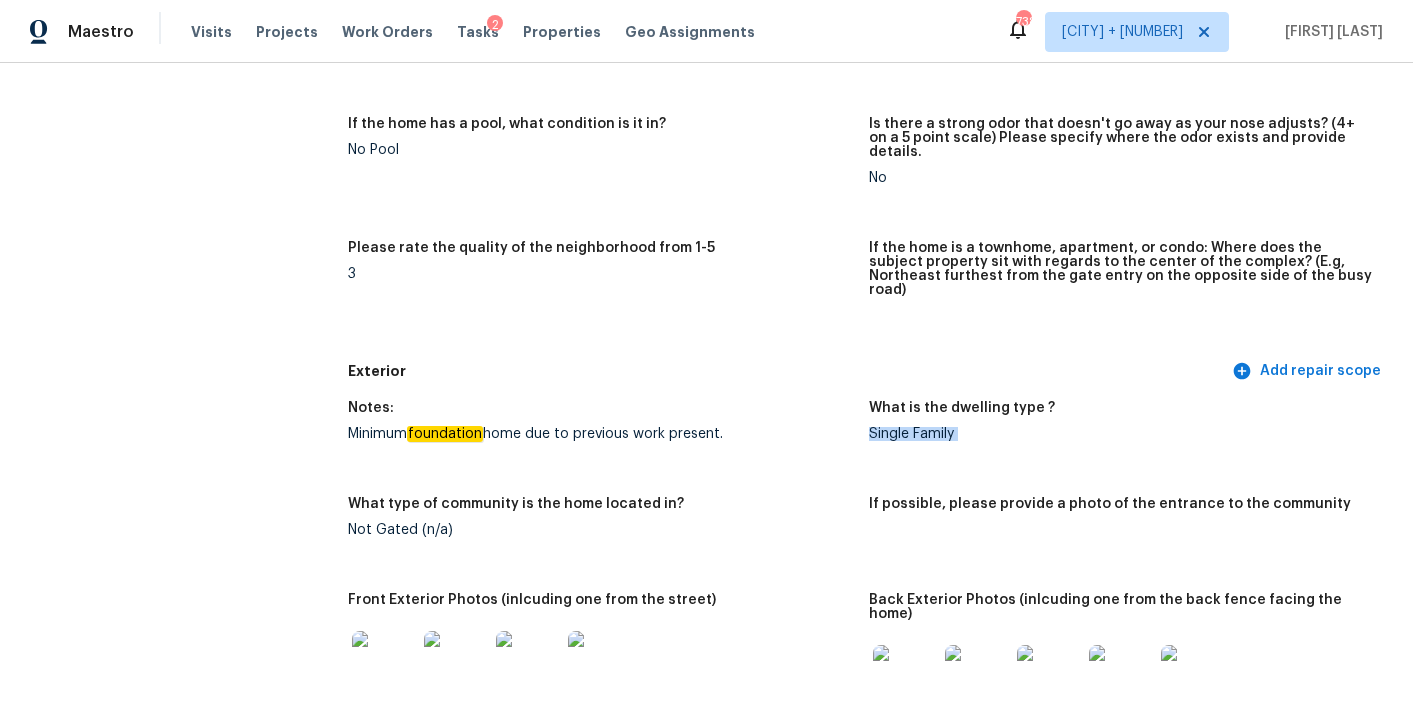 click on "Single Family" at bounding box center [1121, 434] 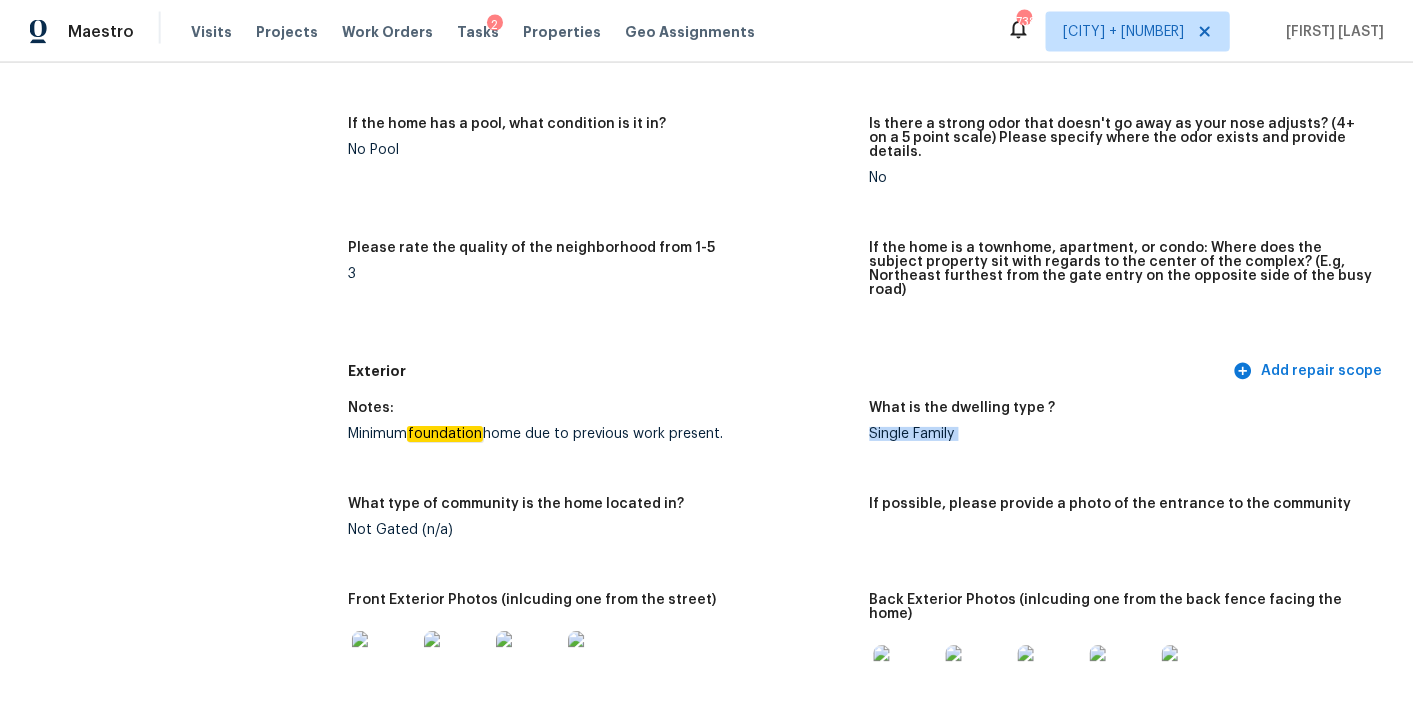 scroll, scrollTop: 0, scrollLeft: 0, axis: both 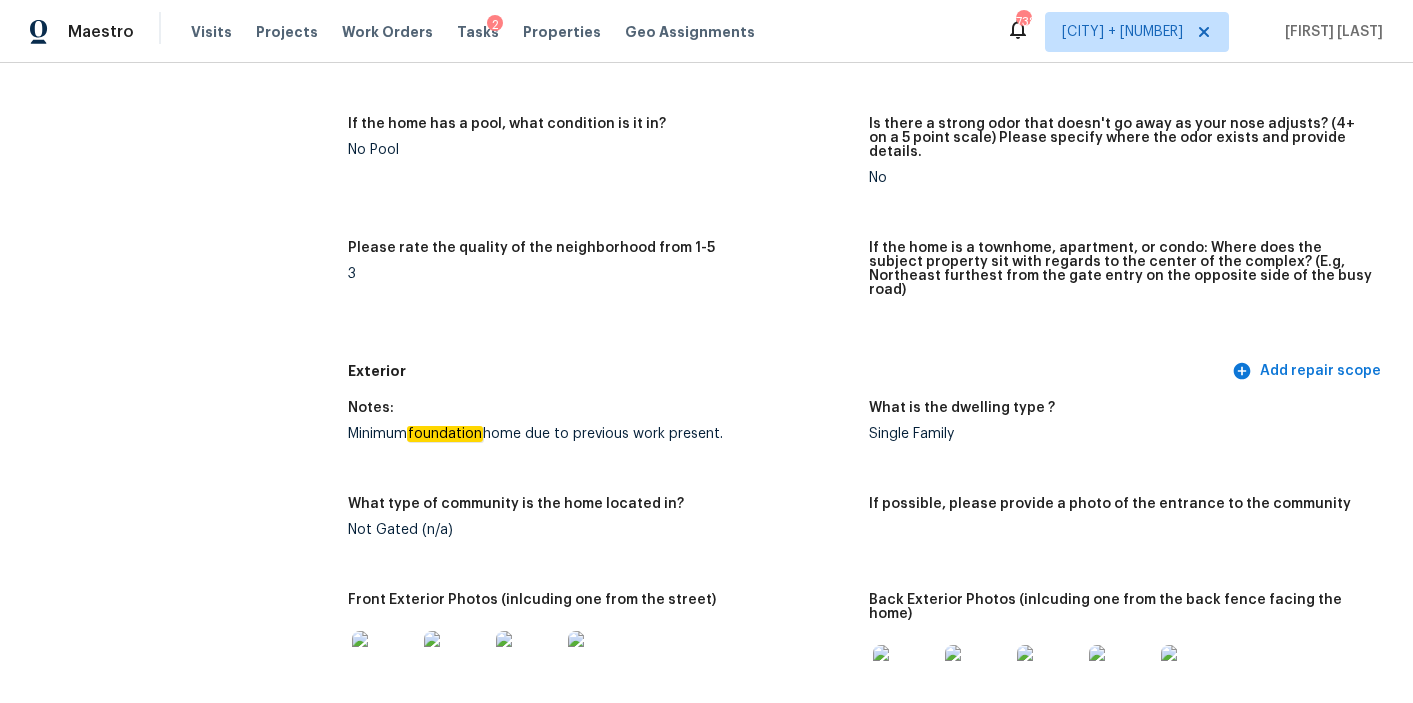 click on "Is there any noticeable new construction in the immediate or neighboring subdivision of the home? No Did you notice any neighbors who haven't kept up with their homes (ex. lots of debris, etc.), loud barking dogs, or is there noticeable traffic noise at the home? No Does either the front yard or back yard have a severe slope? Yes Comment:   Home has a slope from right downwards to left Rate the curb appeal of the home from 1-9 (1 being the worst home on the street, 9 being the best home on the street)? 4 If the home has a pool, what condition is it in? No Pool Is there a strong odor that doesn't go away as your nose adjusts? (4+ on a 5 point scale) Please specify where the odor exists and provide details. No Please rate the quality of the neighborhood from 1-5 3 If the home is a townhome, apartment, or condo: Where does the subject property sit with regards to the center of the complex? (E.g, Northeast furthest from the gate entry on the opposite side of the busy road)" at bounding box center [868, 63] 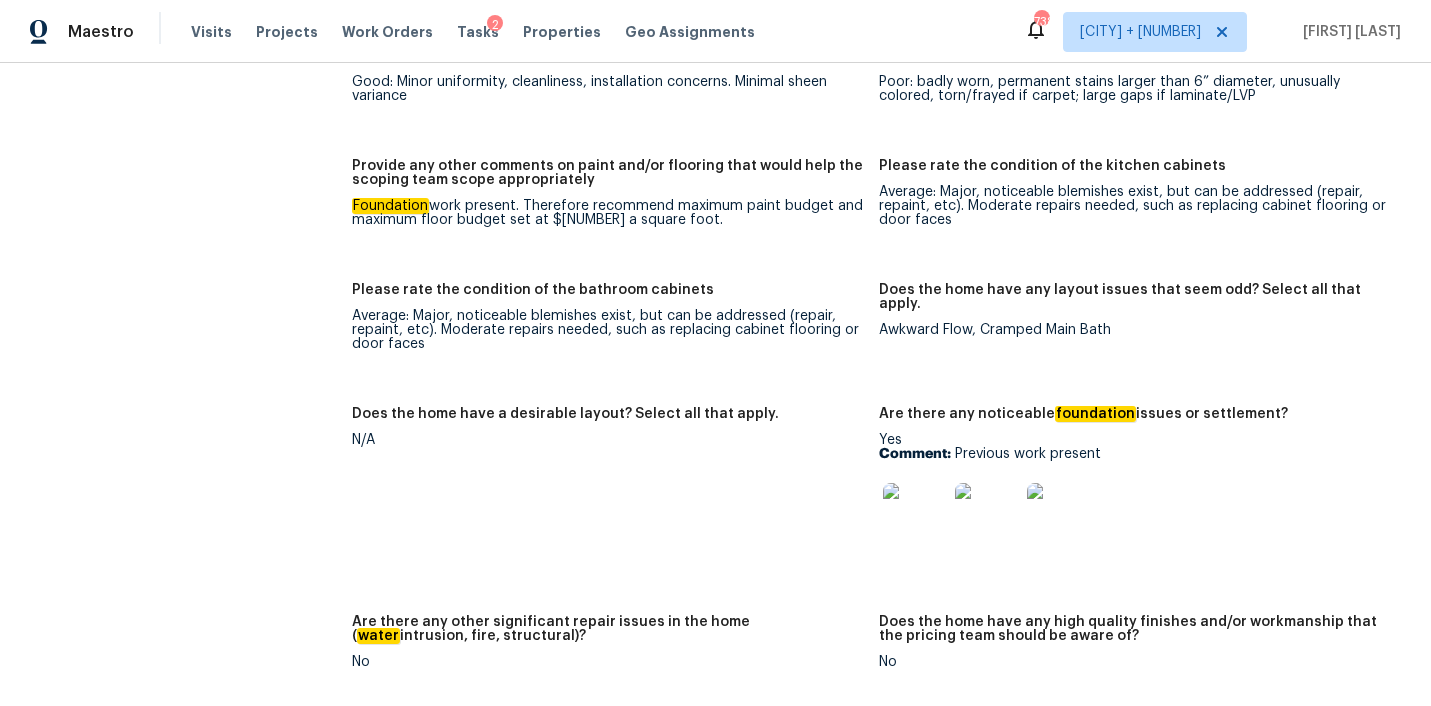 scroll, scrollTop: 3033, scrollLeft: 0, axis: vertical 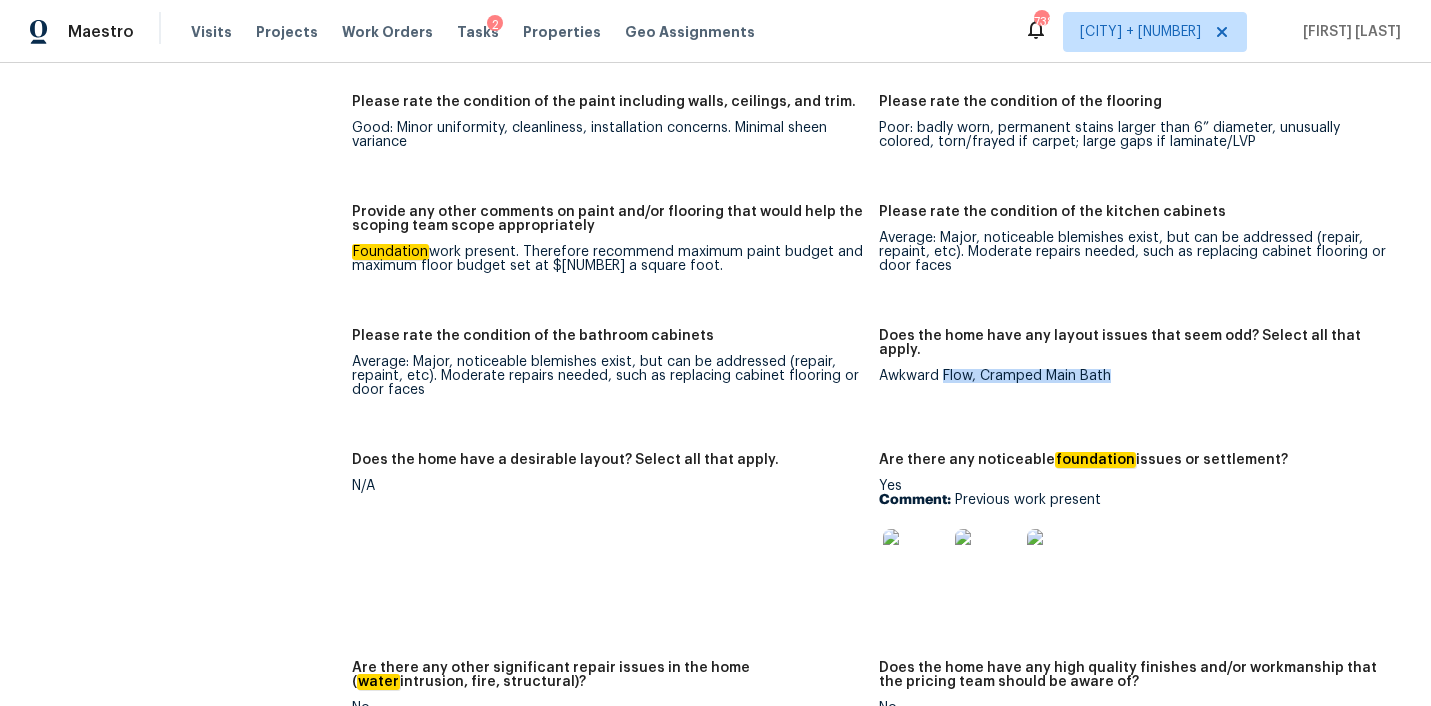 drag, startPoint x: 945, startPoint y: 329, endPoint x: 1107, endPoint y: 330, distance: 162.00308 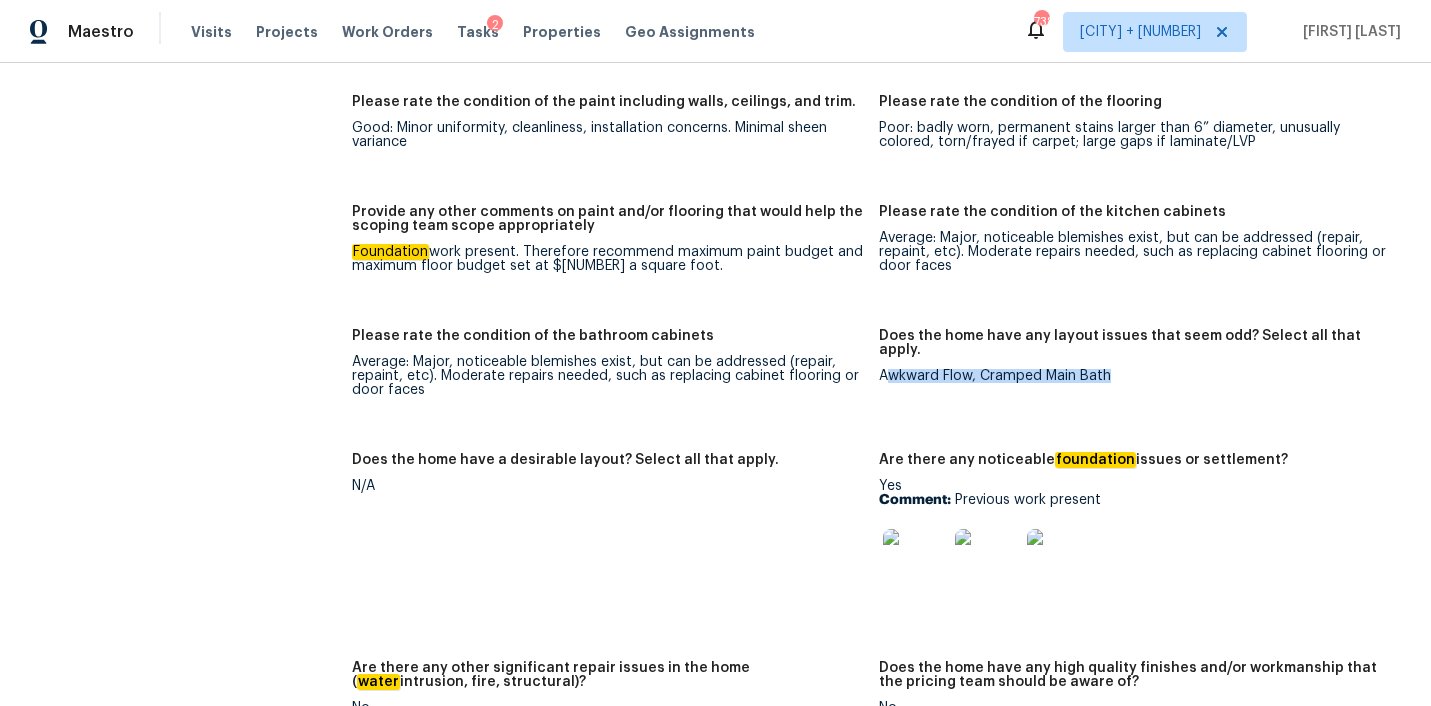 drag, startPoint x: 885, startPoint y: 332, endPoint x: 1115, endPoint y: 347, distance: 230.48862 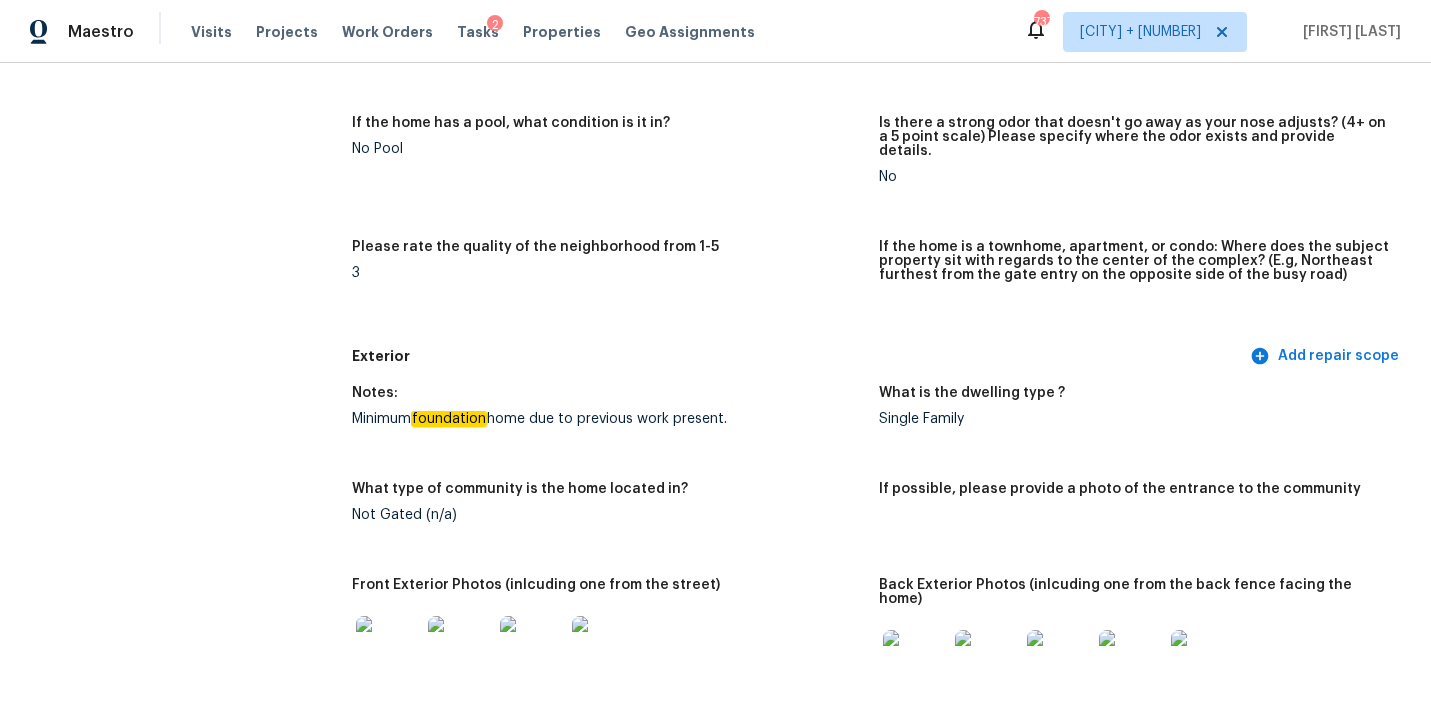 scroll, scrollTop: 0, scrollLeft: 0, axis: both 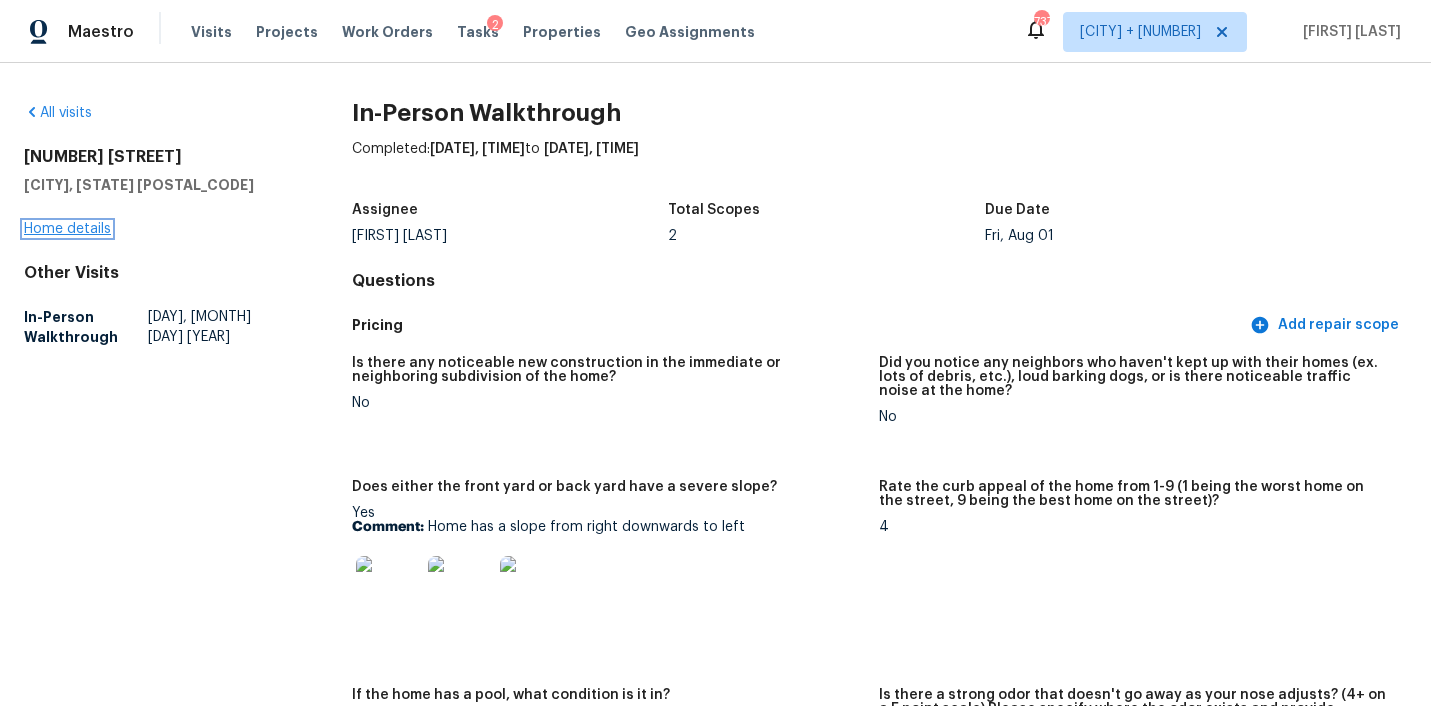 click on "Home details" at bounding box center [67, 229] 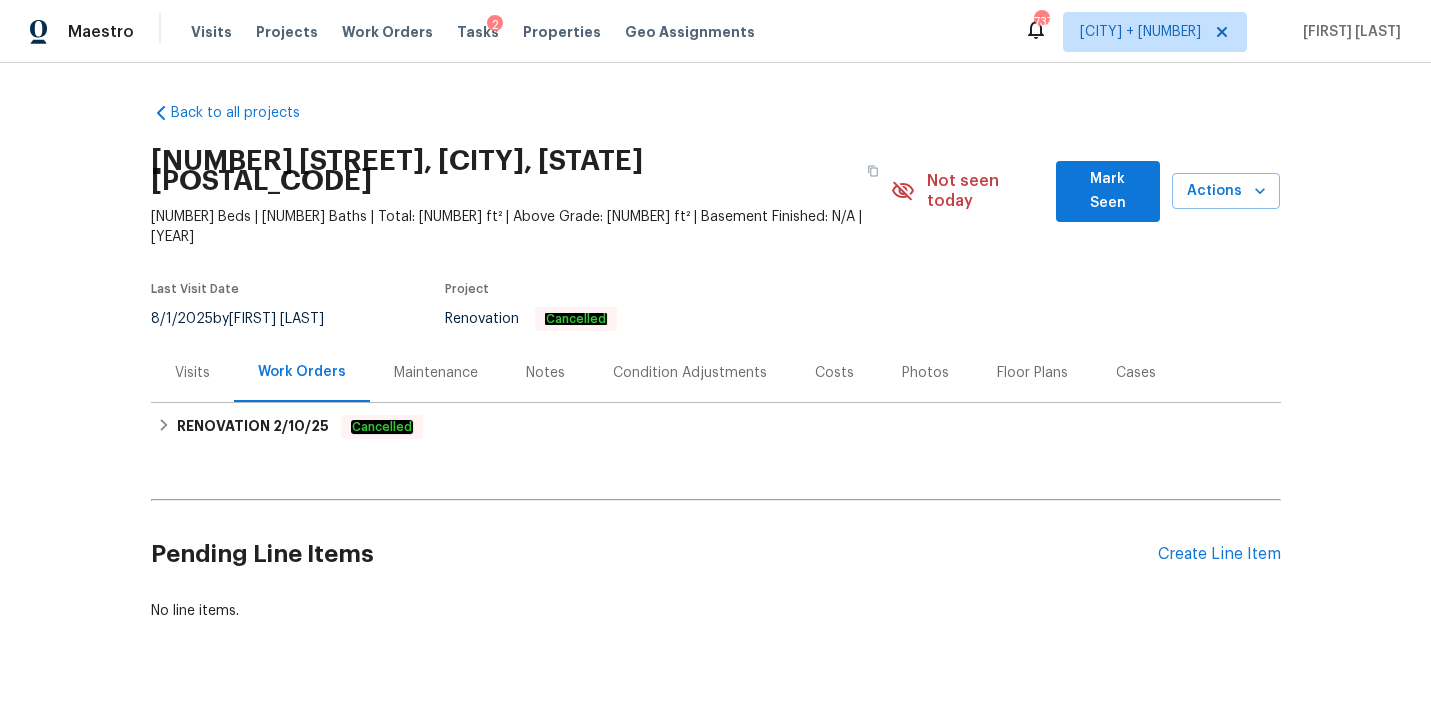 click on "Visits" at bounding box center [192, 373] 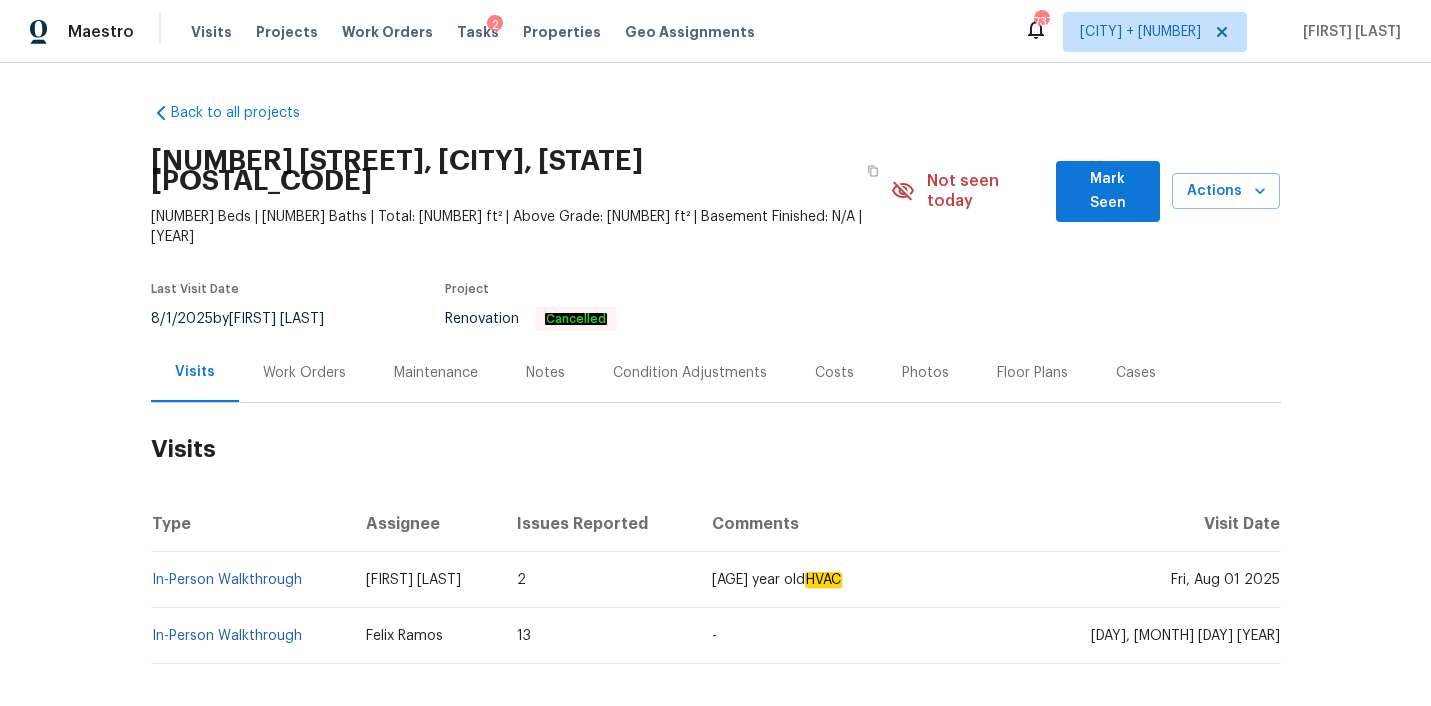 click on "Work Orders" at bounding box center (304, 373) 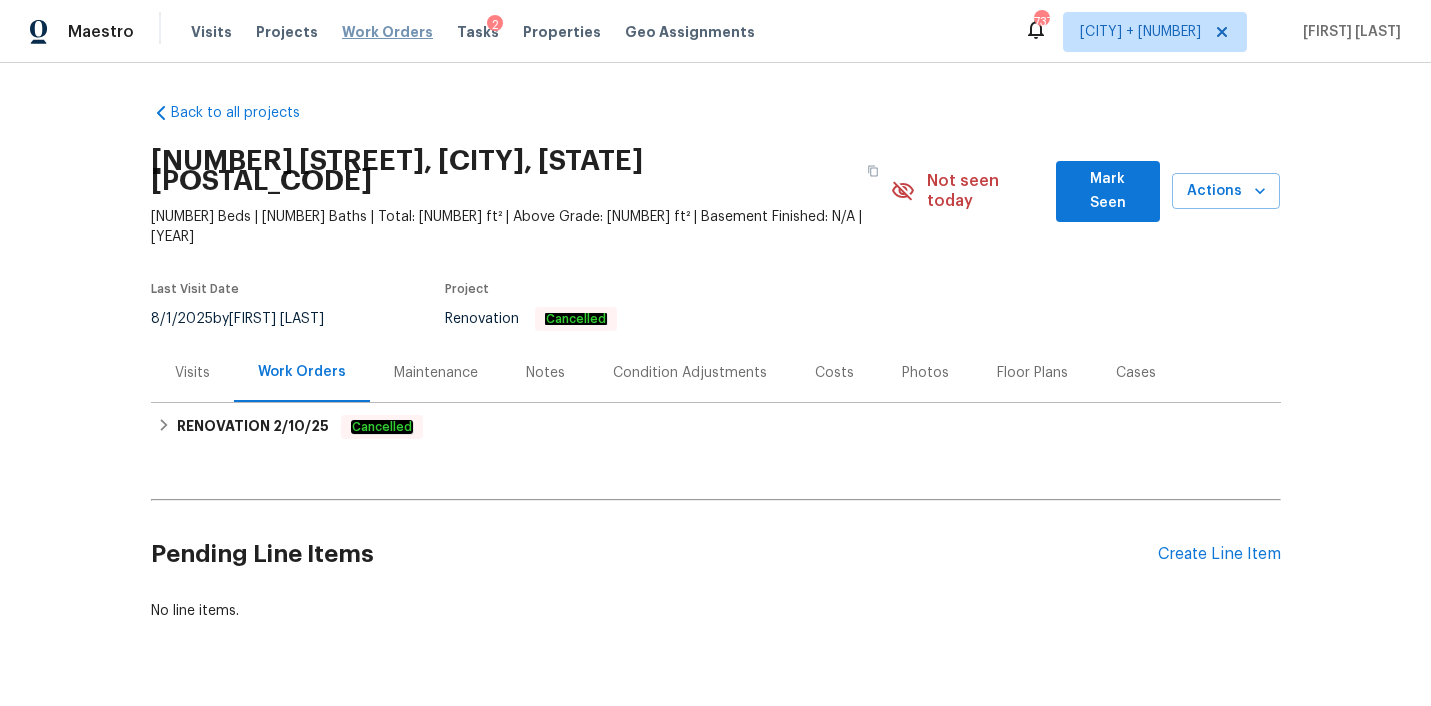 click on "Work Orders" at bounding box center (387, 32) 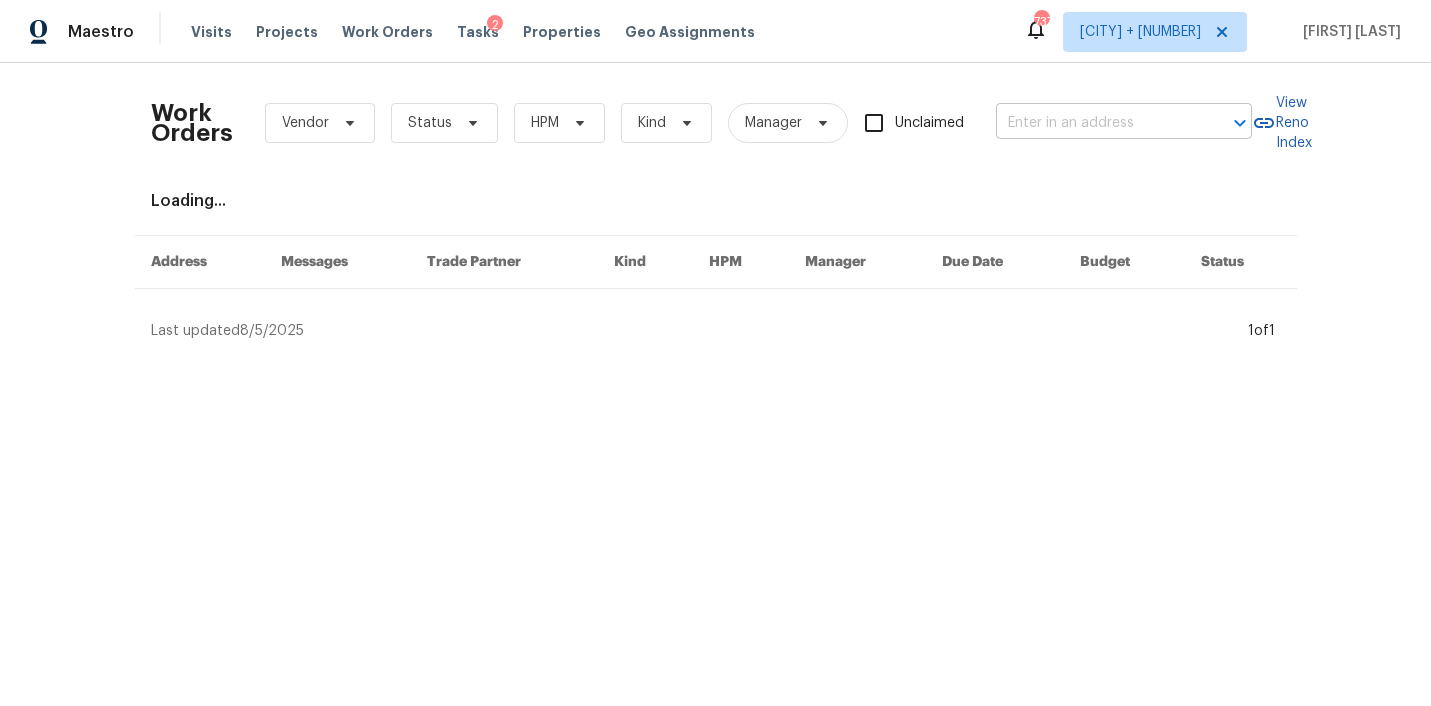 click at bounding box center (1096, 123) 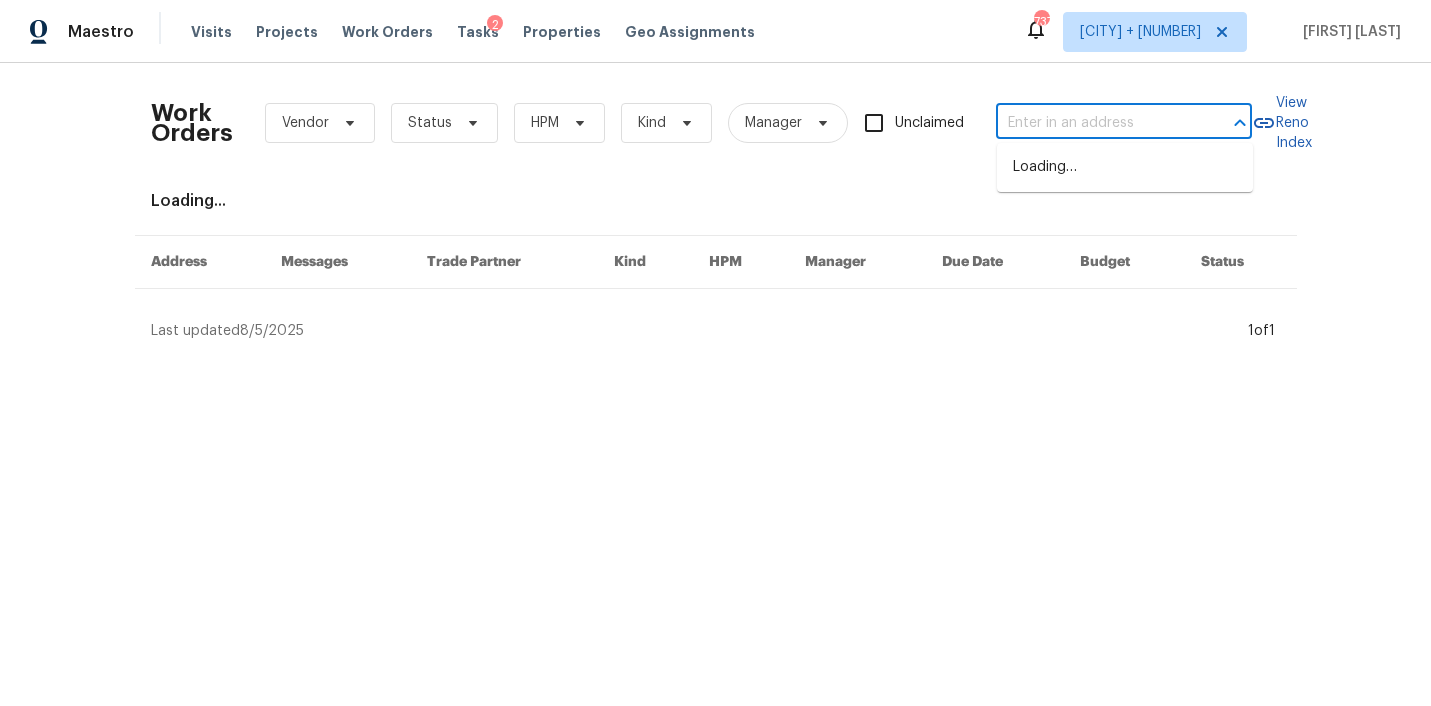 paste on "2909 Joymeadow Dr Fort Worth, TX, 76123" 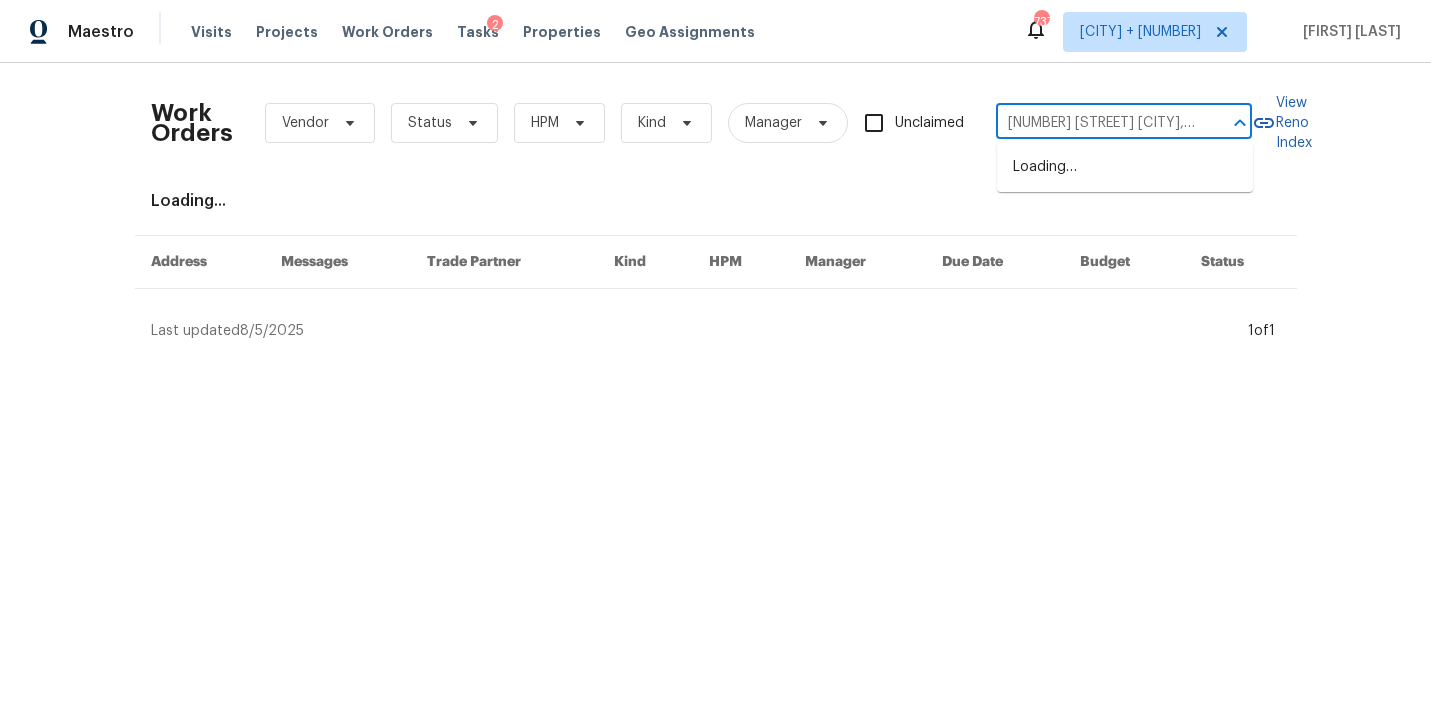 scroll, scrollTop: 0, scrollLeft: 89, axis: horizontal 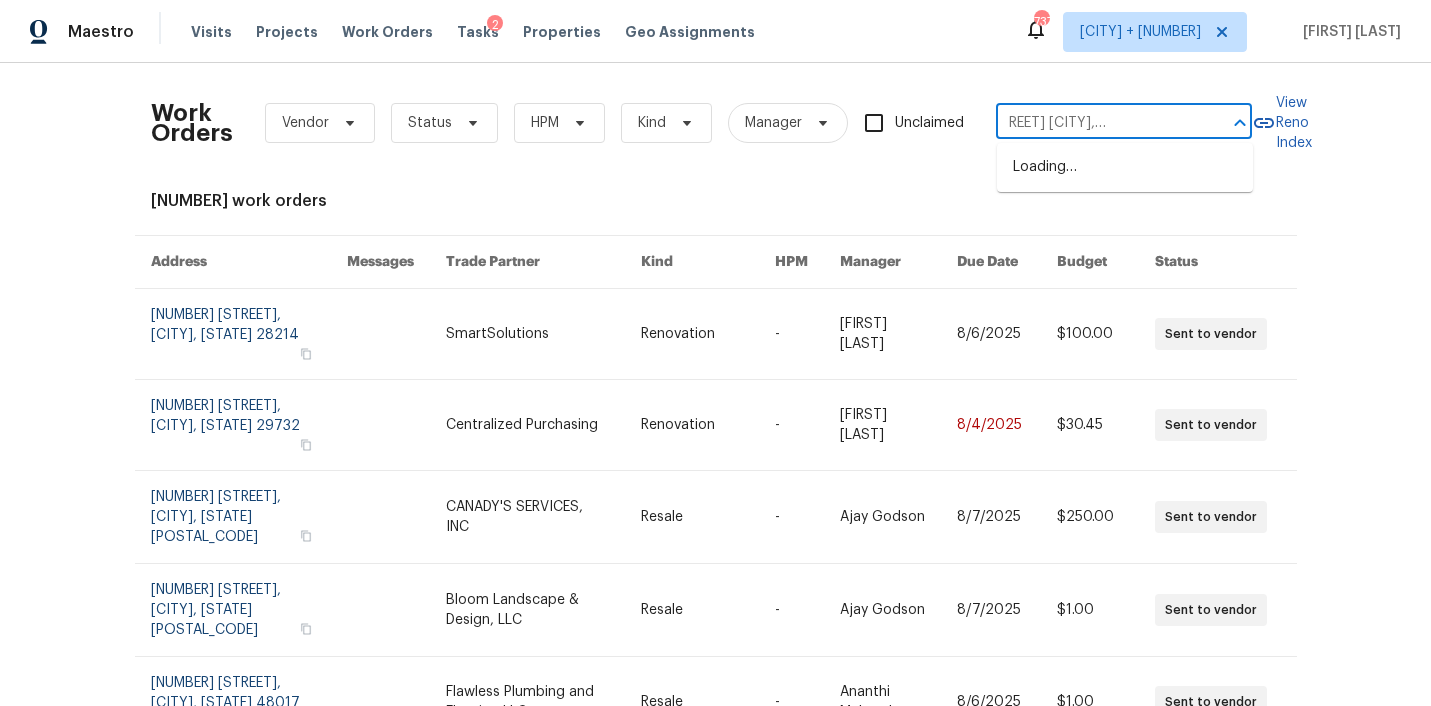 type on "2909 Joymeadow Dr Fort Worth, TX, 76123" 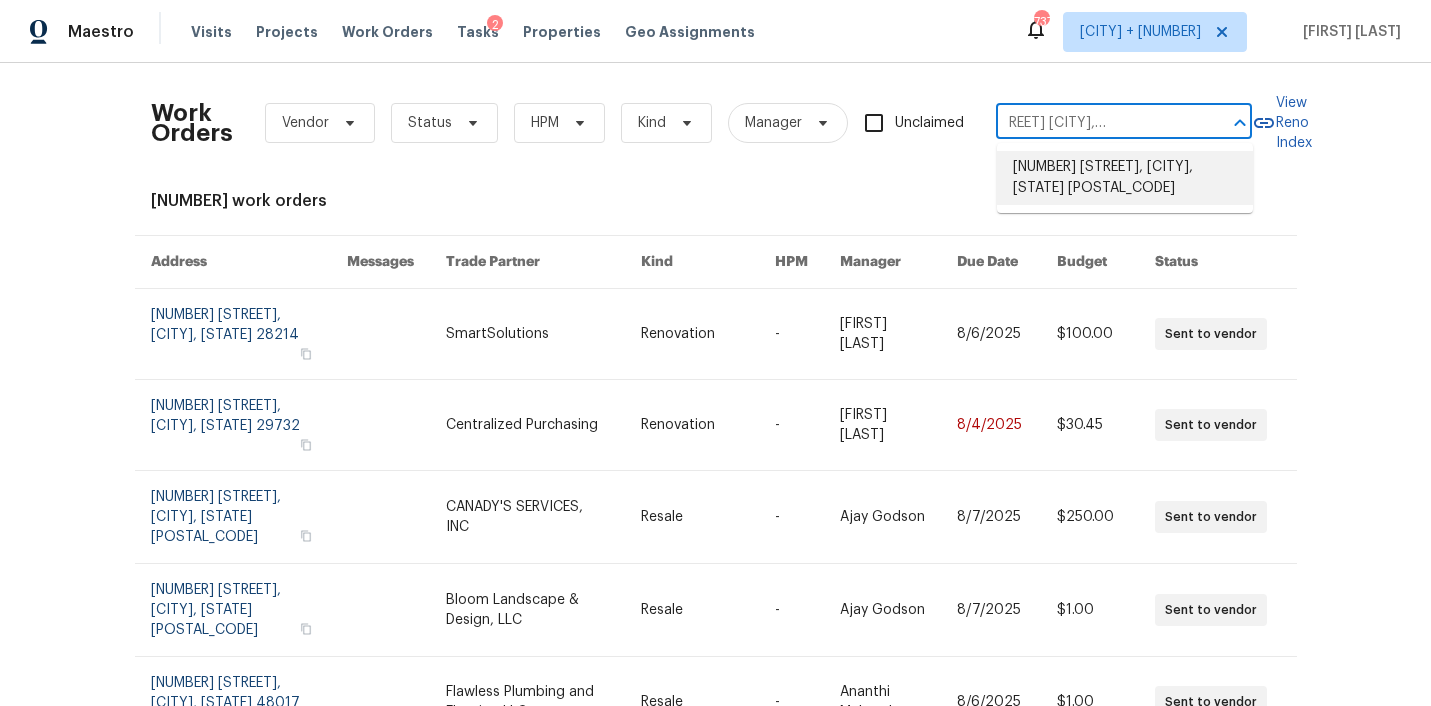 click on "2909 Joymeadow Dr, Fort Worth, TX 76123" at bounding box center (1125, 178) 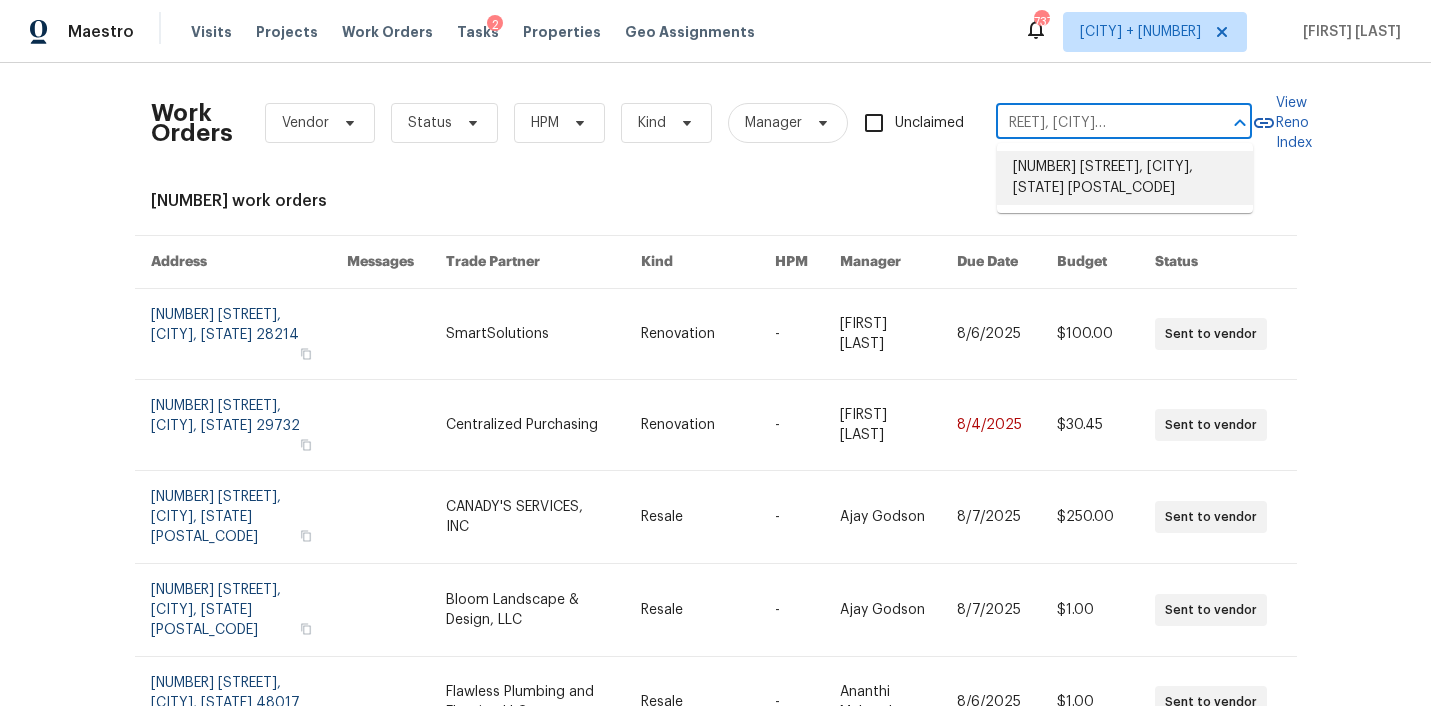 scroll, scrollTop: 0, scrollLeft: 0, axis: both 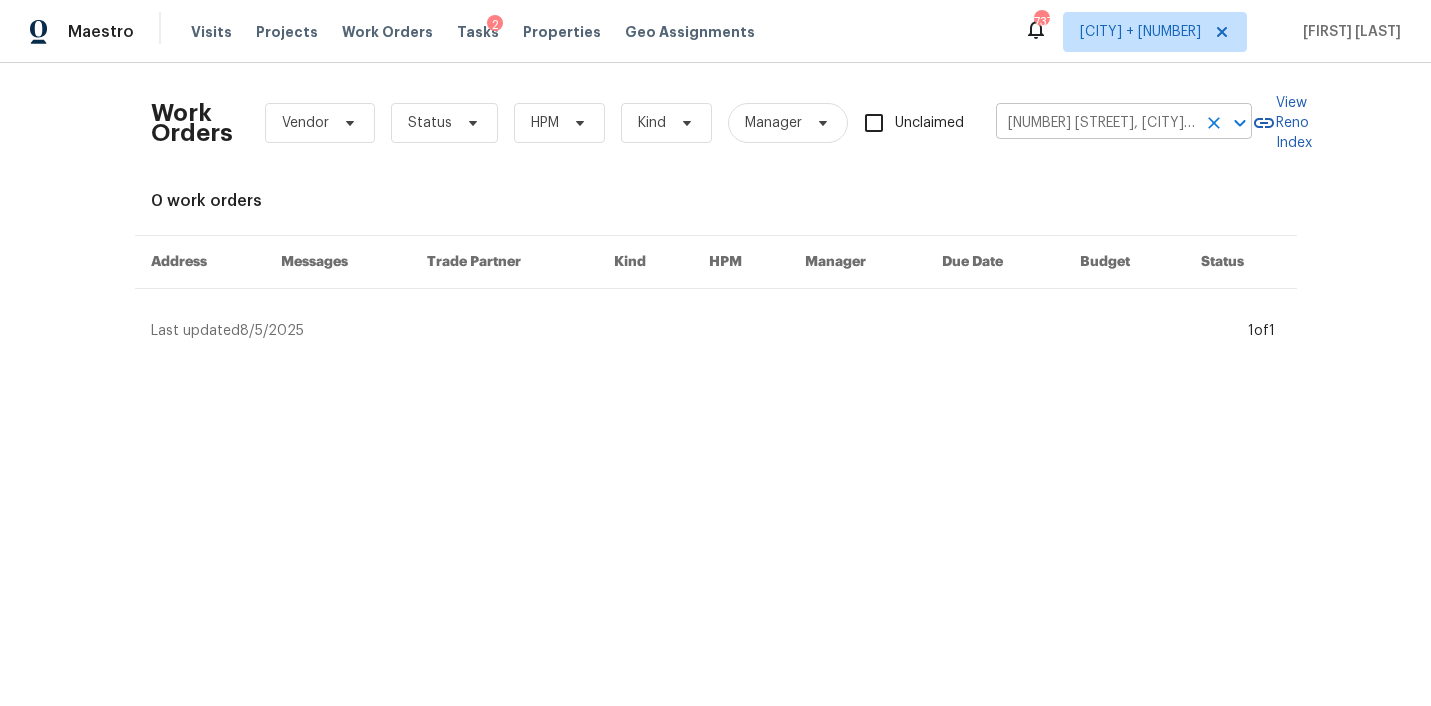 click on "2909 Joymeadow Dr, Fort Worth, TX 76123" at bounding box center (1096, 123) 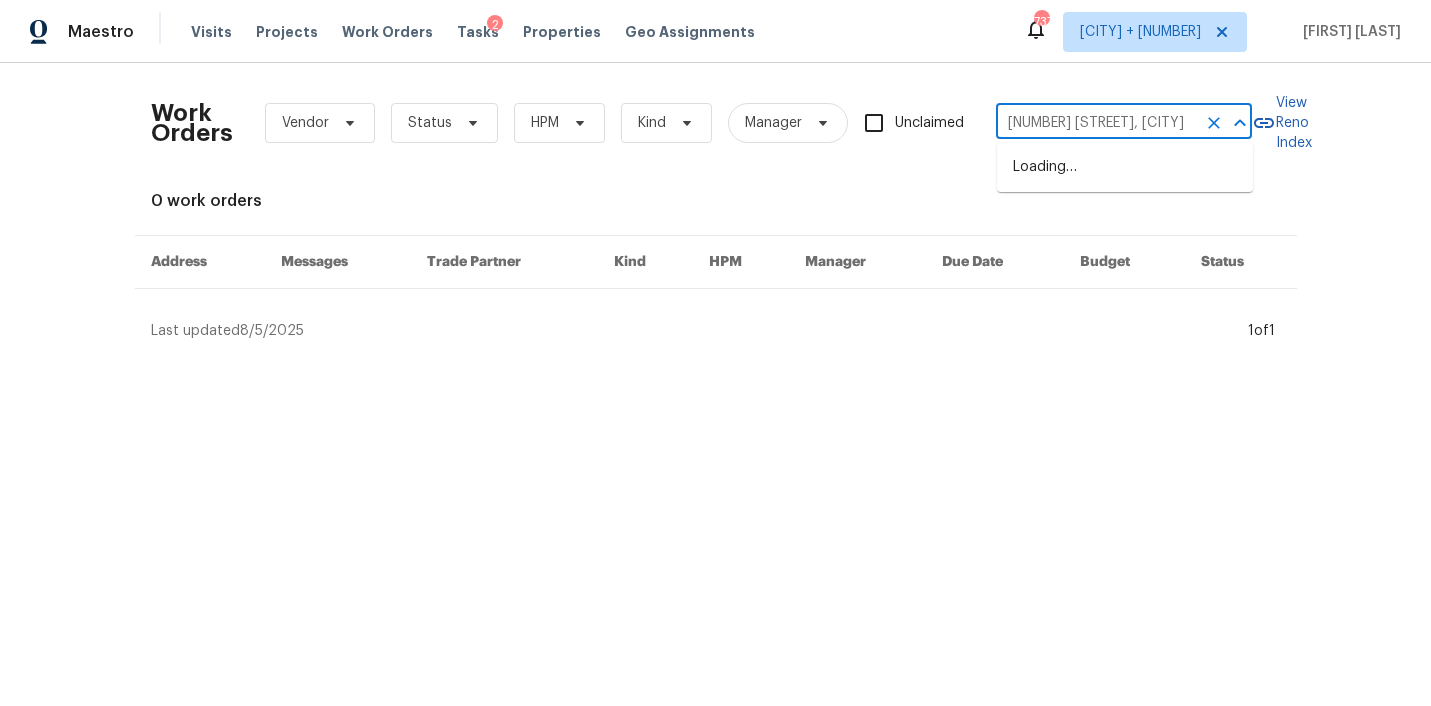 scroll, scrollTop: 0, scrollLeft: 0, axis: both 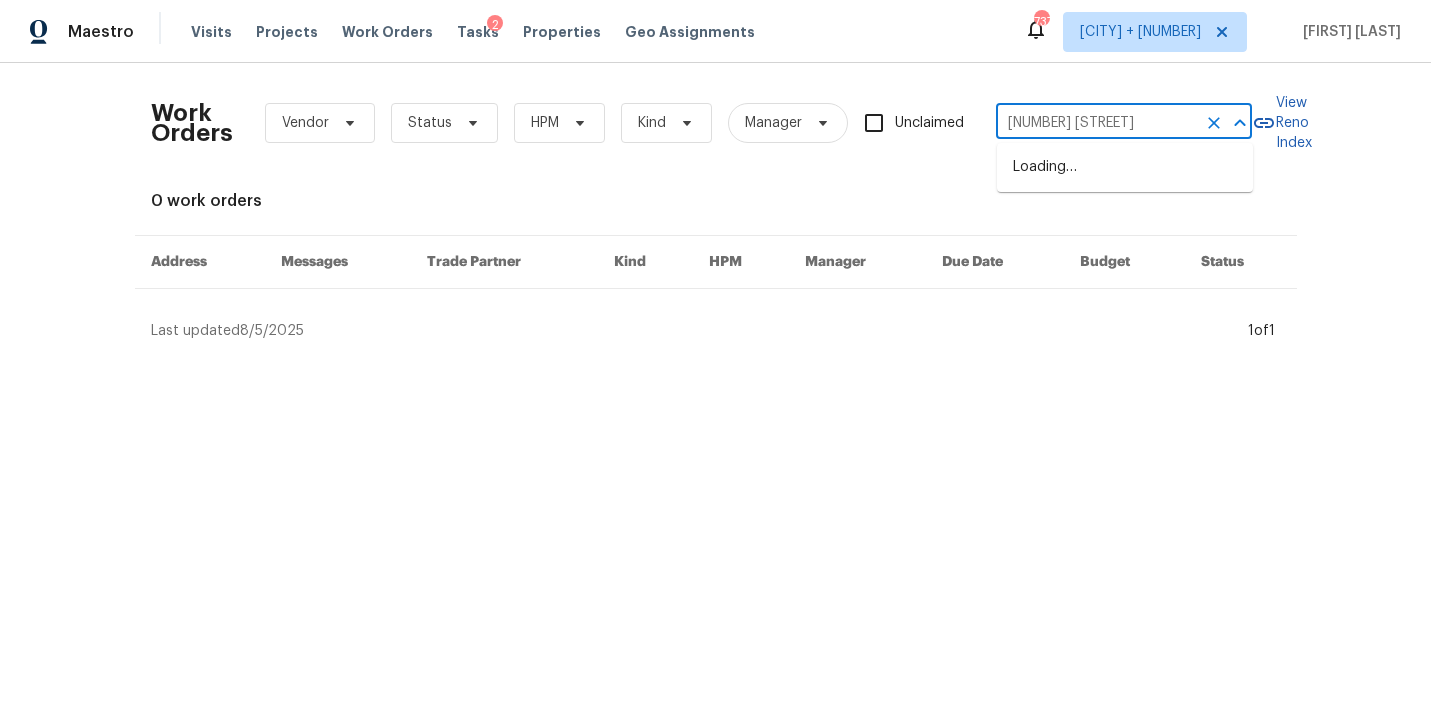 type on "2909 Joymeadow Dr" 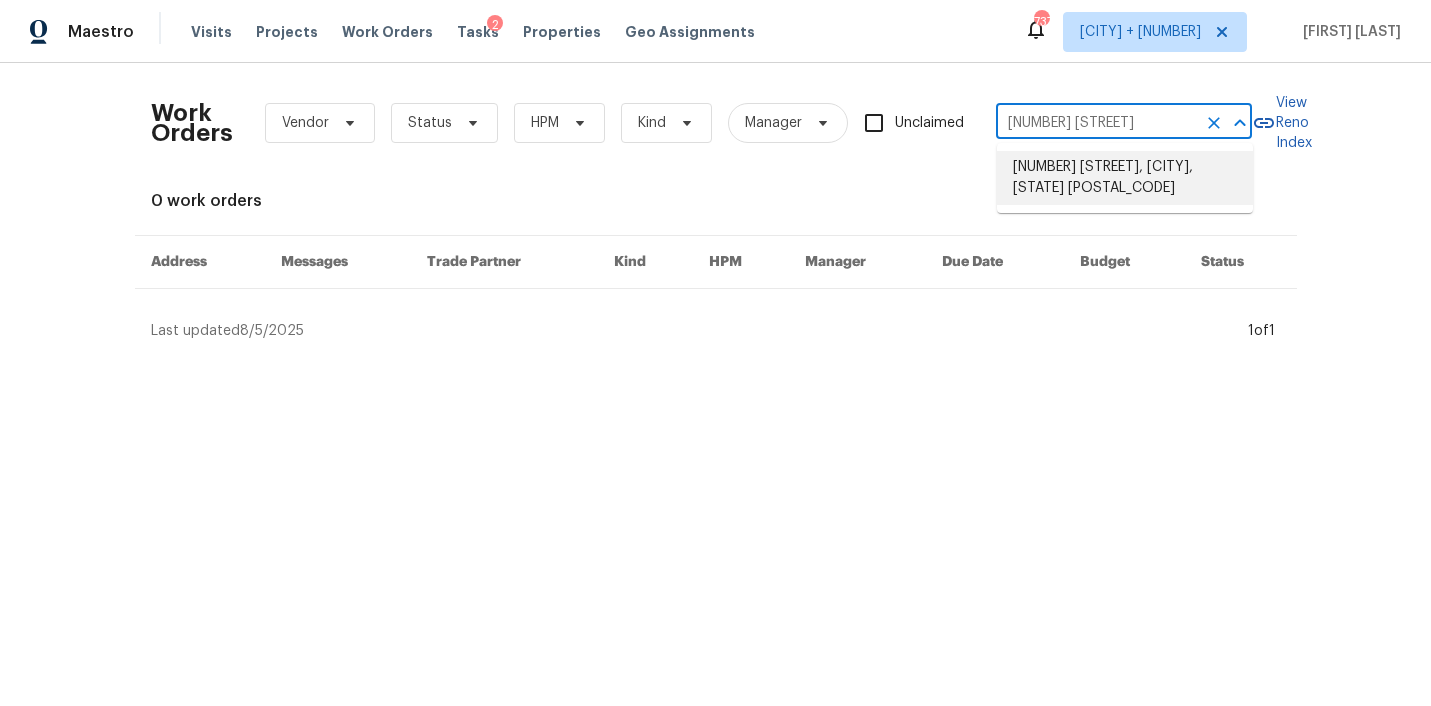 click on "2909 Joymeadow Dr, Fort Worth, TX 76123" at bounding box center (1125, 178) 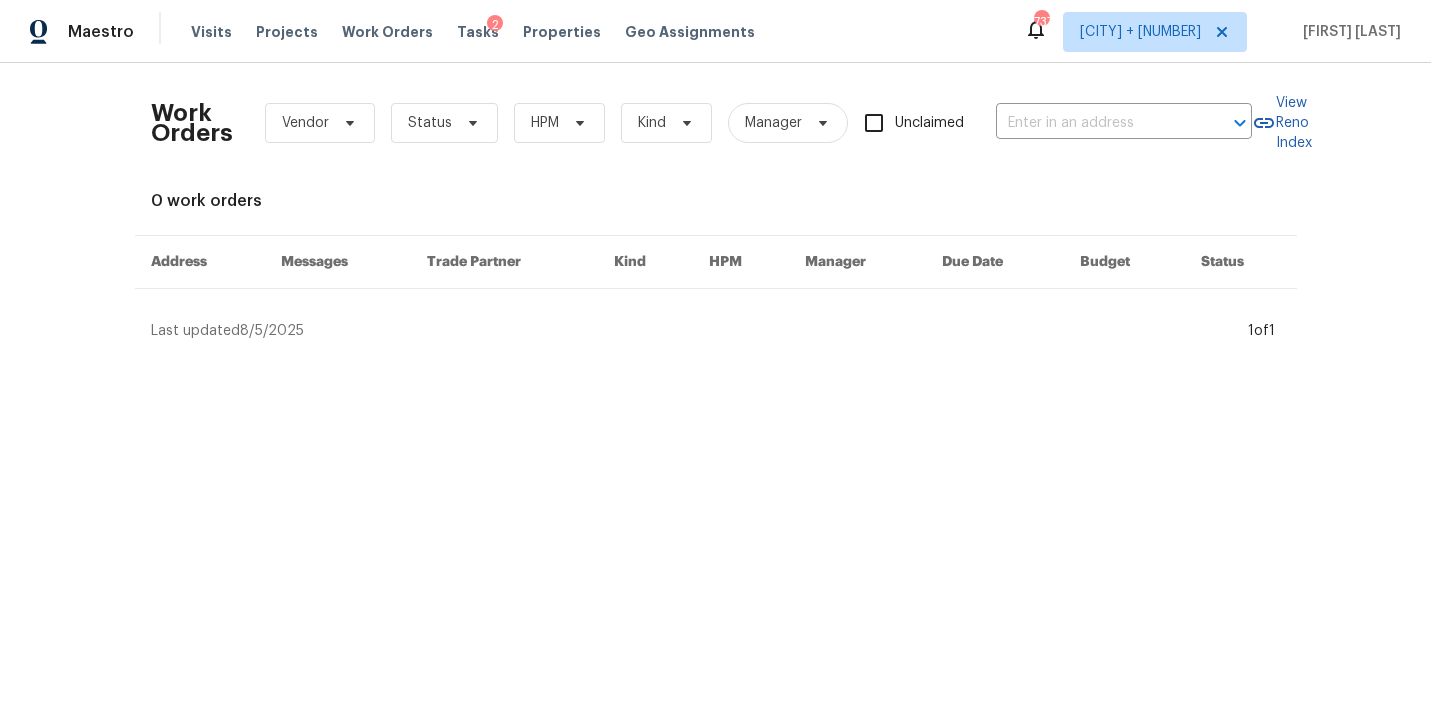 type on "2909 Joymeadow Dr, Fort Worth, TX 76123" 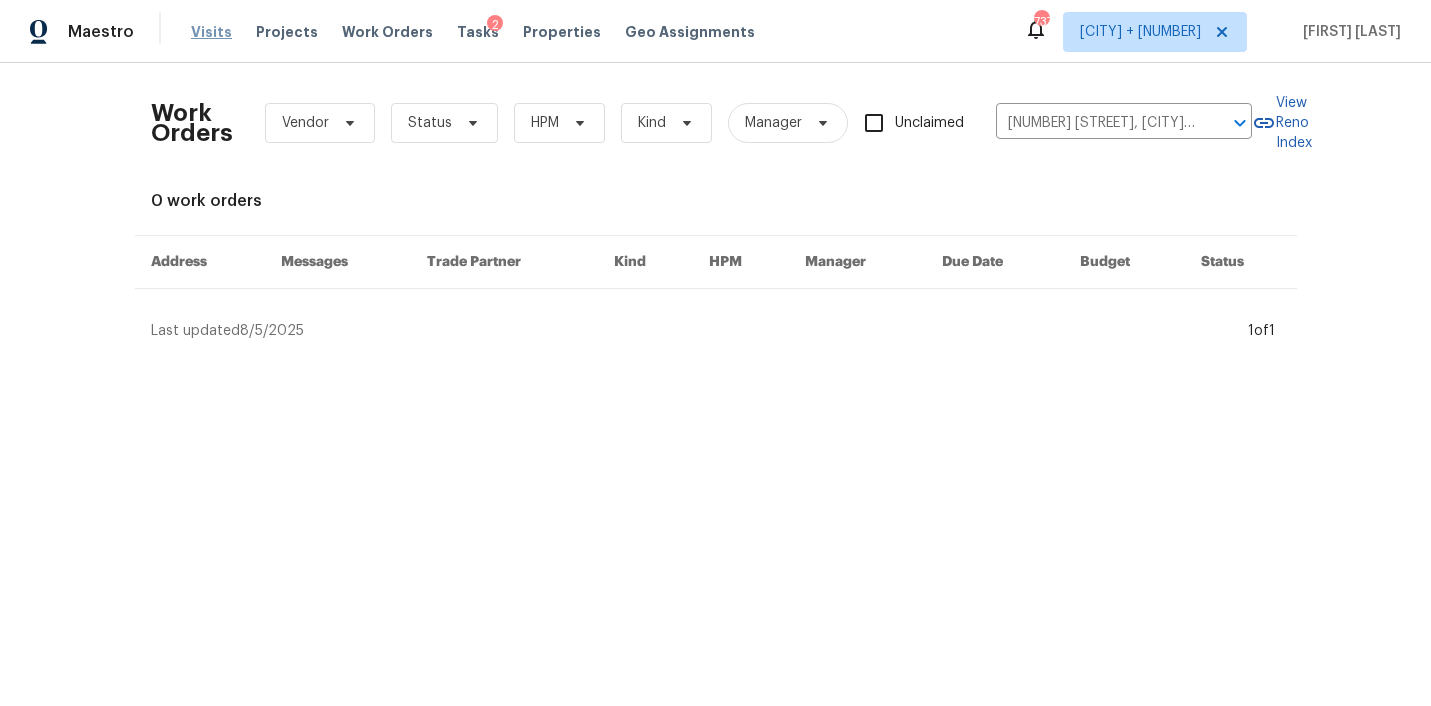 click on "Visits" at bounding box center [211, 32] 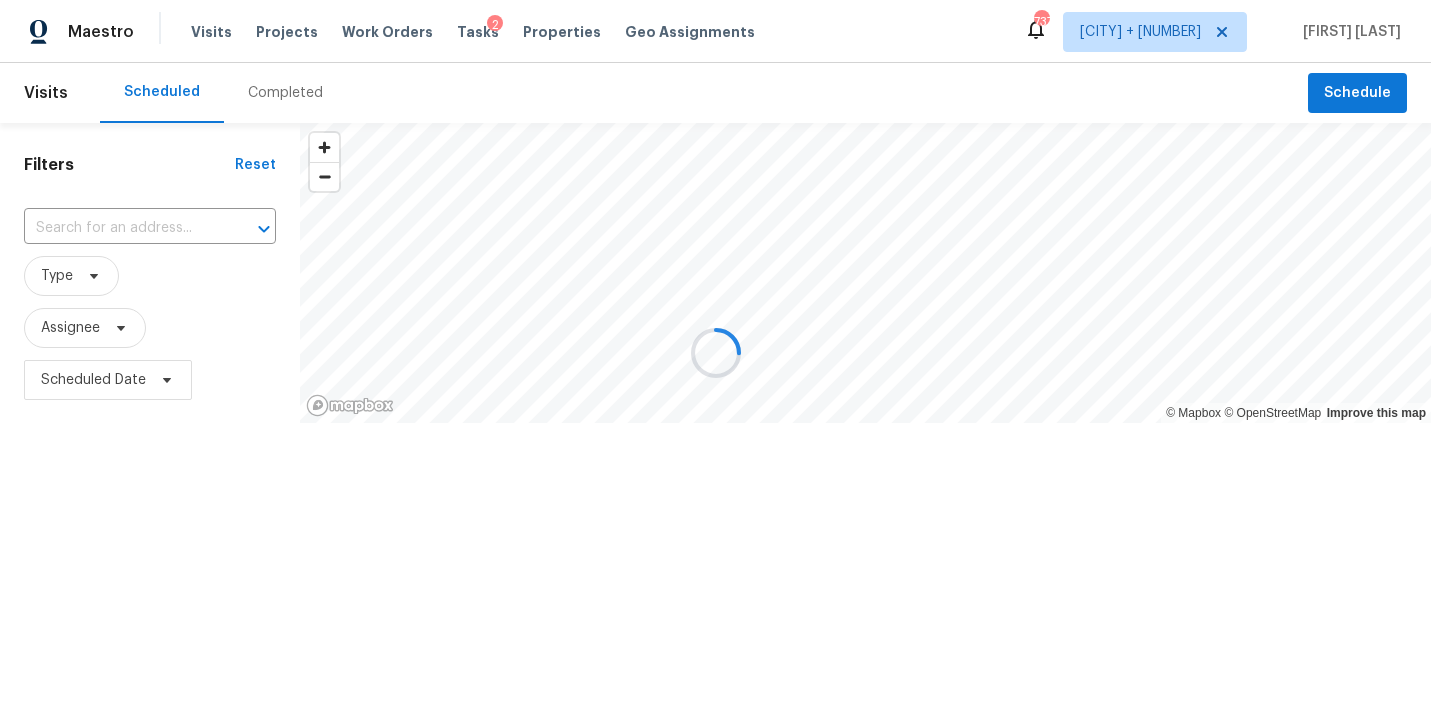click at bounding box center [715, 353] 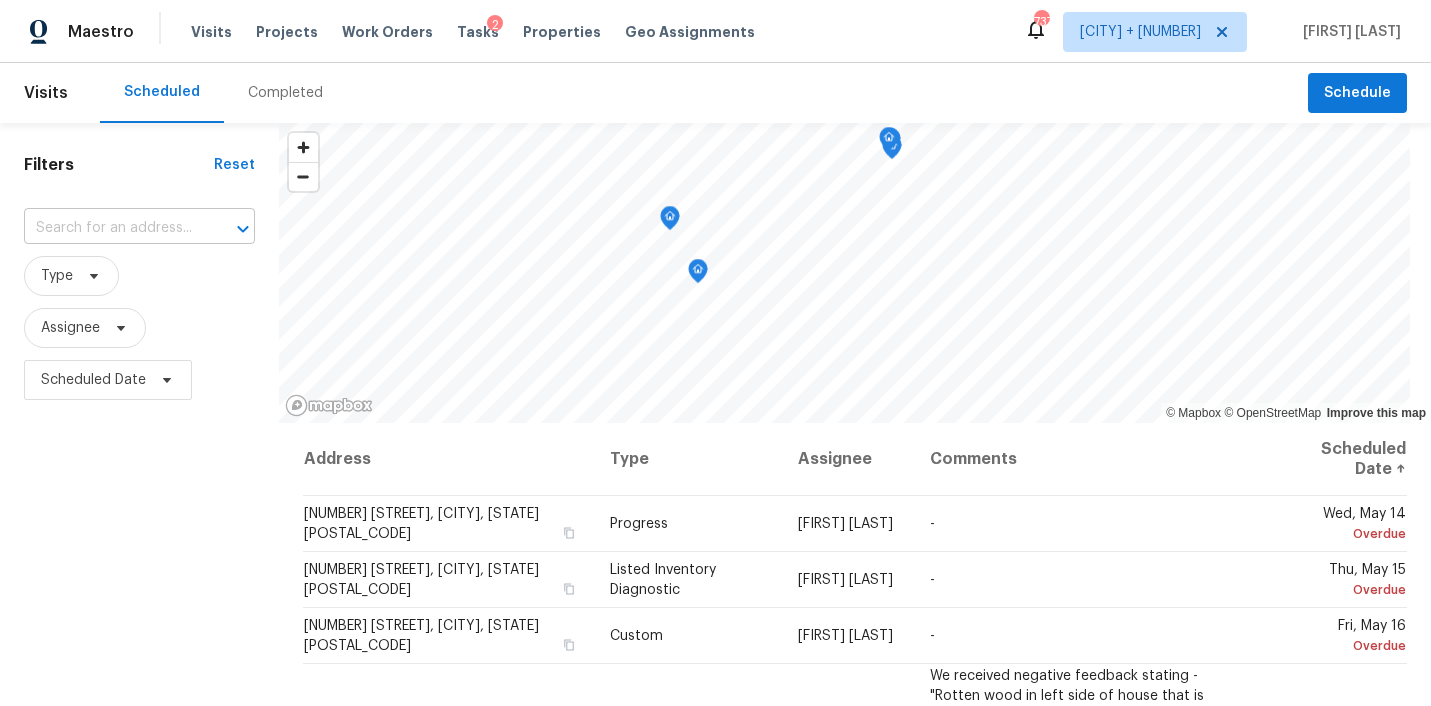 click at bounding box center (111, 228) 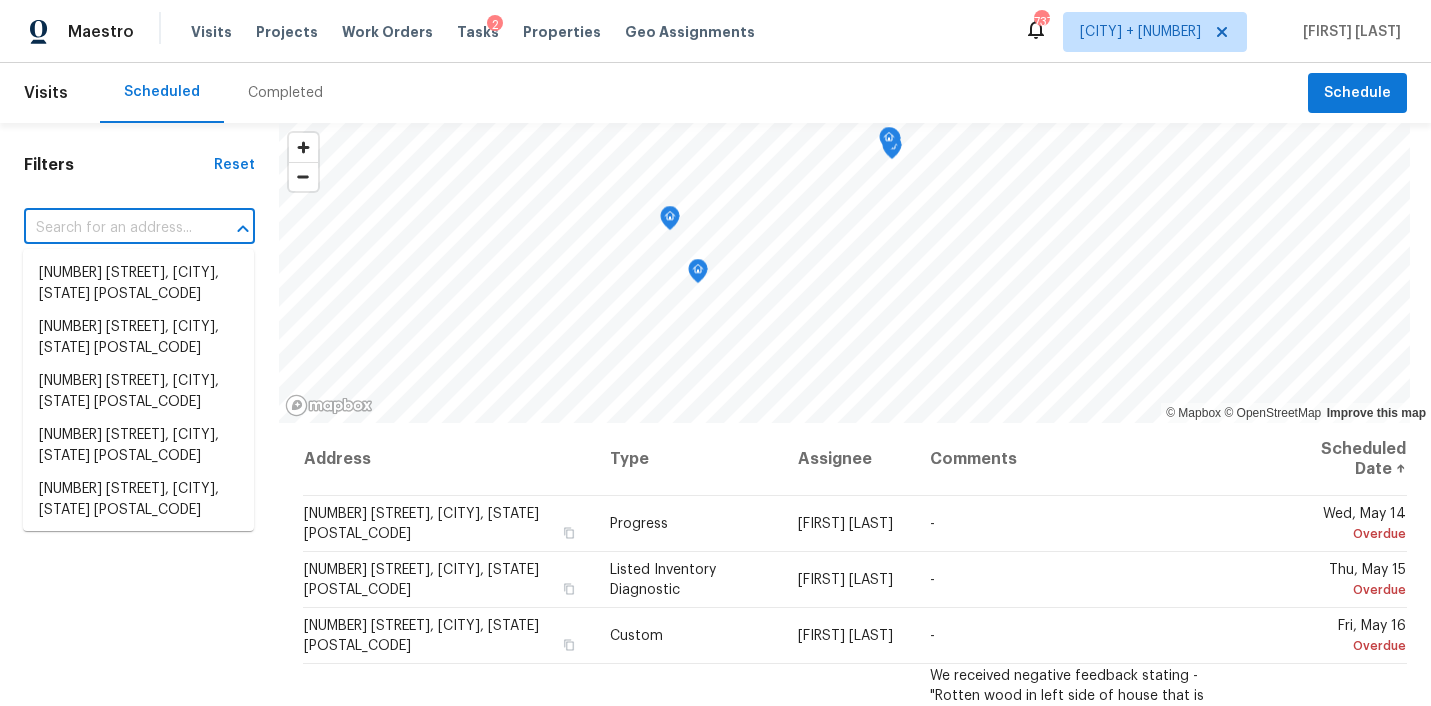 paste on "2909 Joymeadow Dr Fort Worth, TX, 76123" 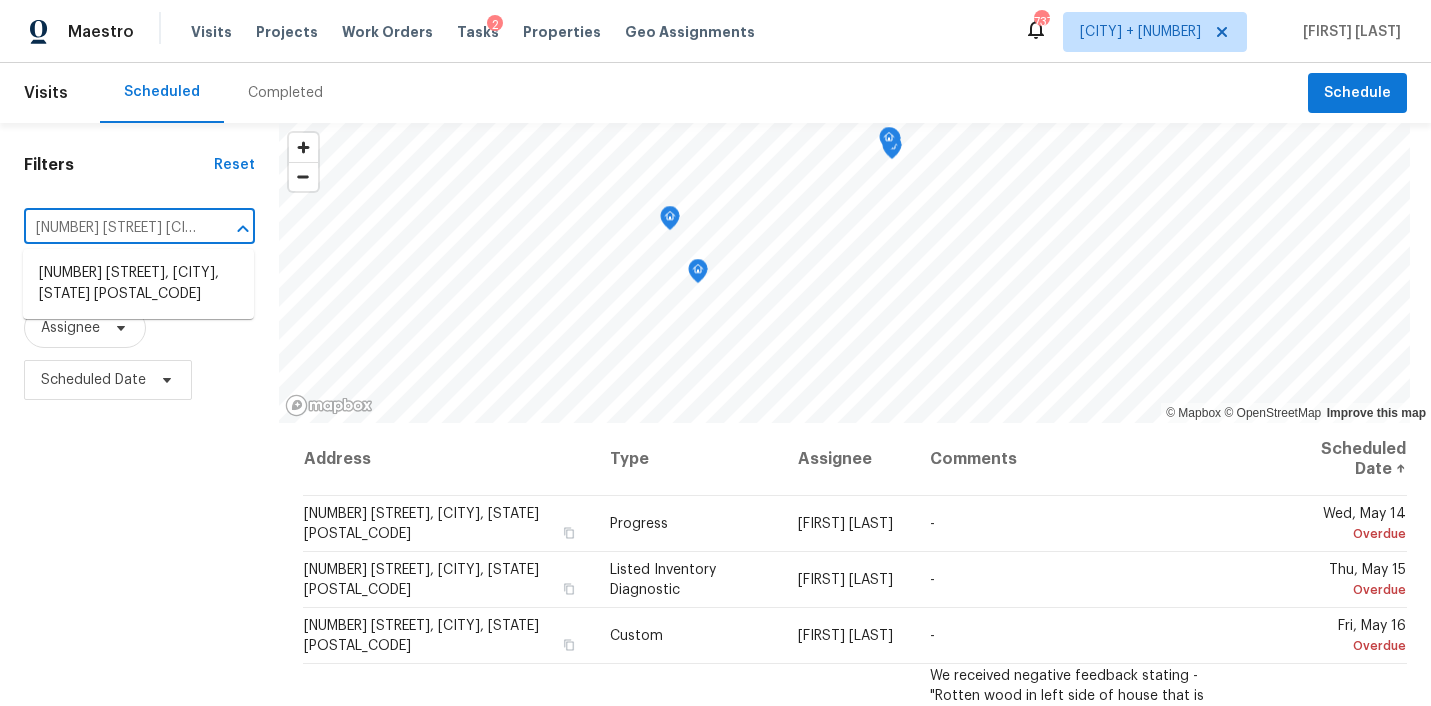scroll, scrollTop: 0, scrollLeft: 114, axis: horizontal 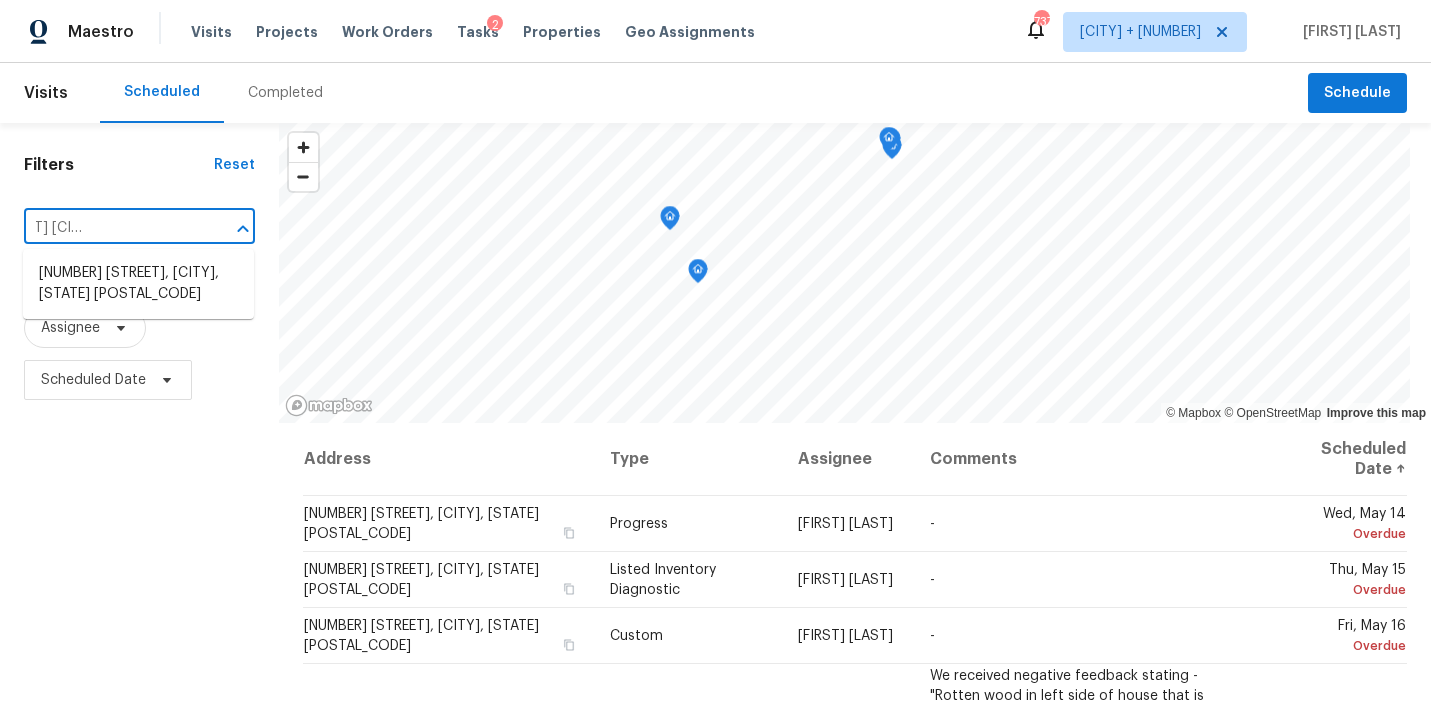 type on "2909 Joymeadow Dr Fort Worth, TX, 76123" 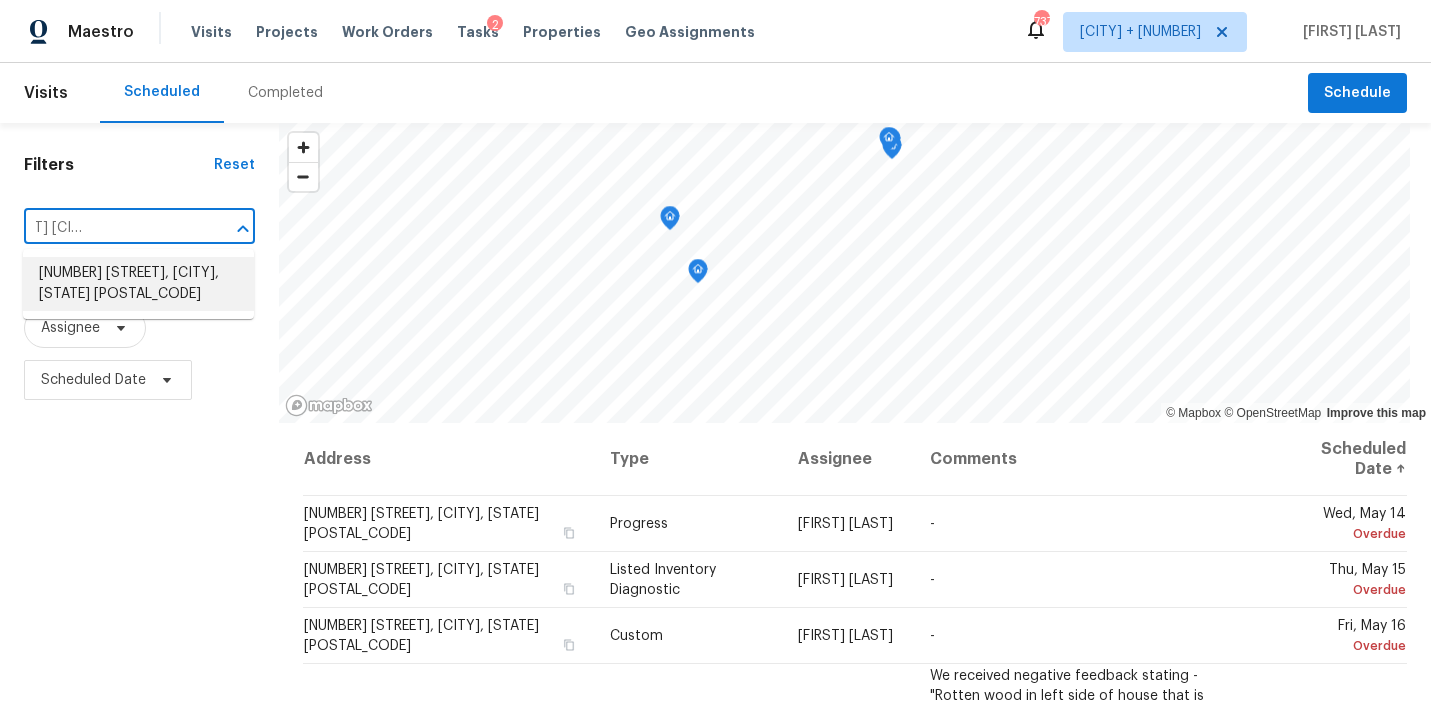 click on "2909 Joymeadow Dr, Fort Worth, TX 76123" at bounding box center [138, 284] 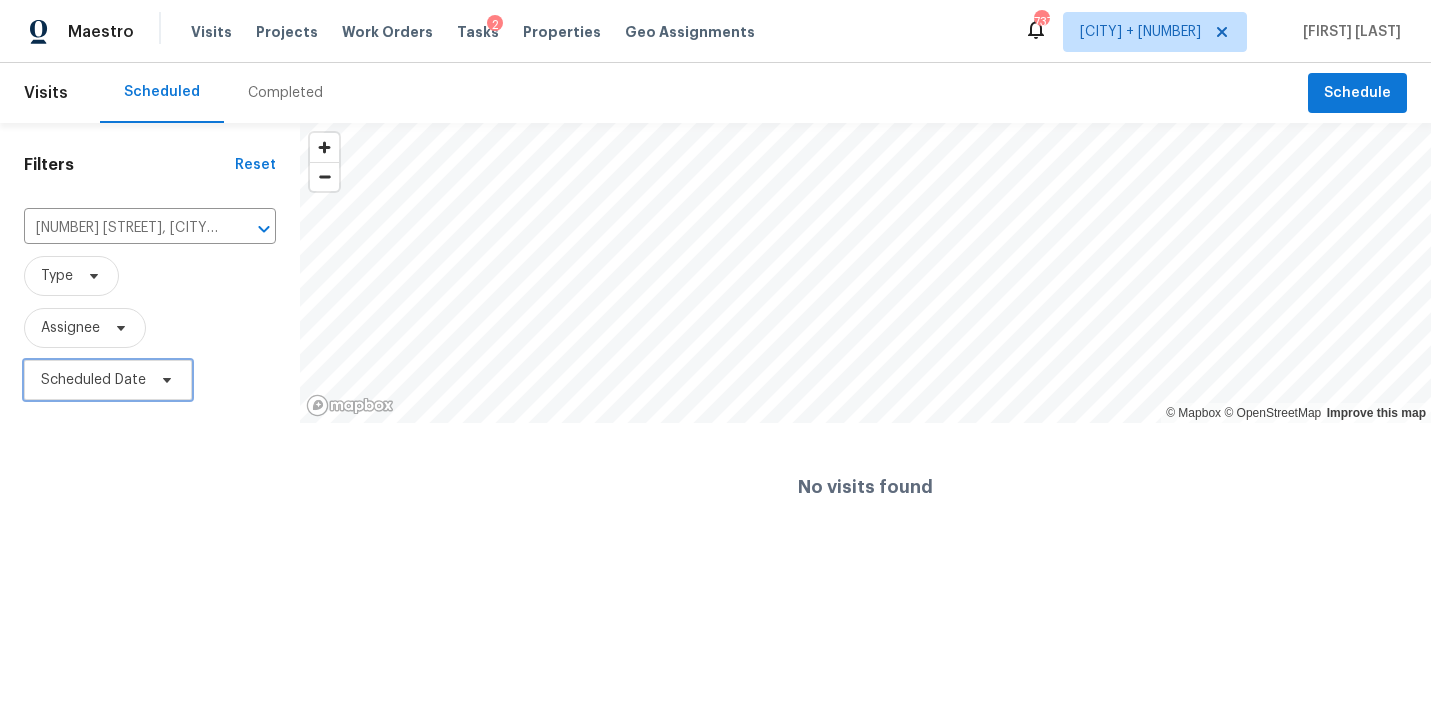 click on "Scheduled Date" at bounding box center [93, 380] 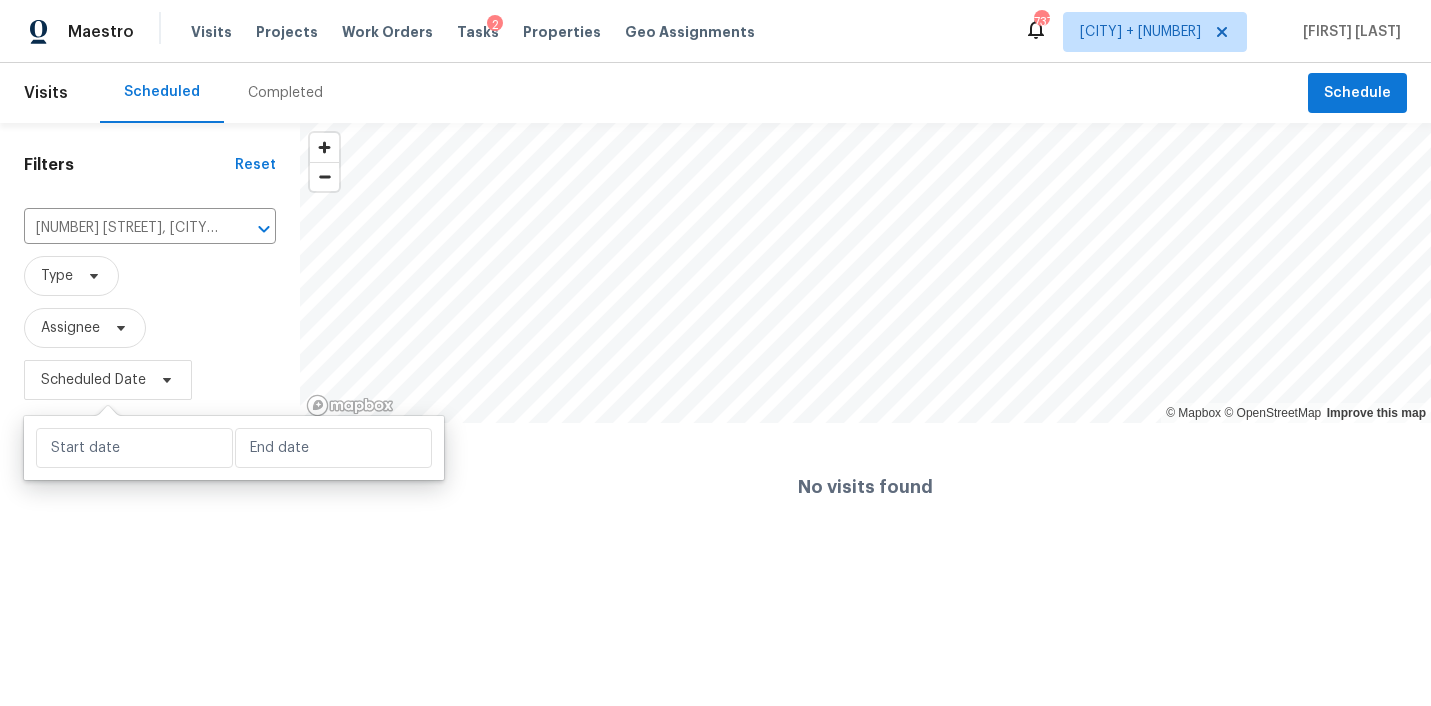 click on "Assignee" at bounding box center (150, 328) 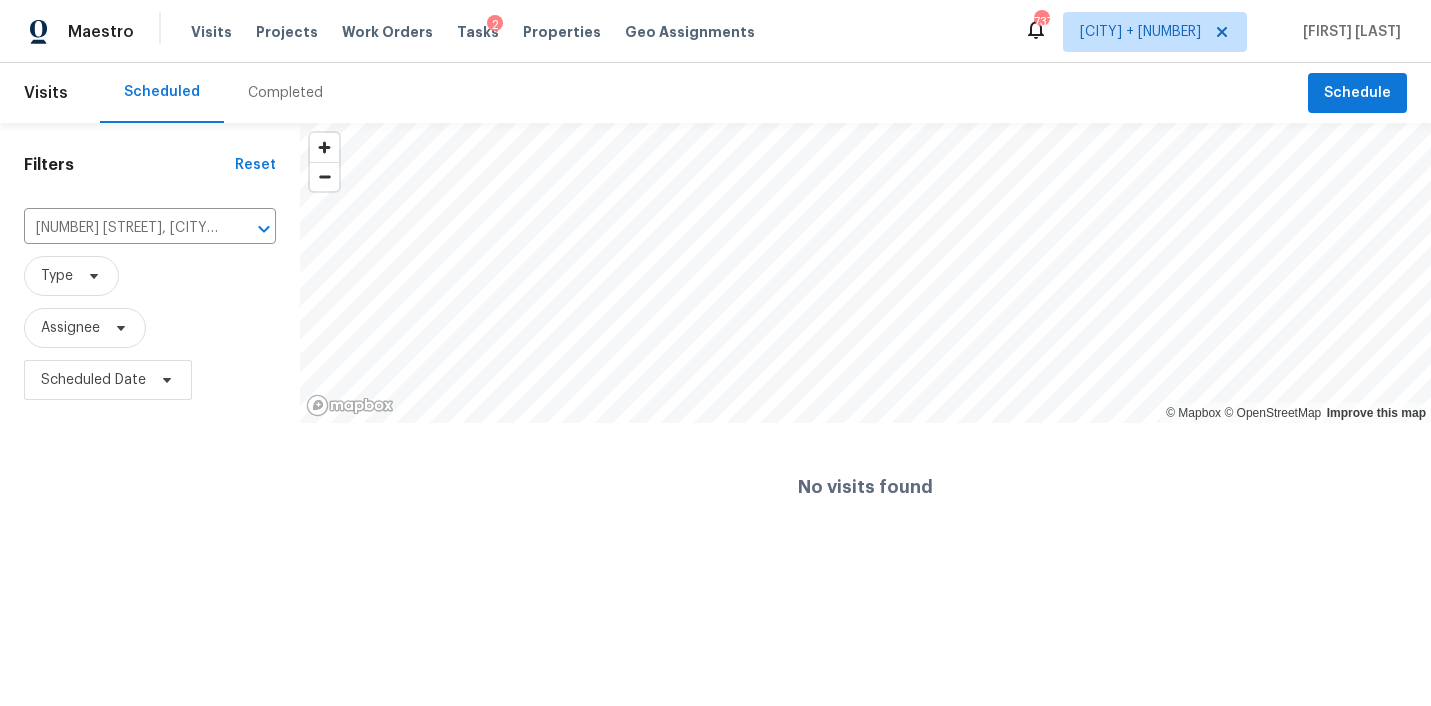 click on "Completed" at bounding box center (285, 93) 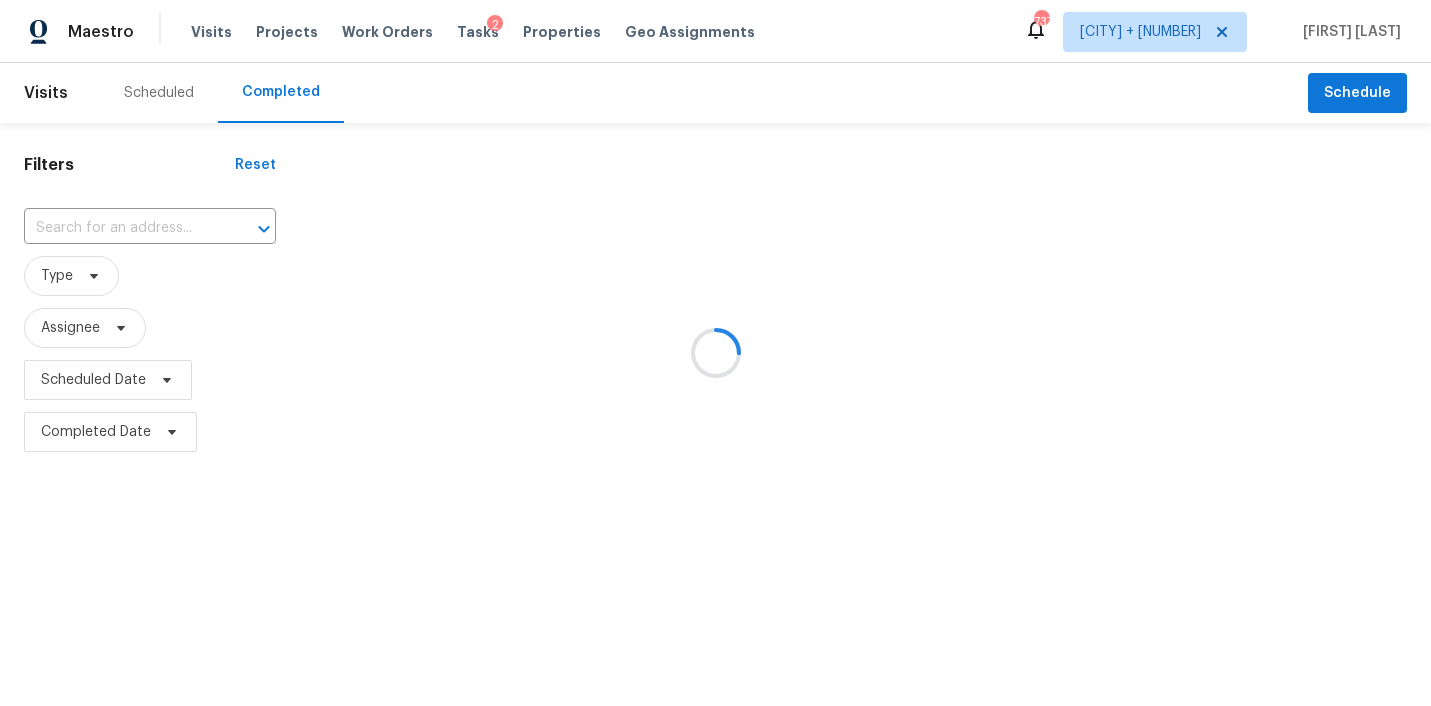 click at bounding box center (715, 353) 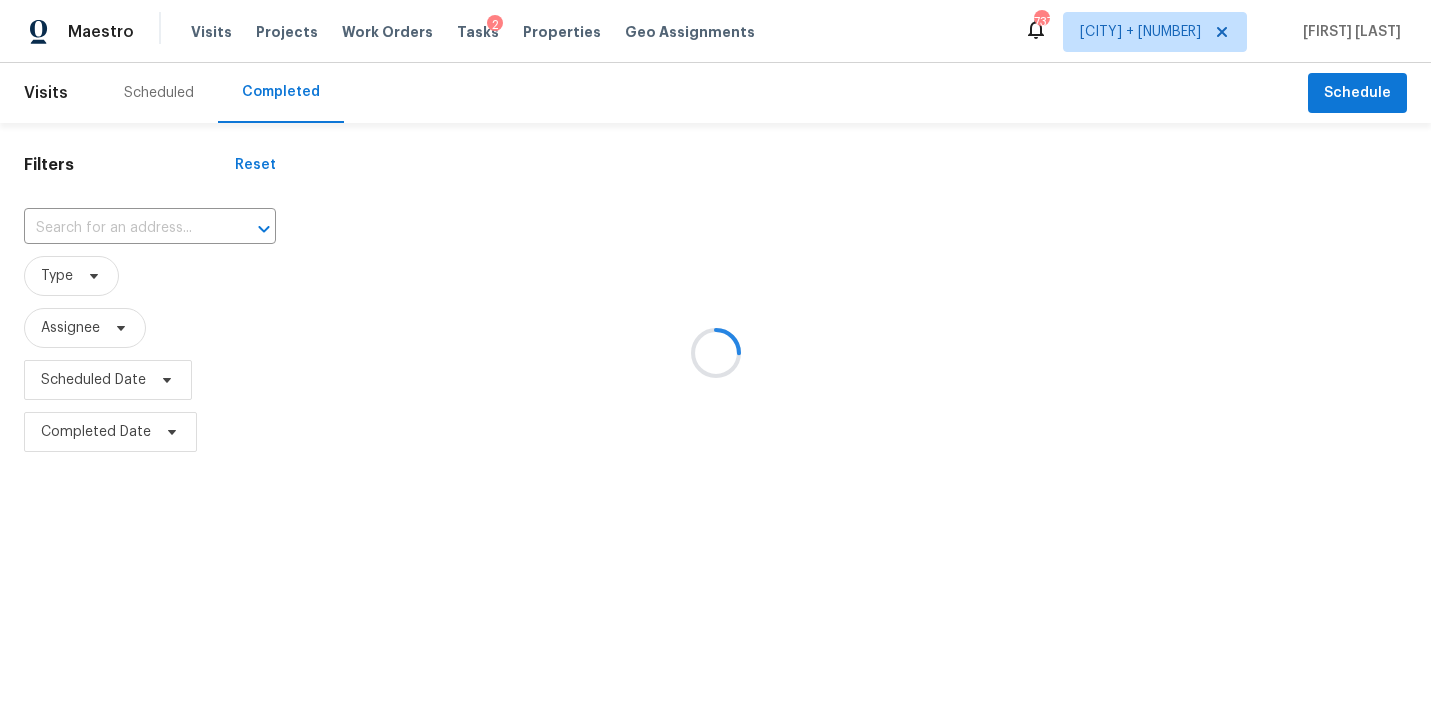 click at bounding box center (715, 353) 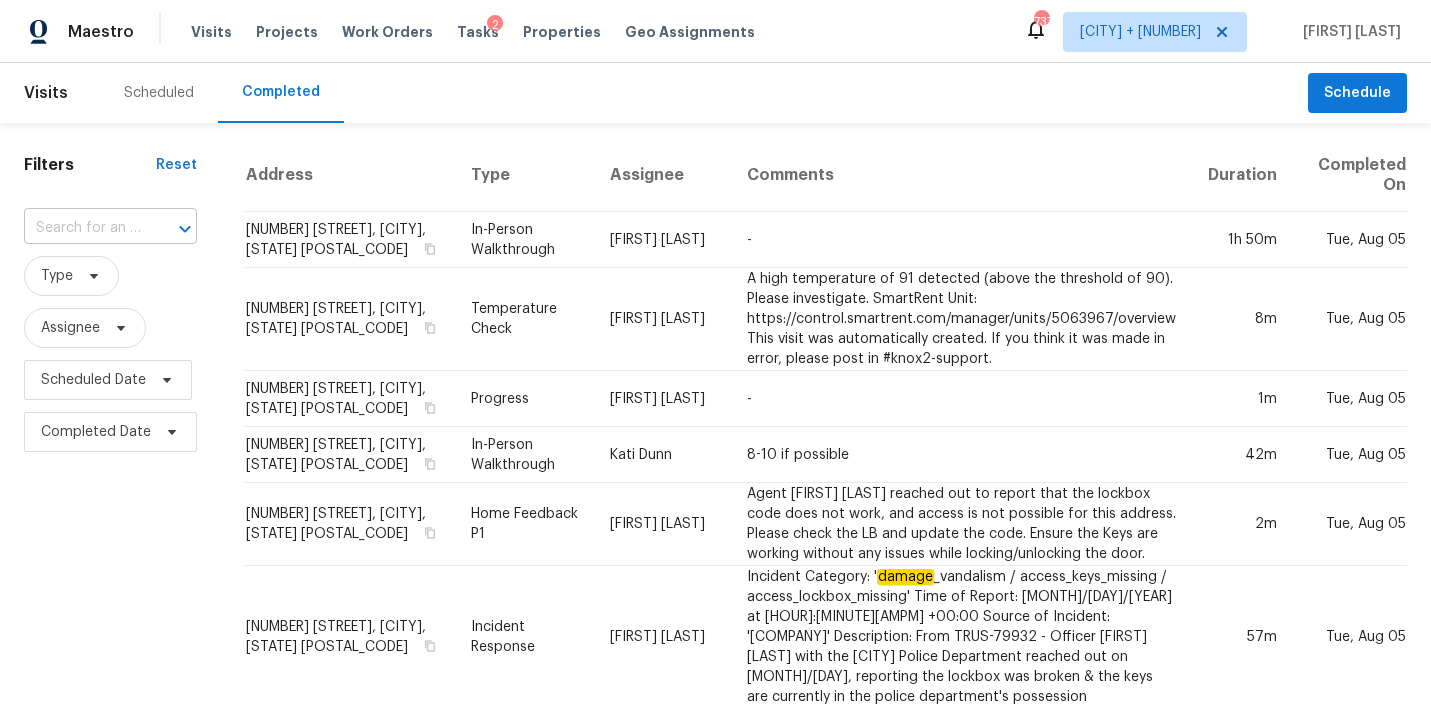 click 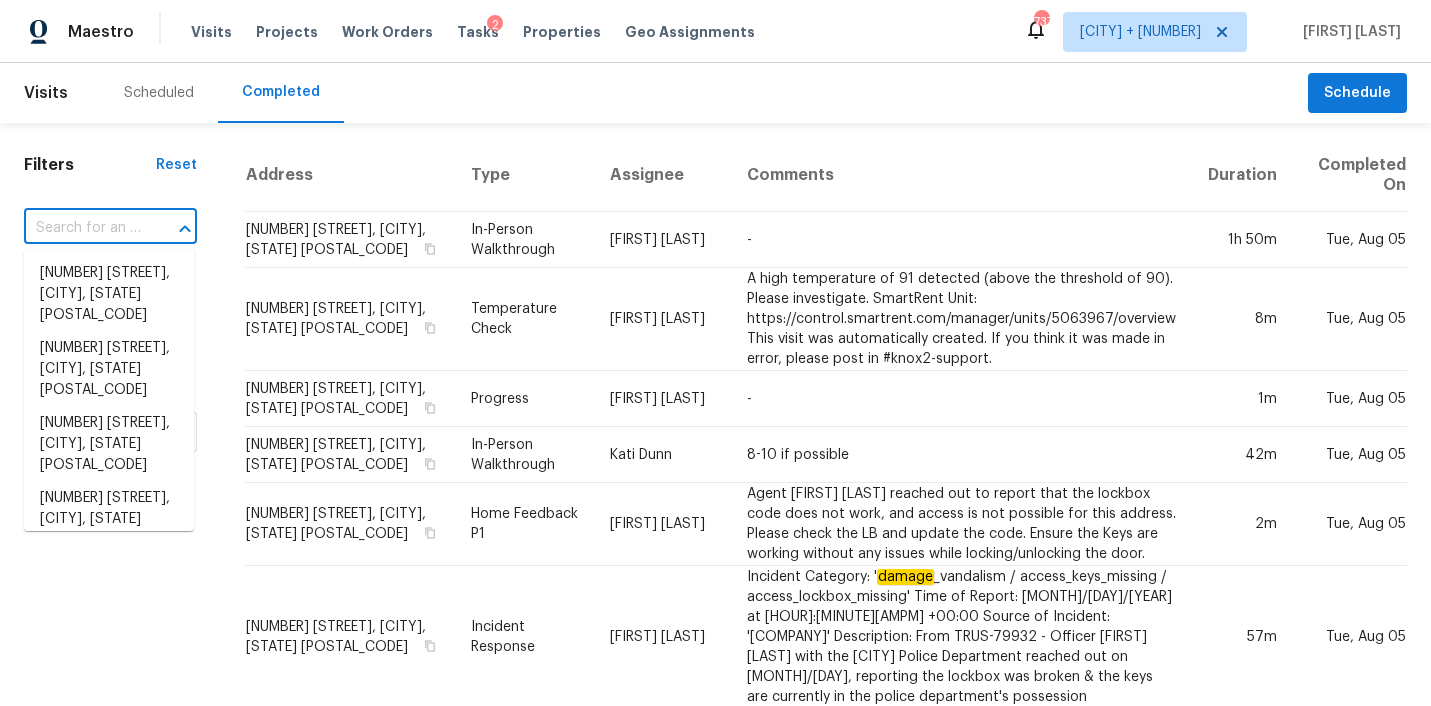 paste on "2909 Joymeadow Dr Fort Worth, TX, 76123" 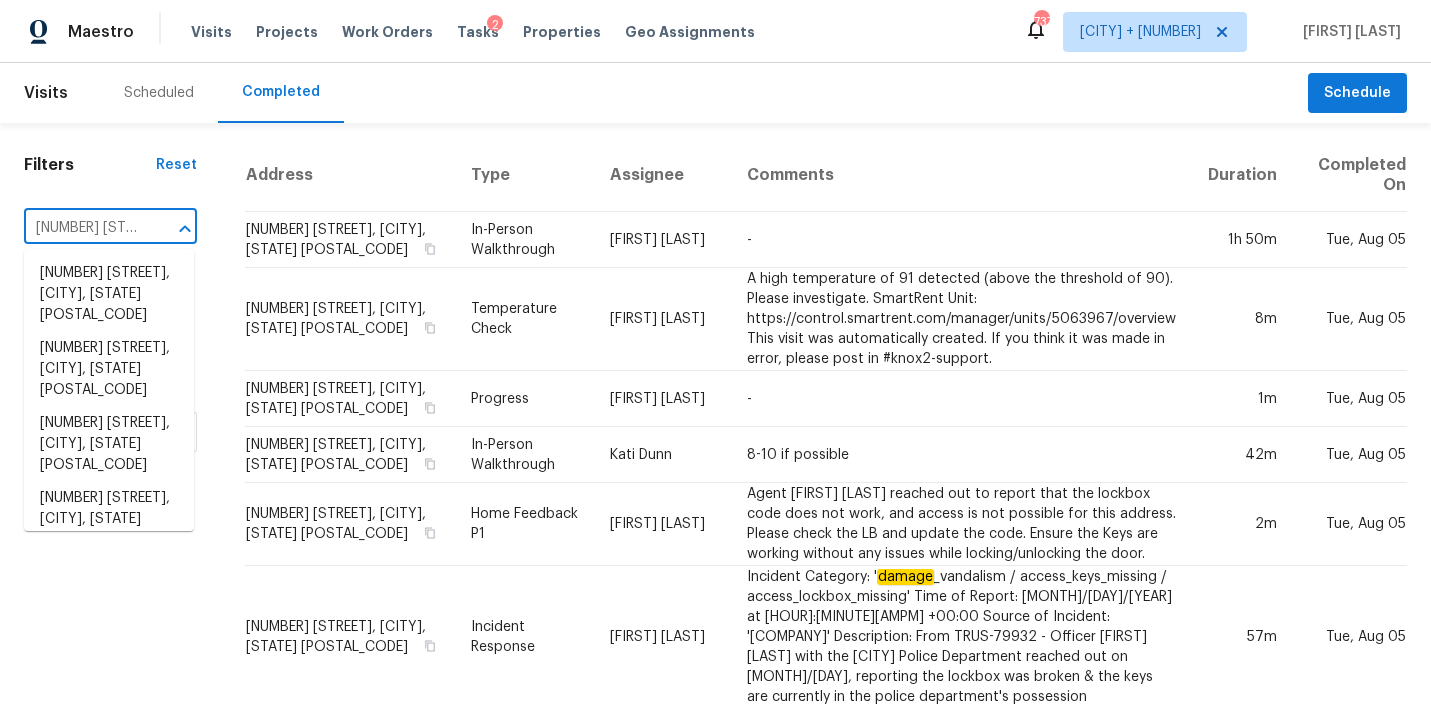 scroll, scrollTop: 0, scrollLeft: 175, axis: horizontal 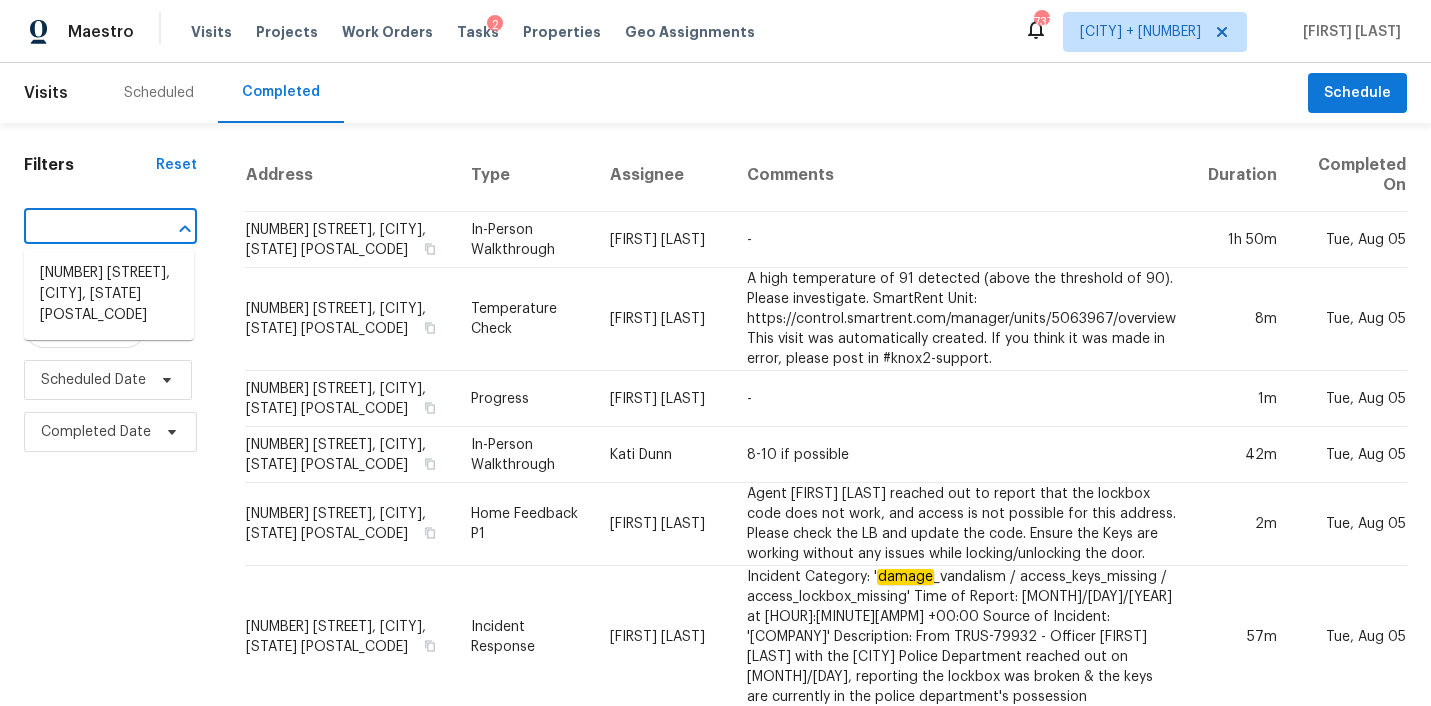 type on "2909 Joymeadow Dr Fort Worth, TX, 76123" 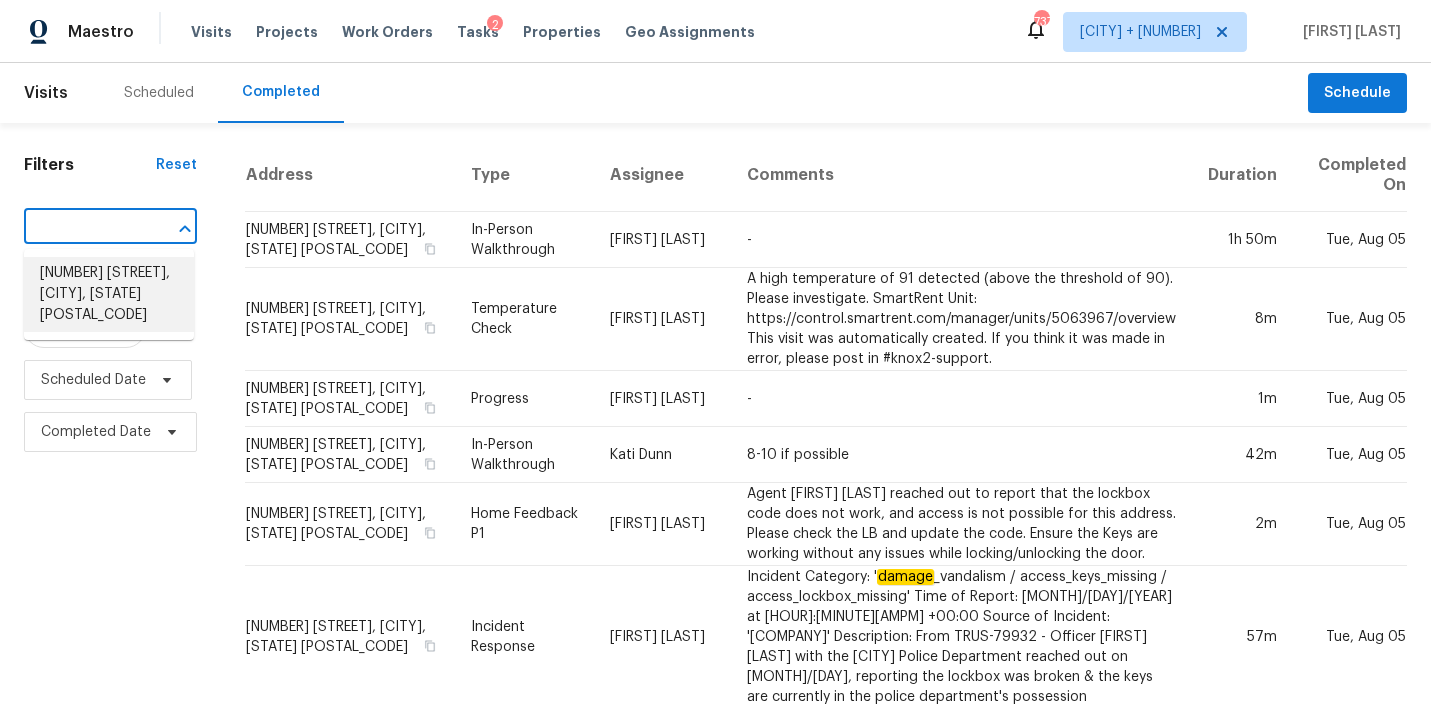 click on "2909 Joymeadow Dr, Fort Worth, TX 76123" at bounding box center (109, 294) 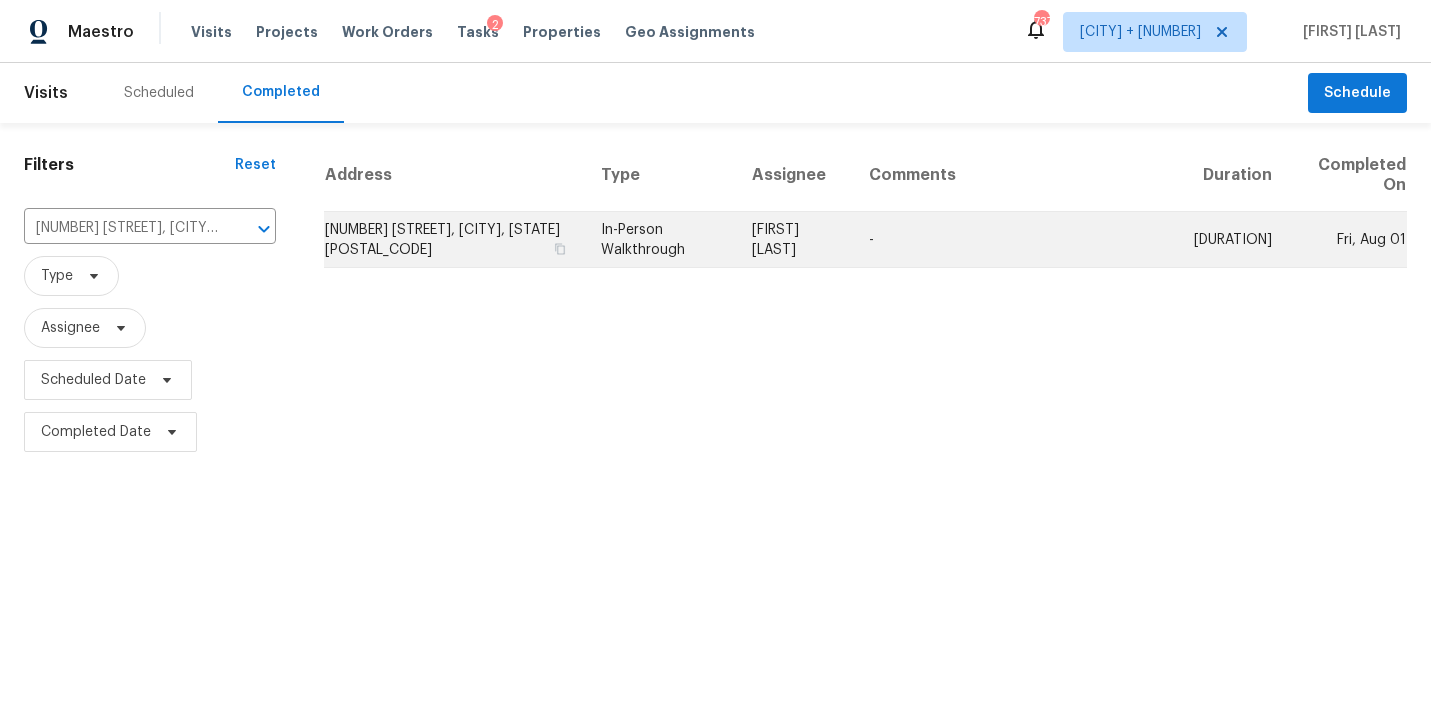 click on "2909 Joymeadow Dr, Fort Worth, TX 76123" at bounding box center (454, 240) 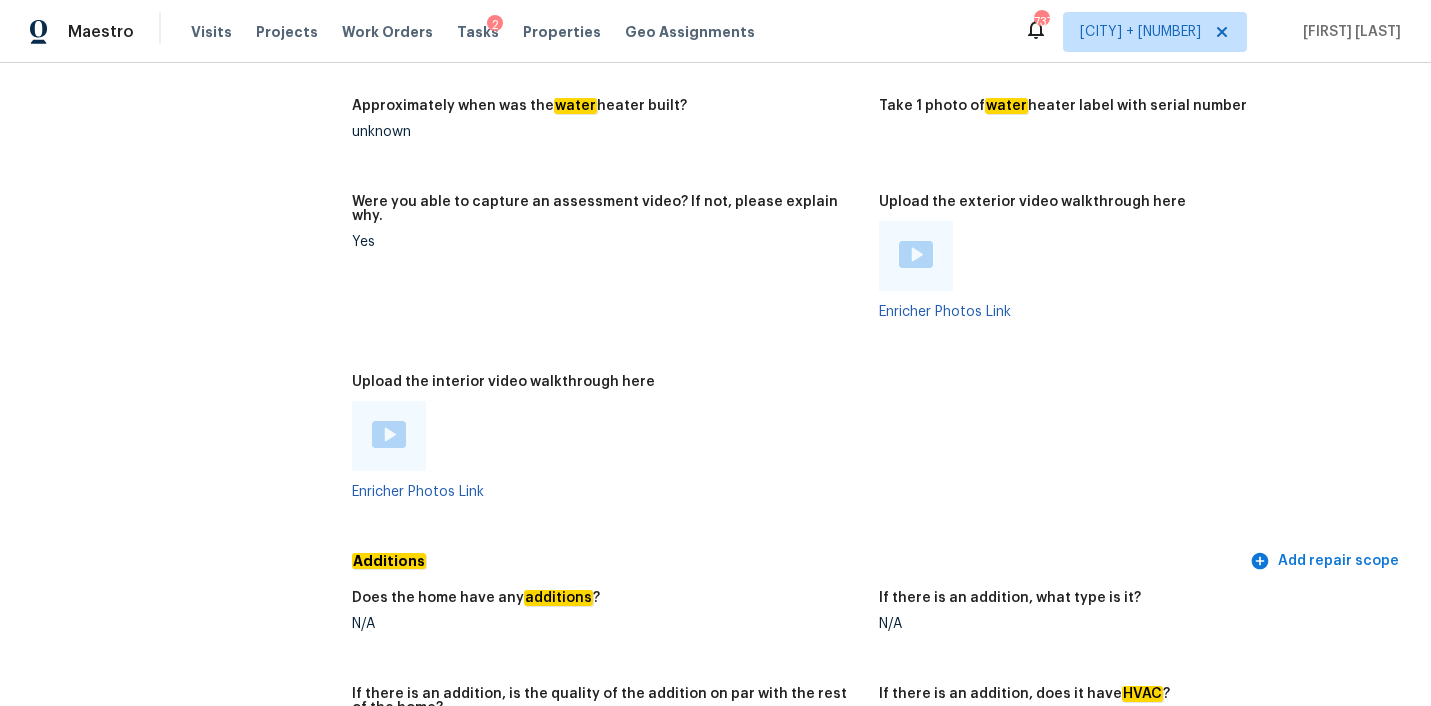 scroll, scrollTop: 3566, scrollLeft: 0, axis: vertical 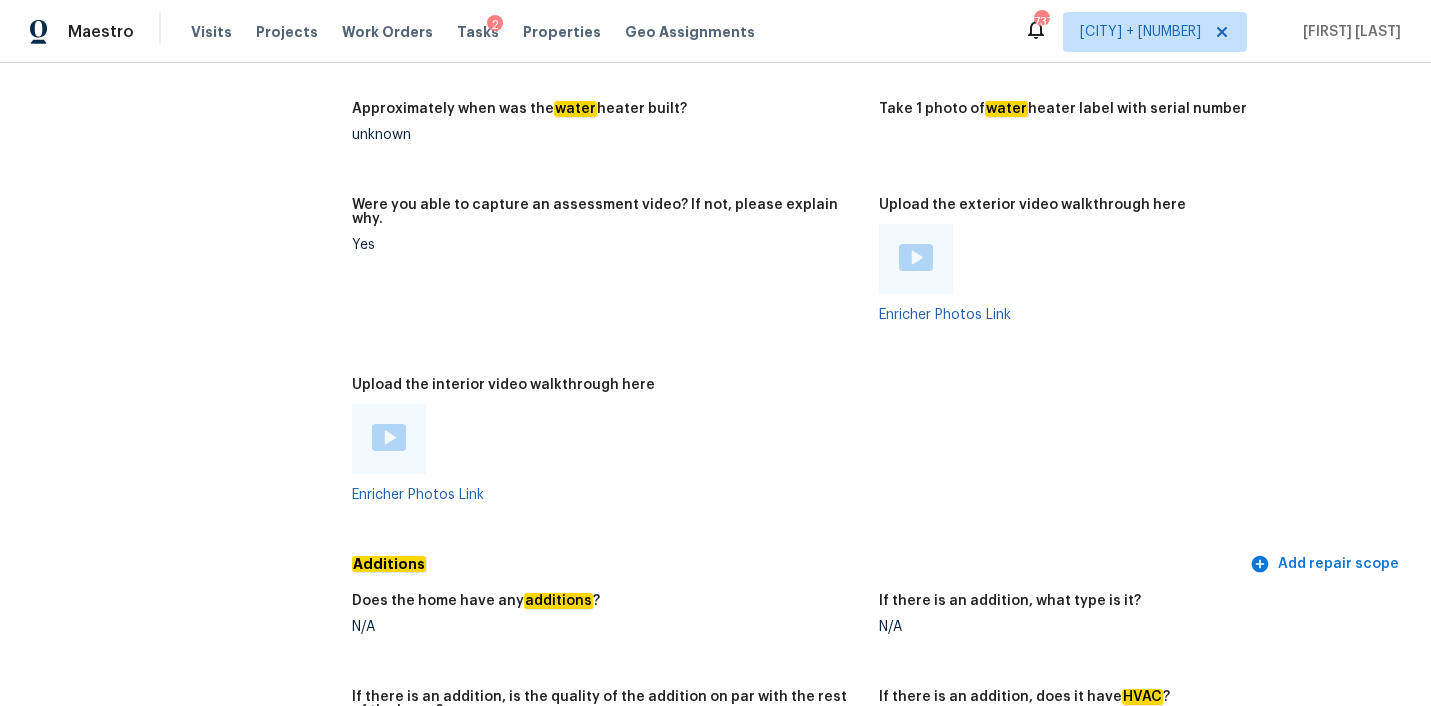 click at bounding box center (389, 437) 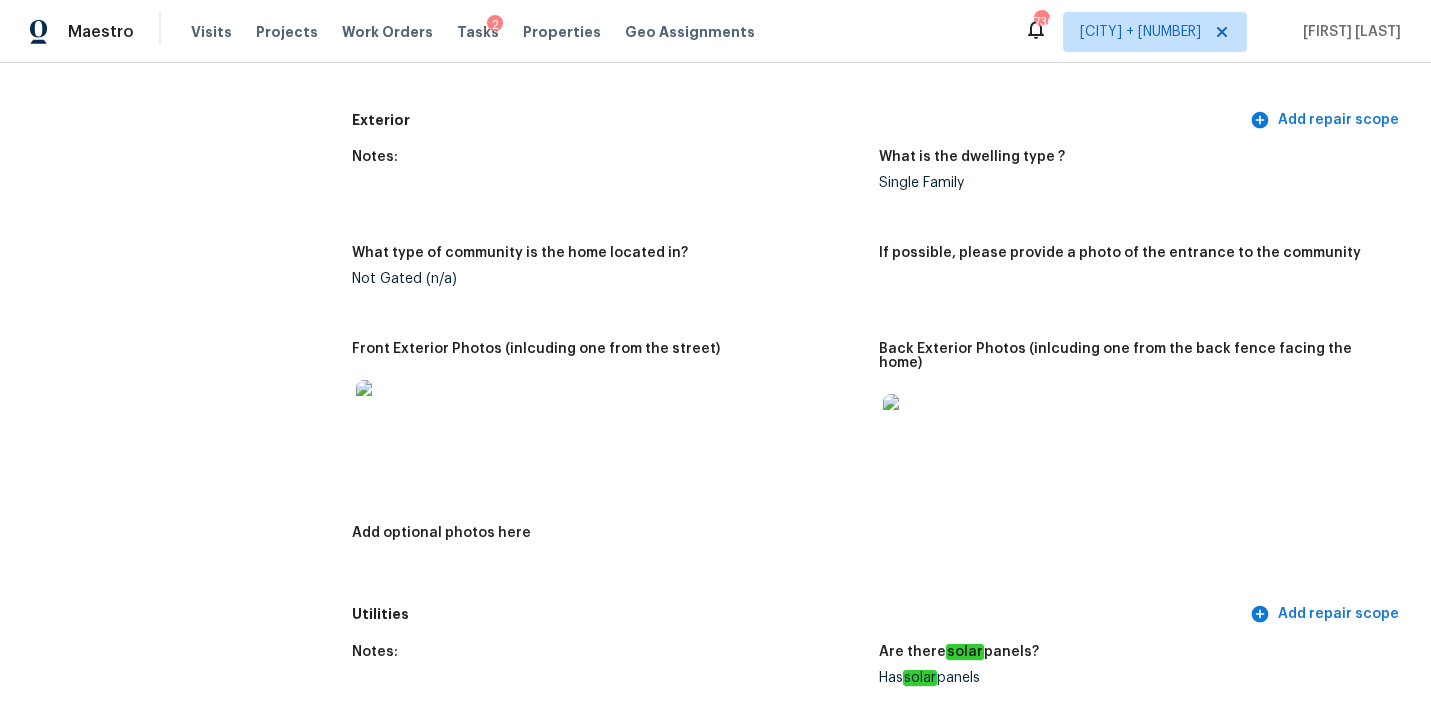 scroll, scrollTop: 0, scrollLeft: 0, axis: both 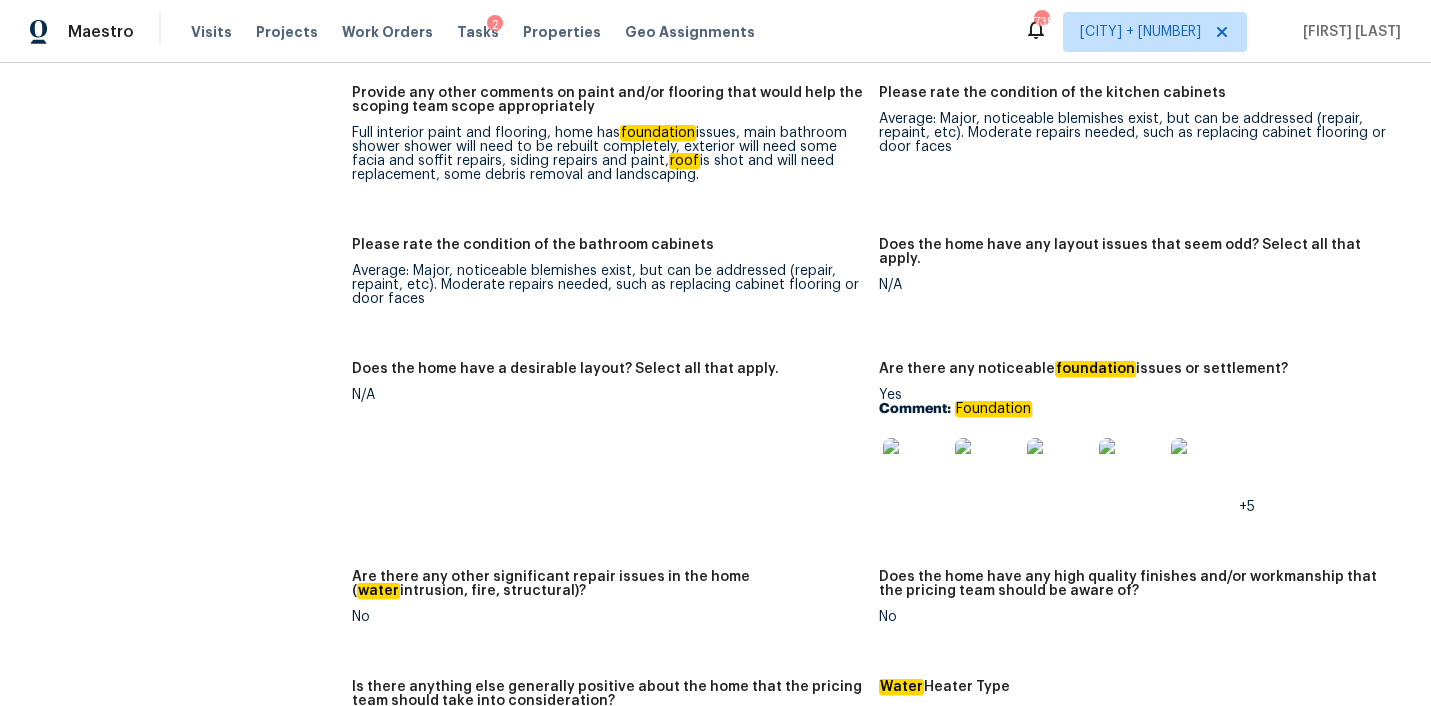 click at bounding box center (915, 470) 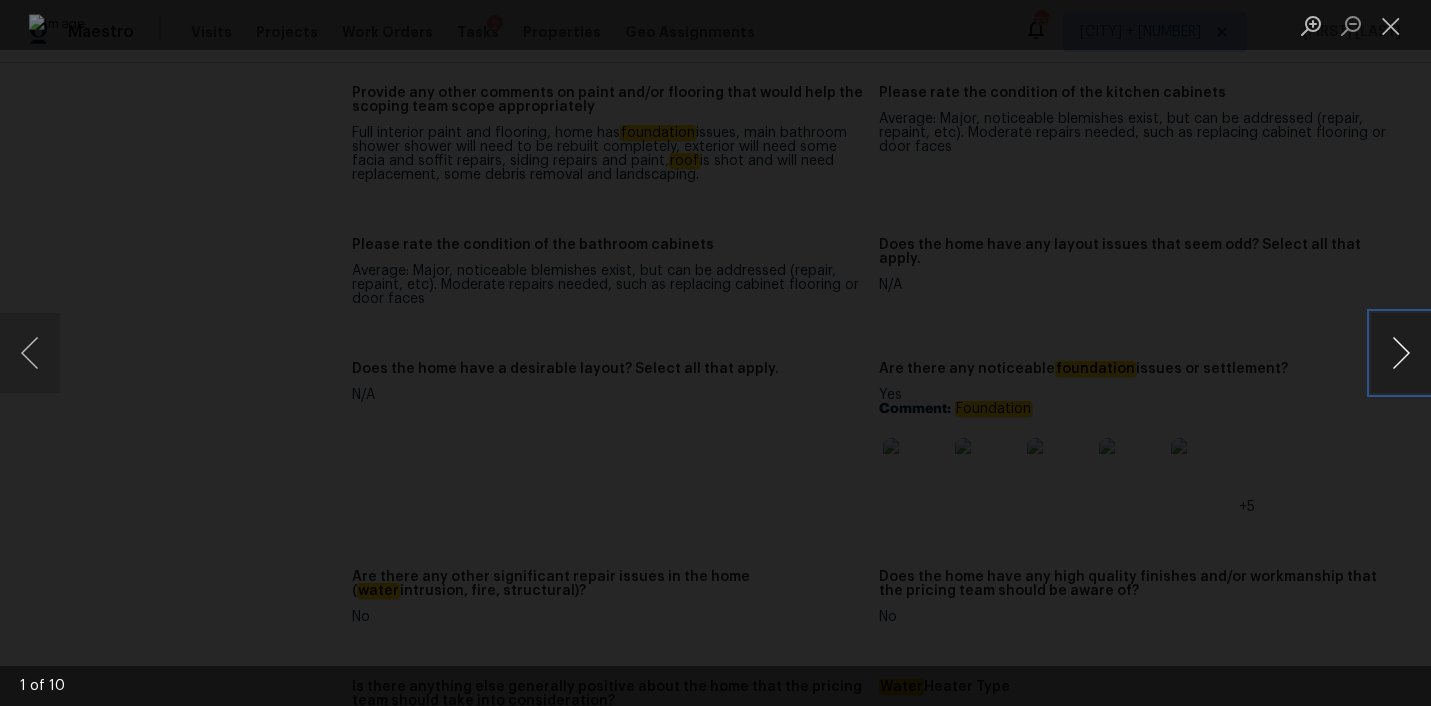 click at bounding box center [1401, 353] 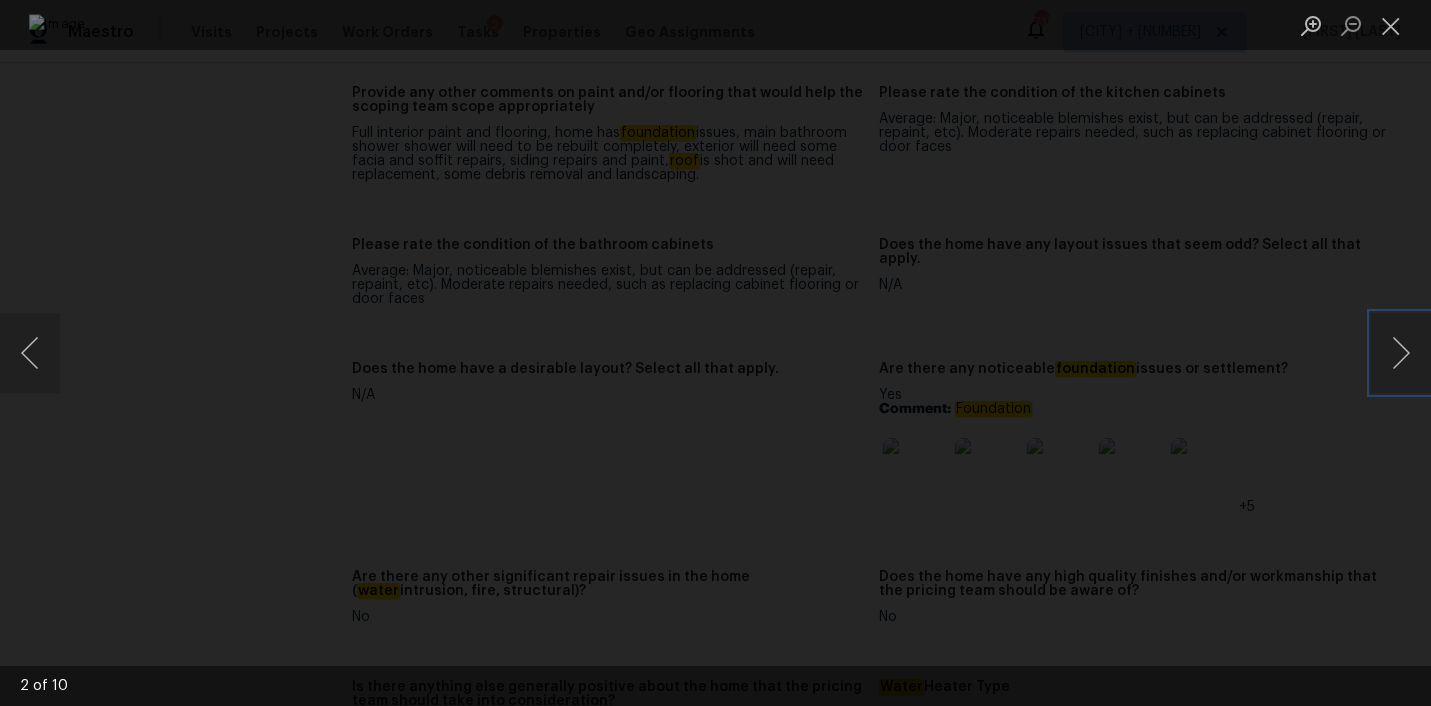 click at bounding box center [715, 352] 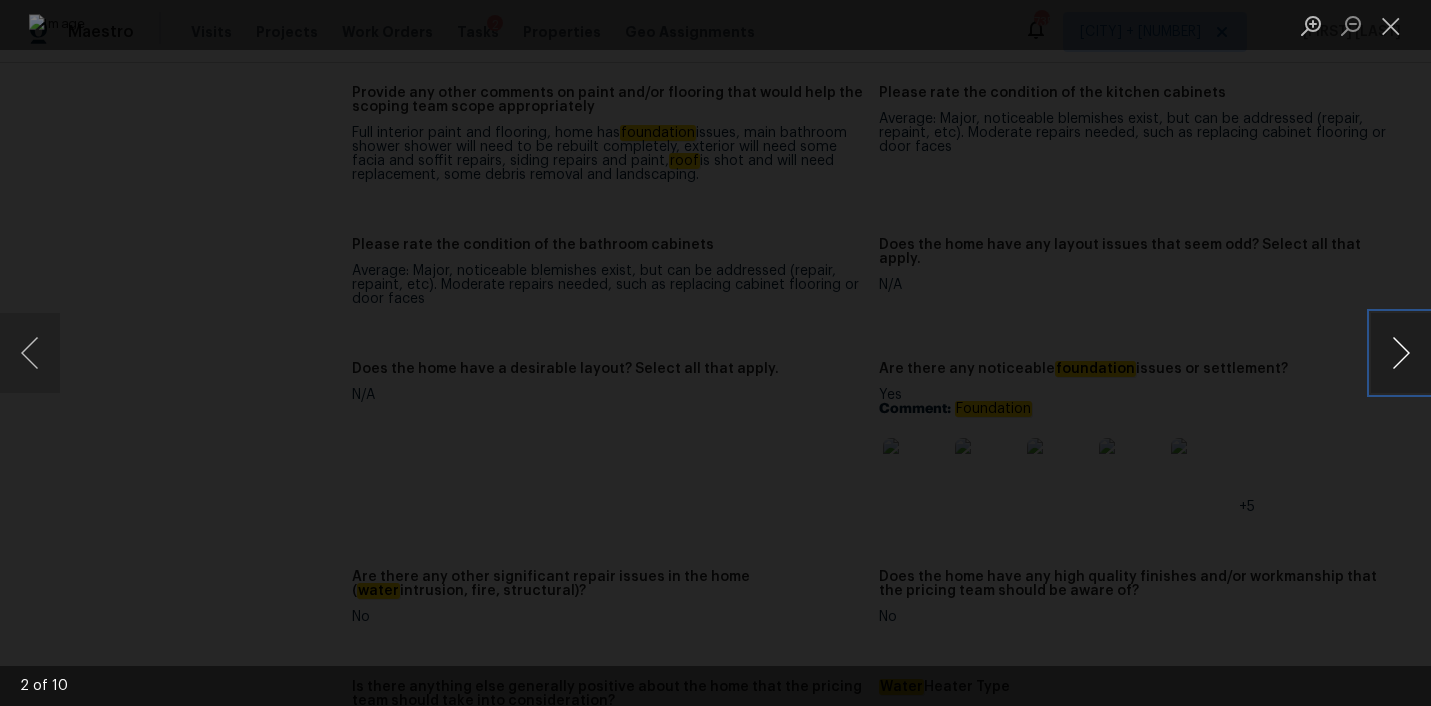 click at bounding box center [1401, 353] 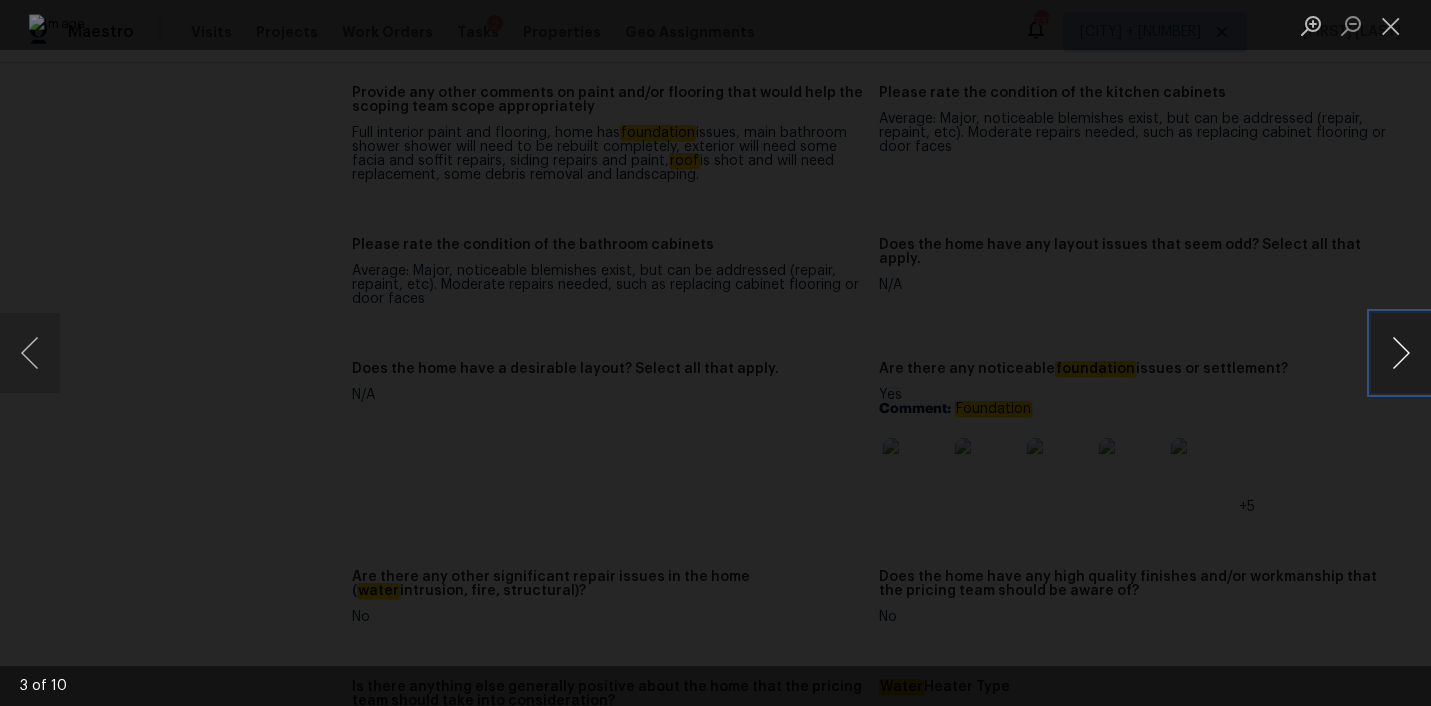 click at bounding box center [1401, 353] 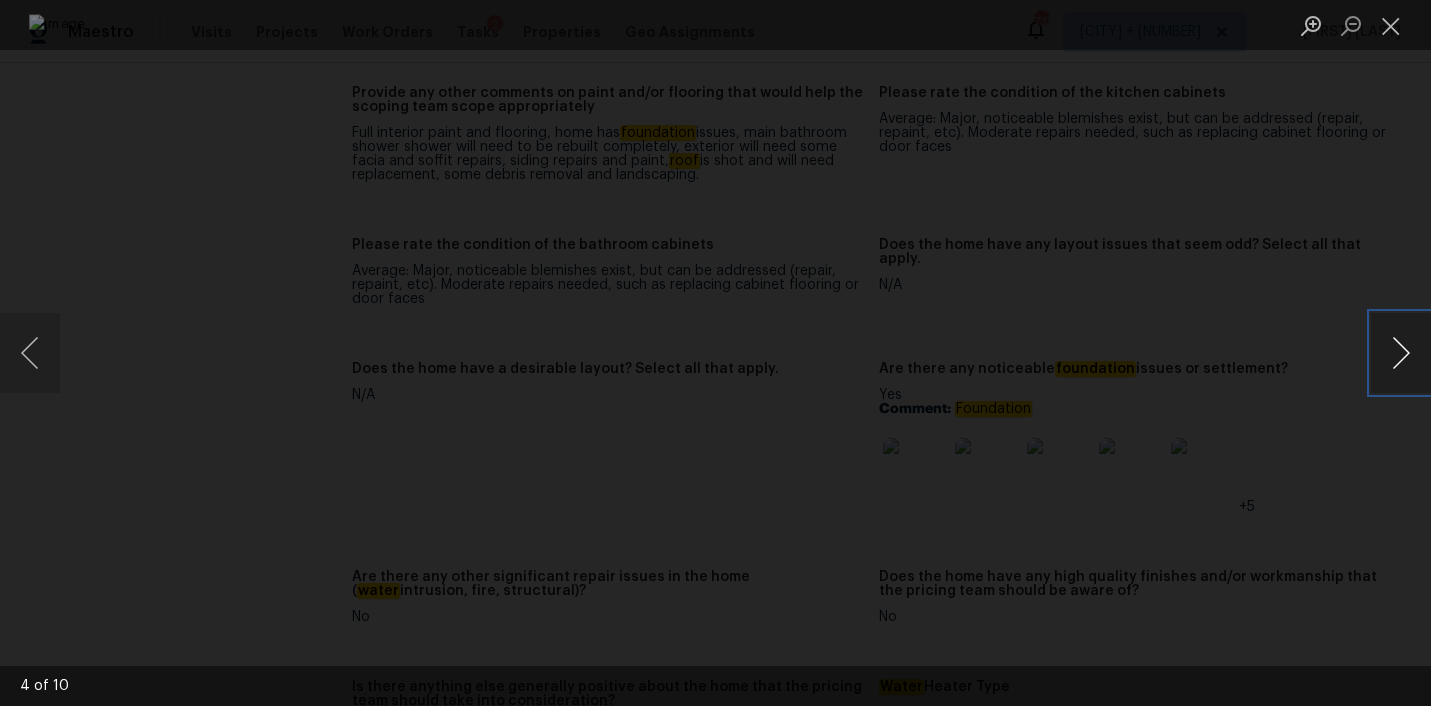 click at bounding box center [1401, 353] 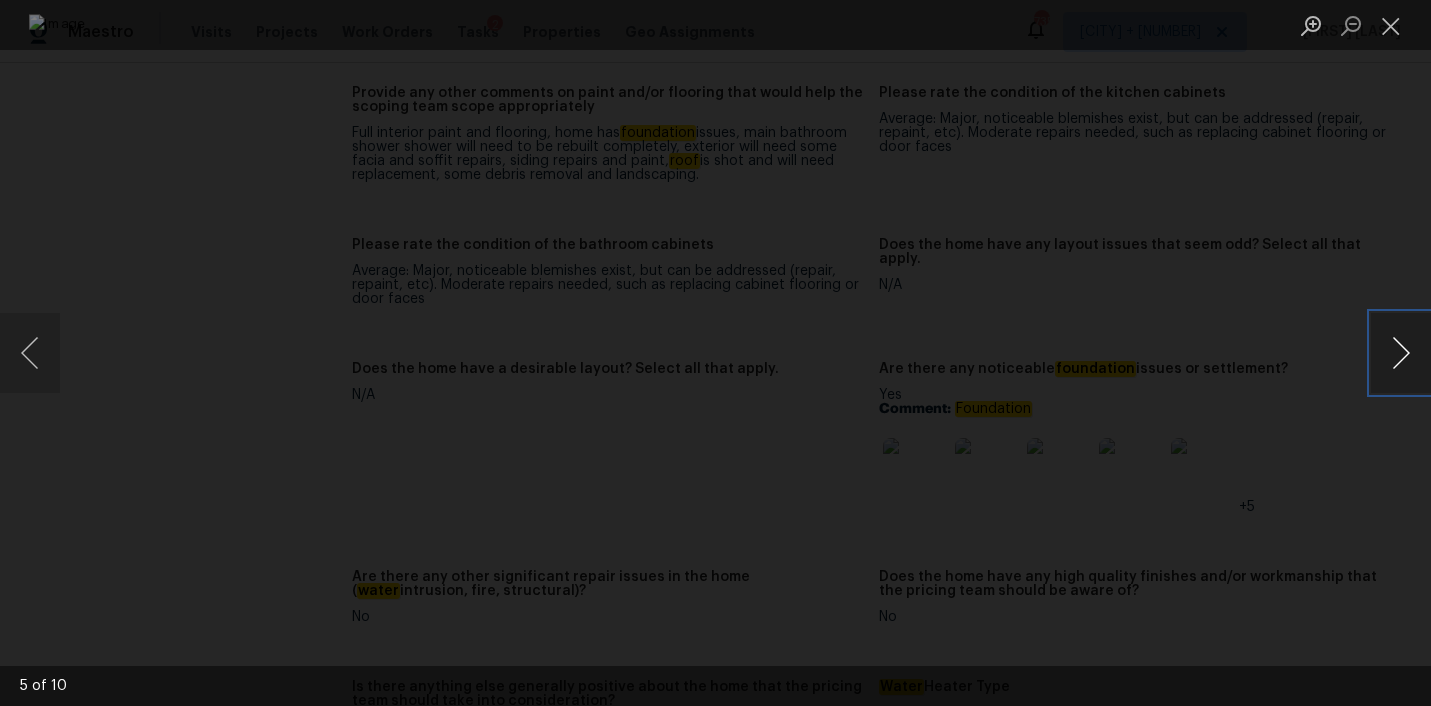 click at bounding box center [1401, 353] 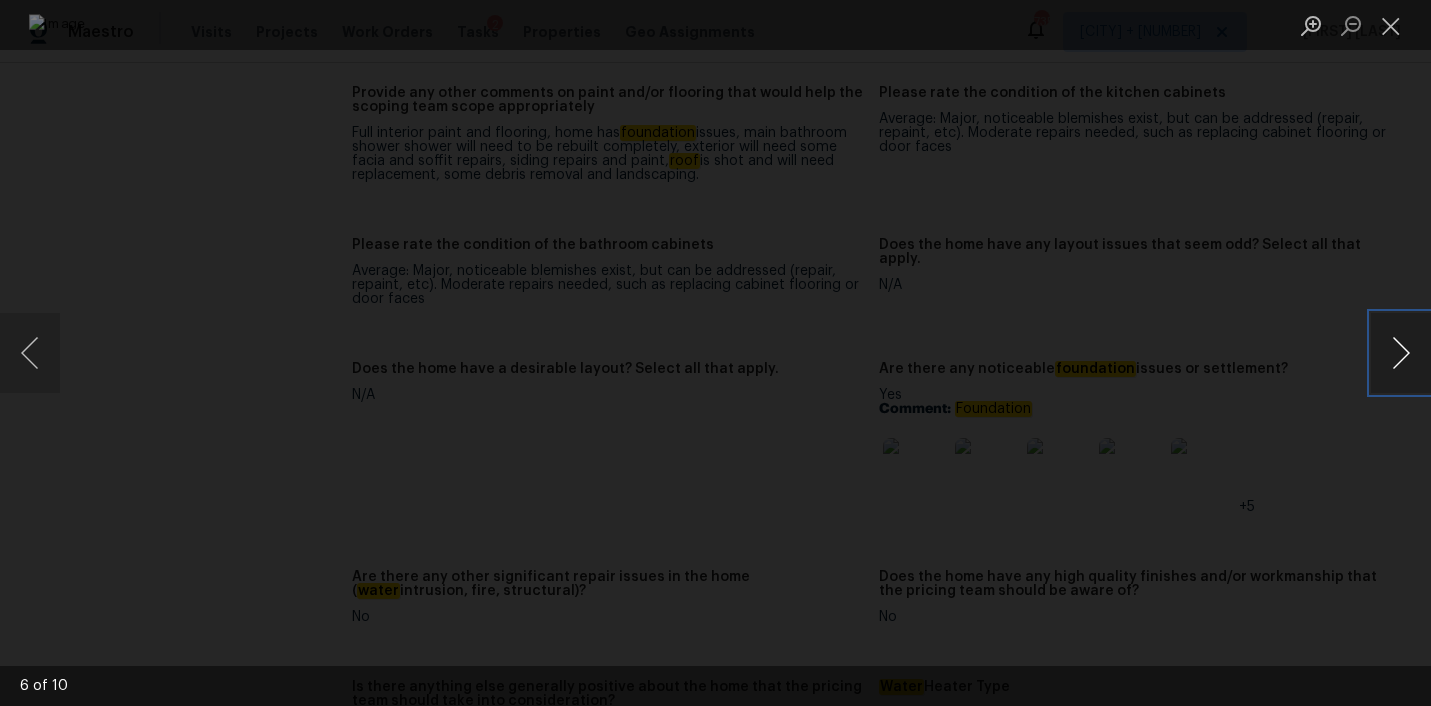 click at bounding box center (1401, 353) 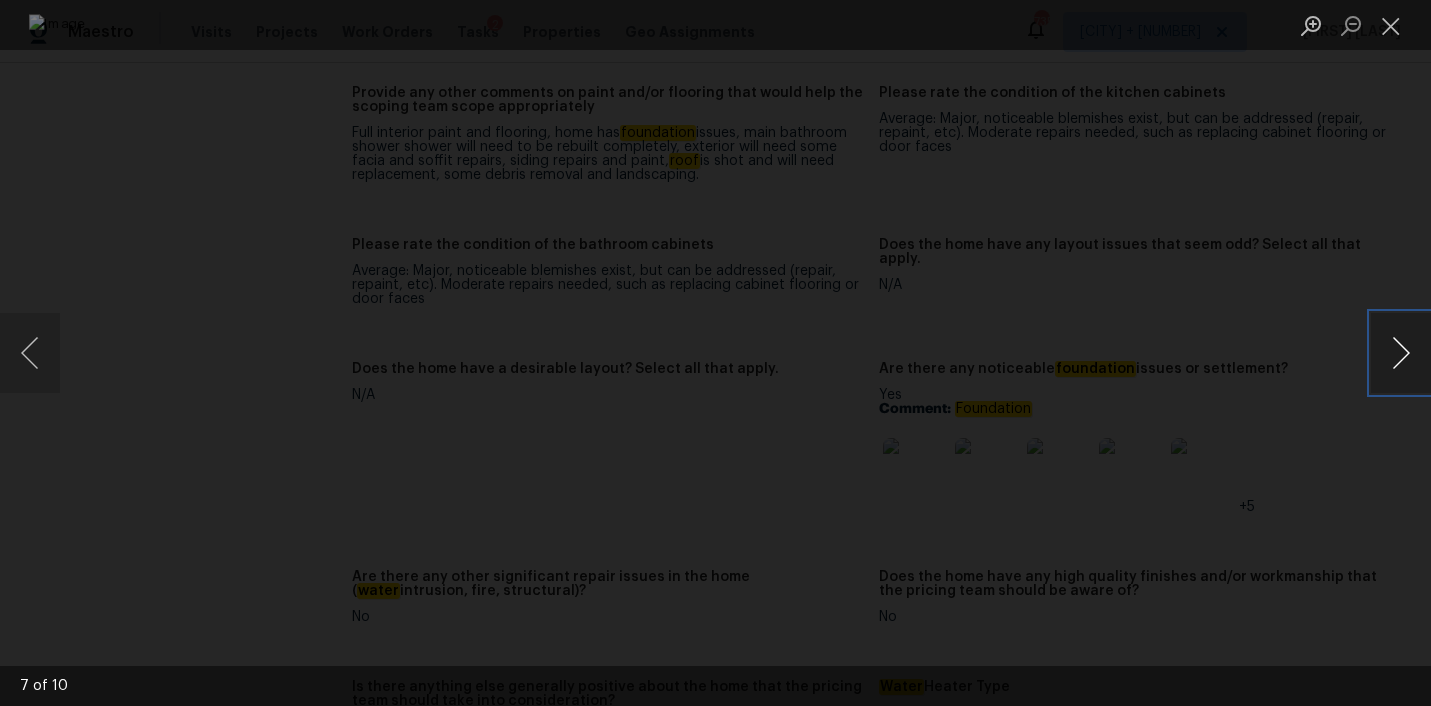 click at bounding box center [1401, 353] 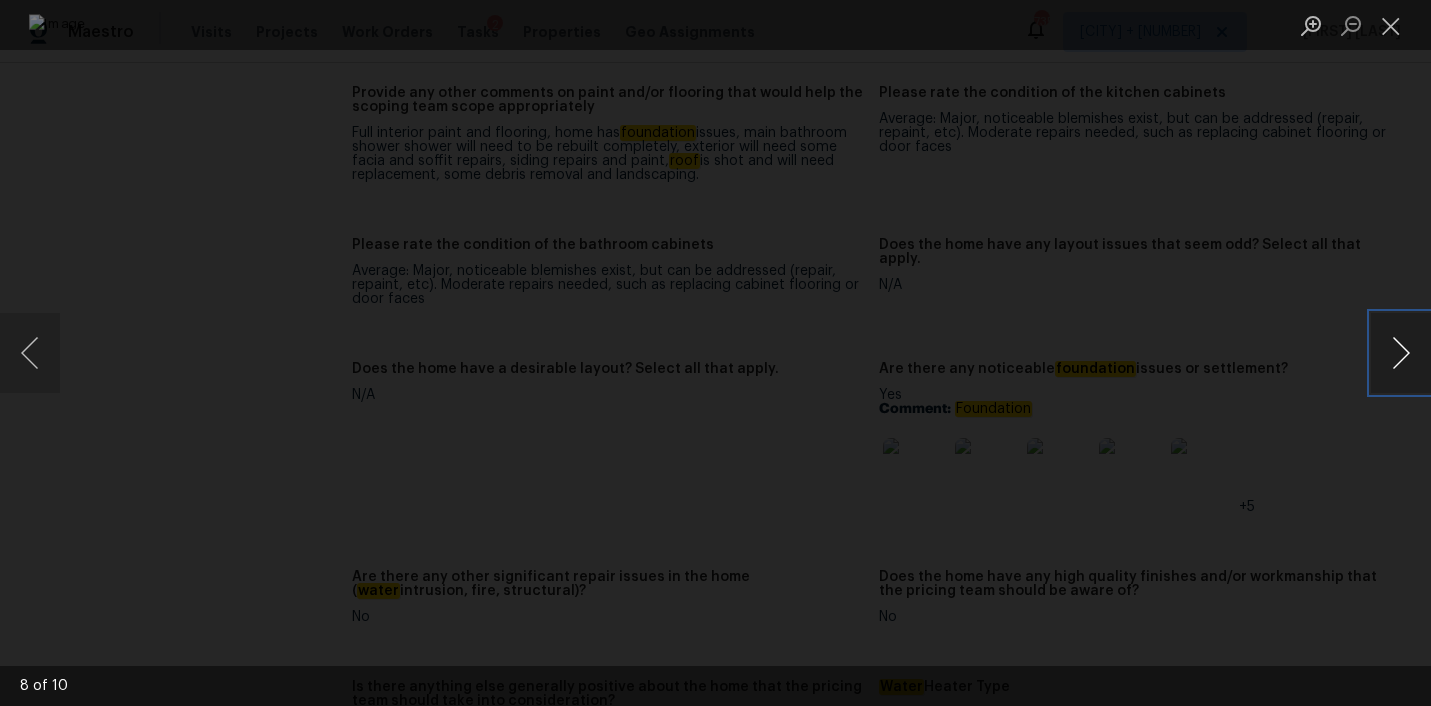 click at bounding box center [1401, 353] 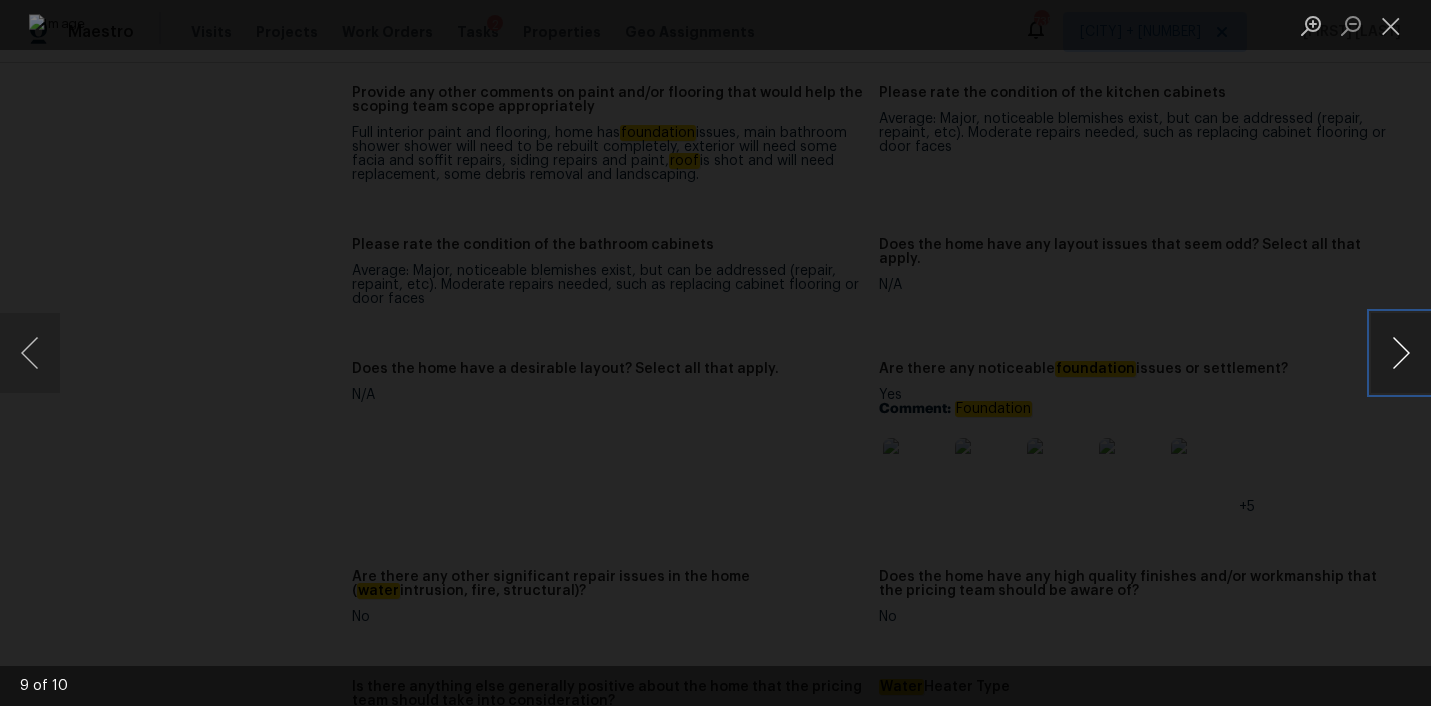 click at bounding box center [1401, 353] 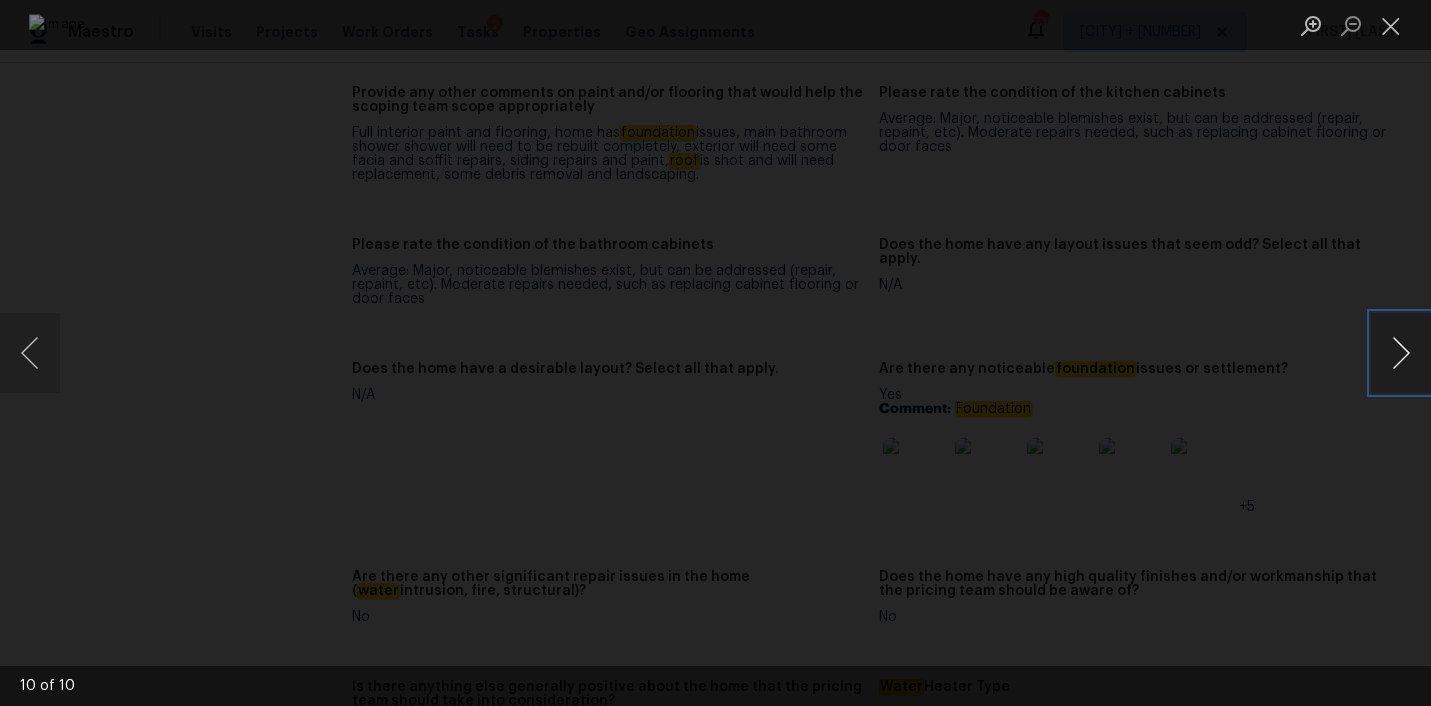 click at bounding box center [1401, 353] 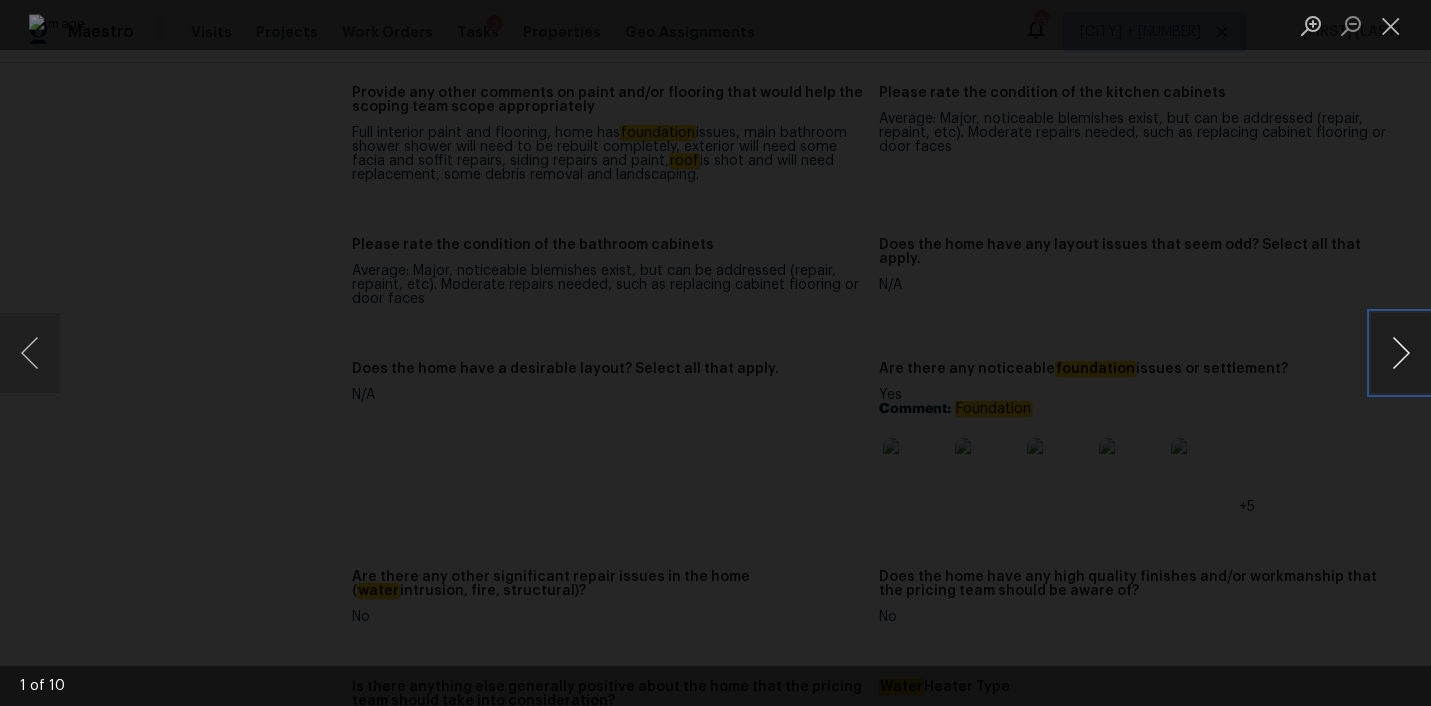 click at bounding box center [1401, 353] 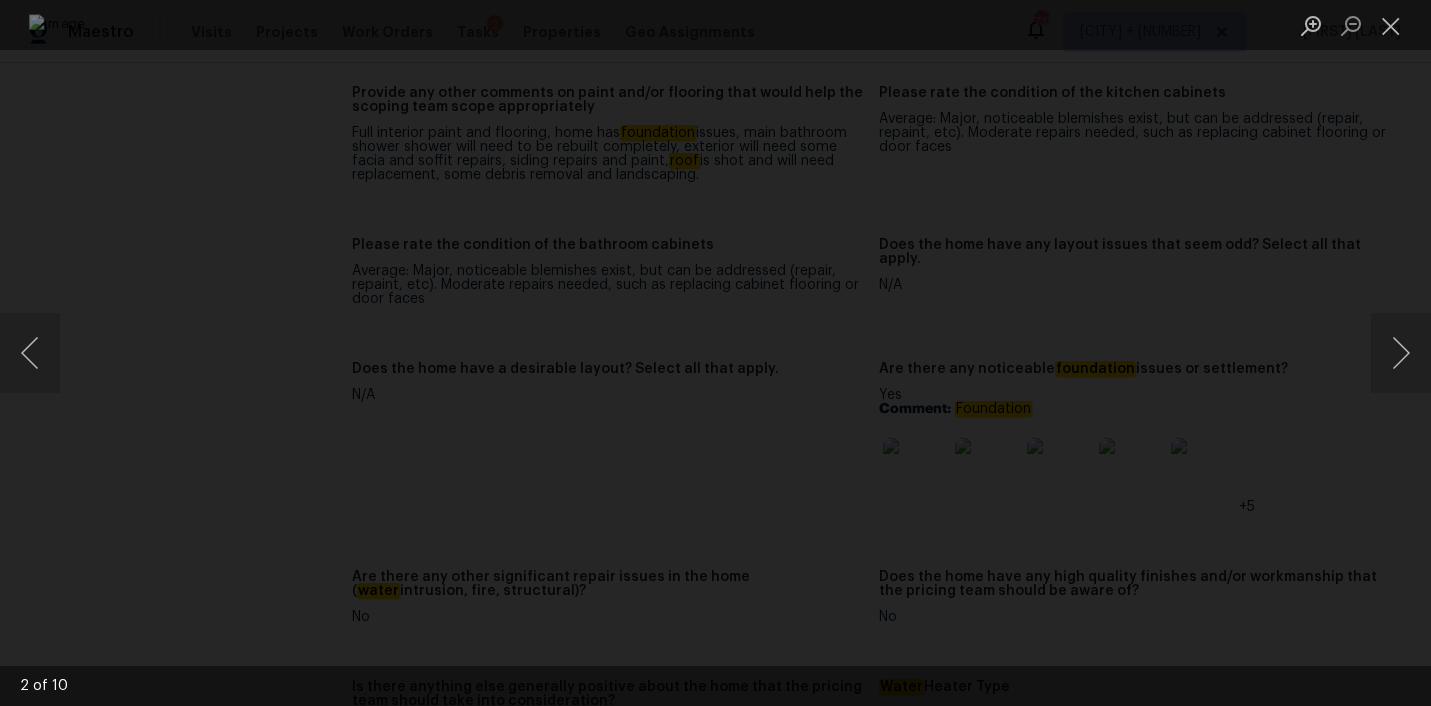 click at bounding box center [715, 353] 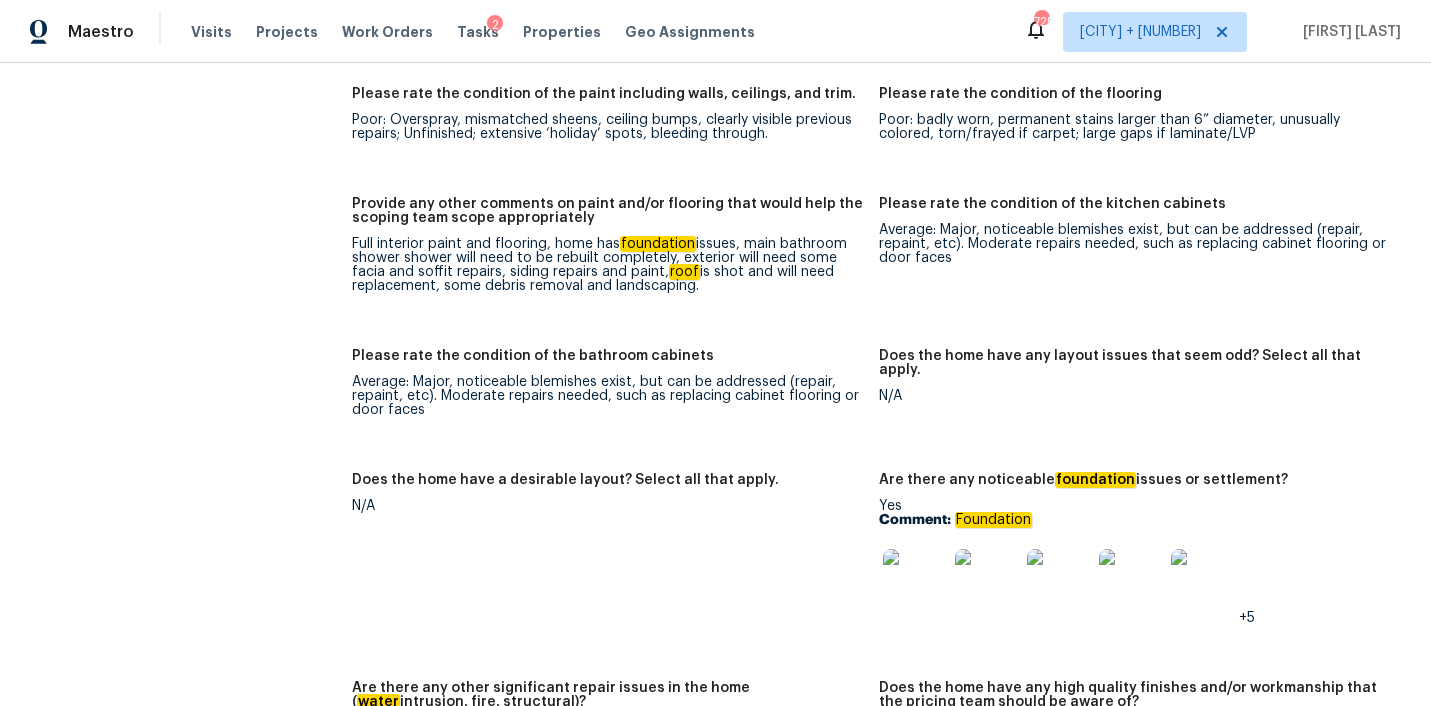 scroll, scrollTop: 2847, scrollLeft: 0, axis: vertical 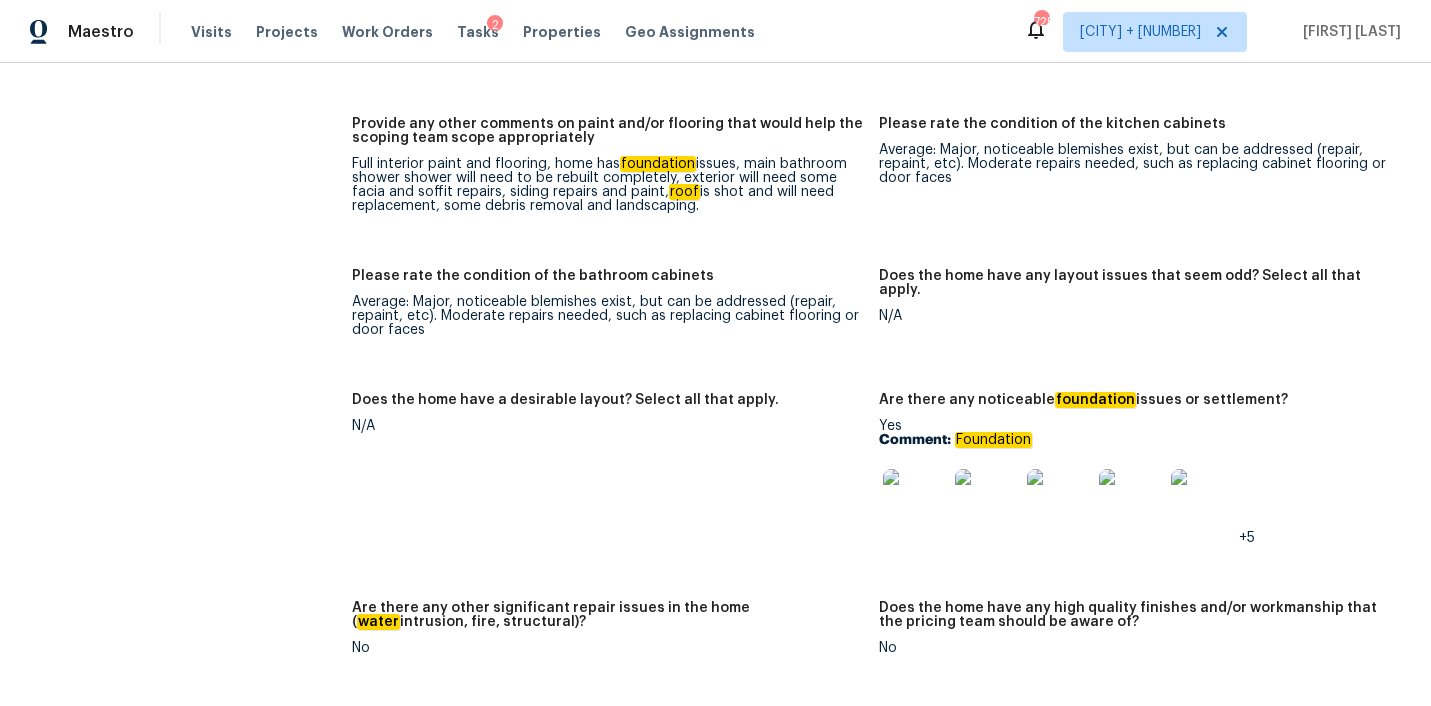 click at bounding box center (915, 501) 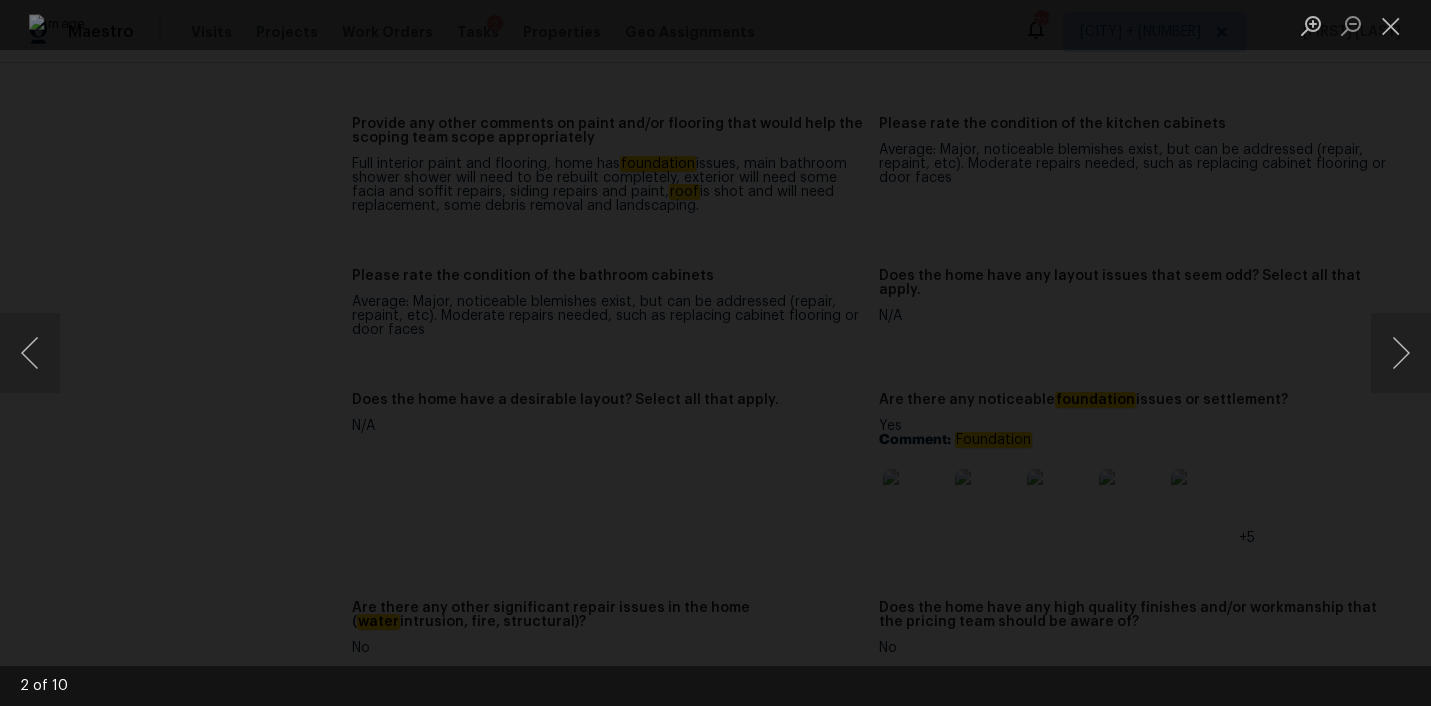 click at bounding box center (715, 353) 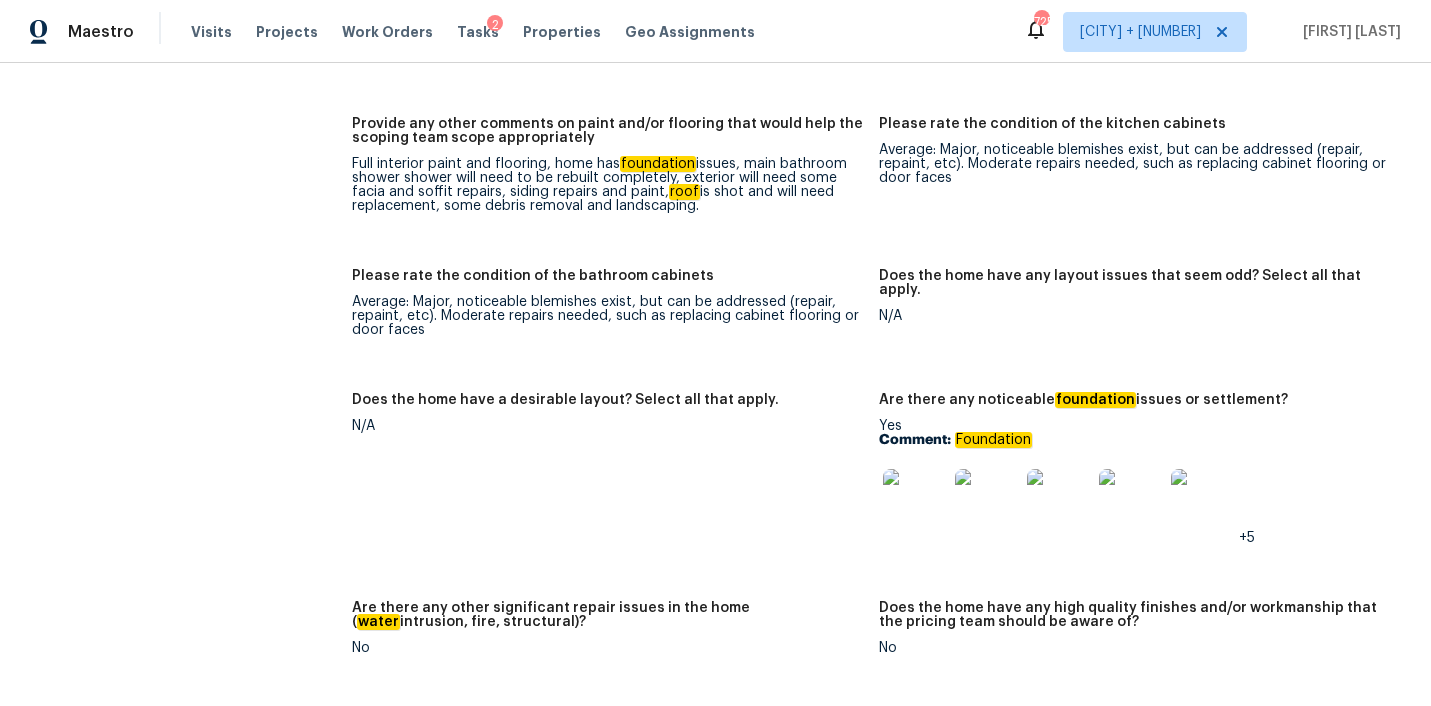 click at bounding box center [915, 501] 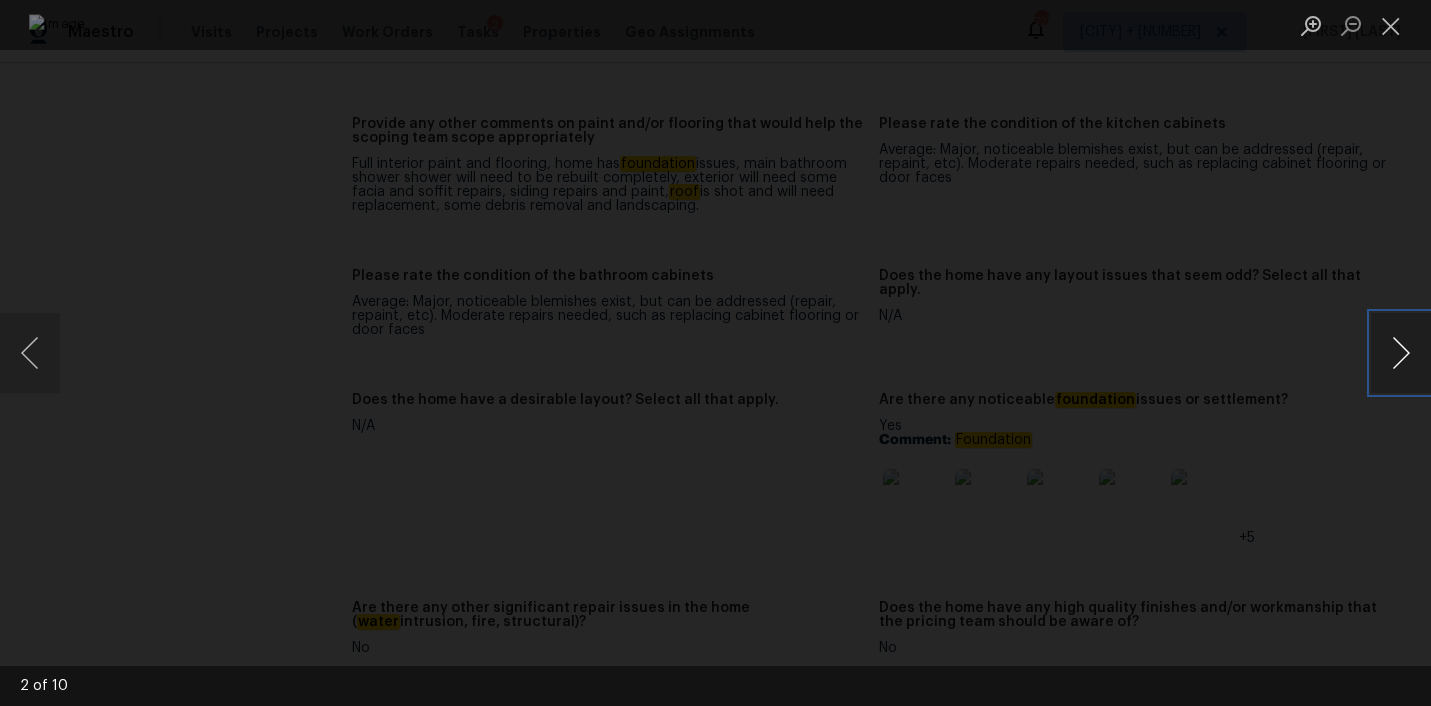 click at bounding box center (1401, 353) 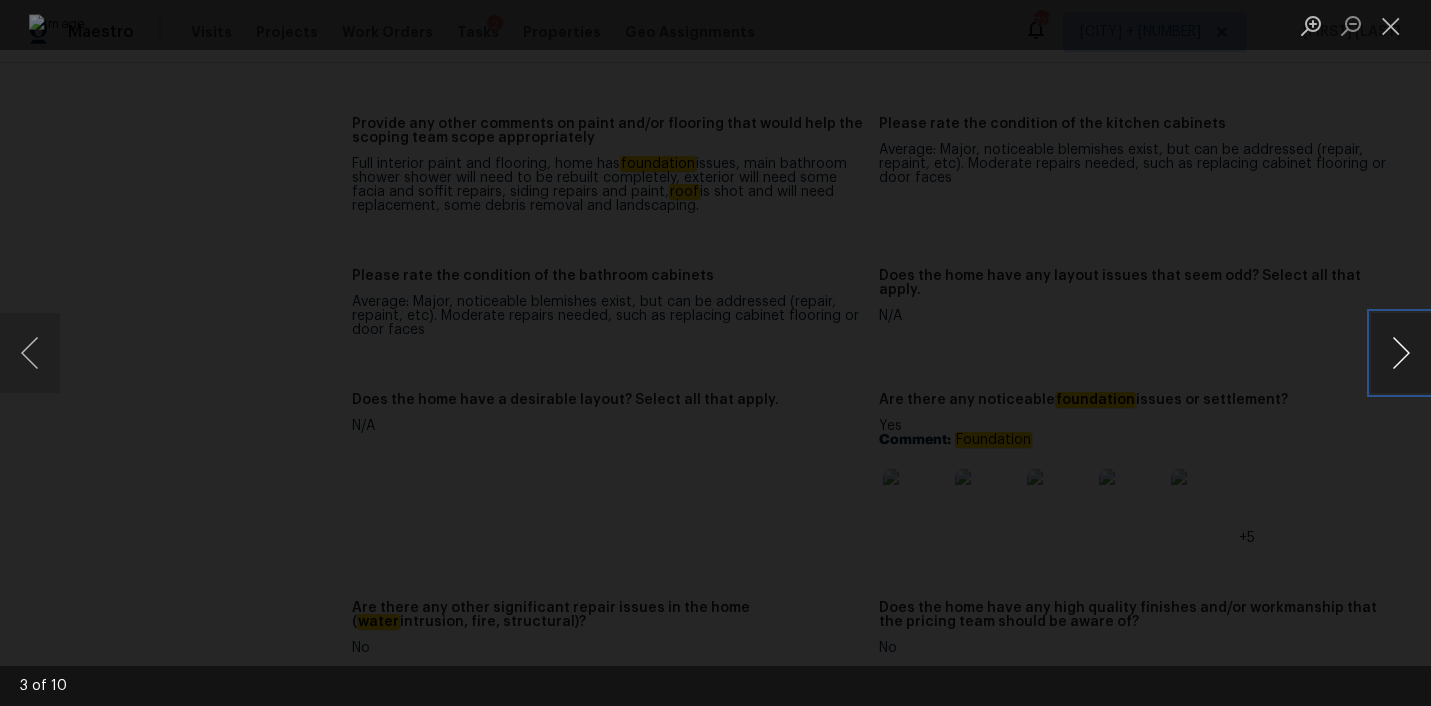 click at bounding box center (1401, 353) 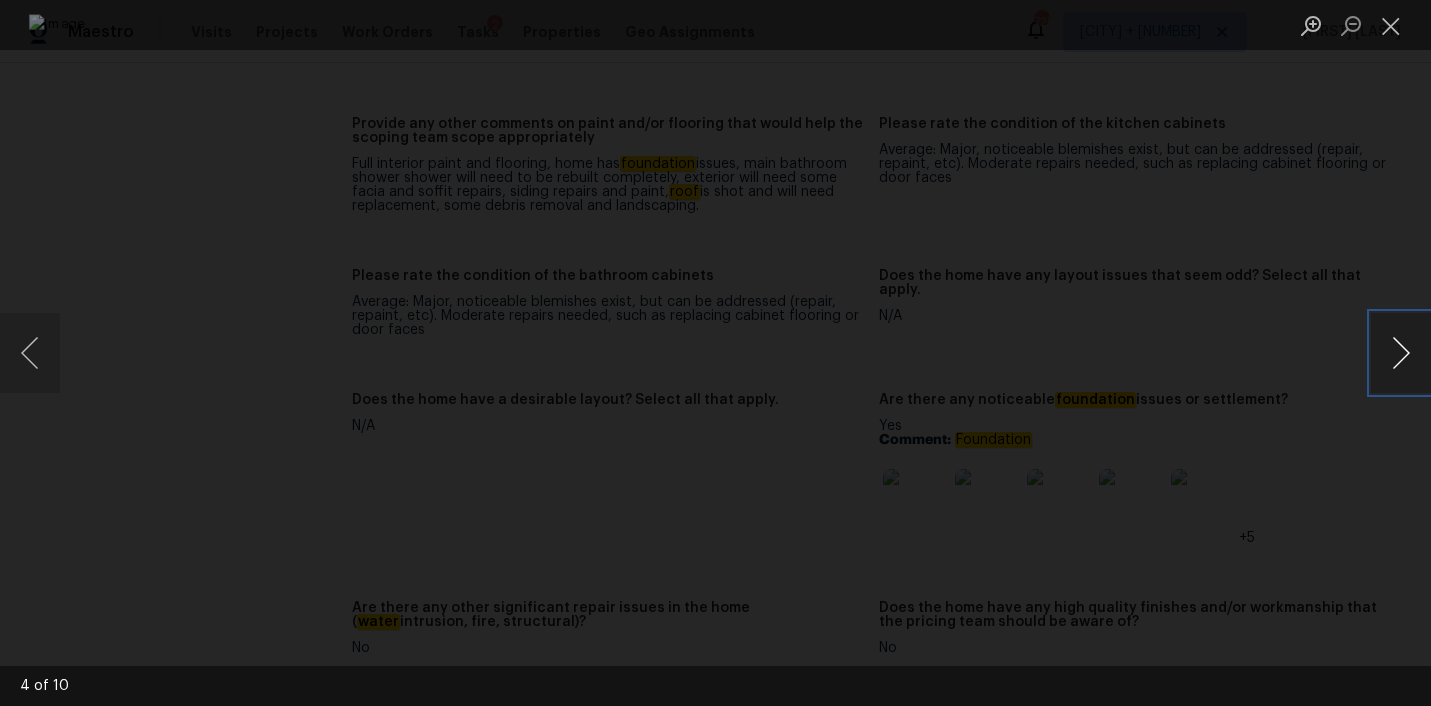 click at bounding box center (1401, 353) 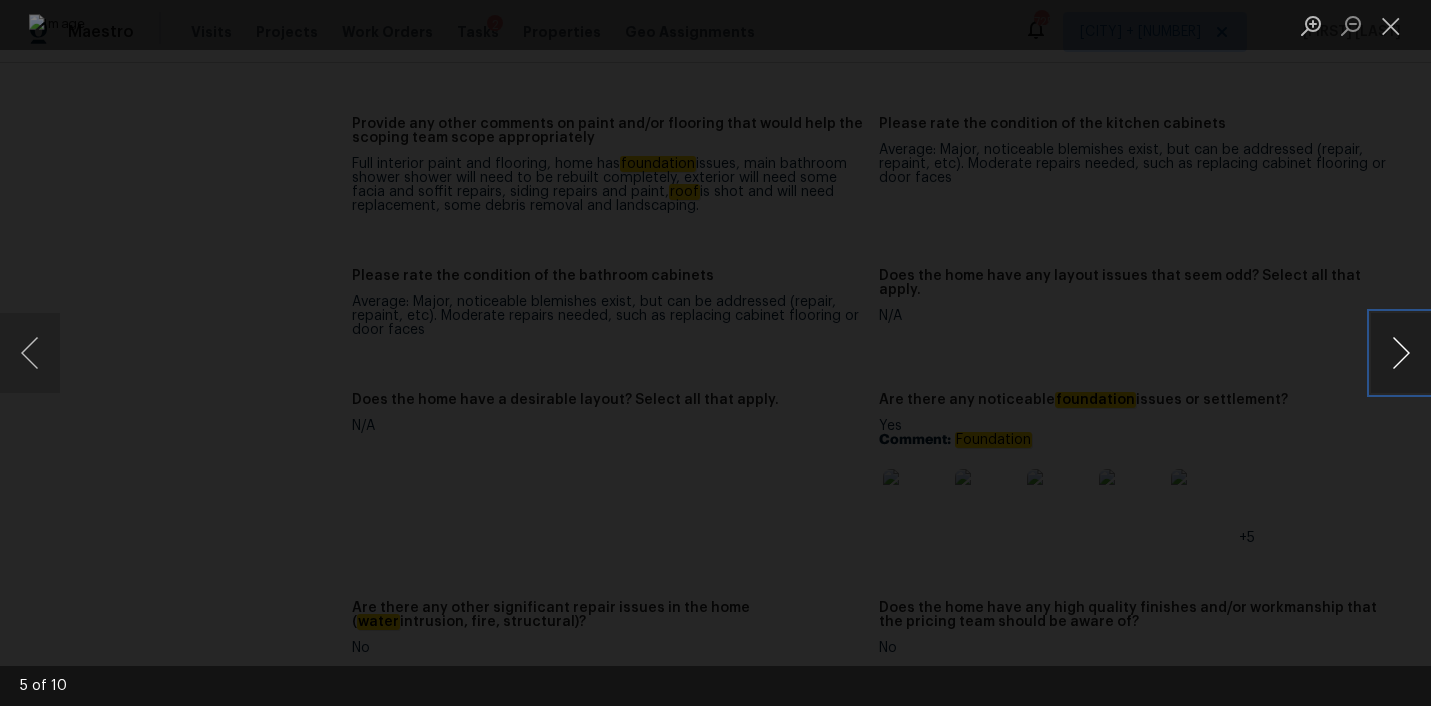 click at bounding box center (1401, 353) 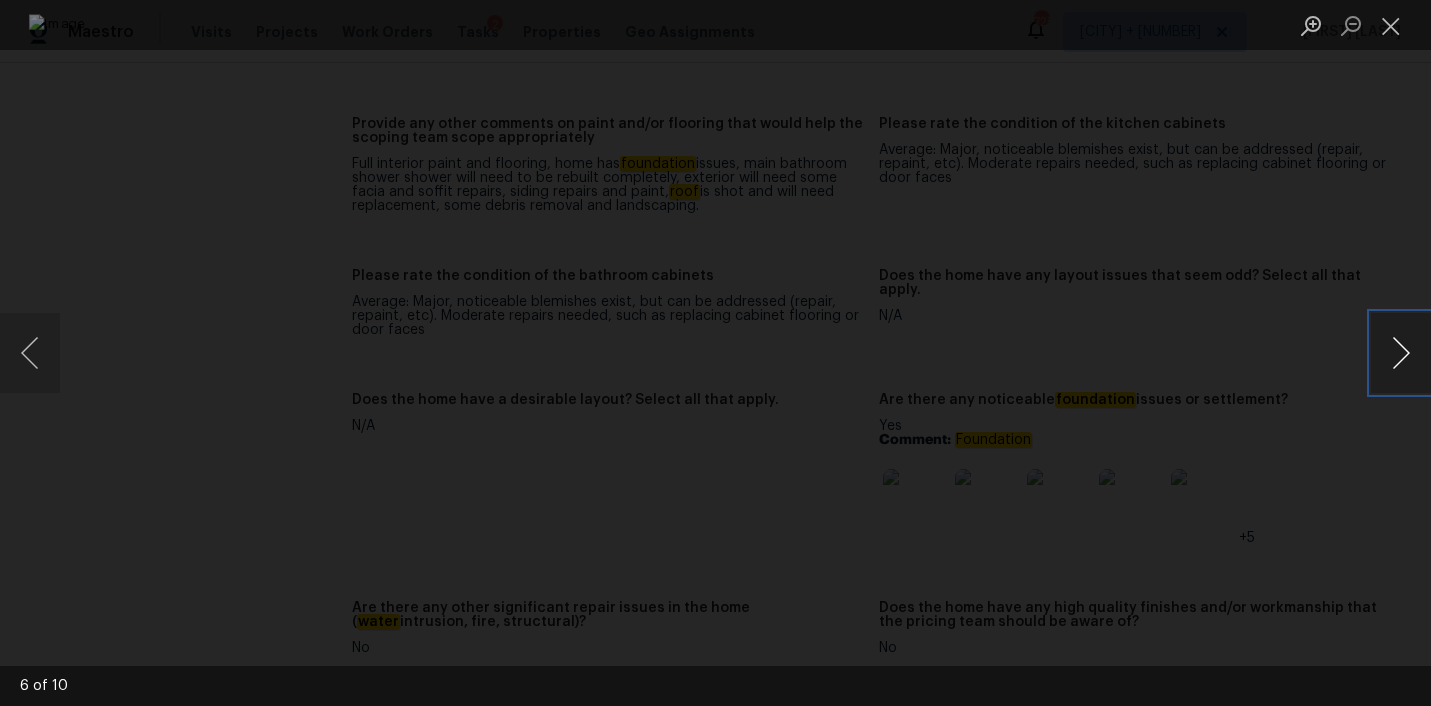 click at bounding box center [1401, 353] 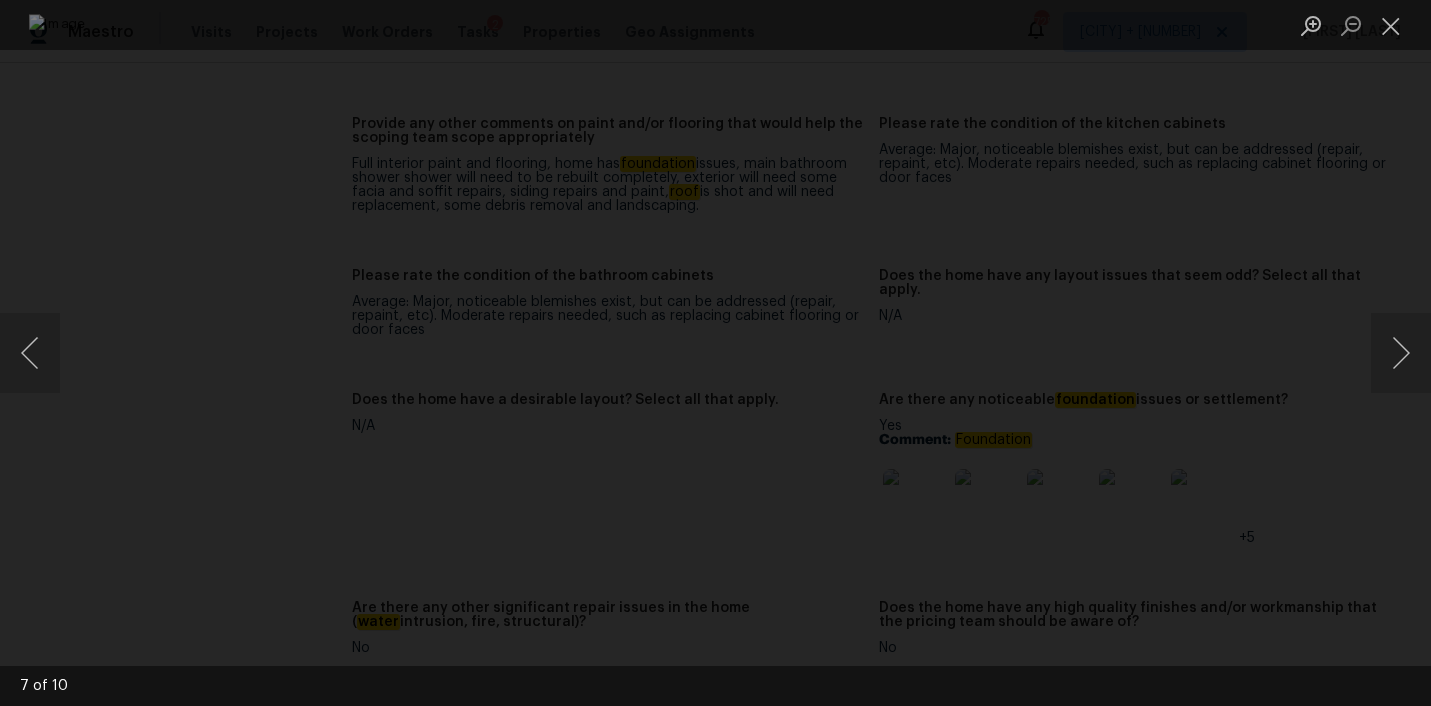 click at bounding box center [715, 353] 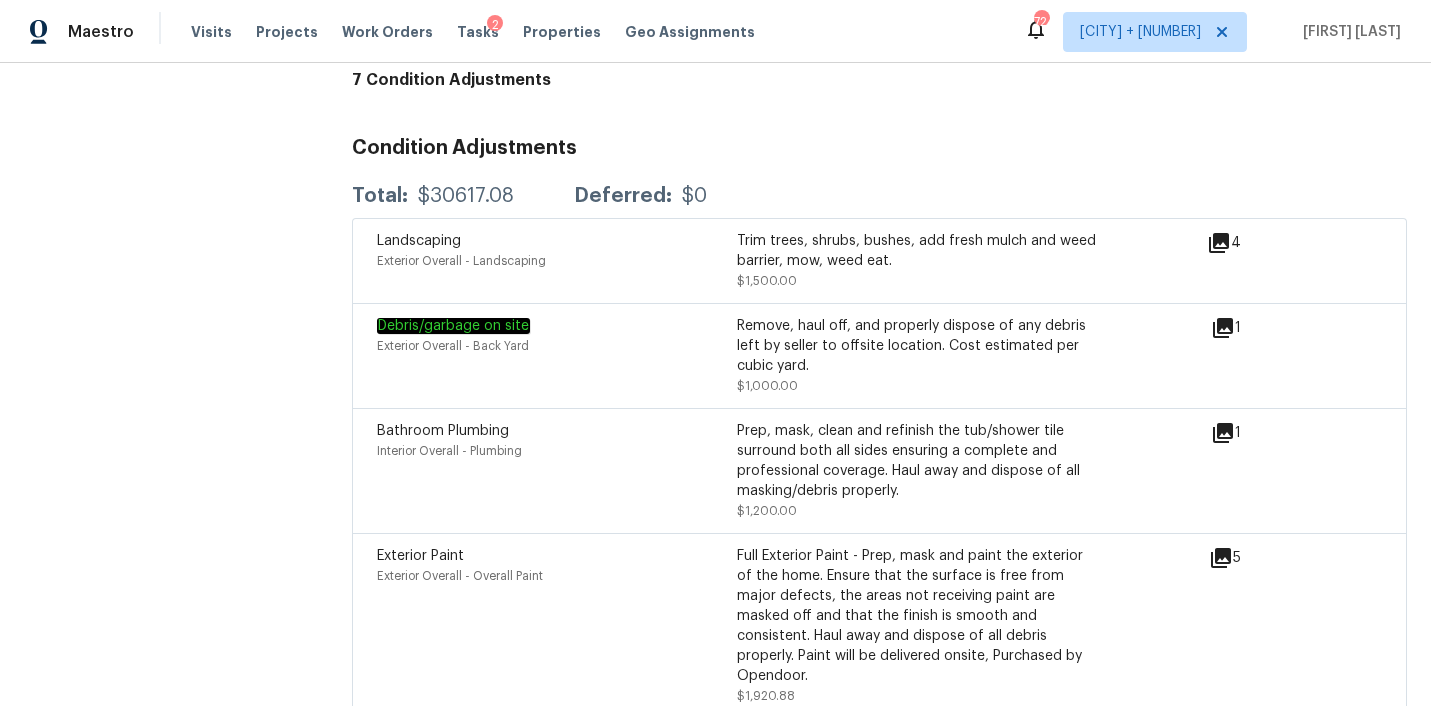 scroll, scrollTop: 4647, scrollLeft: 0, axis: vertical 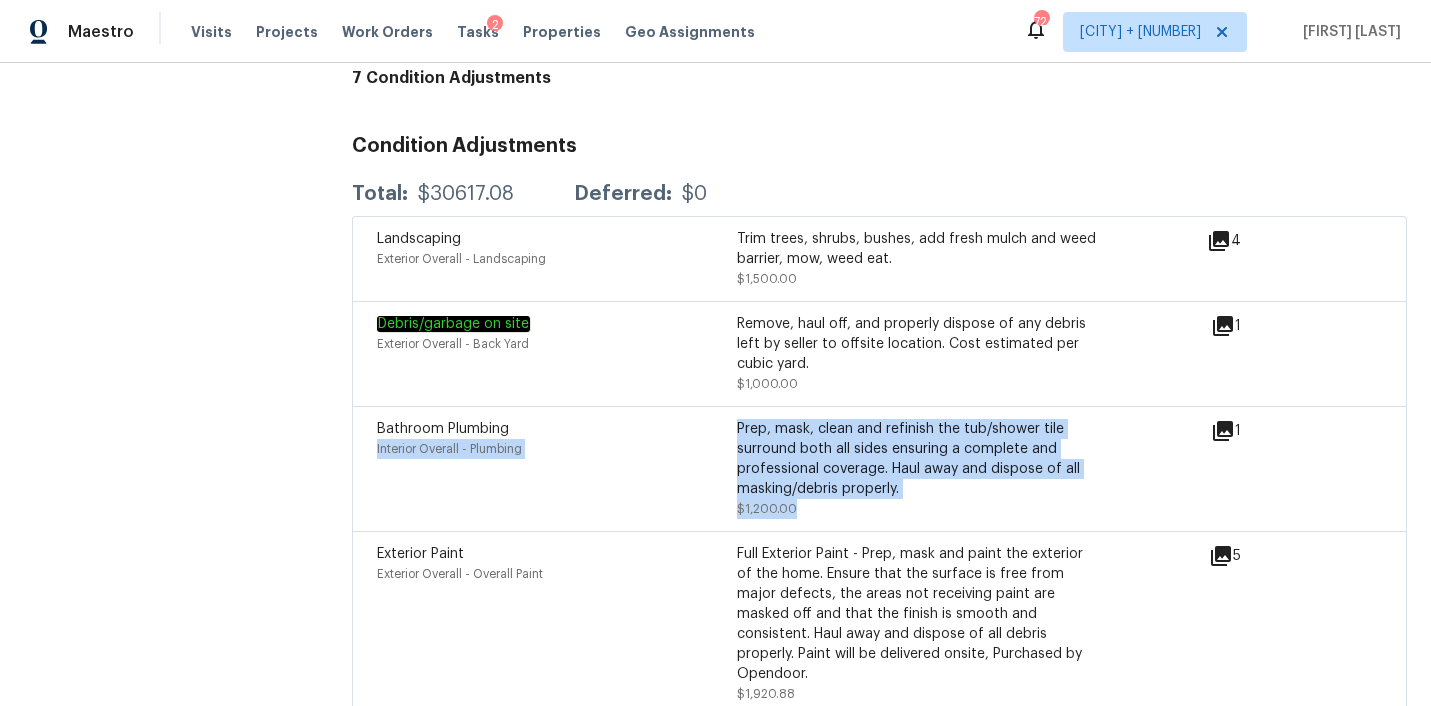 drag, startPoint x: 729, startPoint y: 395, endPoint x: 929, endPoint y: 486, distance: 219.72939 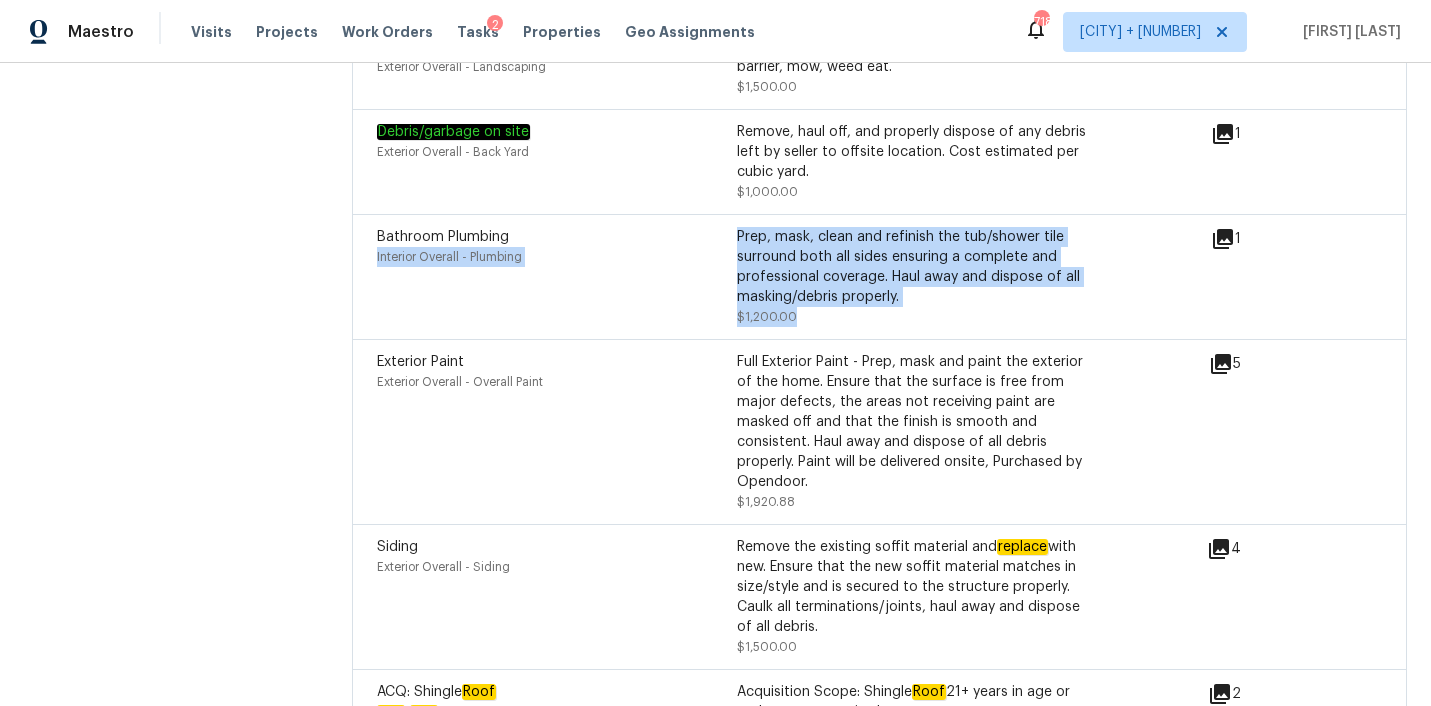 scroll, scrollTop: 4820, scrollLeft: 0, axis: vertical 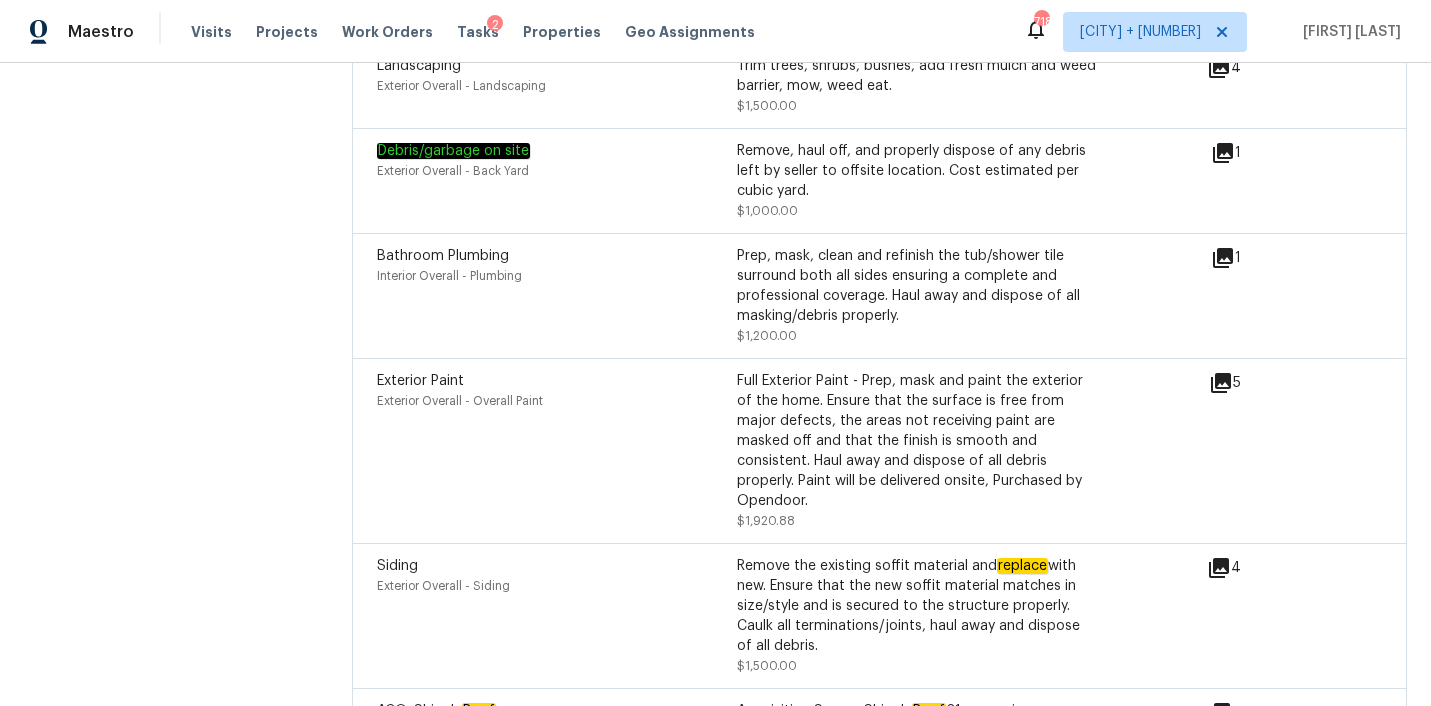 click on "Prep, mask, clean and refinish the tub/shower tile surround both all sides ensuring a complete and professional coverage. Haul away and dispose of all masking/debris properly." at bounding box center (917, 286) 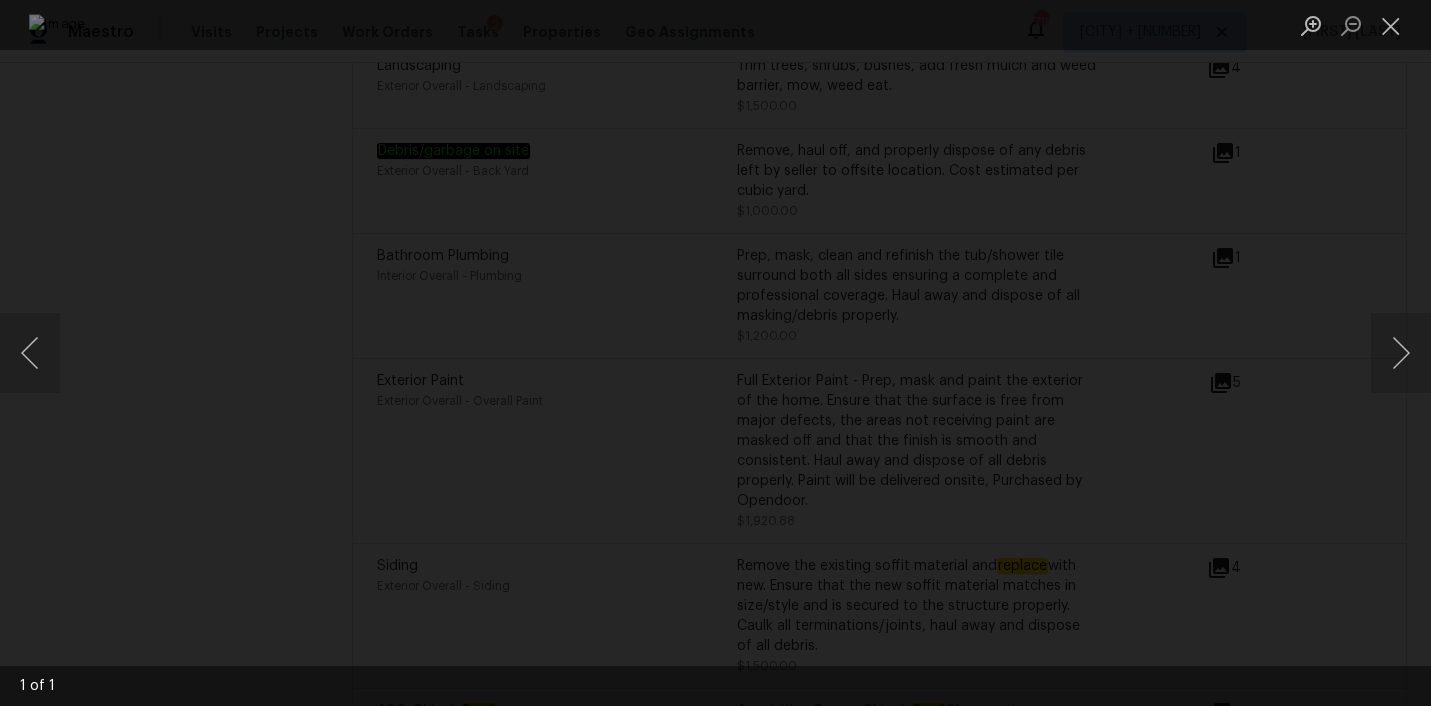 click at bounding box center (715, 353) 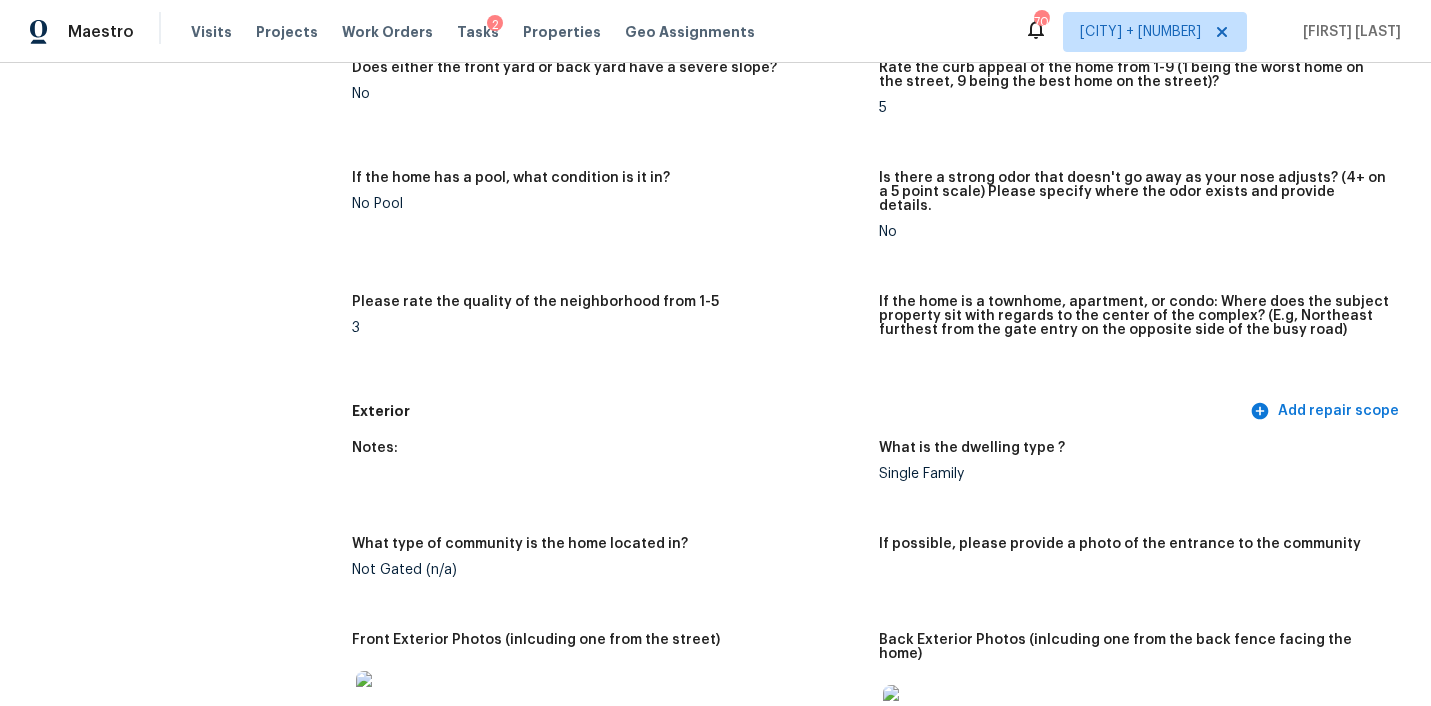 scroll, scrollTop: 426, scrollLeft: 0, axis: vertical 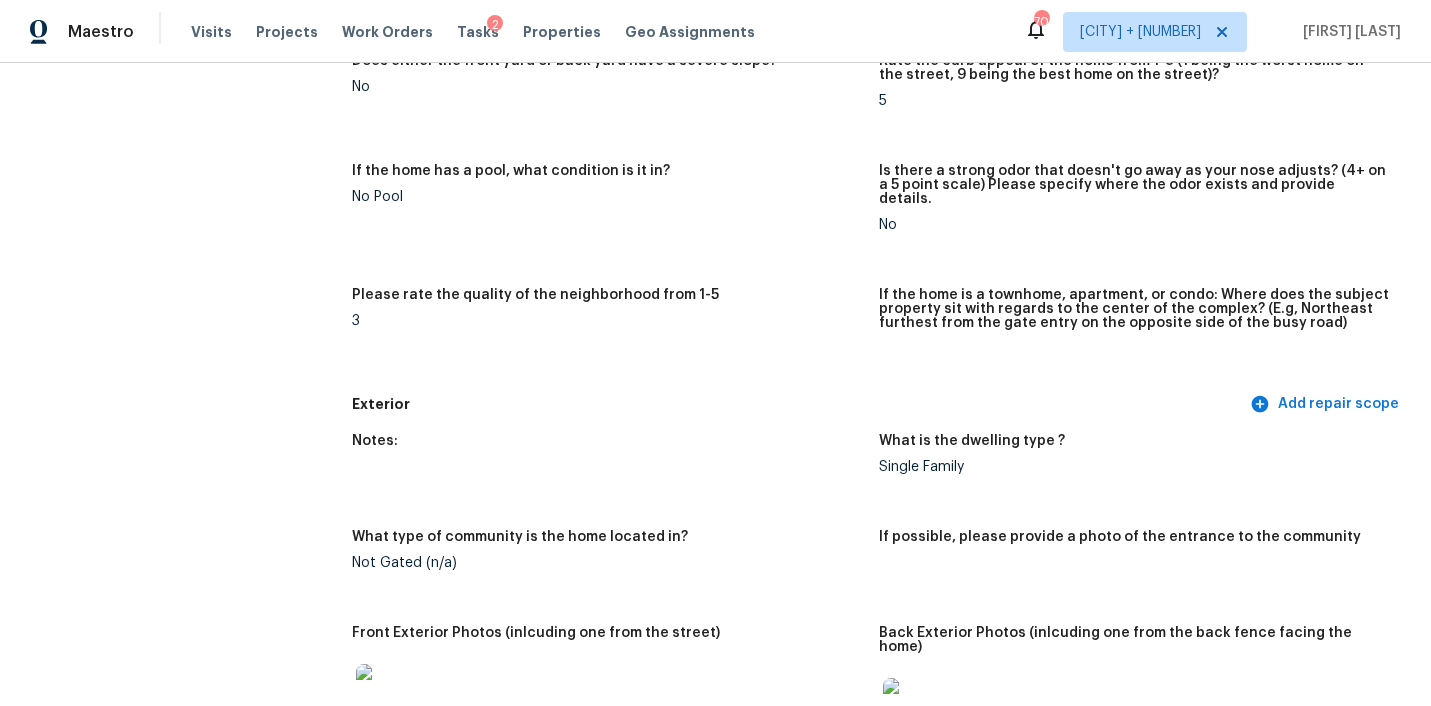 click on "Is there a strong odor that doesn't go away as your nose adjusts? (4+ on a 5 point scale) Please specify where the odor exists and provide details. No" at bounding box center [1143, 214] 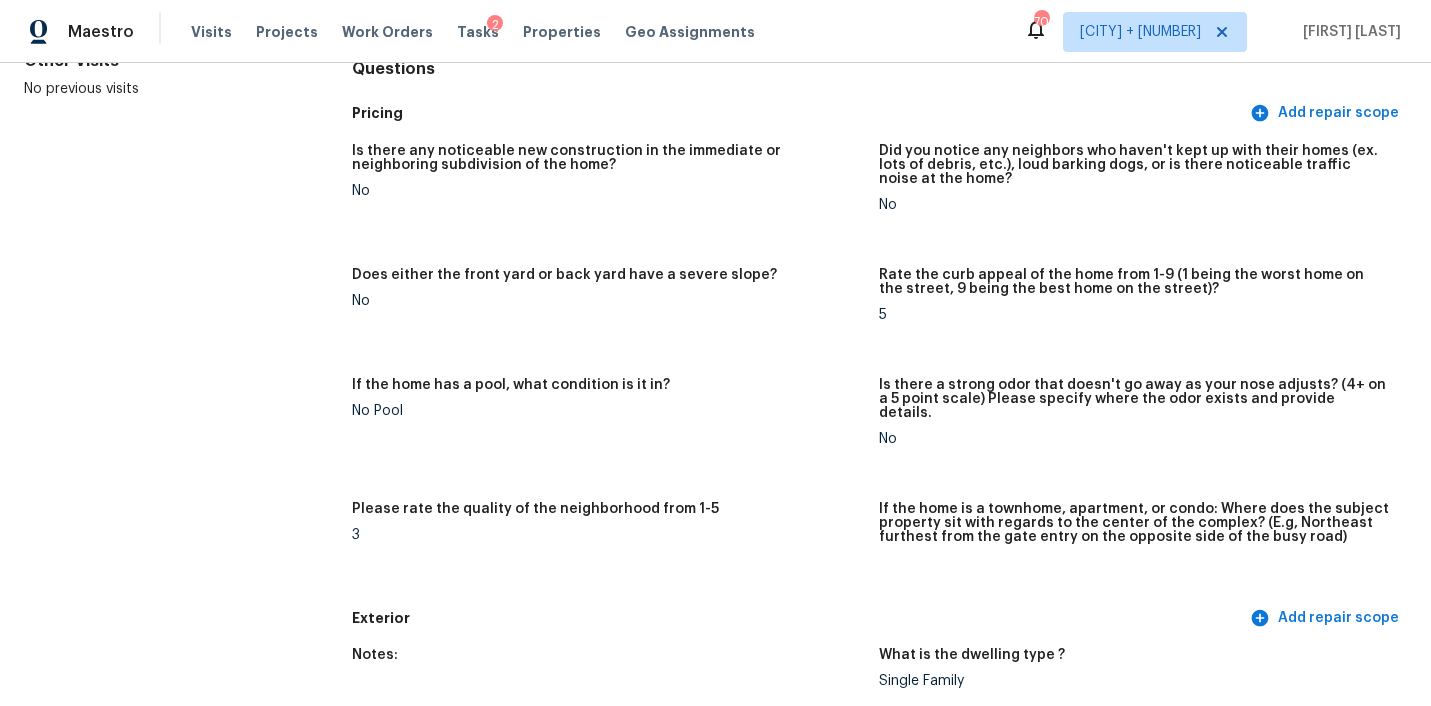 scroll, scrollTop: 0, scrollLeft: 0, axis: both 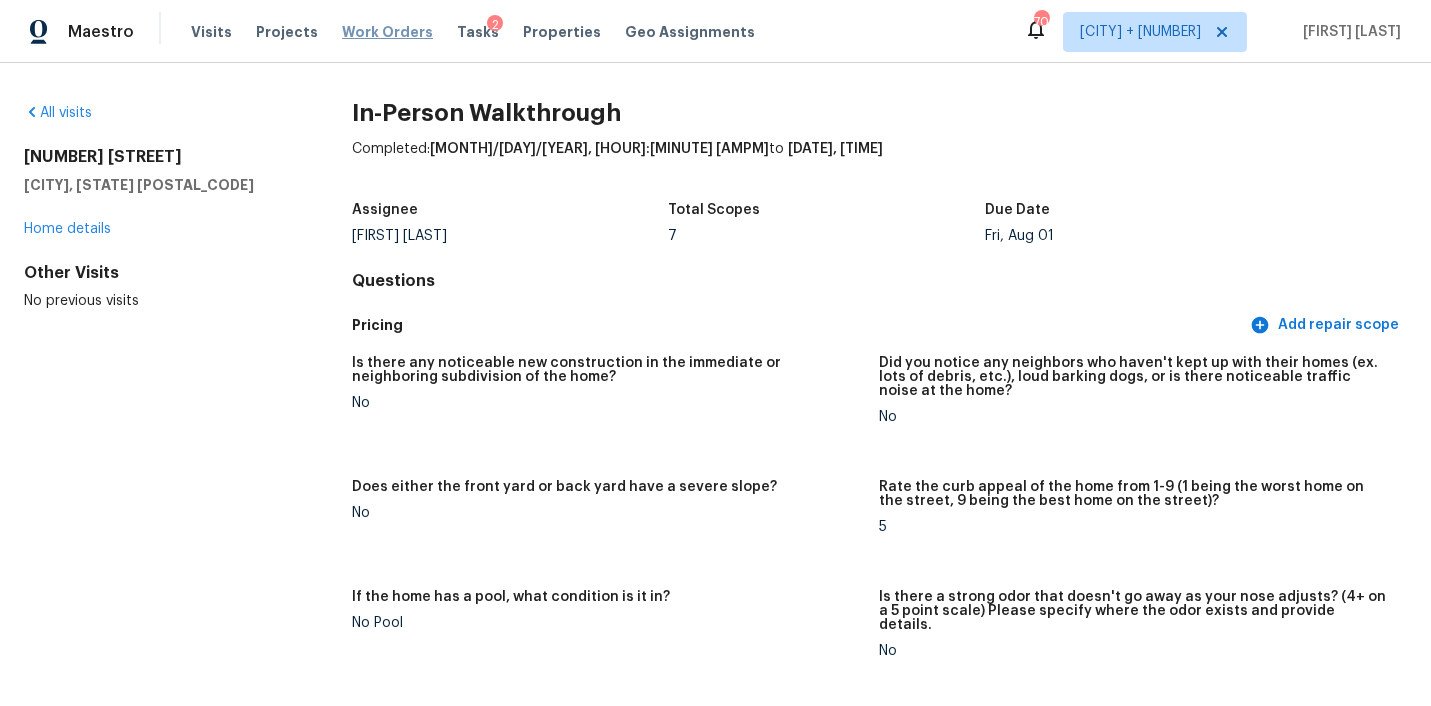 click on "Work Orders" at bounding box center (387, 32) 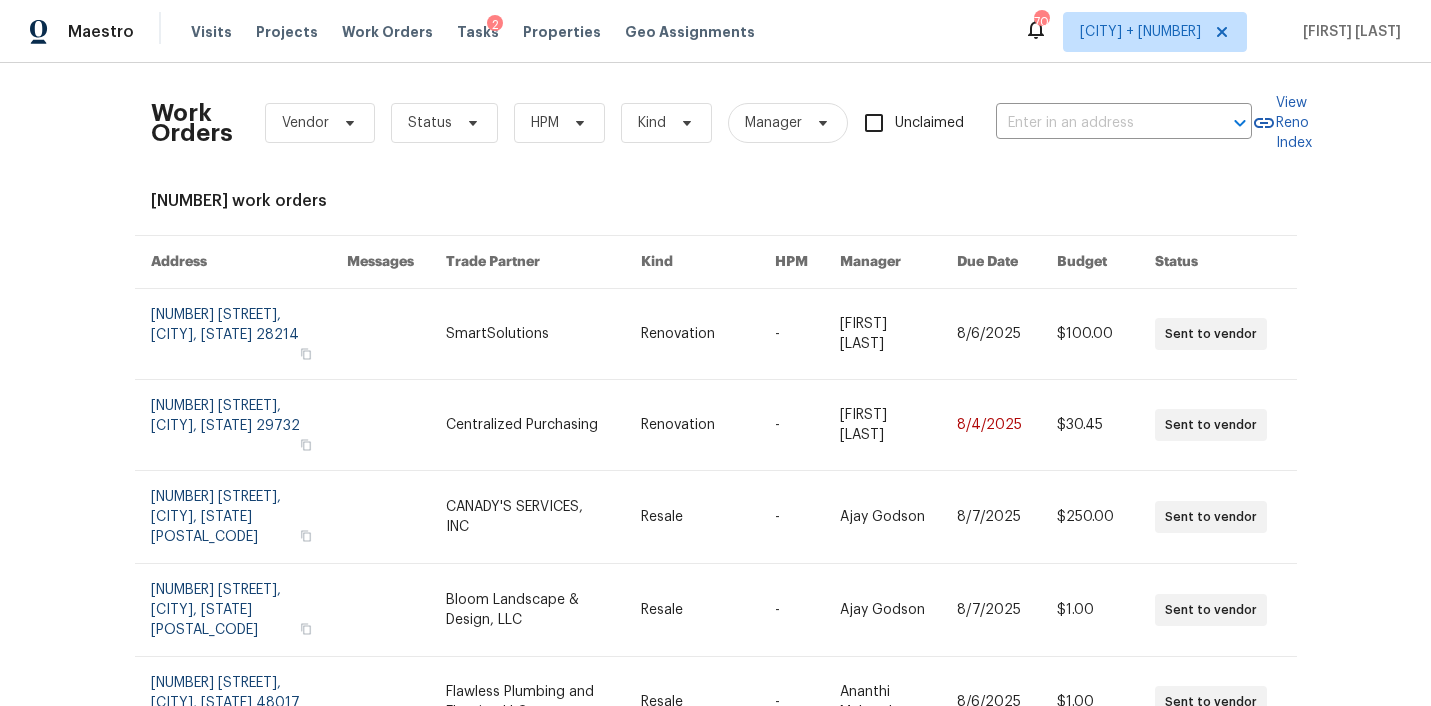 click on "2" at bounding box center [495, 25] 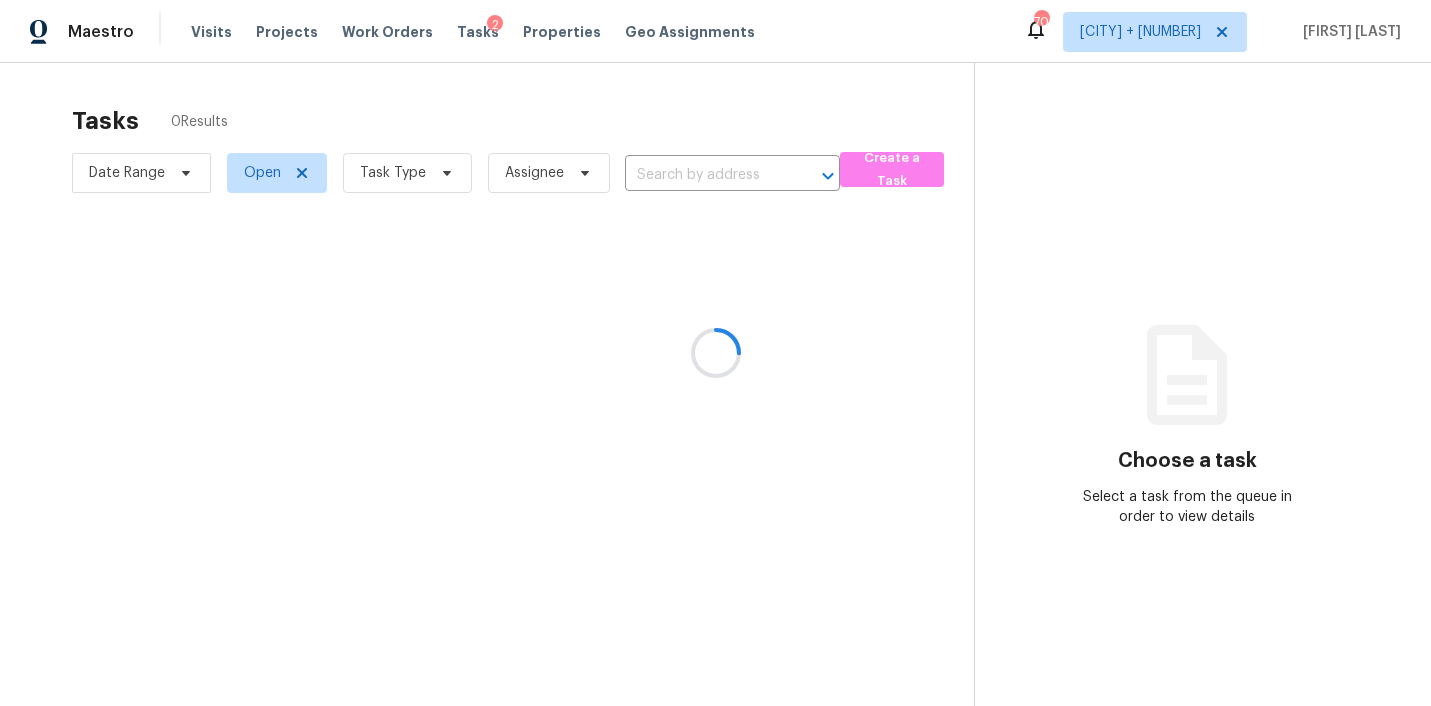click at bounding box center (715, 353) 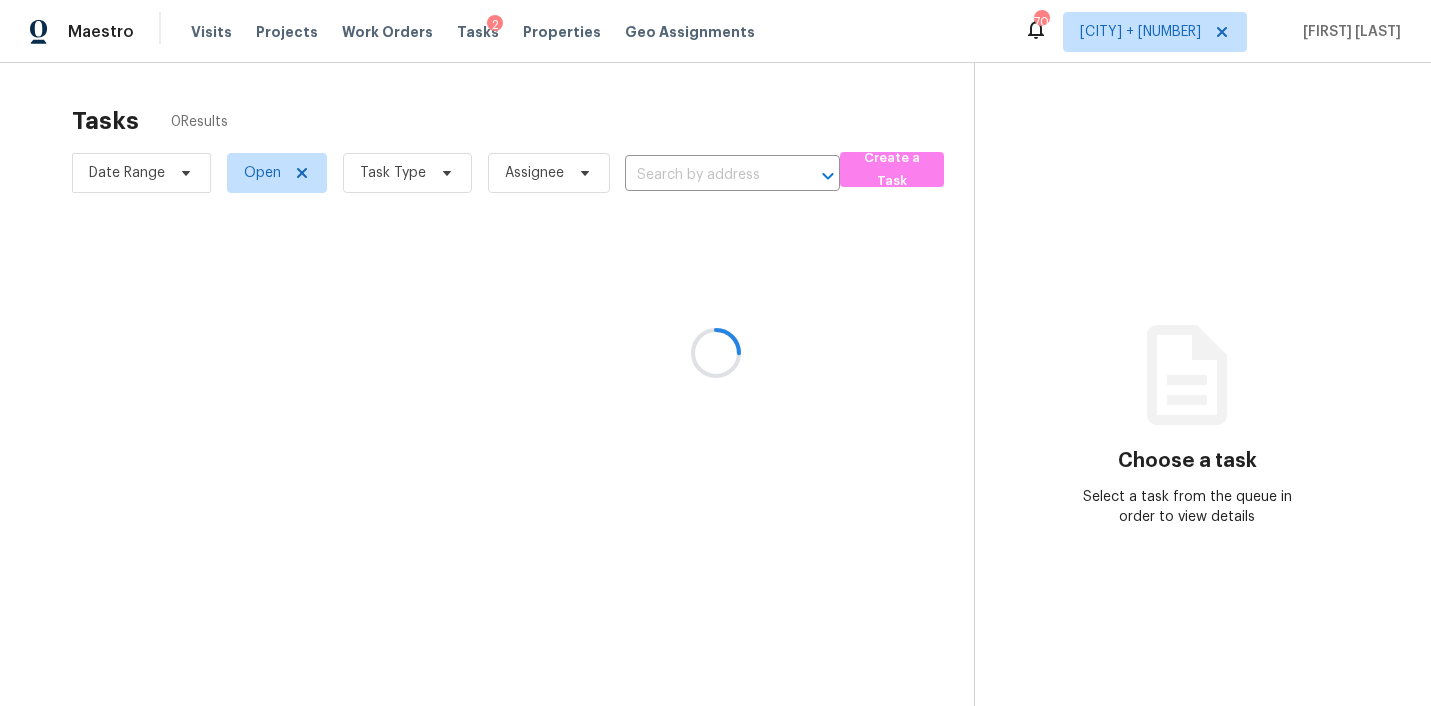 click at bounding box center [715, 353] 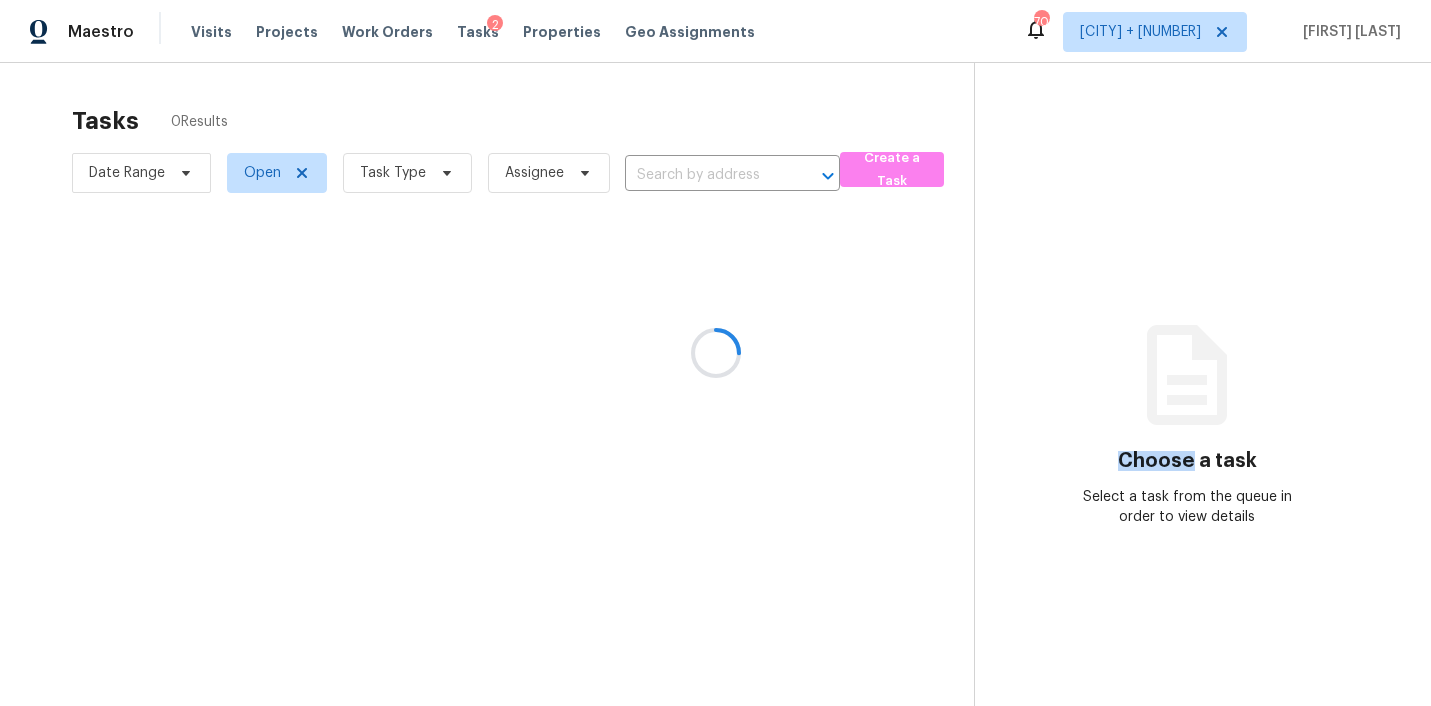 click at bounding box center [715, 353] 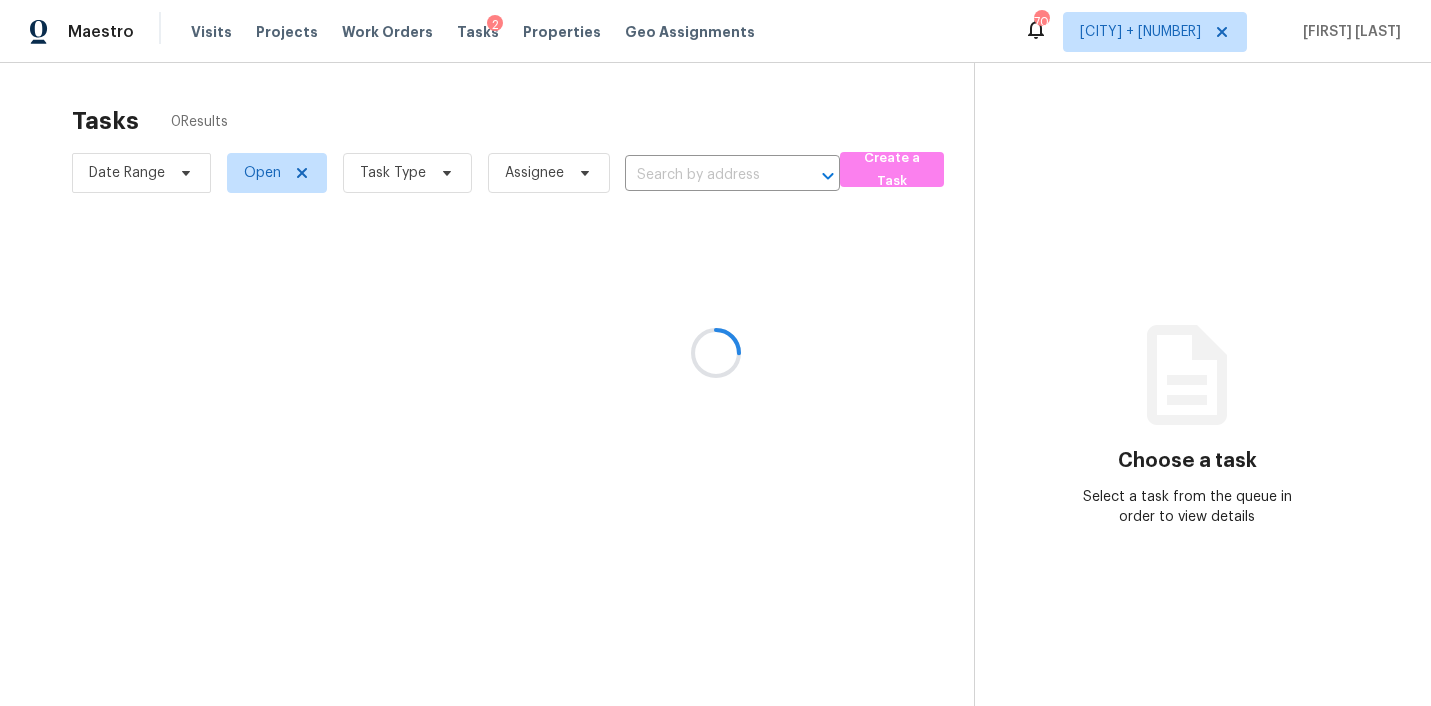 click at bounding box center (715, 353) 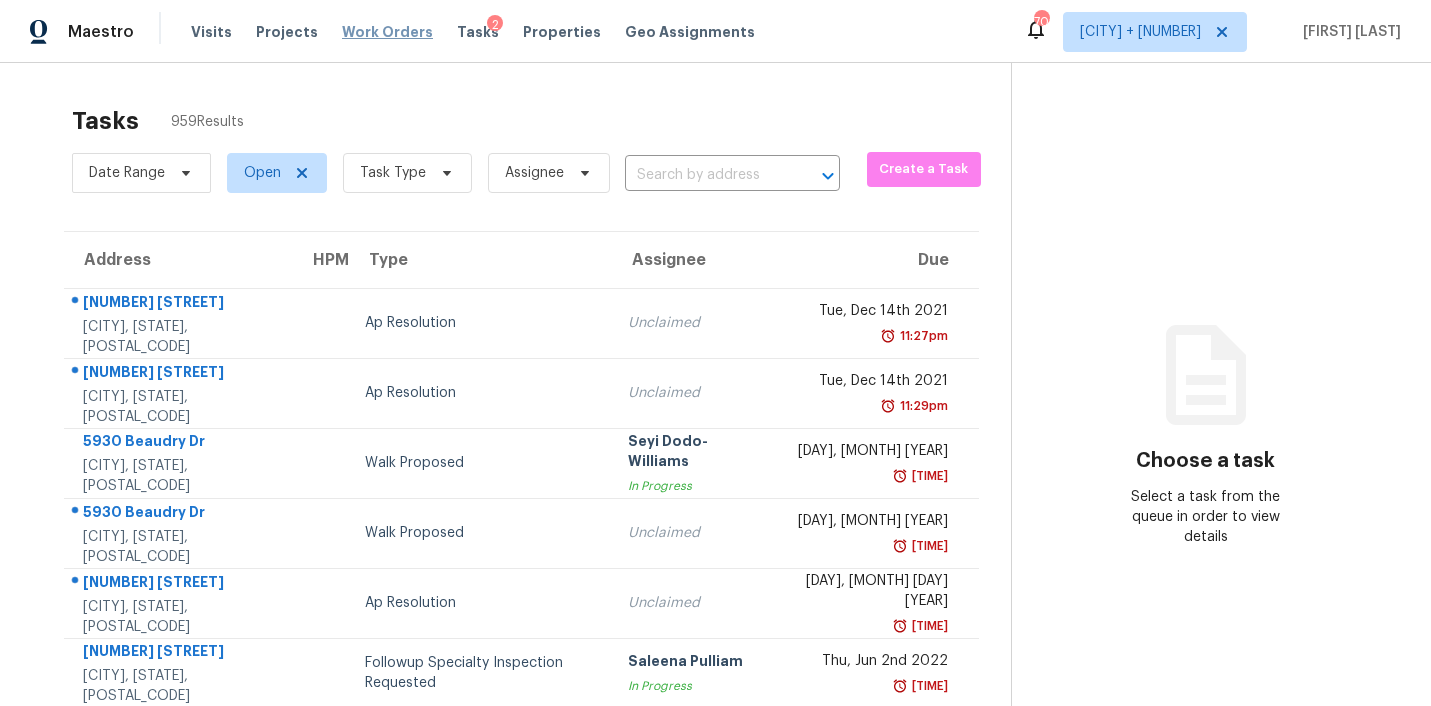 click on "Work Orders" at bounding box center (387, 32) 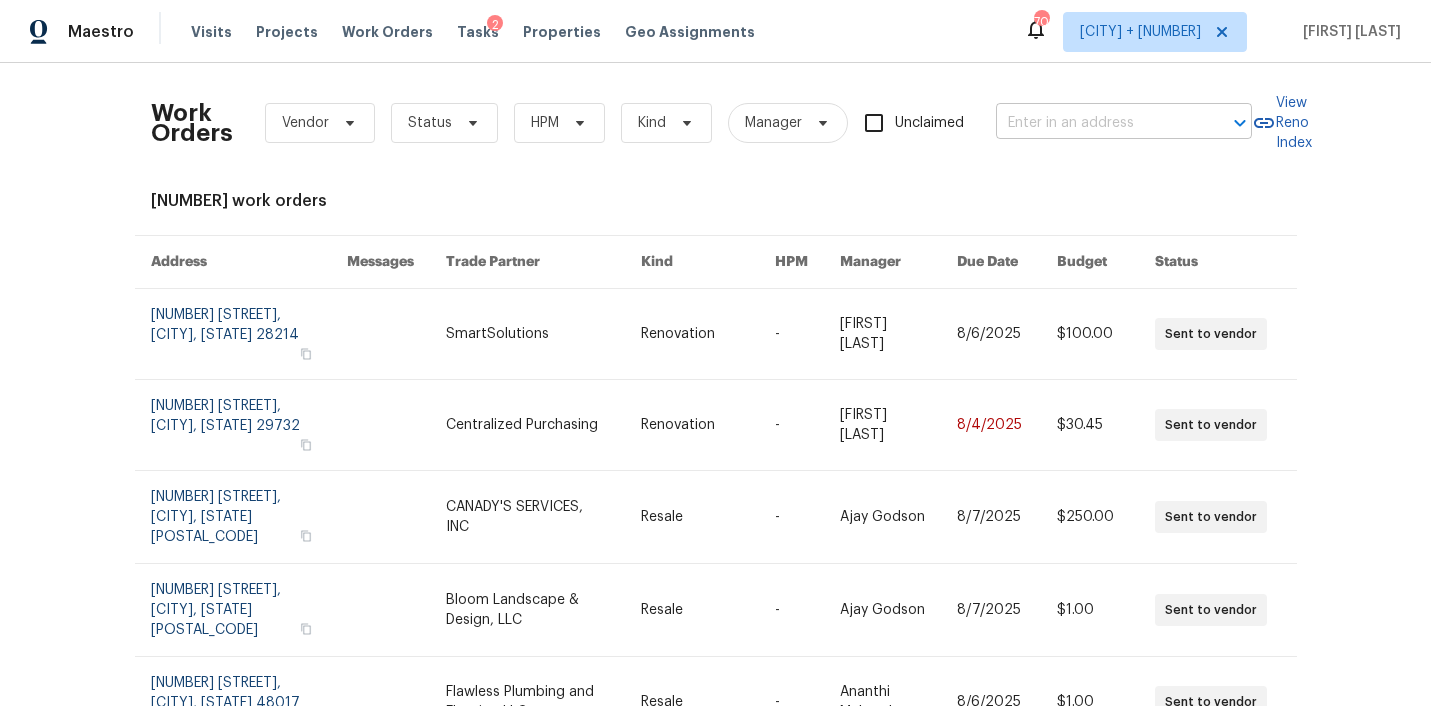 click at bounding box center (1096, 123) 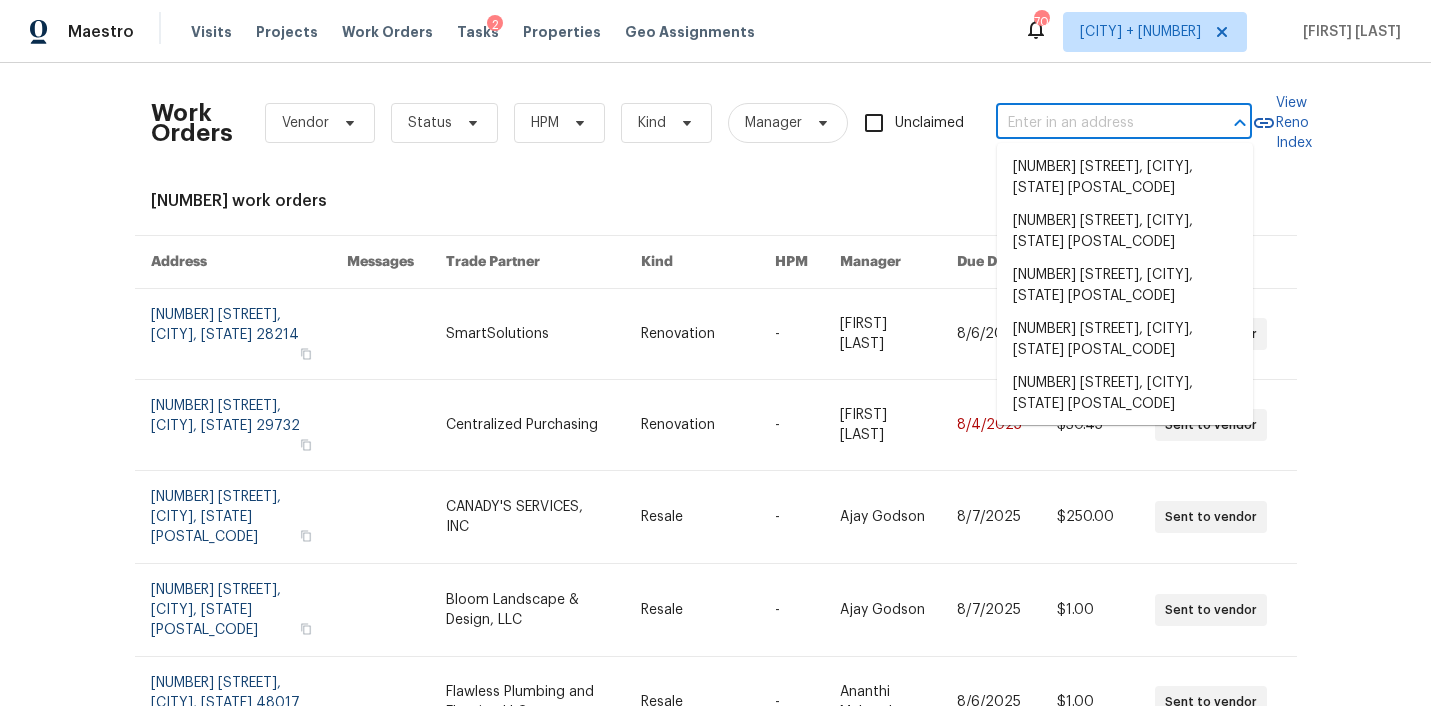 paste on "[NUMBER] [STREET], [CITY], [STATE] [POSTAL_CODE]" 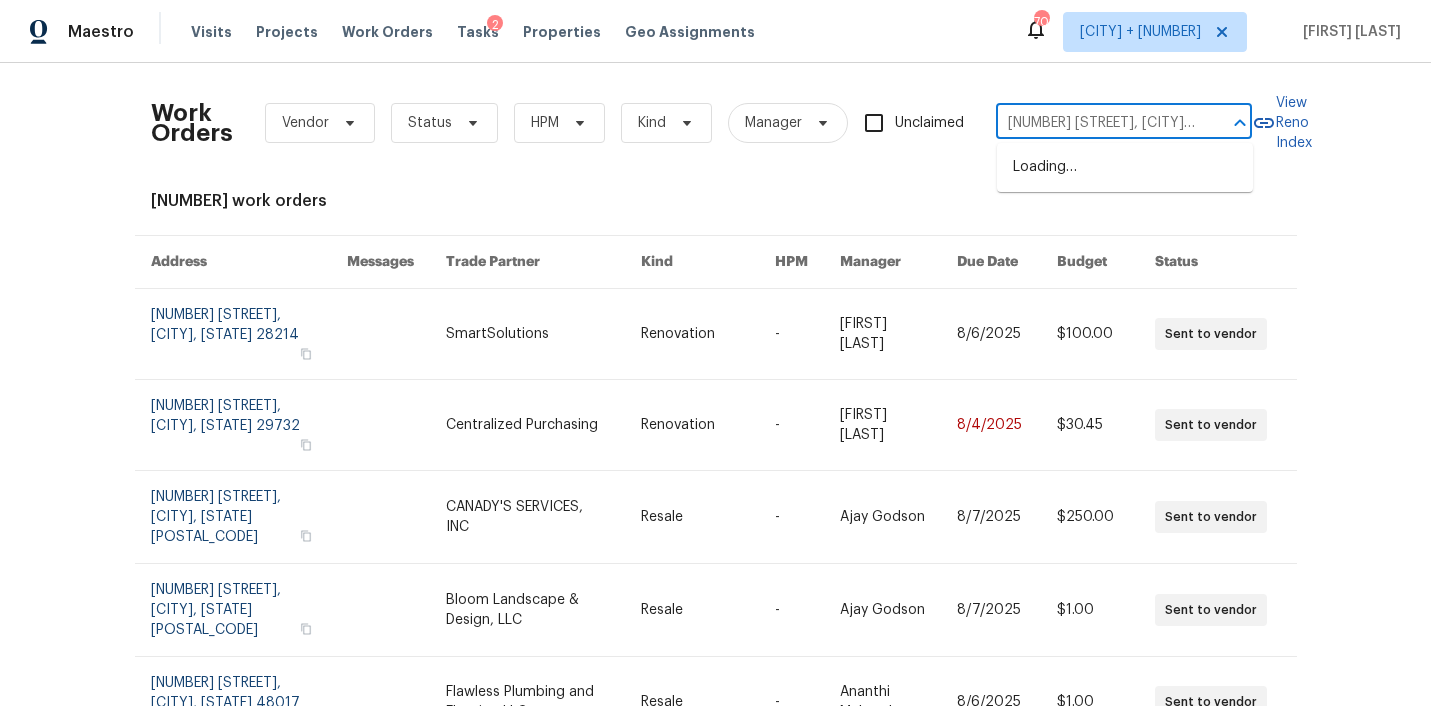 scroll, scrollTop: 0, scrollLeft: 96, axis: horizontal 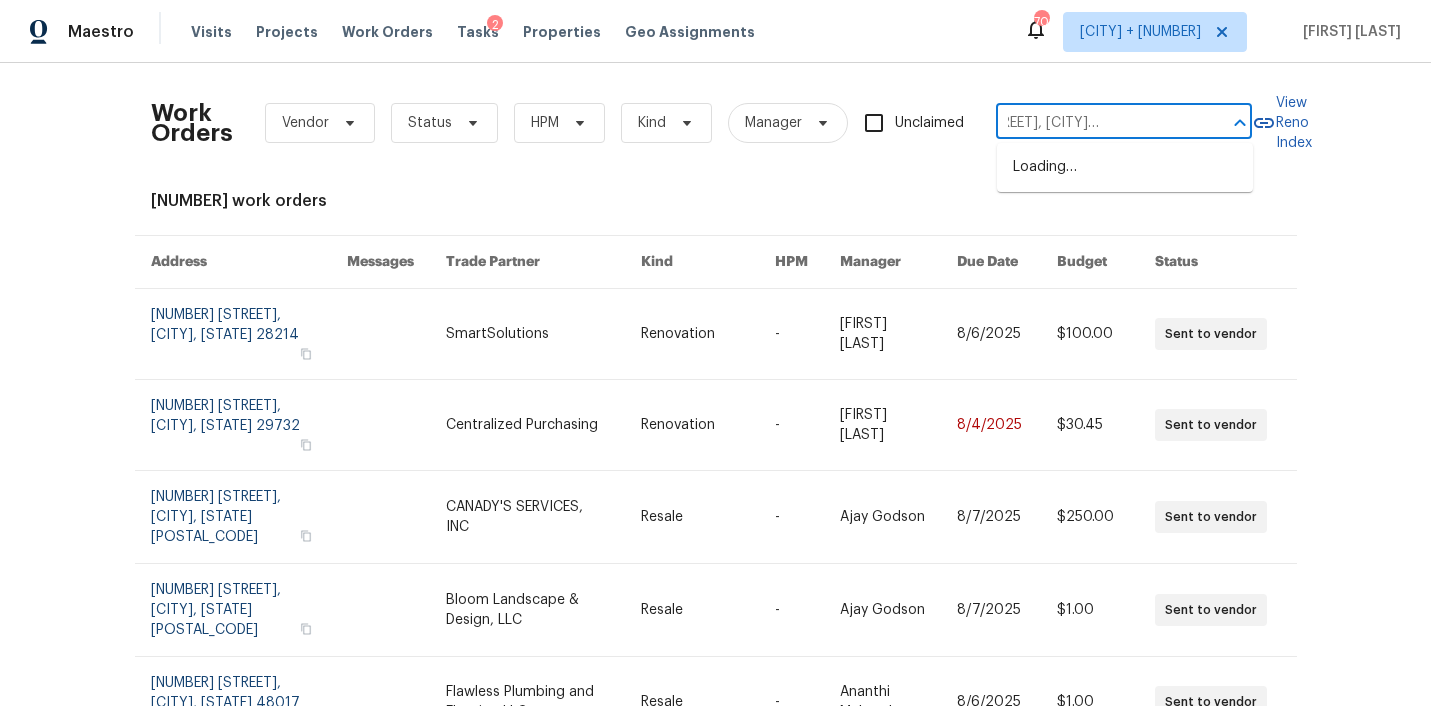 type on "[NUMBER] [STREET], [CITY], [STATE] [POSTAL_CODE]" 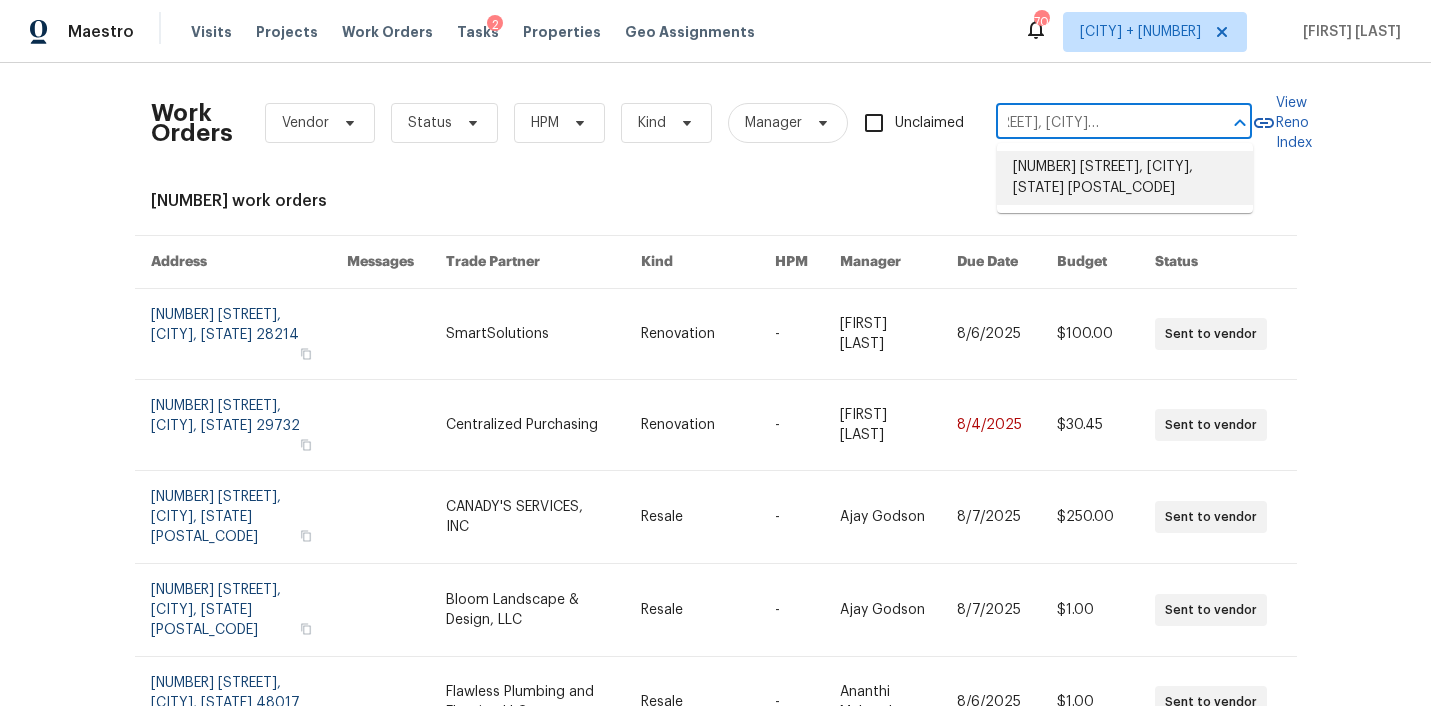 click on "[NUMBER] [STREET], [CITY], [STATE] [POSTAL_CODE]" at bounding box center (1125, 178) 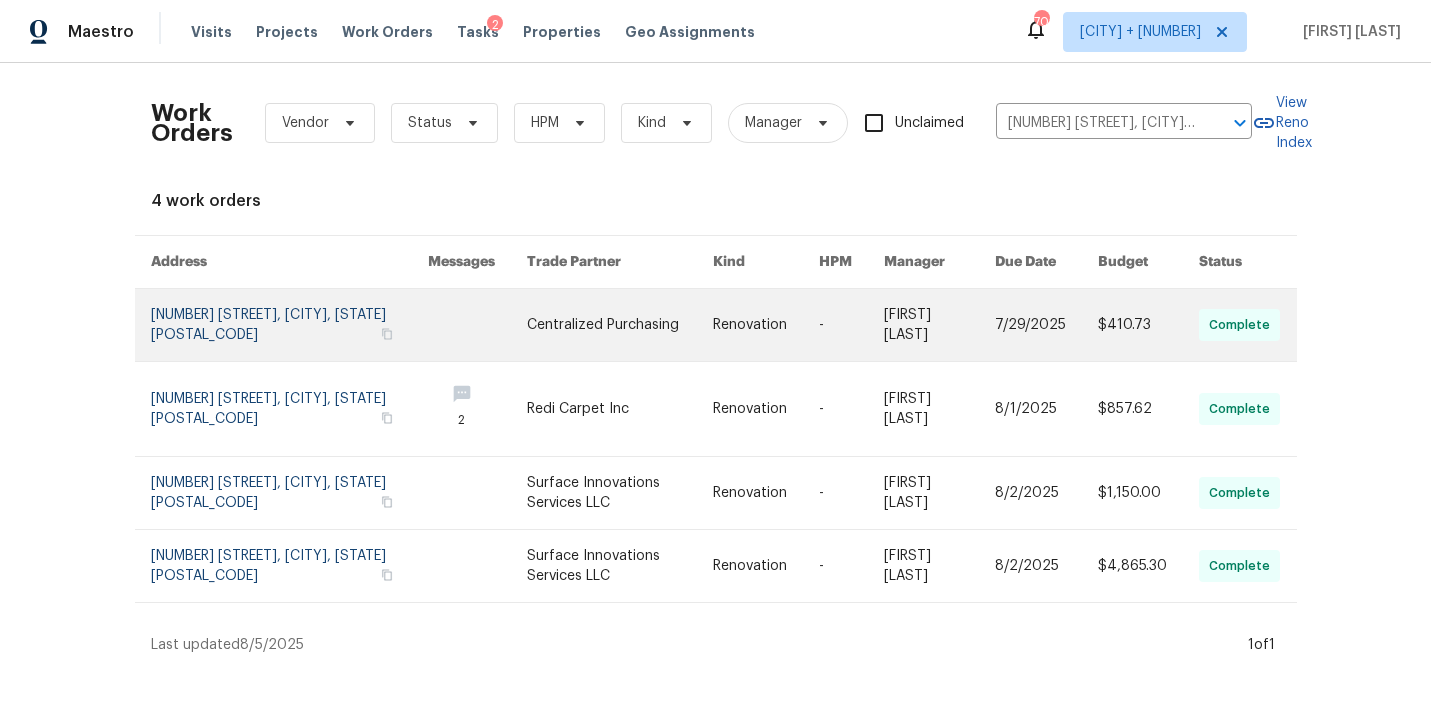 click at bounding box center [620, 325] 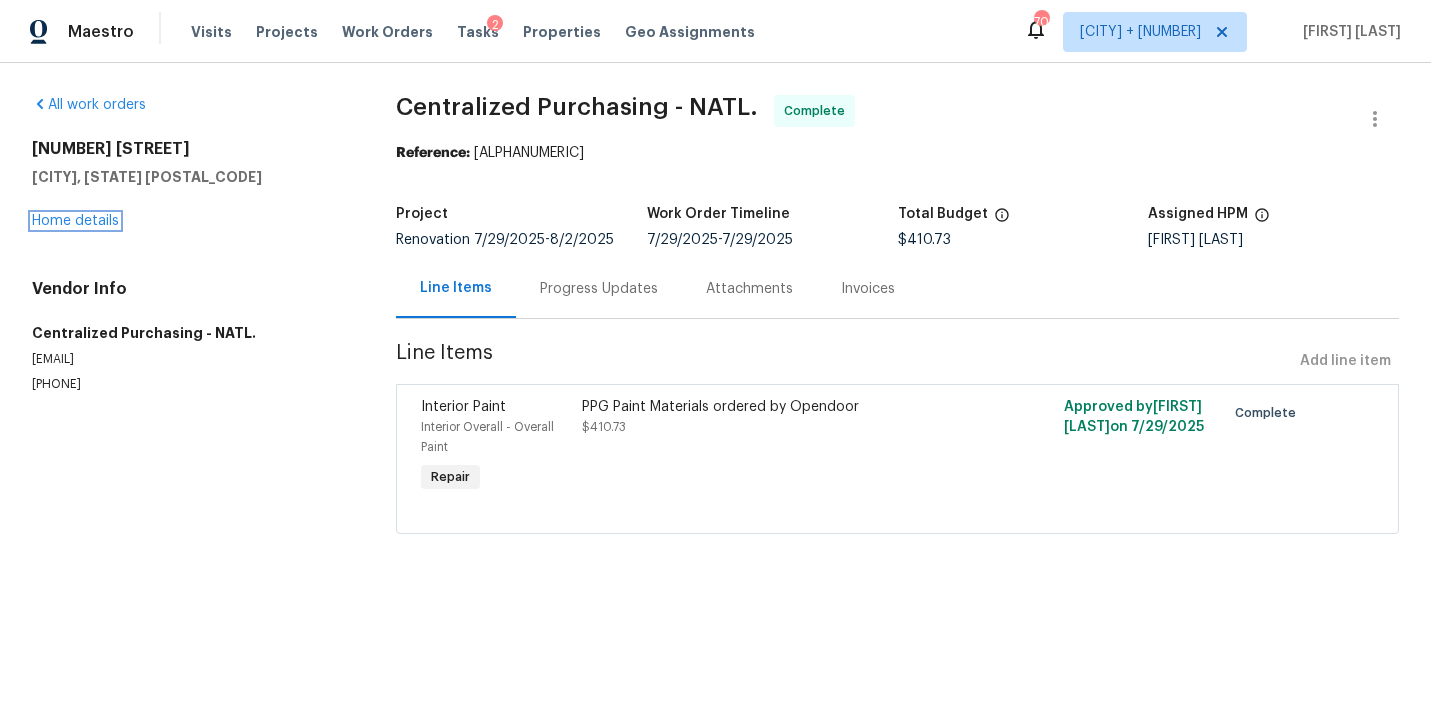 click on "Home details" at bounding box center [75, 221] 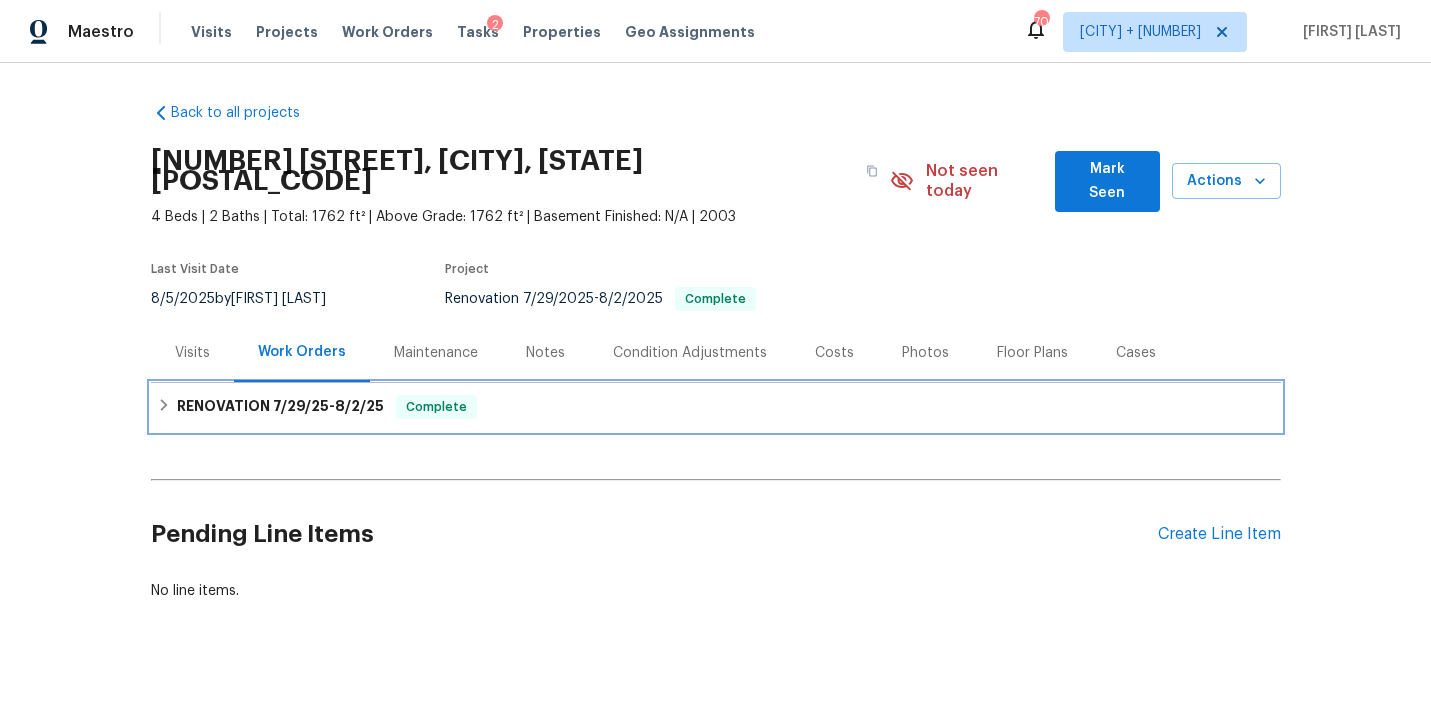 click on "RENOVATION   7/29/25  -  8/2/25 Complete" at bounding box center (716, 407) 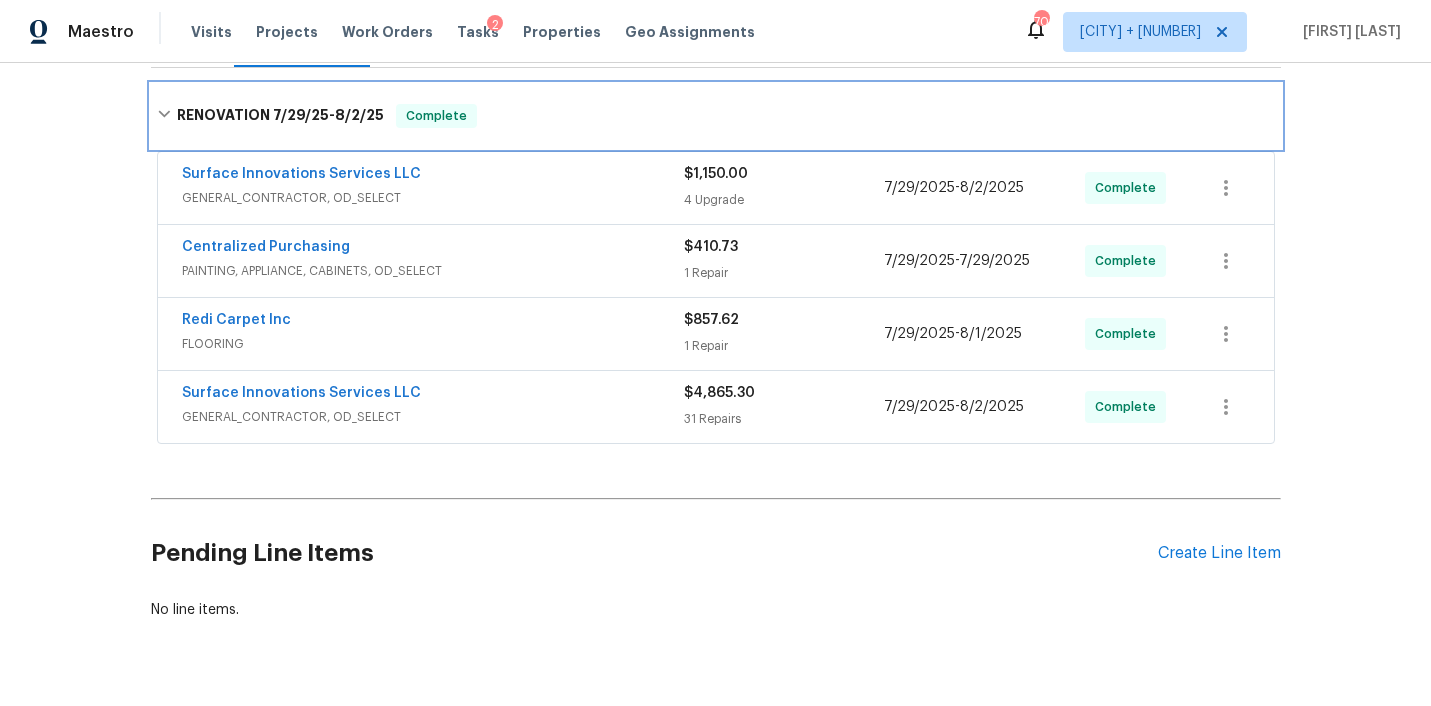 scroll, scrollTop: 345, scrollLeft: 0, axis: vertical 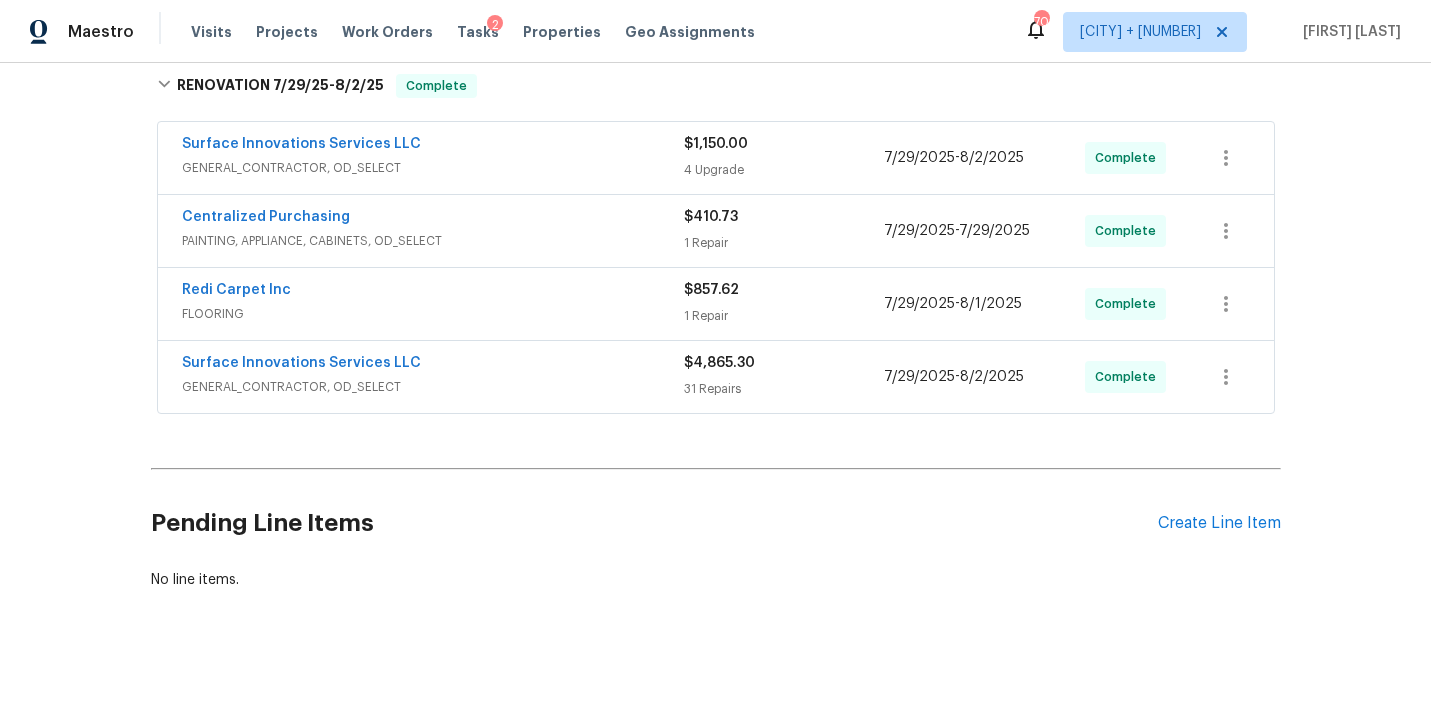 click on "GENERAL_CONTRACTOR, OD_SELECT" at bounding box center [433, 387] 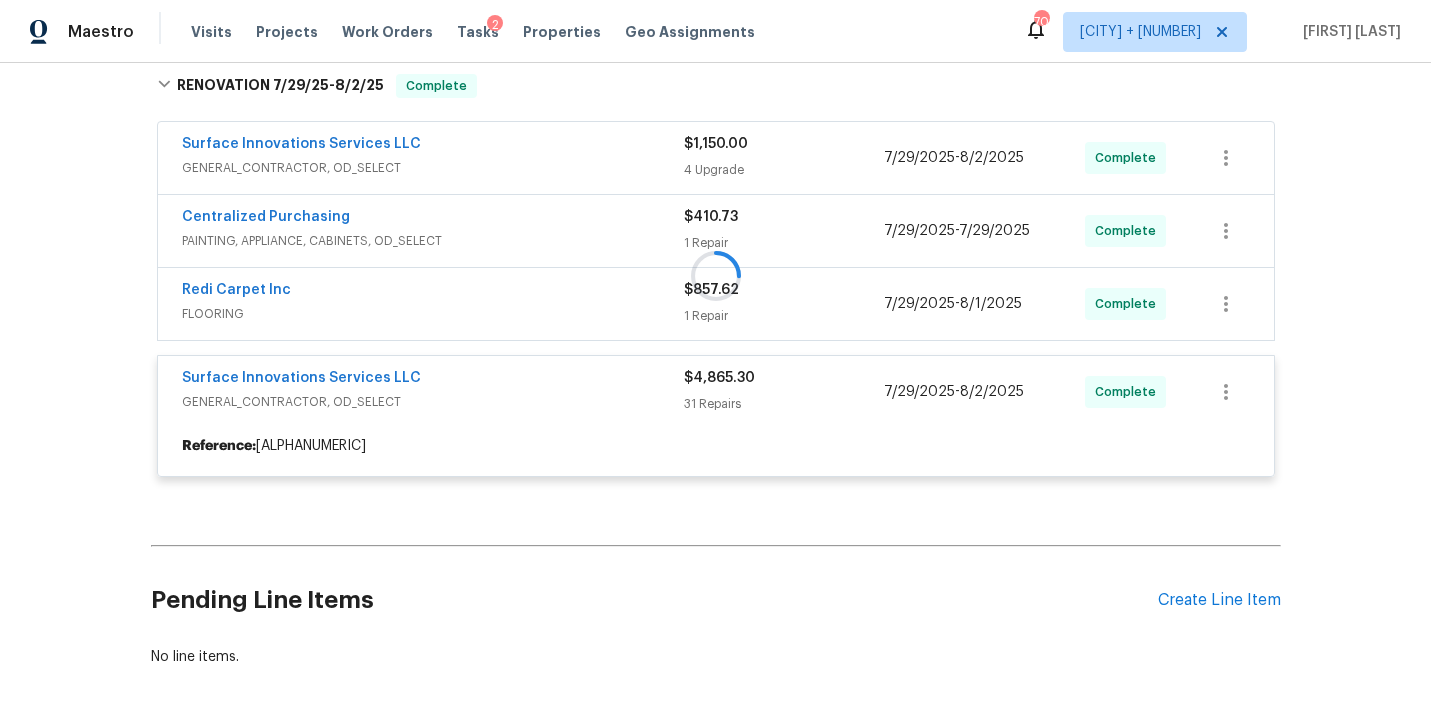 click at bounding box center [716, 275] 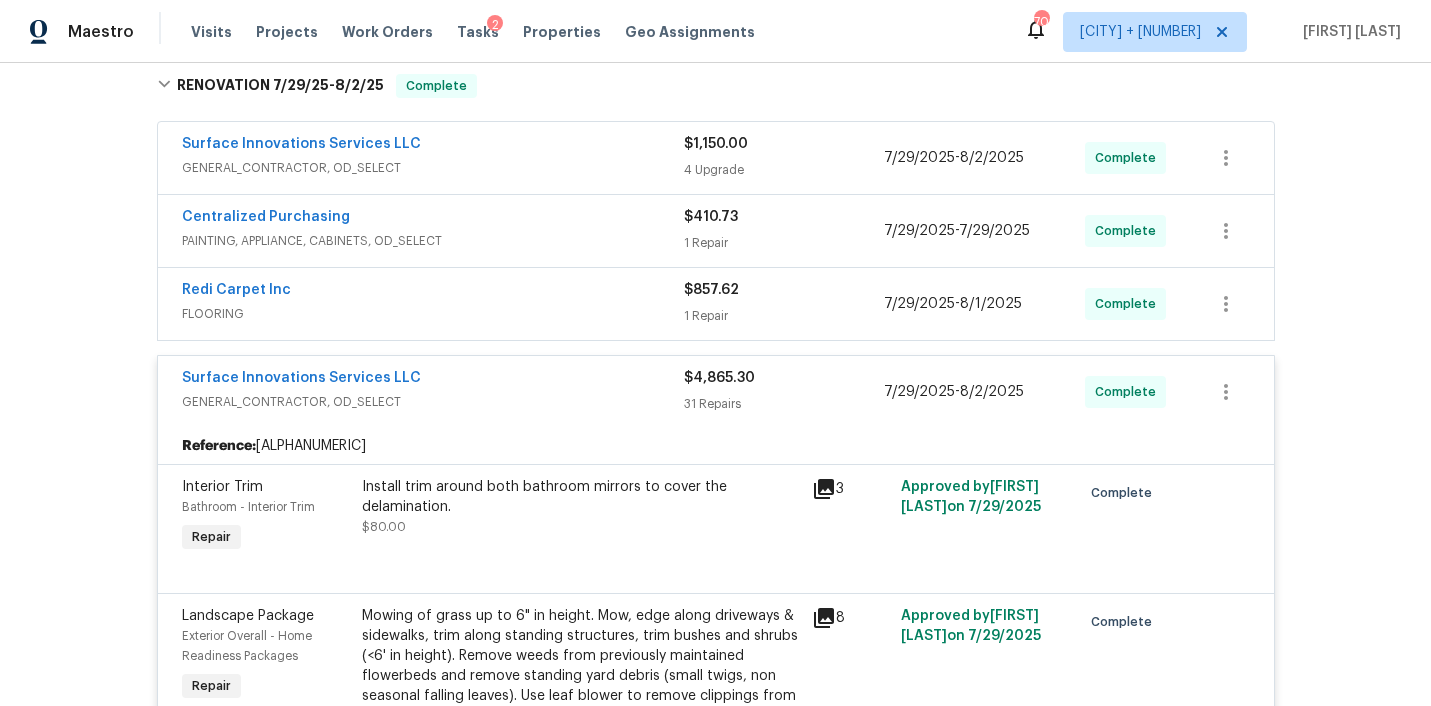 click on "Redi Carpet Inc" at bounding box center [433, 292] 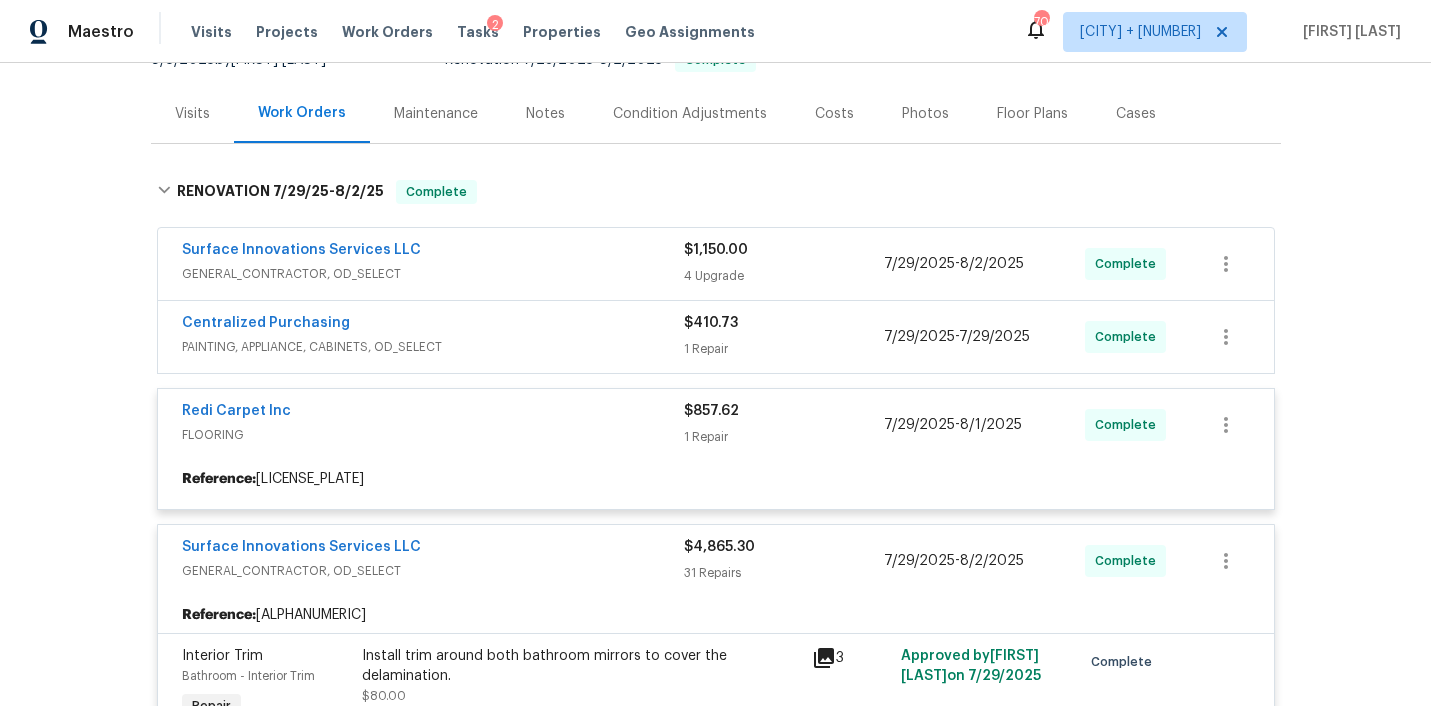scroll, scrollTop: 243, scrollLeft: 0, axis: vertical 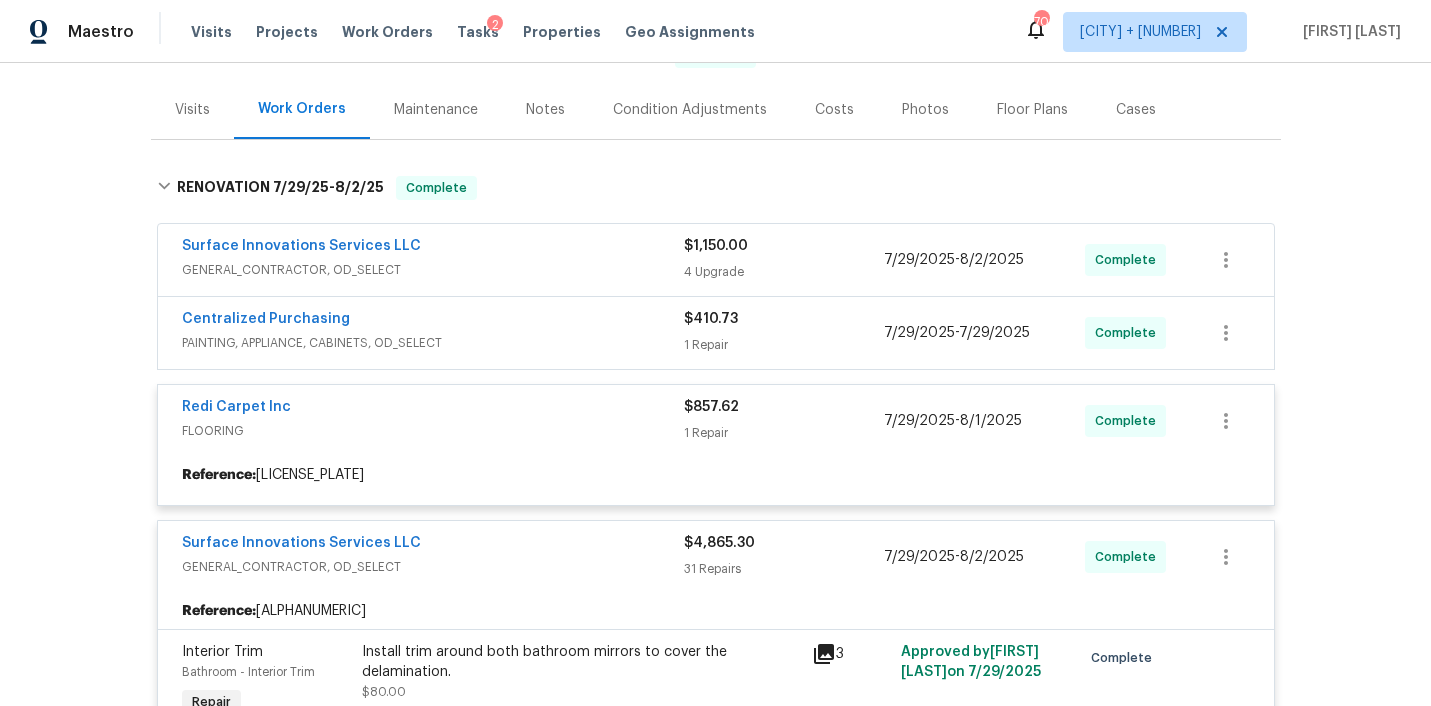 click at bounding box center (716, 3442) 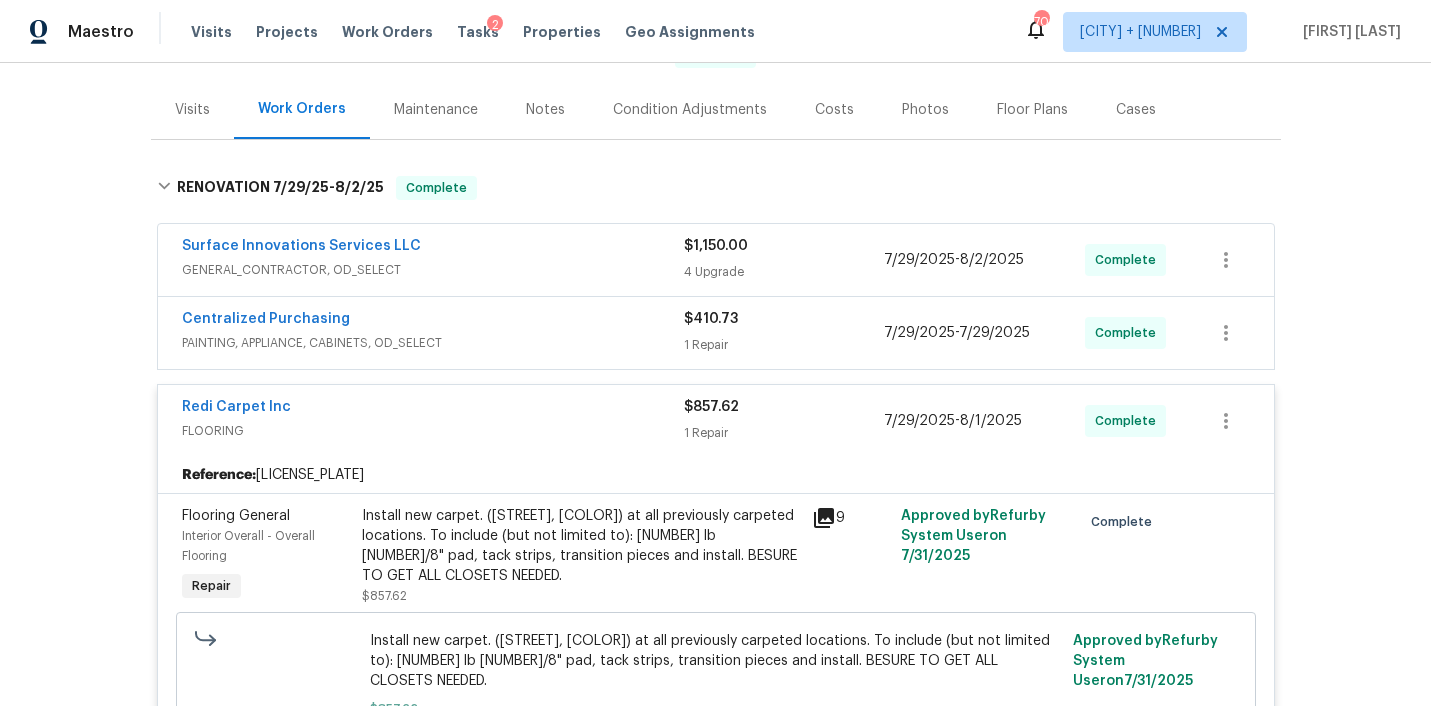 click on "PAINTING, APPLIANCE, CABINETS, OD_SELECT" at bounding box center (433, 343) 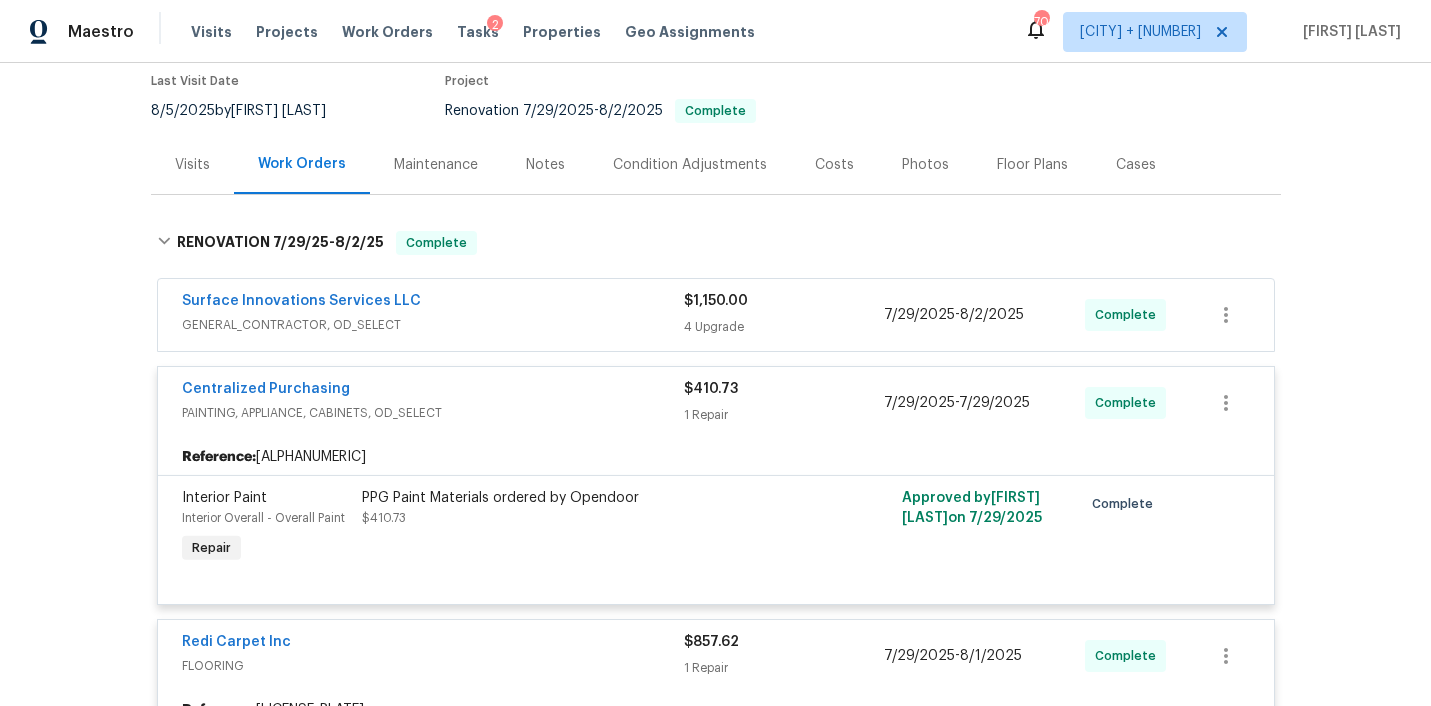 scroll, scrollTop: 182, scrollLeft: 0, axis: vertical 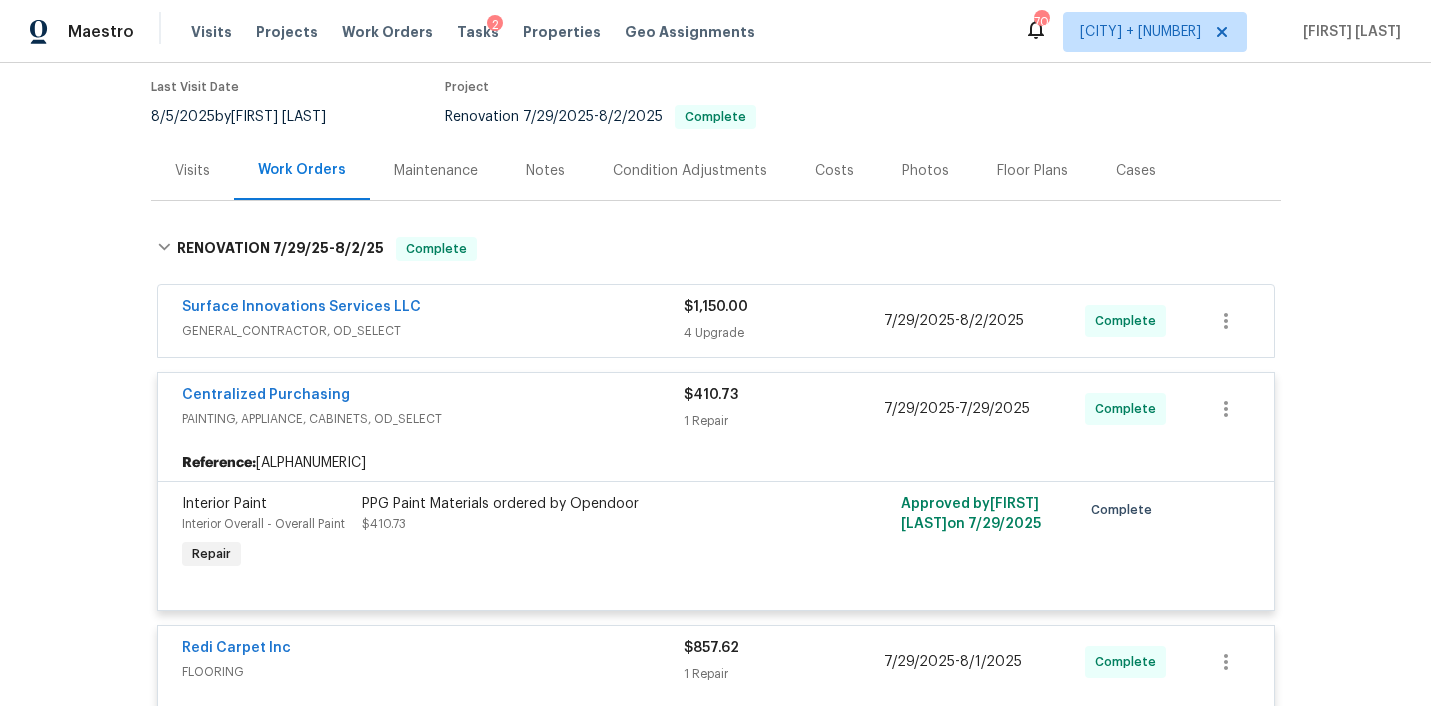 click on "GENERAL_CONTRACTOR, OD_SELECT" at bounding box center [433, 331] 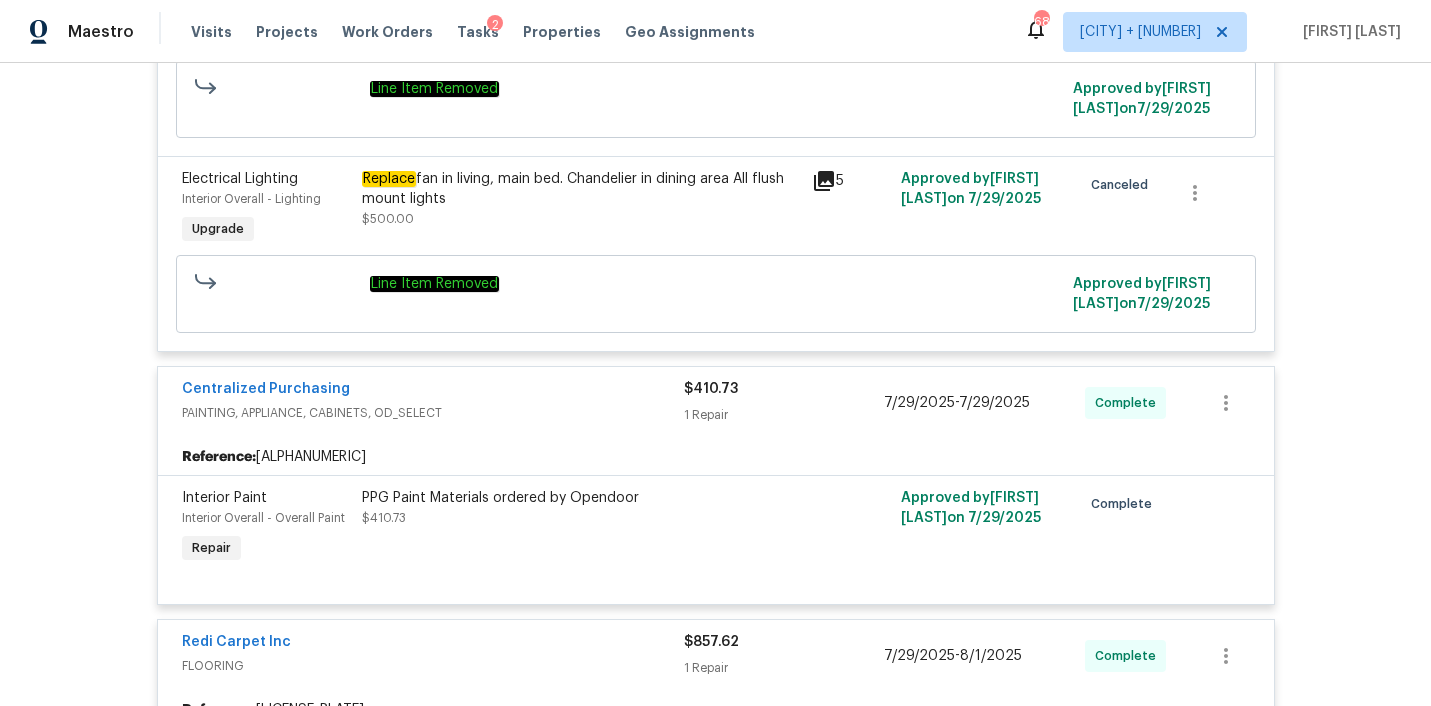scroll, scrollTop: 0, scrollLeft: 0, axis: both 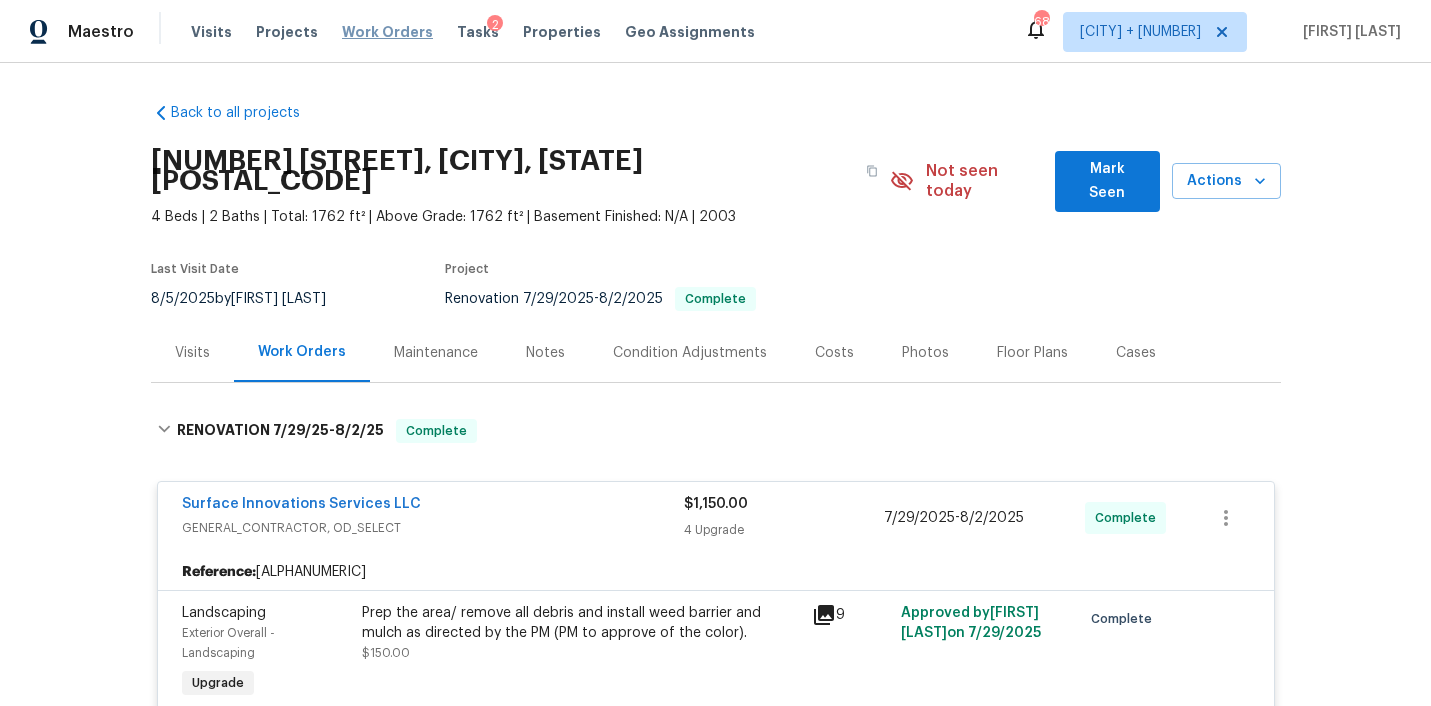 click on "Work Orders" at bounding box center (387, 32) 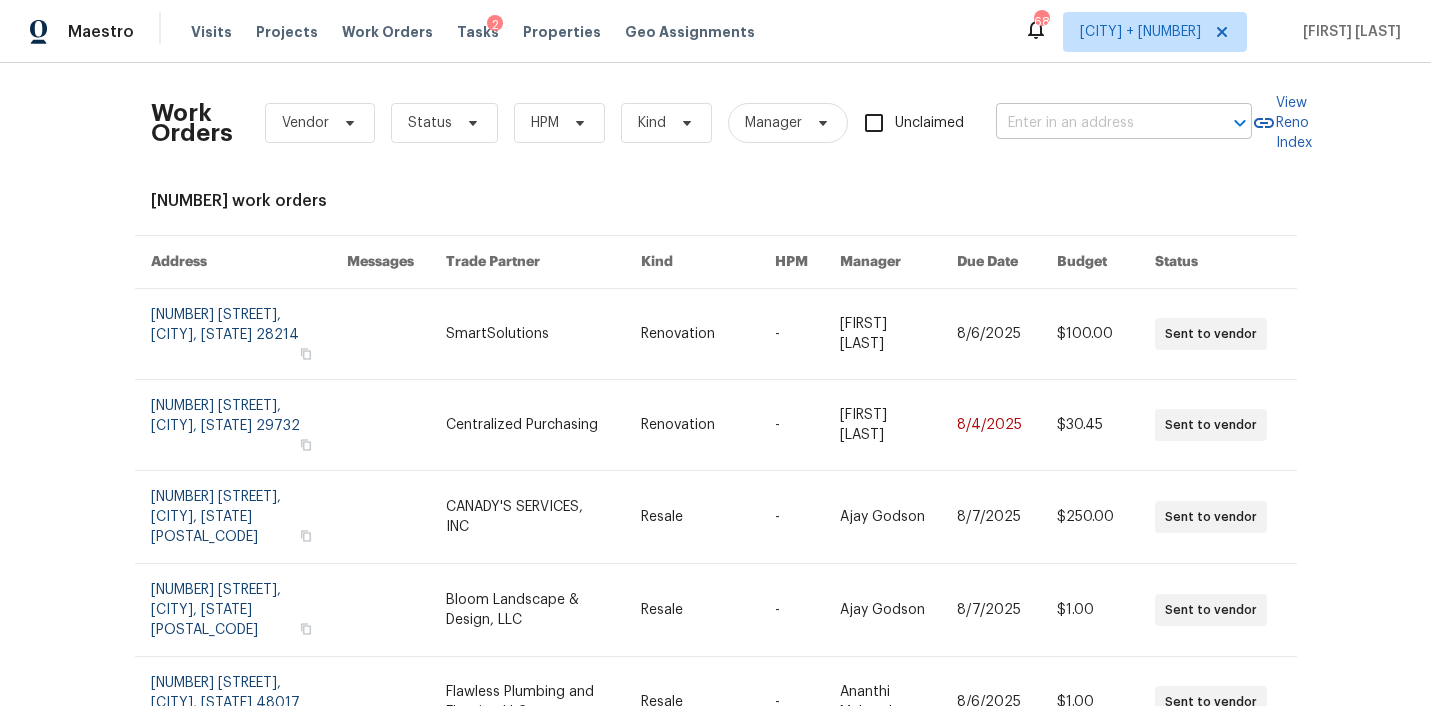 click at bounding box center [1096, 123] 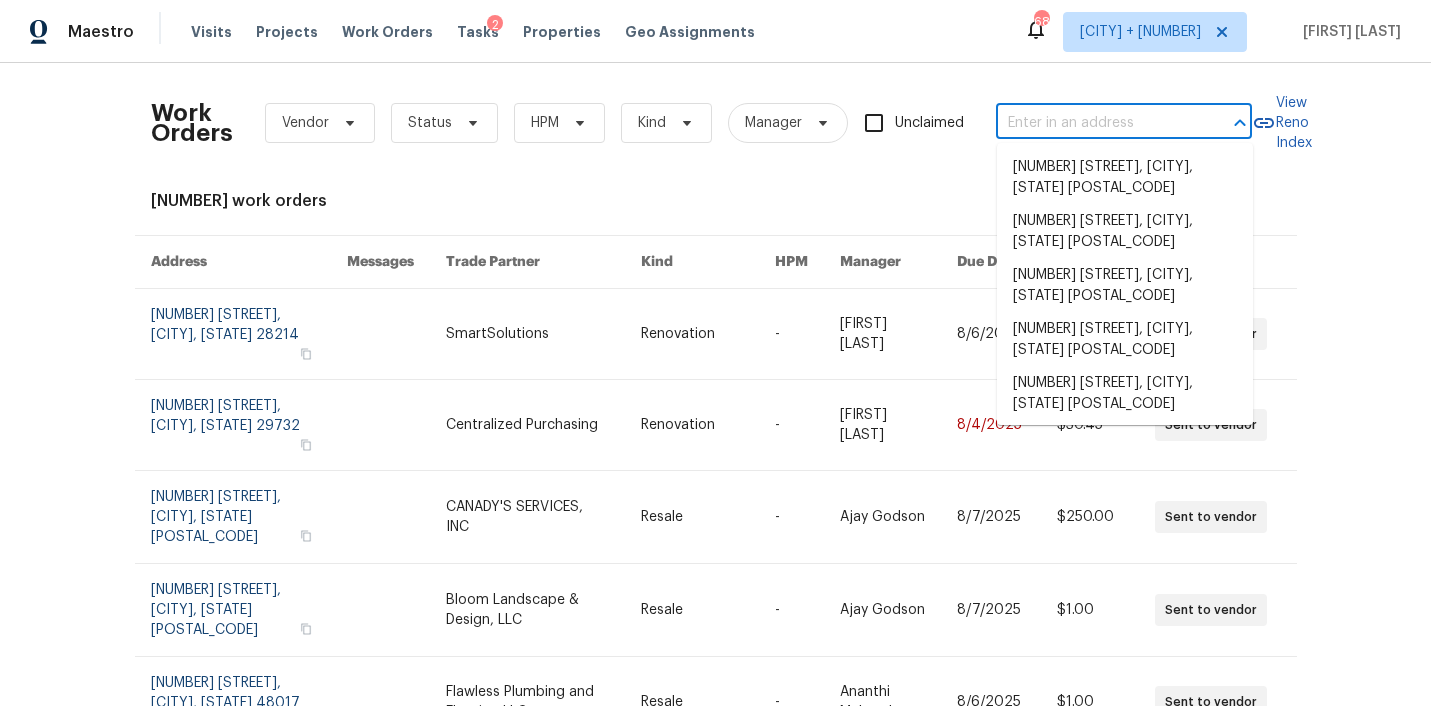 paste on "7007 Madison Trl Houston, TX 77084" 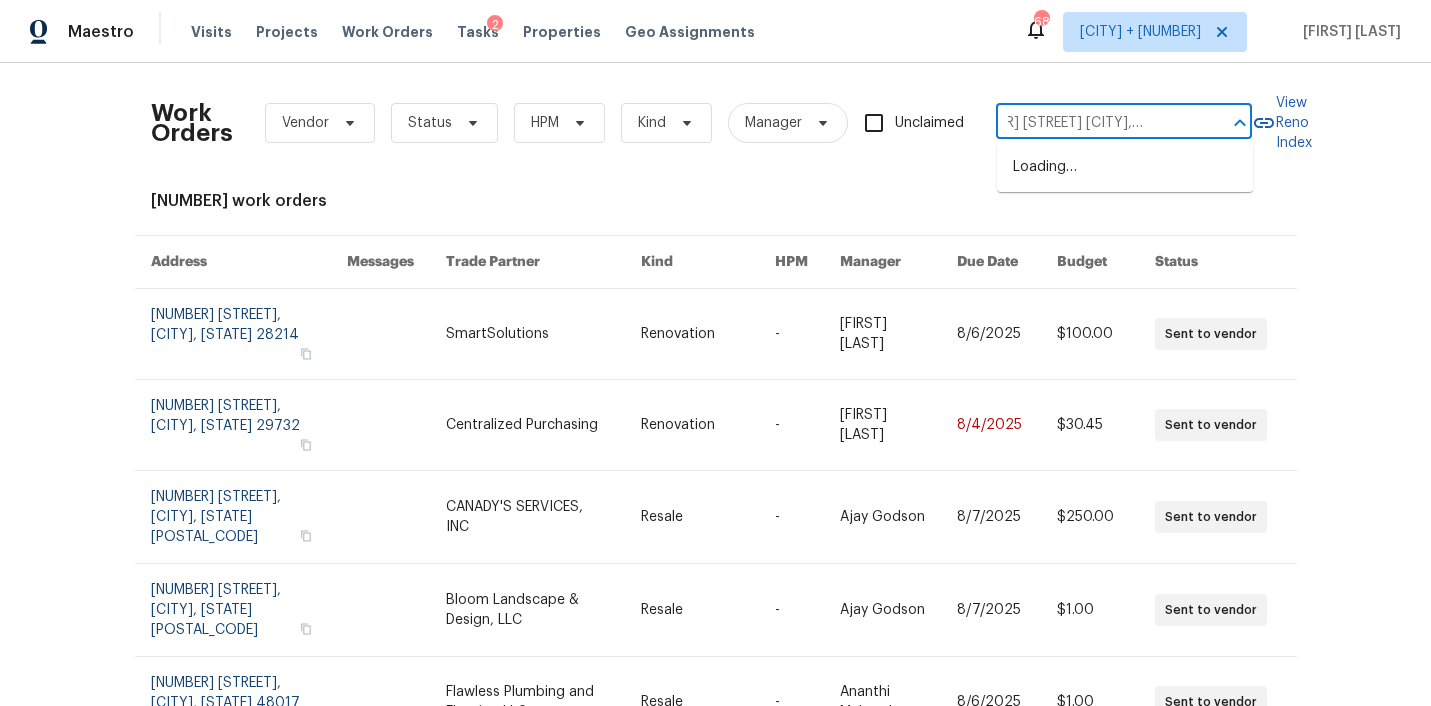 scroll, scrollTop: 0, scrollLeft: 57, axis: horizontal 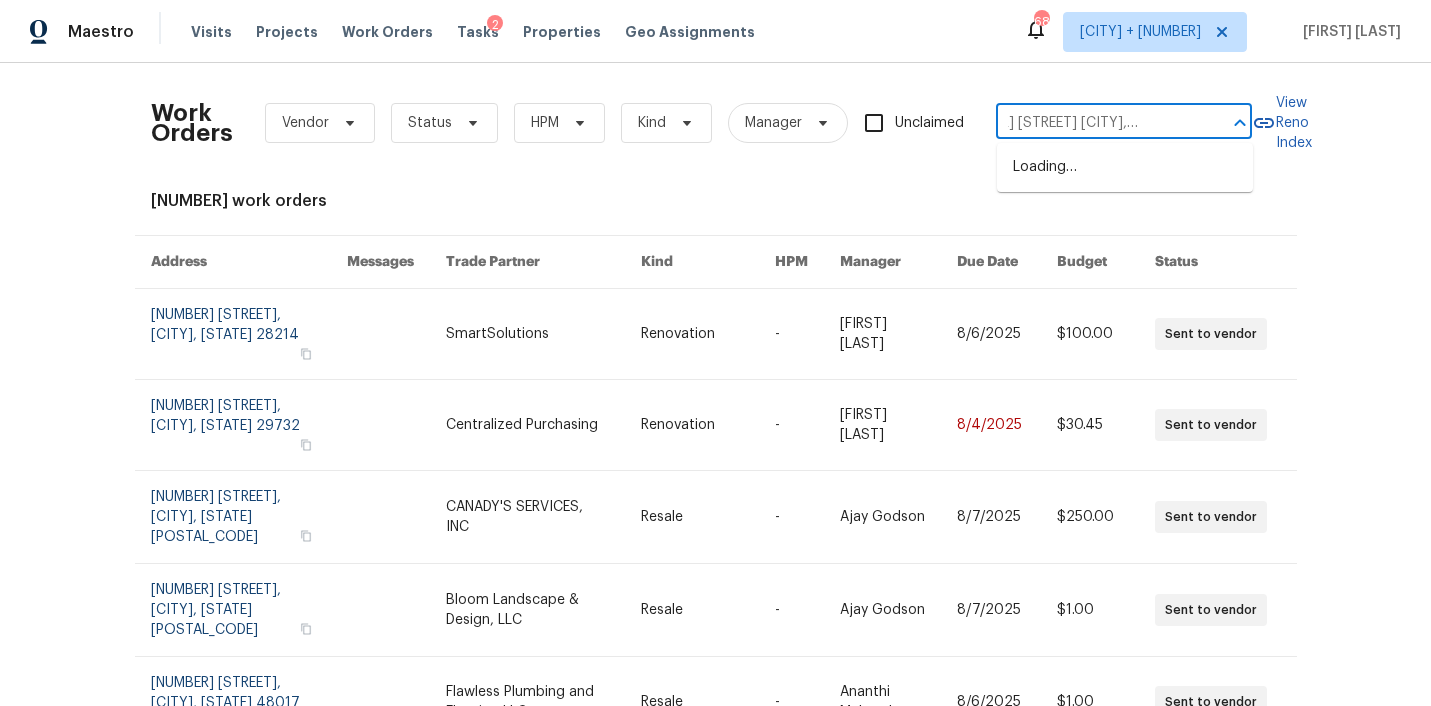 type on "7007 Madison Trl Houston, TX 77084" 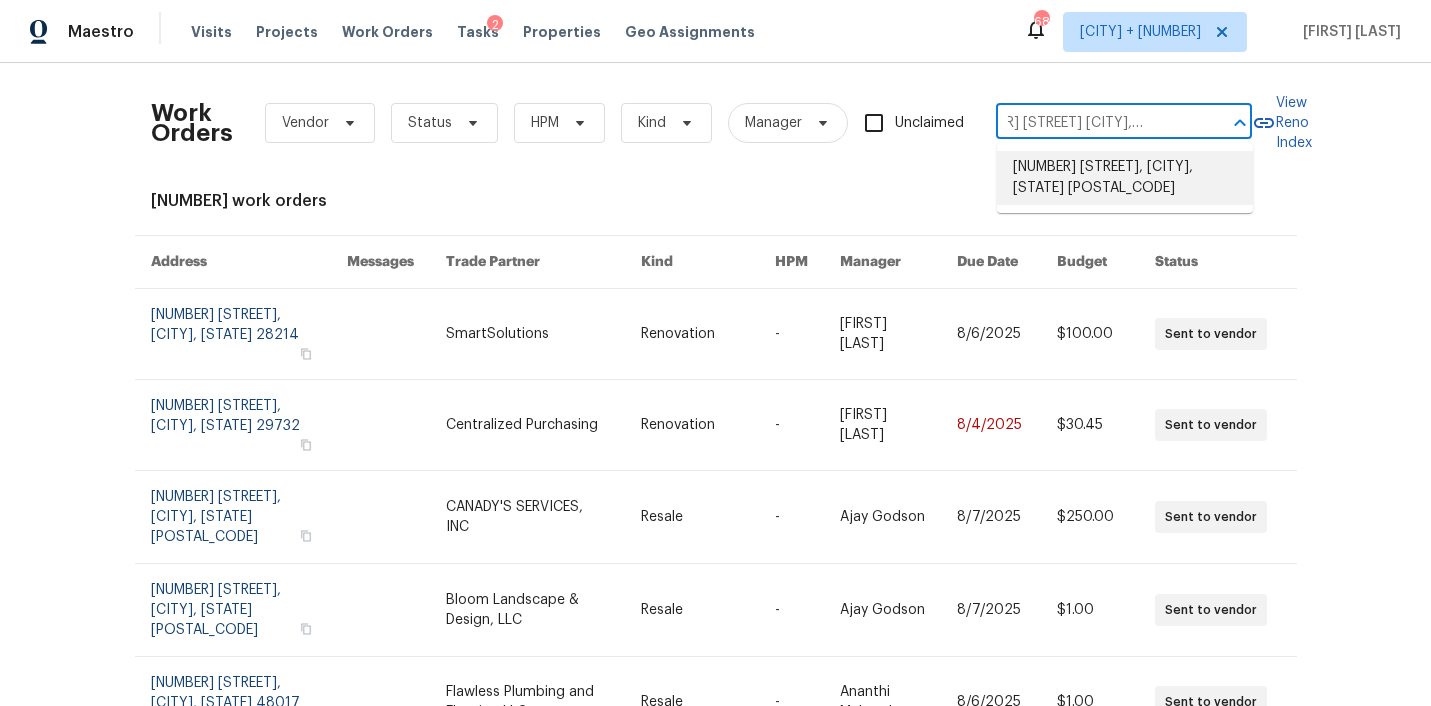 click on "7007 Madison Trl, Houston, TX 77084" at bounding box center [1125, 178] 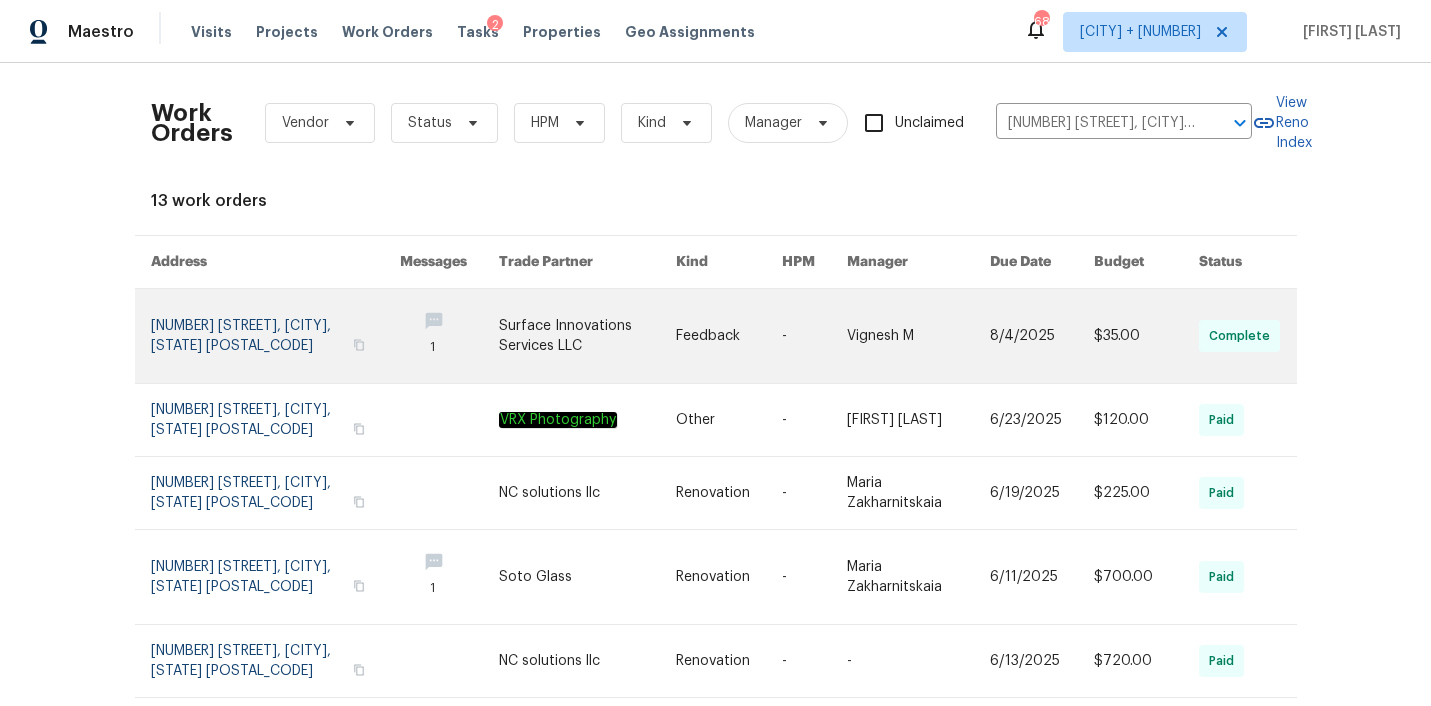 click at bounding box center (587, 336) 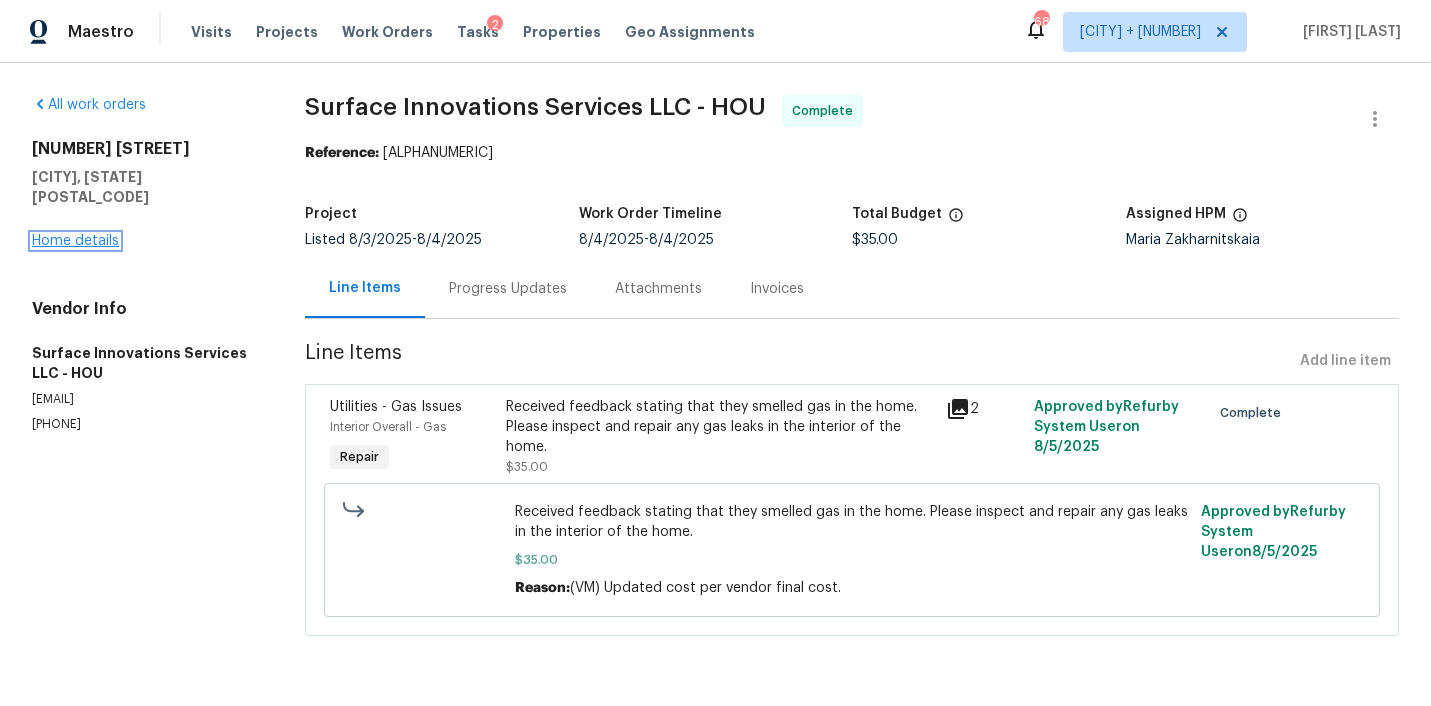 click on "Home details" at bounding box center (75, 241) 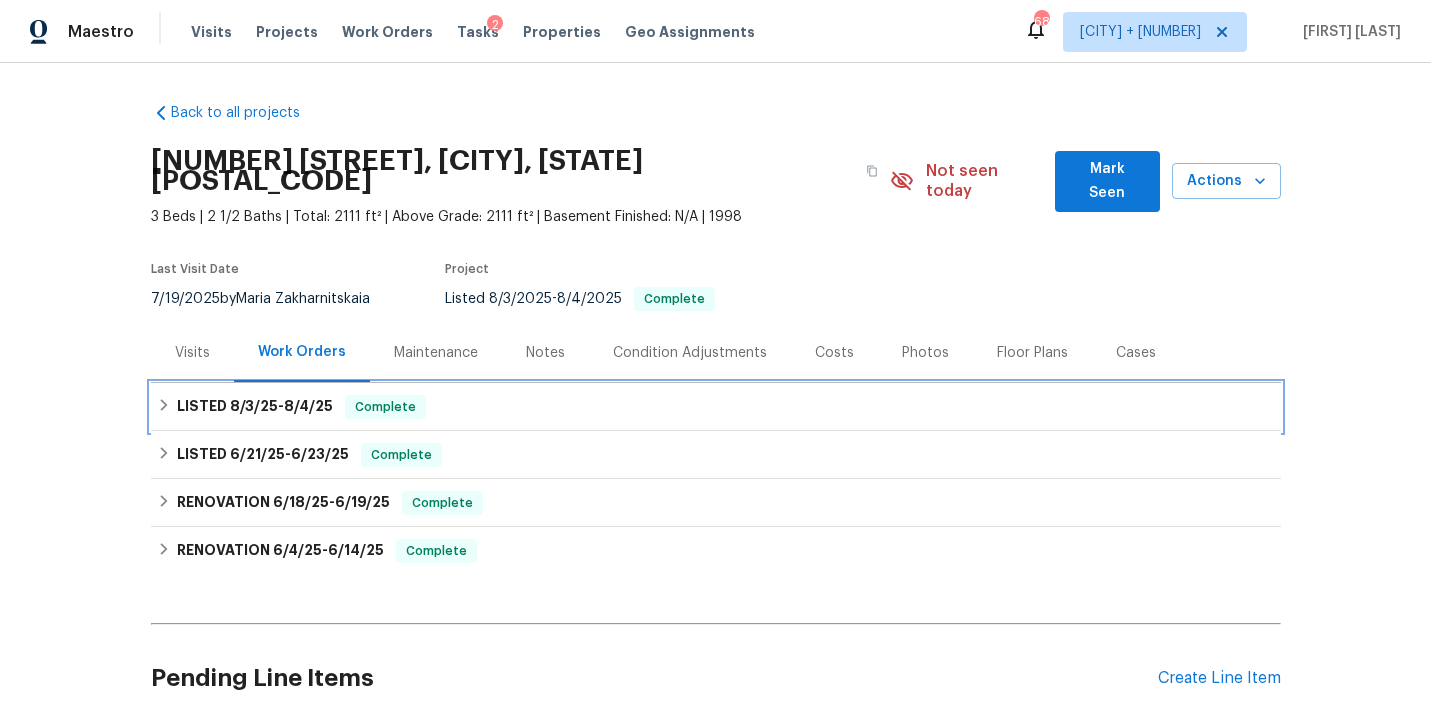 click on "LISTED   8/3/25  -  8/4/25 Complete" at bounding box center [716, 407] 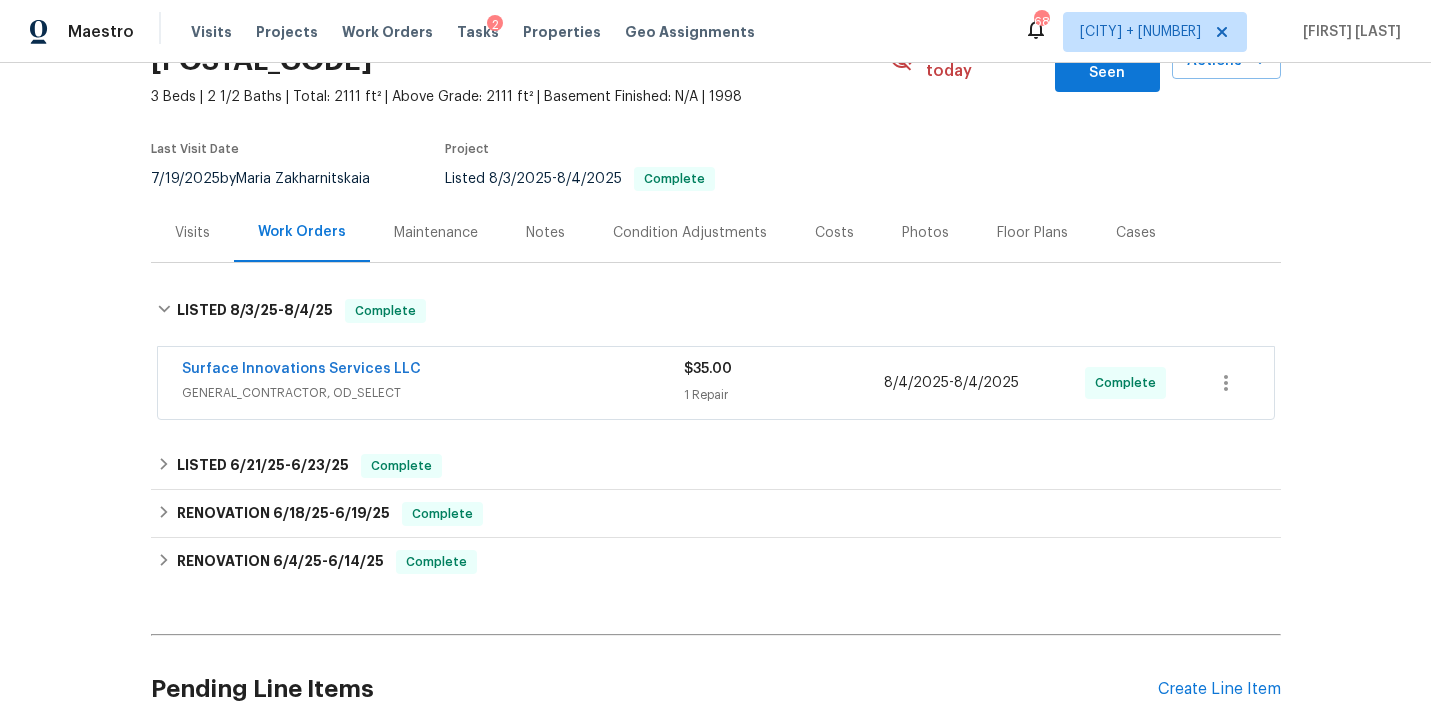 click on "Surface Innovations Services LLC" at bounding box center [433, 371] 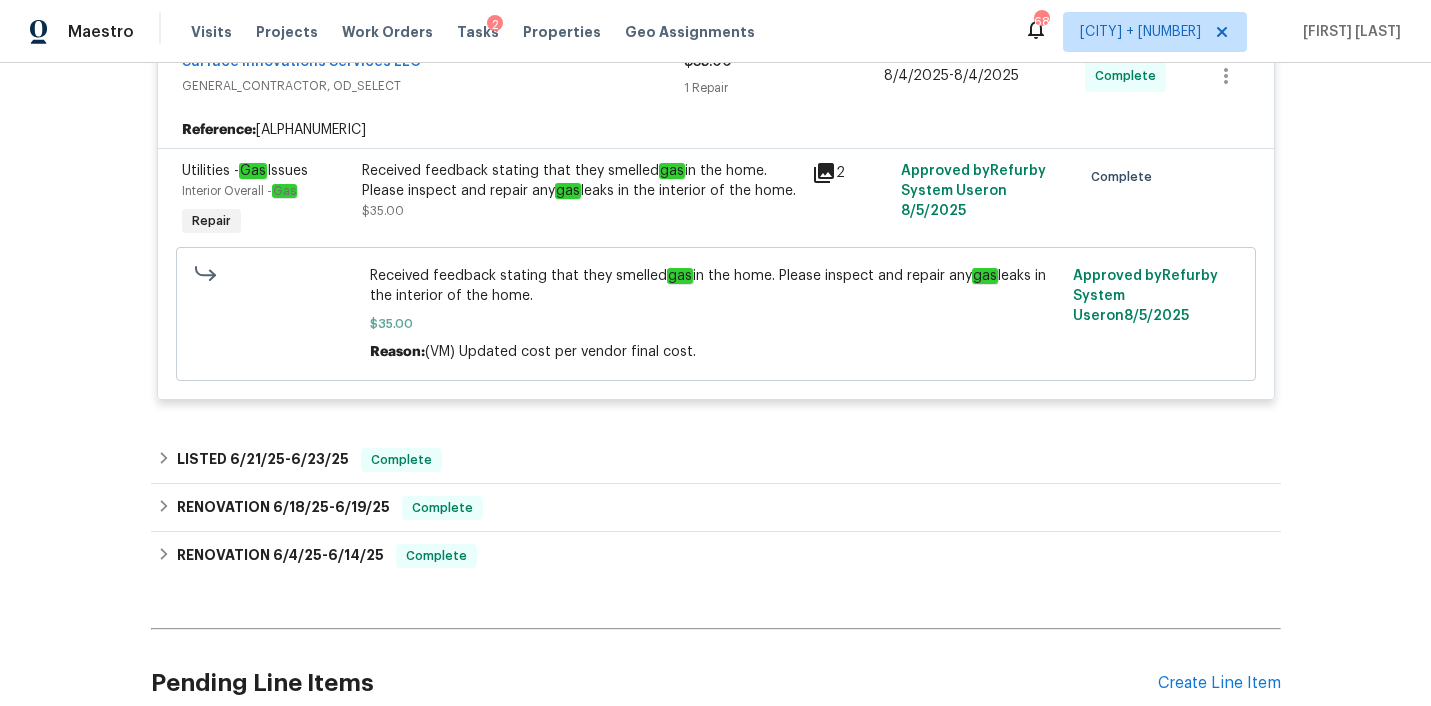 scroll, scrollTop: 446, scrollLeft: 0, axis: vertical 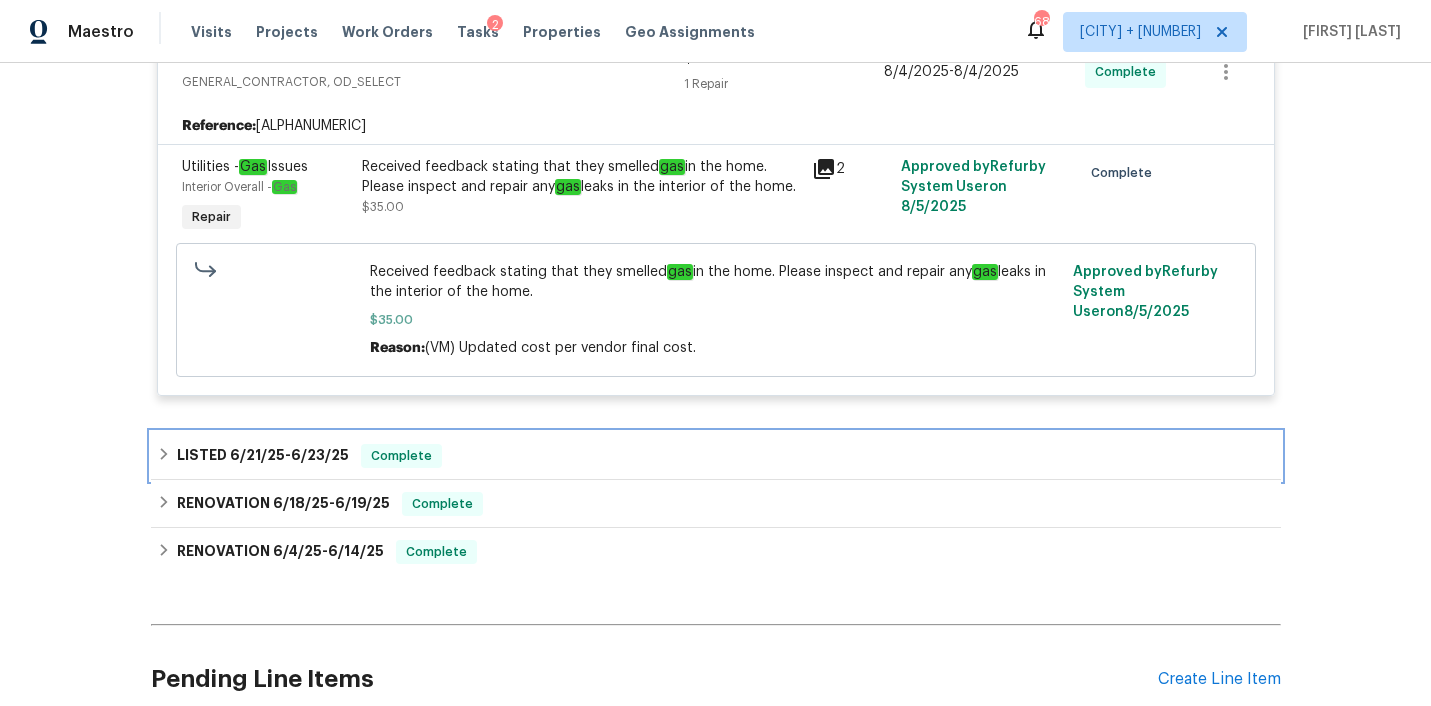 click on "LISTED   6/21/25  -  6/23/25 Complete" at bounding box center [716, 456] 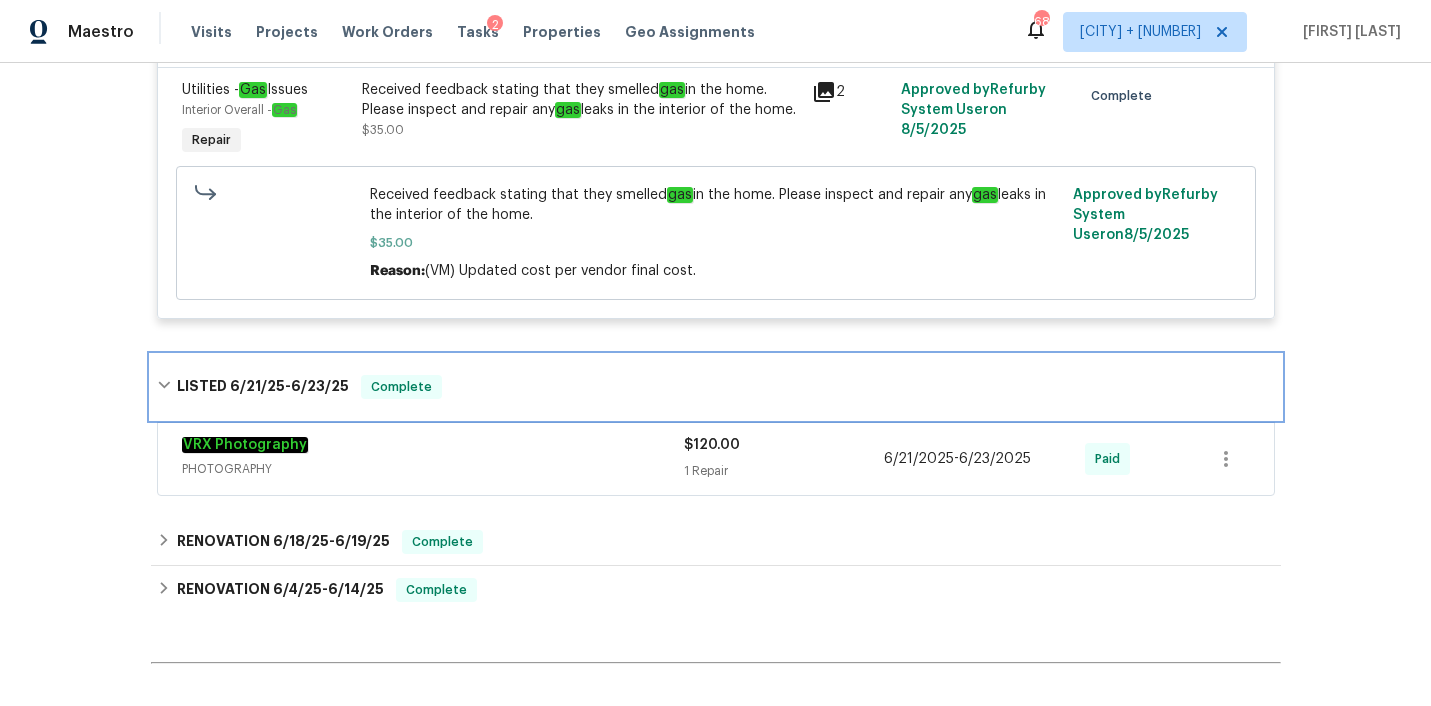 scroll, scrollTop: 534, scrollLeft: 0, axis: vertical 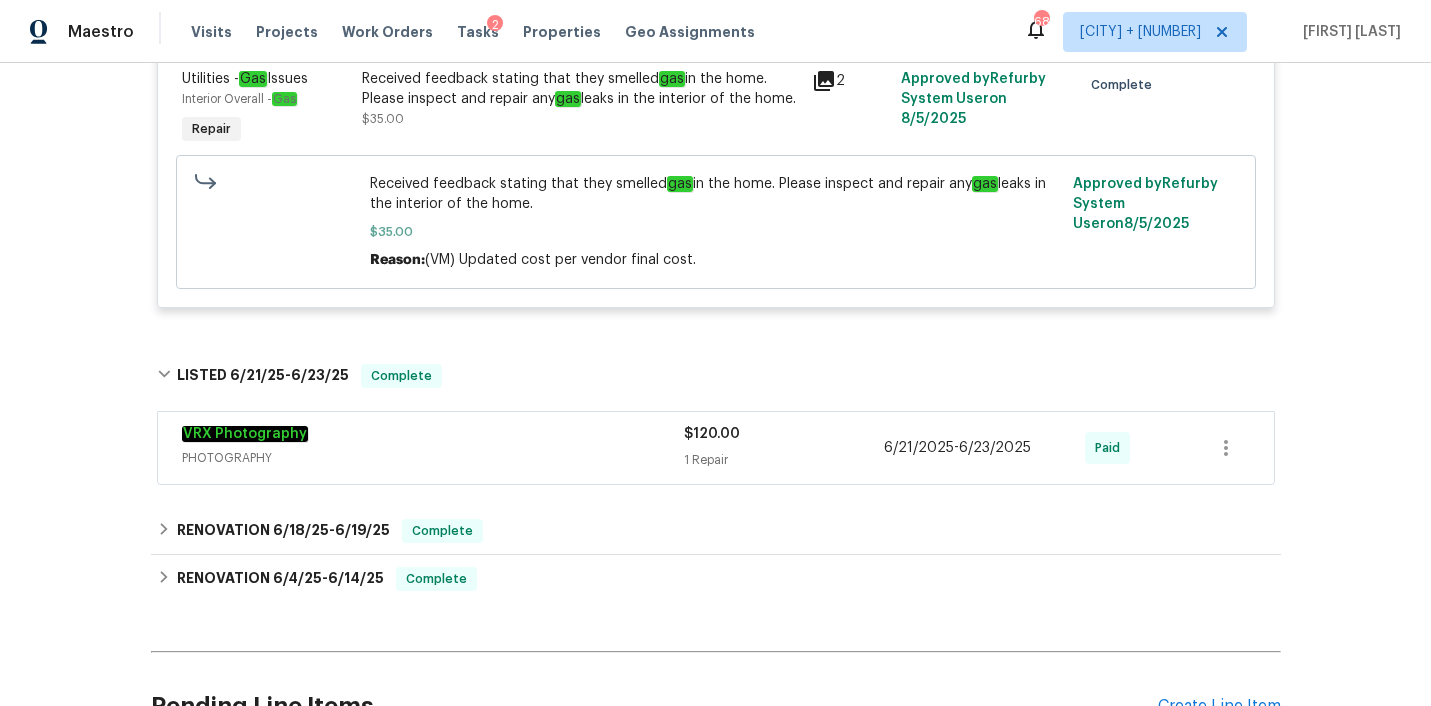 click on "VRX Photography" at bounding box center [433, 436] 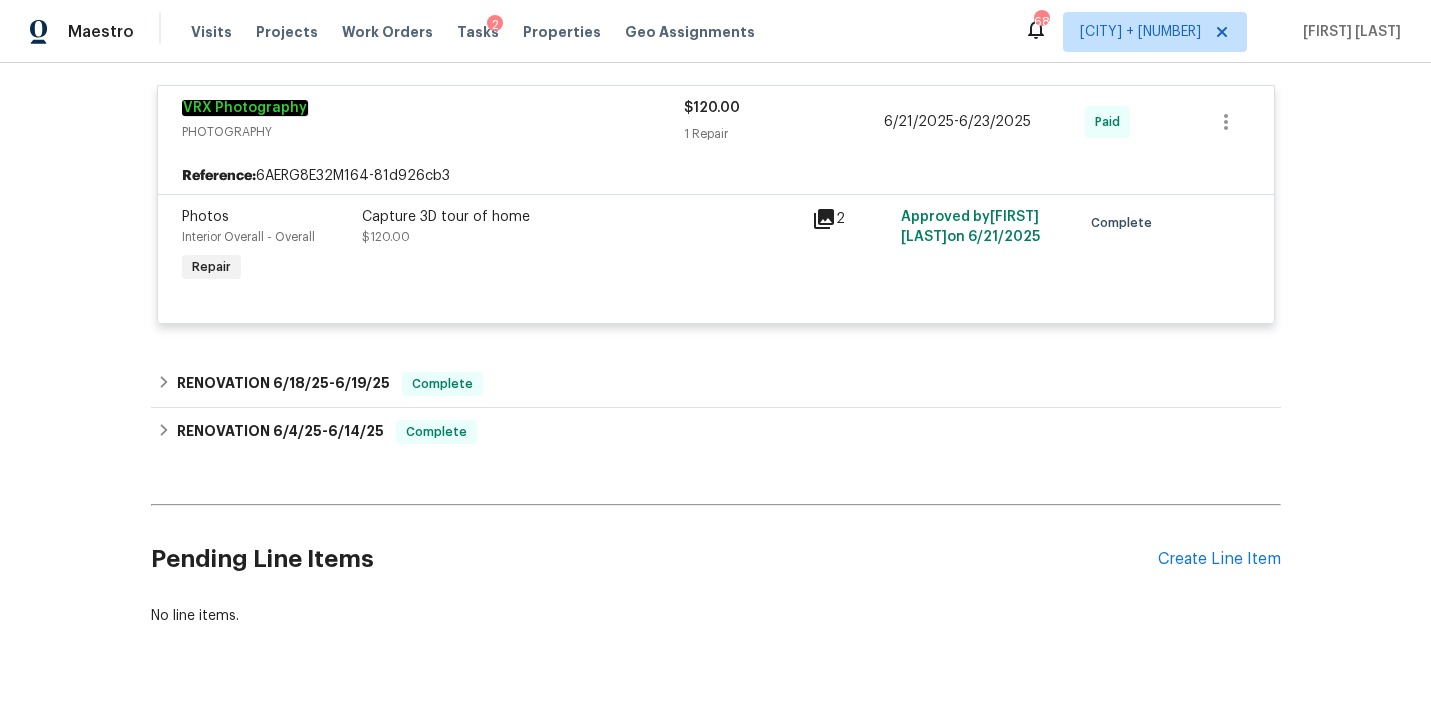 scroll, scrollTop: 872, scrollLeft: 0, axis: vertical 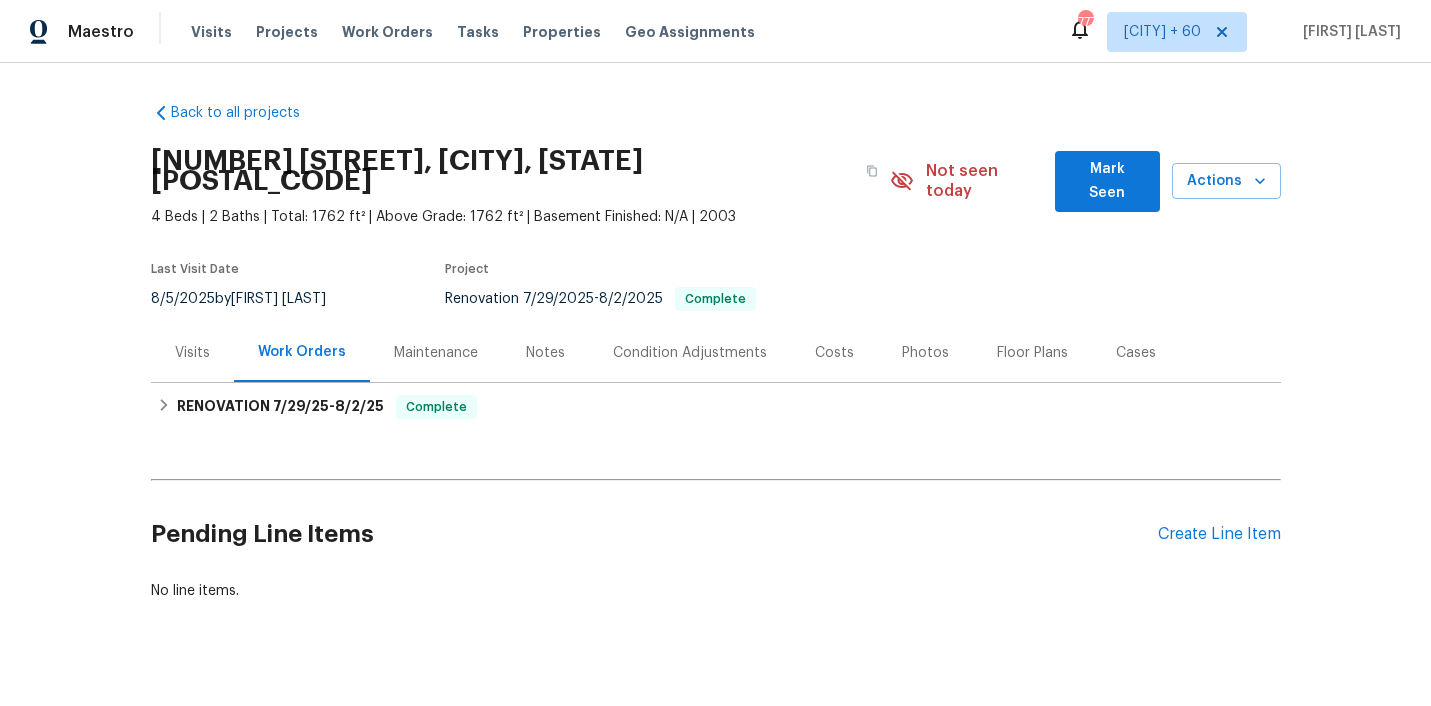 click on "Visits" at bounding box center [192, 353] 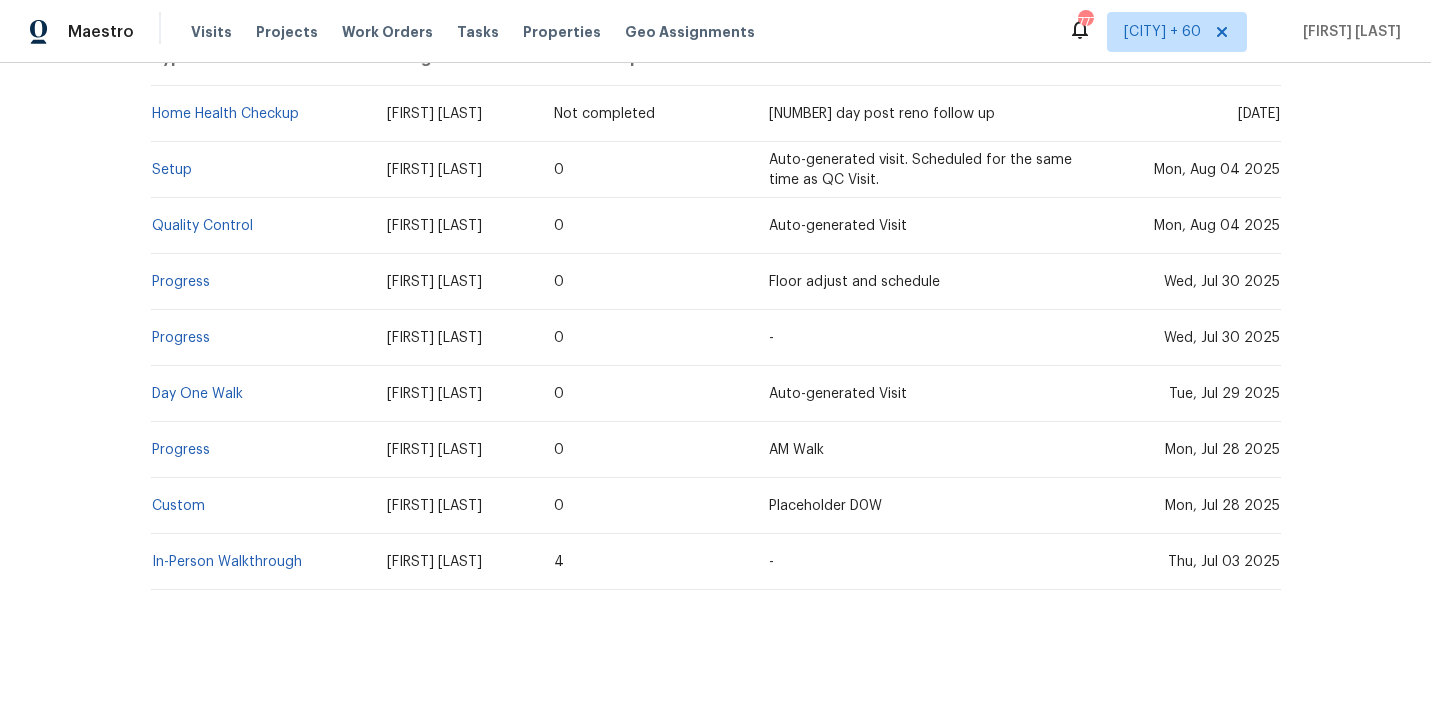 scroll, scrollTop: 445, scrollLeft: 0, axis: vertical 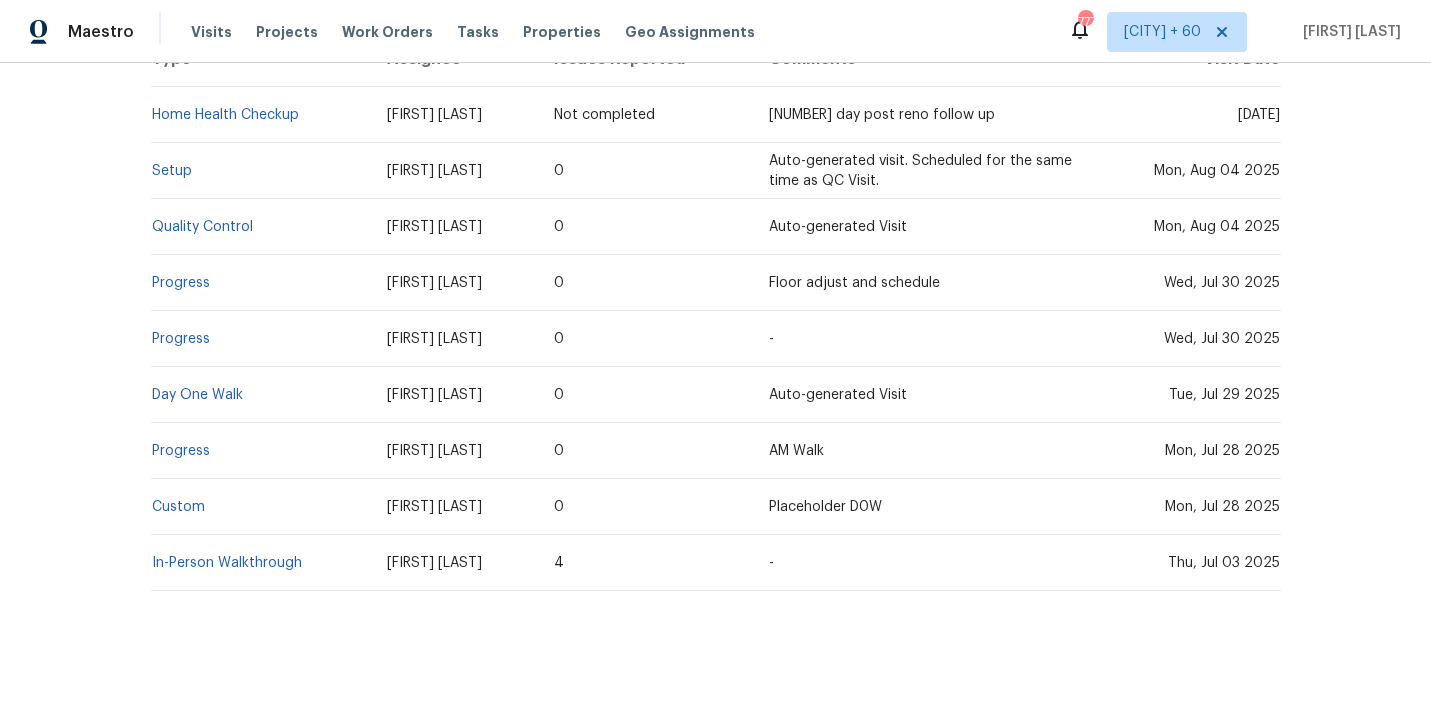 click on "Day One Walk" at bounding box center (261, 395) 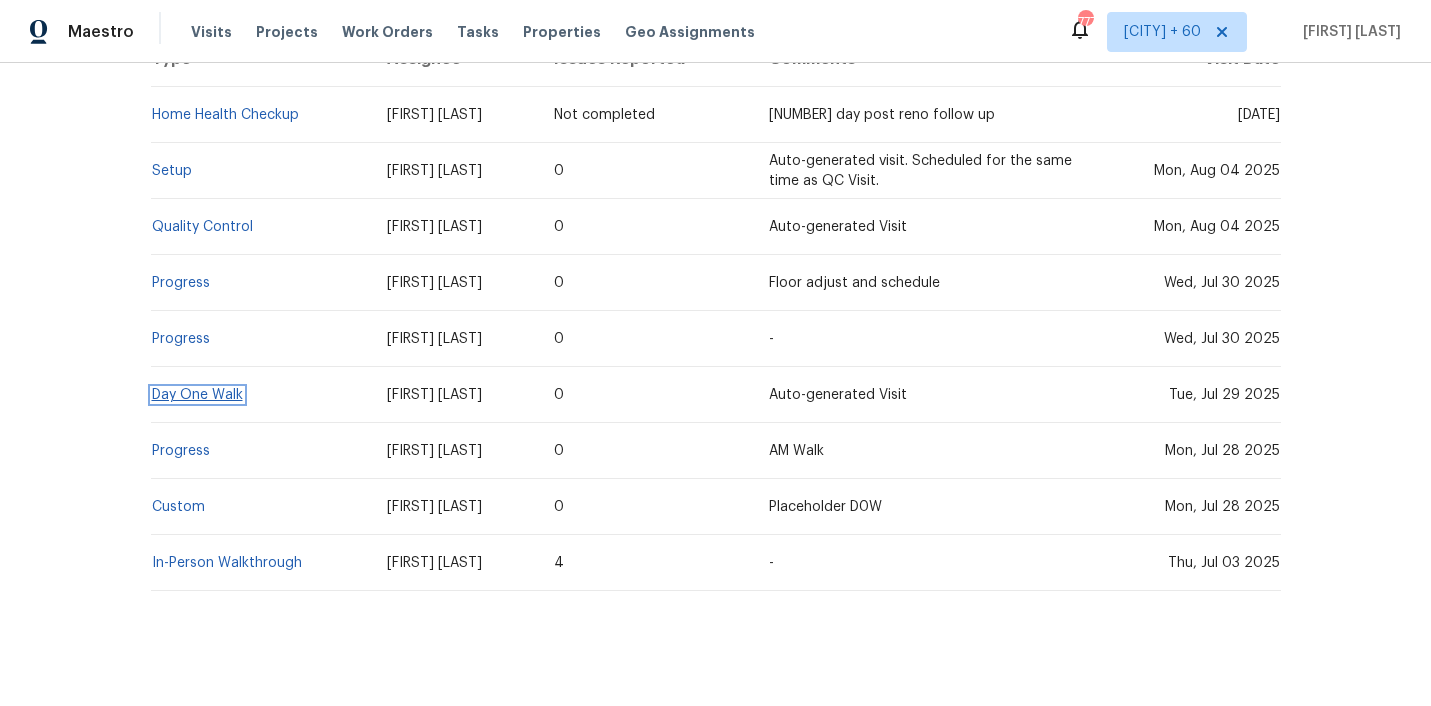 click on "Day One Walk" at bounding box center [197, 395] 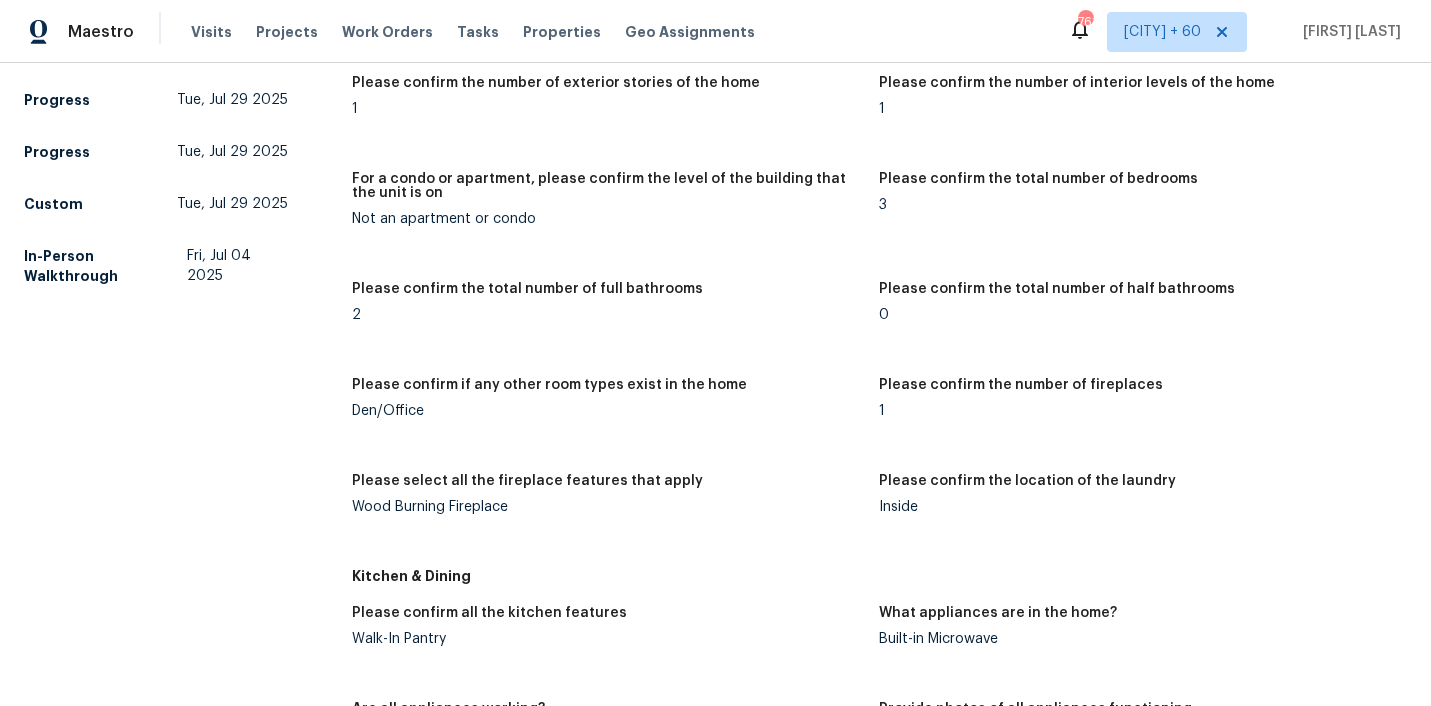 scroll, scrollTop: 0, scrollLeft: 0, axis: both 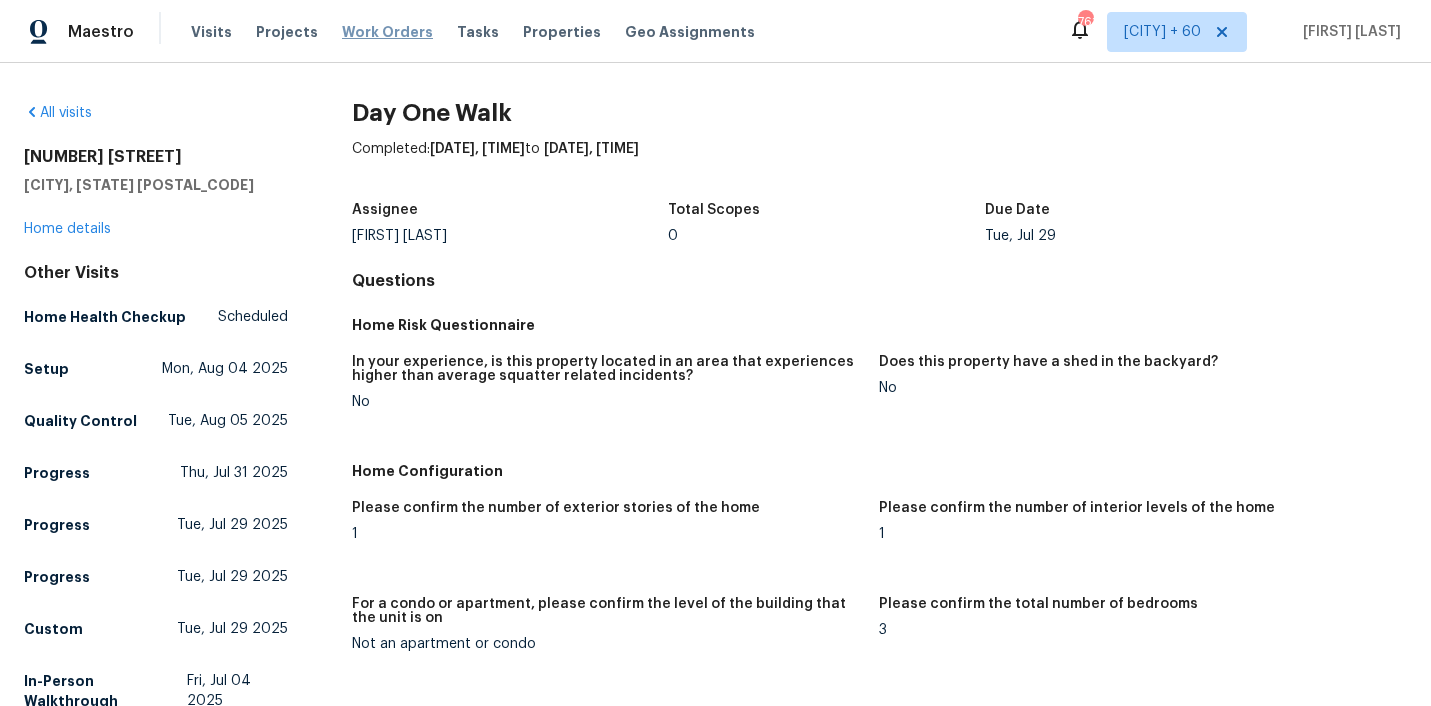 click on "Work Orders" at bounding box center (387, 32) 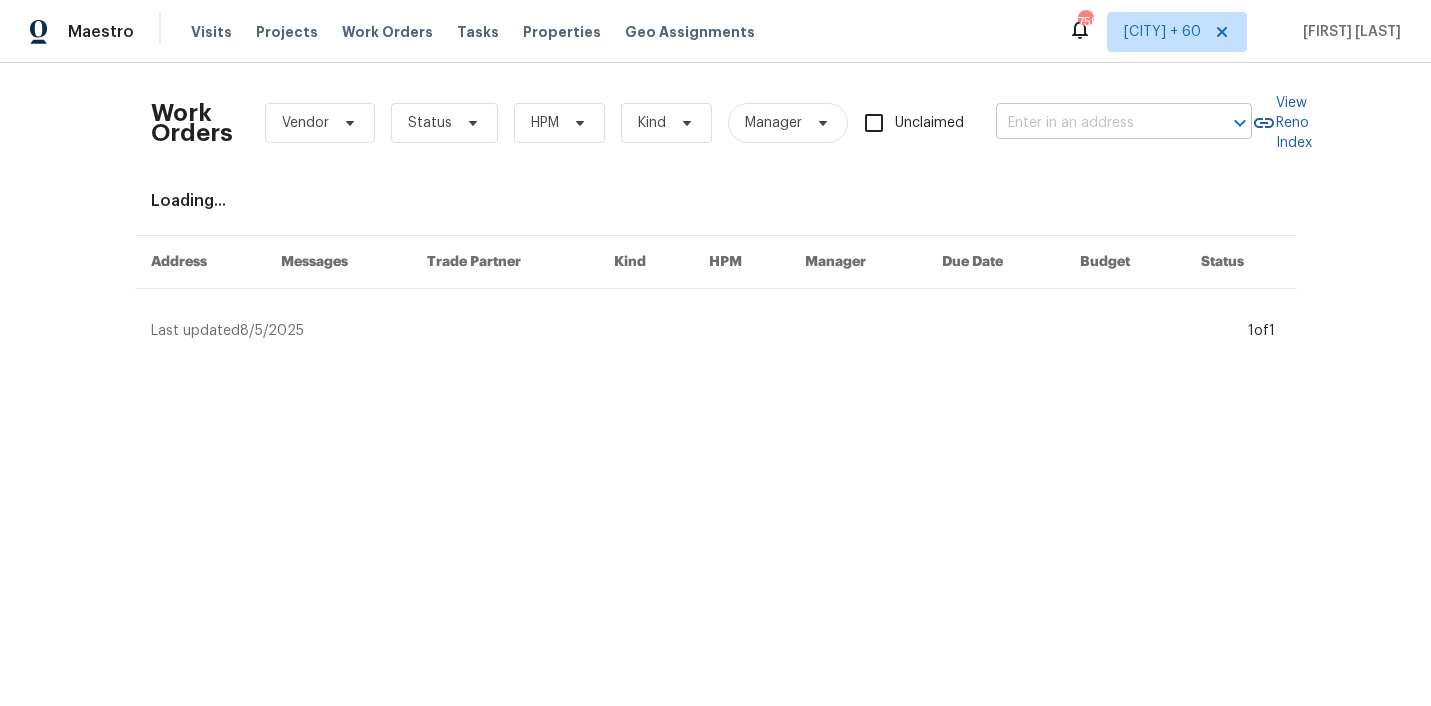 click at bounding box center (1096, 123) 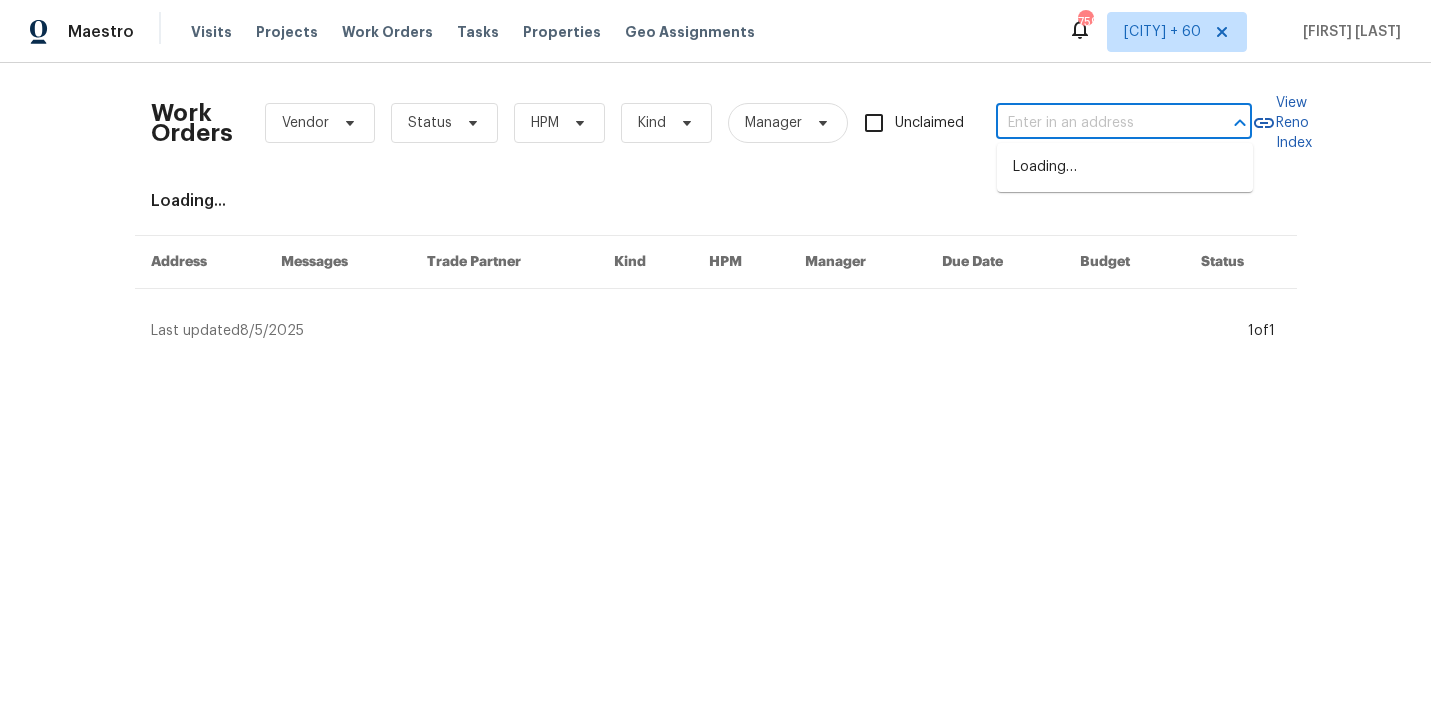 paste on "[NUMBER] [STREET], [CITY], [STATE] [POSTAL_CODE]" 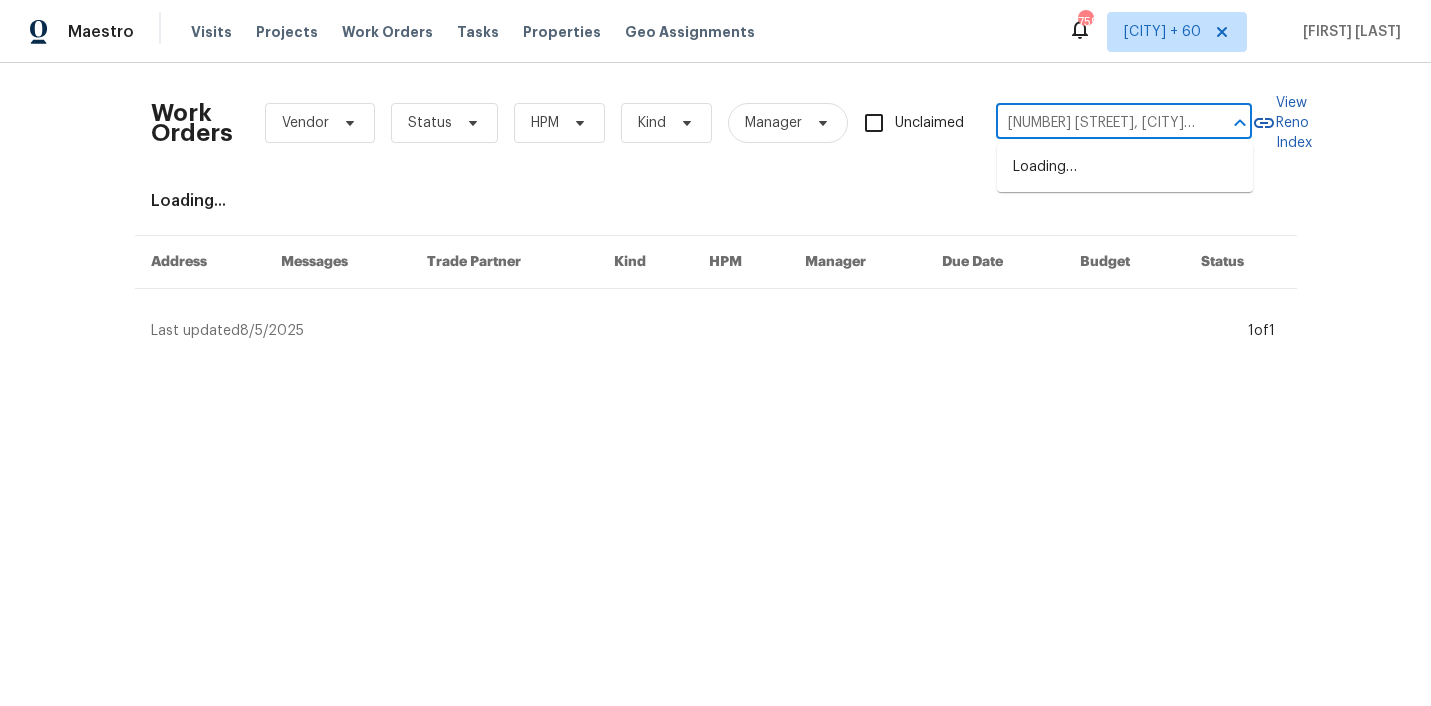 scroll, scrollTop: 0, scrollLeft: 67, axis: horizontal 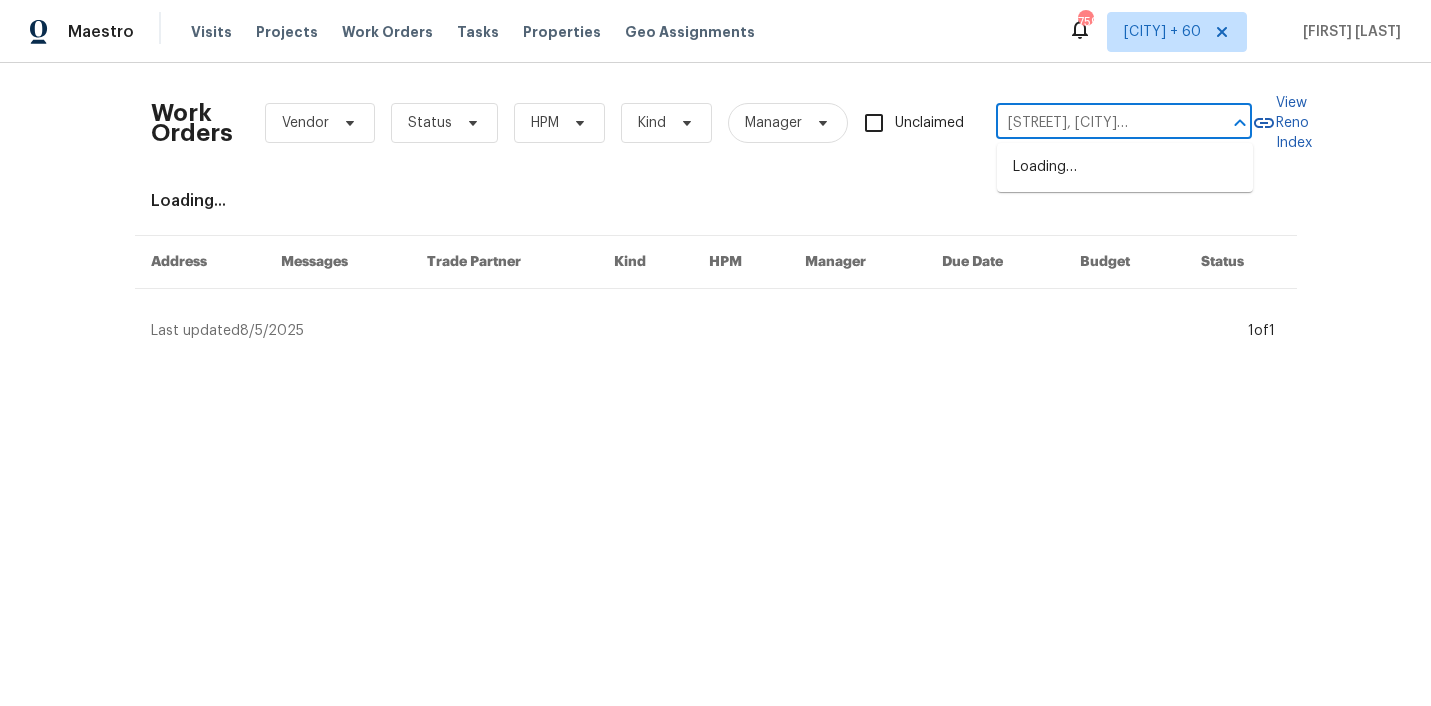 type on "[NUMBER] [STREET], [CITY], [STATE] [POSTAL_CODE]" 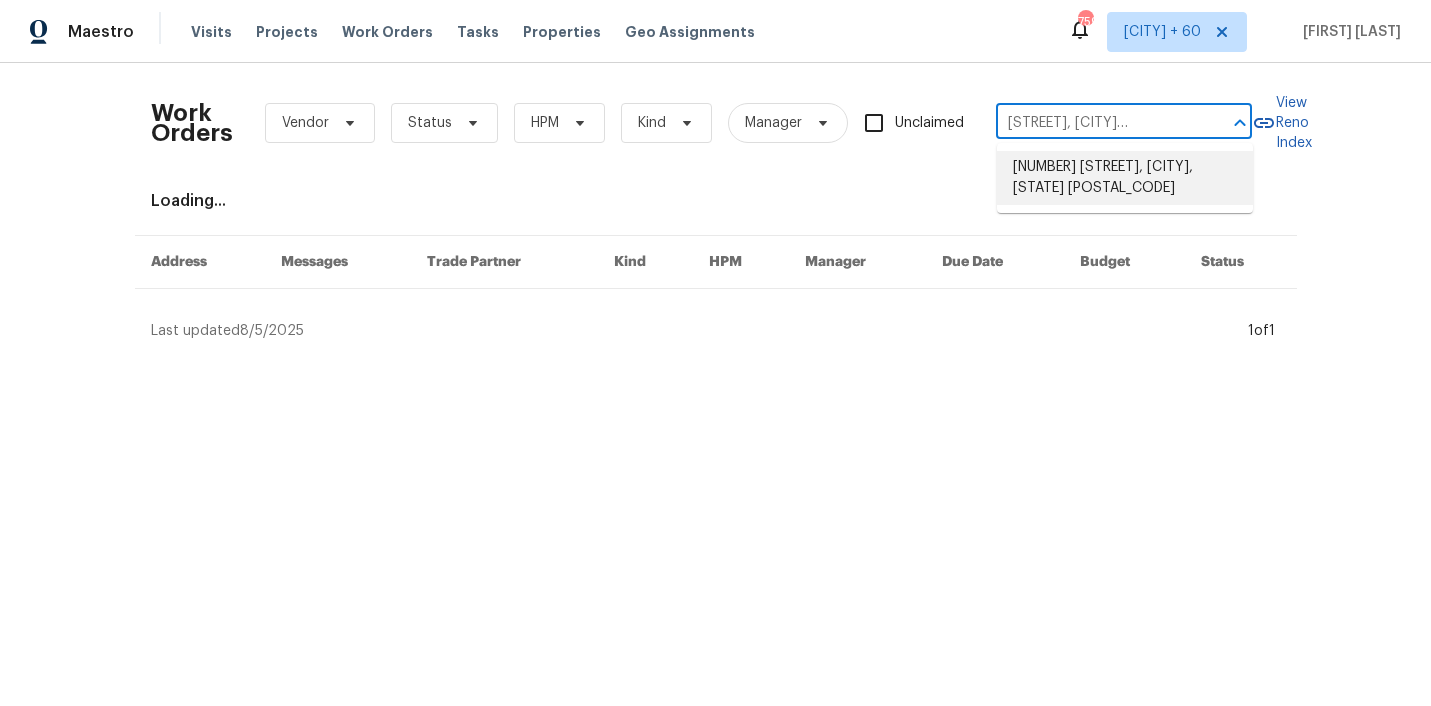 click on "[NUMBER] [STREET], [CITY], [STATE] [POSTAL_CODE]" at bounding box center (1125, 178) 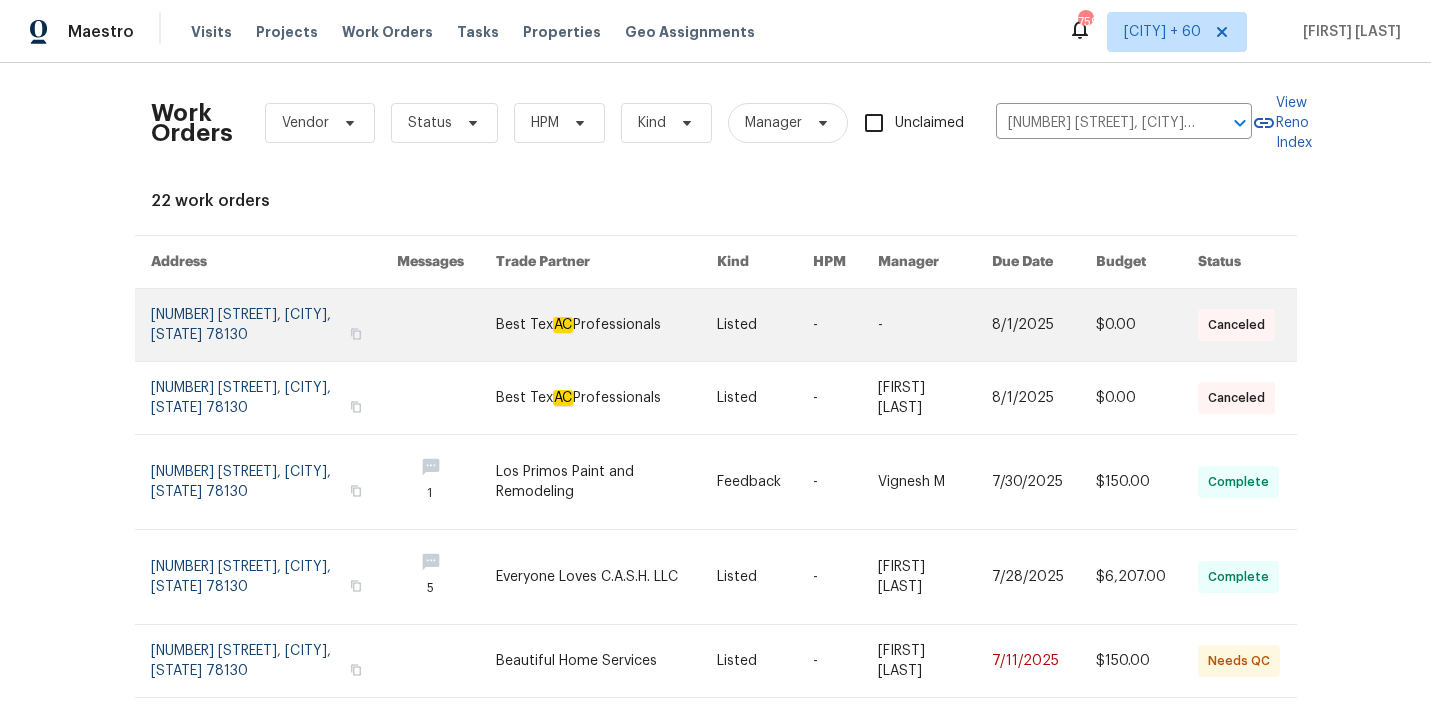 click at bounding box center [606, 325] 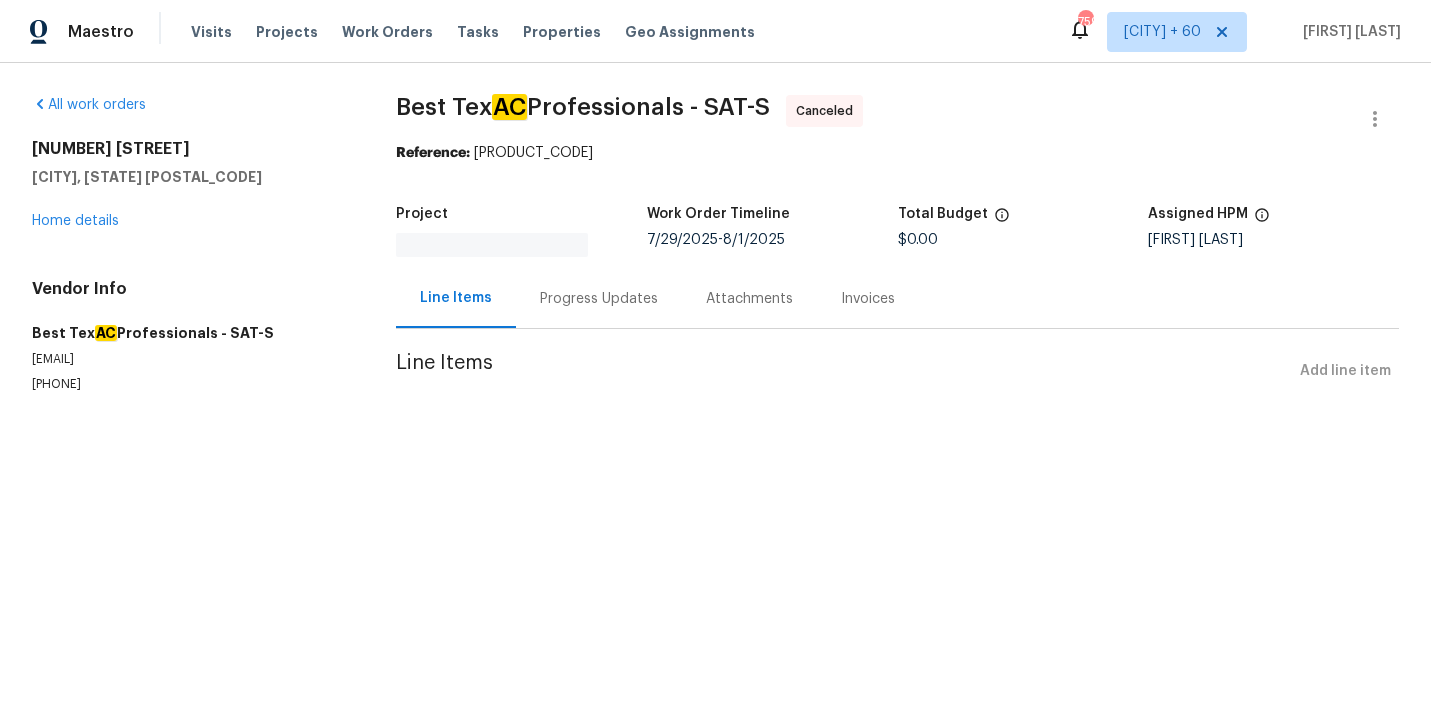 click on "[NUMBER] [STREET] [CITY], [STATE] [POSTAL_CODE] Home details" at bounding box center (190, 185) 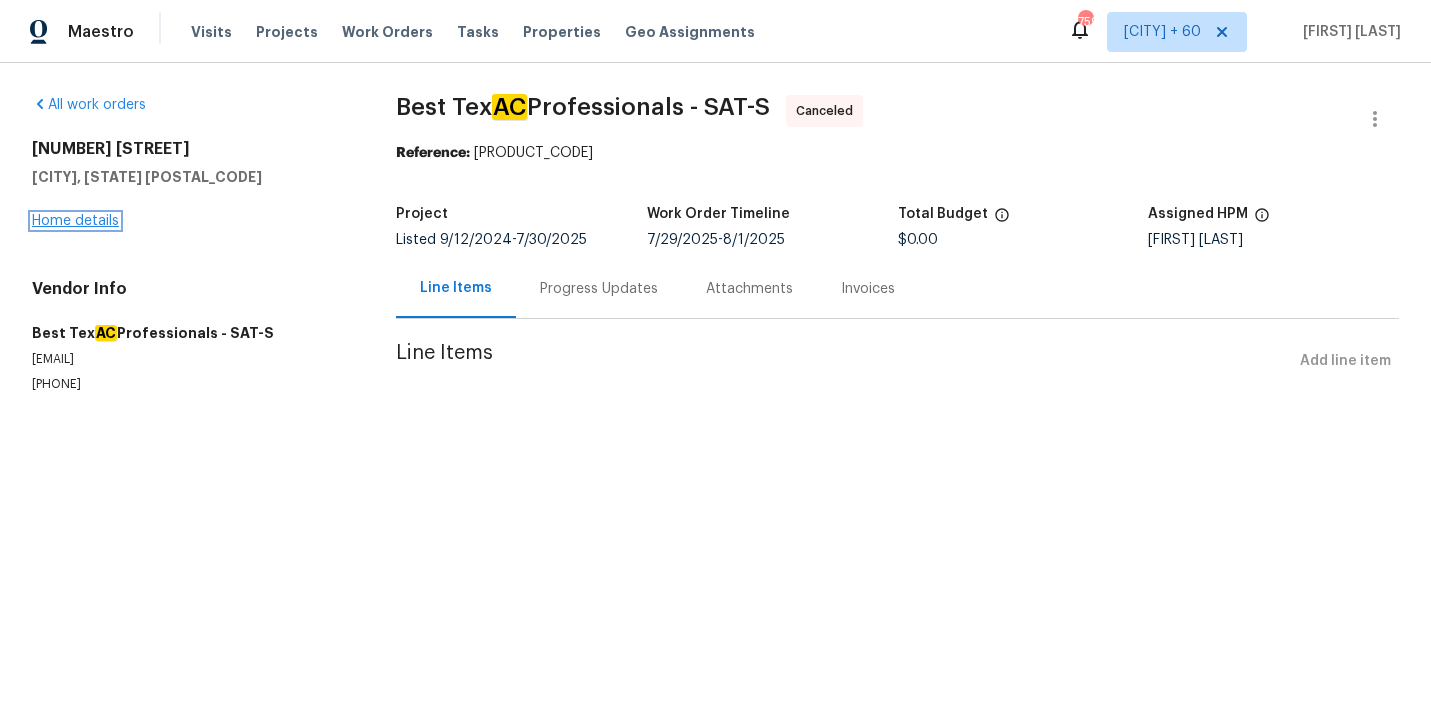 click on "Home details" at bounding box center (75, 221) 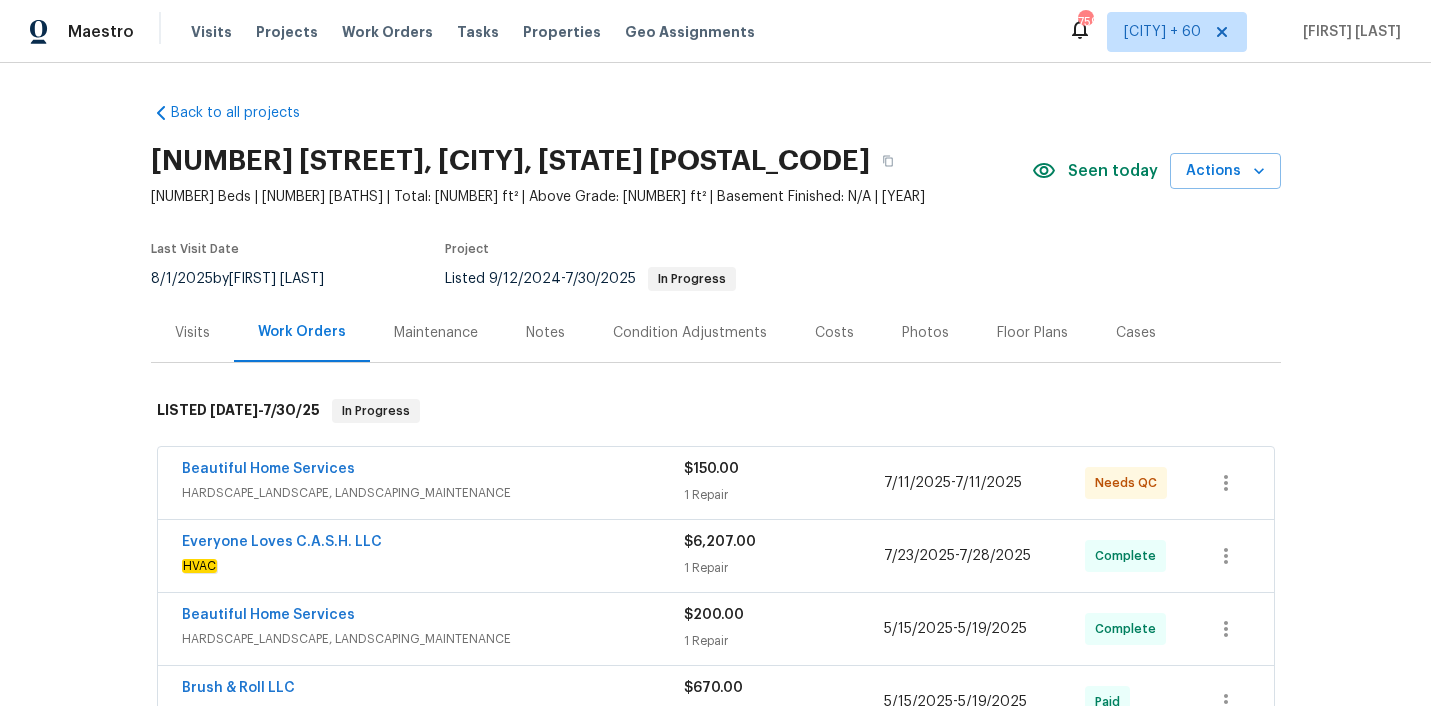 click on "Beautiful Home Services" at bounding box center (433, 471) 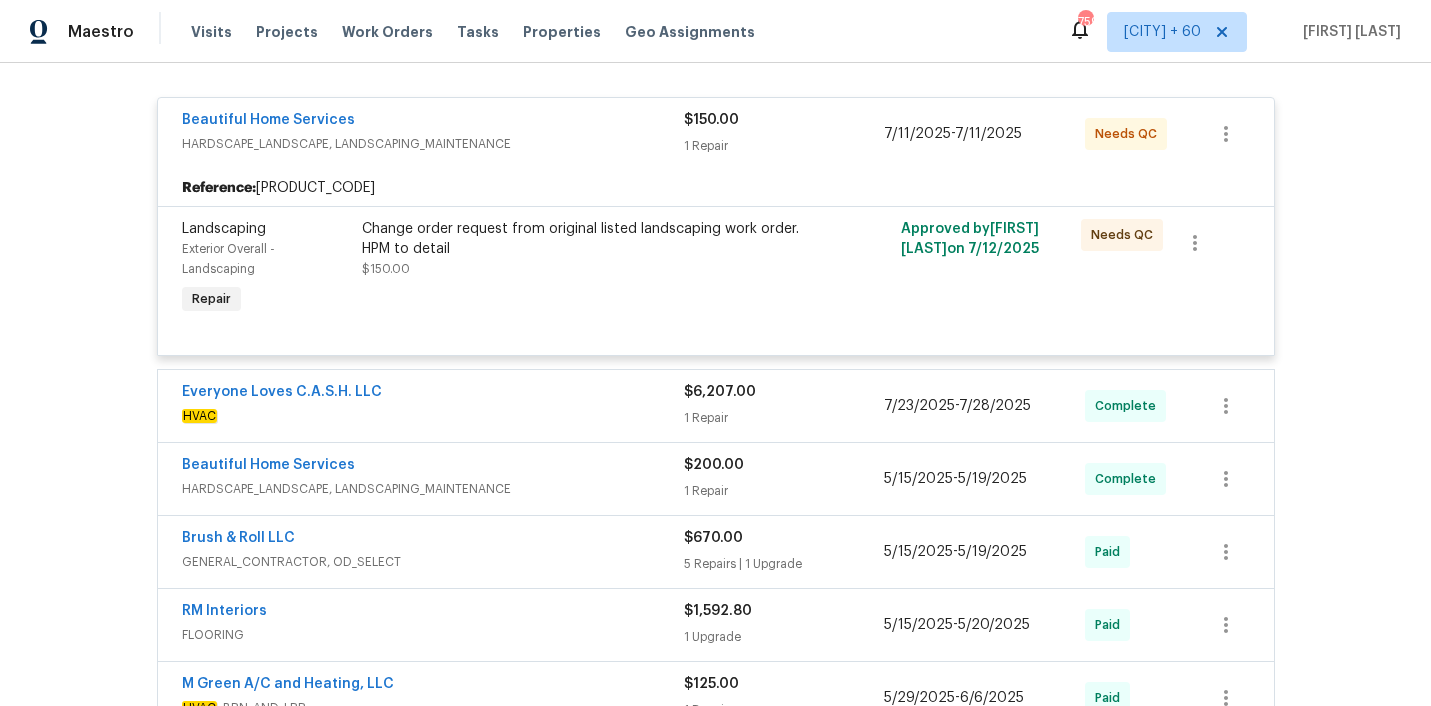 scroll, scrollTop: 447, scrollLeft: 0, axis: vertical 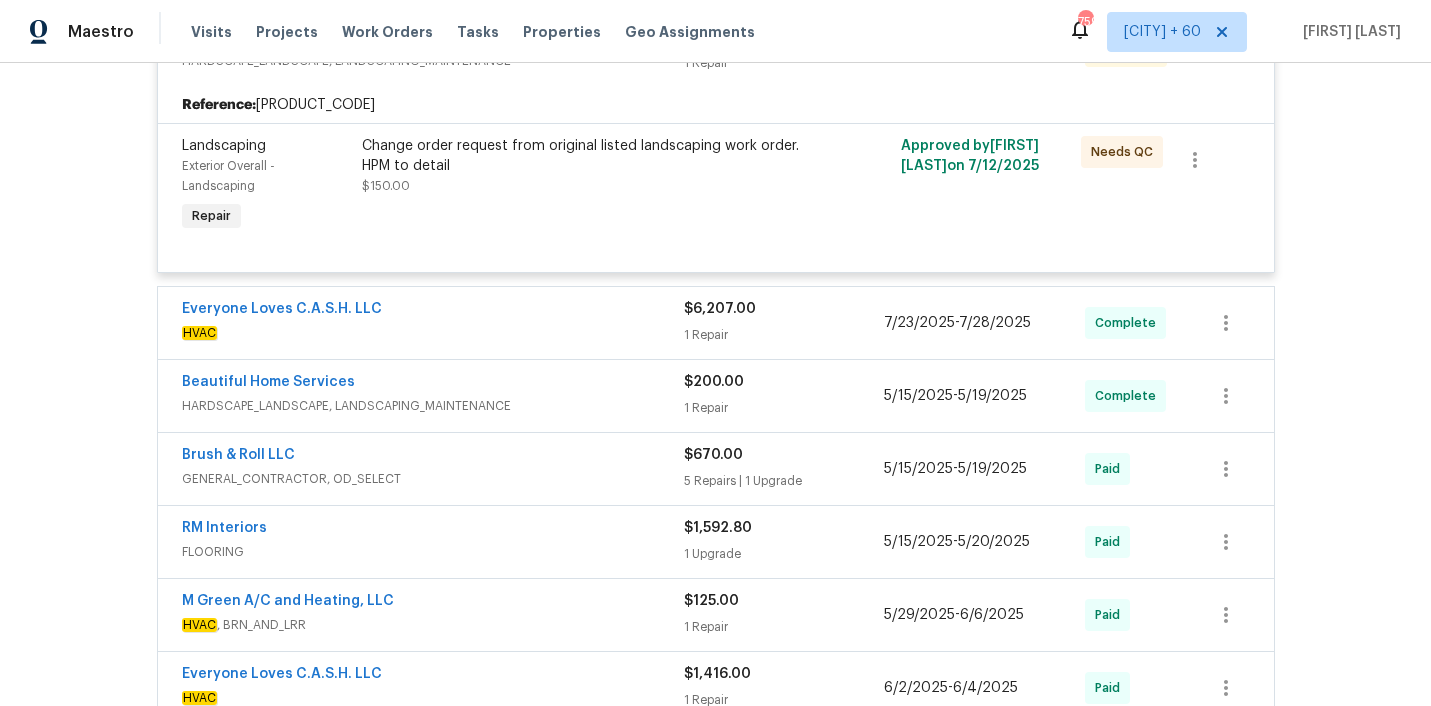 click on "Everyone Loves C.A.S.H. LLC" at bounding box center [433, 311] 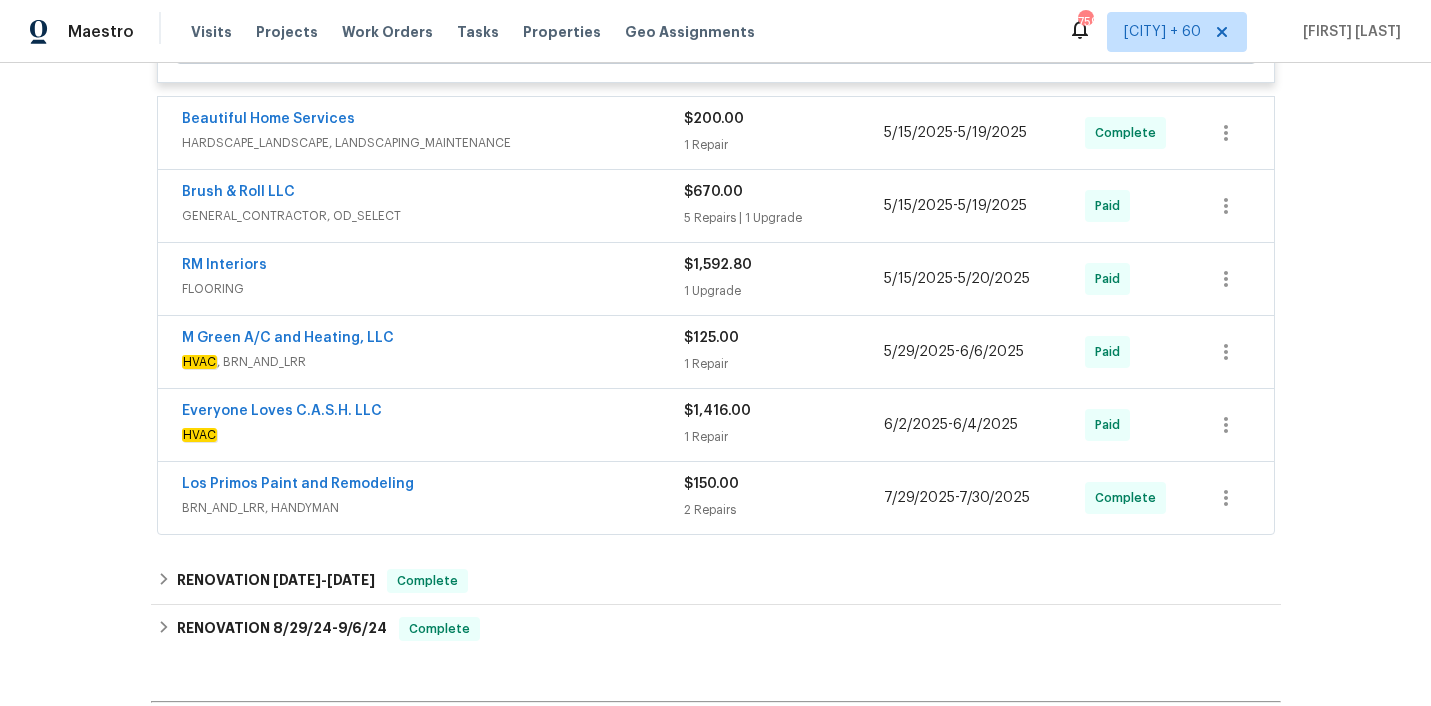 scroll, scrollTop: 1845, scrollLeft: 0, axis: vertical 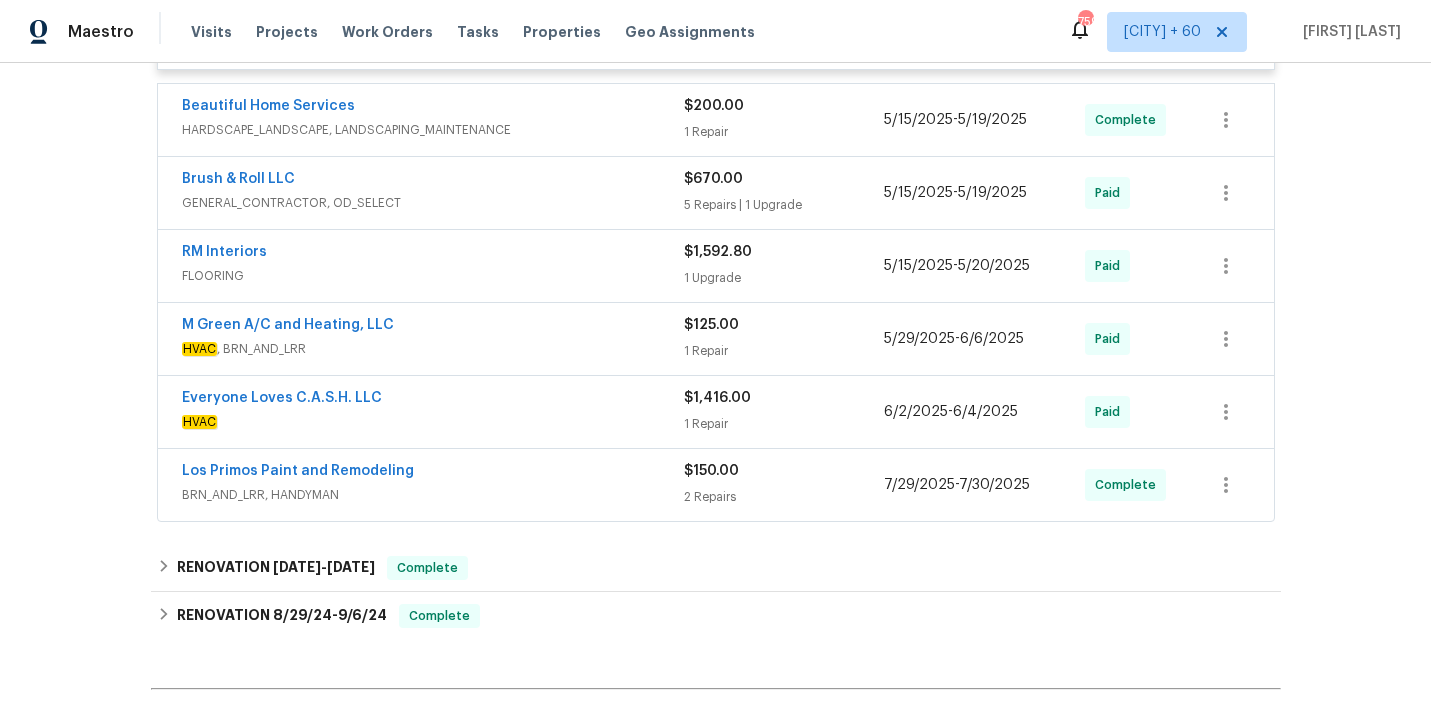 click on "[COMPANY] [SERVICE] [PRICE] [SERVICE] [DATE] - [DATE] [STATUS]" at bounding box center (716, 485) 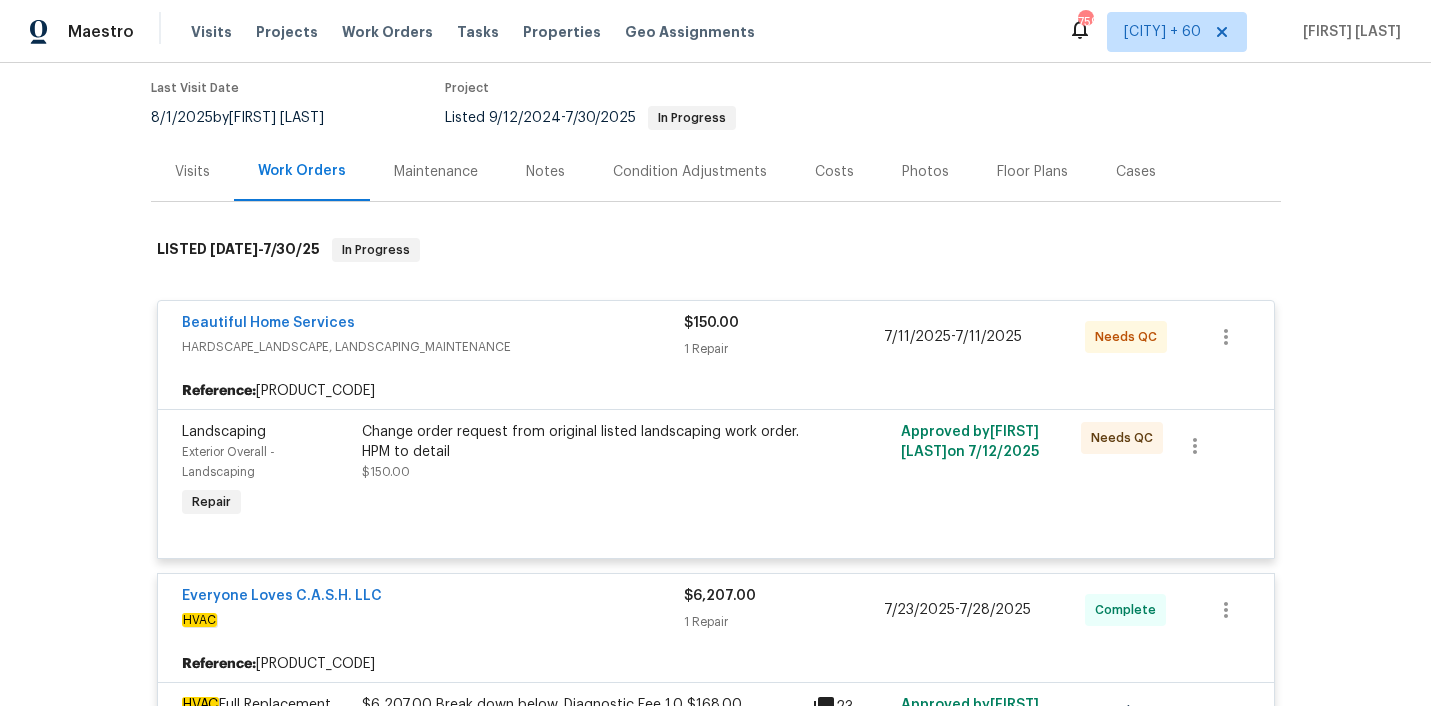 scroll, scrollTop: 165, scrollLeft: 0, axis: vertical 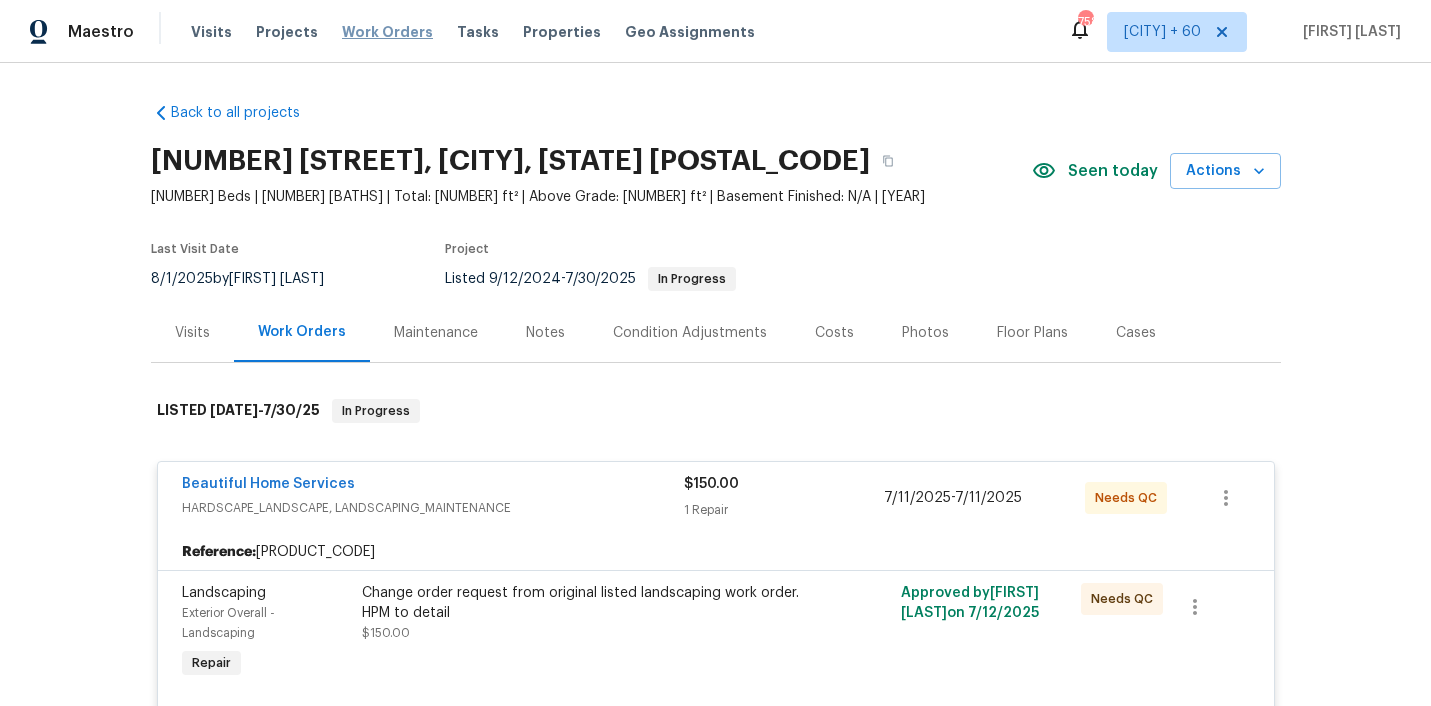 click on "Work Orders" at bounding box center (387, 32) 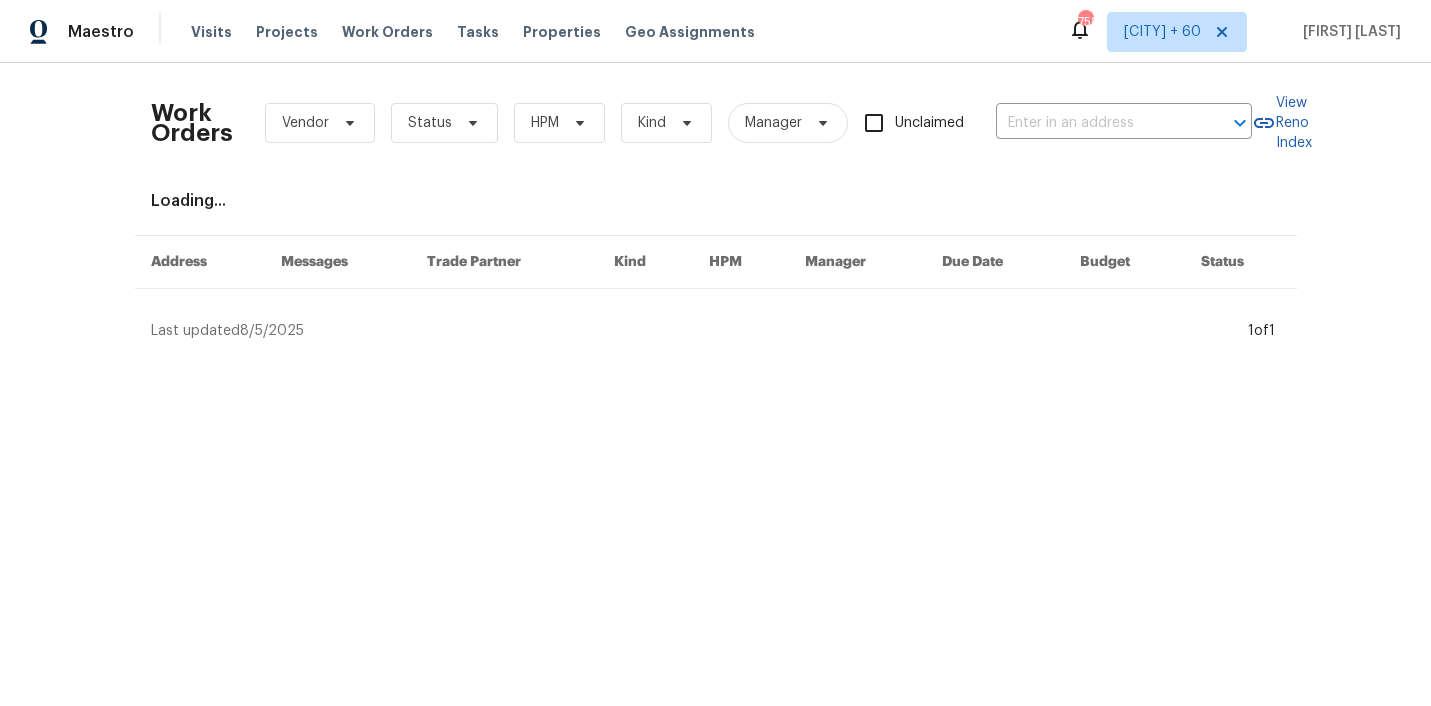 click on "Work Orders Vendor Status HPM Kind Manager Unclaimed ​" at bounding box center (701, 123) 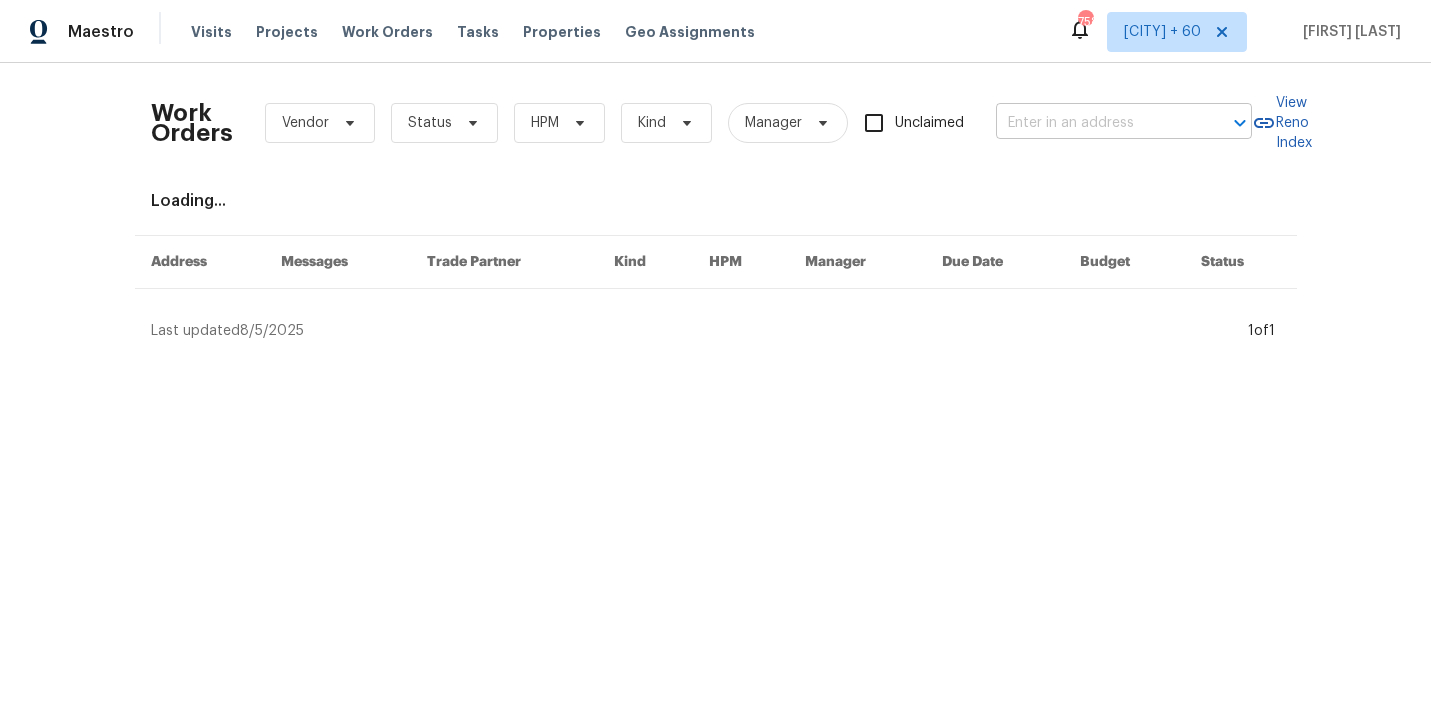 click at bounding box center [1096, 123] 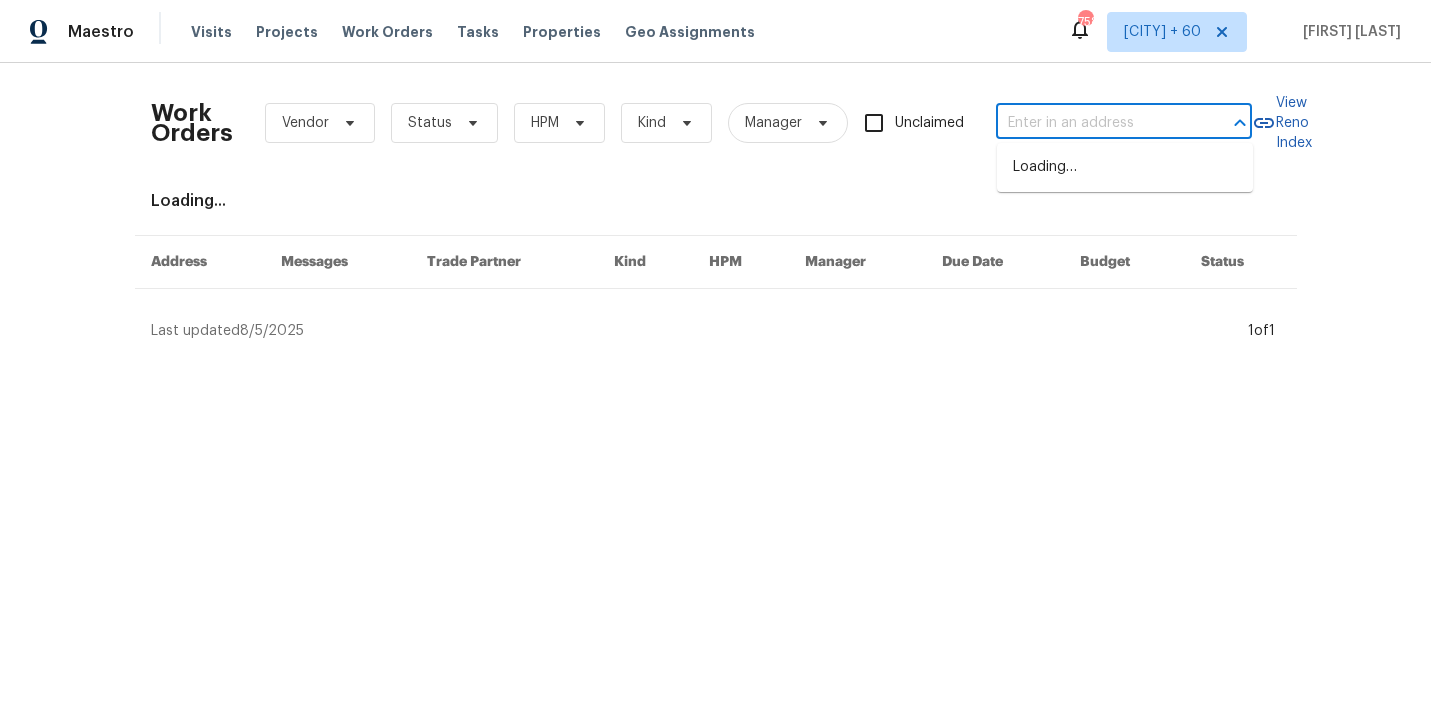 paste on "[NUMBER] [STREET], [CITY], [STATE] [ZIP]" 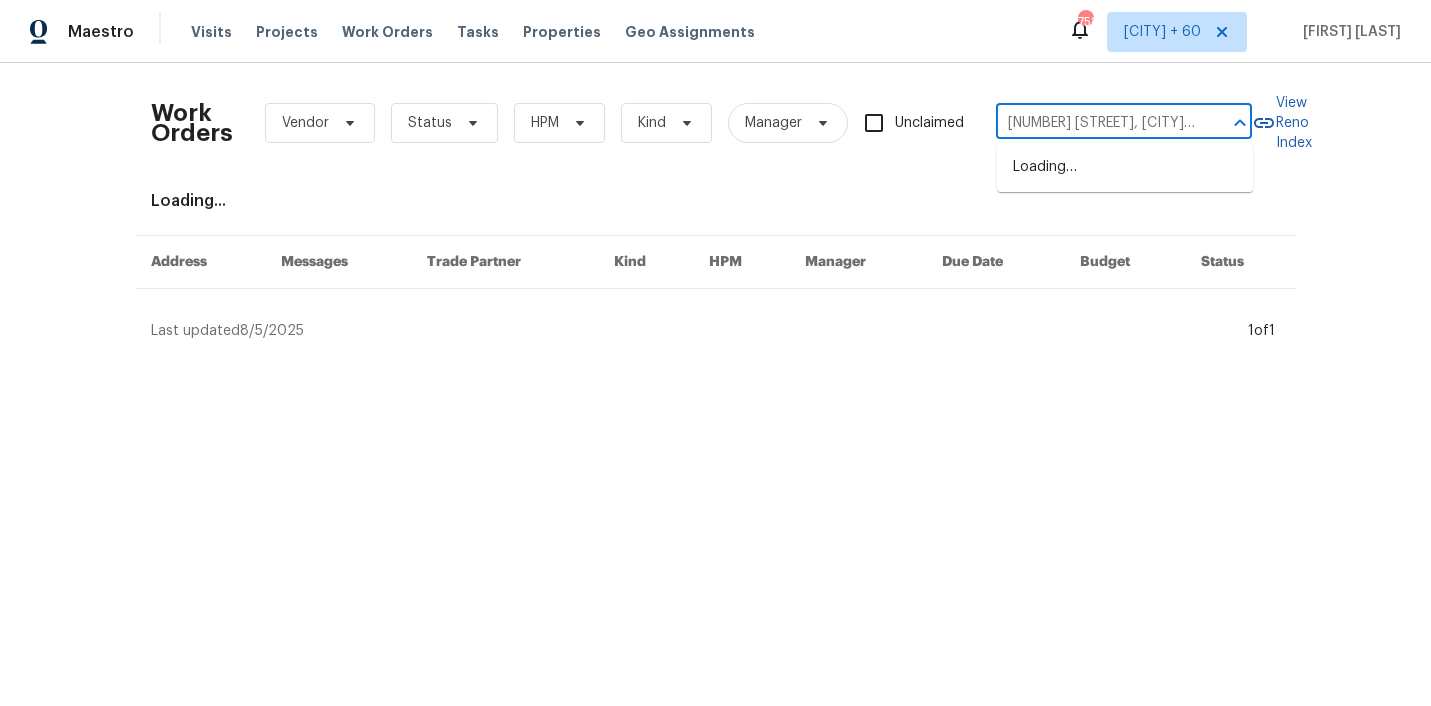 scroll, scrollTop: 0, scrollLeft: 35, axis: horizontal 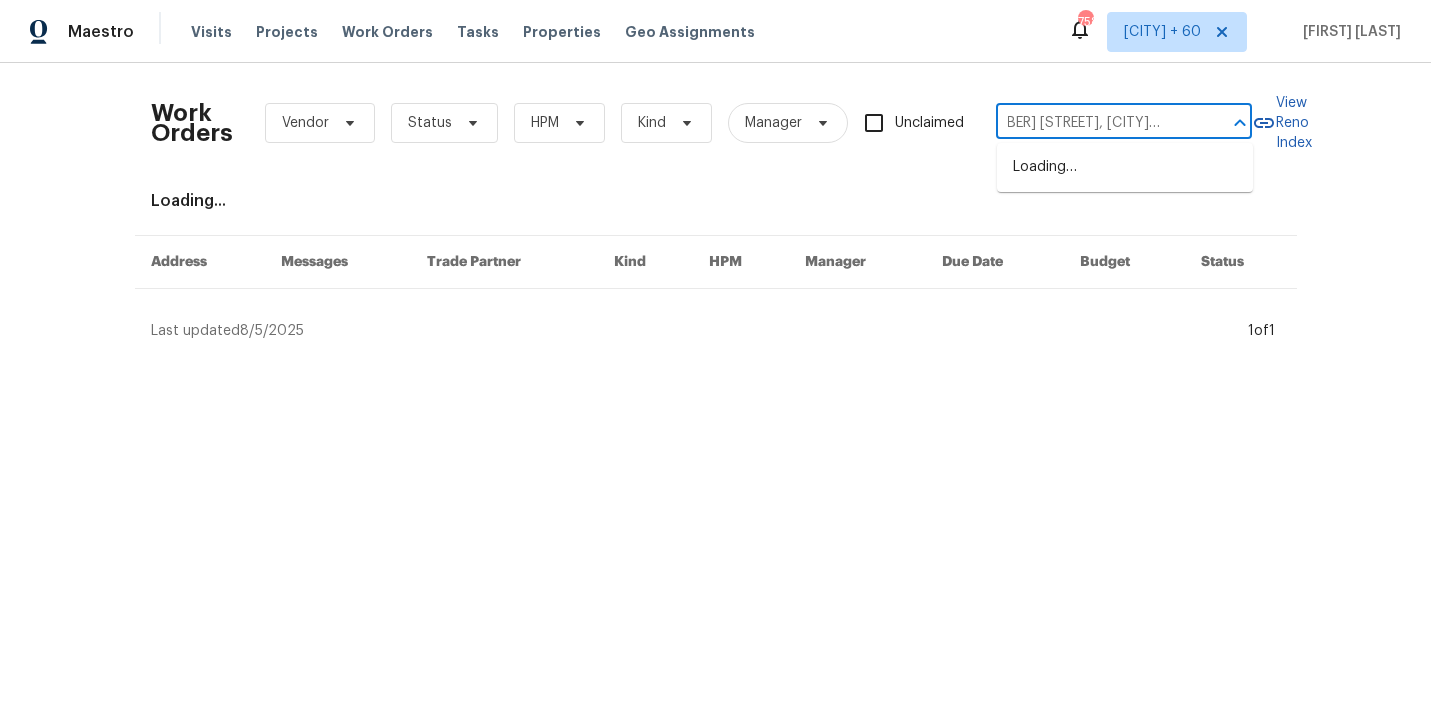 type on "[NUMBER] [STREET], [CITY], [STATE] [ZIP]" 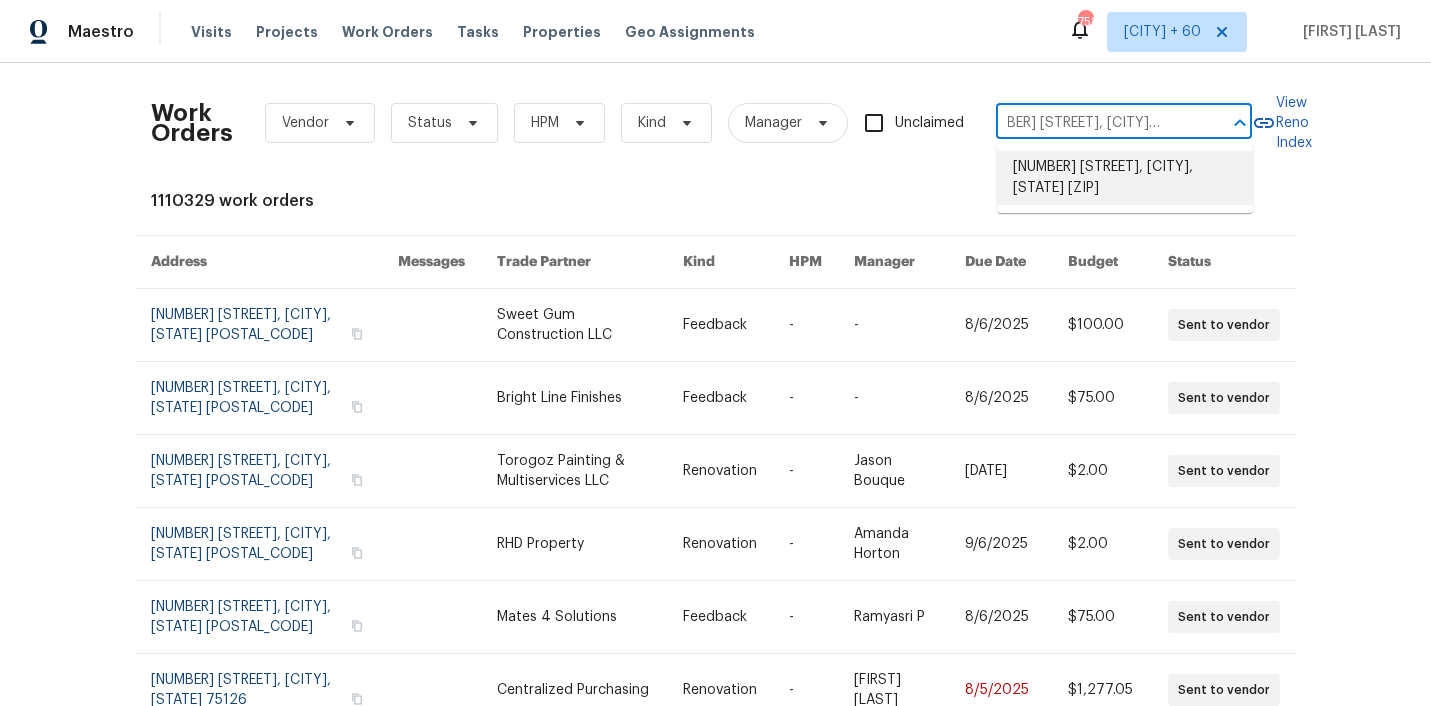 click on "[NUMBER] [STREET], [CITY], [STATE] [ZIP]" at bounding box center (1125, 178) 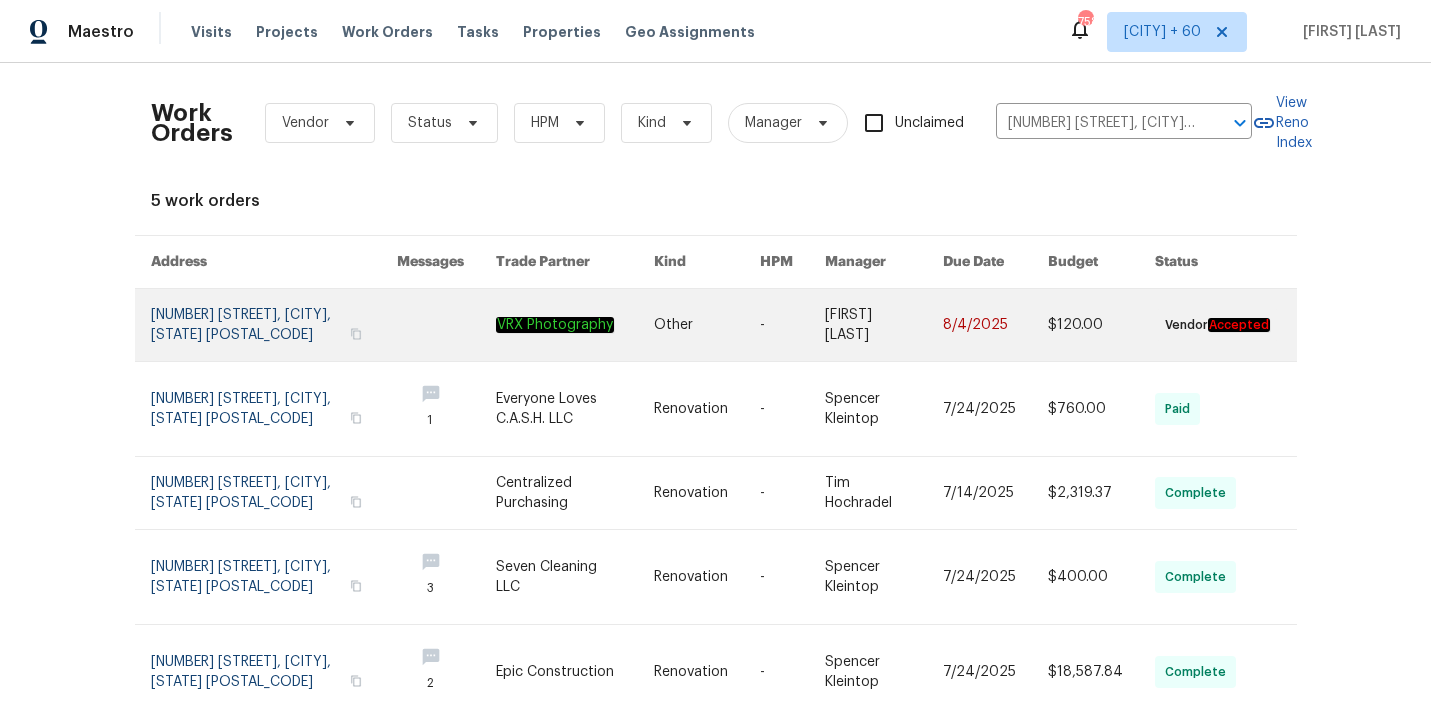 click at bounding box center (707, 325) 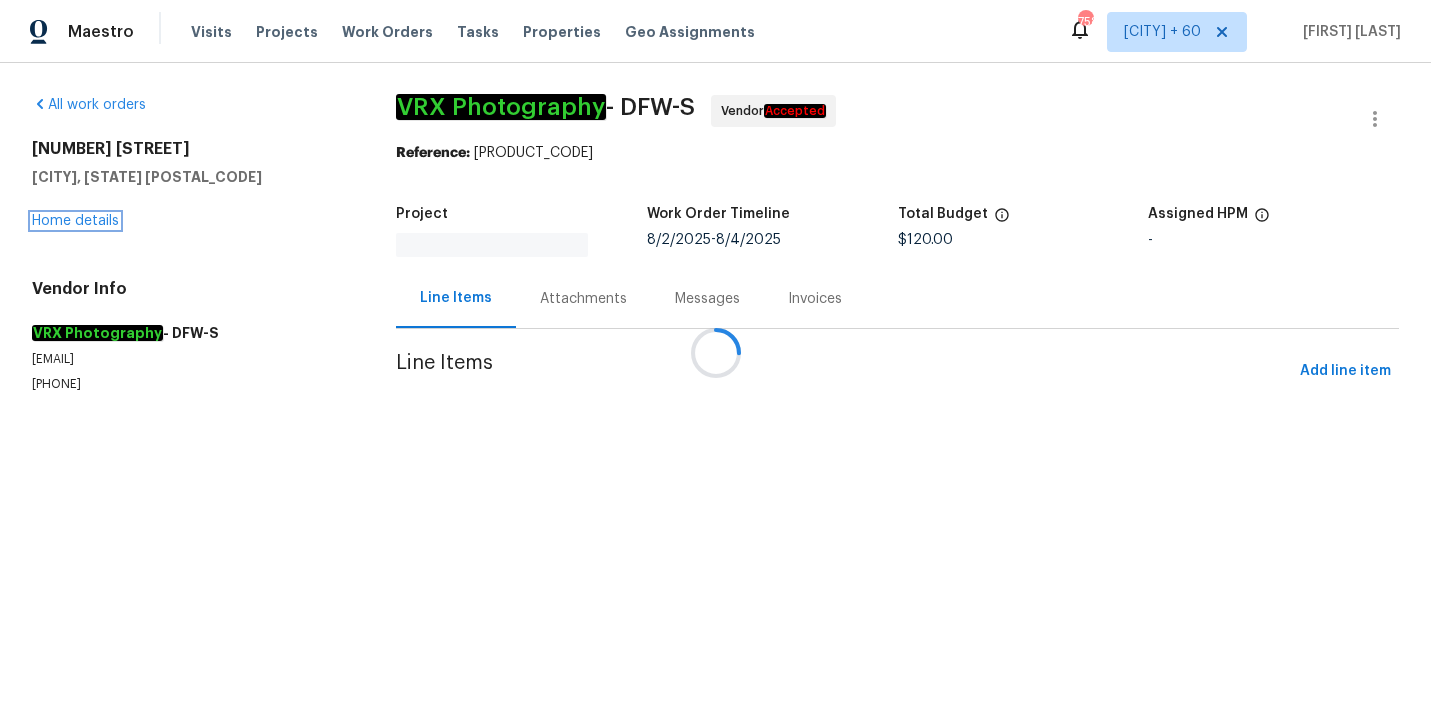 click on "Home details" at bounding box center [75, 221] 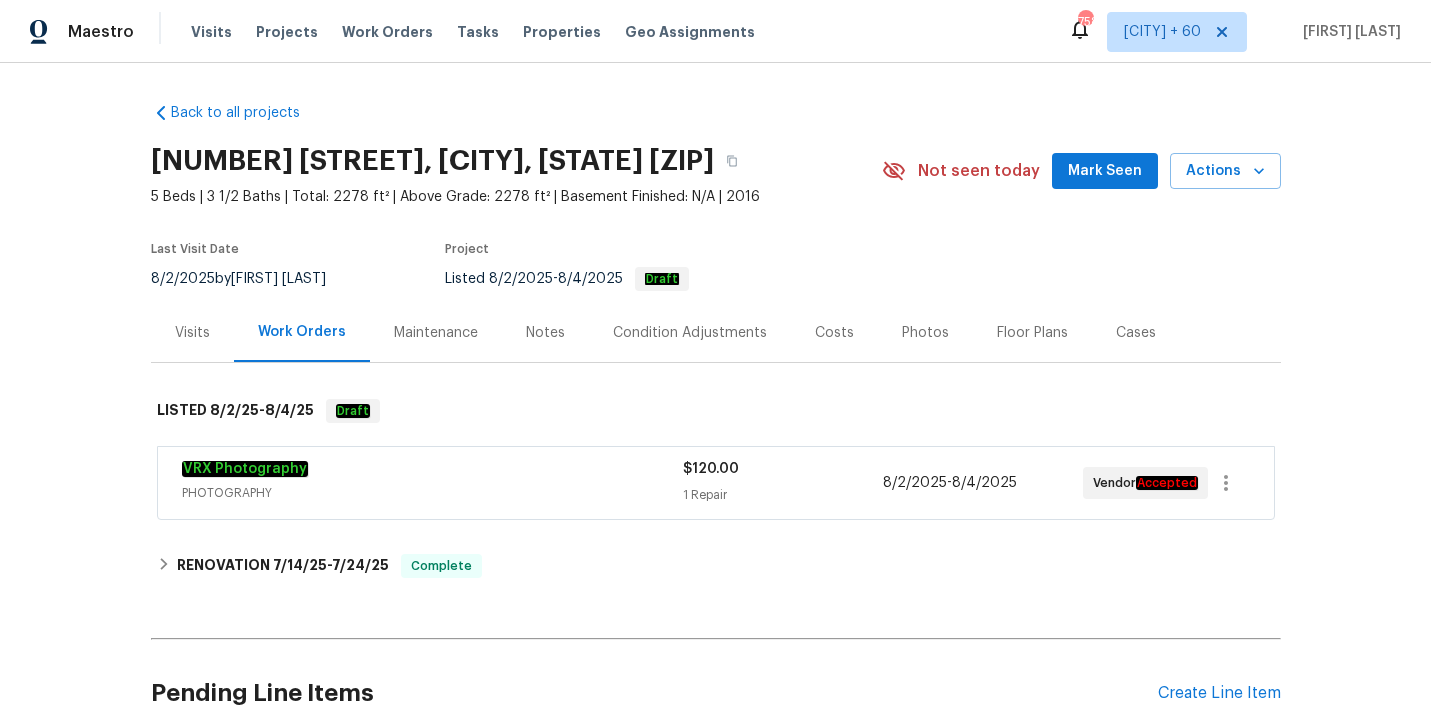 click on "PHOTOGRAPHY" at bounding box center (432, 493) 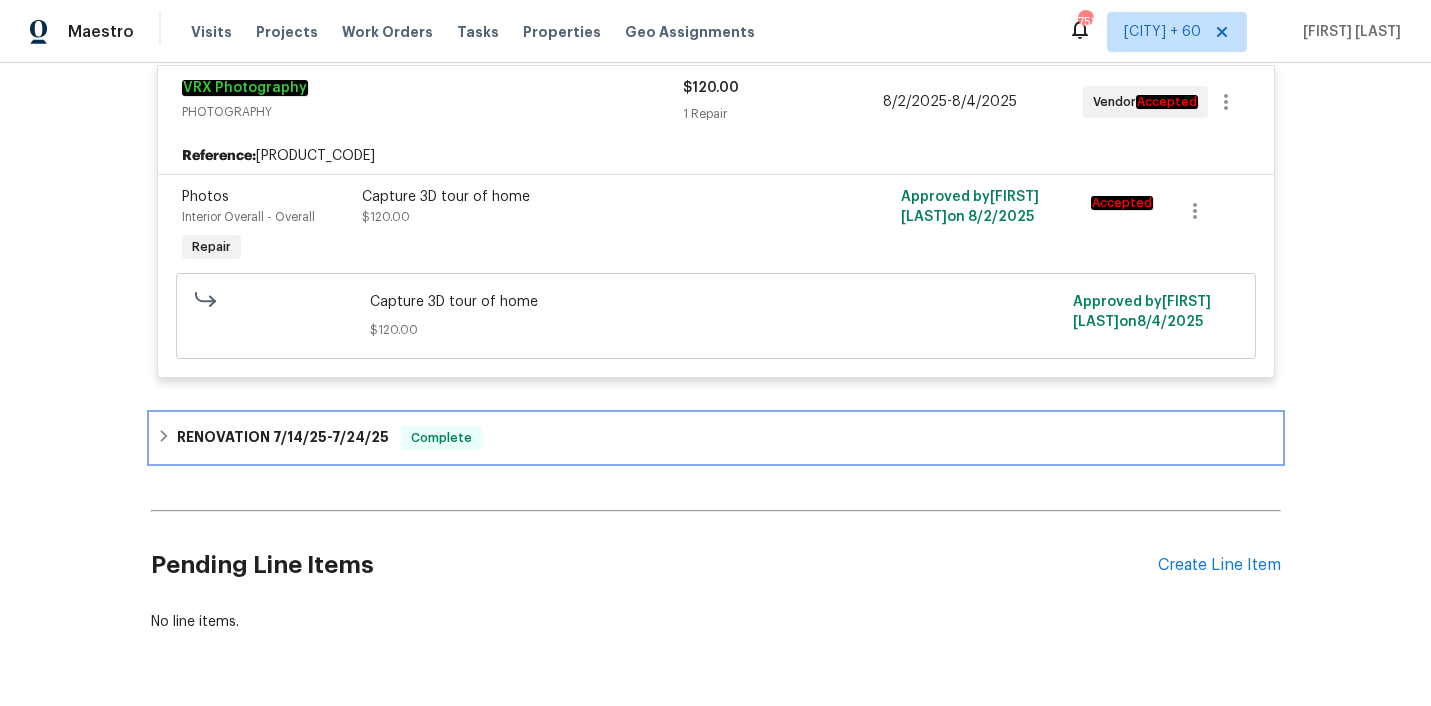 click on "RENOVATION [DATE] - [DATE] Complete" at bounding box center (716, 438) 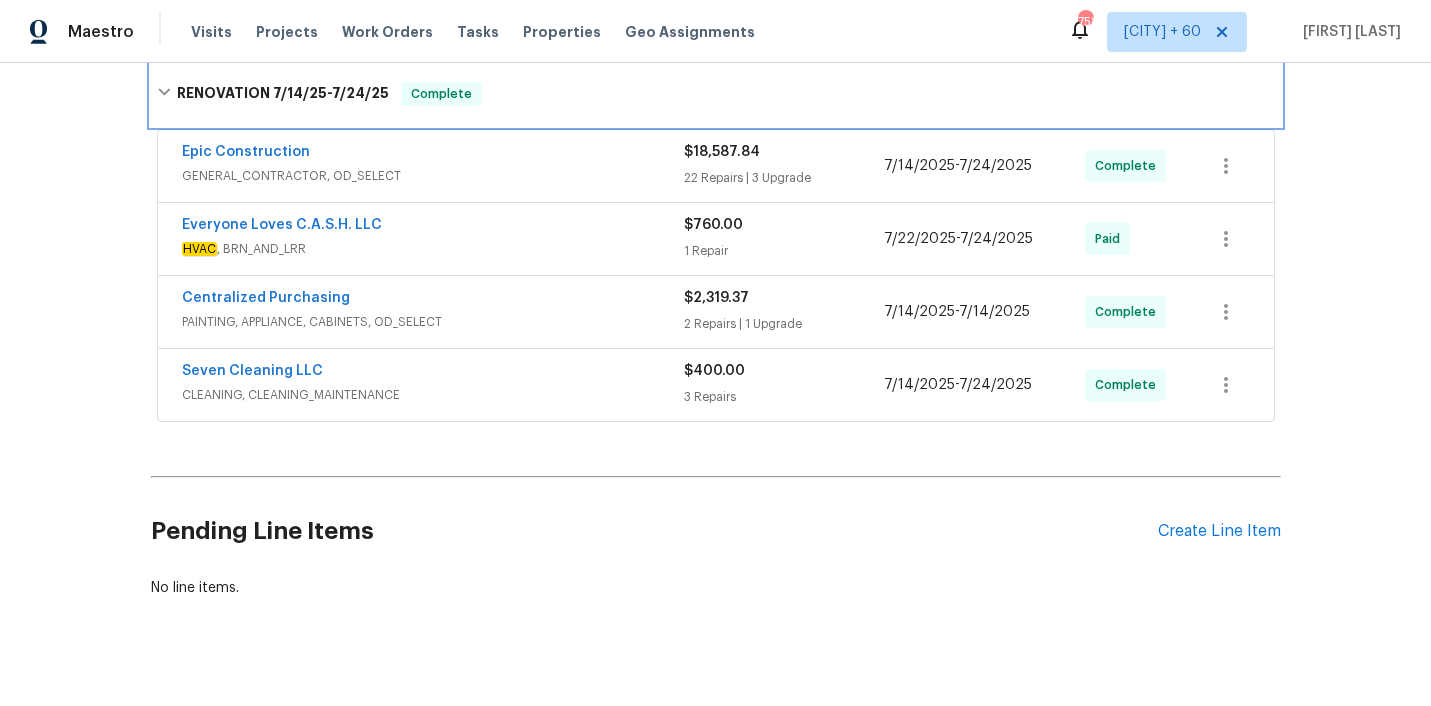 scroll, scrollTop: 776, scrollLeft: 0, axis: vertical 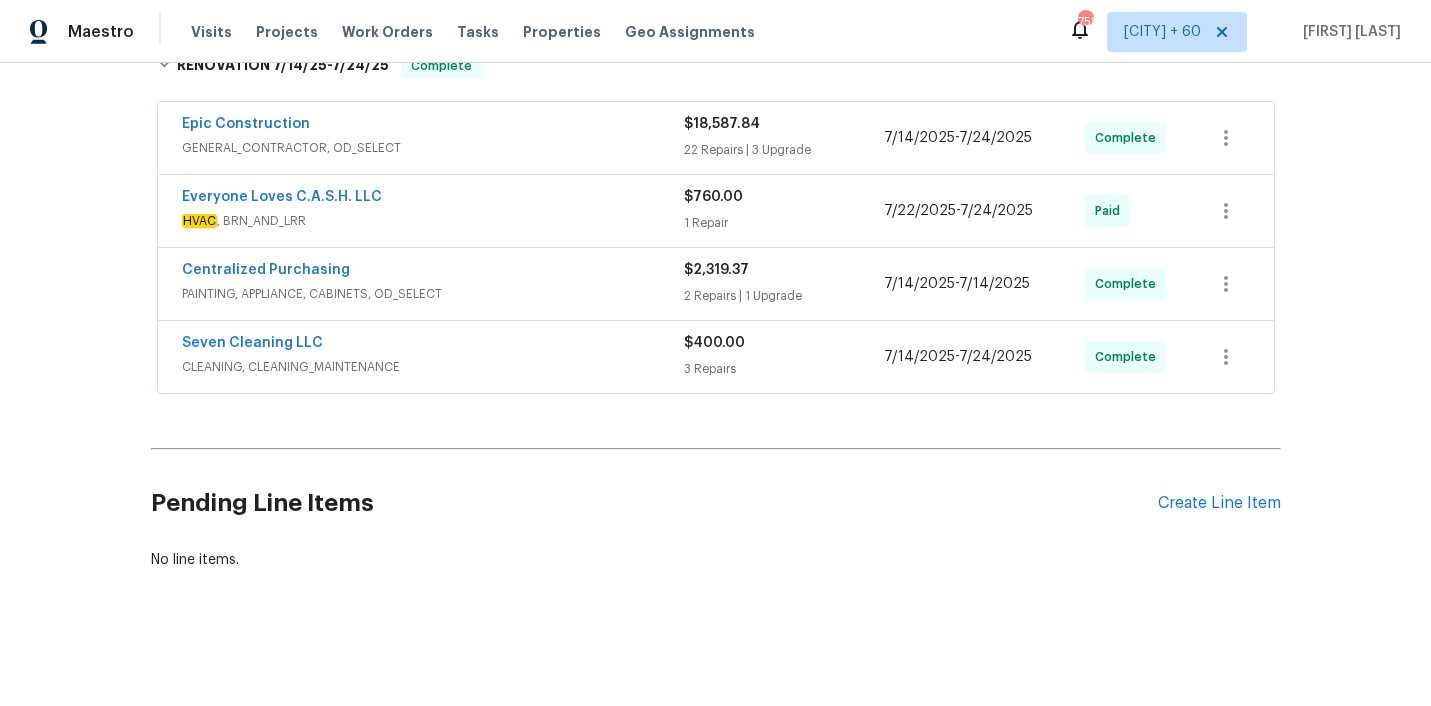 click on "Seven Cleaning LLC" at bounding box center [433, 345] 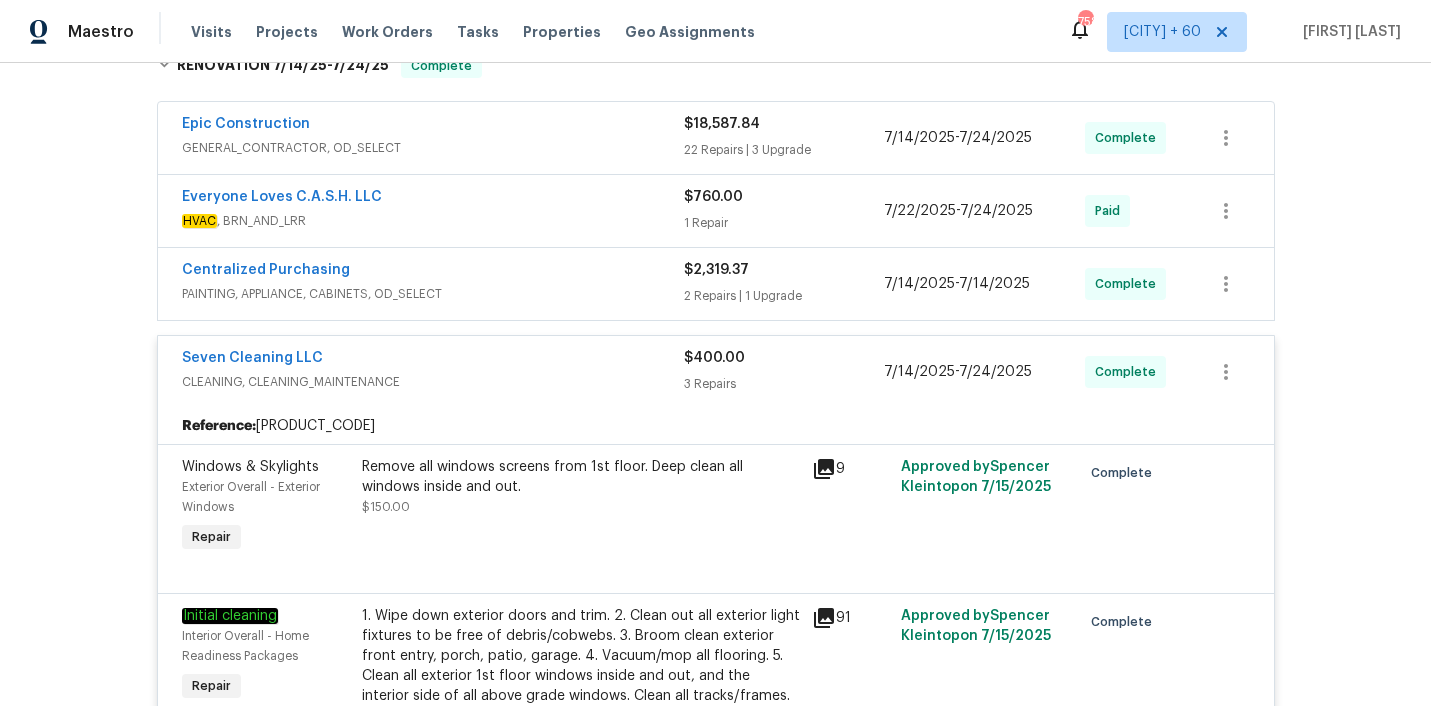 click on "PAINTING, APPLIANCE, CABINETS, OD_SELECT" at bounding box center [433, 294] 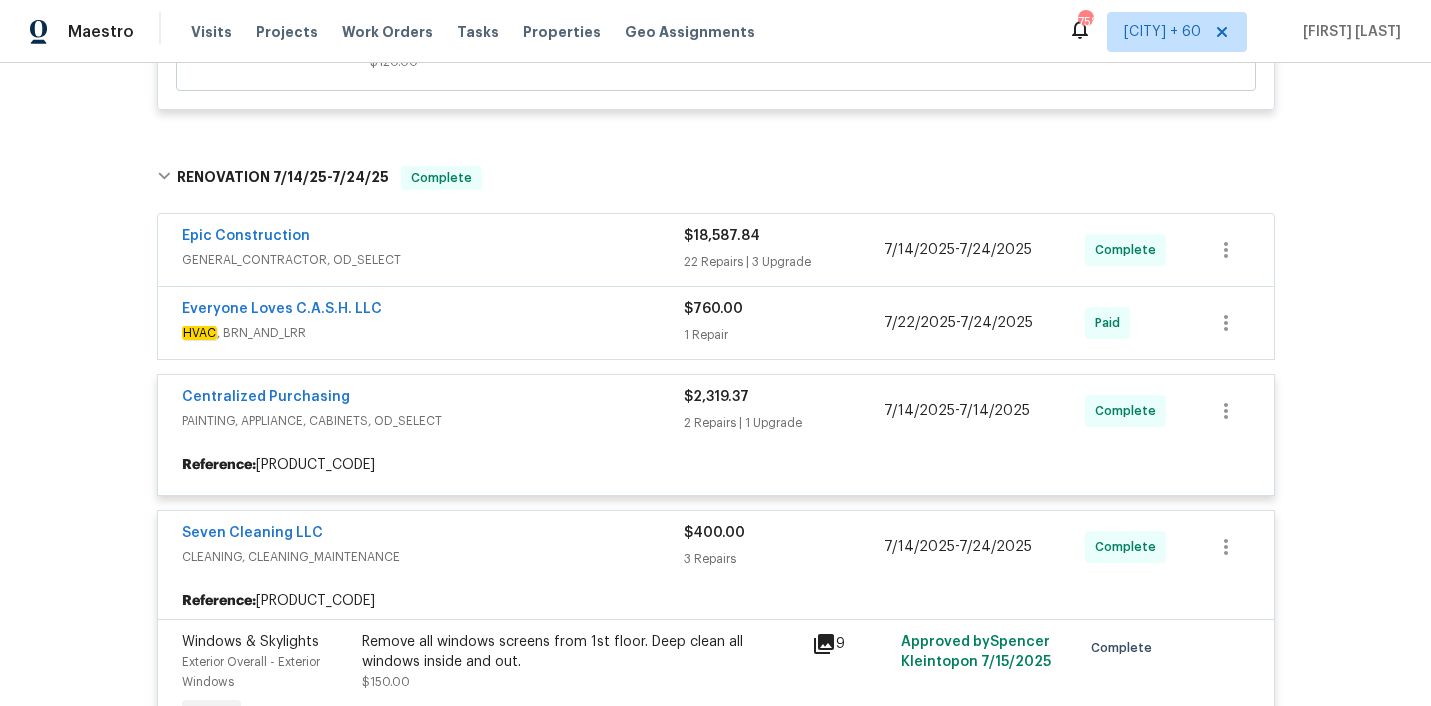 scroll, scrollTop: 666, scrollLeft: 0, axis: vertical 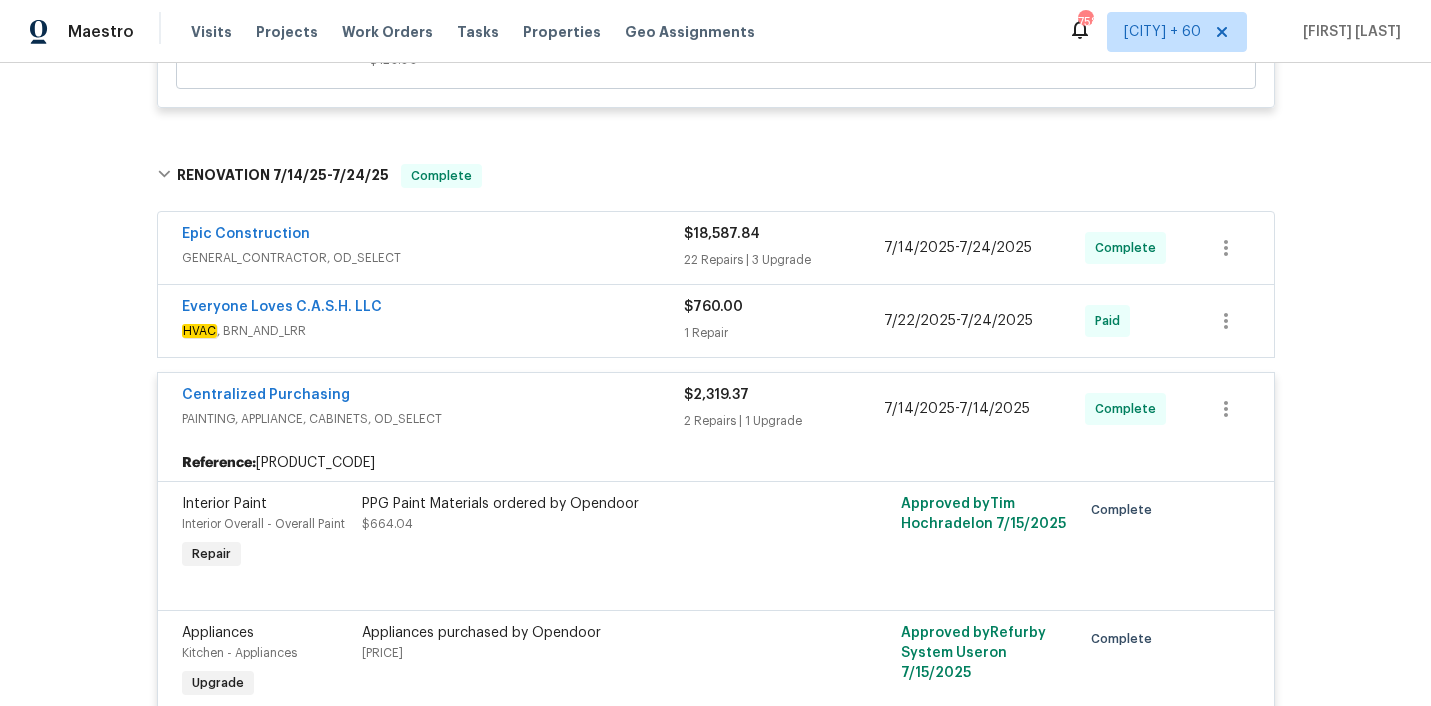 click on "Everyone Loves C.A.S.H. LLC" at bounding box center [433, 309] 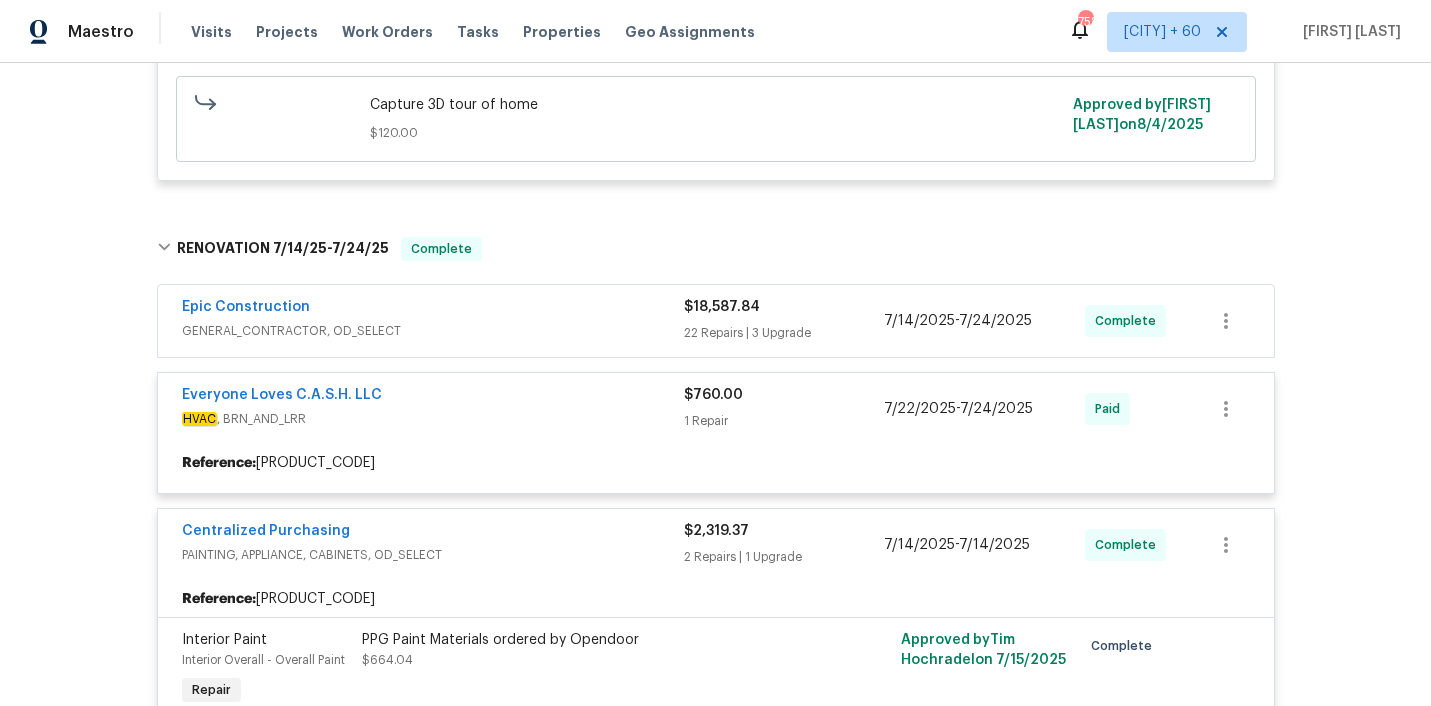 scroll, scrollTop: 595, scrollLeft: 0, axis: vertical 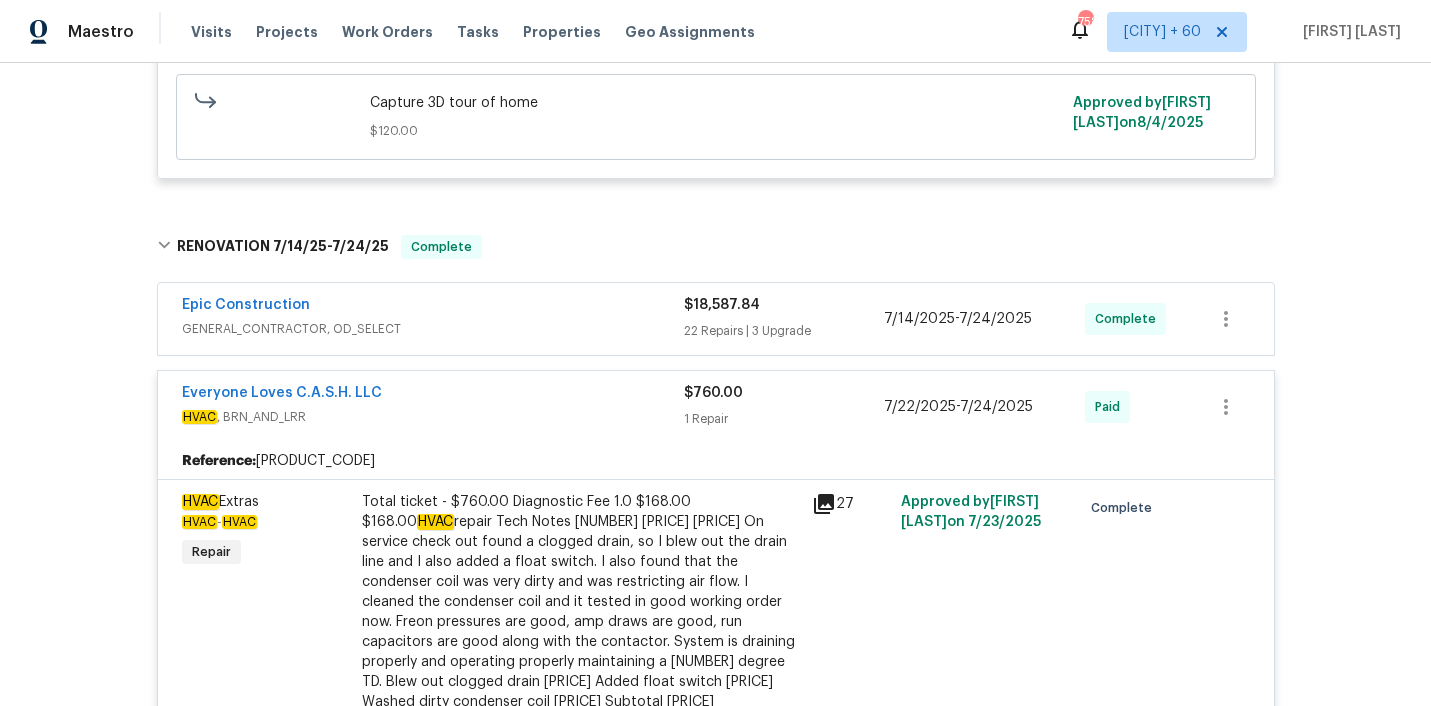 click on "Epic Construction" at bounding box center (433, 307) 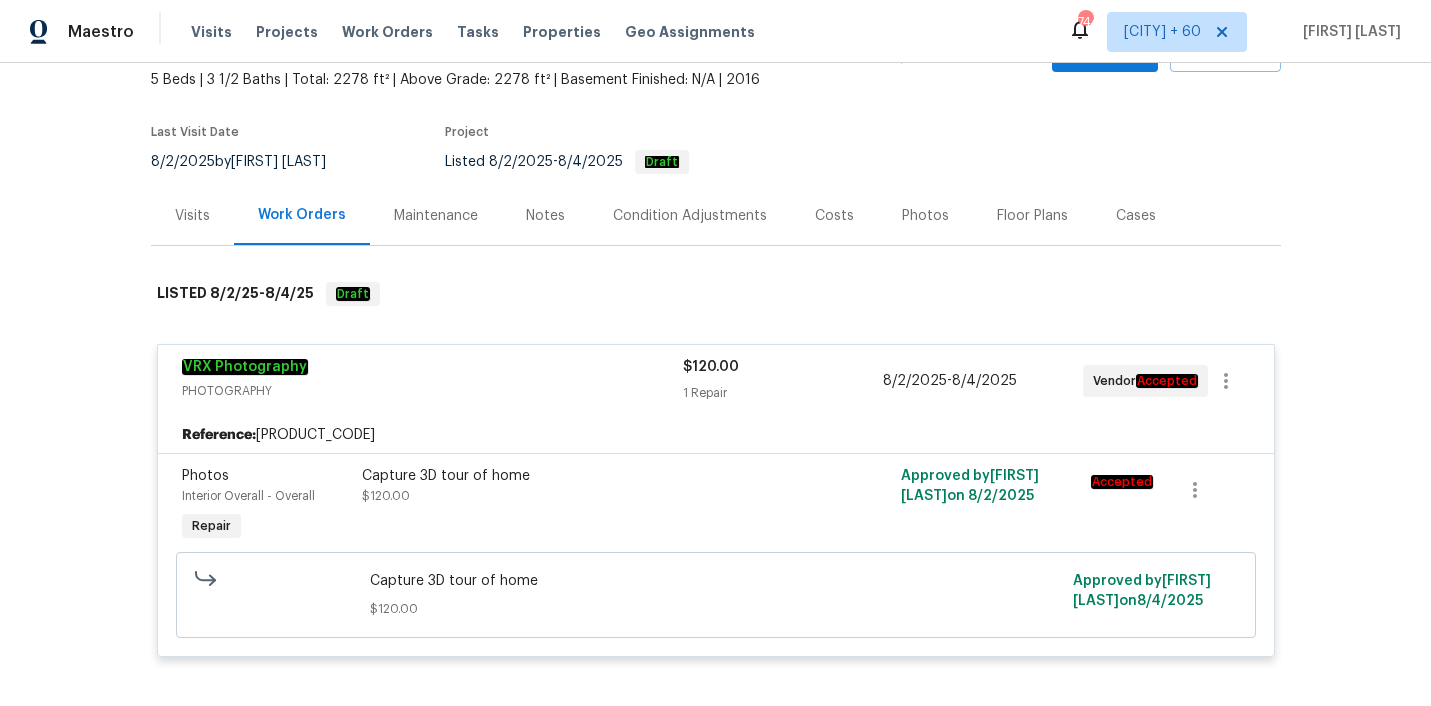 scroll, scrollTop: 0, scrollLeft: 0, axis: both 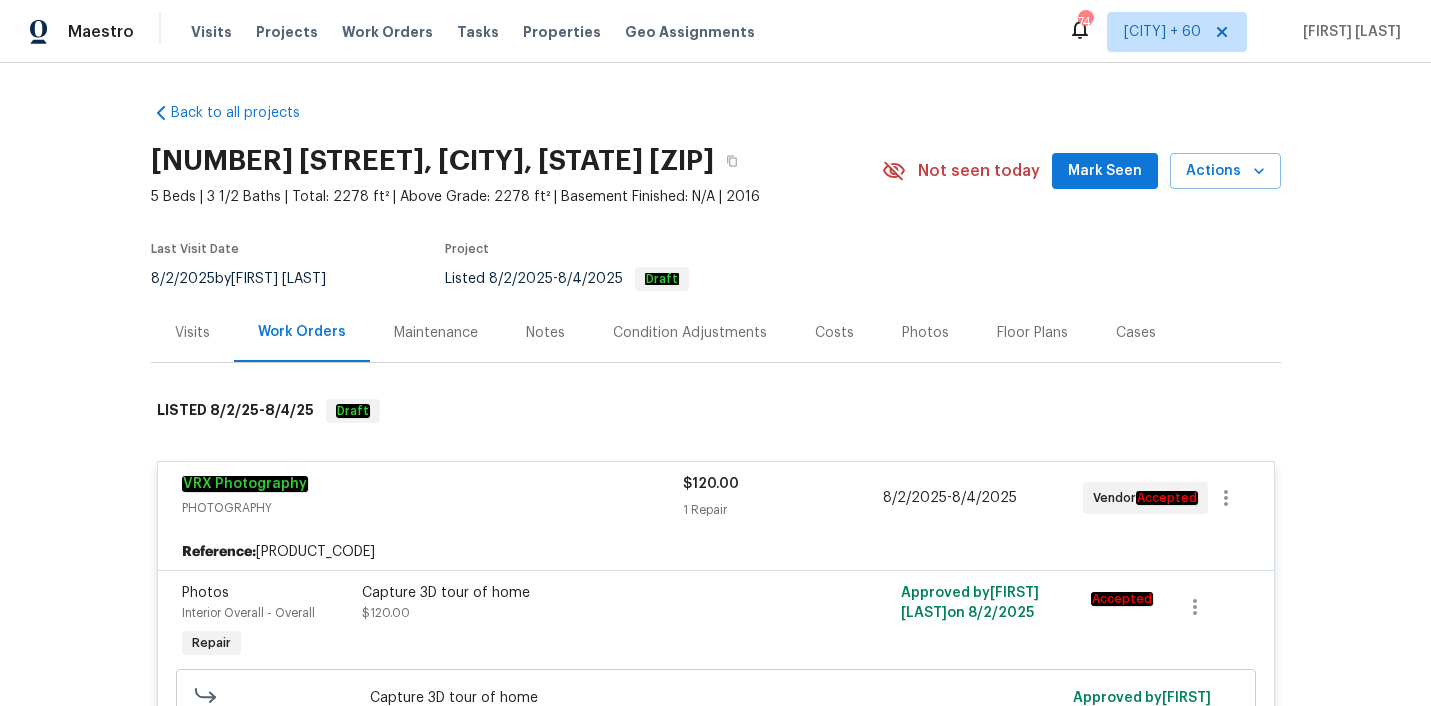 click on "Work Orders" at bounding box center (387, 32) 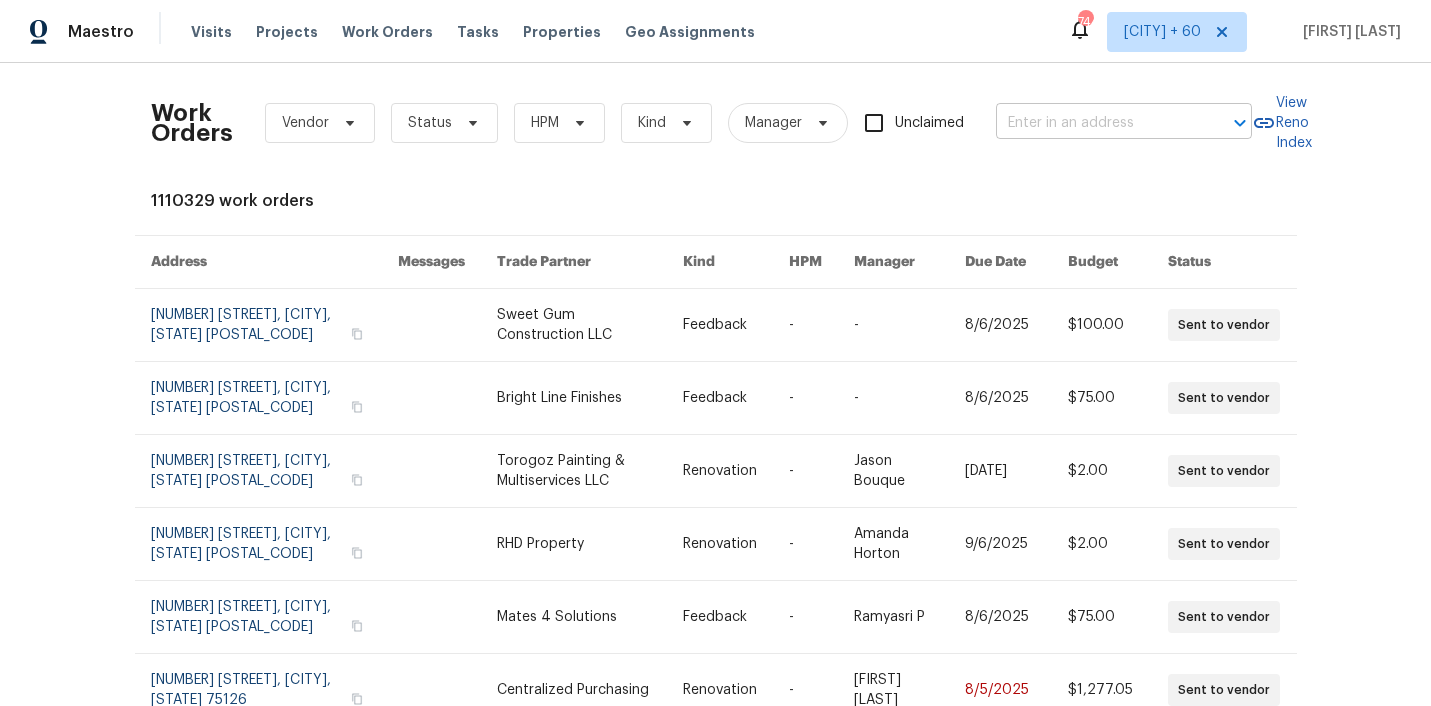 click at bounding box center [1096, 123] 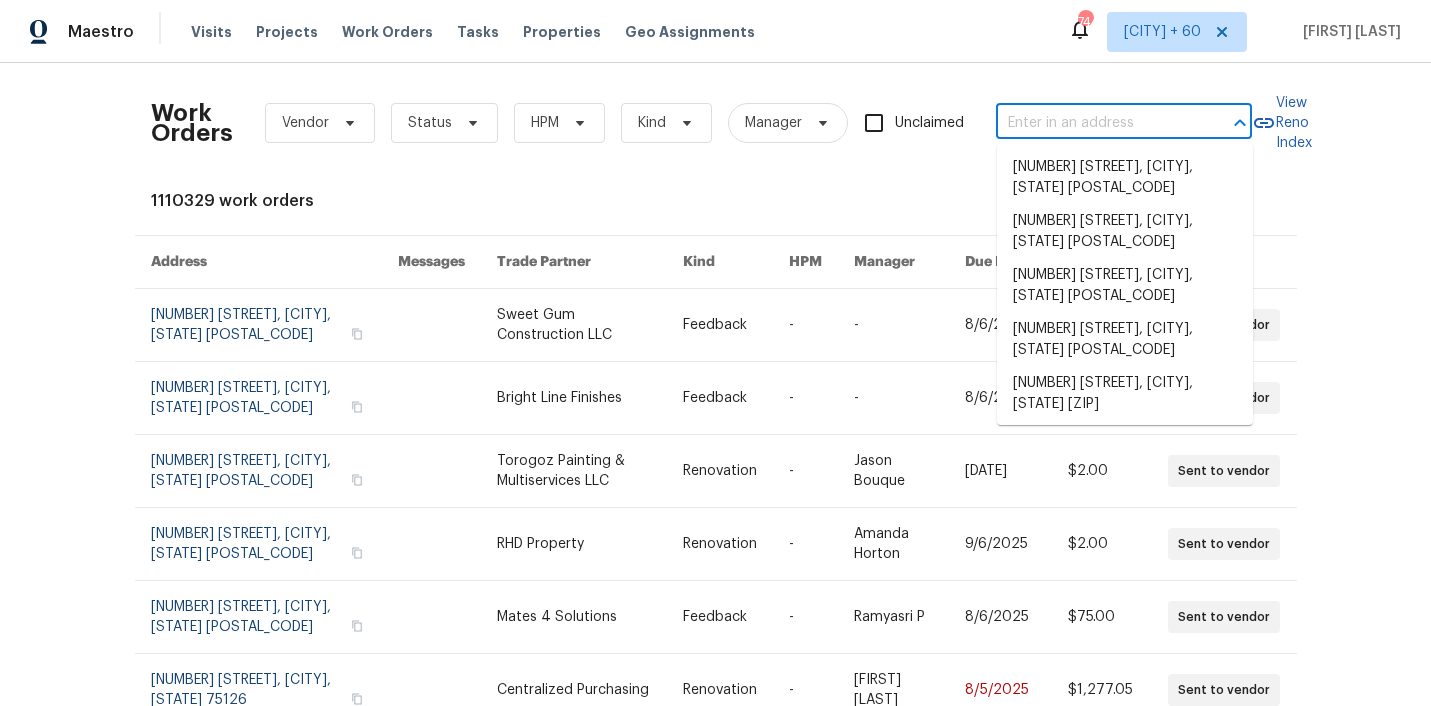 paste on "[NUMBER] [STREET], [CITY], [STATE] [POSTAL_CODE]" 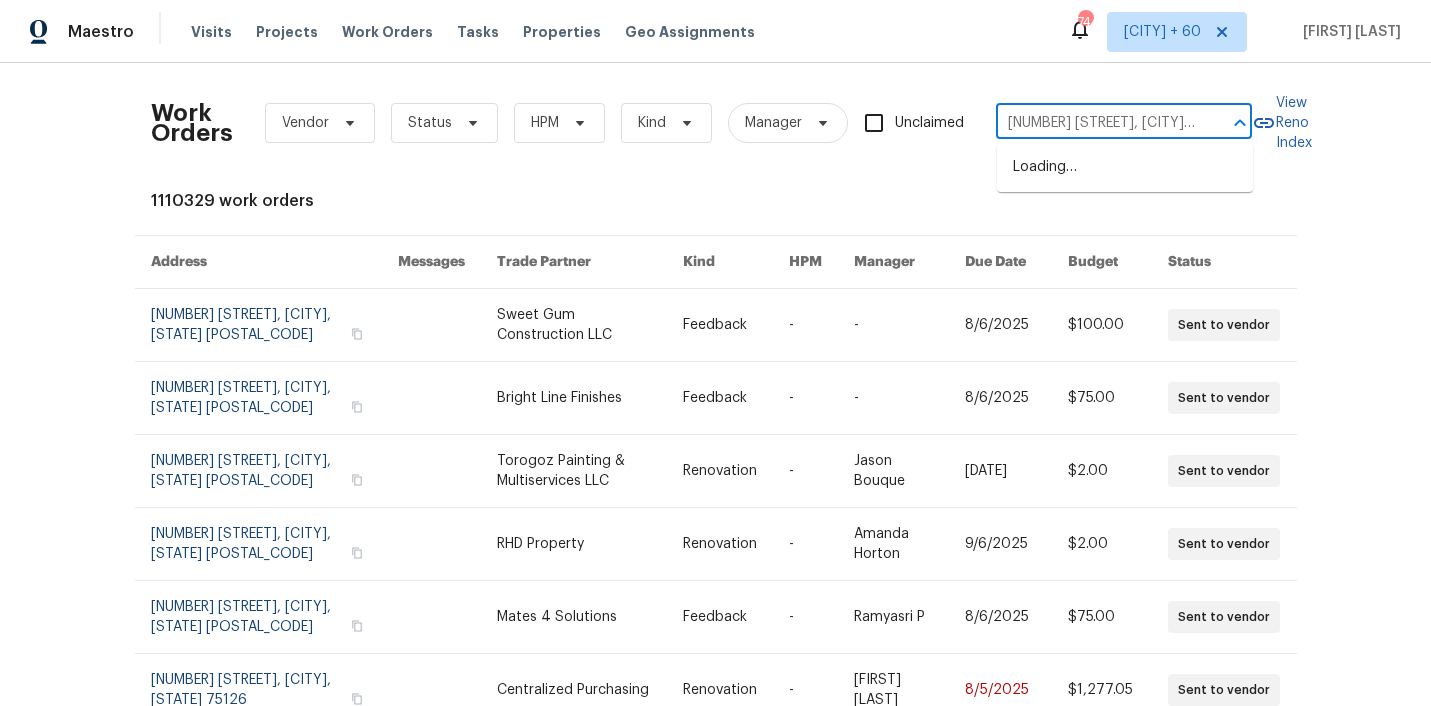 scroll, scrollTop: 0, scrollLeft: 50, axis: horizontal 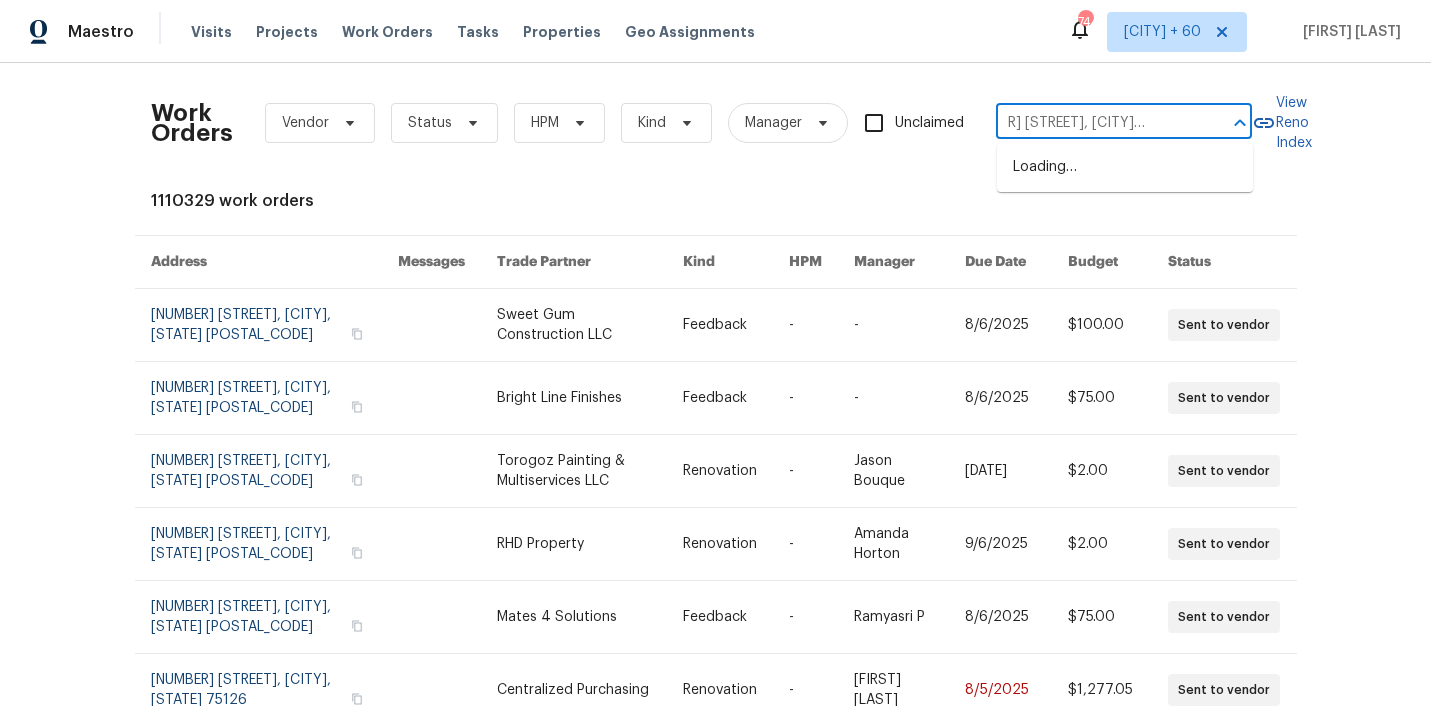 type on "[NUMBER] [STREET], [CITY], [STATE] [POSTAL_CODE]" 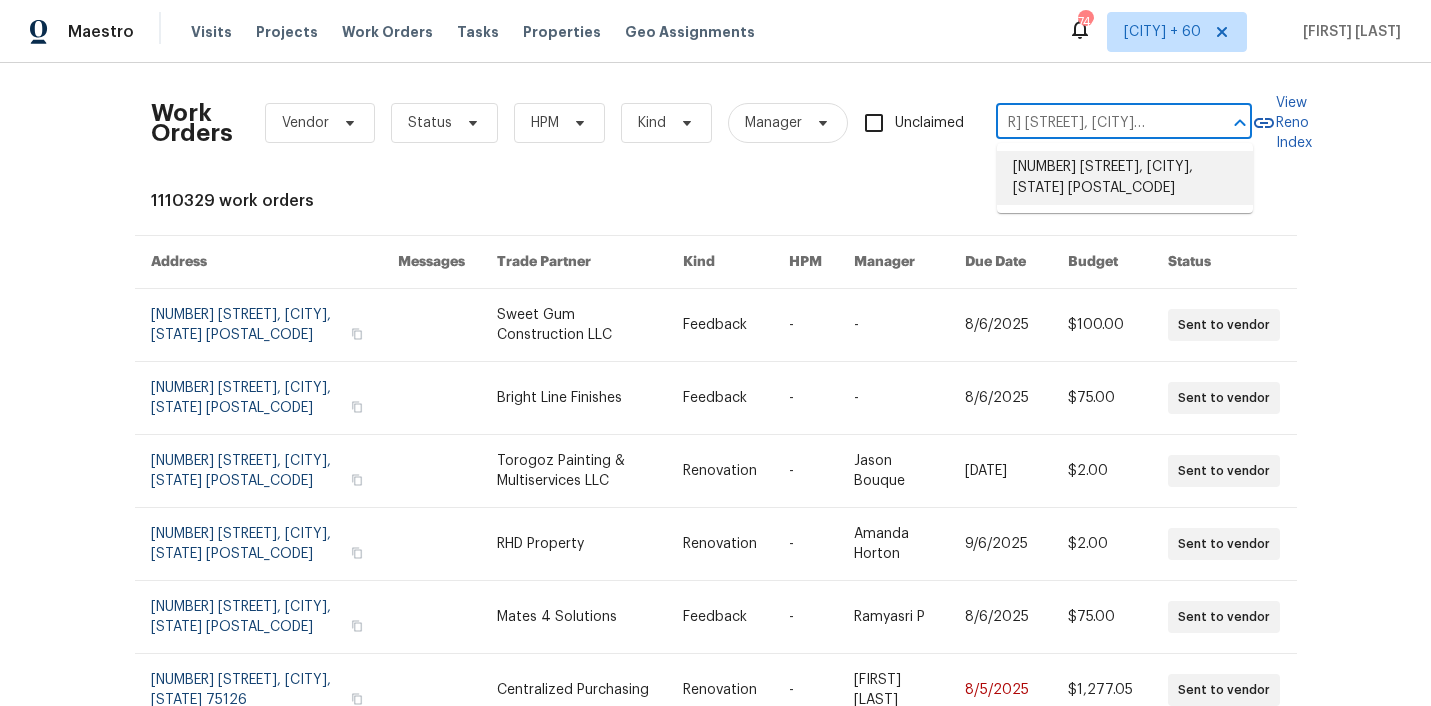 click on "[NUMBER] [STREET], [CITY], [STATE] [POSTAL_CODE]" at bounding box center [1125, 178] 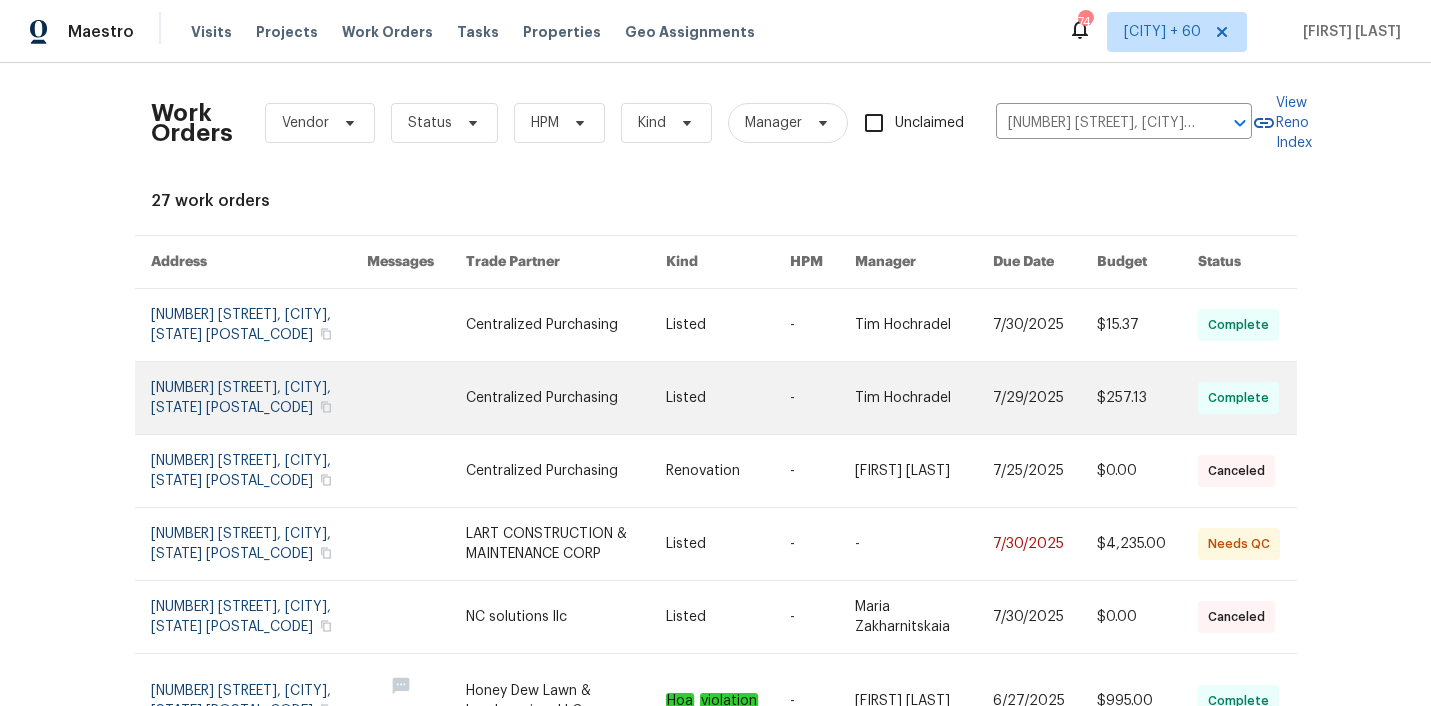 click at bounding box center (565, 398) 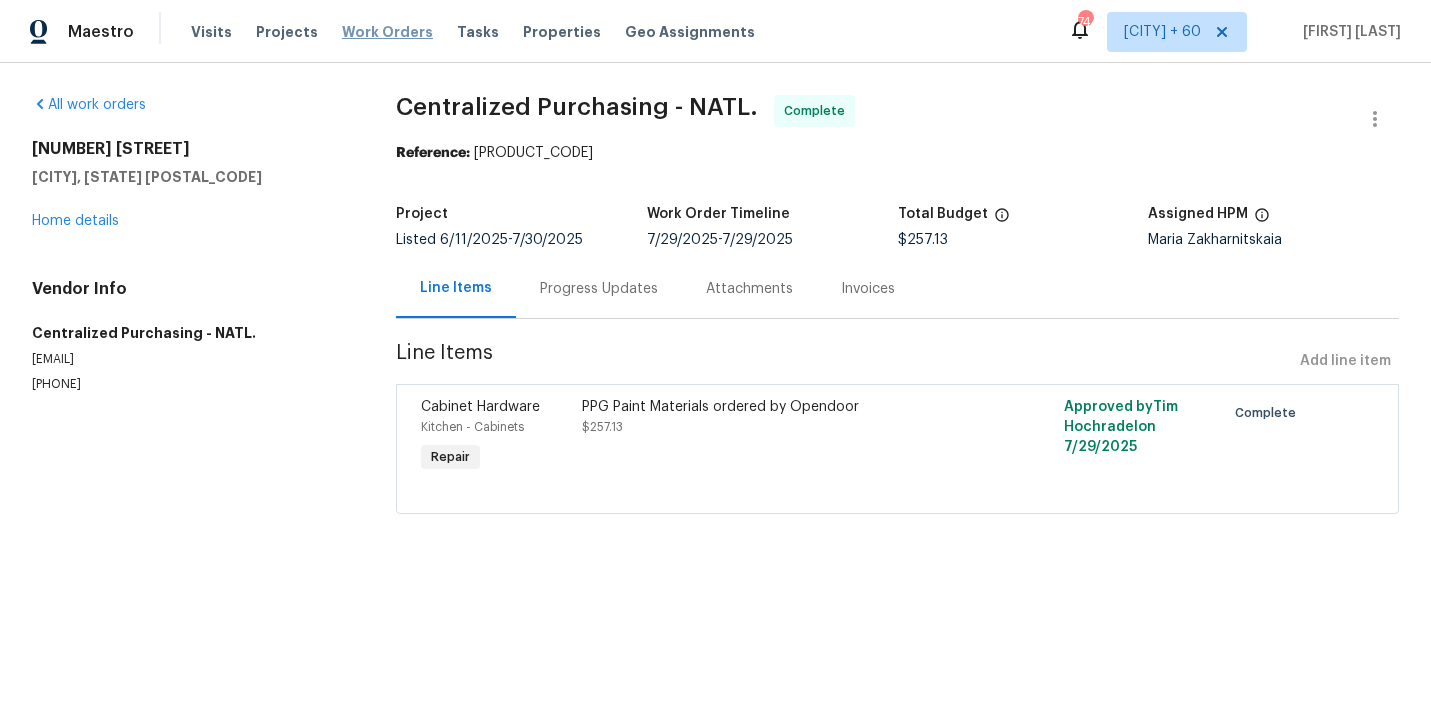 click on "Work Orders" at bounding box center [387, 32] 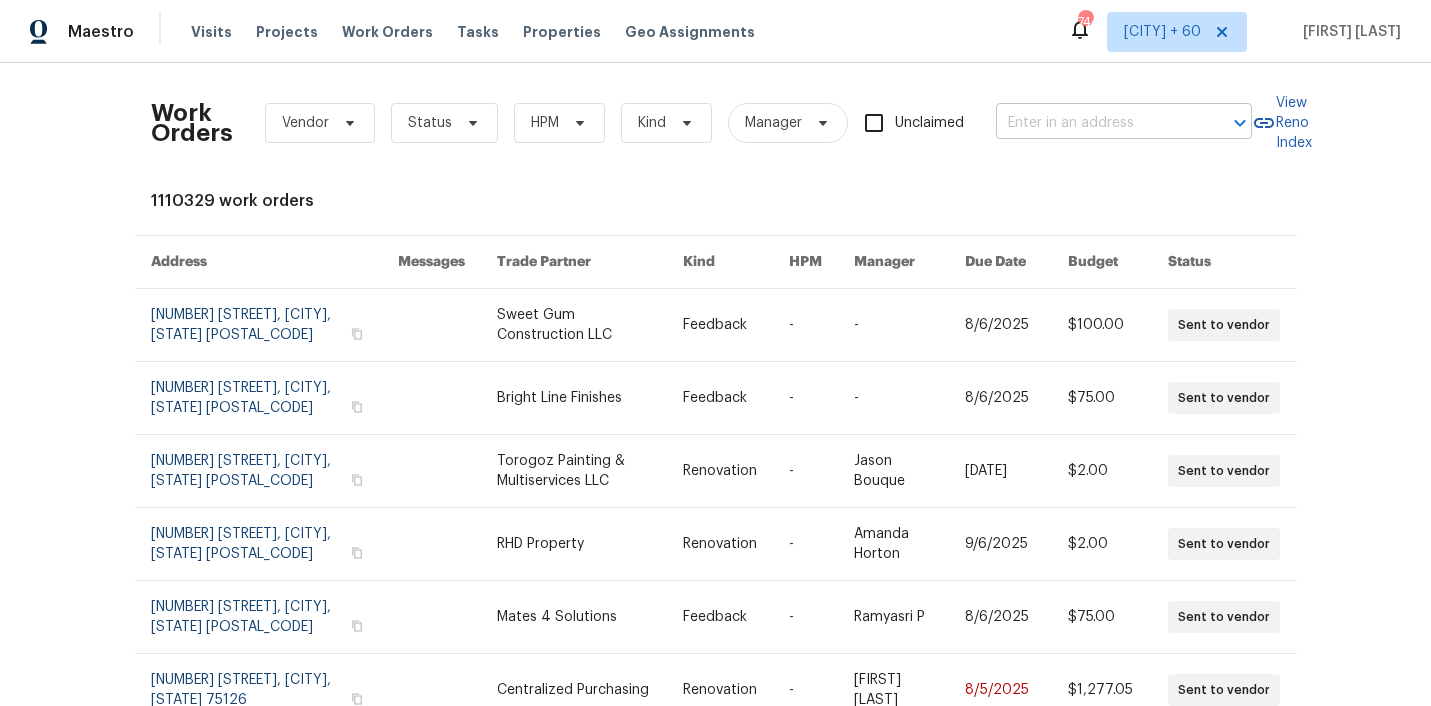 click at bounding box center [1096, 123] 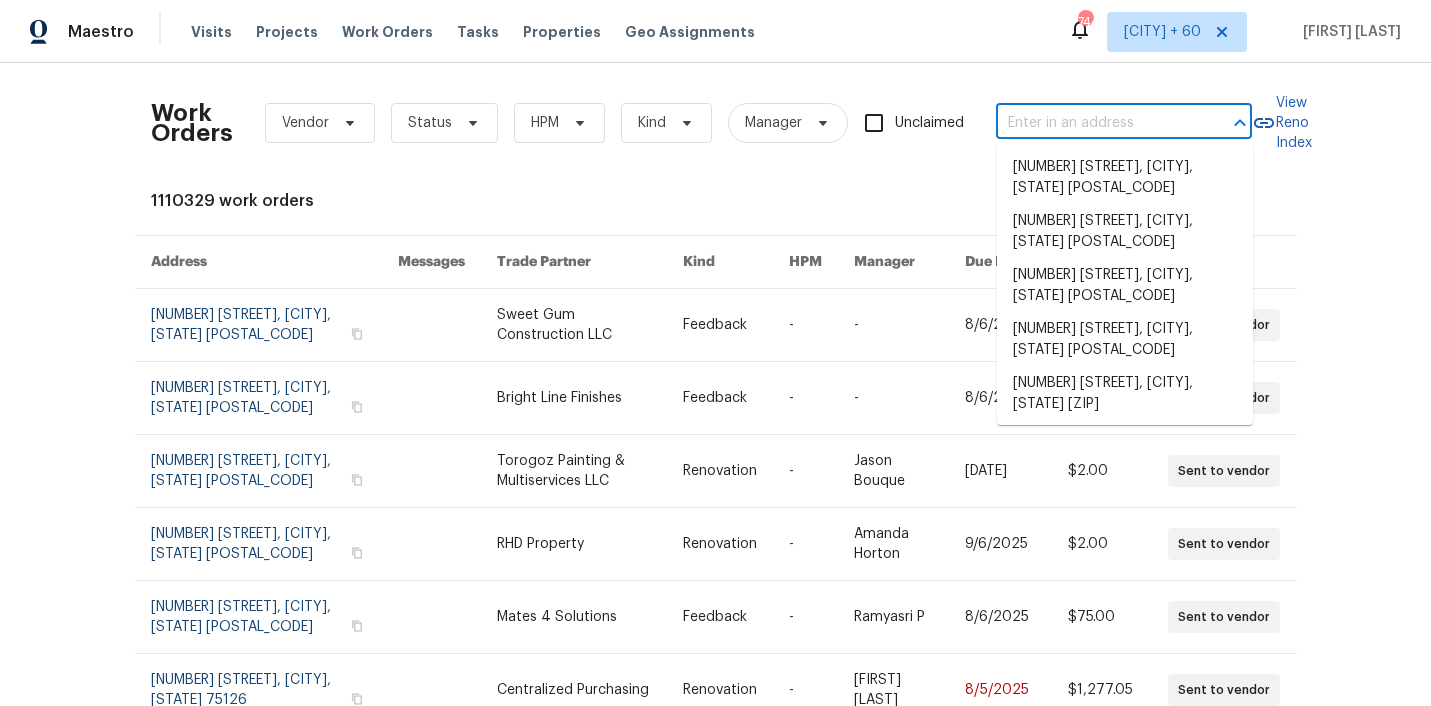 paste on "[NUMBER] [STREET], [CITY], [STATE] [POSTAL_CODE]" 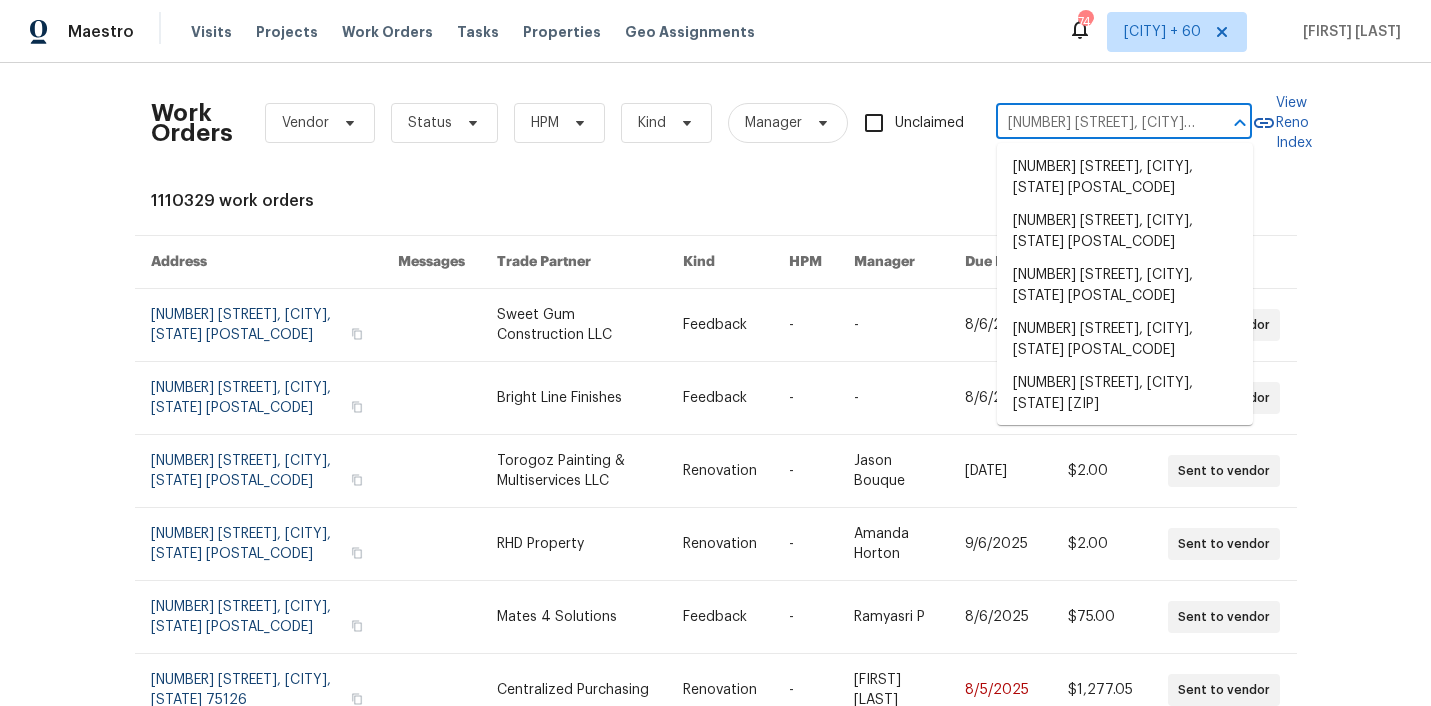 scroll, scrollTop: 0, scrollLeft: 50, axis: horizontal 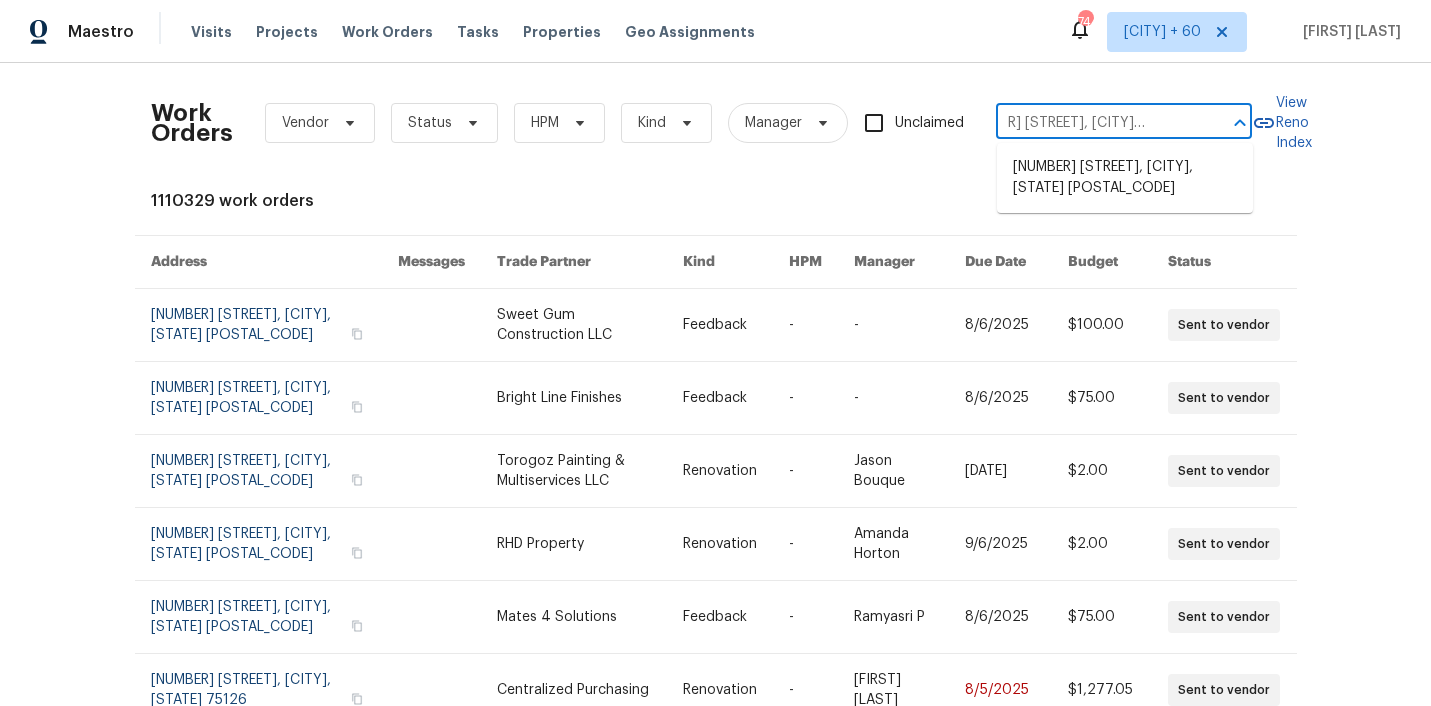 type on "[NUMBER] [STREET], [CITY], [STATE] [POSTAL_CODE]" 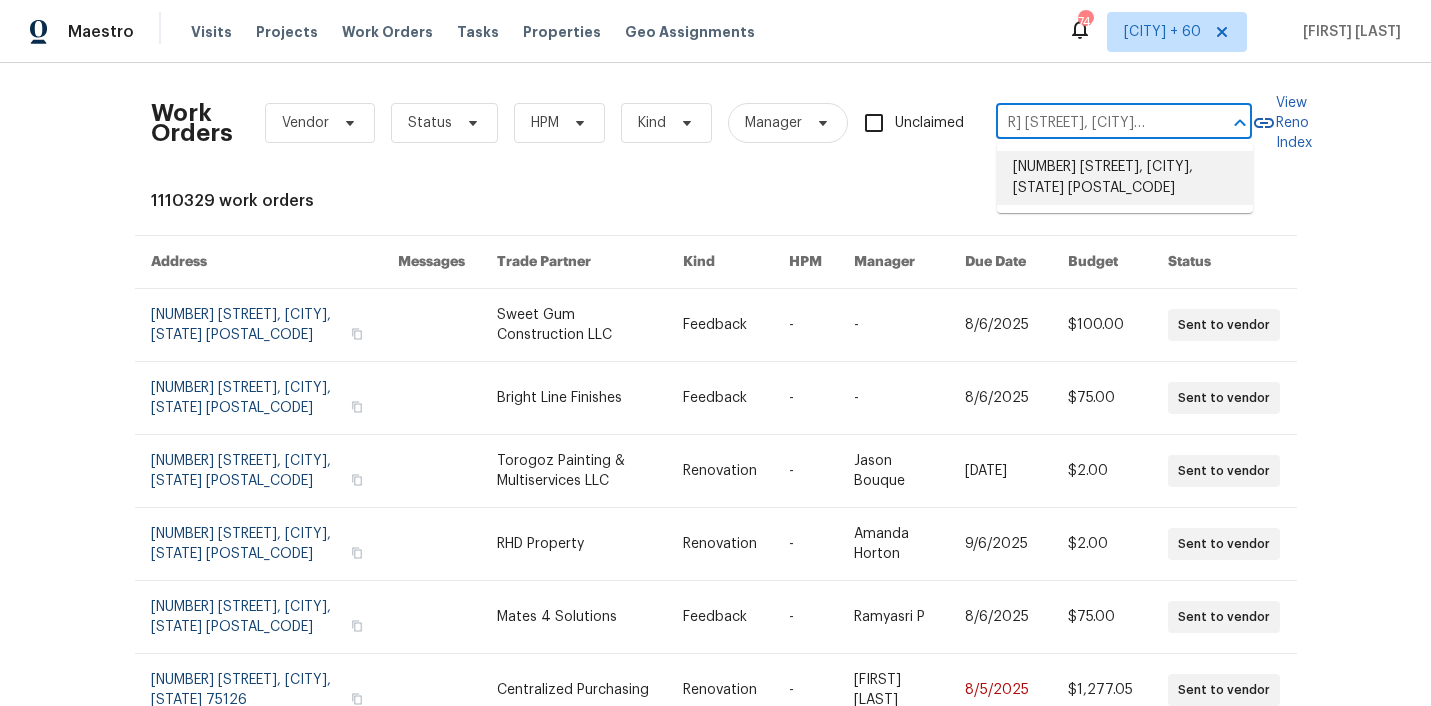 click on "[NUMBER] [STREET], [CITY], [STATE] [POSTAL_CODE]" at bounding box center [1125, 178] 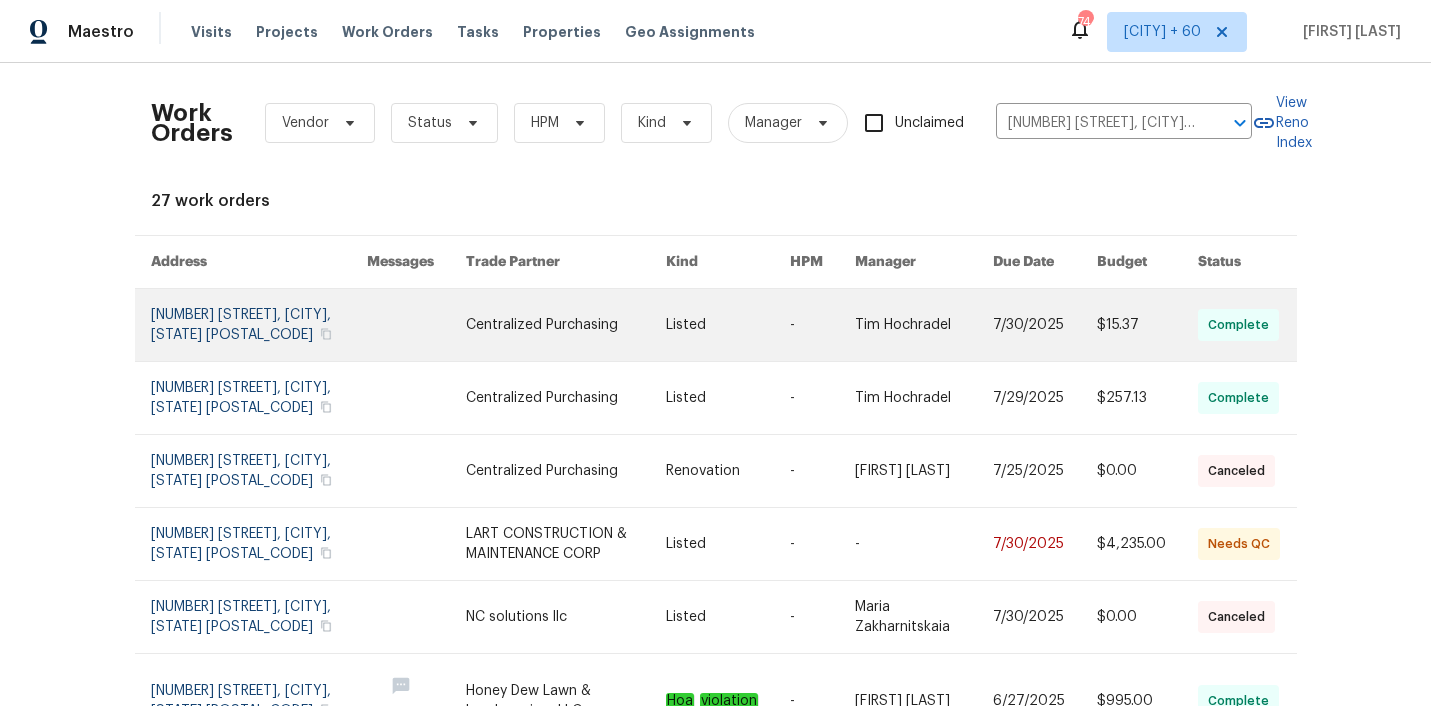 click at bounding box center [565, 325] 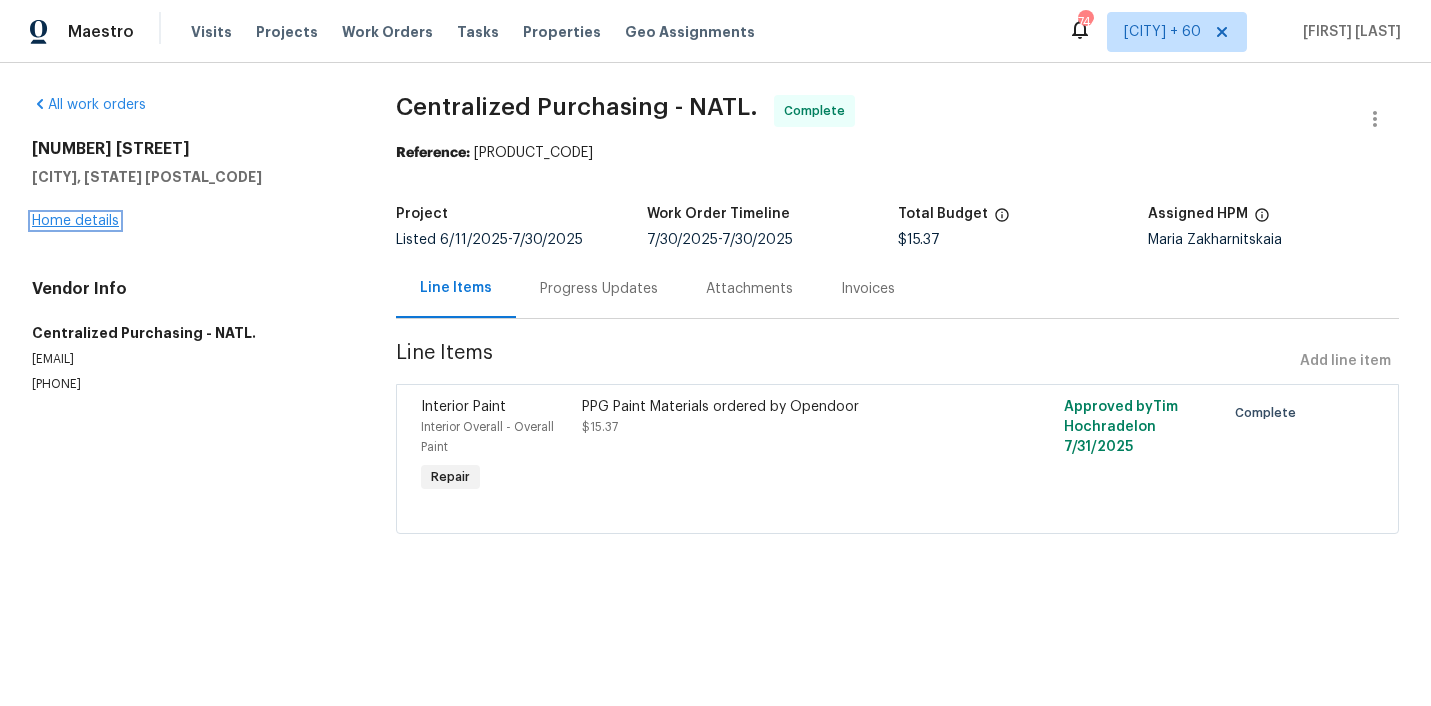 click on "Home details" at bounding box center (75, 221) 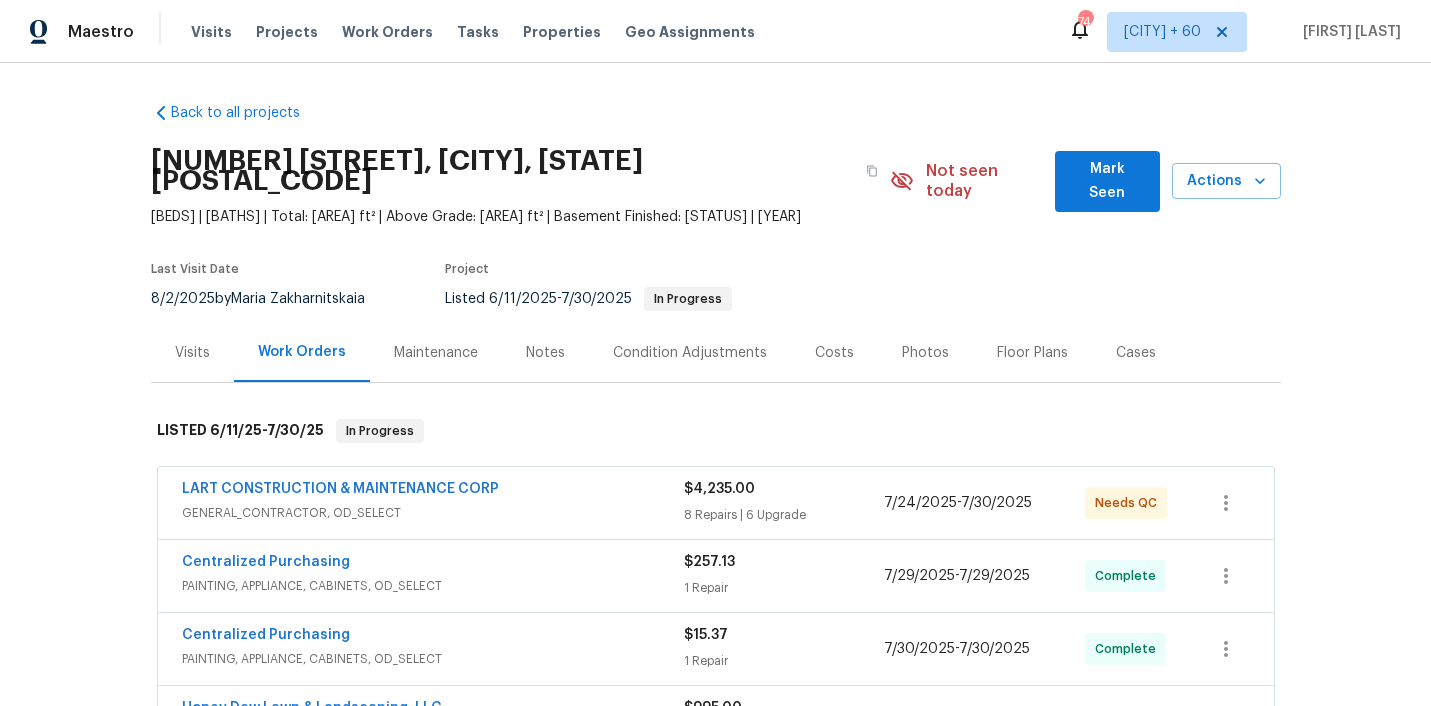 click on "GENERAL_CONTRACTOR, OD_SELECT" at bounding box center (433, 513) 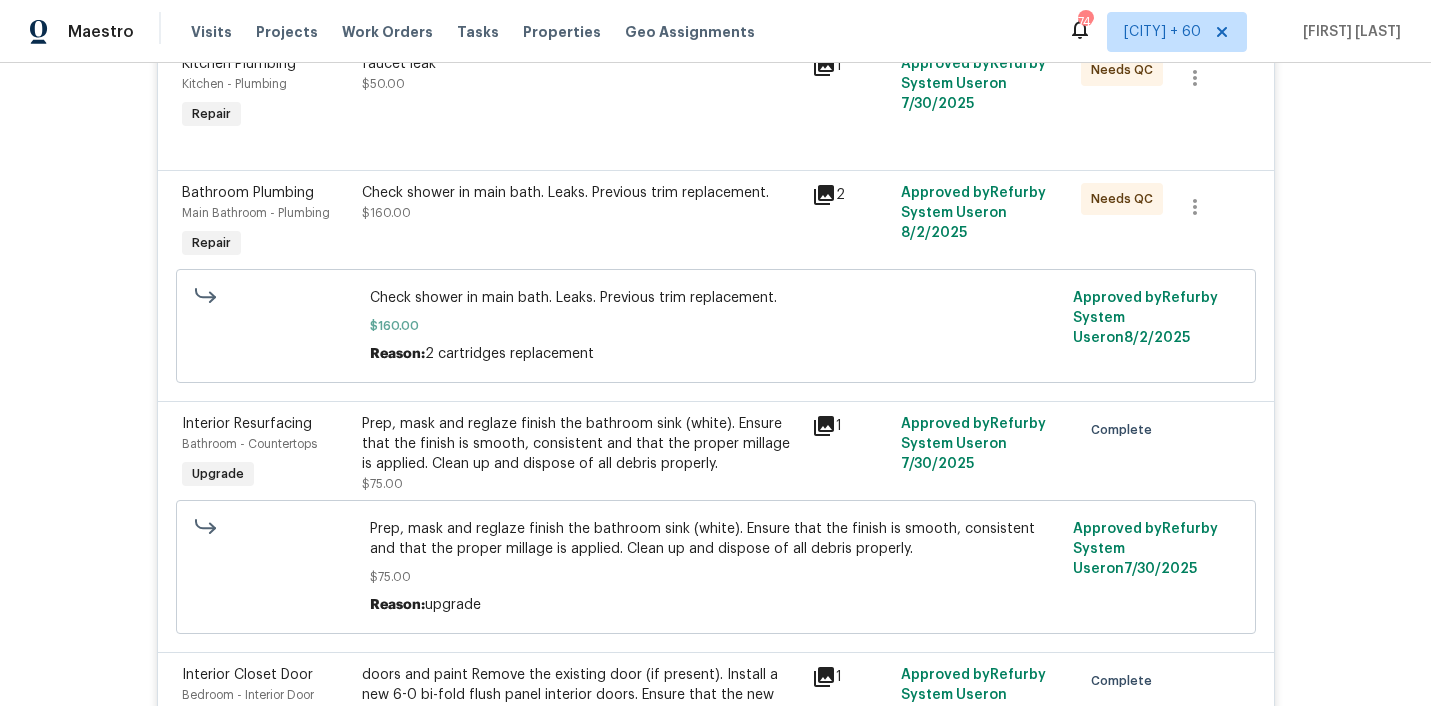 scroll, scrollTop: 3434, scrollLeft: 0, axis: vertical 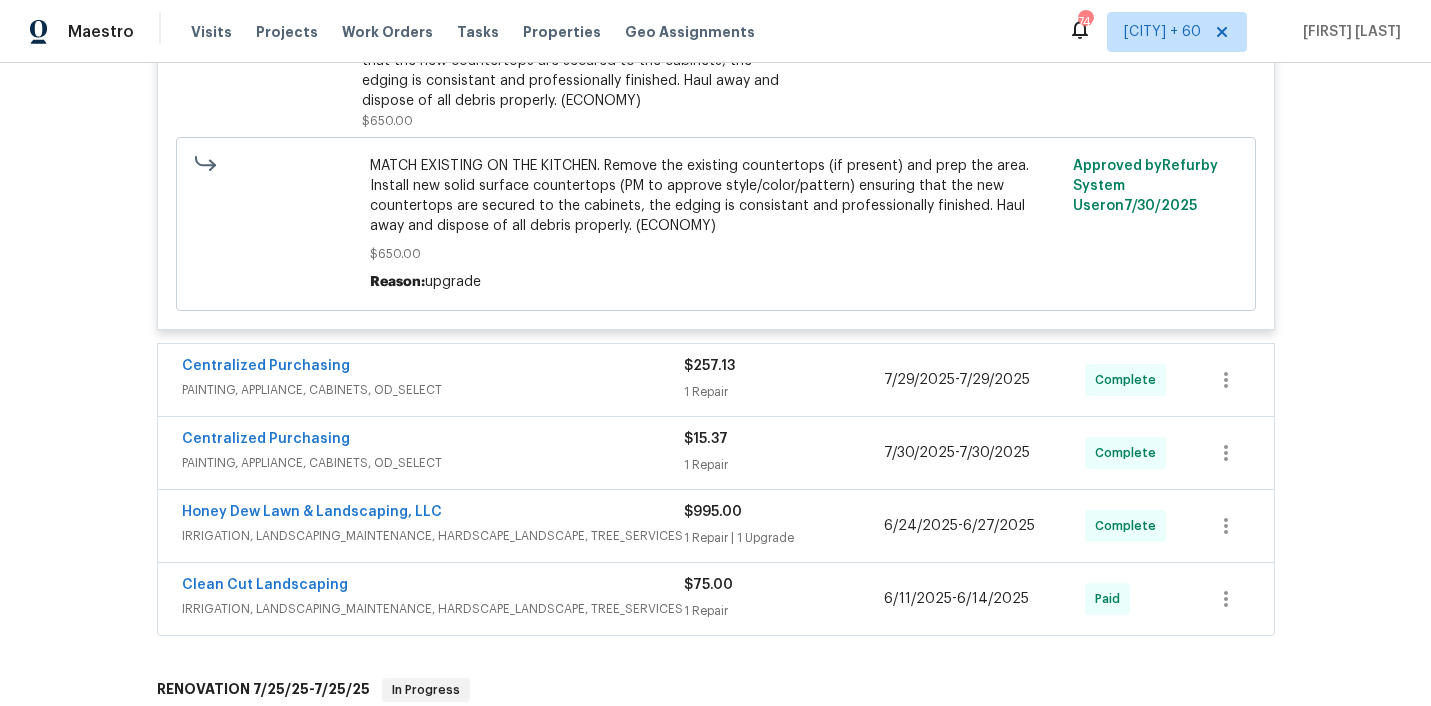 click on "Centralized Purchasing PAINTING, APPLIANCE, CABINETS, OD_SELECT" at bounding box center [433, 378] 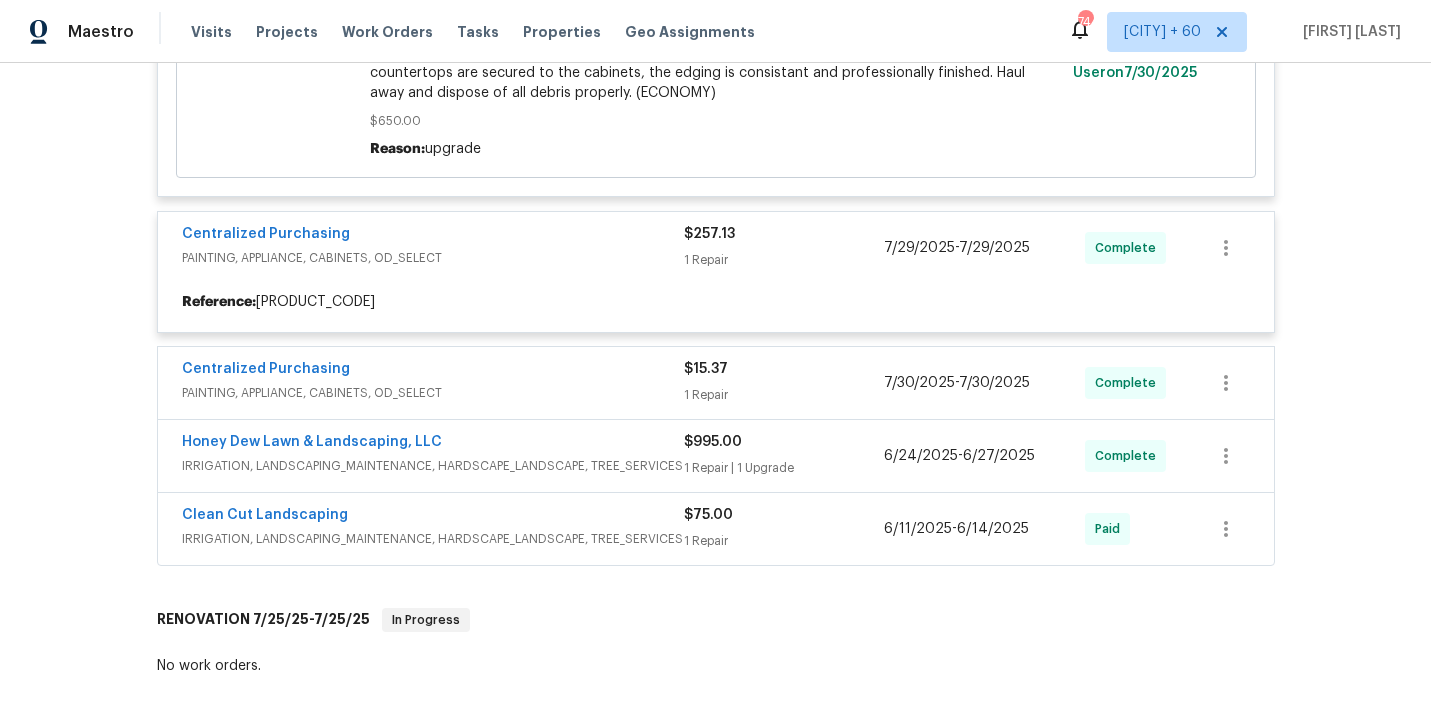 scroll, scrollTop: 3568, scrollLeft: 0, axis: vertical 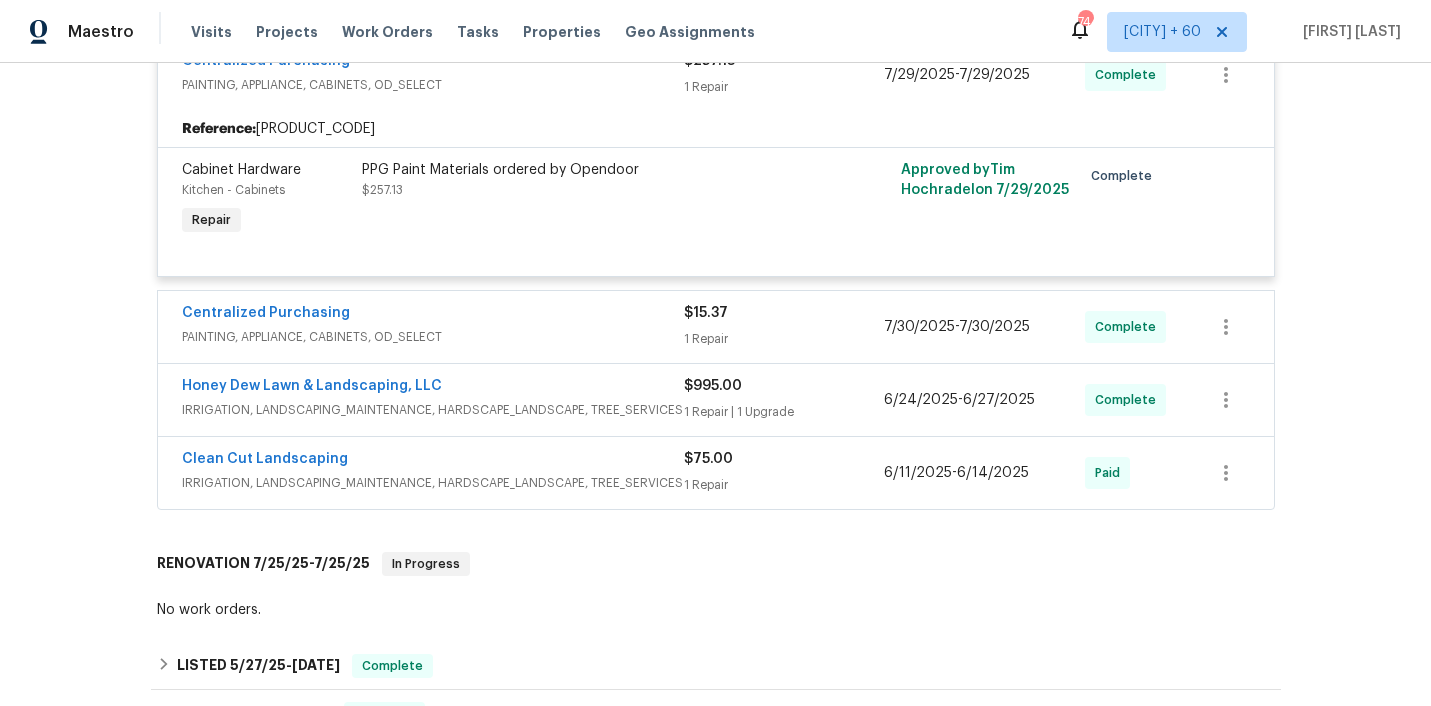 click on "Centralized Purchasing" at bounding box center [433, 315] 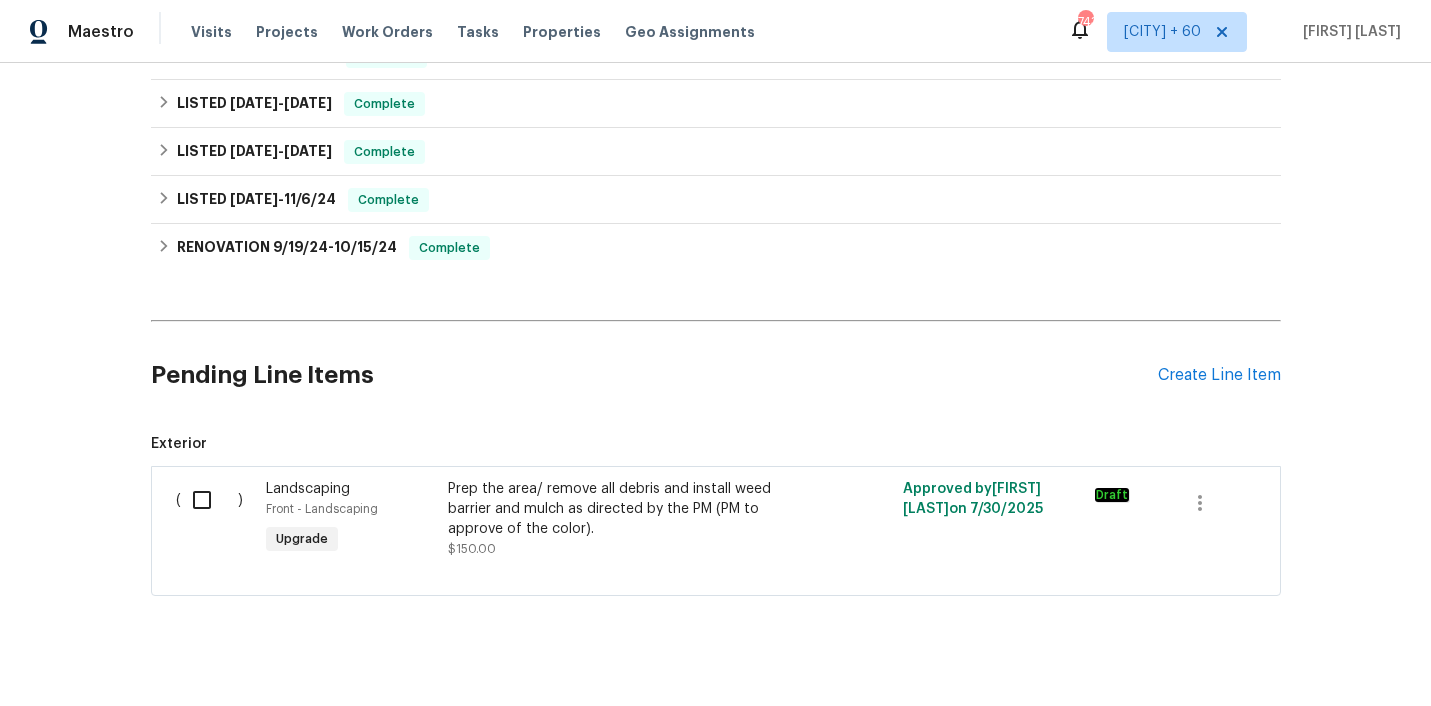 scroll, scrollTop: 1142, scrollLeft: 0, axis: vertical 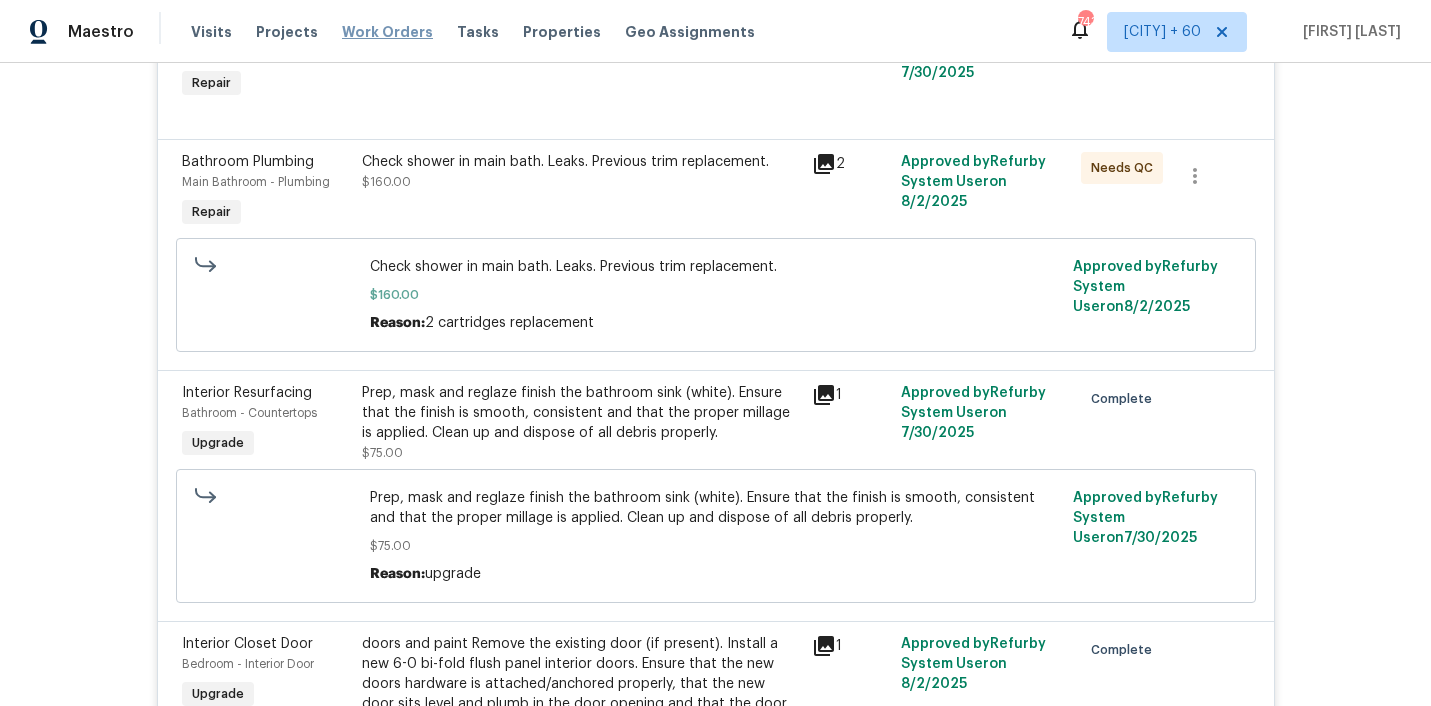 click on "Work Orders" at bounding box center (387, 32) 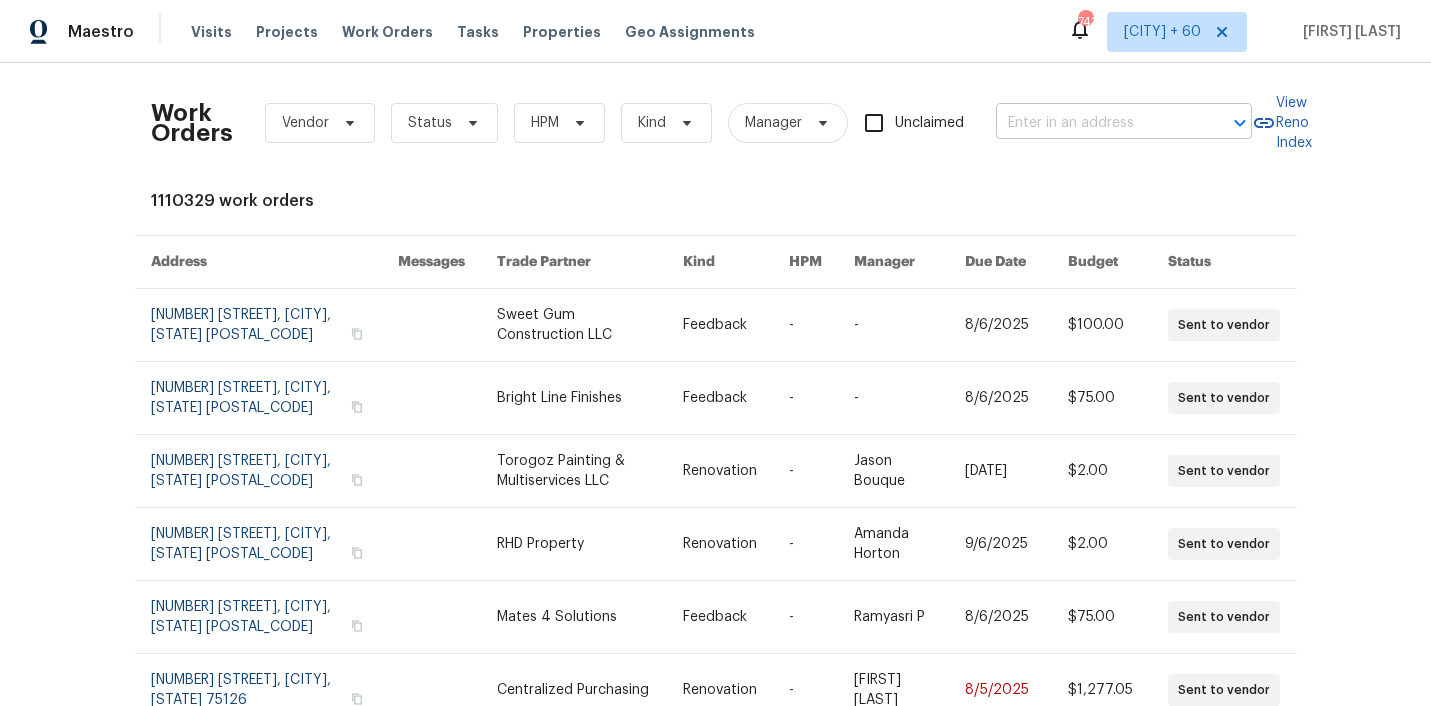 click at bounding box center [1096, 123] 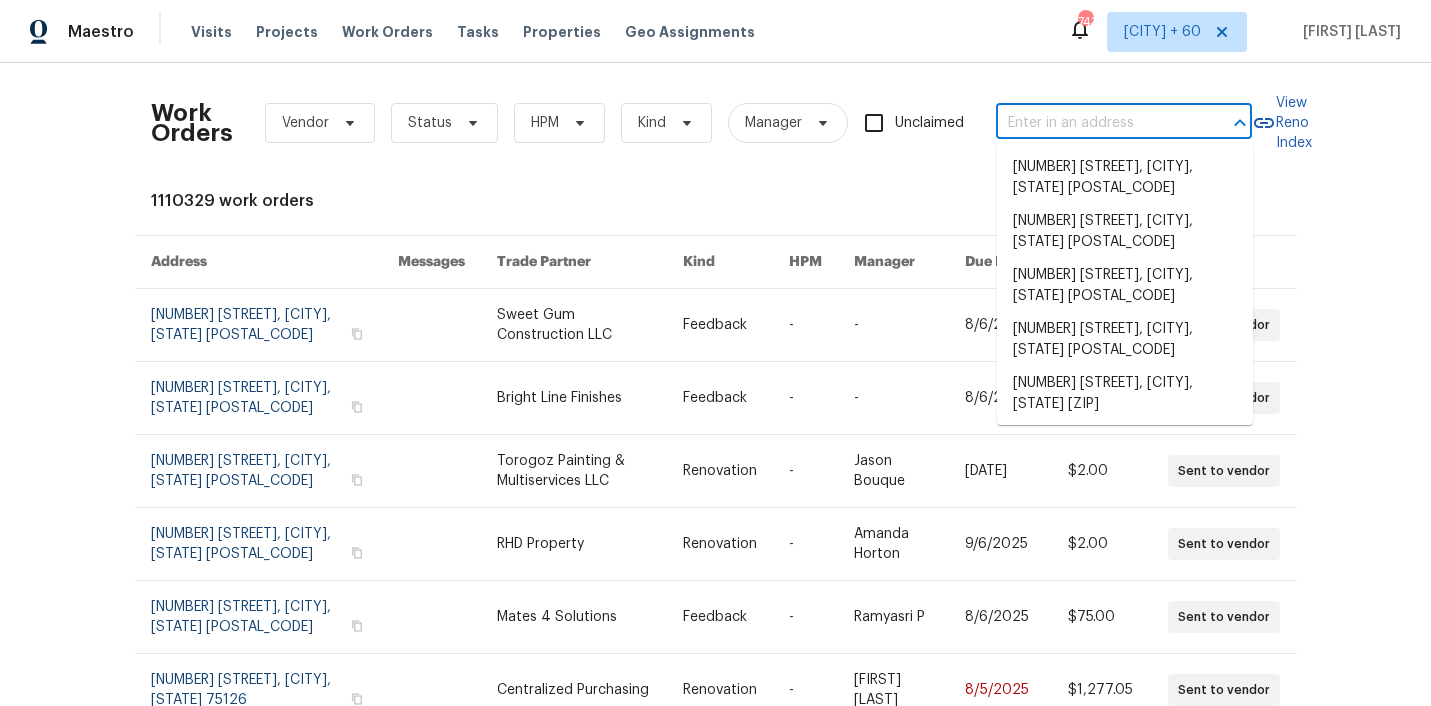 paste on "[NUMBER] [STREET], [CITY], [STATE] [POSTAL_CODE]" 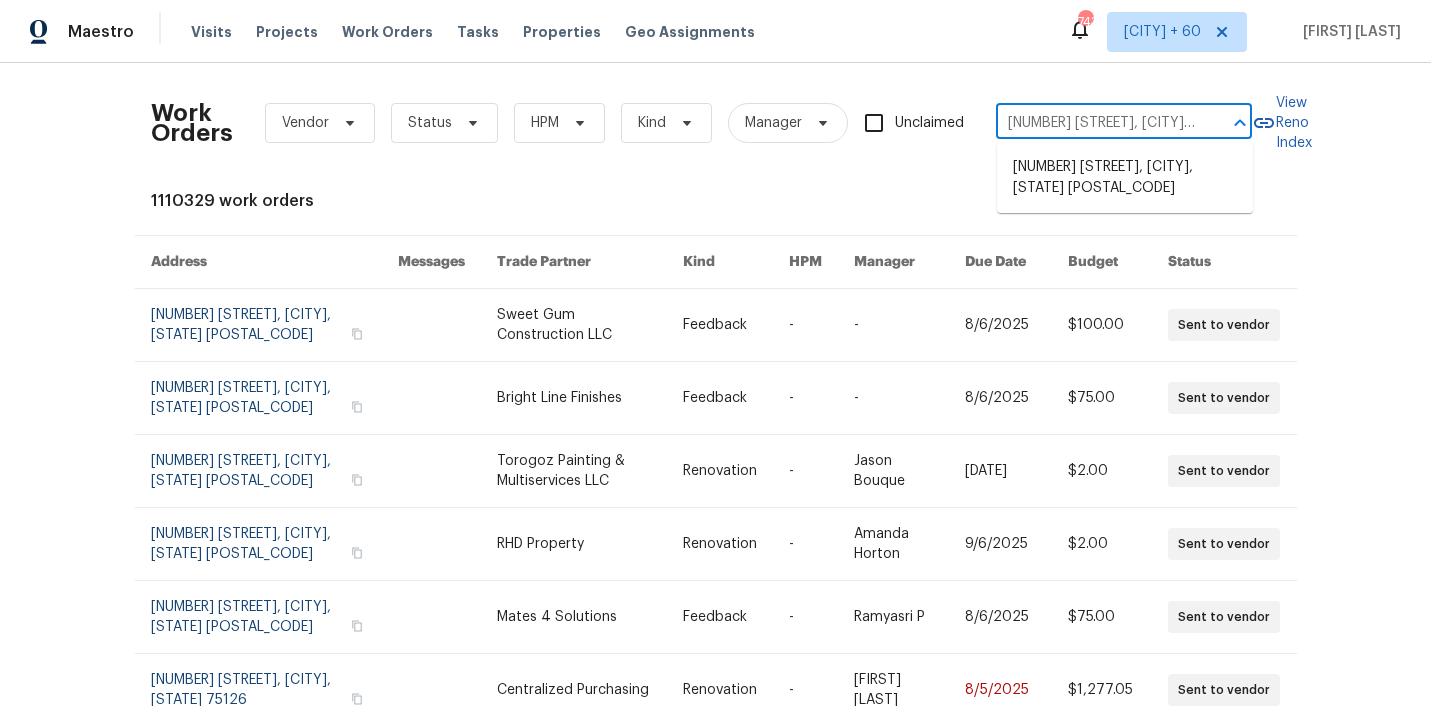 scroll, scrollTop: 0, scrollLeft: 50, axis: horizontal 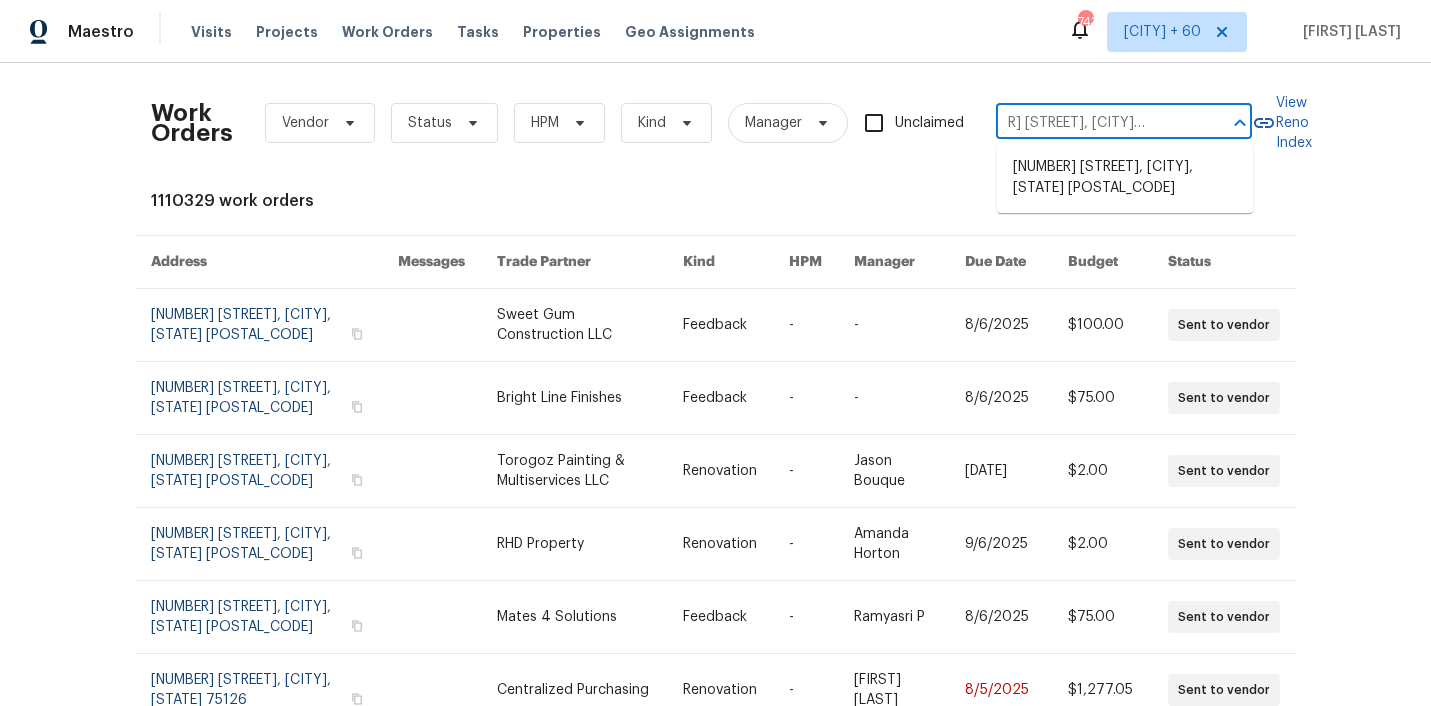 type on "[NUMBER] [STREET], [CITY], [STATE] [POSTAL_CODE]" 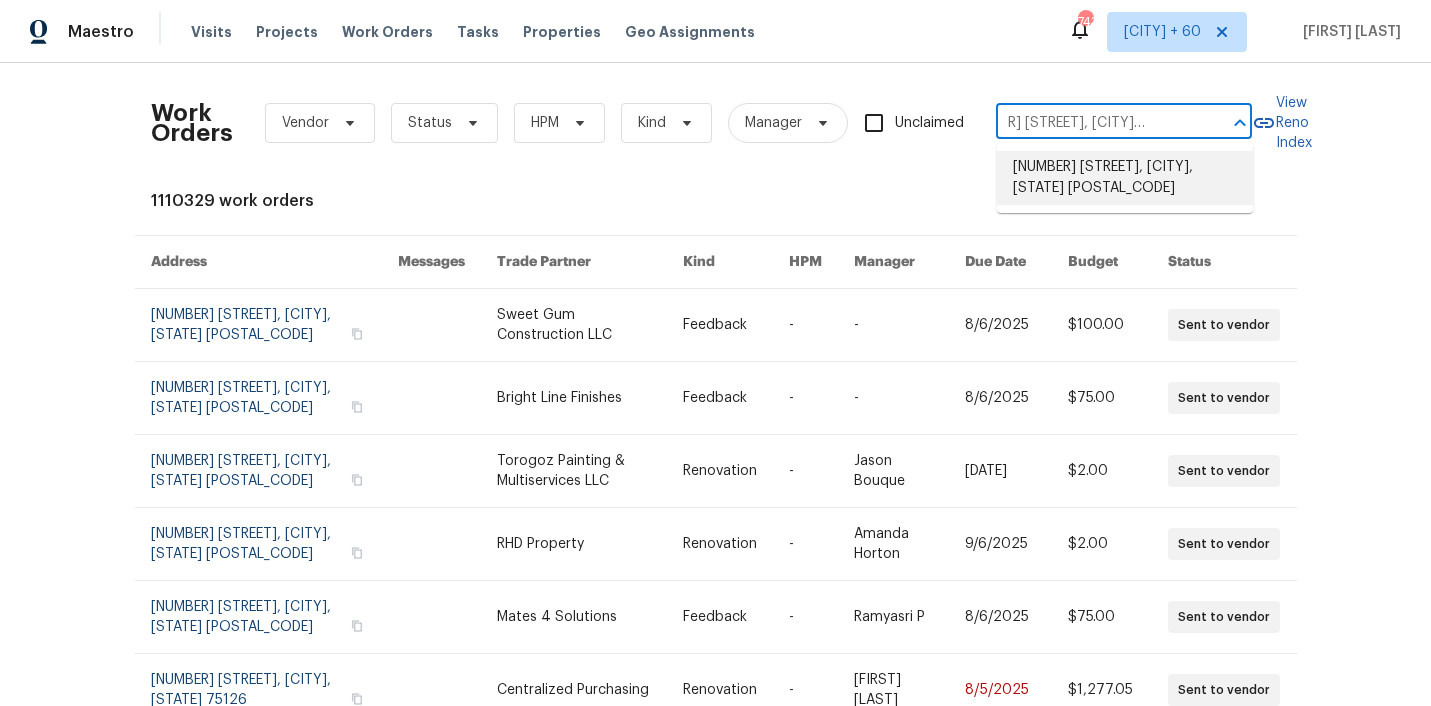 click on "[NUMBER] [STREET], [CITY], [STATE] [POSTAL_CODE]" at bounding box center [1125, 178] 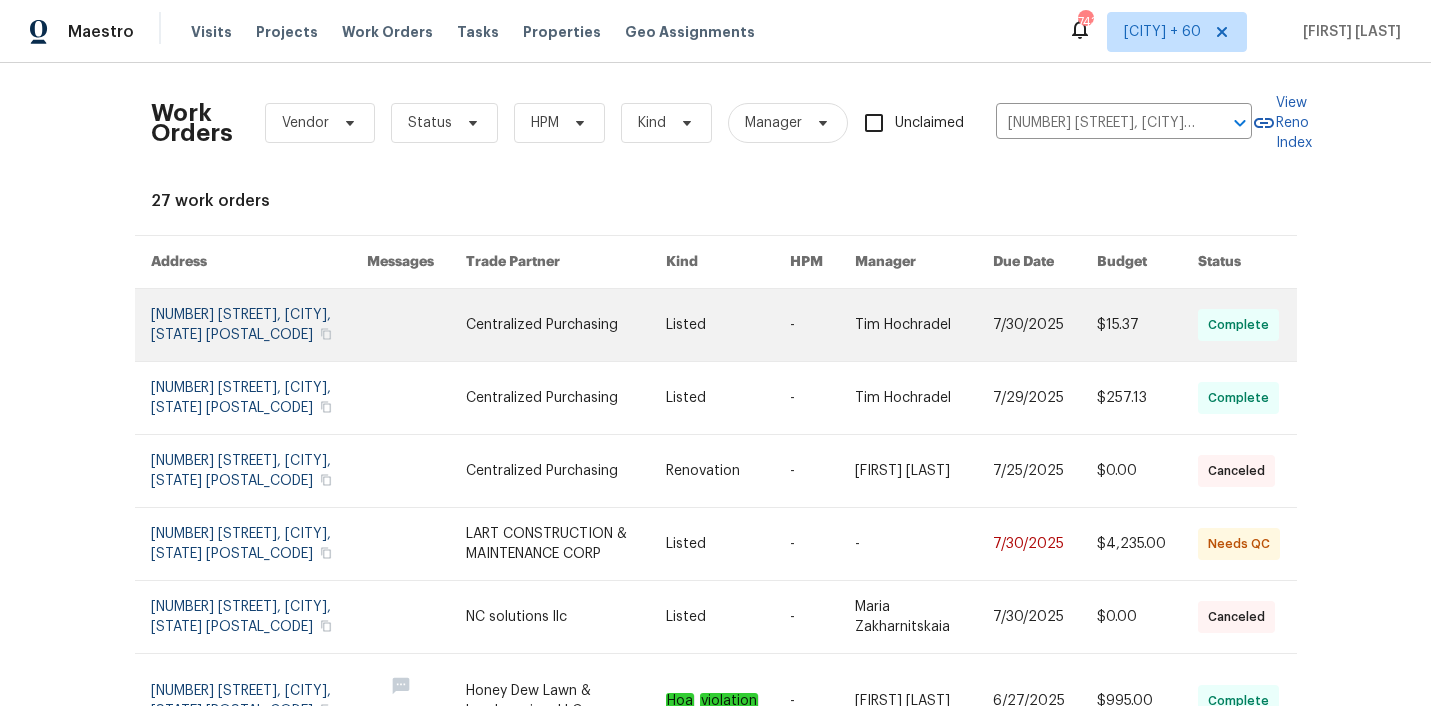 click on "Centralized Purchasing" at bounding box center [549, 325] 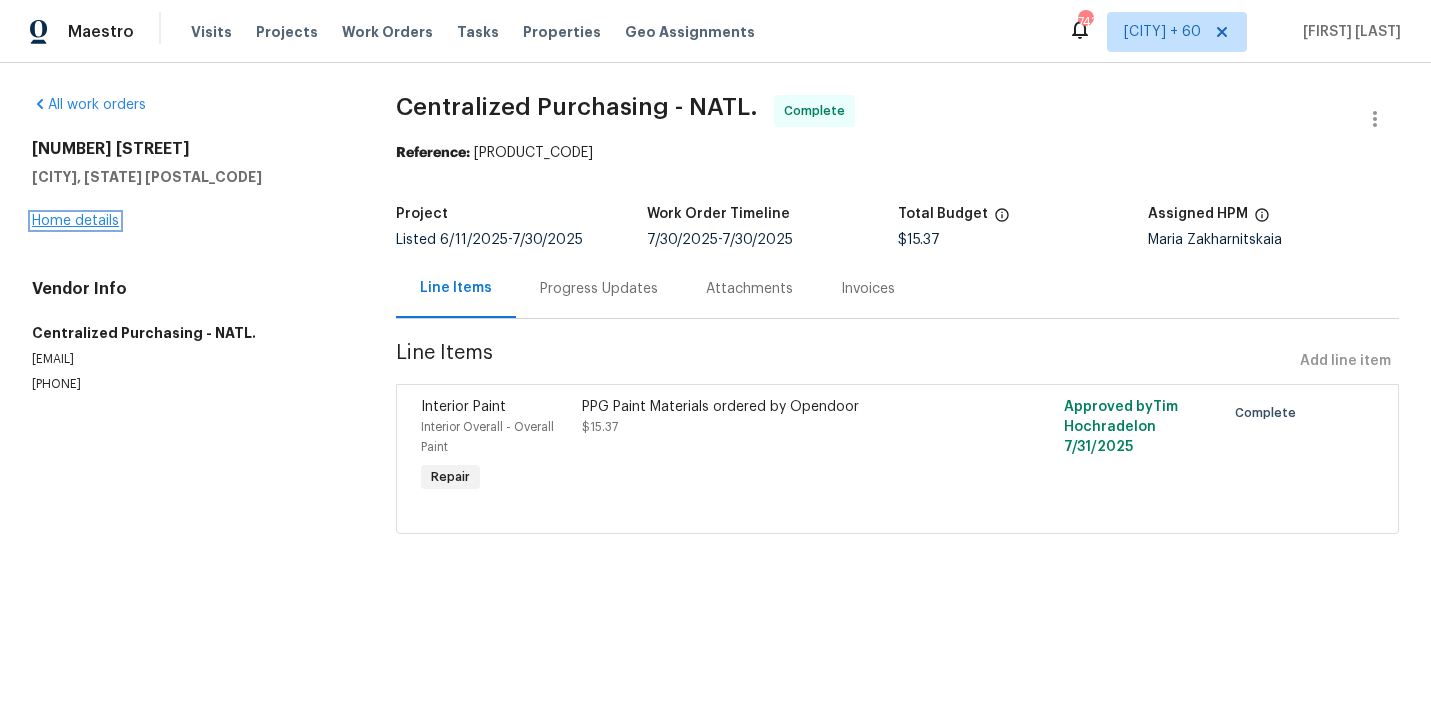 click on "Home details" at bounding box center (75, 221) 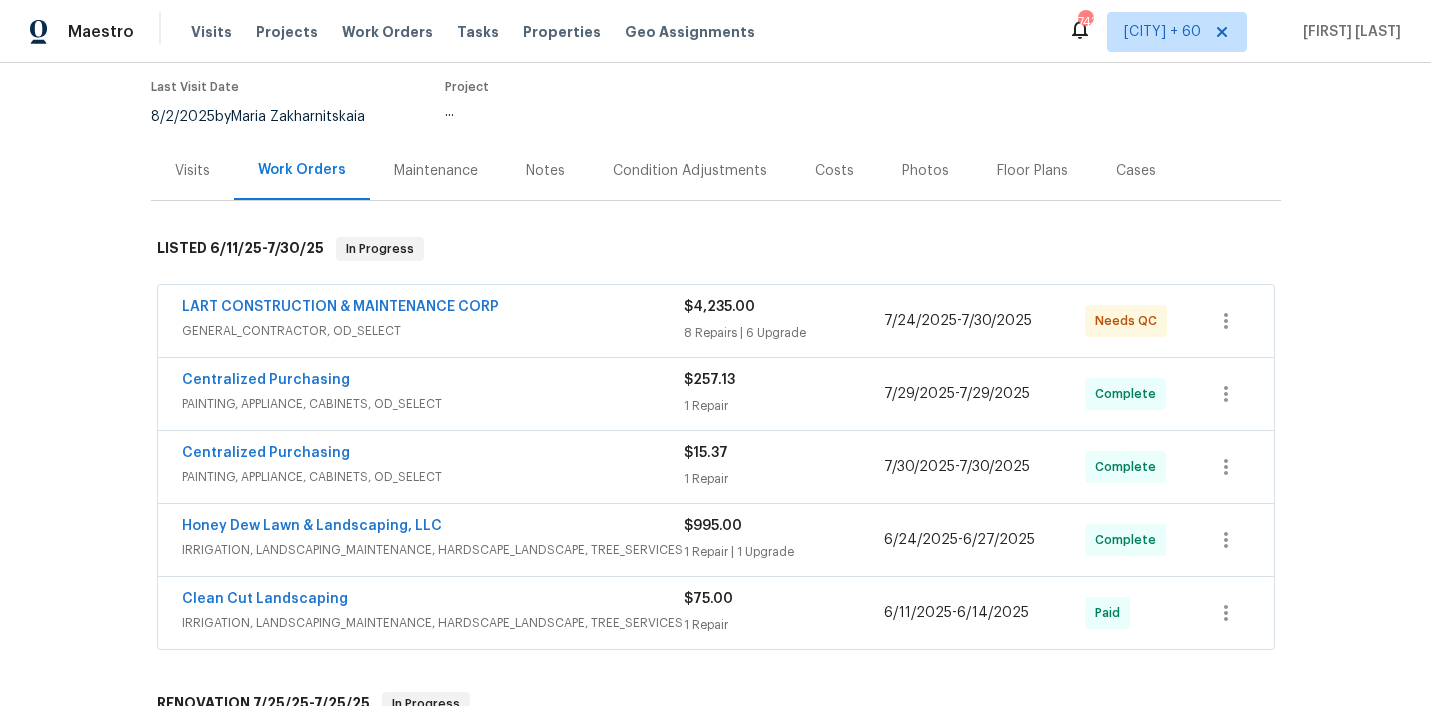 click on "LART CONSTRUCTION & MAINTENANCE CORP" at bounding box center (433, 309) 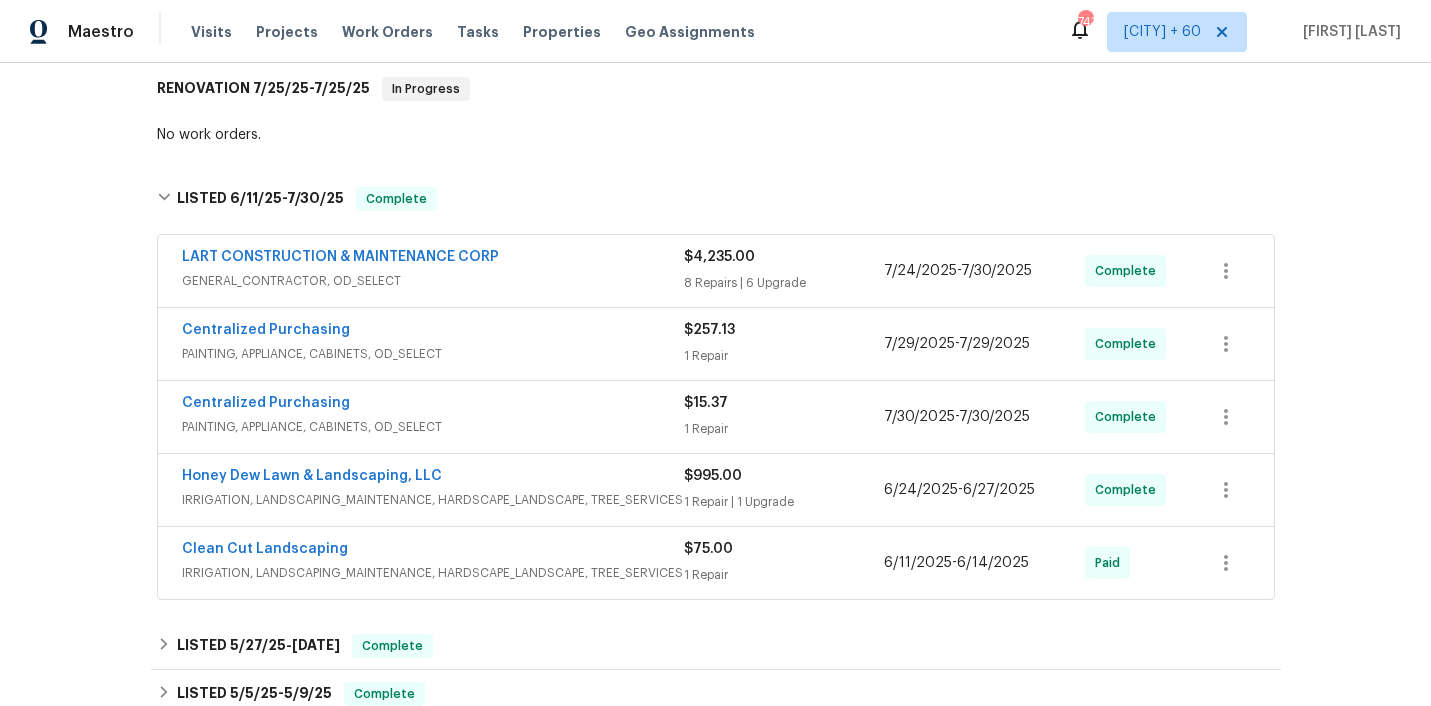 scroll, scrollTop: 344, scrollLeft: 0, axis: vertical 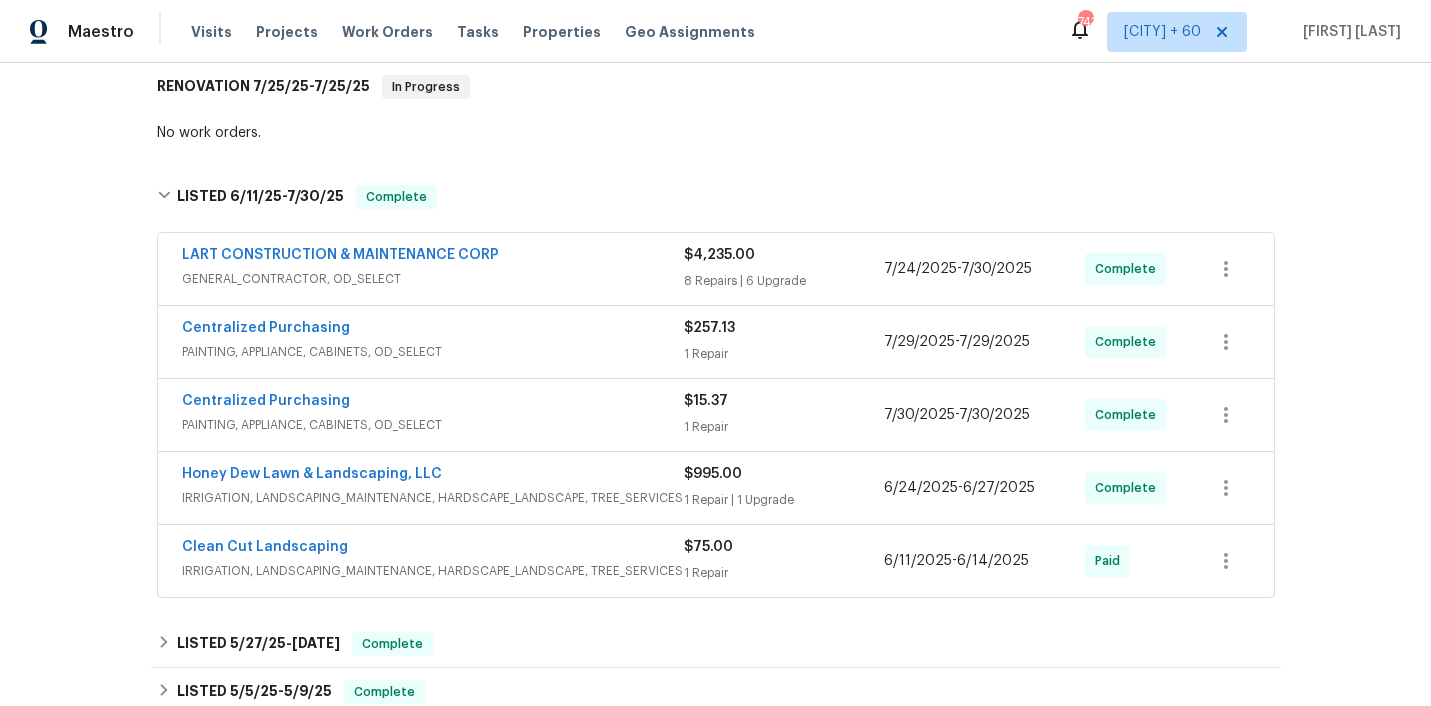 click on "GENERAL_CONTRACTOR, OD_SELECT" at bounding box center [433, 279] 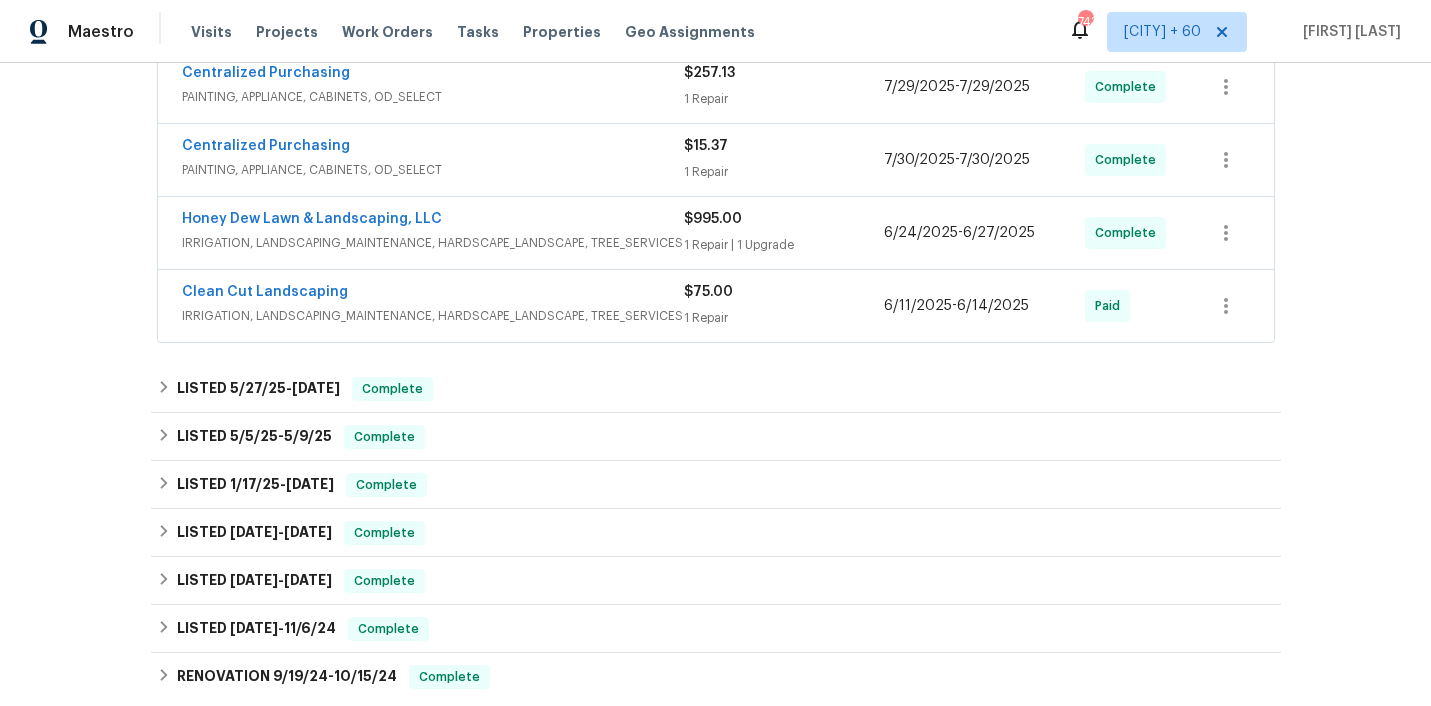 scroll, scrollTop: 3668, scrollLeft: 0, axis: vertical 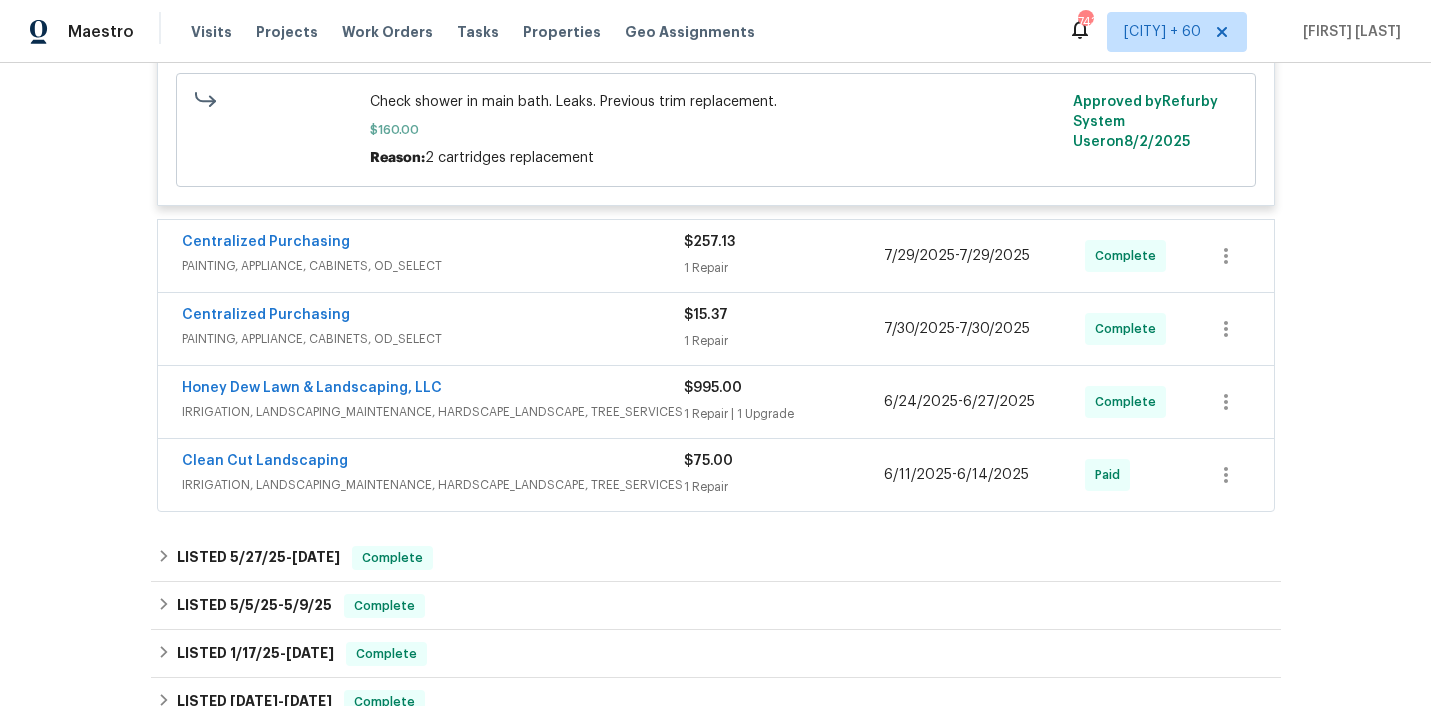 click on "PAINTING, APPLIANCE, CABINETS, OD_SELECT" at bounding box center [433, 266] 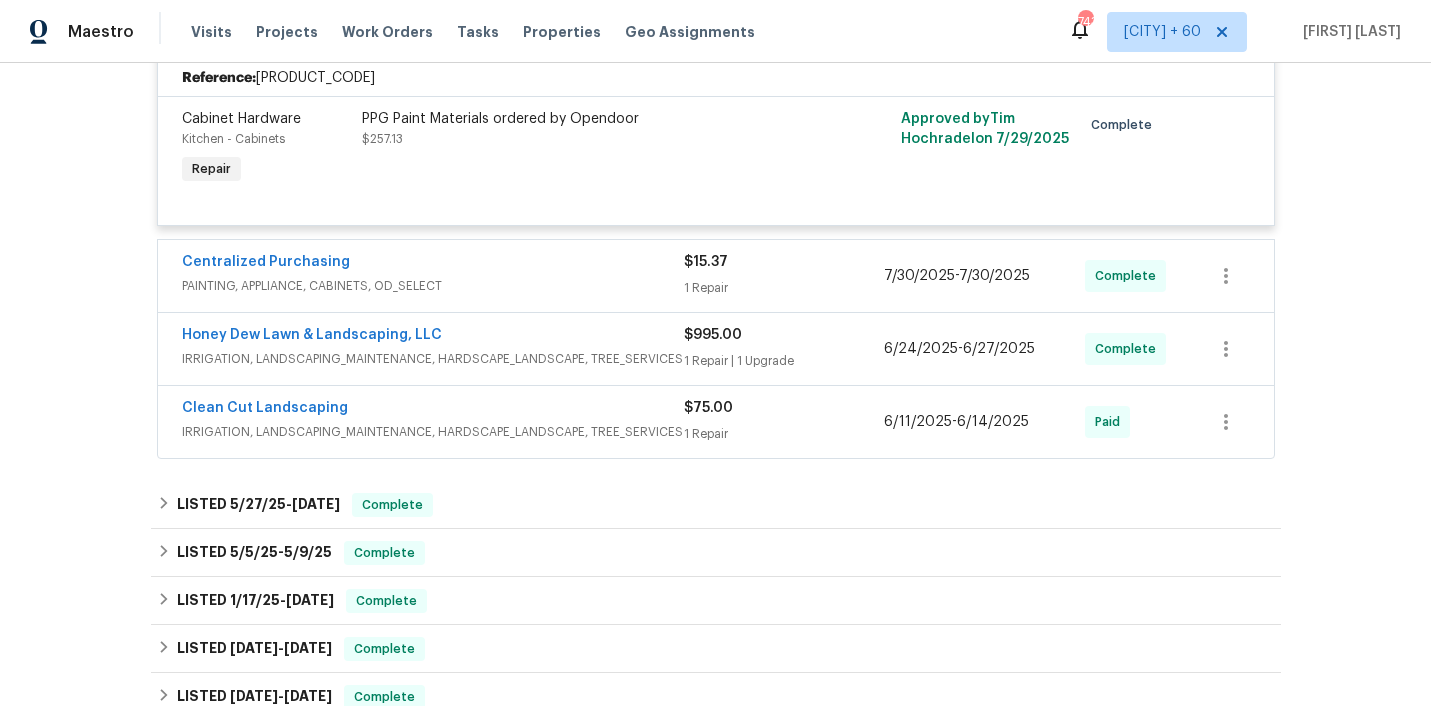 click on "PAINTING, APPLIANCE, CABINETS, OD_SELECT" at bounding box center (433, 286) 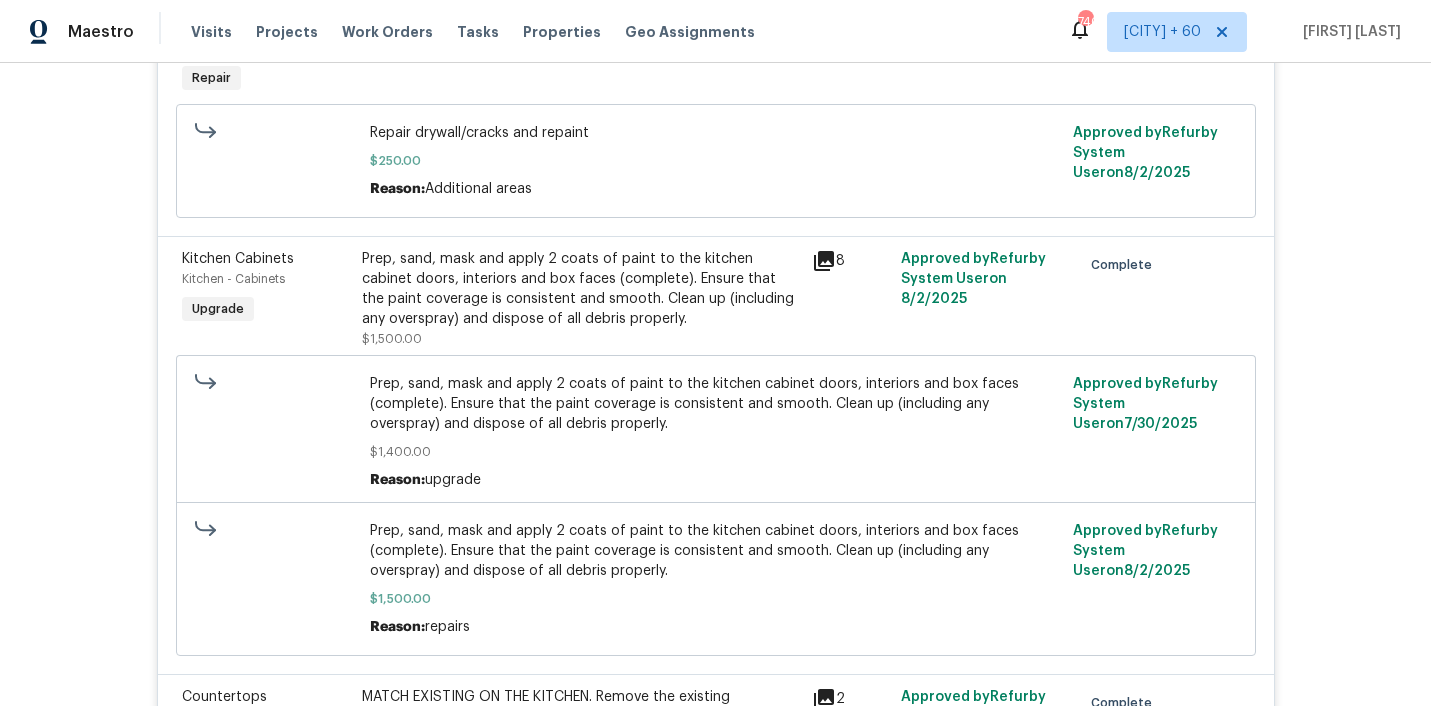 scroll, scrollTop: 1747, scrollLeft: 0, axis: vertical 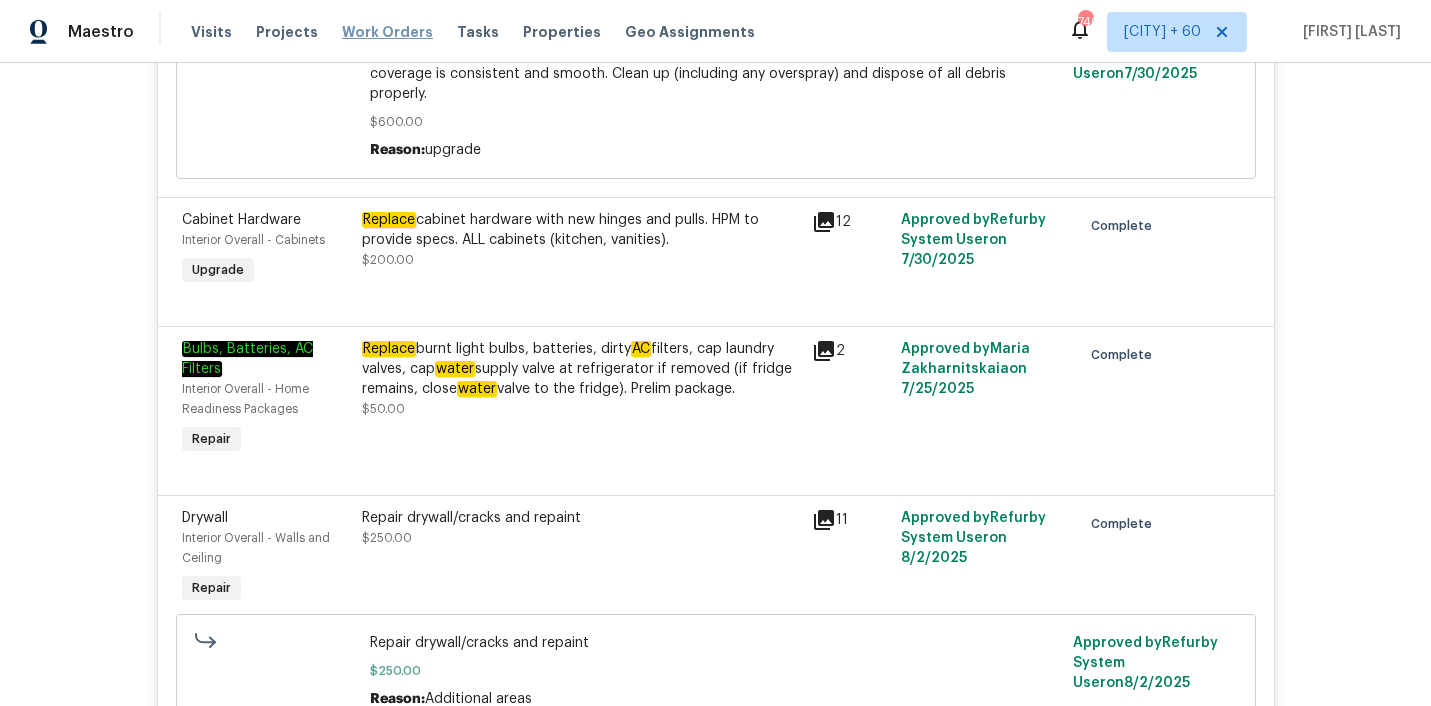 click on "Work Orders" at bounding box center [387, 32] 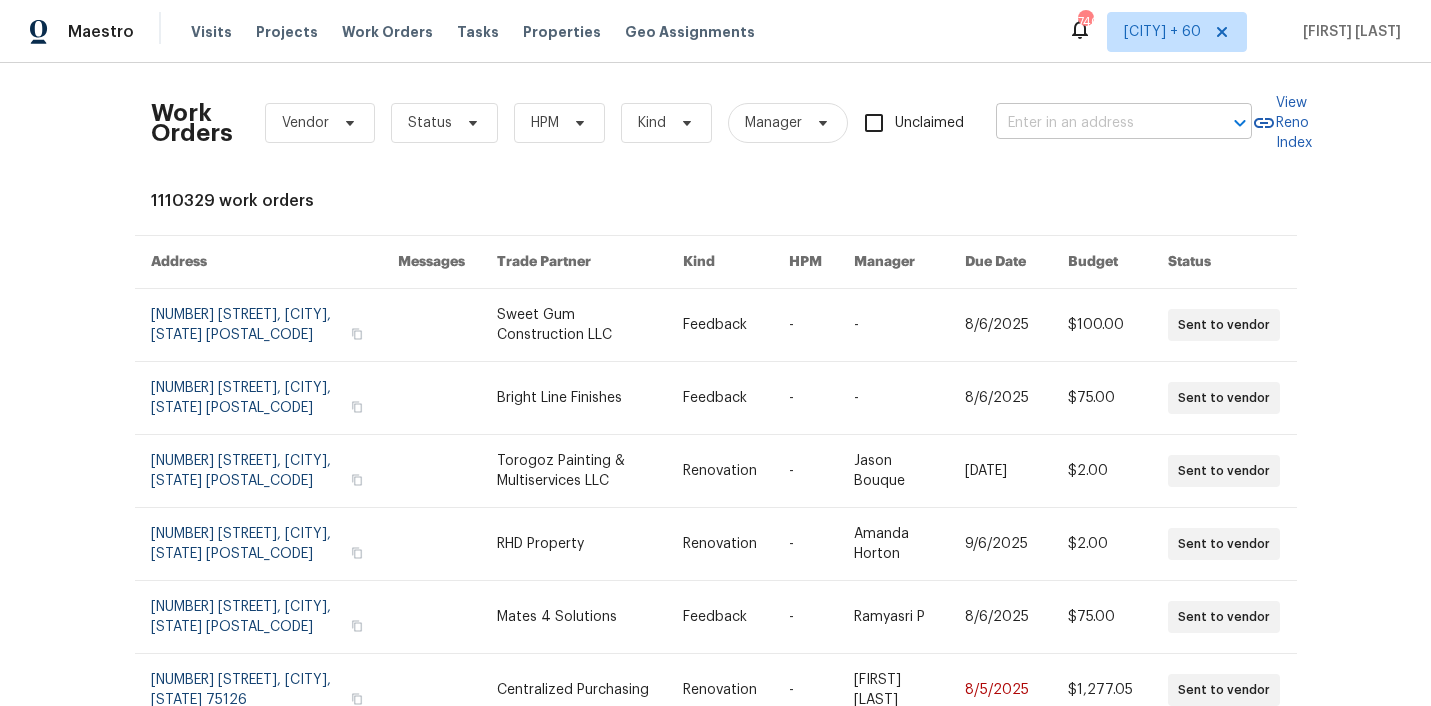 click at bounding box center [1096, 123] 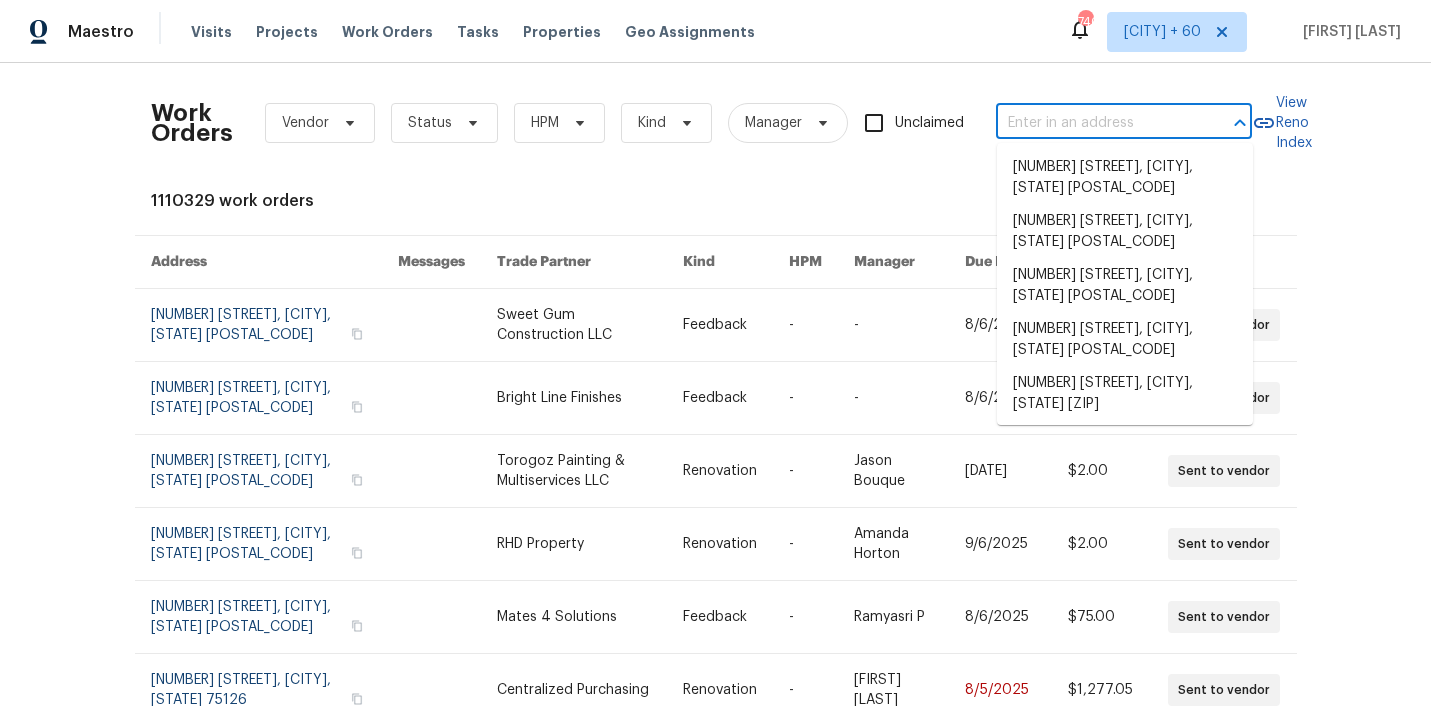 paste on "[NUMBER] [STREET] [CITY], [STATE] [POSTAL_CODE]" 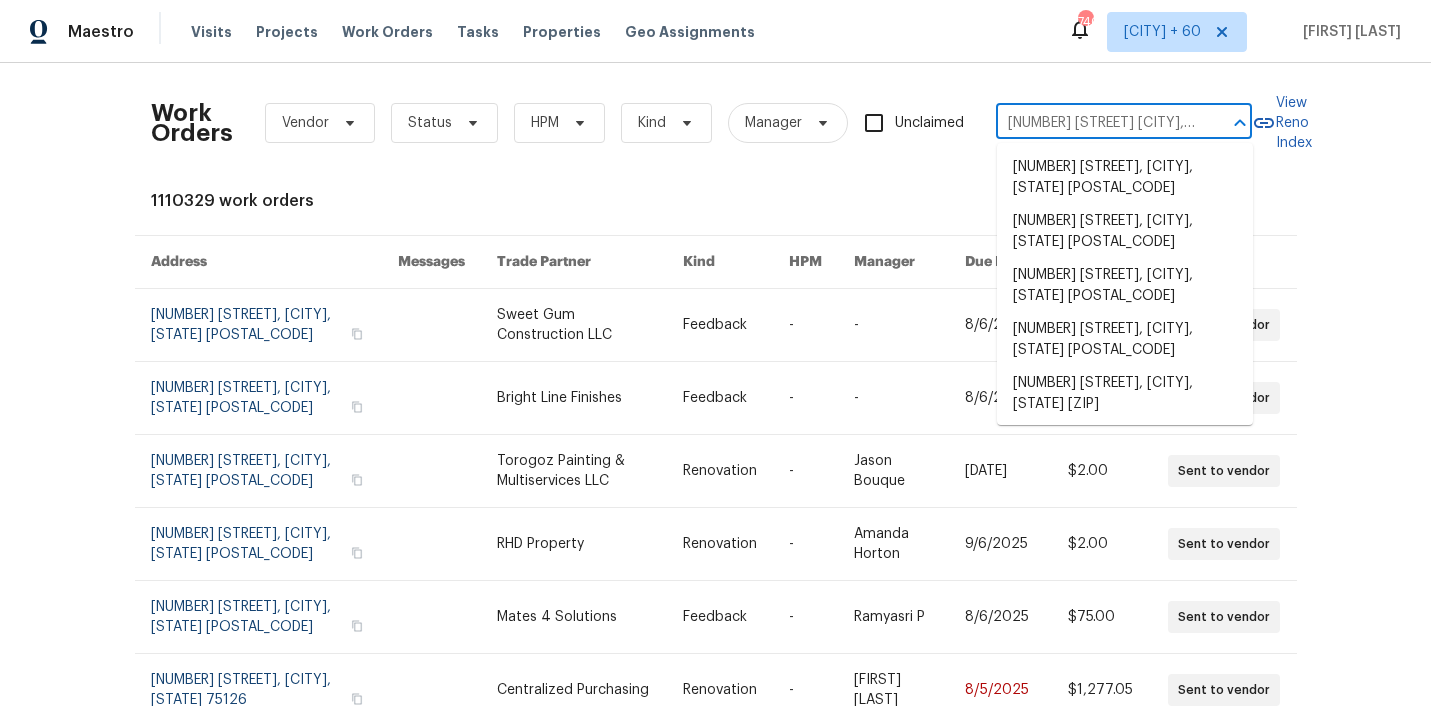 scroll, scrollTop: 0, scrollLeft: 60, axis: horizontal 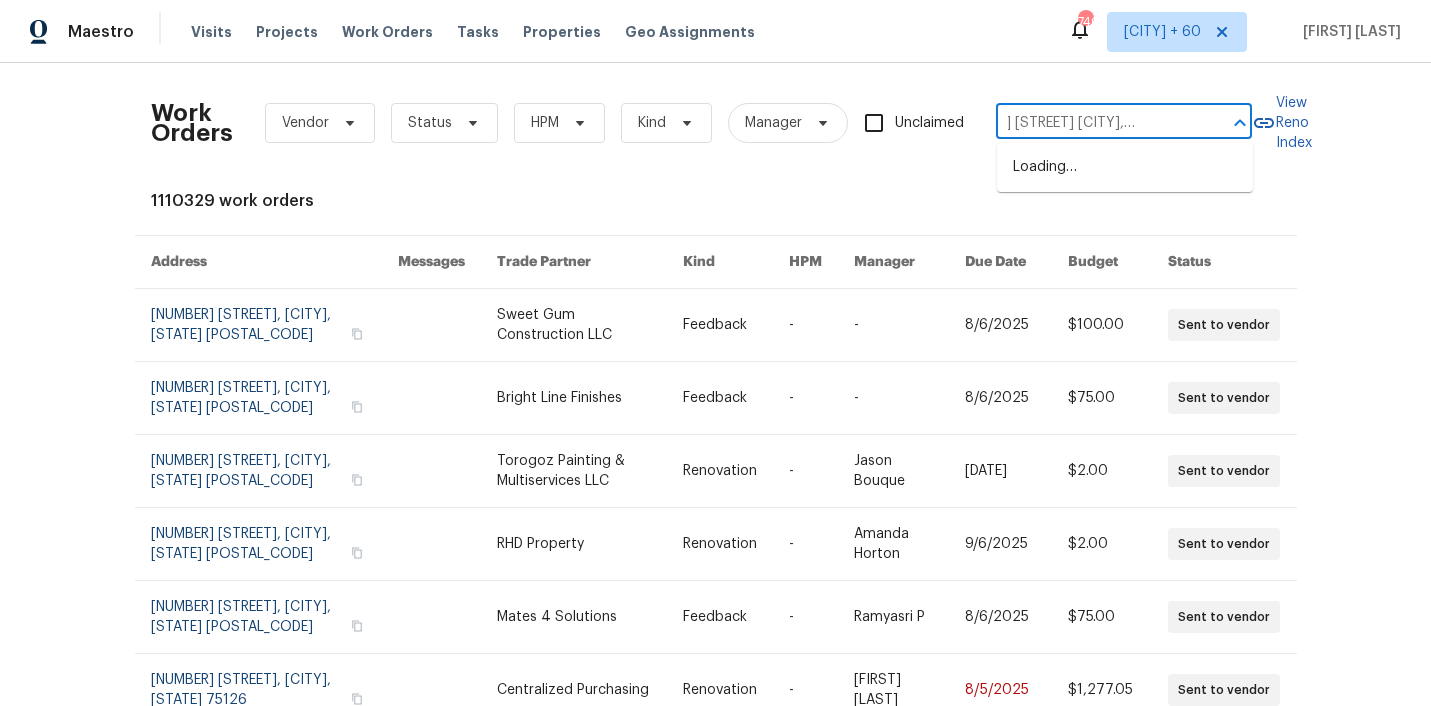 type on "[NUMBER] [STREET] [CITY], [STATE] [POSTAL_CODE]" 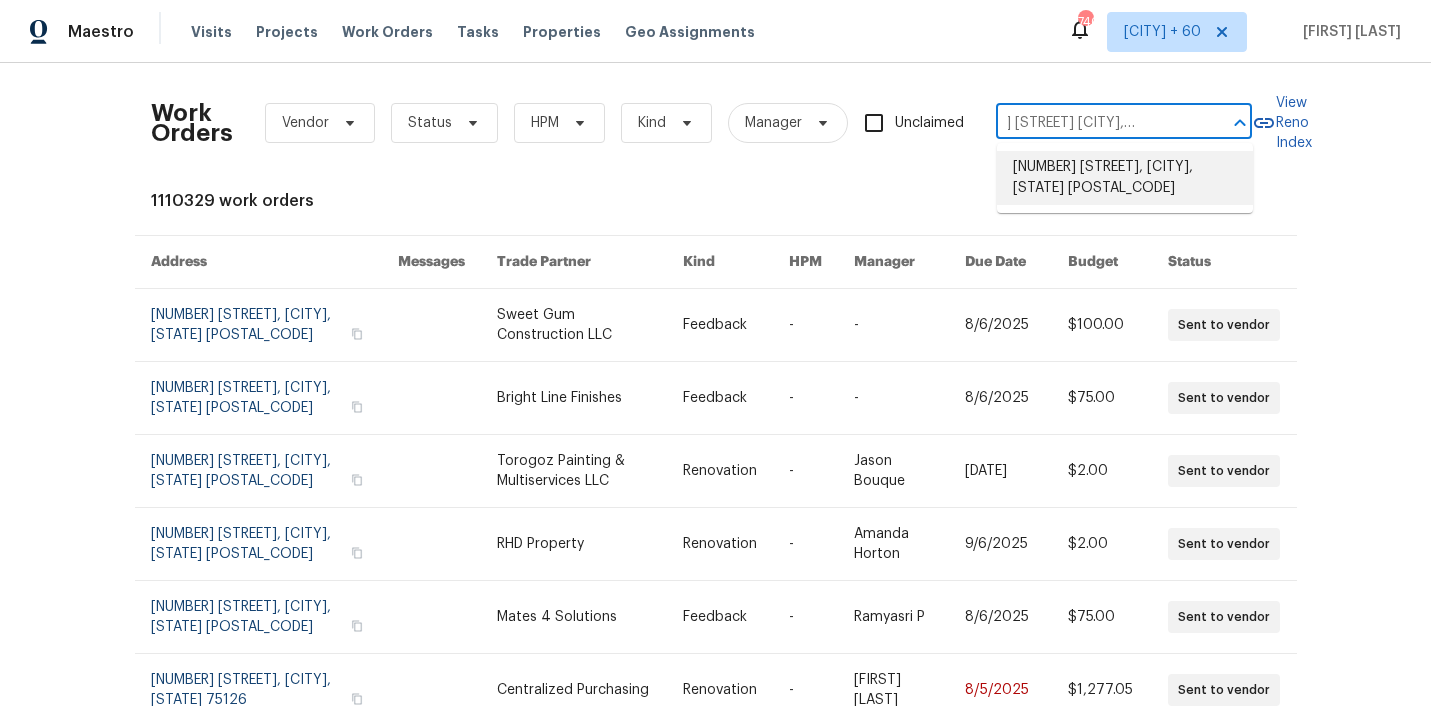 click on "[NUMBER] [STREET], [CITY], [STATE] [POSTAL_CODE]" at bounding box center (1125, 178) 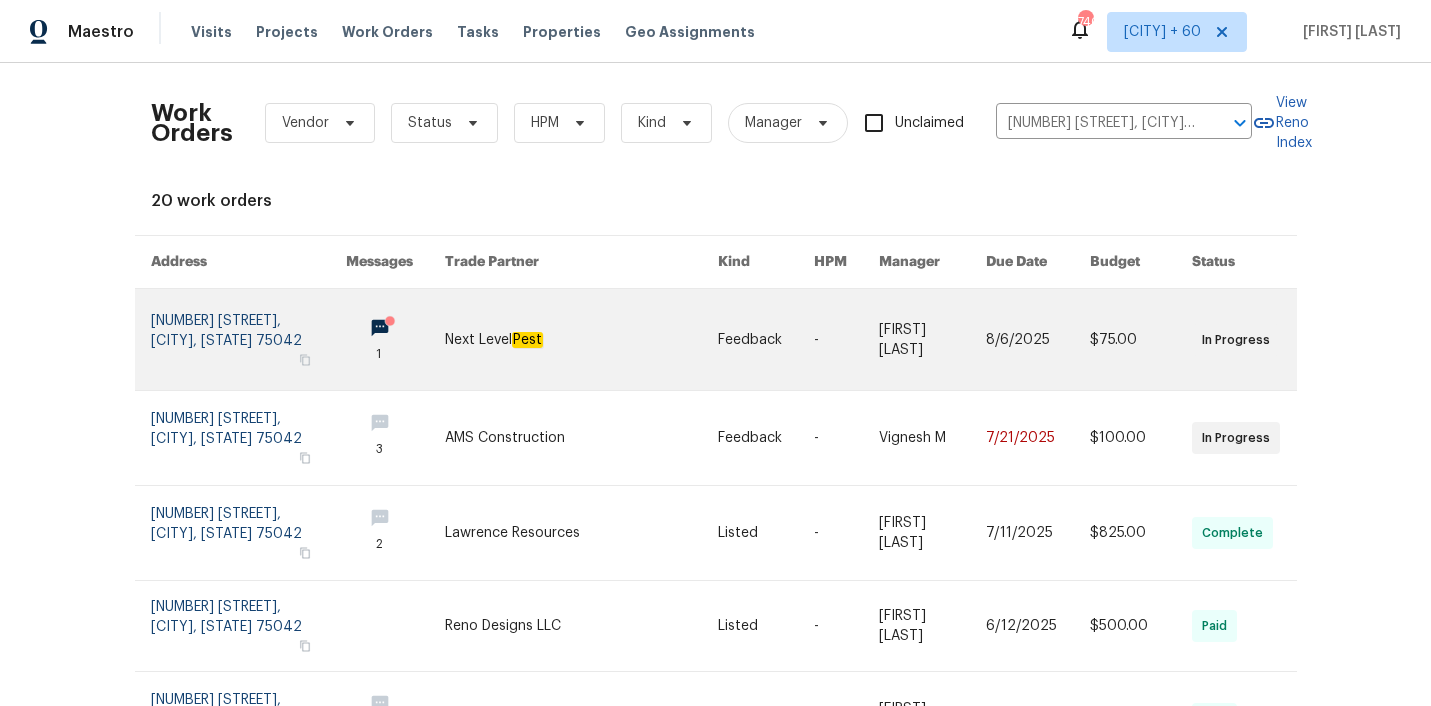 click at bounding box center [582, 339] 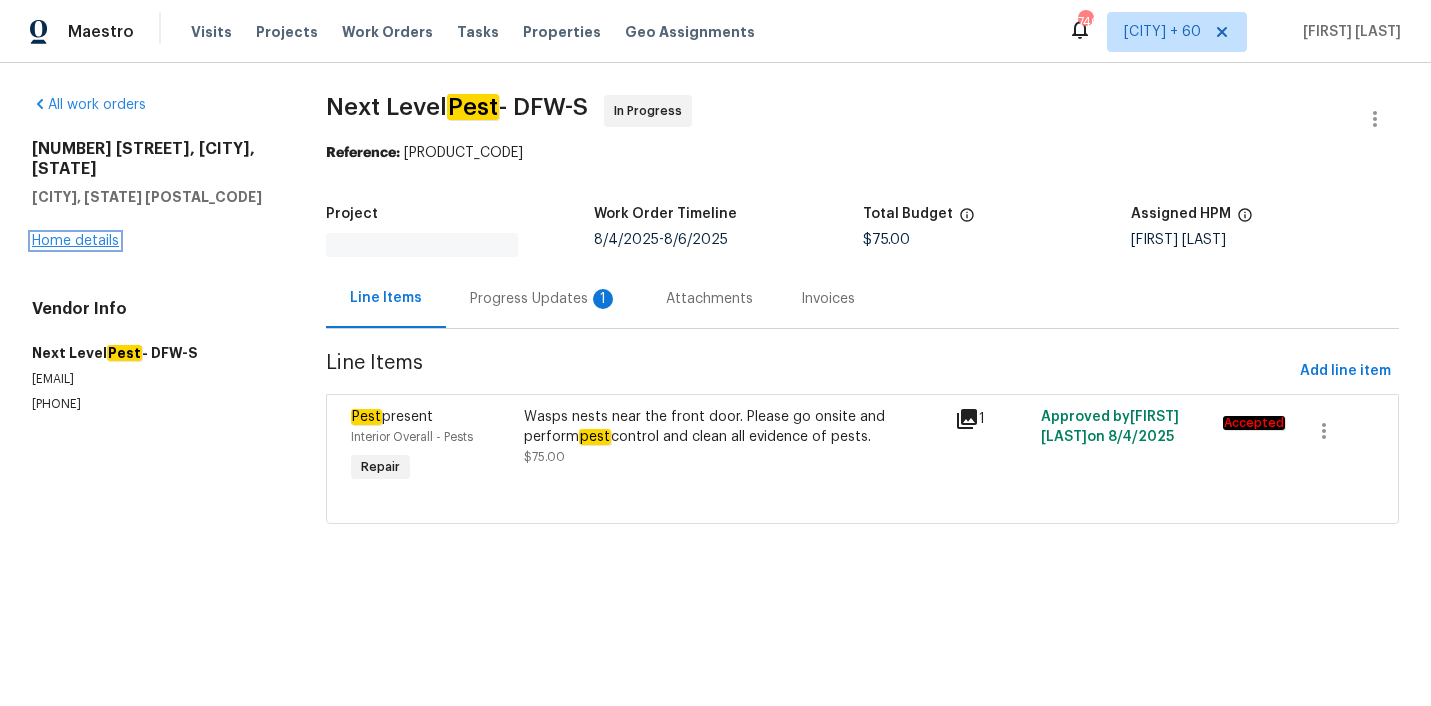 click on "Home details" at bounding box center [75, 241] 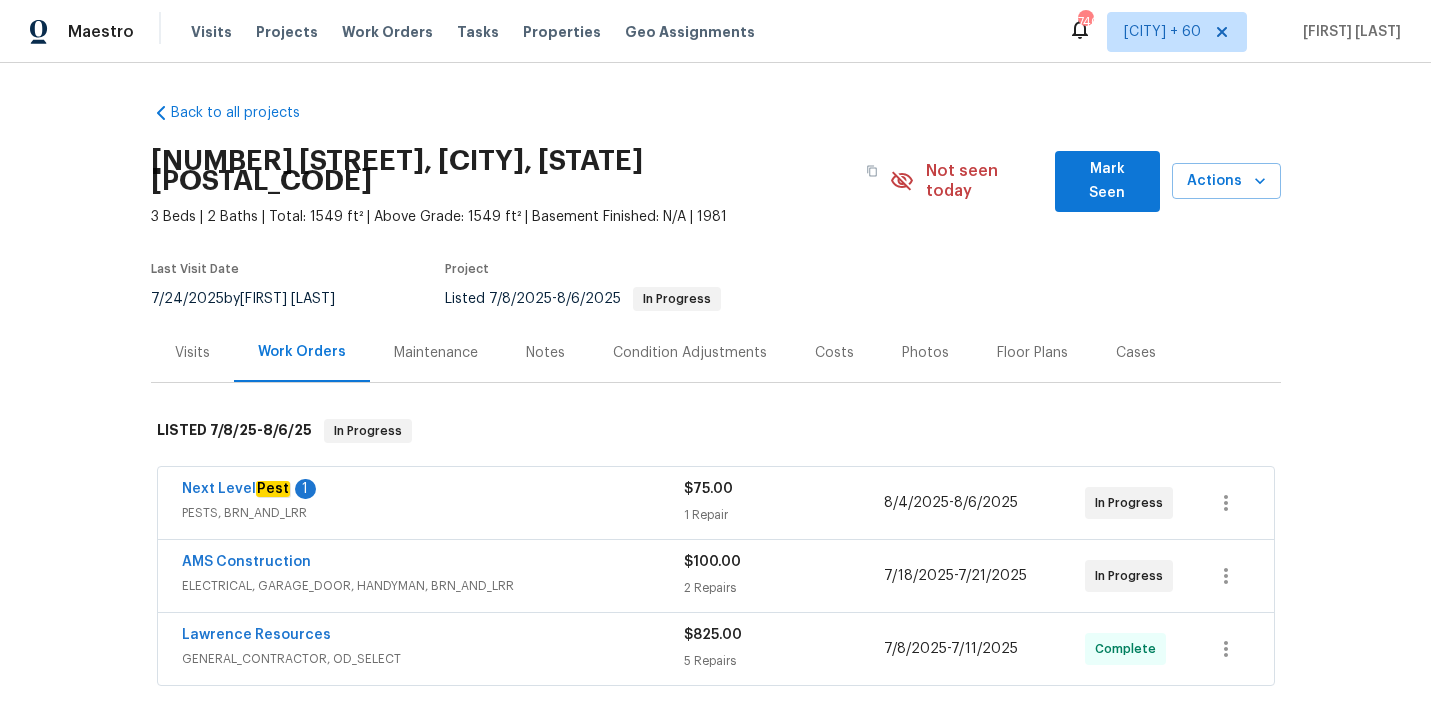 click on "Next Level Pest [NUMBER]" at bounding box center [433, 491] 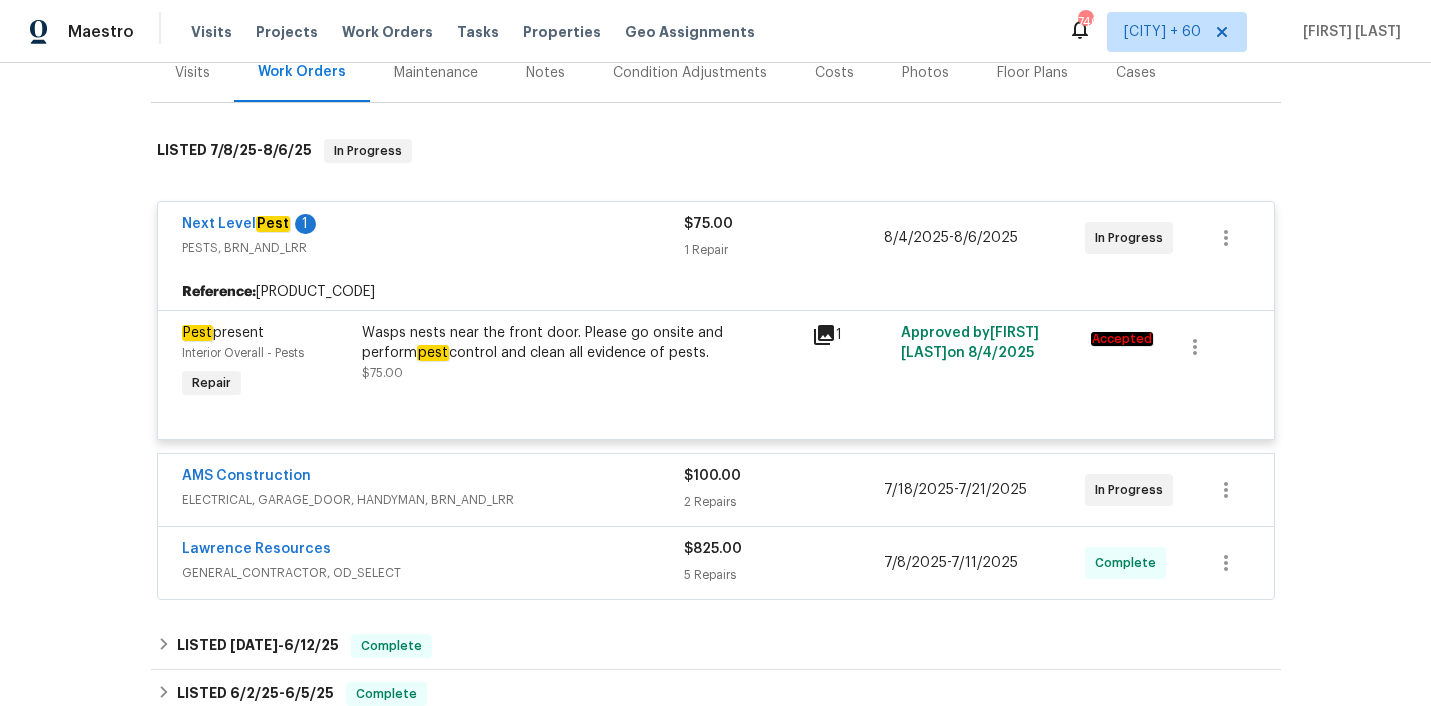 scroll, scrollTop: 392, scrollLeft: 0, axis: vertical 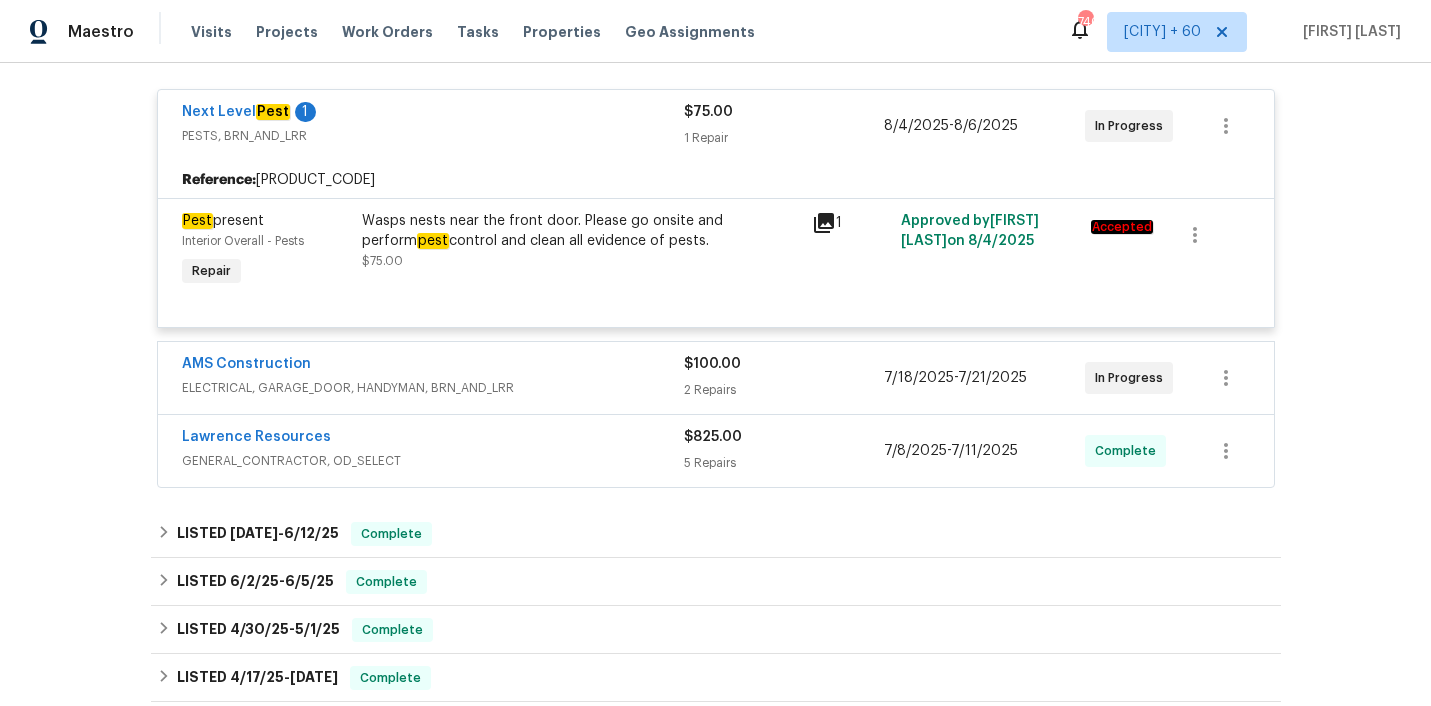 click on "AMS Construction ELECTRICAL, GARAGE_DOOR, HANDYMAN, BRN_AND_LRR [PRICE] [NUMBER] Repairs [DATE] - [DATE] In Progress" at bounding box center (716, 378) 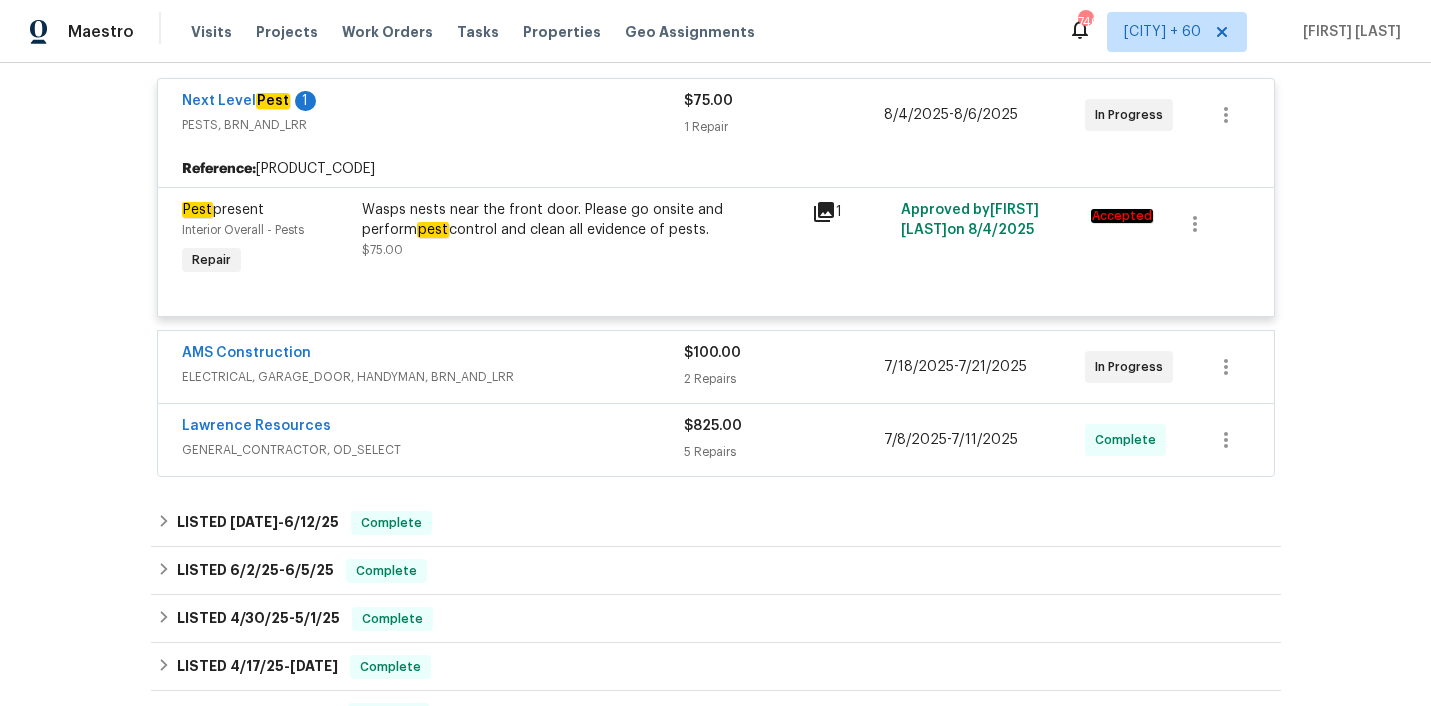 click on "AMS Construction" at bounding box center [433, 355] 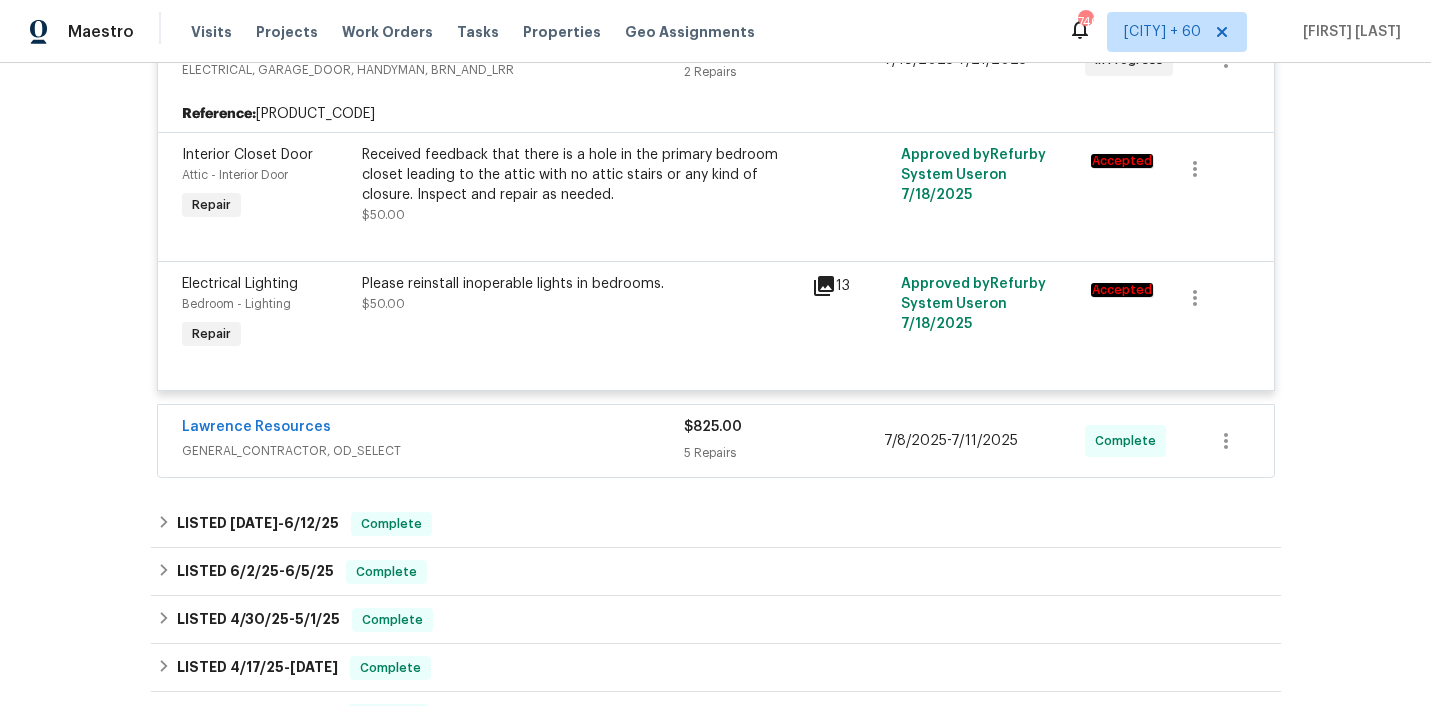 scroll, scrollTop: 737, scrollLeft: 0, axis: vertical 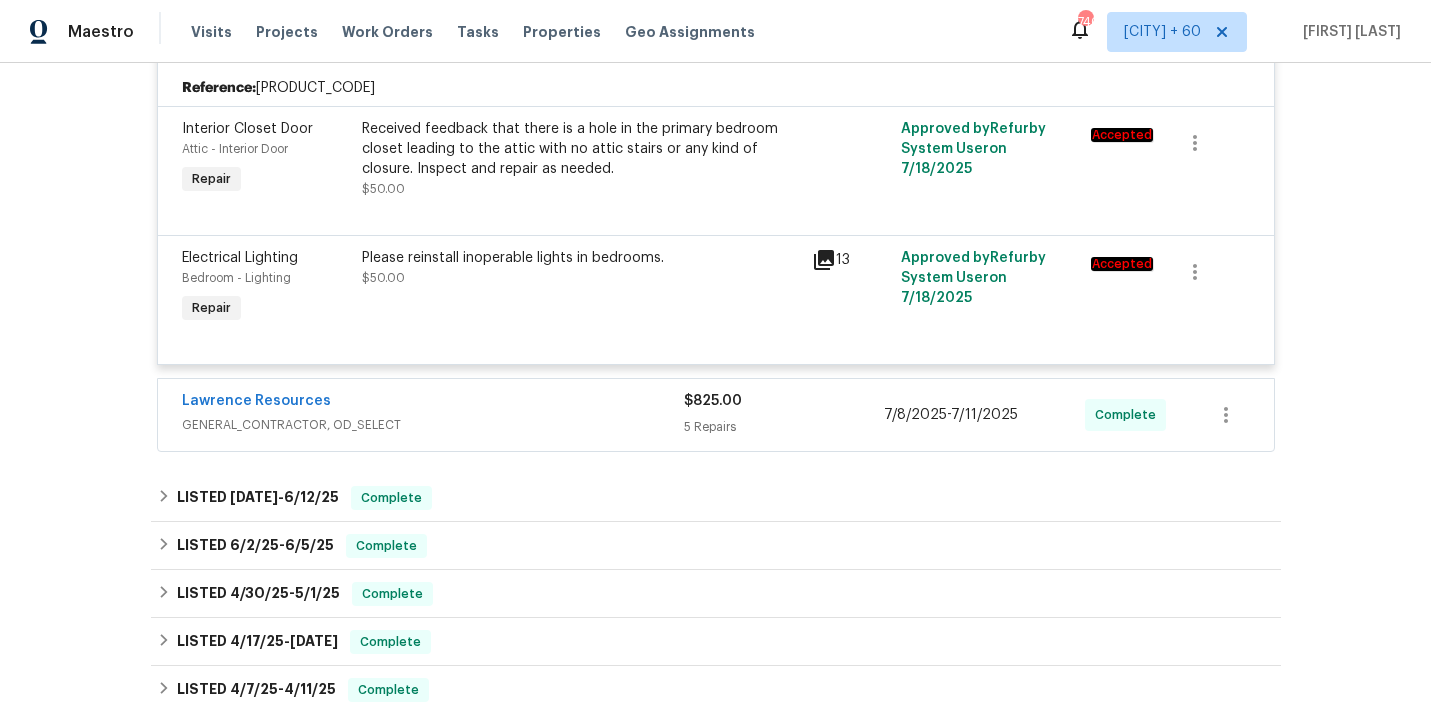 click on "Lawrence Resources GENERAL_CONTRACTOR, OD_SELECT [PRICE] [NUMBER] Repairs [DATE] - [DATE] Complete" at bounding box center [716, 415] 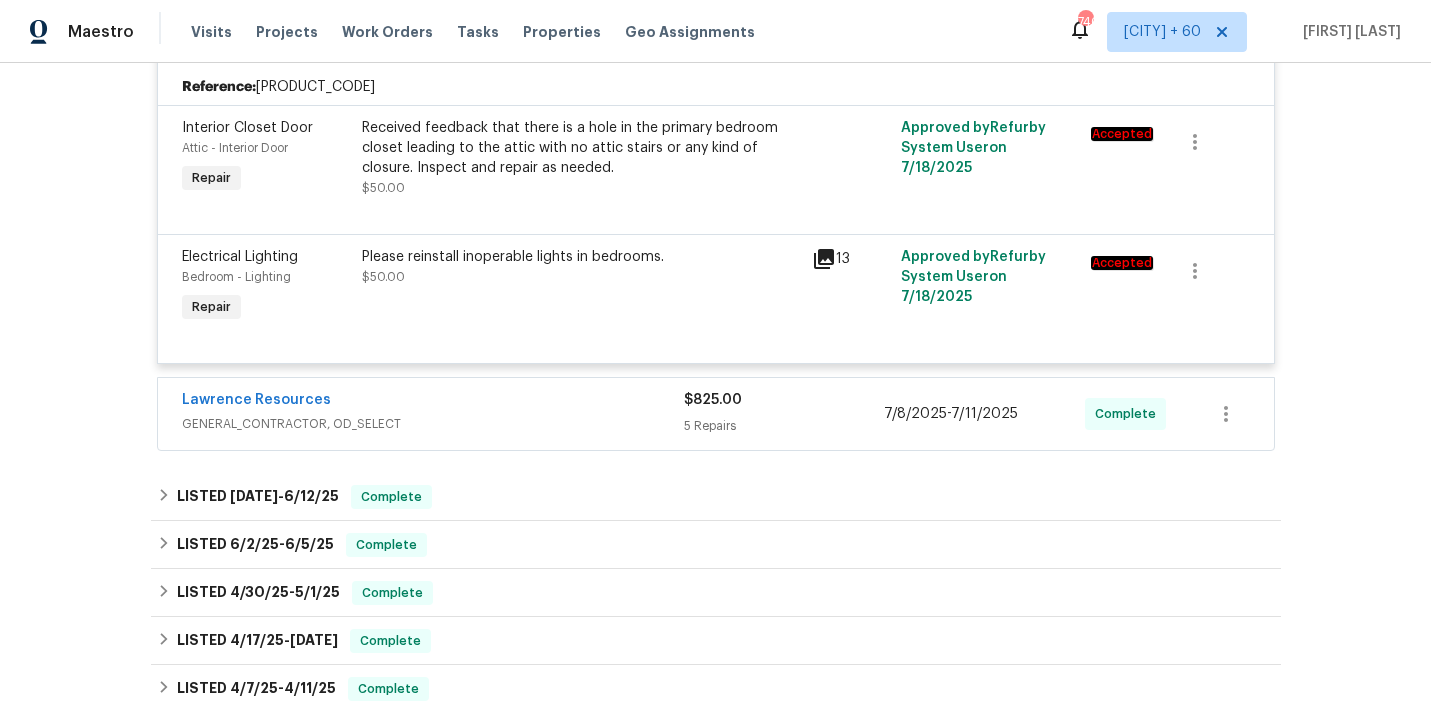 click on "Lawrence Resources" at bounding box center [433, 402] 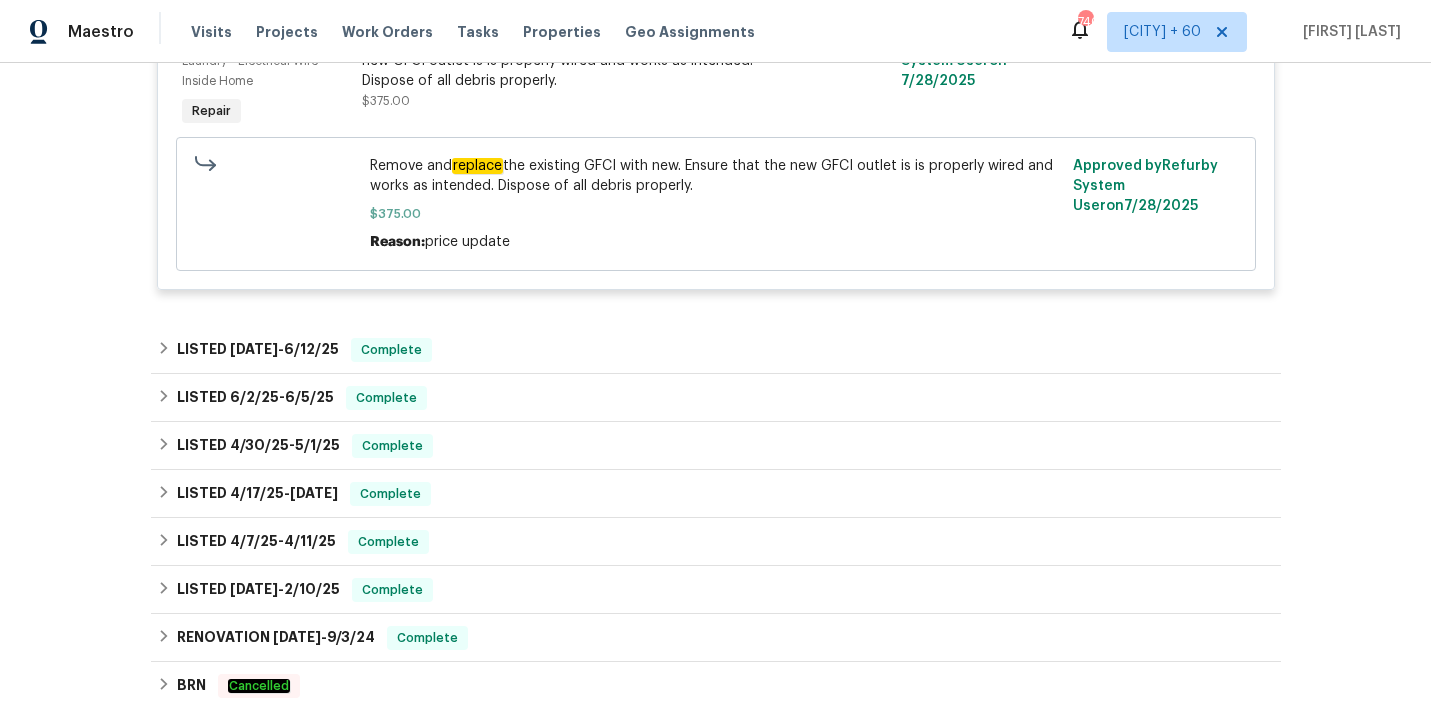 scroll, scrollTop: 1918, scrollLeft: 0, axis: vertical 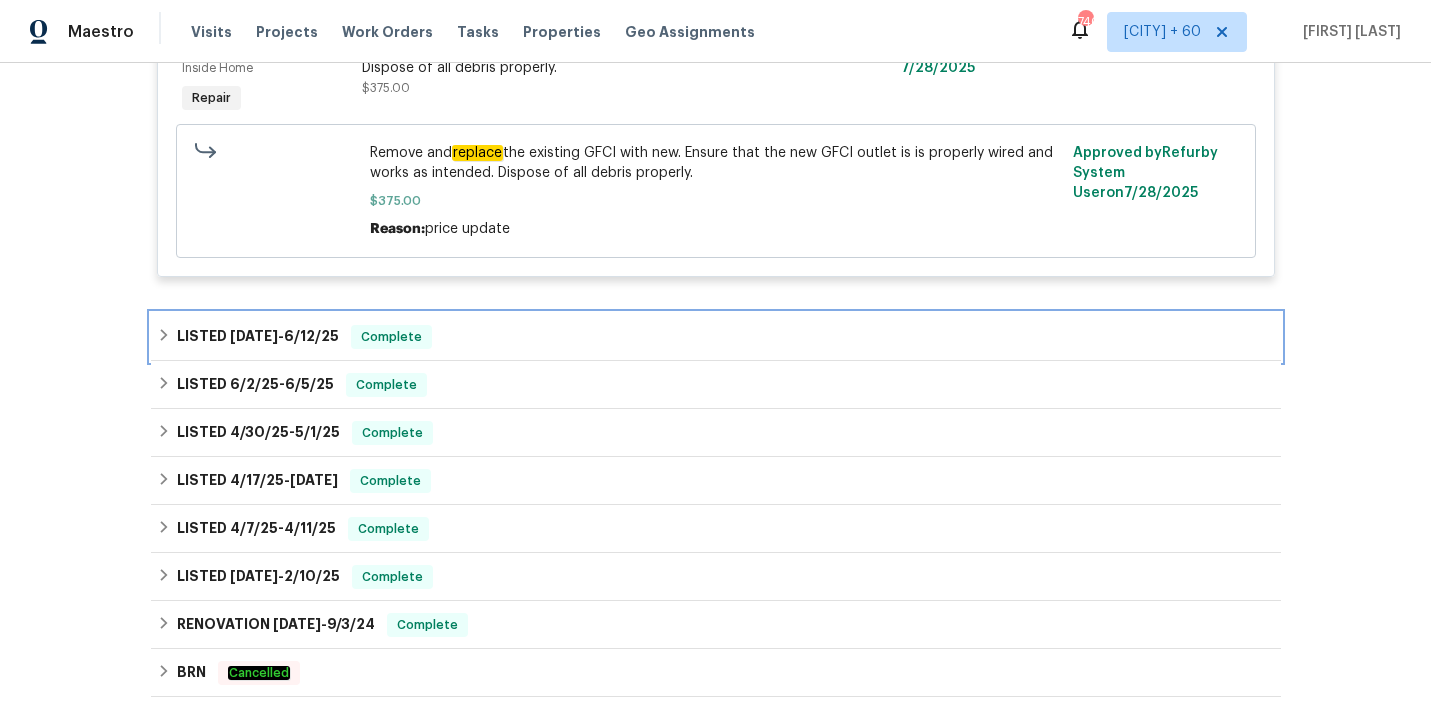 click on "[STATUS] [DATE] - [DATE] [STATUS]" at bounding box center (716, 337) 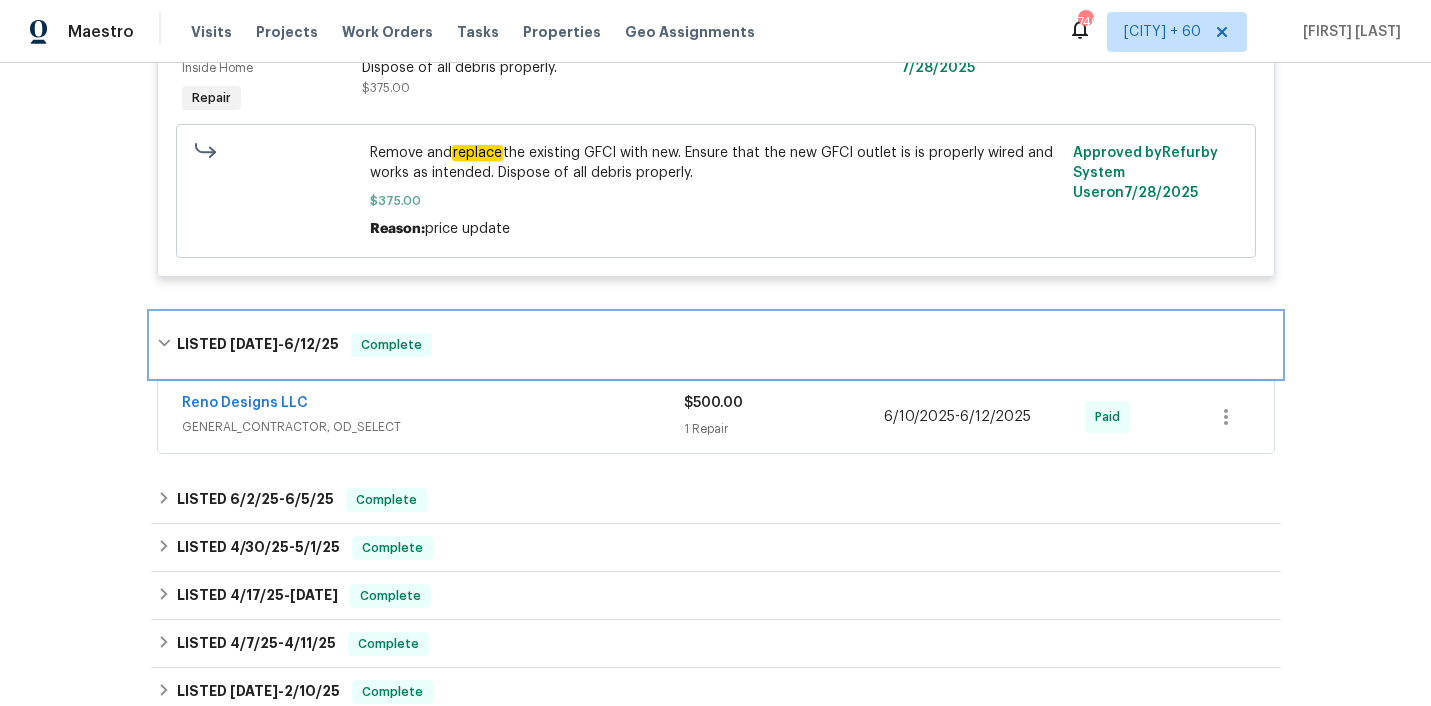 scroll, scrollTop: 2057, scrollLeft: 0, axis: vertical 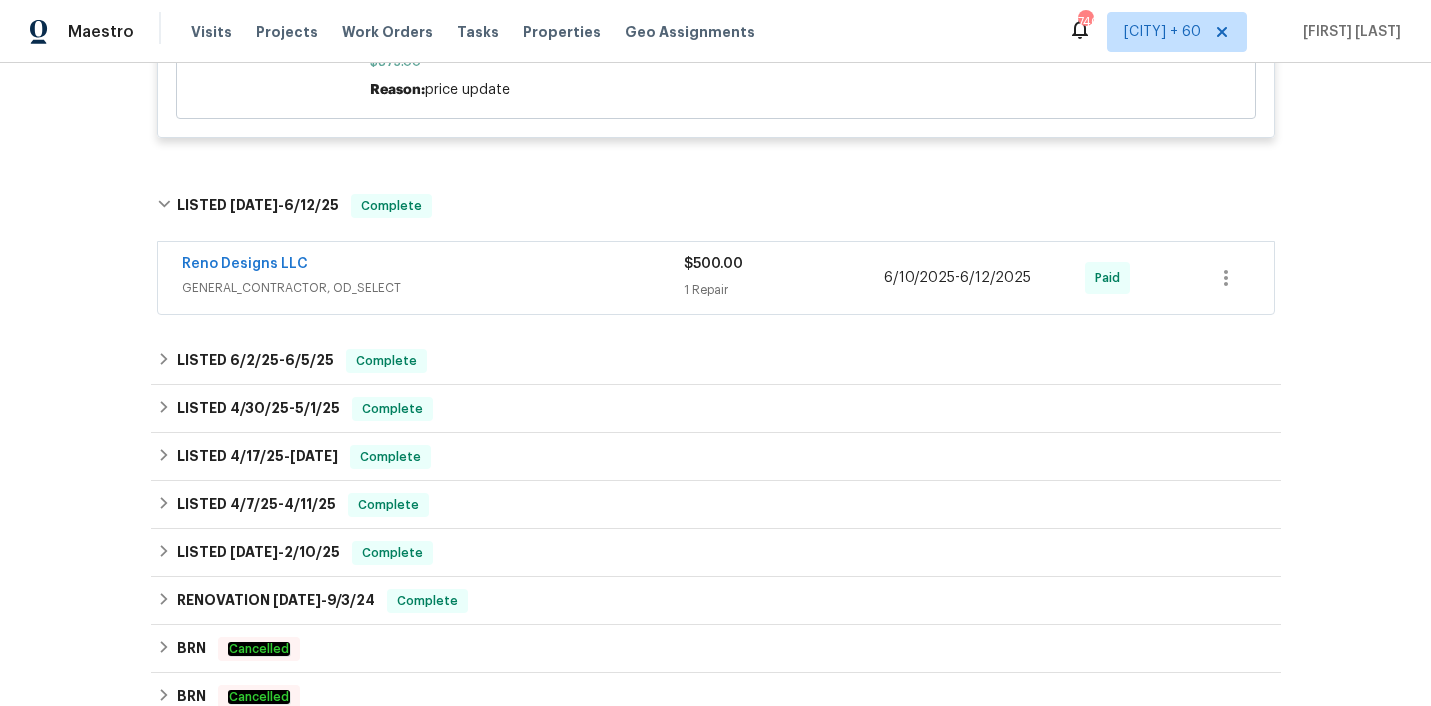 click on "GENERAL_CONTRACTOR, OD_SELECT" at bounding box center [433, 288] 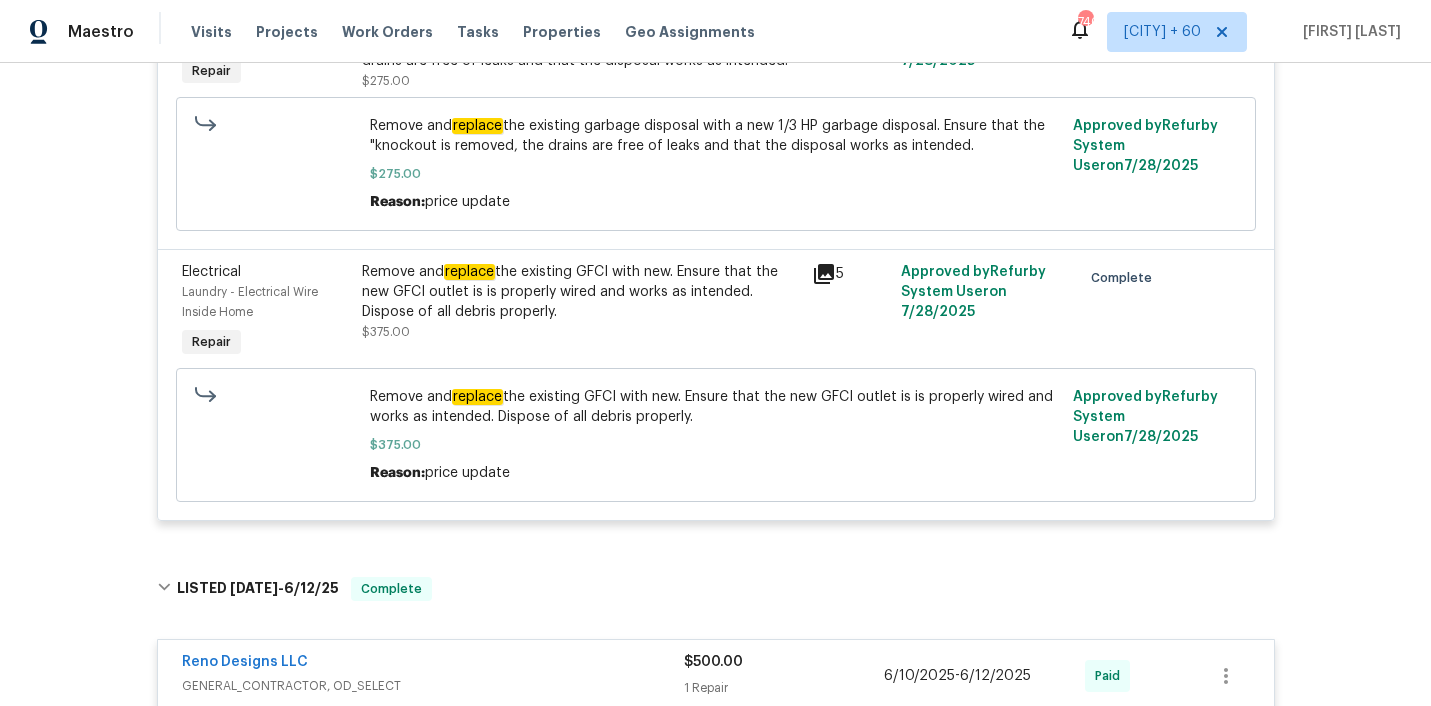 scroll, scrollTop: 1672, scrollLeft: 0, axis: vertical 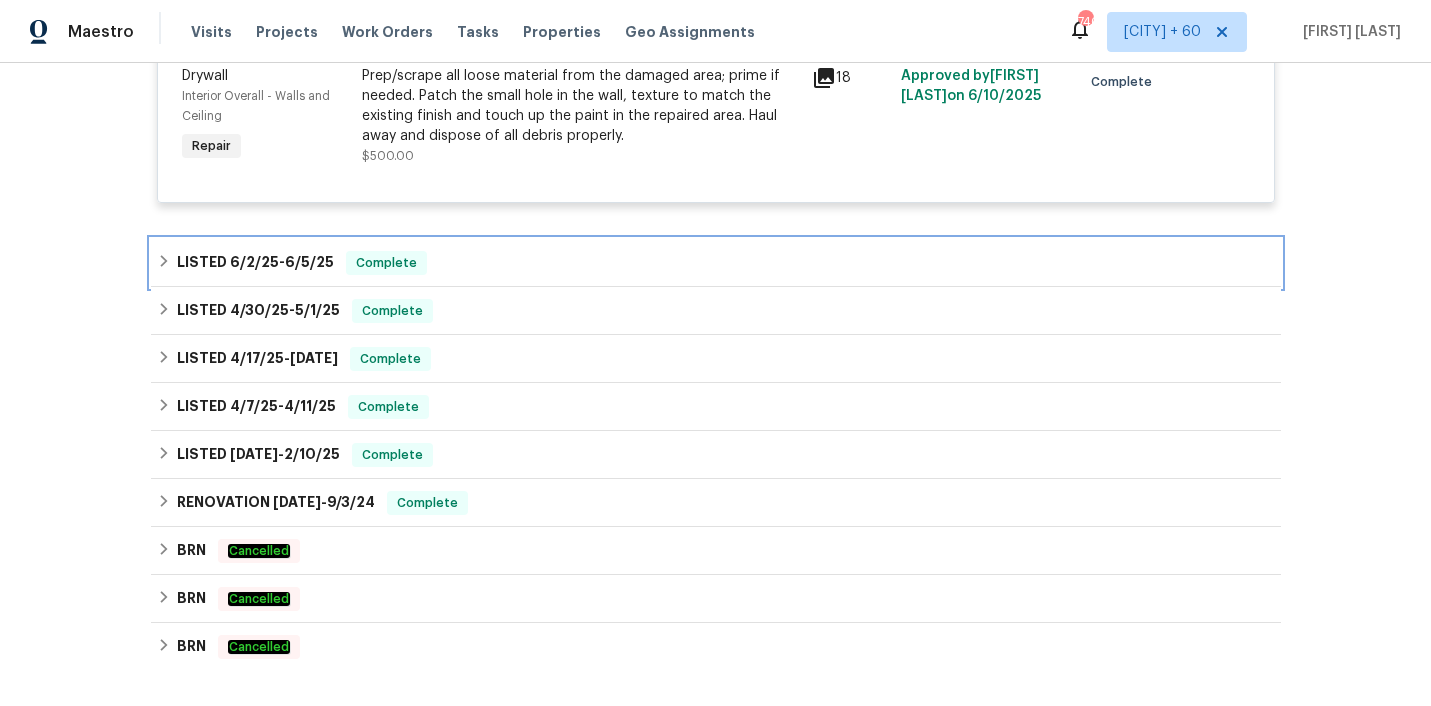 click on "LISTED [DATE] - [DATE] Complete" at bounding box center (716, 263) 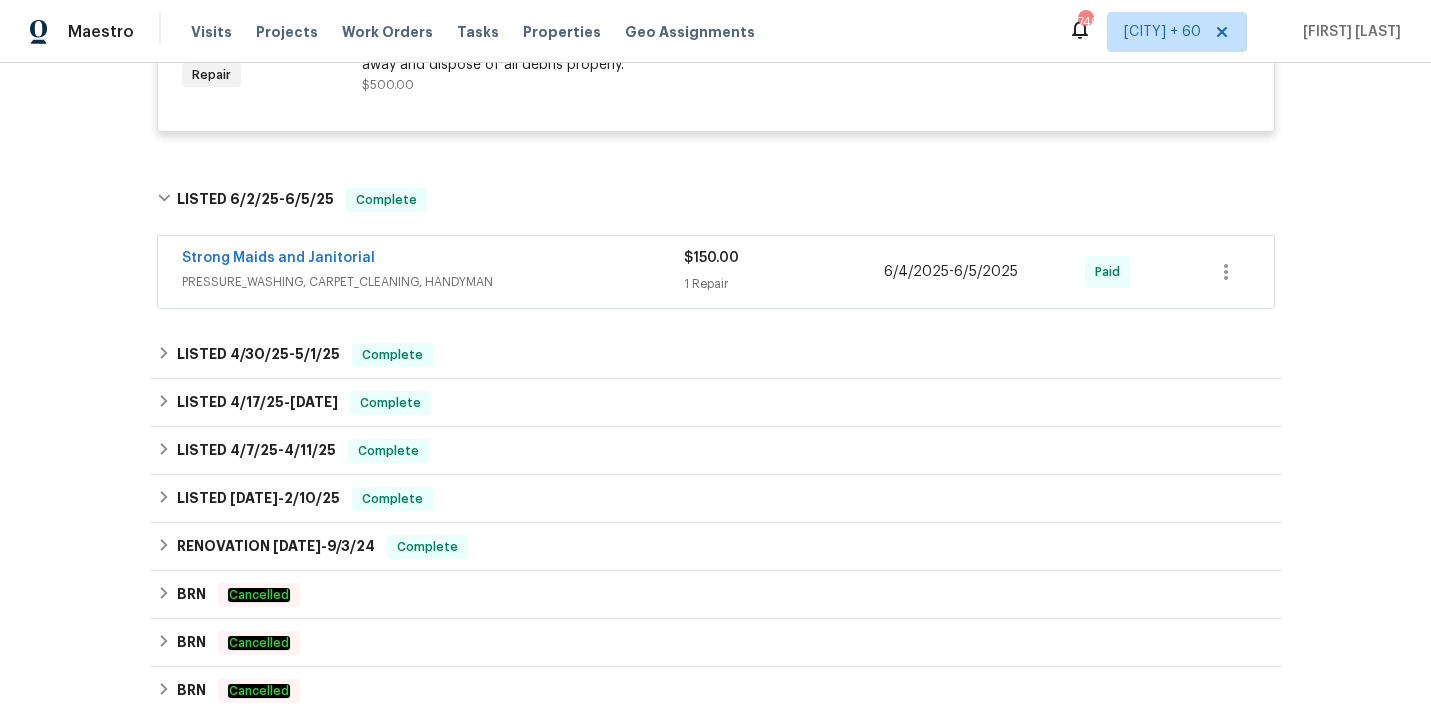 click on "Strong Maids and Janitorial" at bounding box center (433, 260) 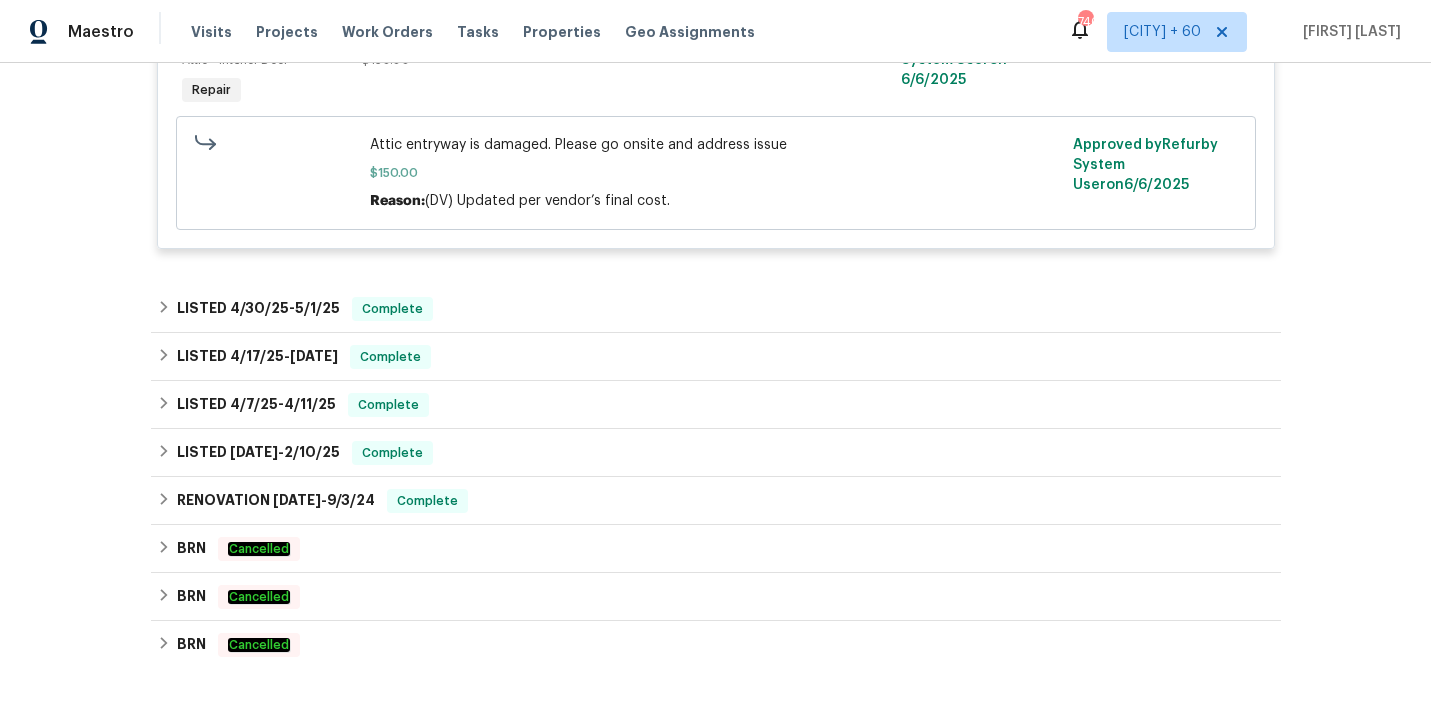 scroll, scrollTop: 2790, scrollLeft: 0, axis: vertical 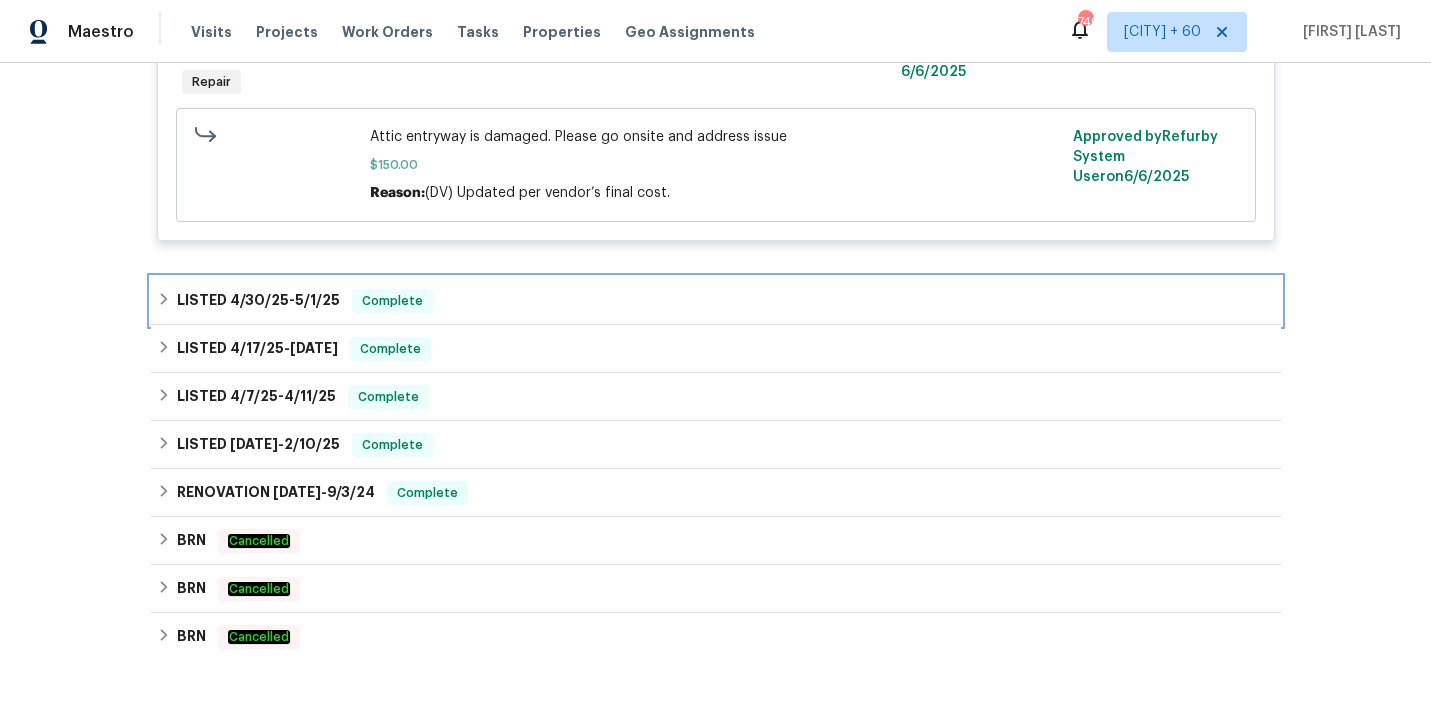 click on "LISTED [DATE] - [DATE] Complete" at bounding box center [716, 301] 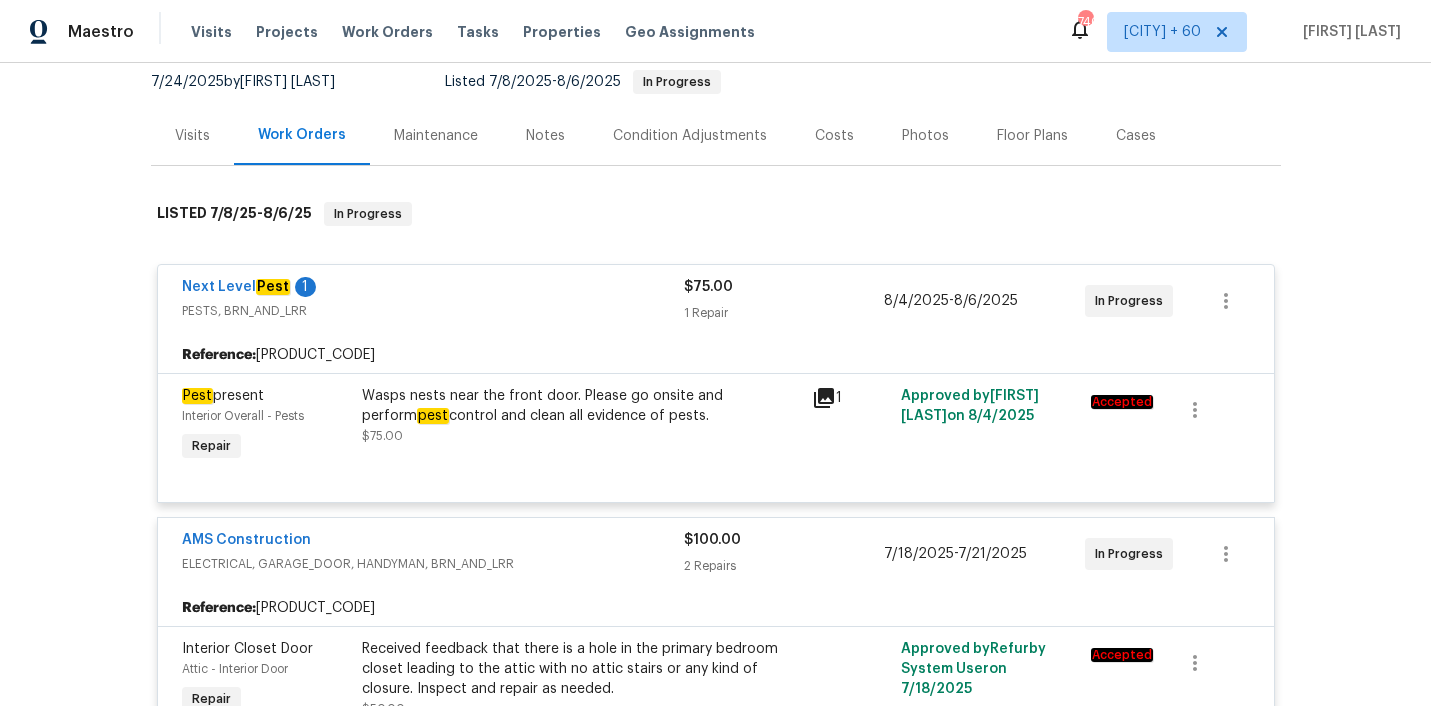 scroll, scrollTop: 223, scrollLeft: 0, axis: vertical 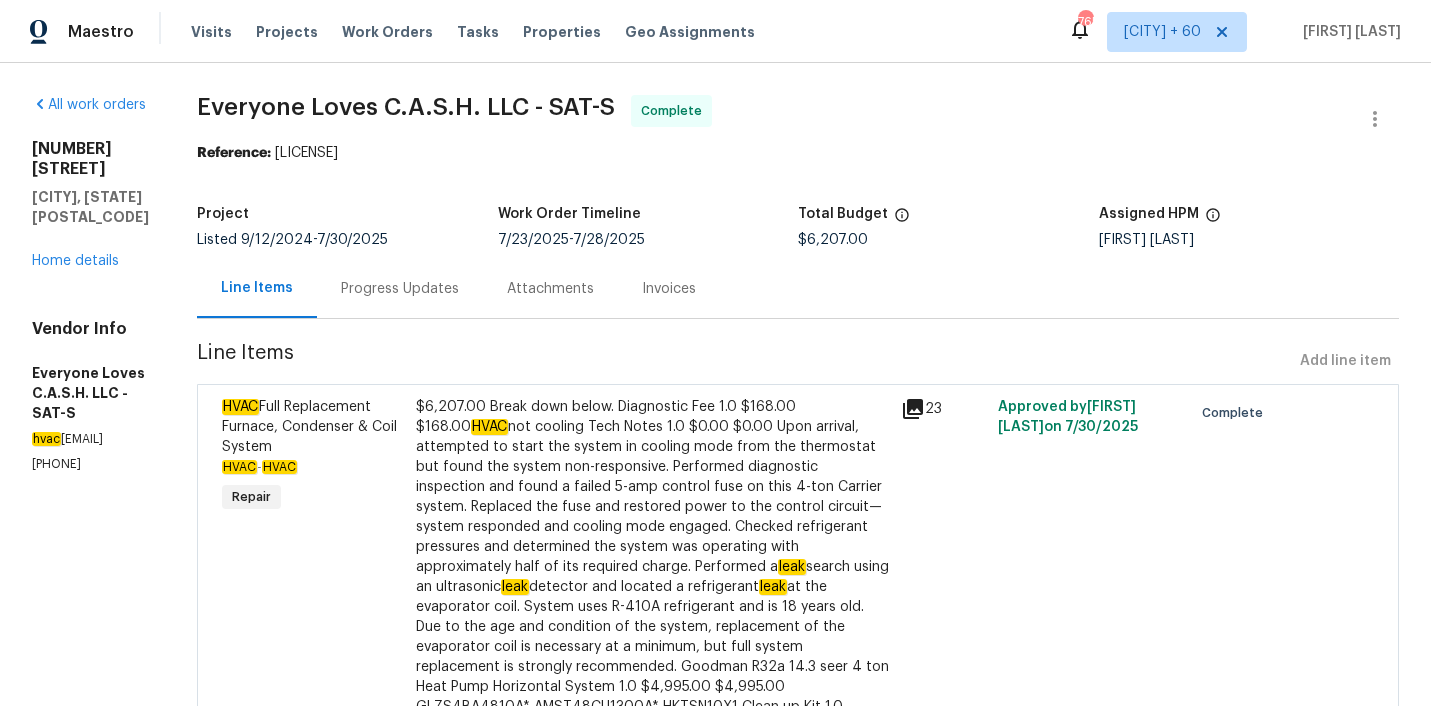 click on "Progress Updates" at bounding box center (400, 289) 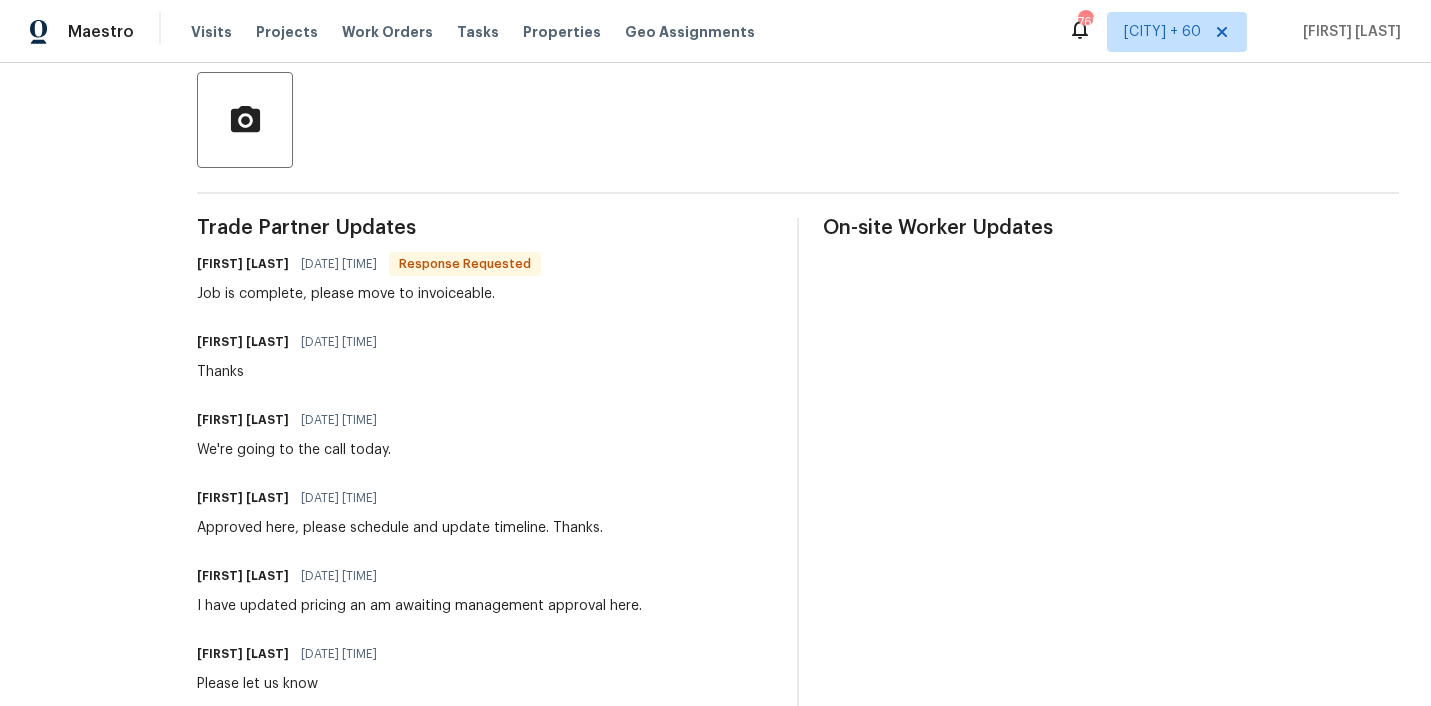 scroll, scrollTop: 0, scrollLeft: 0, axis: both 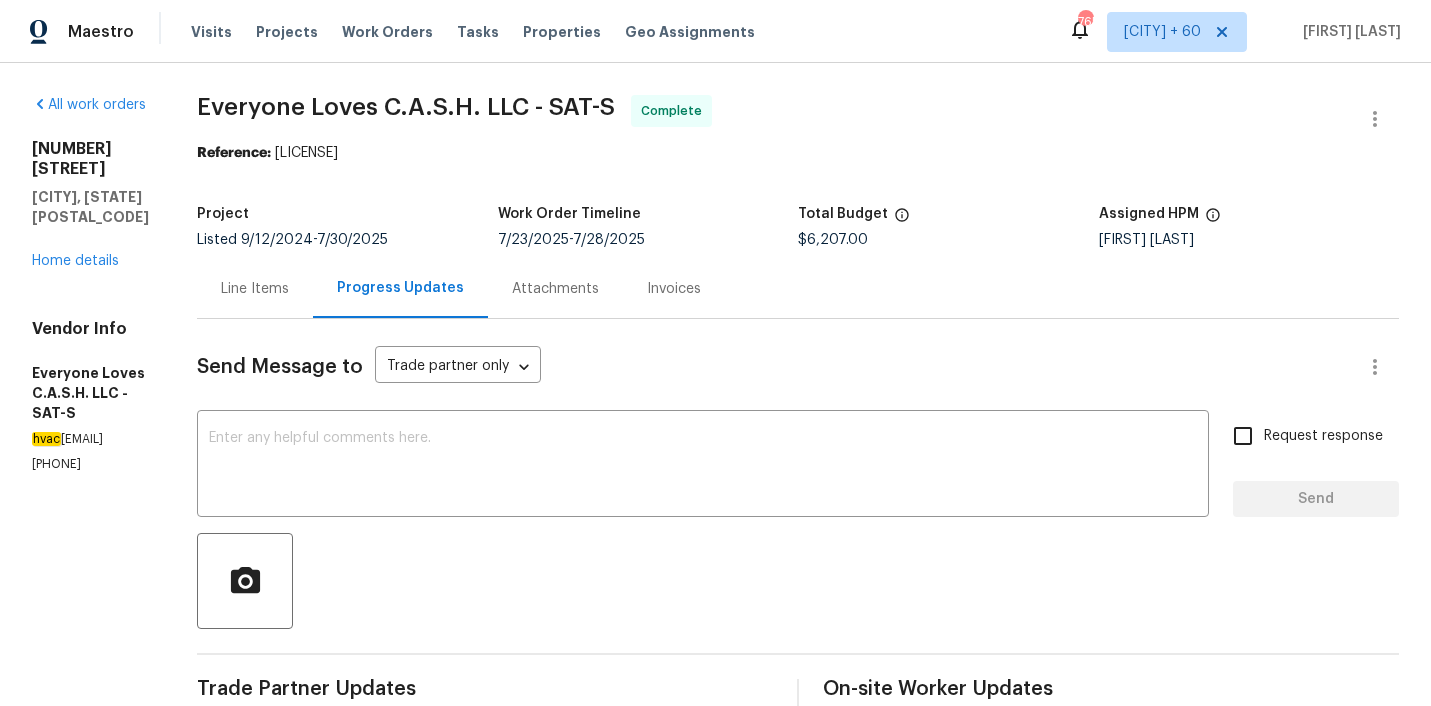 click on "Invoices" at bounding box center [674, 289] 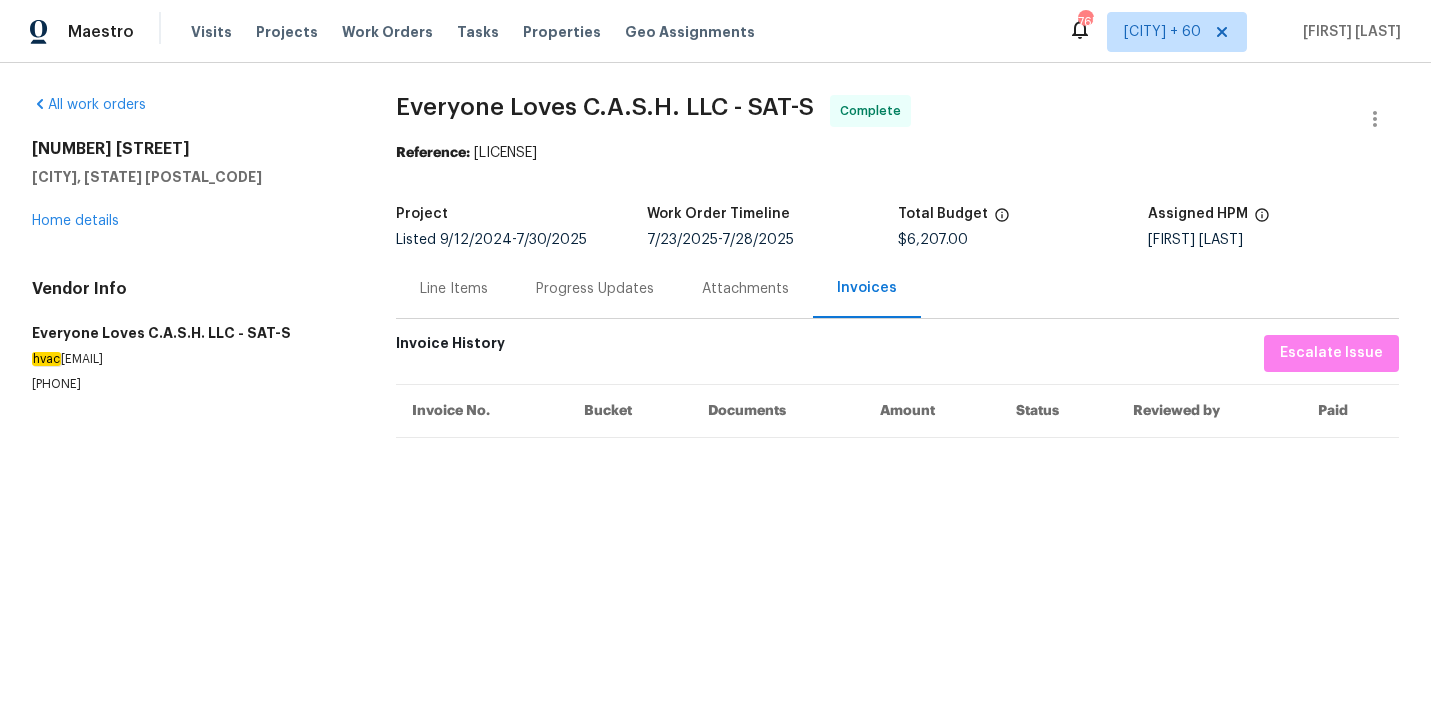 click on "Progress Updates" at bounding box center (595, 288) 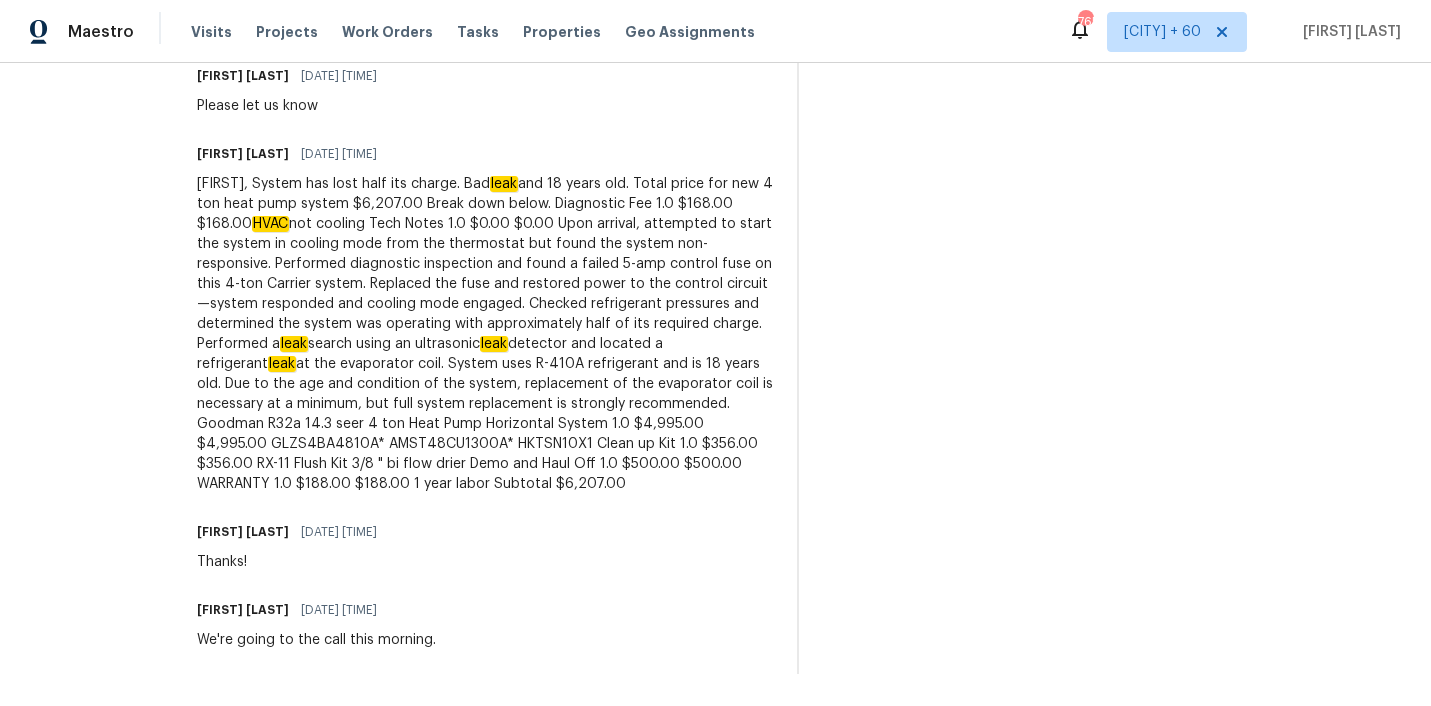 scroll, scrollTop: 1040, scrollLeft: 0, axis: vertical 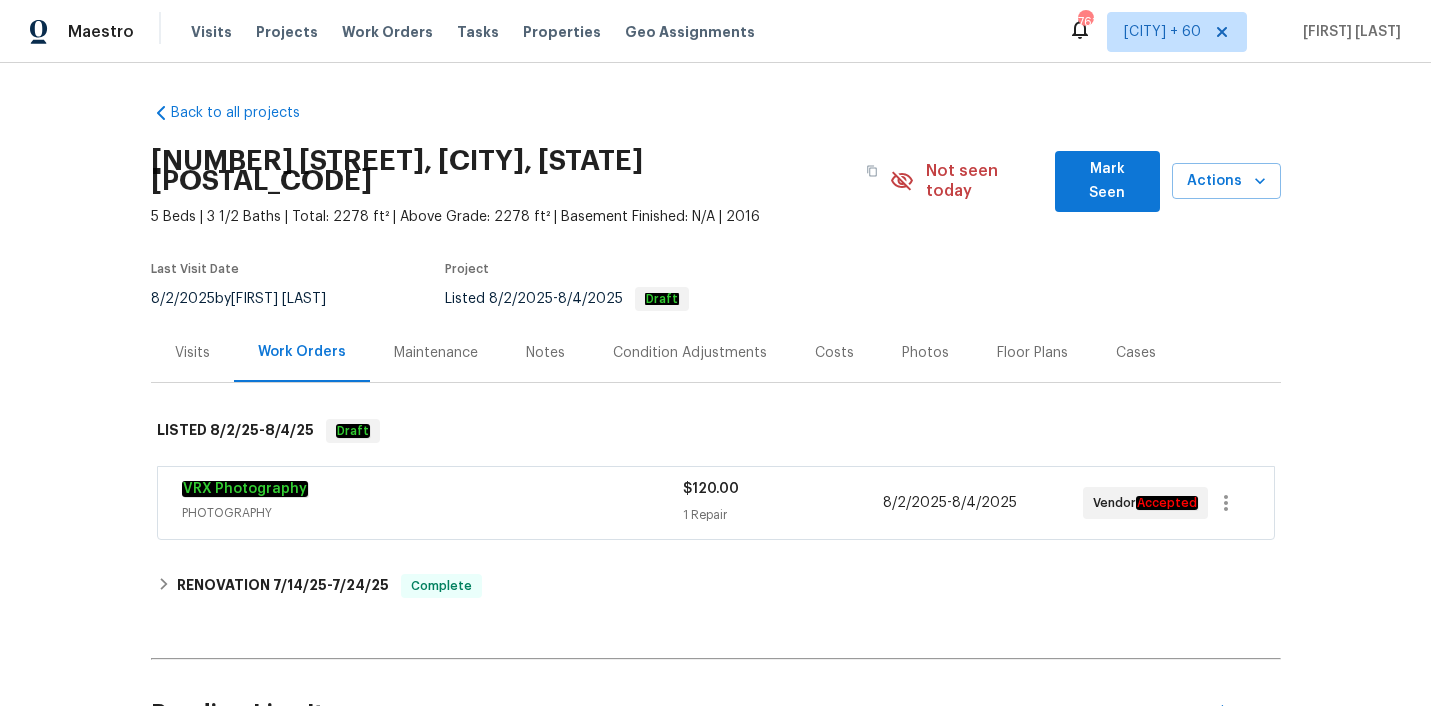click on "Visits" at bounding box center [192, 353] 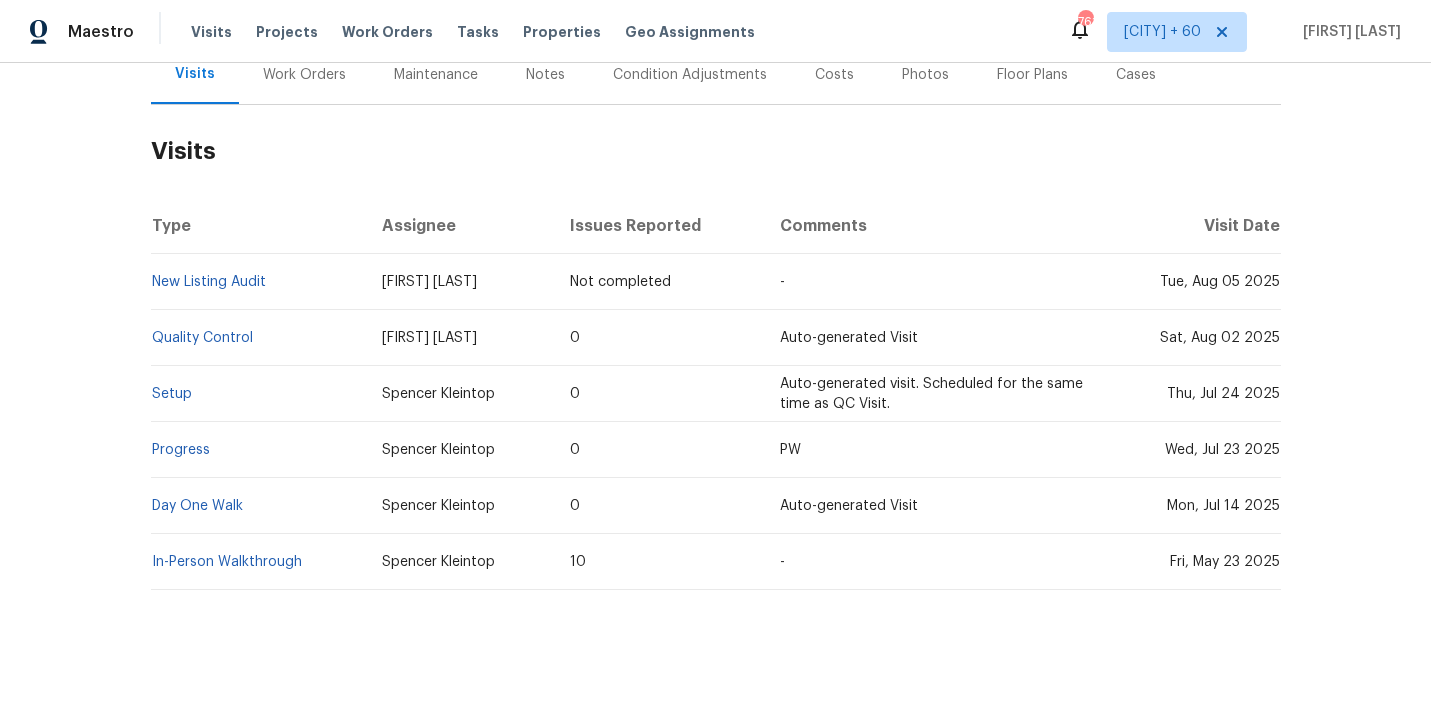 scroll, scrollTop: 276, scrollLeft: 0, axis: vertical 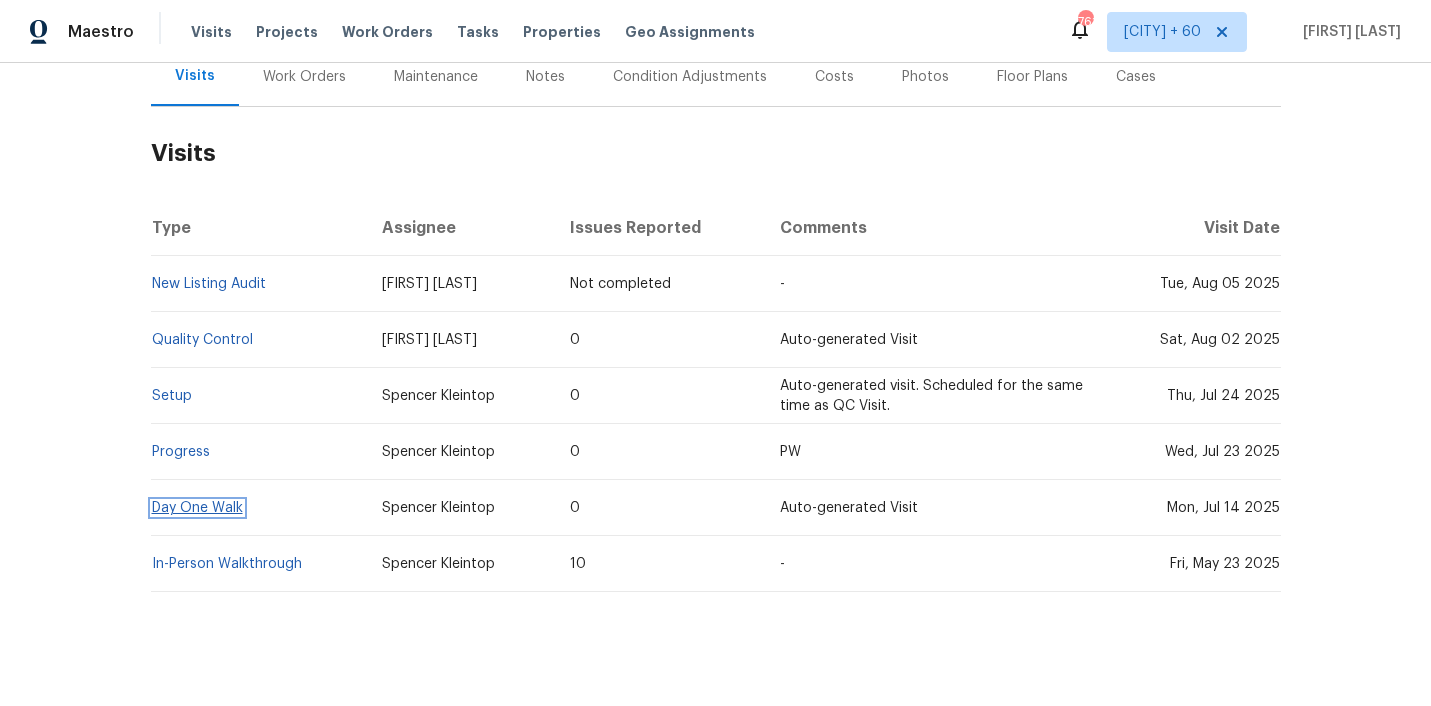 click on "Day One Walk" at bounding box center (197, 508) 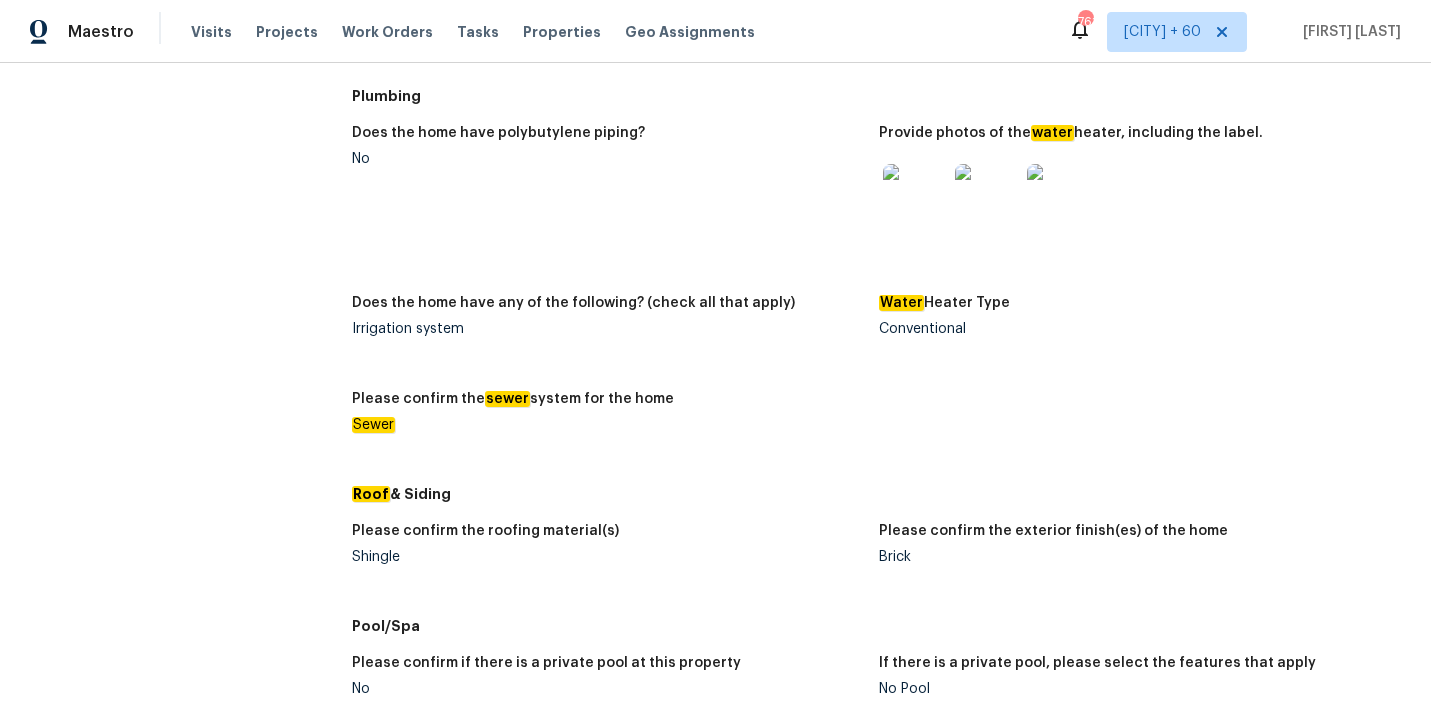 scroll, scrollTop: 631, scrollLeft: 0, axis: vertical 